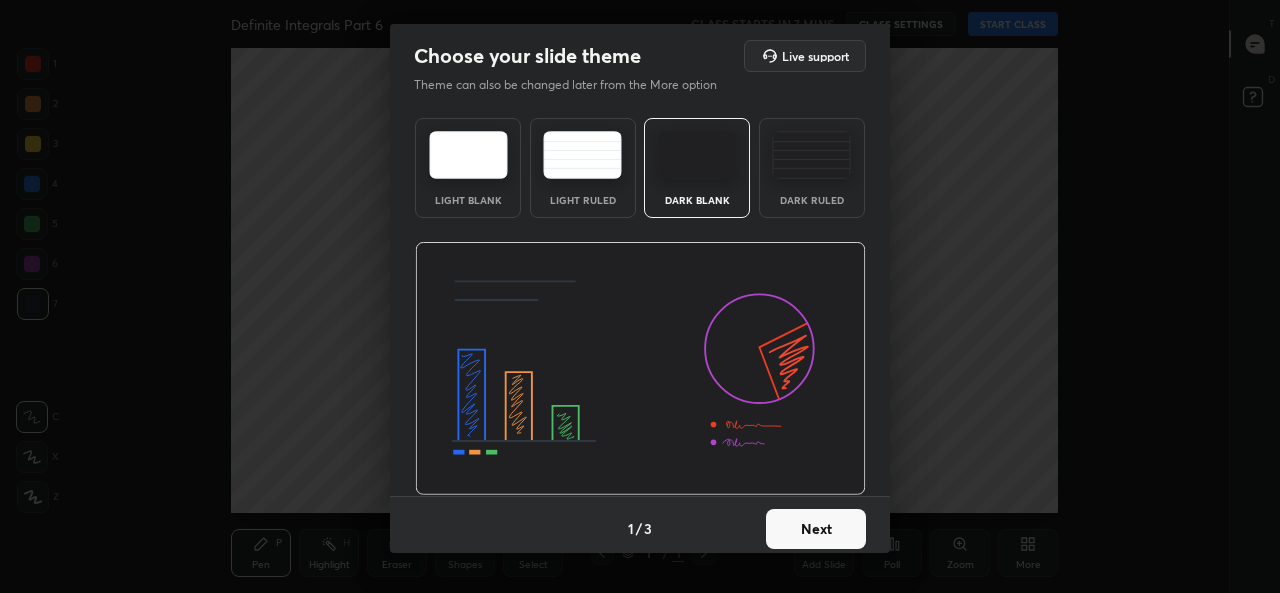 scroll, scrollTop: 0, scrollLeft: 0, axis: both 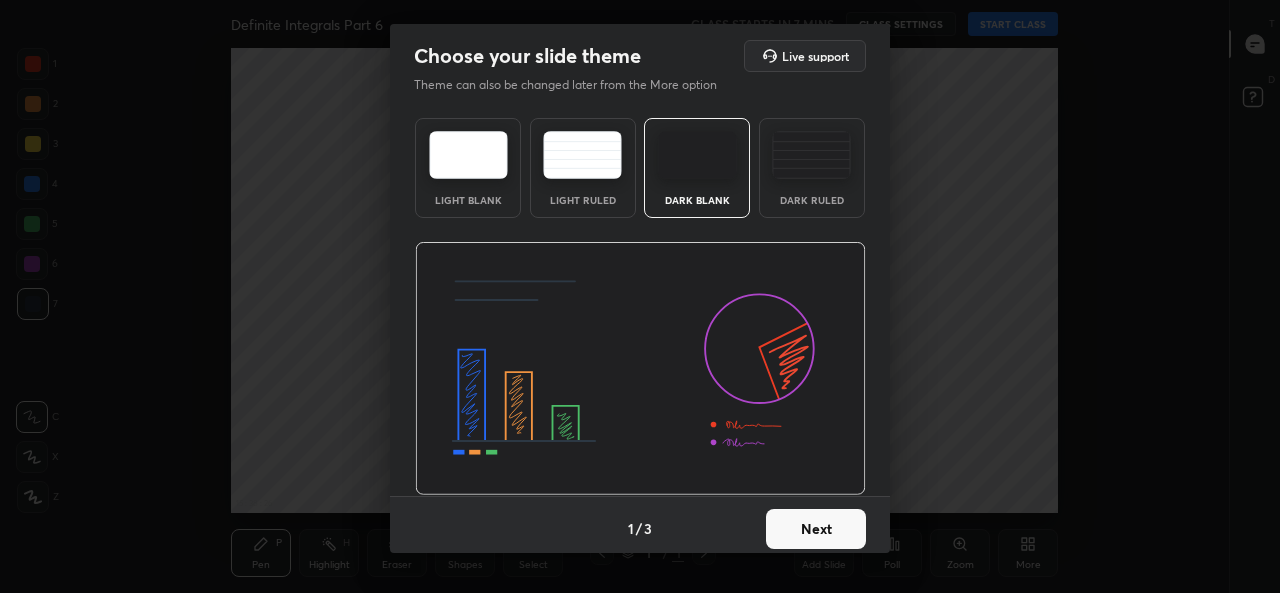 click on "Next" at bounding box center (816, 529) 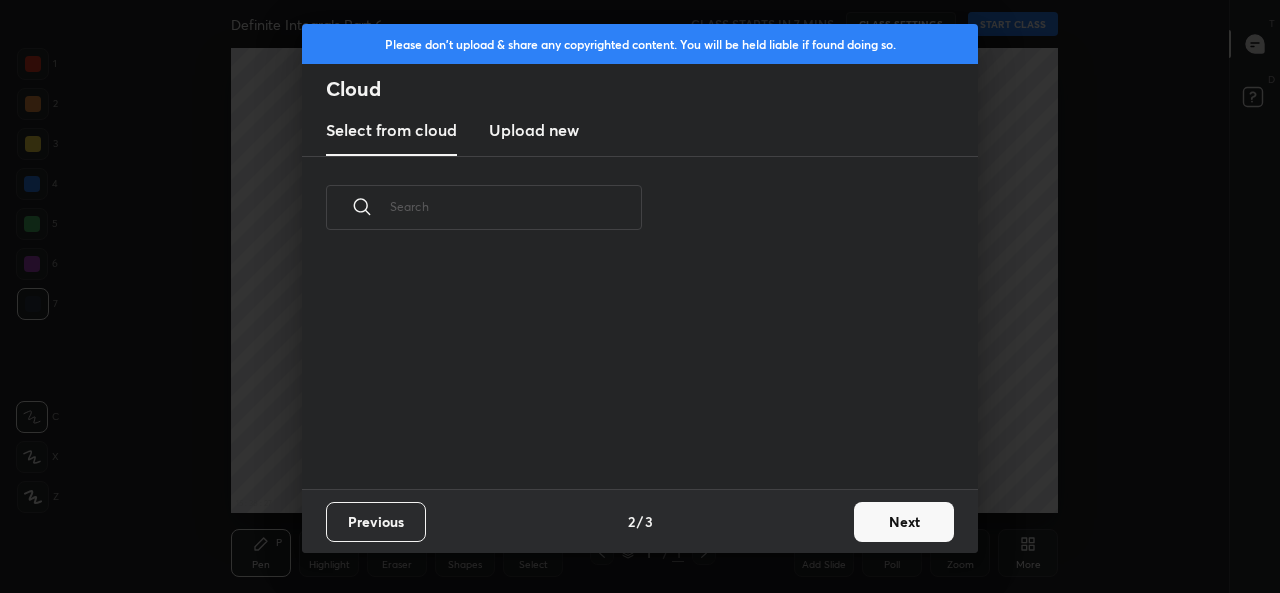 scroll, scrollTop: 7, scrollLeft: 11, axis: both 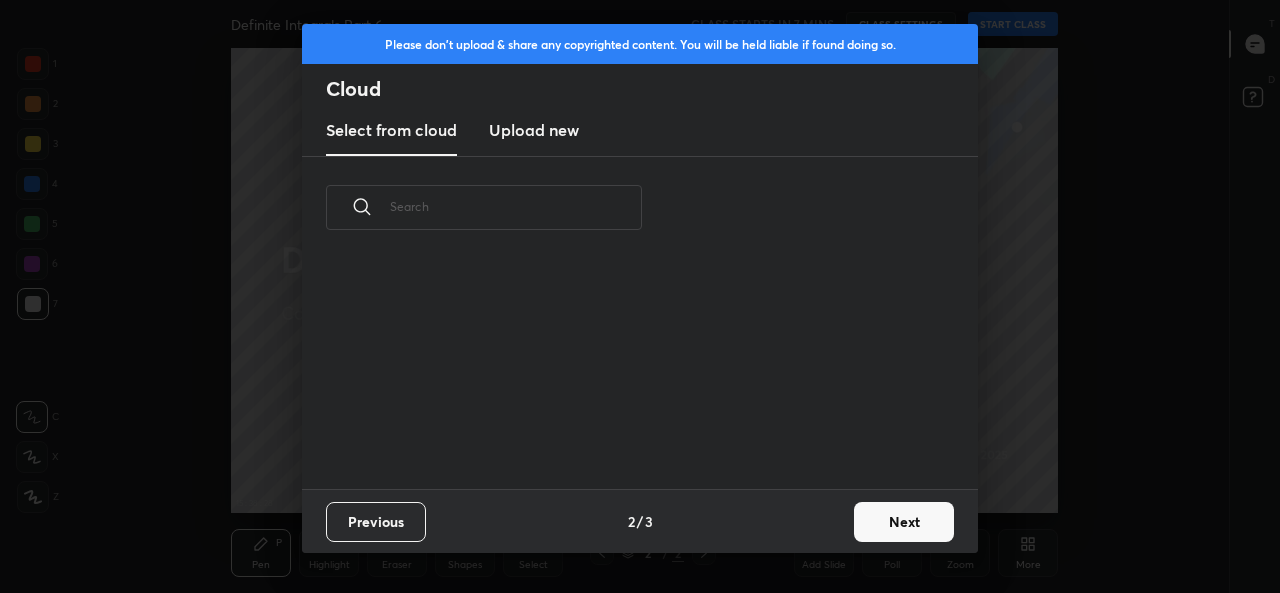 click on "Upload new" at bounding box center (534, 130) 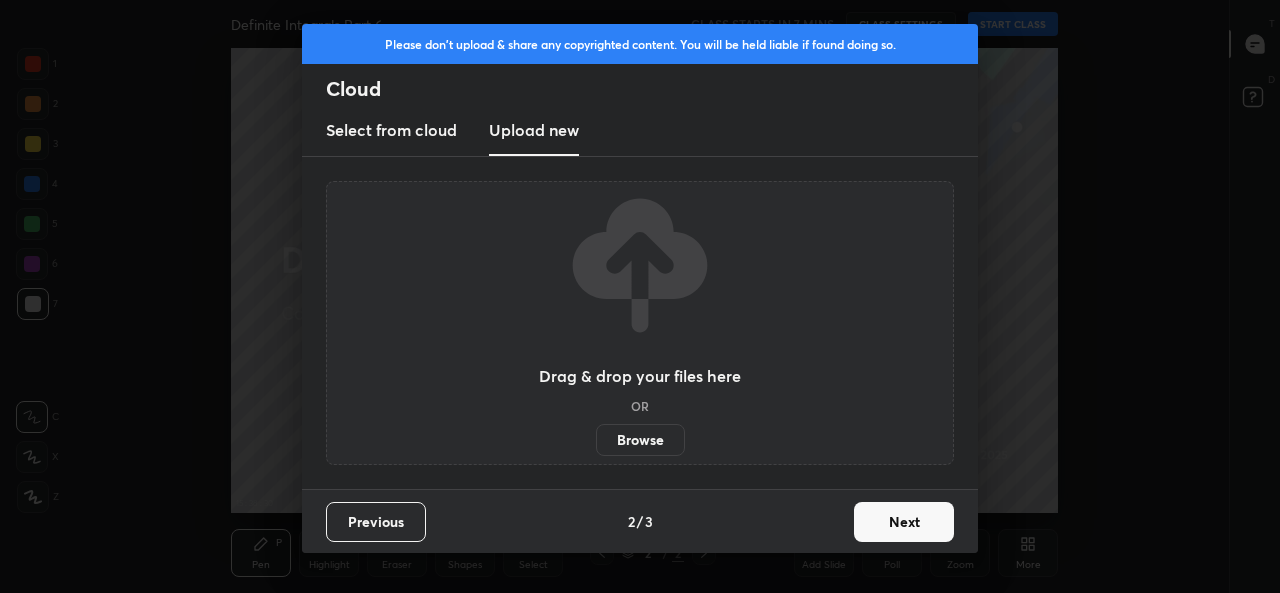 click on "Browse" at bounding box center [640, 440] 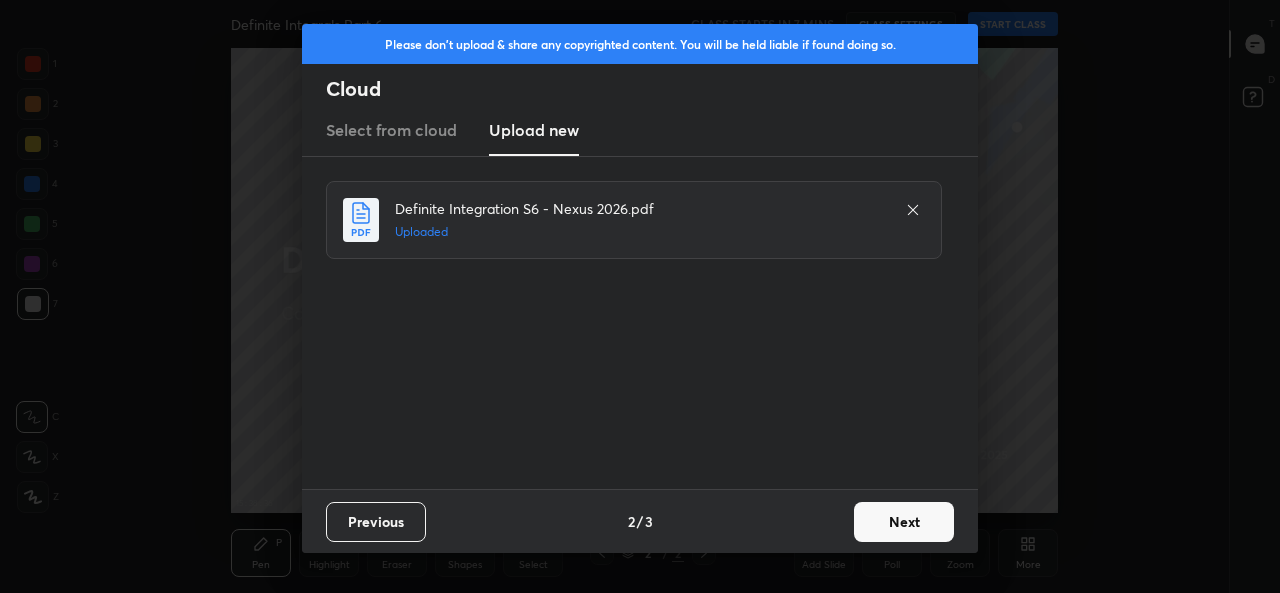 click on "Next" at bounding box center (904, 522) 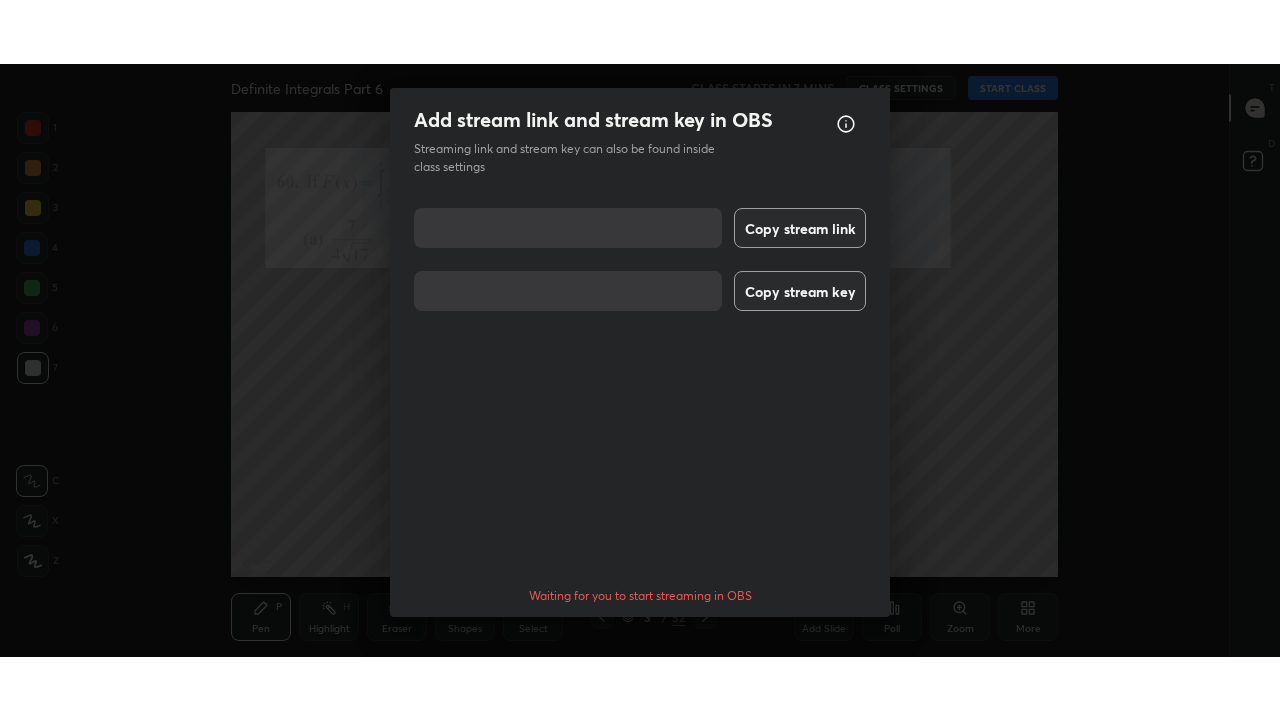 scroll, scrollTop: 64, scrollLeft: 0, axis: vertical 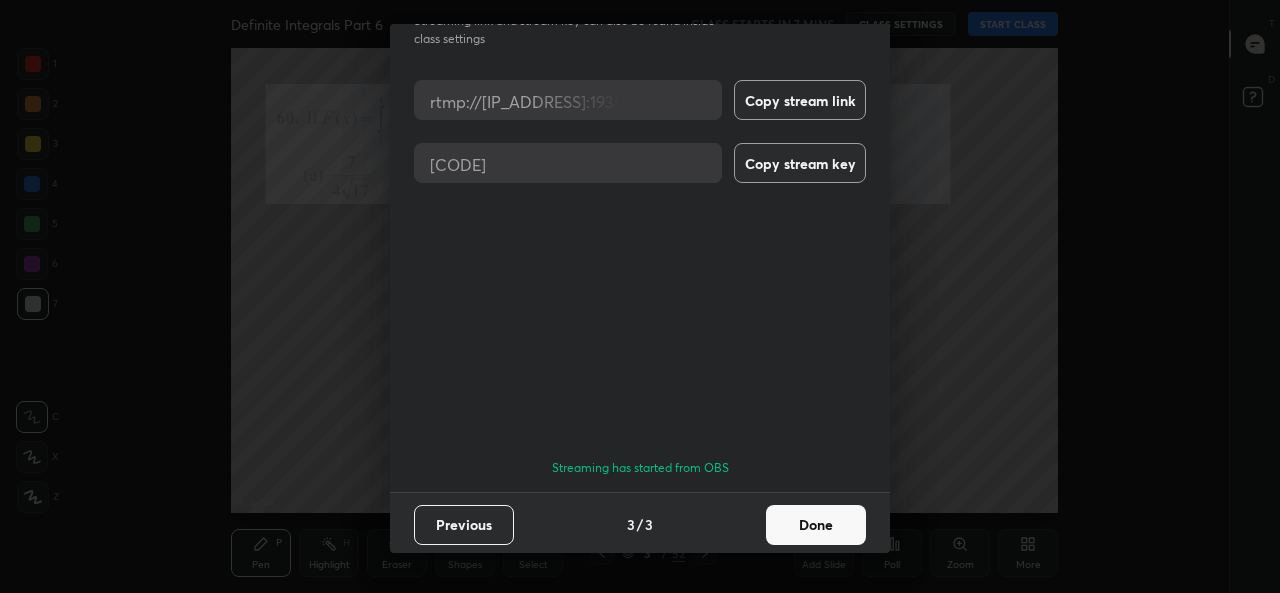 click on "Done" at bounding box center (816, 525) 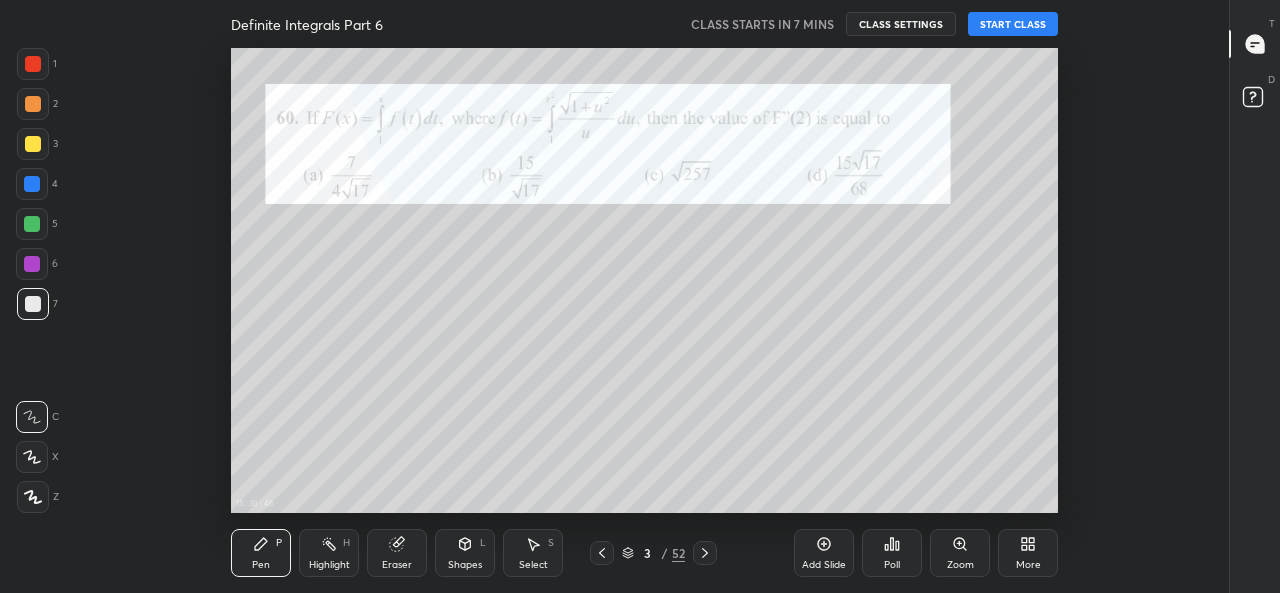 click 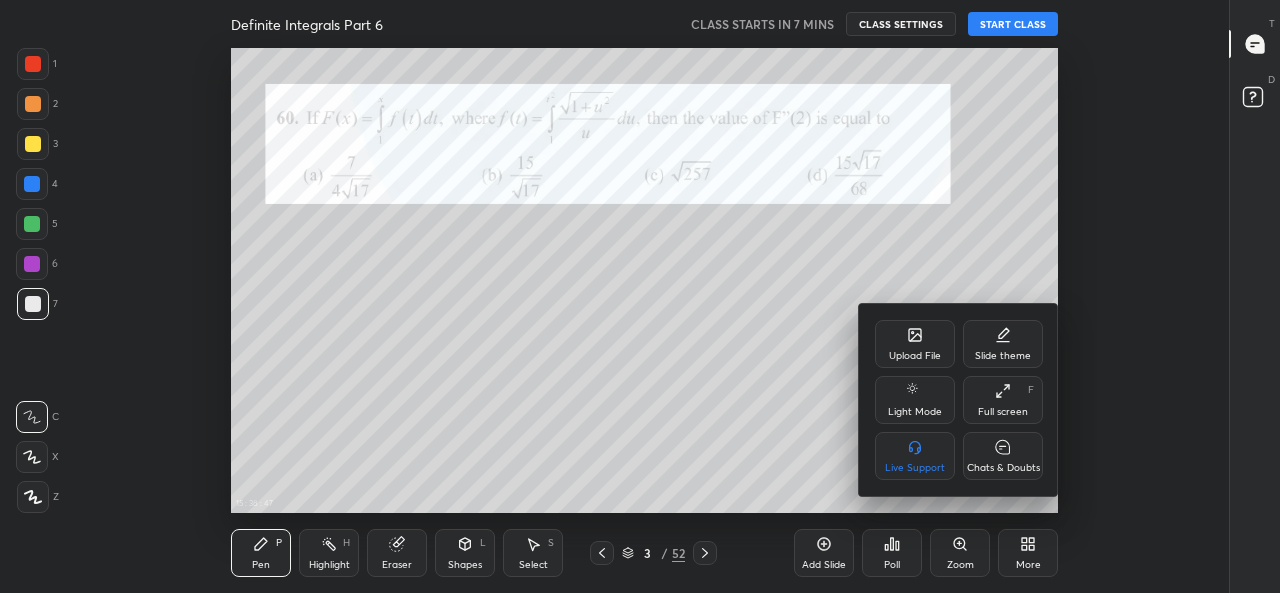 click on "Full screen F" at bounding box center (1003, 400) 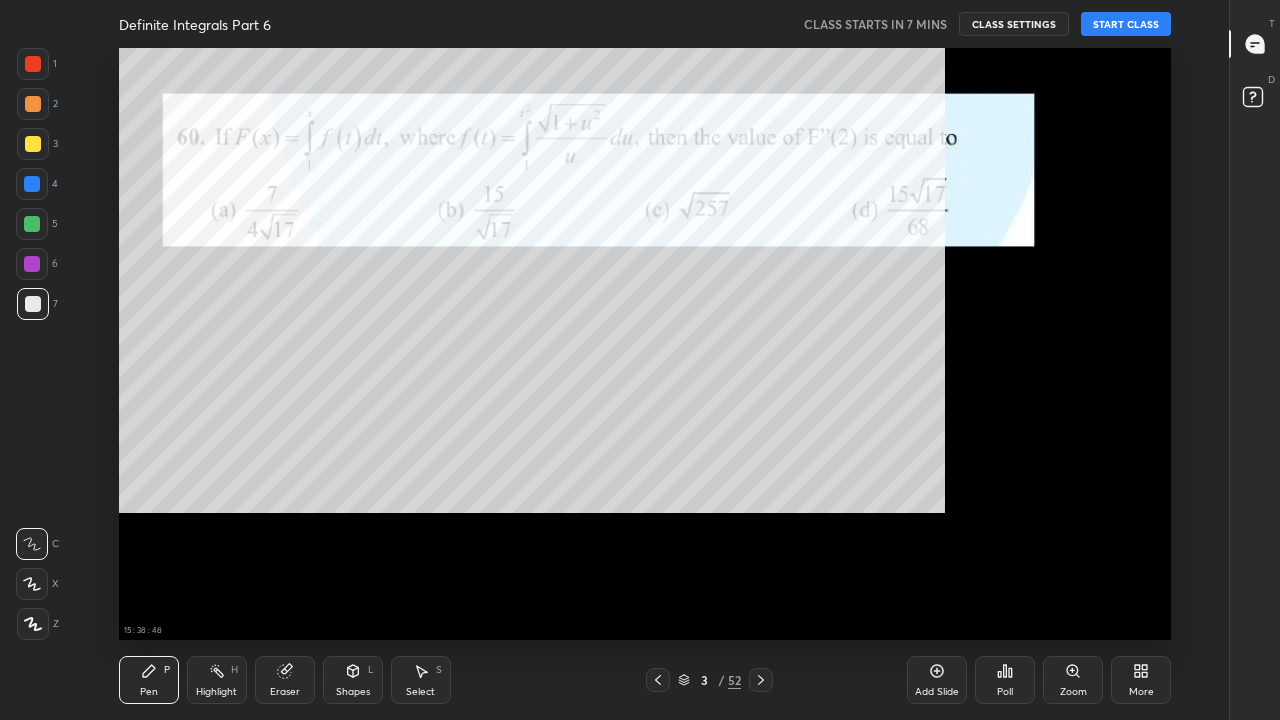 scroll, scrollTop: 99408, scrollLeft: 98838, axis: both 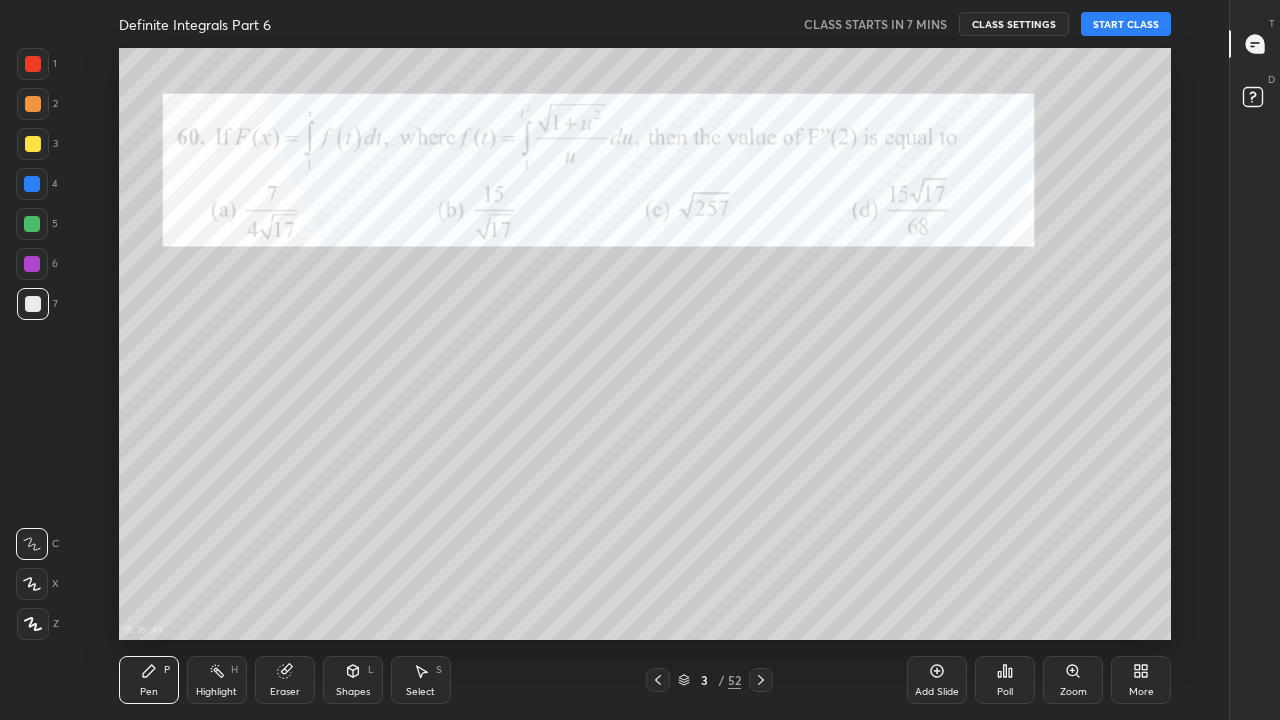 click 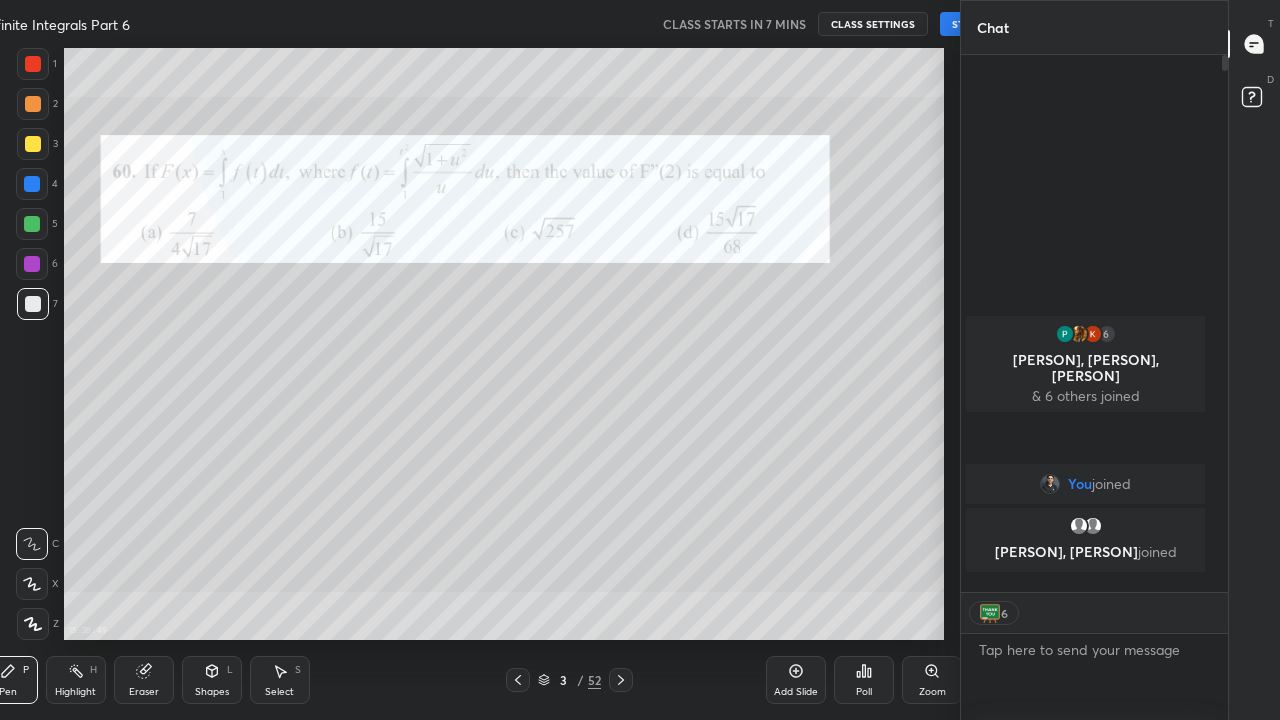 scroll, scrollTop: 592, scrollLeft: 1067, axis: both 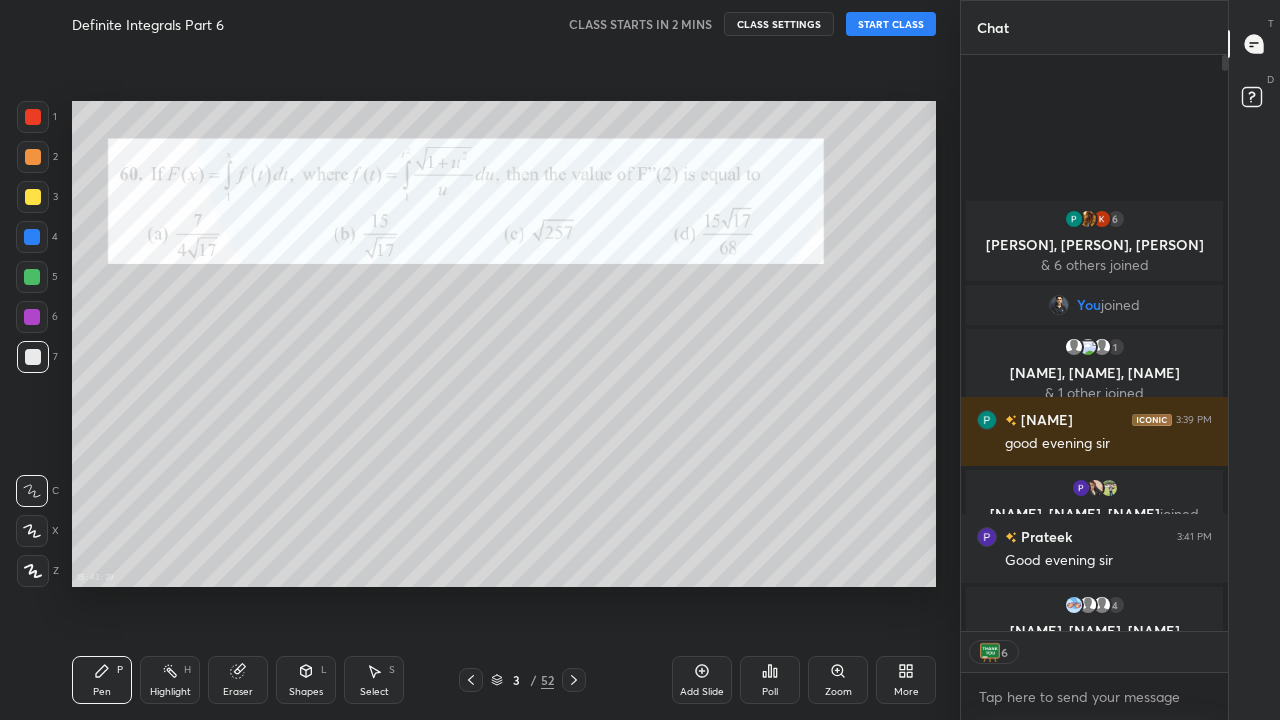 click at bounding box center [574, 680] 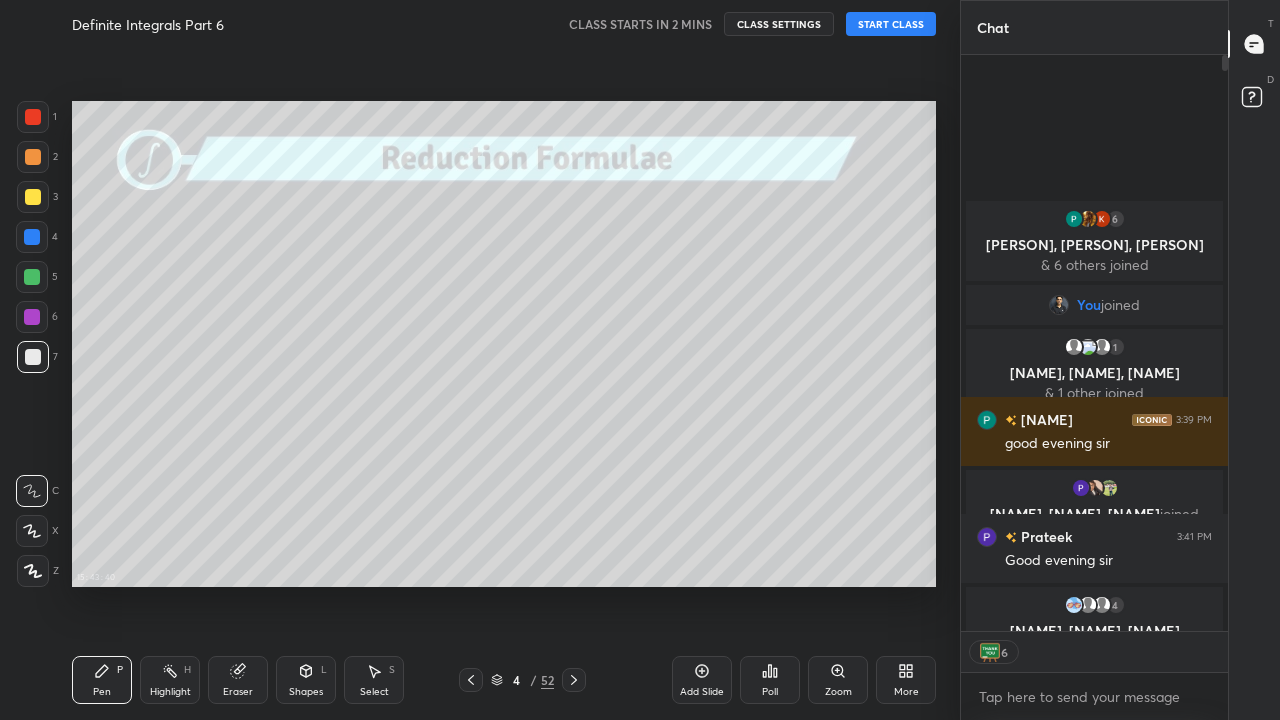 click 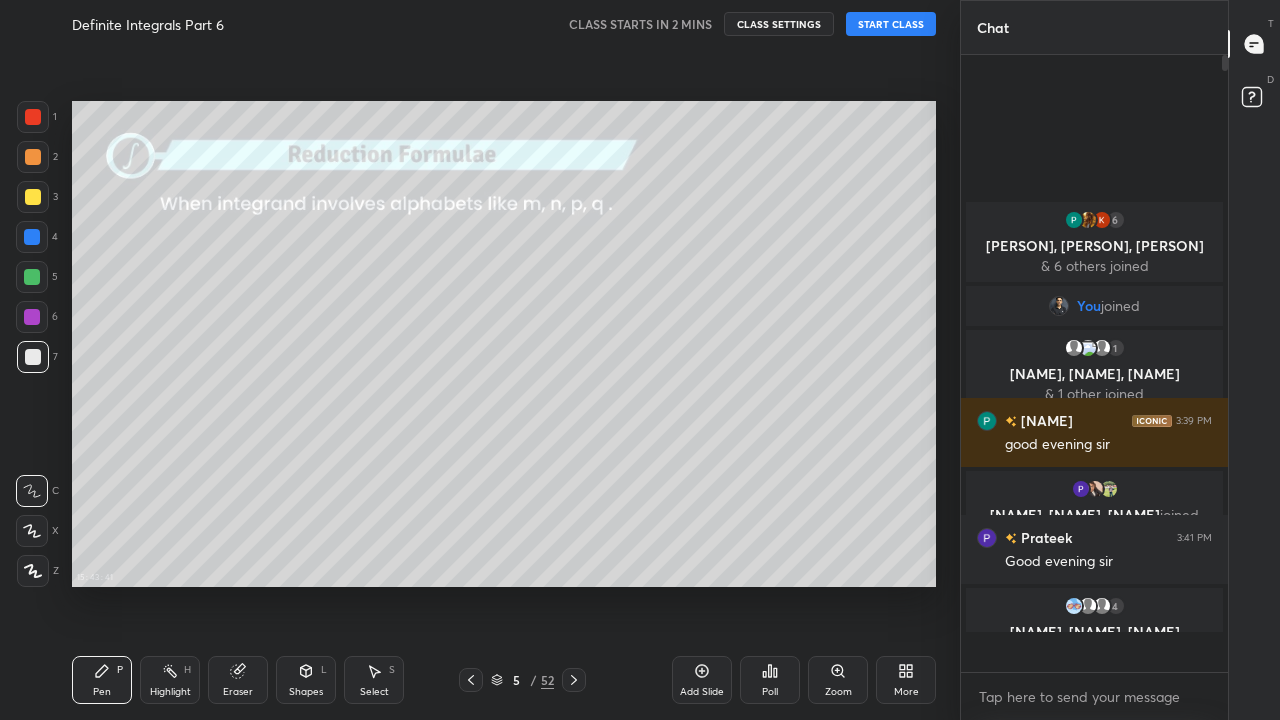 scroll, scrollTop: 7, scrollLeft: 7, axis: both 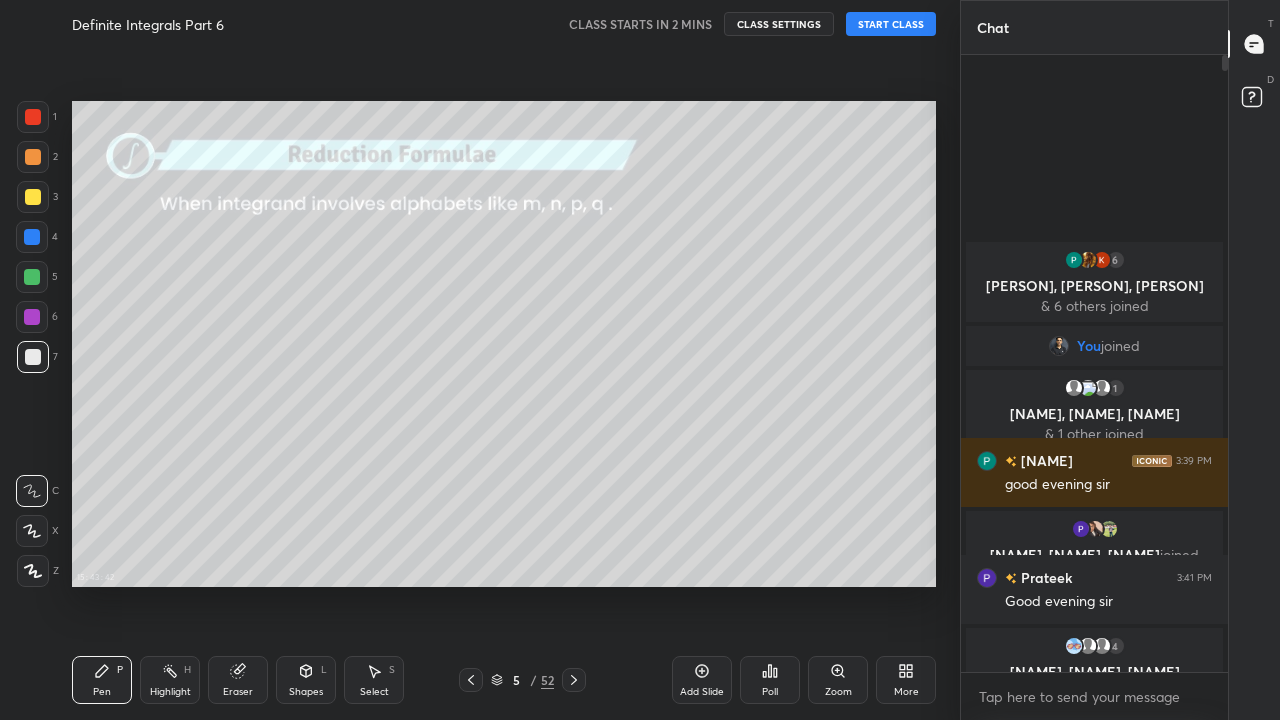 click 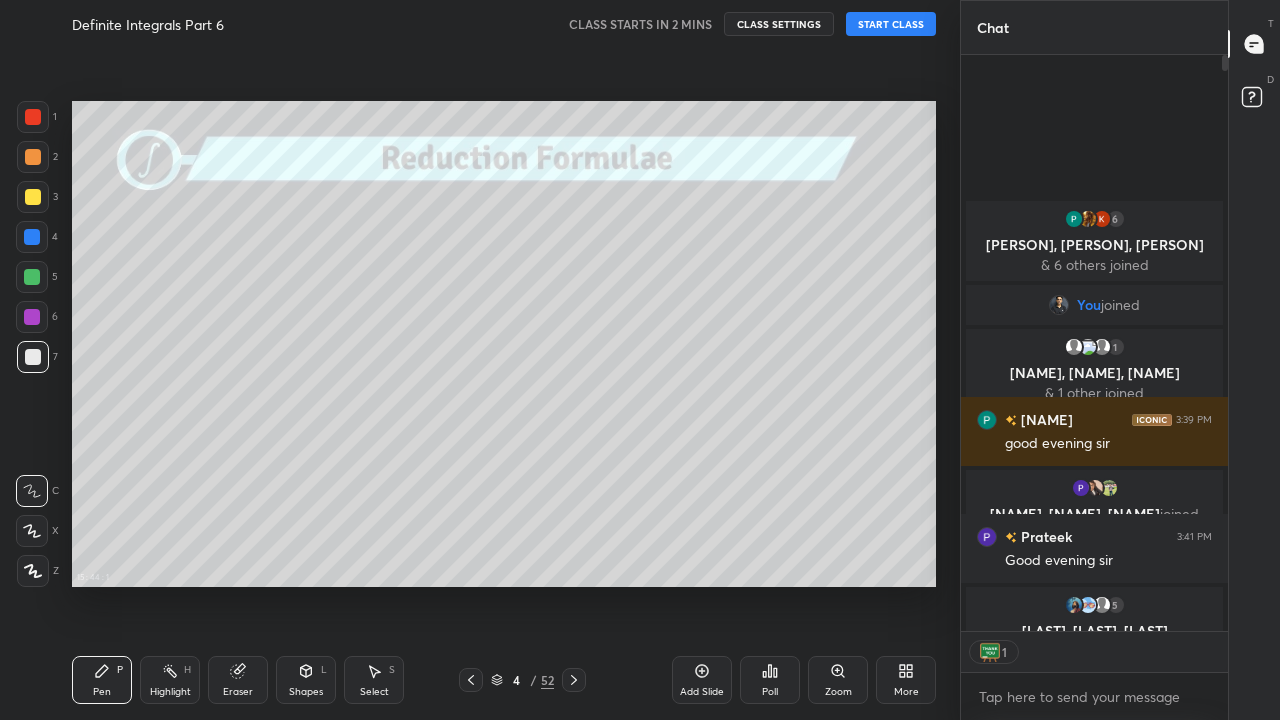 scroll, scrollTop: 570, scrollLeft: 261, axis: both 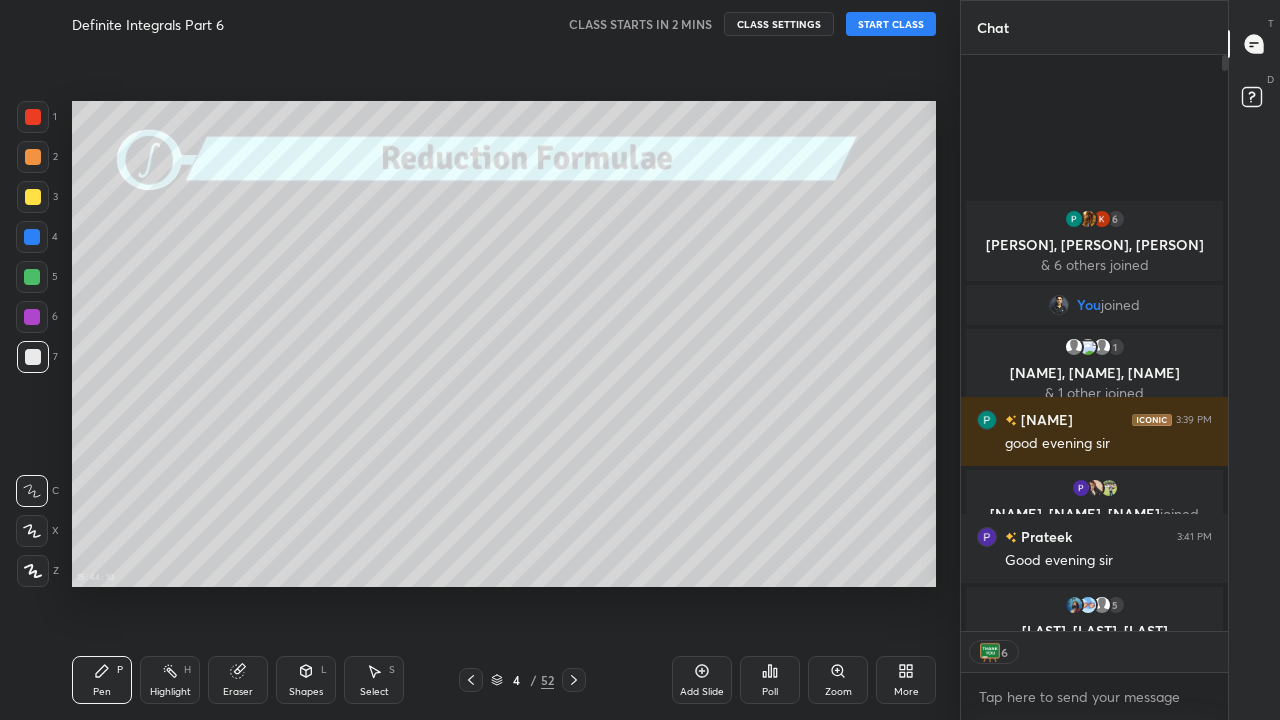 click 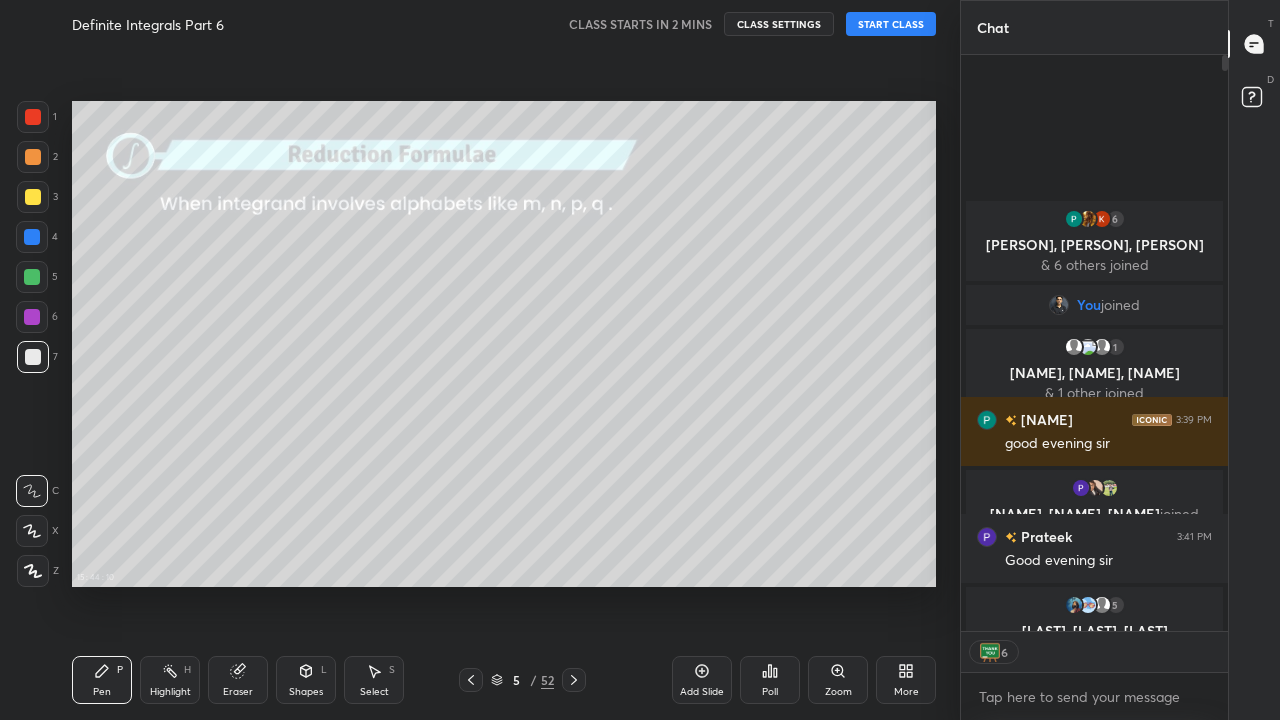 click 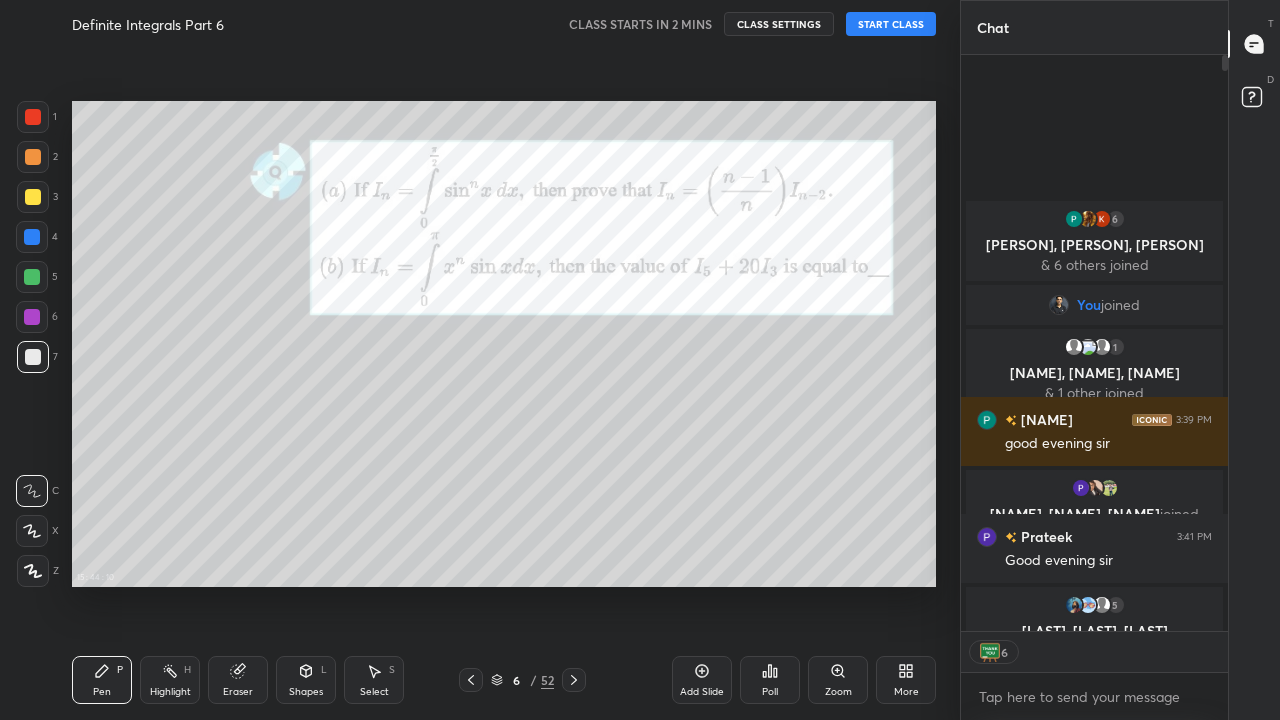 click 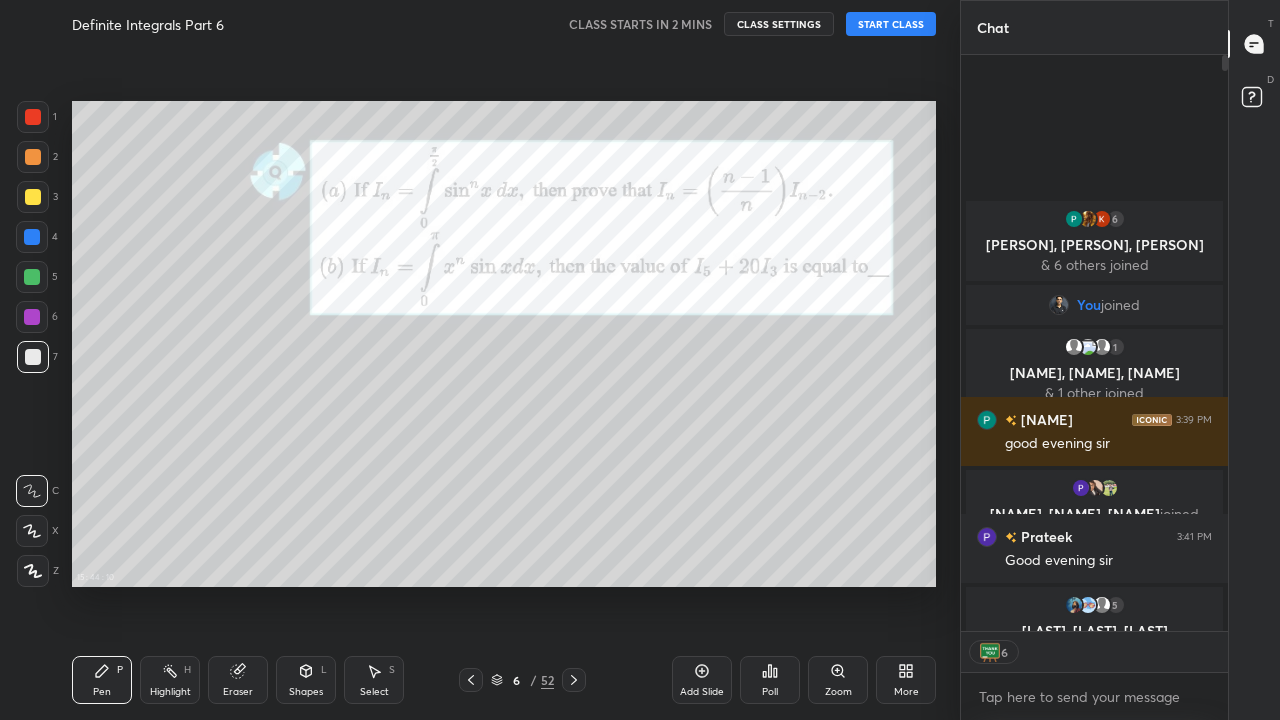 click at bounding box center (574, 680) 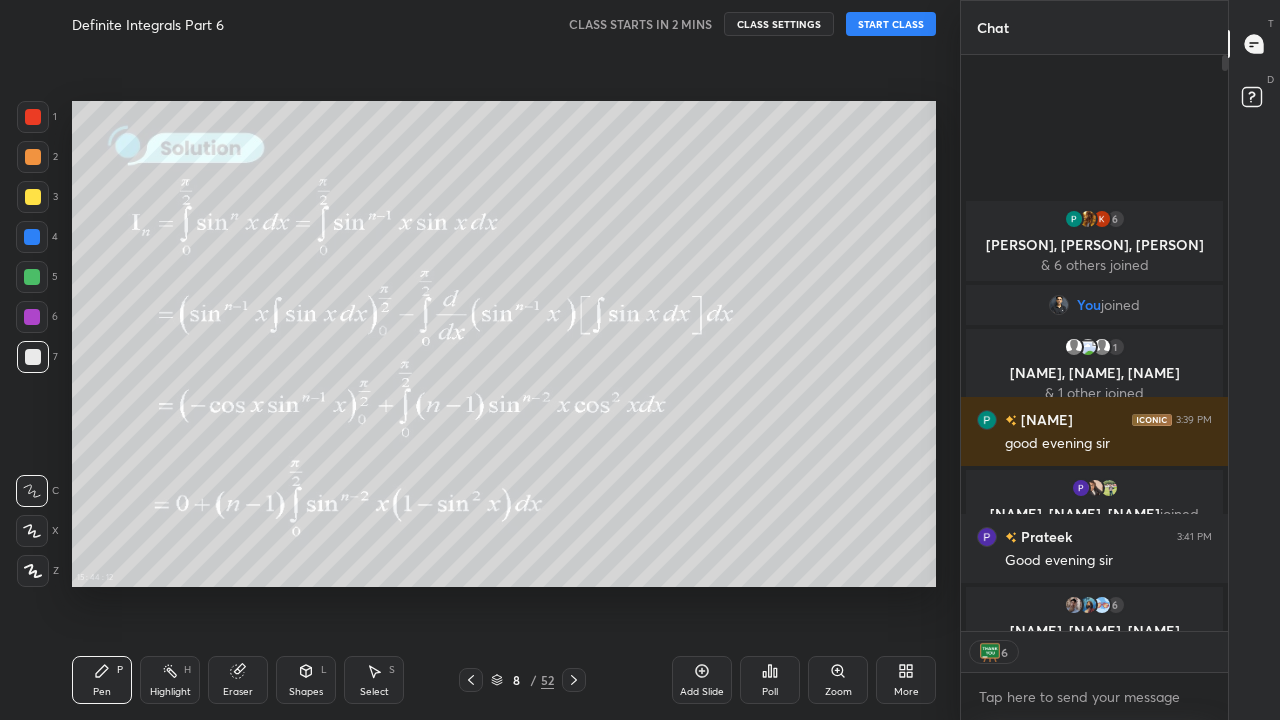 click 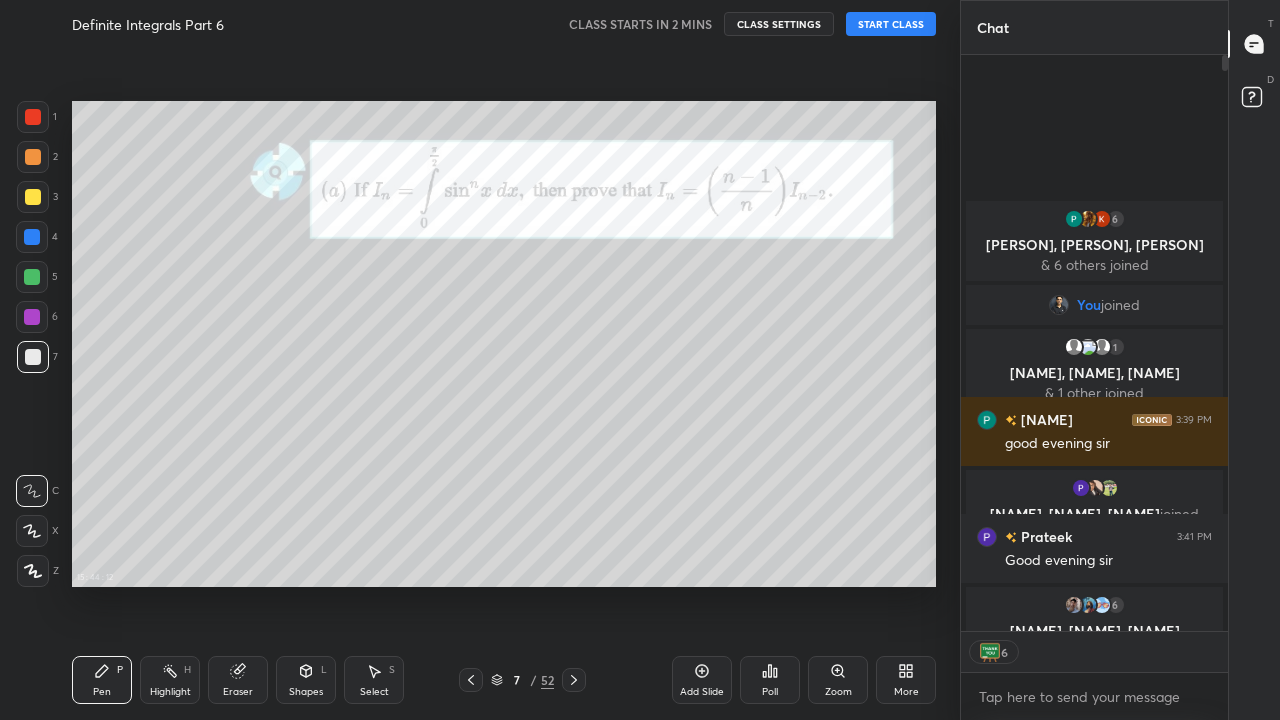 click 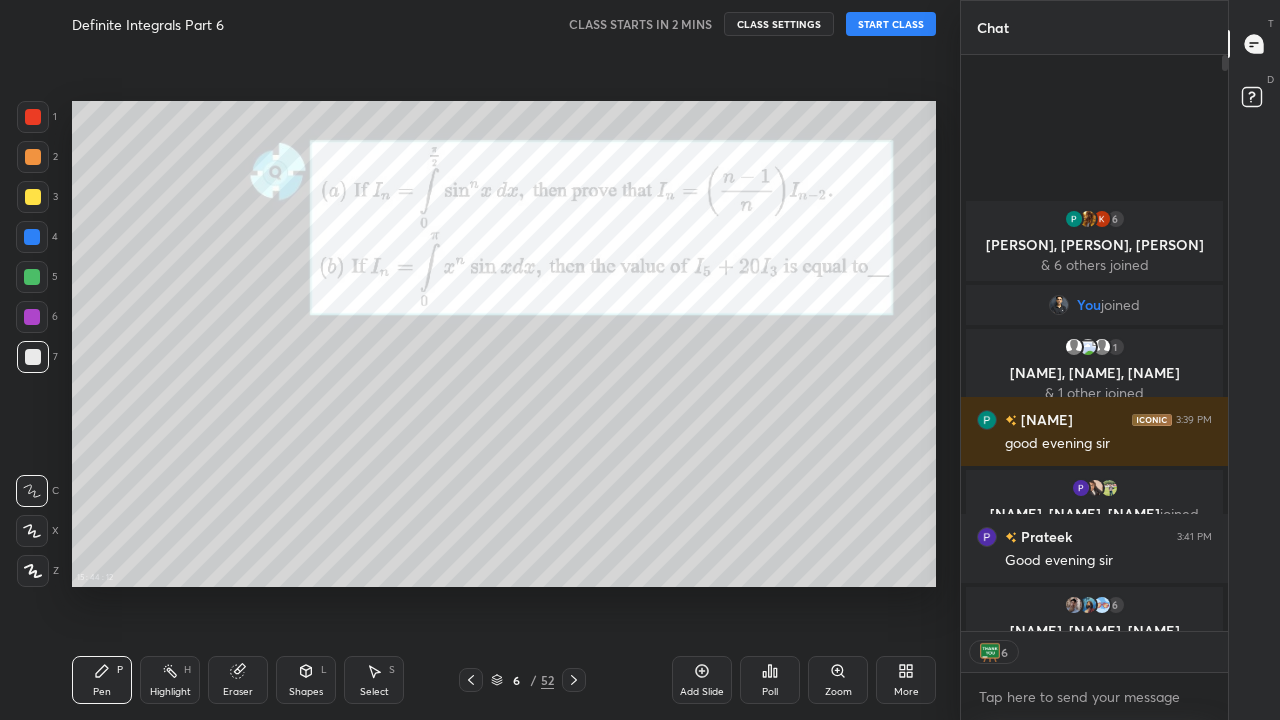 click 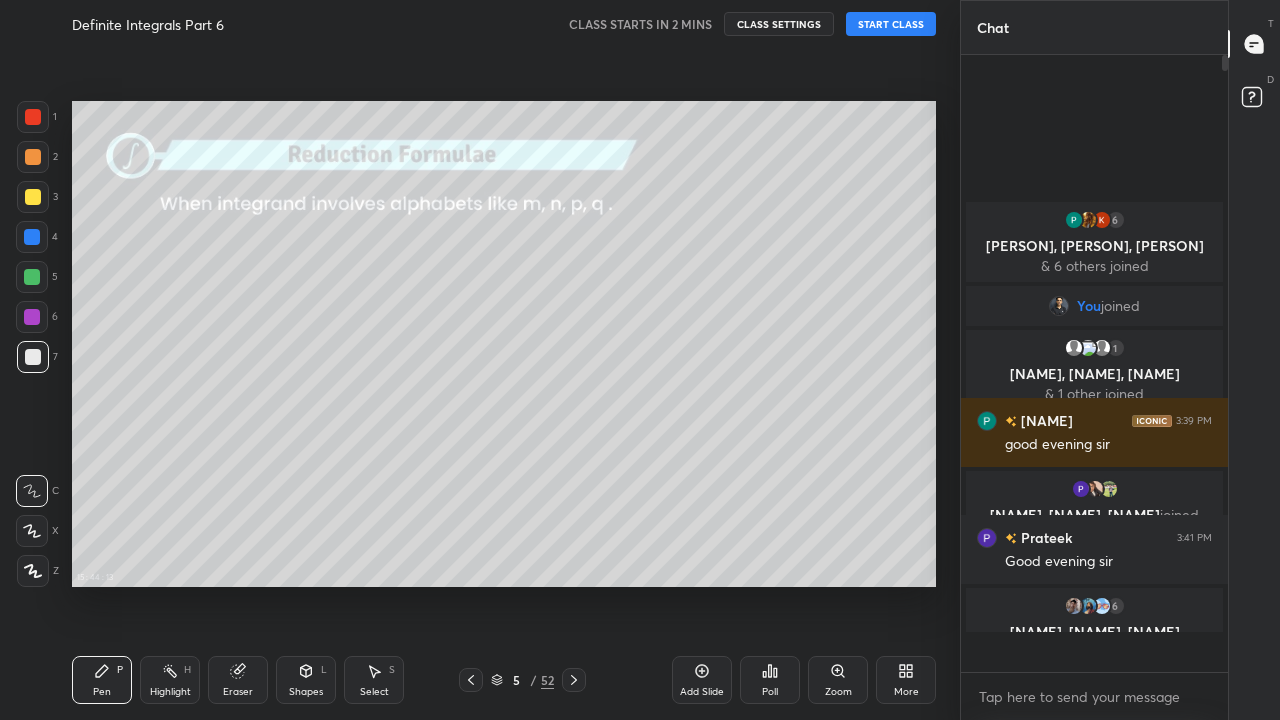 scroll, scrollTop: 7, scrollLeft: 7, axis: both 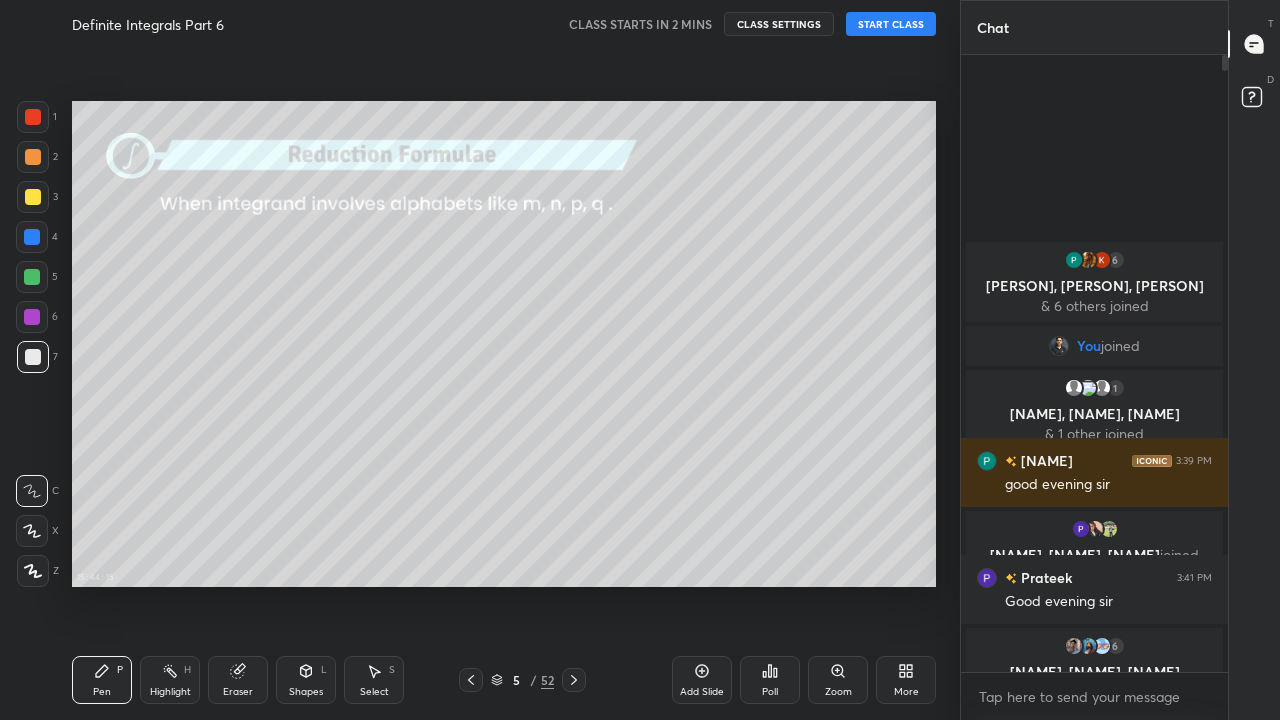 click 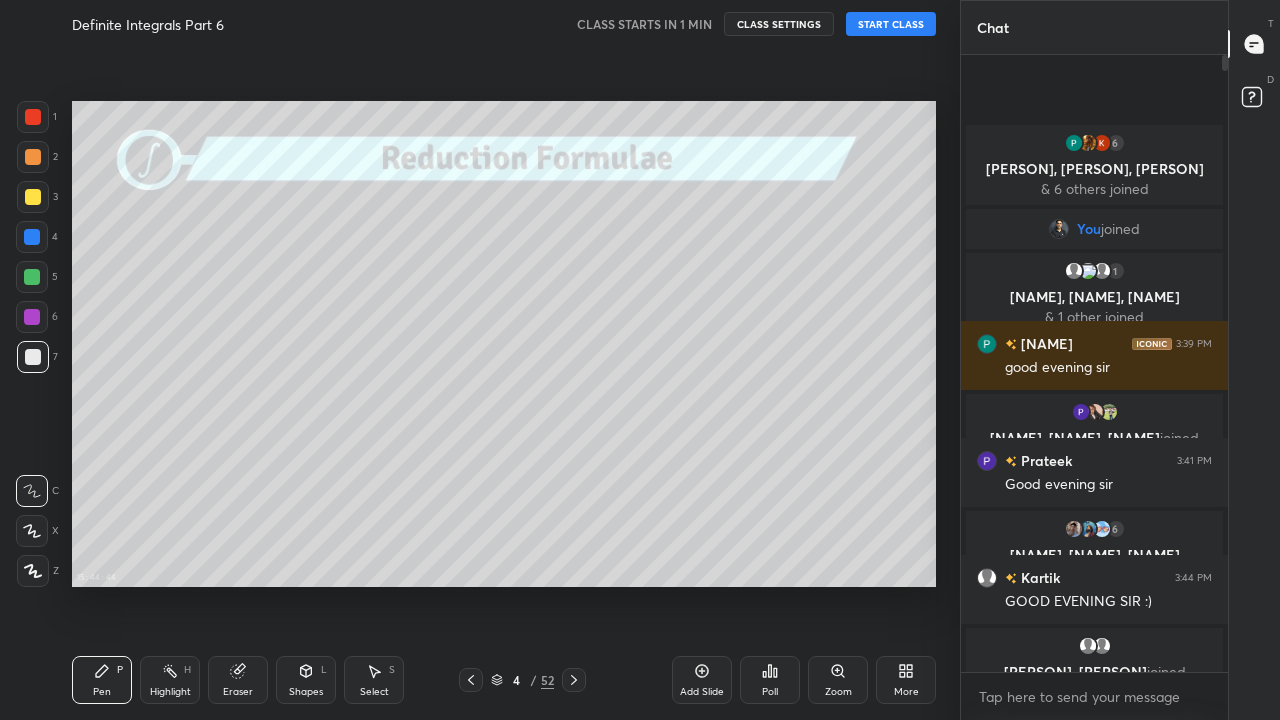 scroll, scrollTop: 570, scrollLeft: 261, axis: both 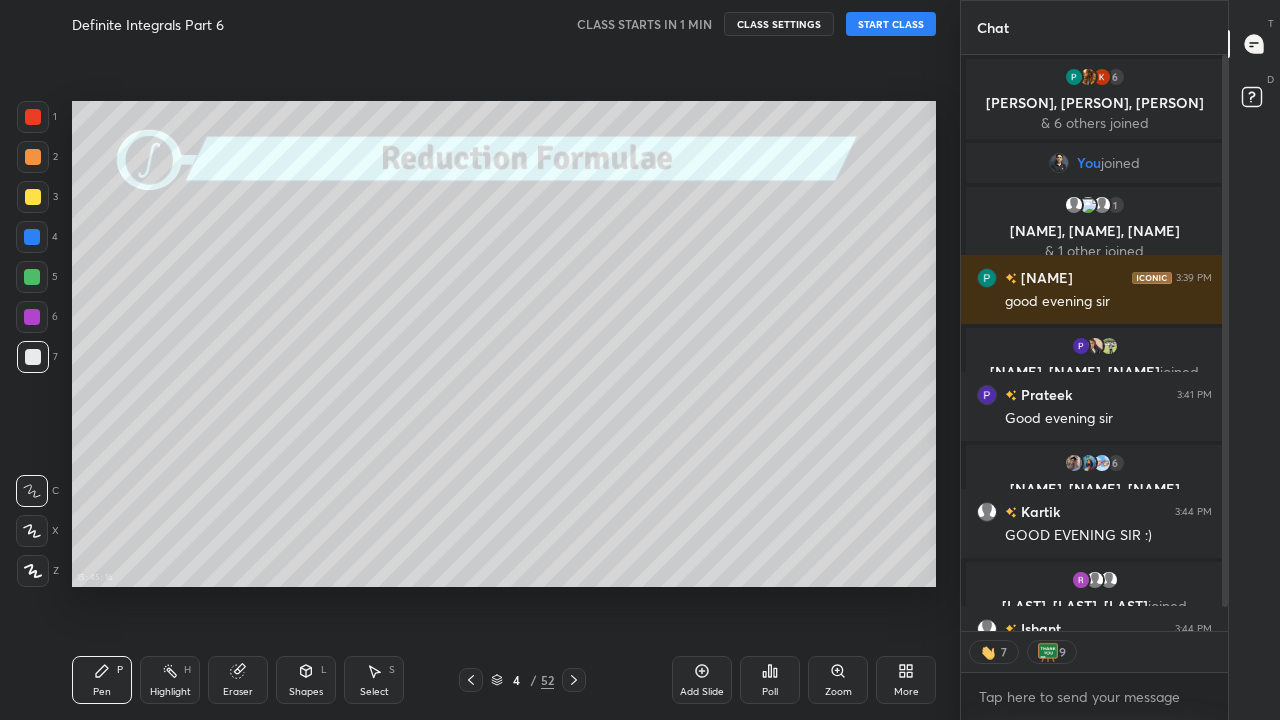 click 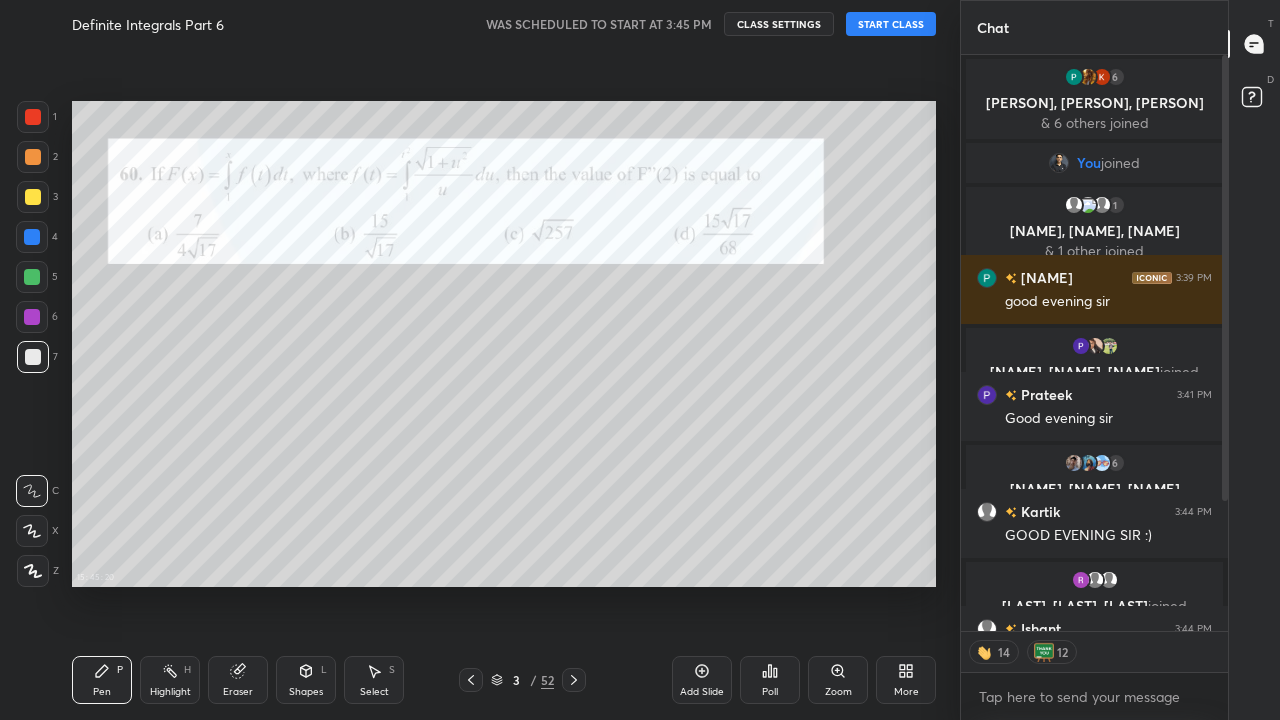 click on "CLASS SETTINGS" at bounding box center (779, 24) 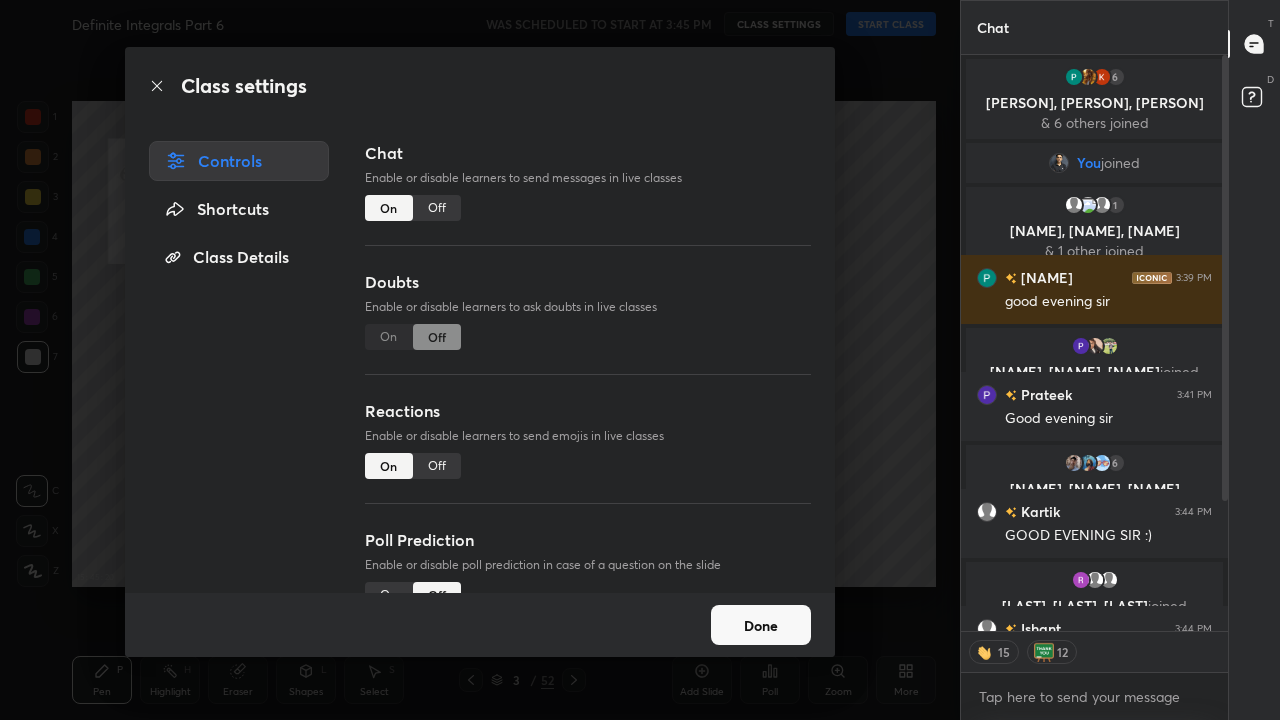 type on "x" 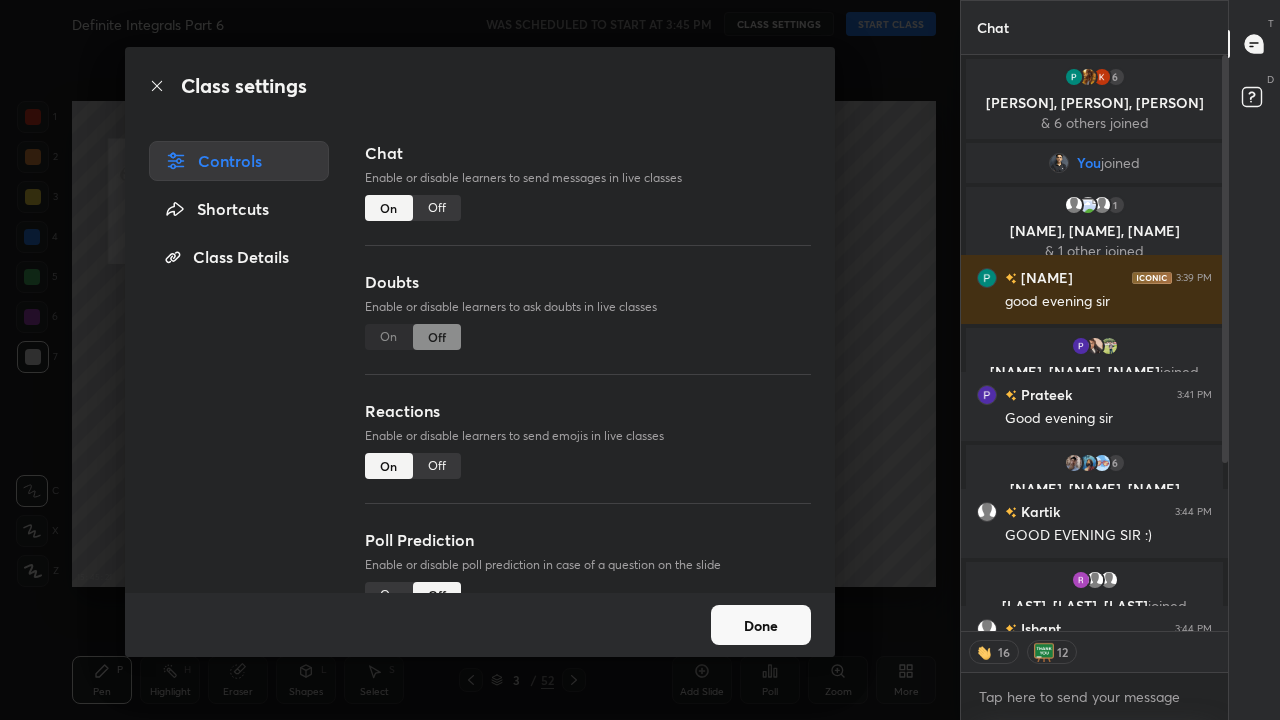 click on "Off" at bounding box center [437, 208] 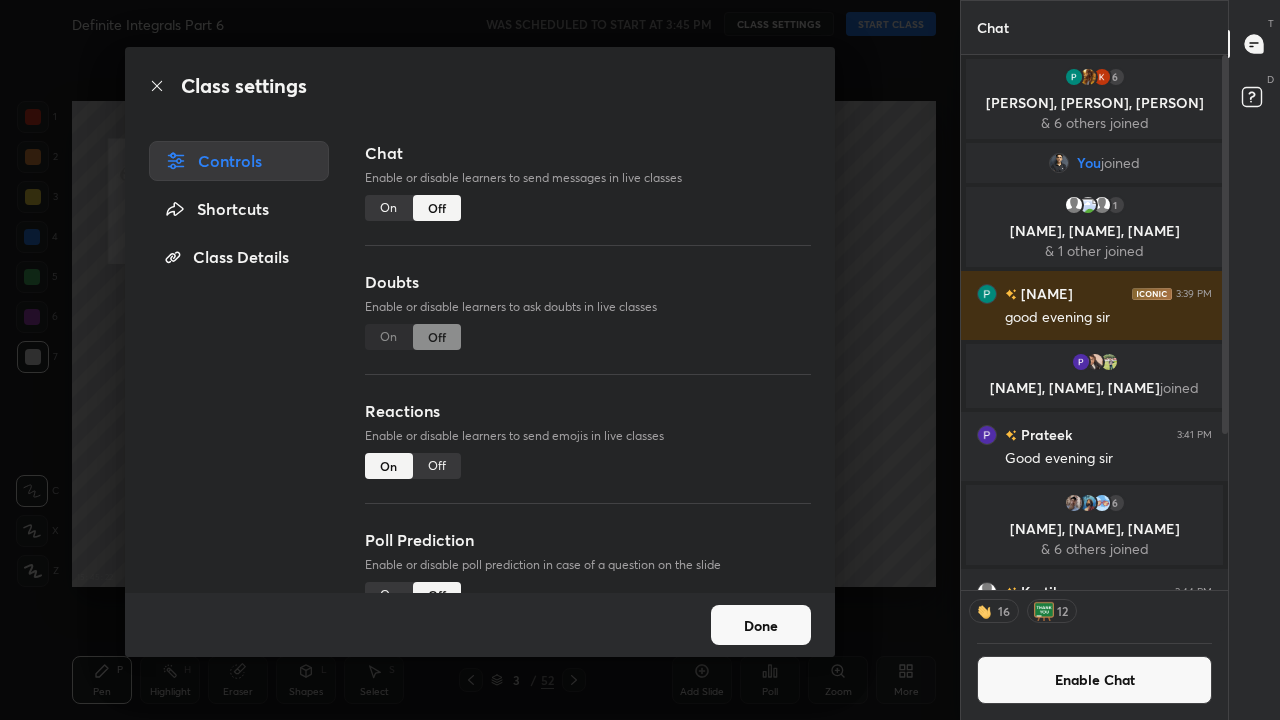 scroll, scrollTop: 529, scrollLeft: 261, axis: both 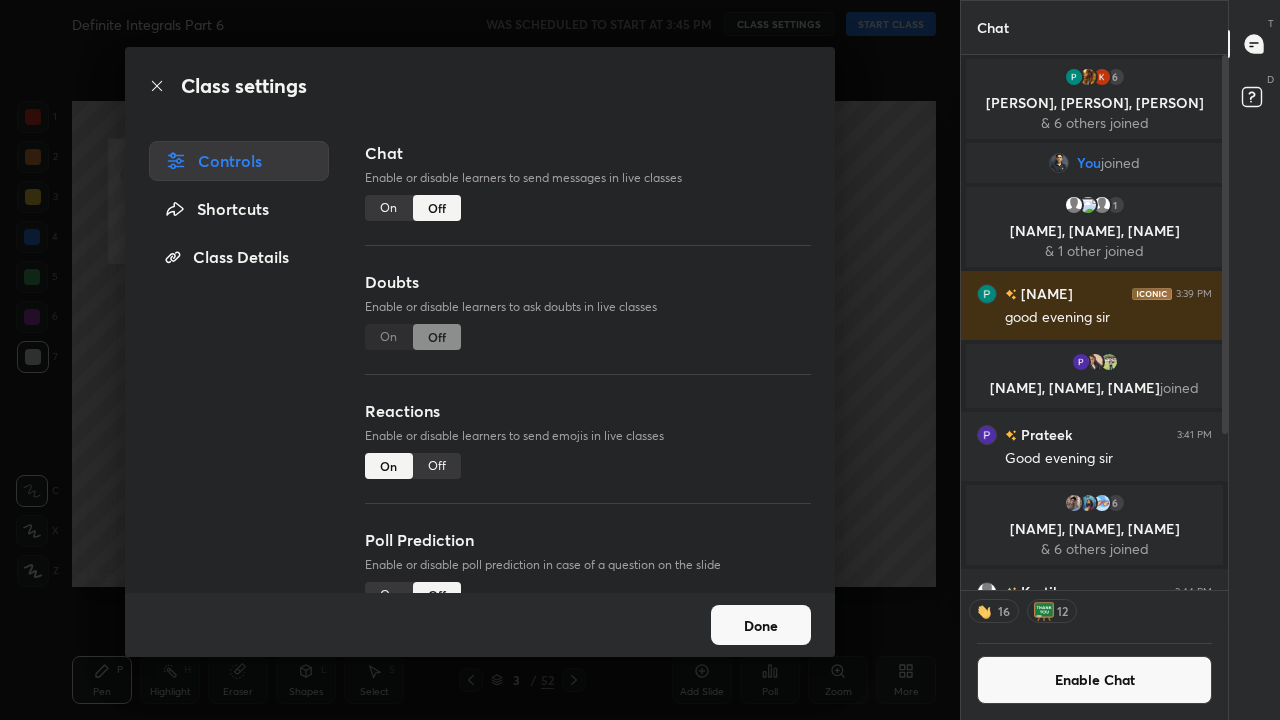 click on "Done" at bounding box center (761, 625) 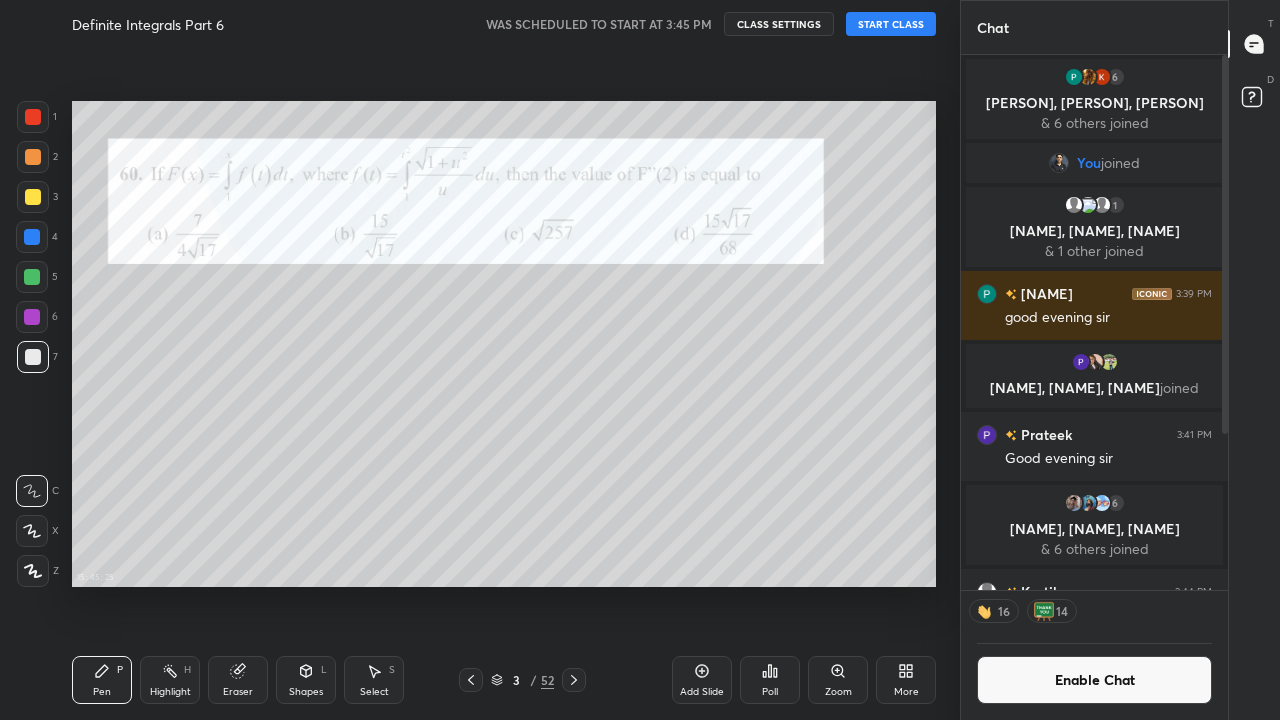 click 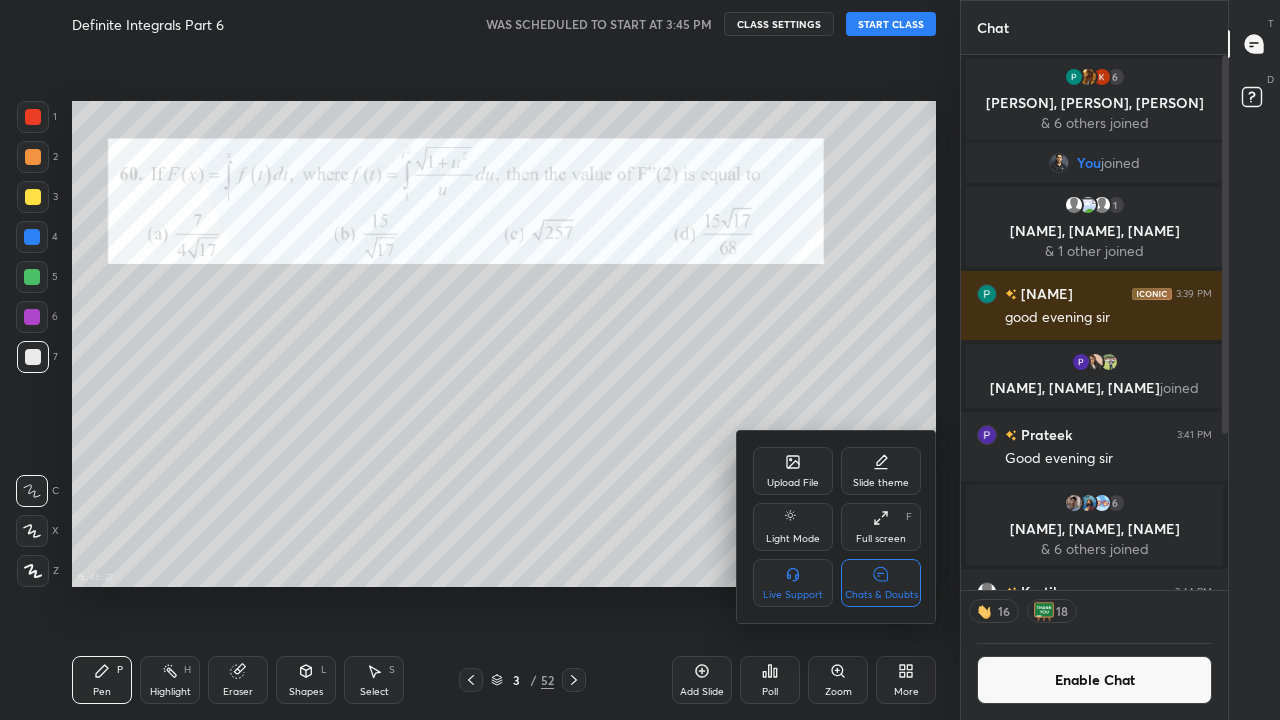 click on "Chats & Doubts" at bounding box center [881, 583] 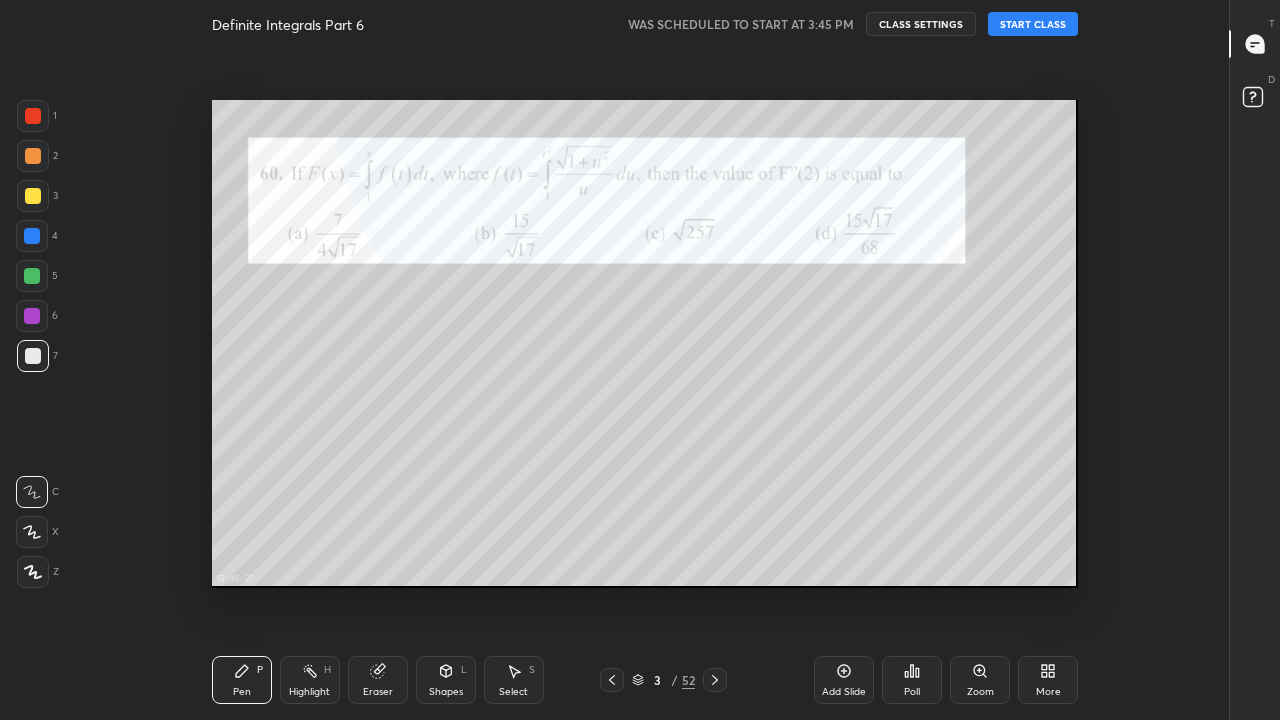 scroll, scrollTop: 7, scrollLeft: 1, axis: both 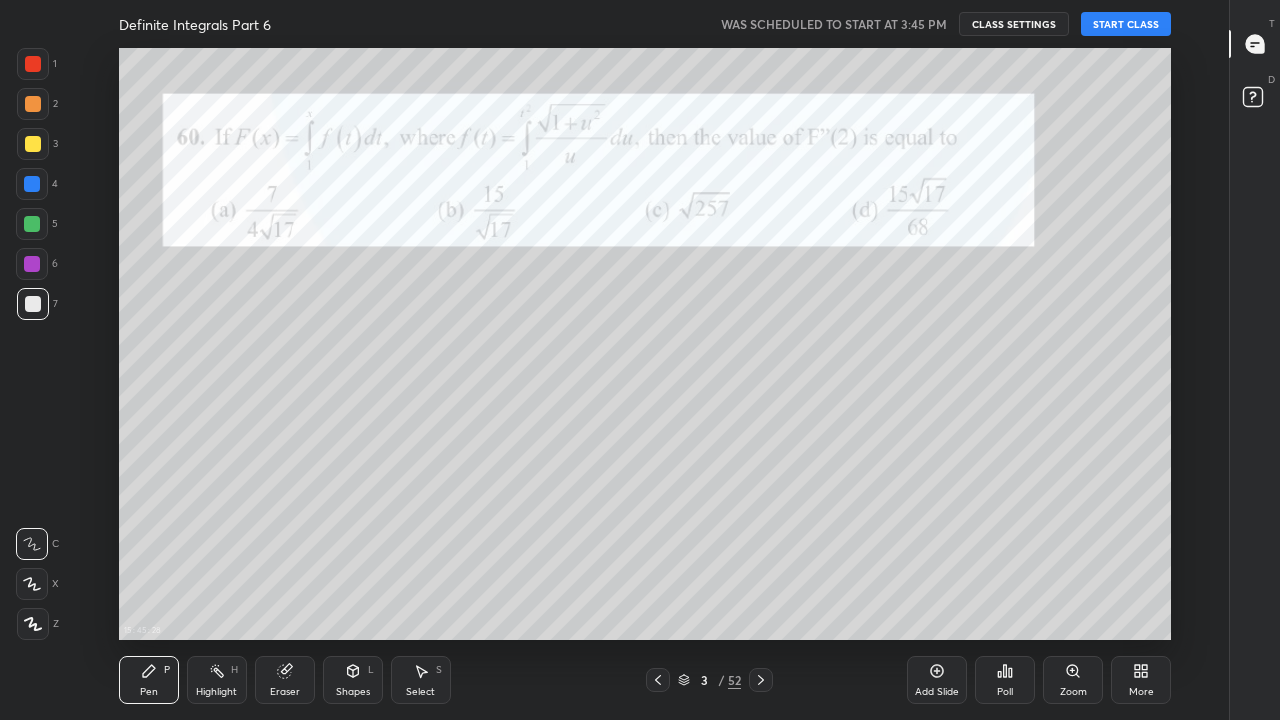 click on "CLASS SETTINGS" at bounding box center [1014, 24] 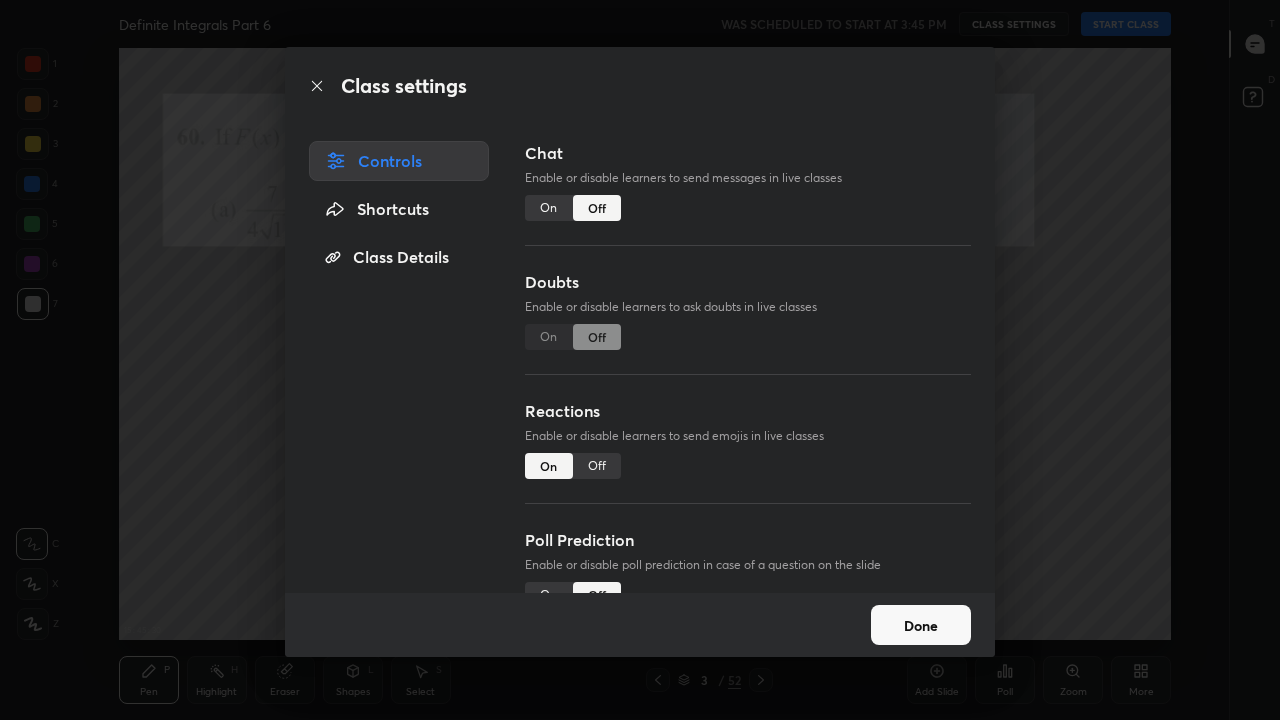 click on "Class settings Controls Shortcuts Class Details Chat Enable or disable learners to send messages in live classes On Off Doubts Enable or disable learners to ask doubts in live classes On Off Reactions Enable or disable learners to send emojis in live classes On Off Poll Prediction Enable or disable poll prediction in case of a question on the slide On Off Done" at bounding box center [640, 360] 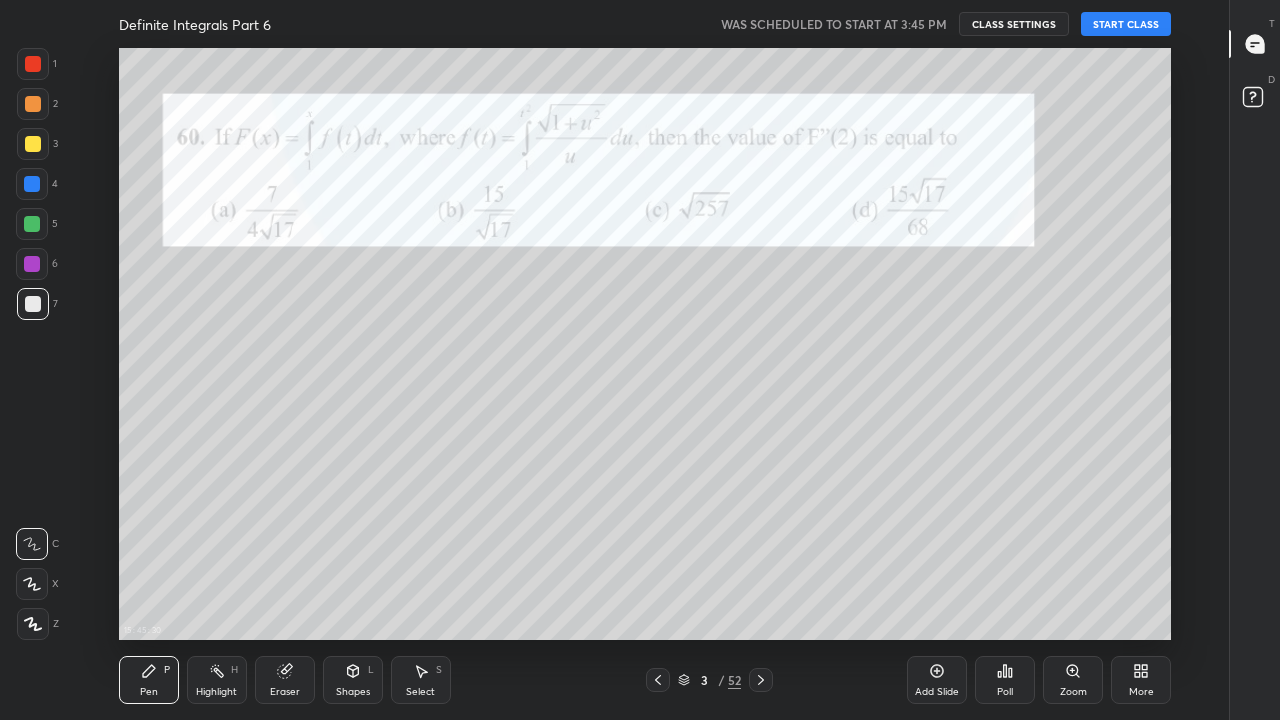 click on "START CLASS" at bounding box center [1126, 24] 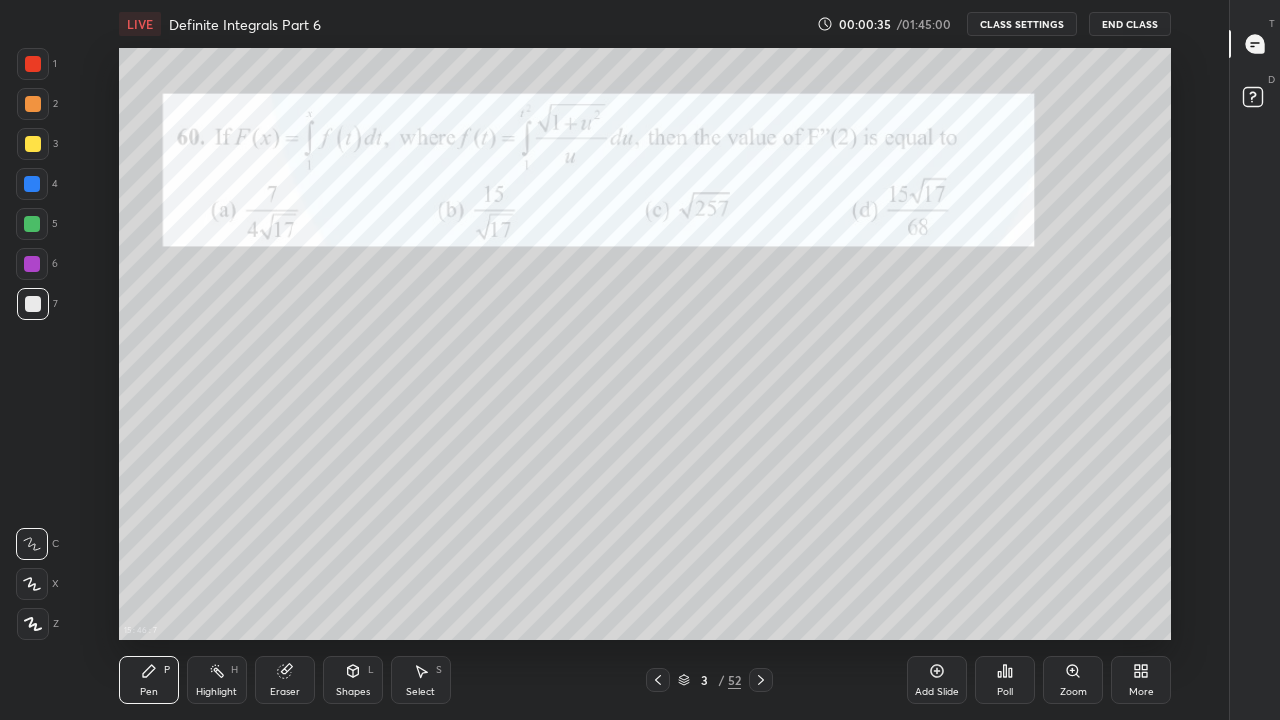 click at bounding box center (32, 184) 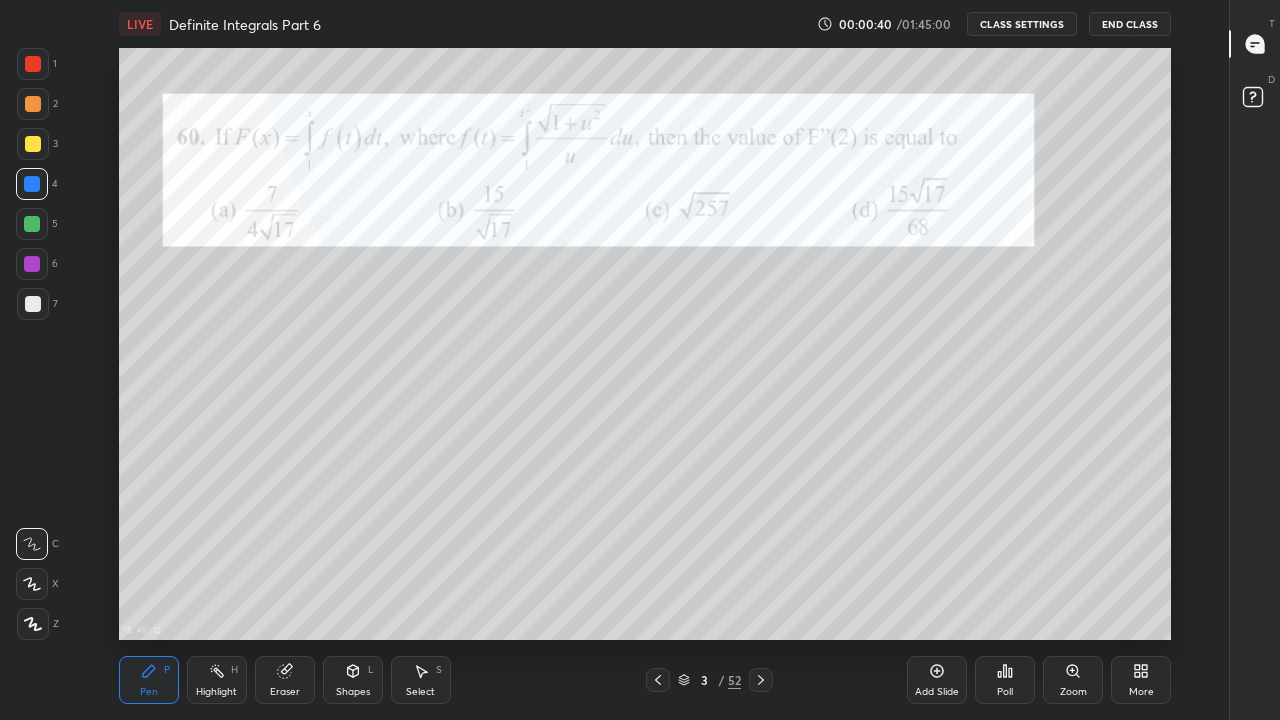 scroll, scrollTop: 7, scrollLeft: 1, axis: both 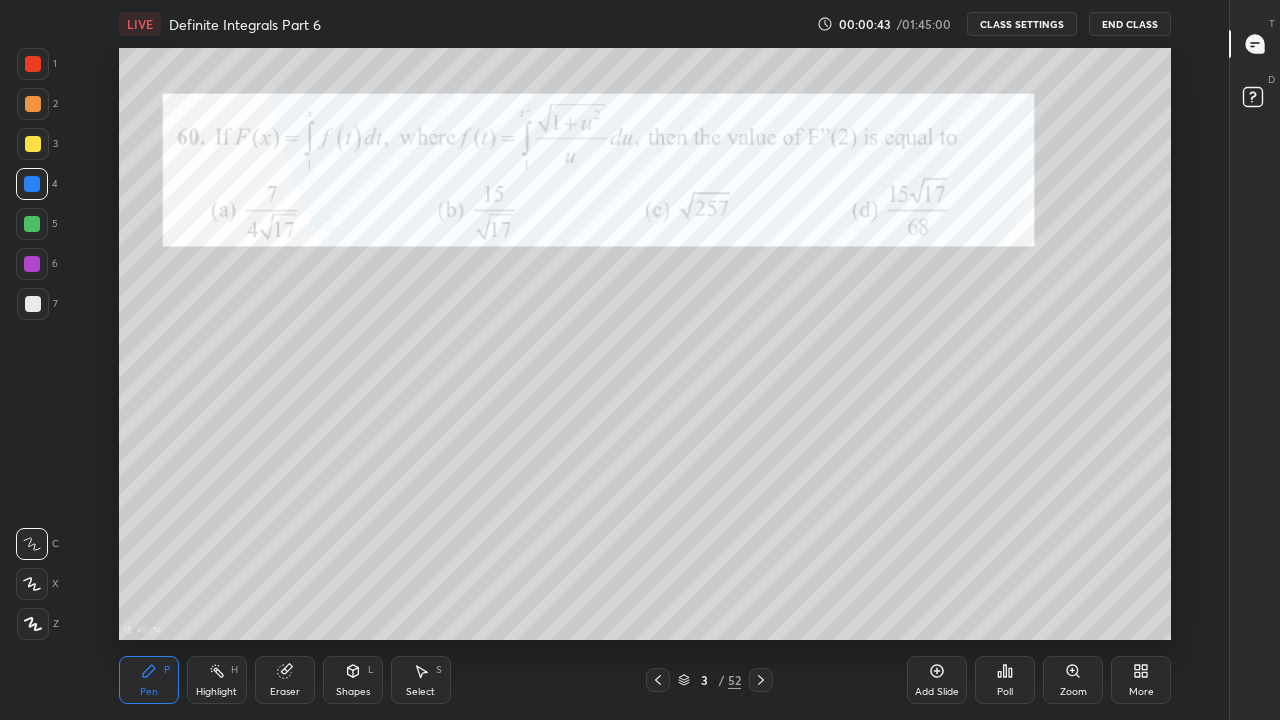 click 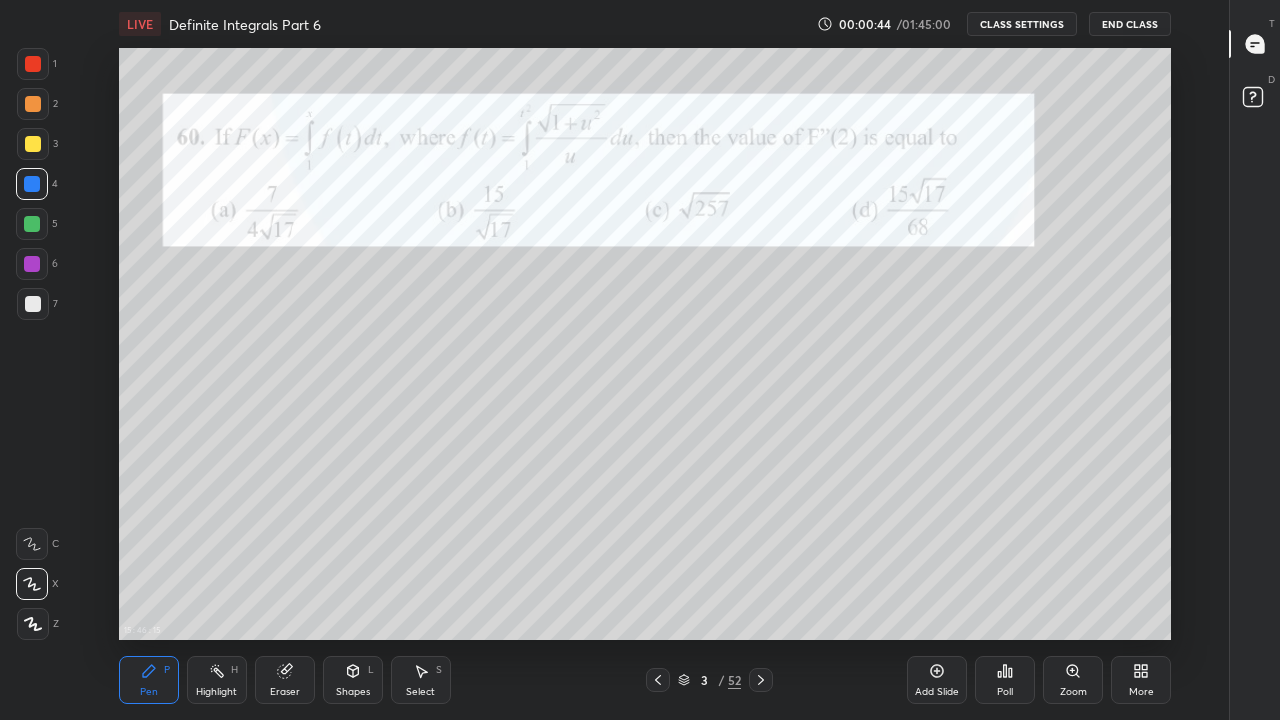 click 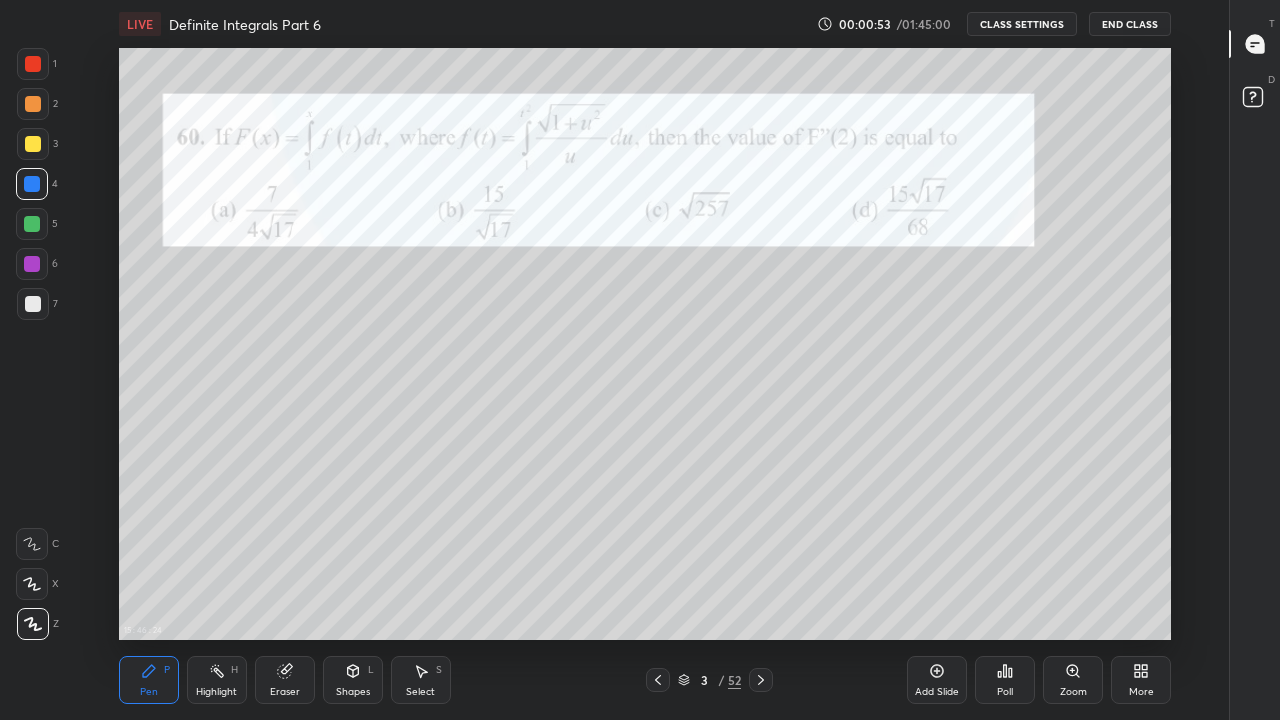 click 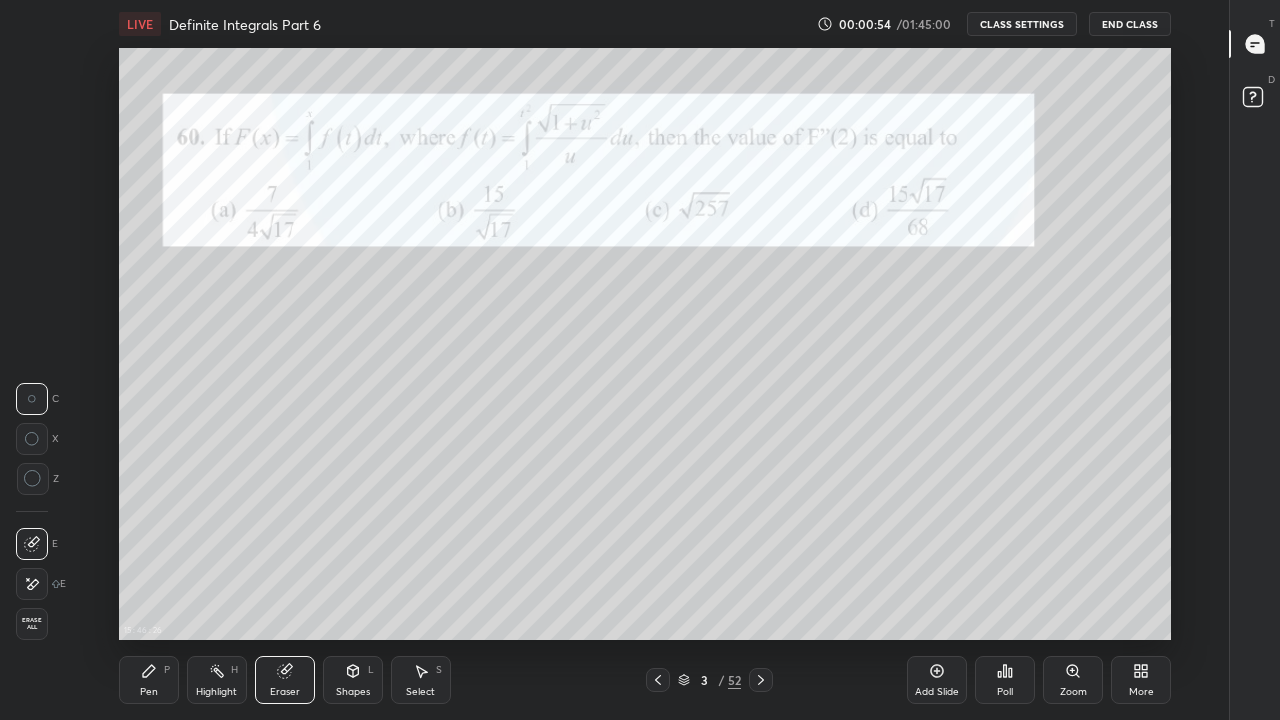 click on "Erase all" at bounding box center (32, 624) 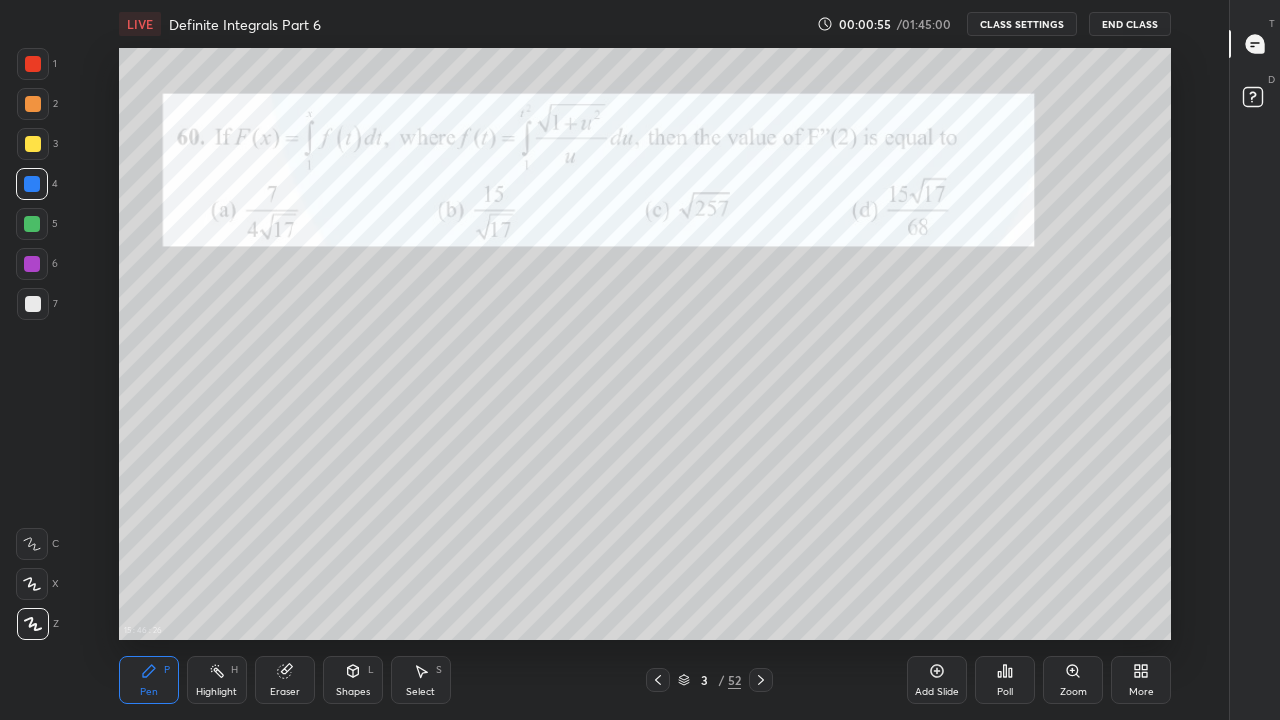 click 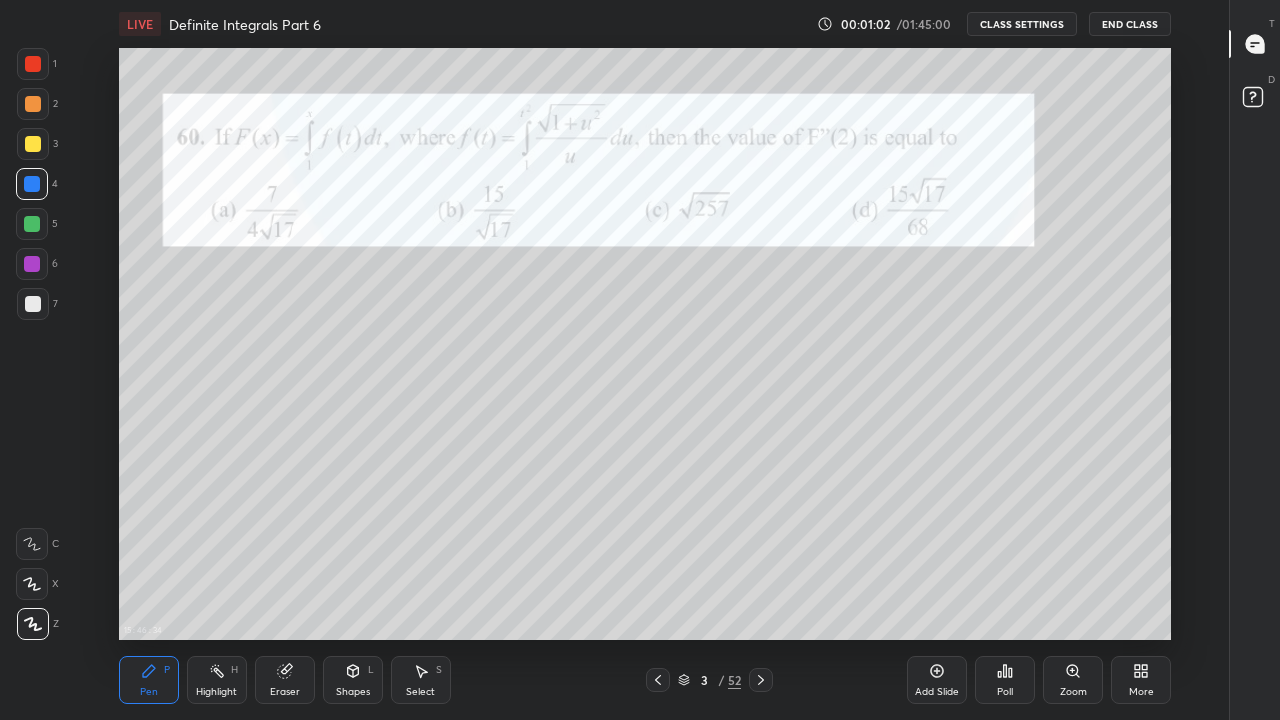 click at bounding box center (33, 304) 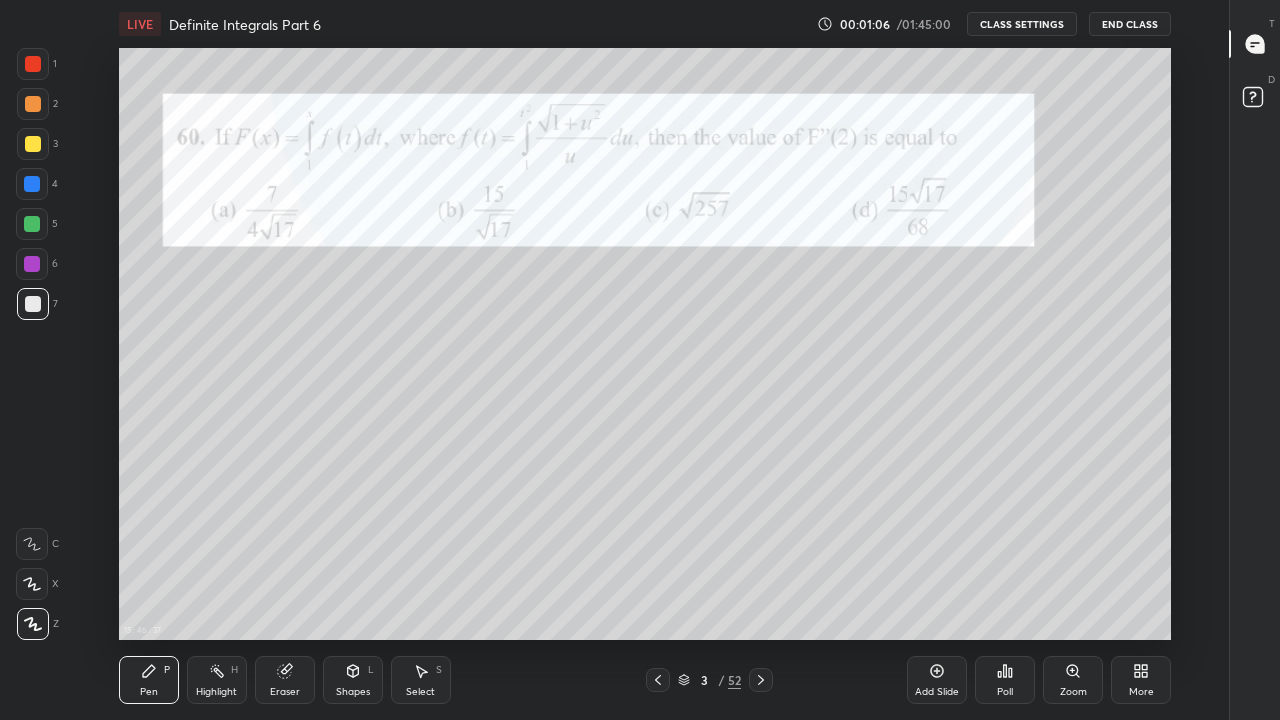 click 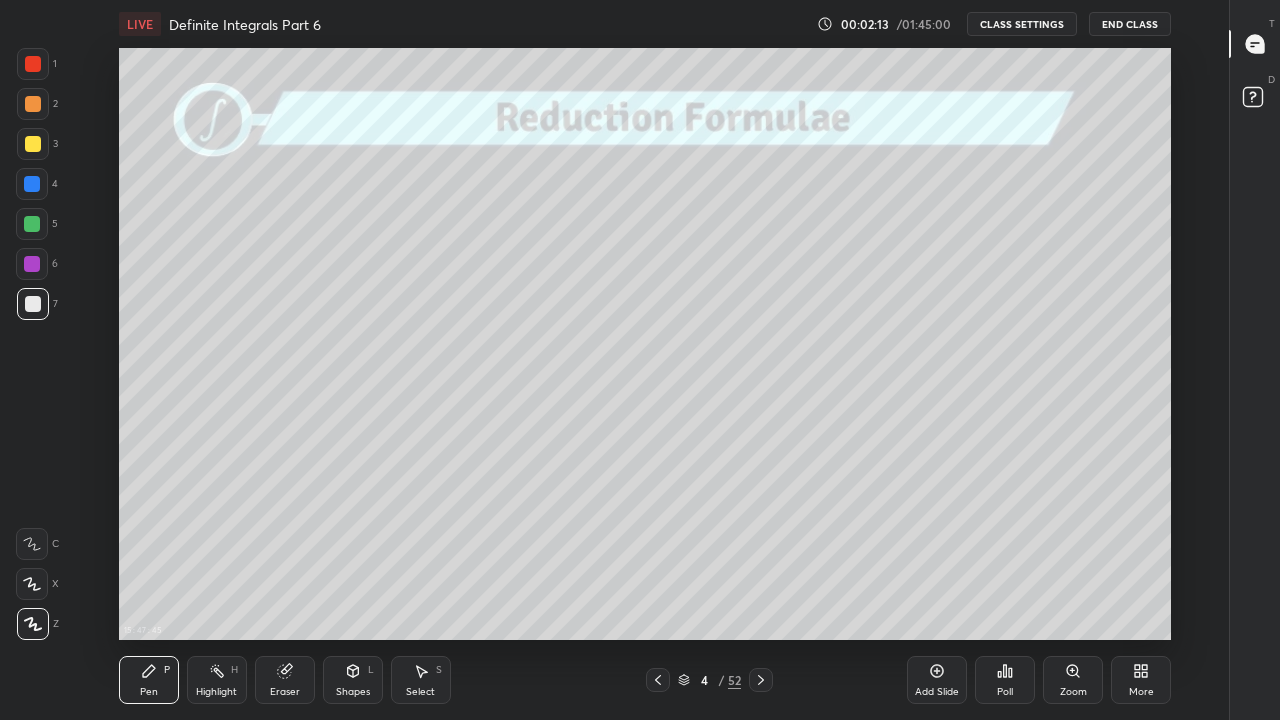 click 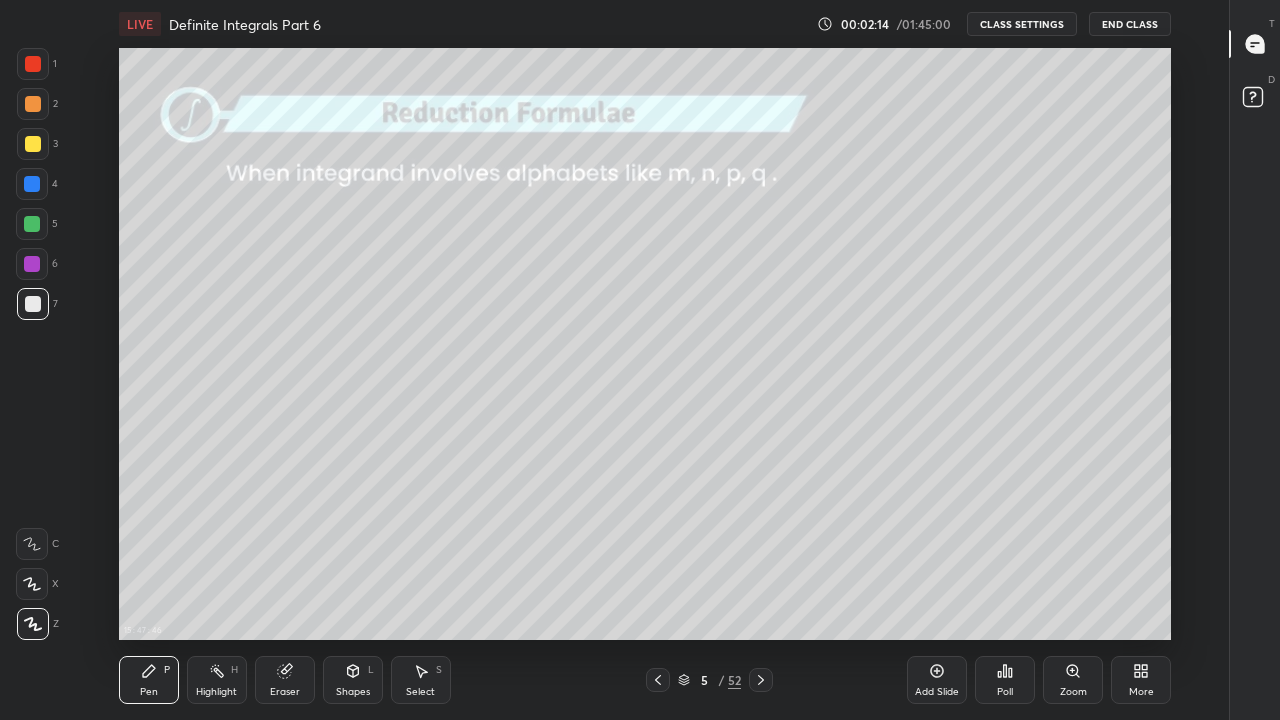 click 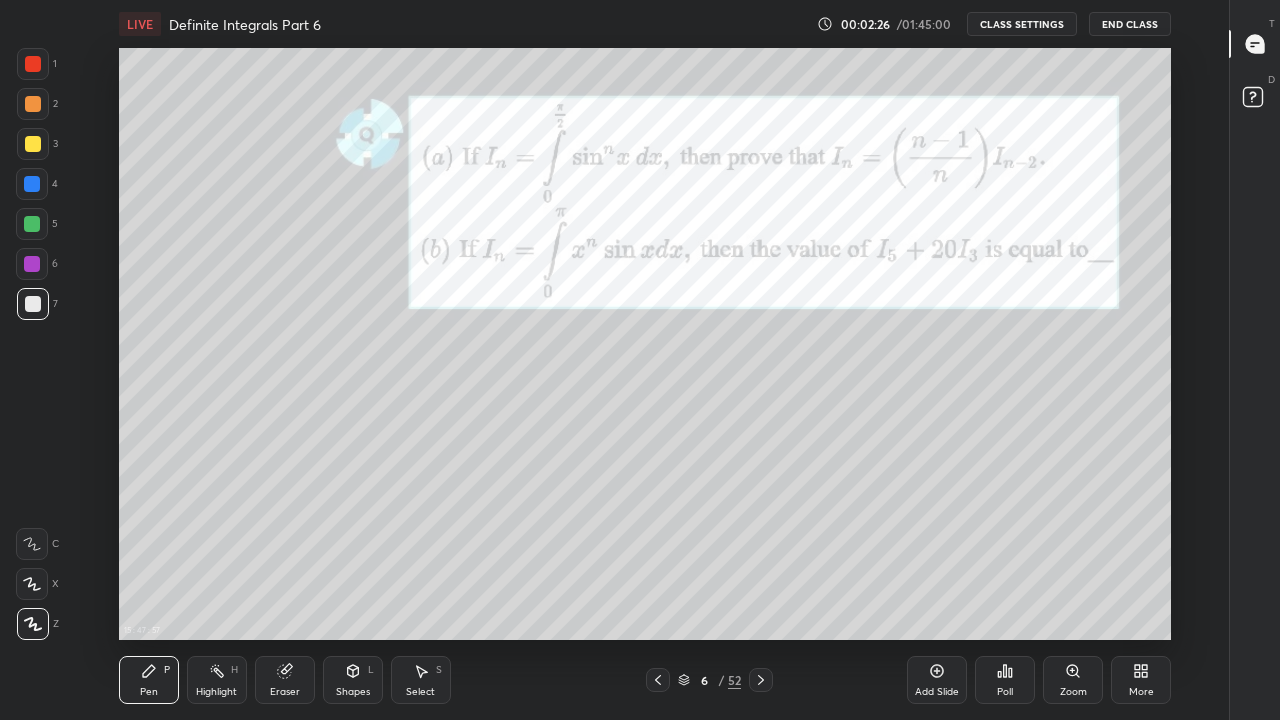 click 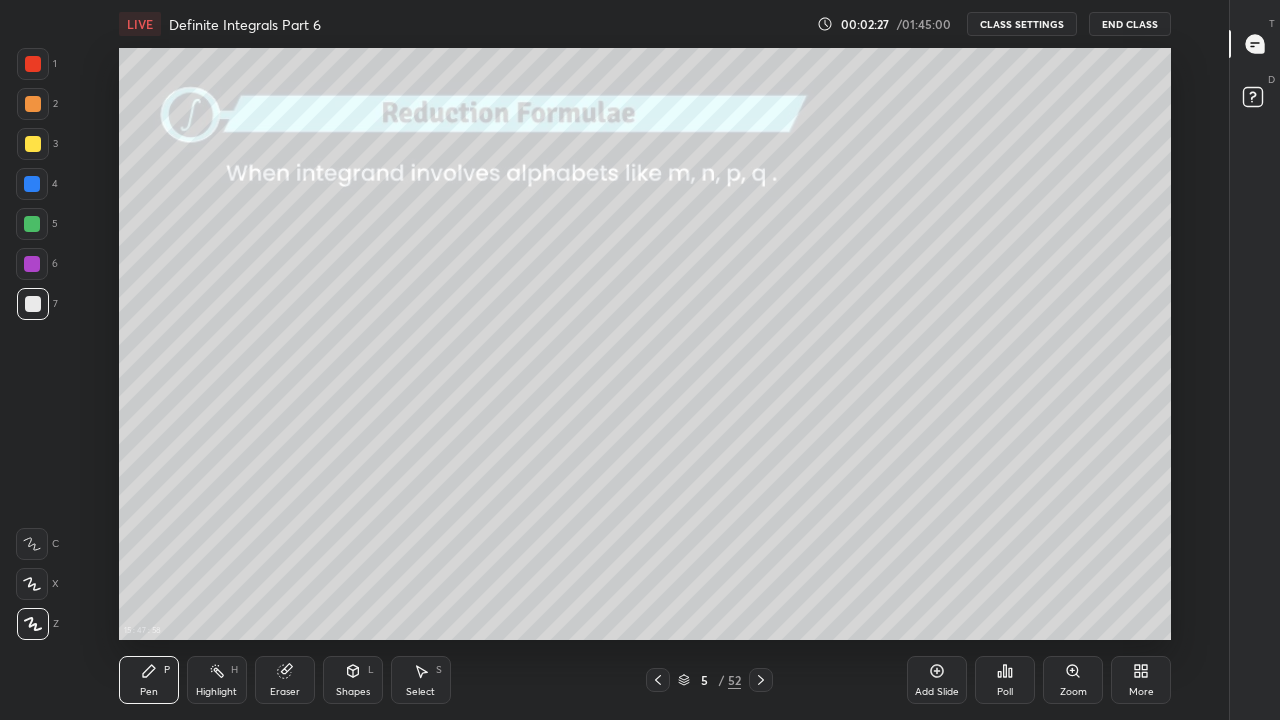 click 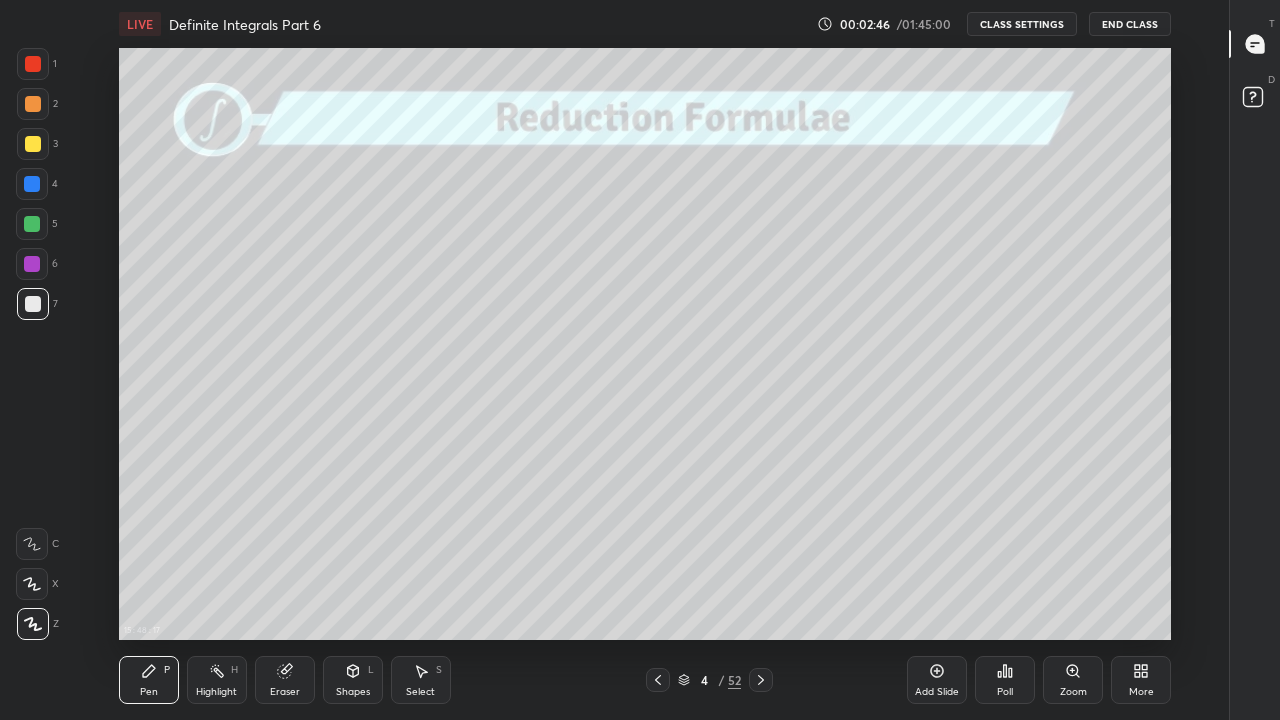 click on "Eraser" at bounding box center (285, 692) 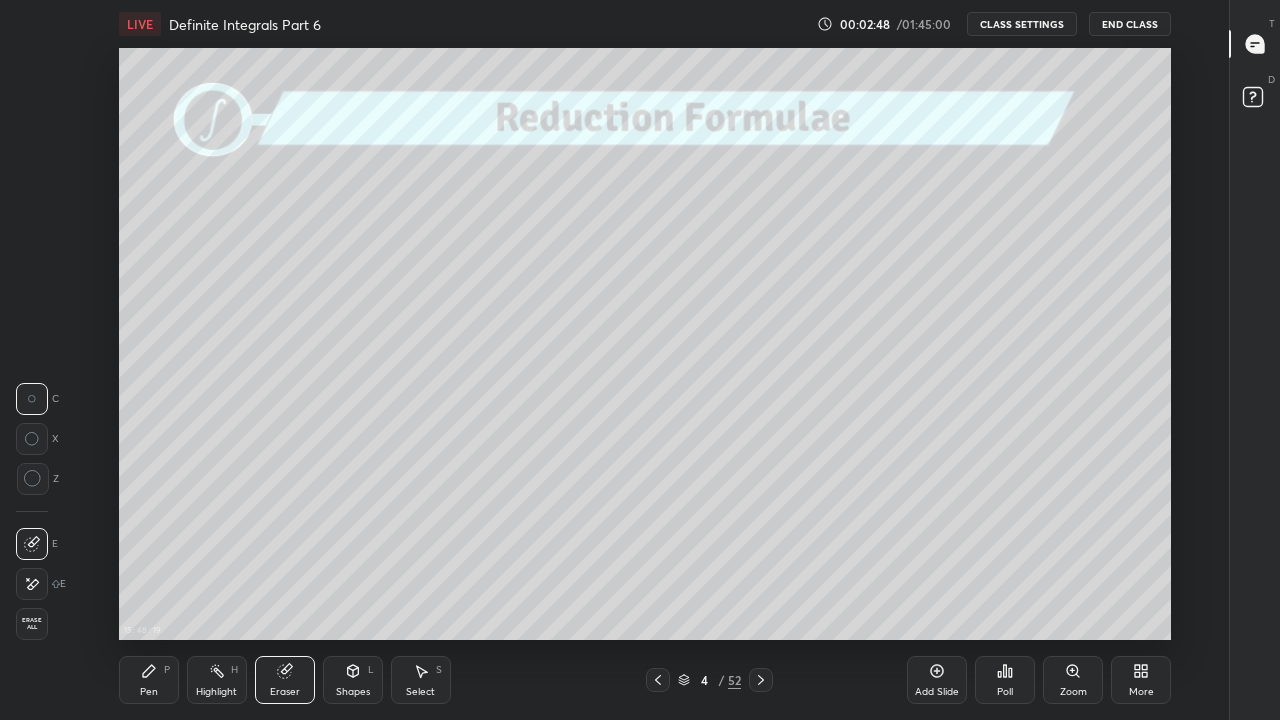 click on "Pen P" at bounding box center (149, 680) 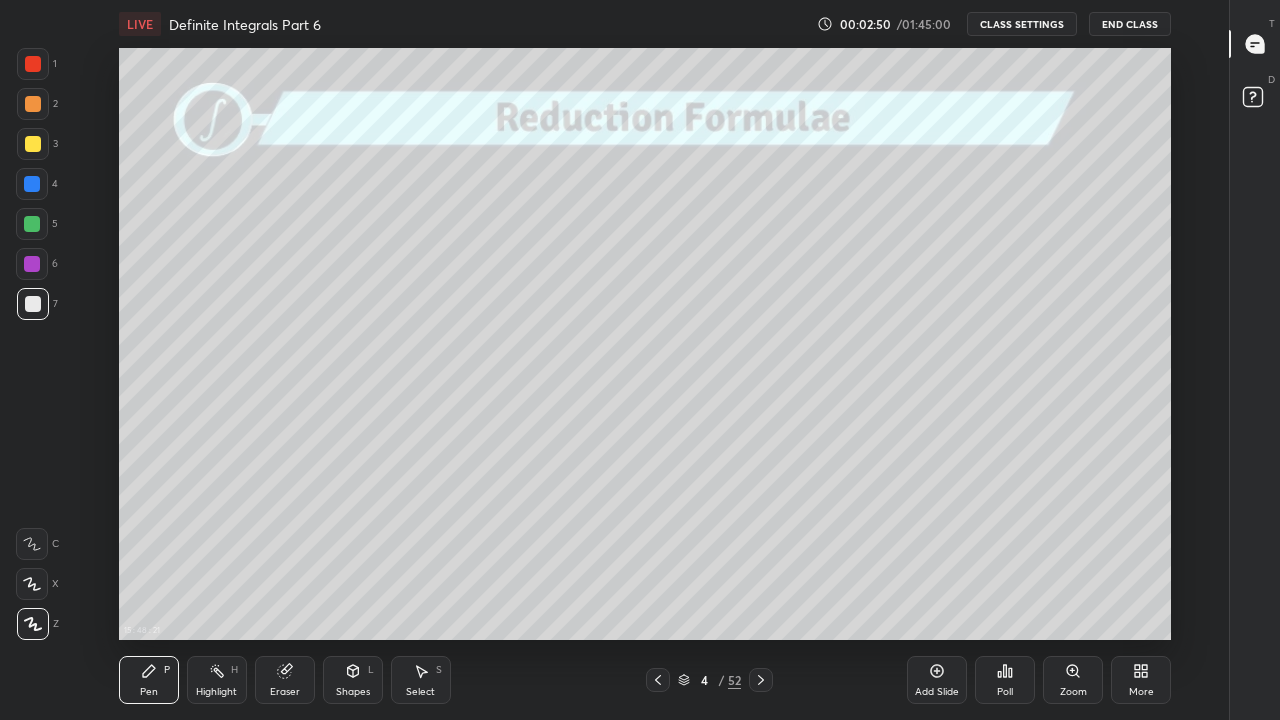 click on "Eraser" at bounding box center [285, 680] 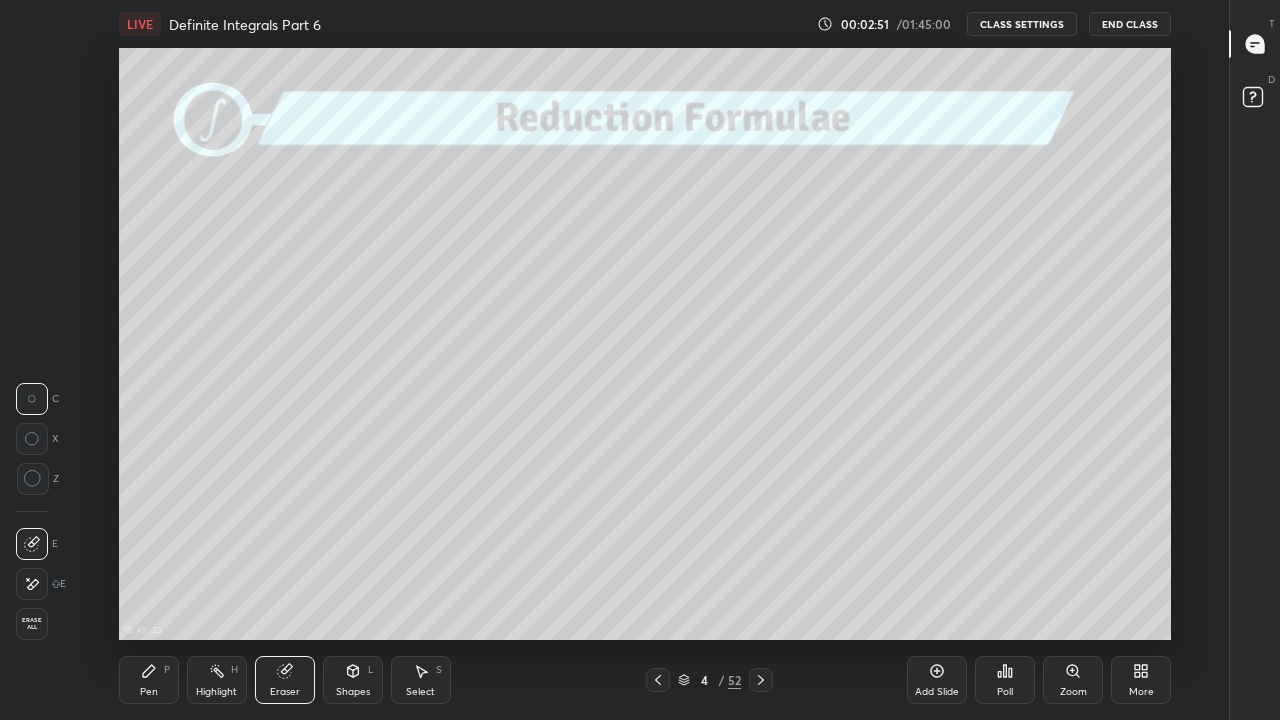 click 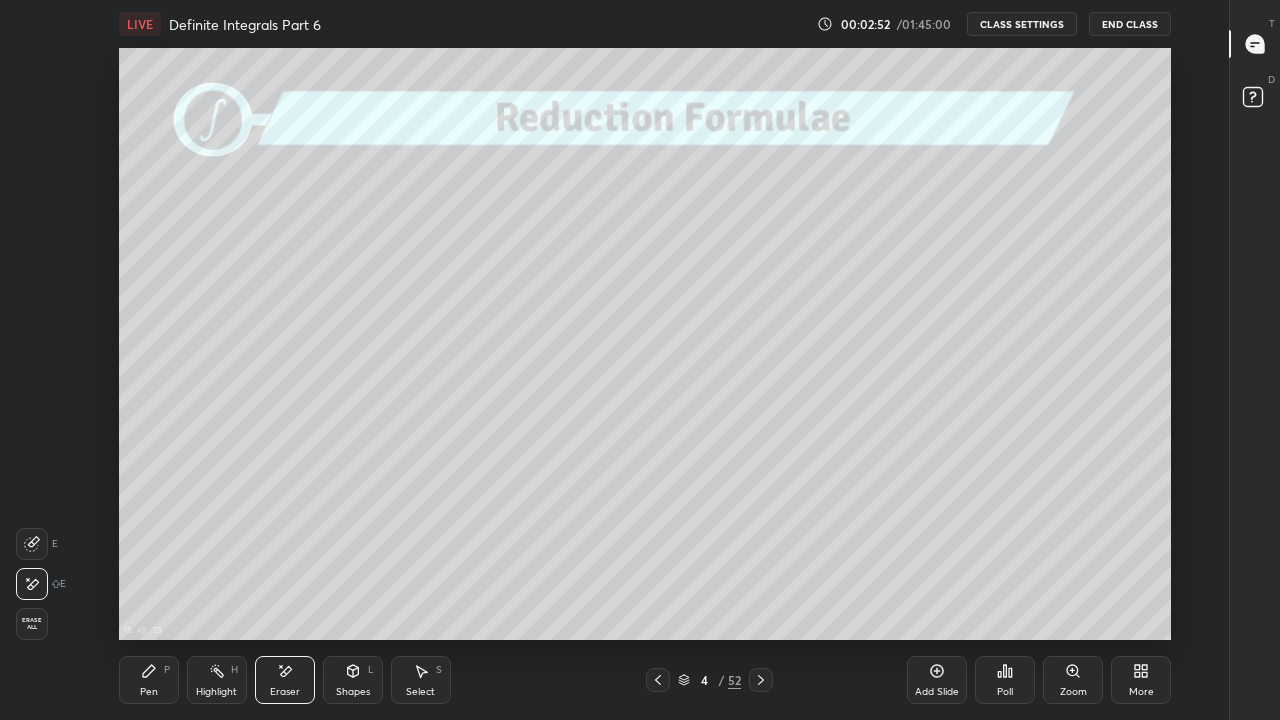 click 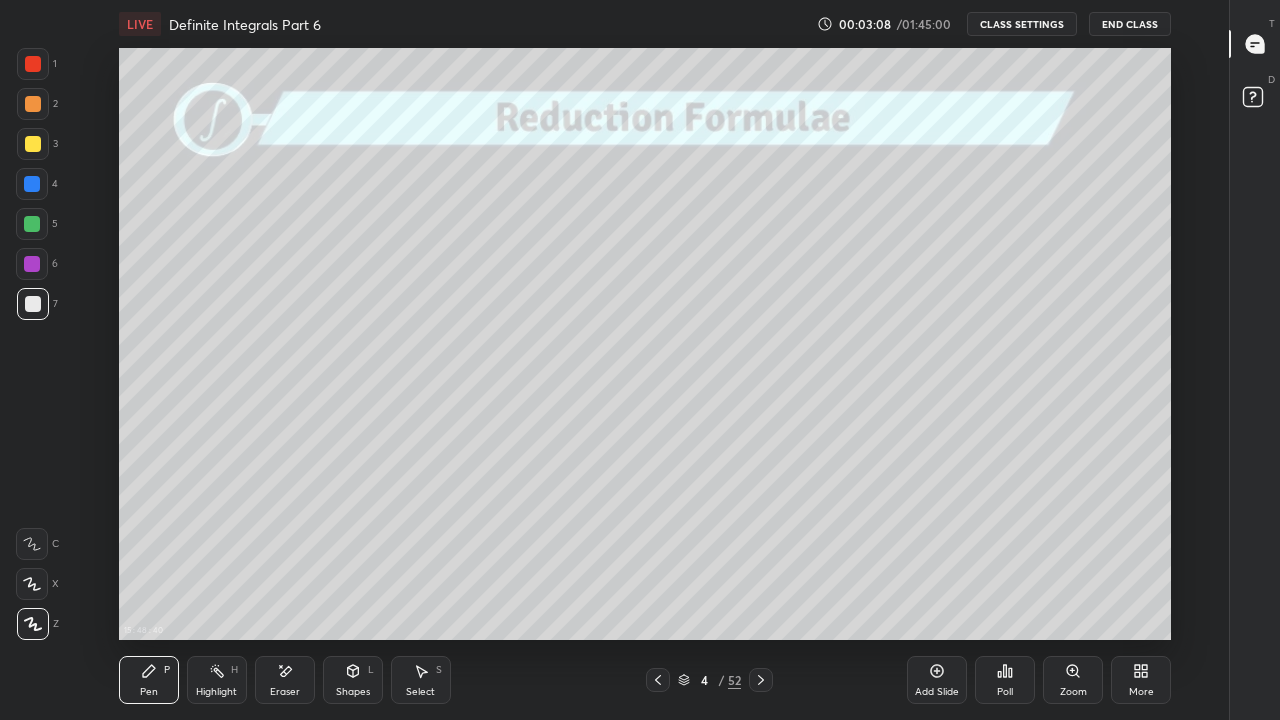 click on "Eraser" at bounding box center (285, 692) 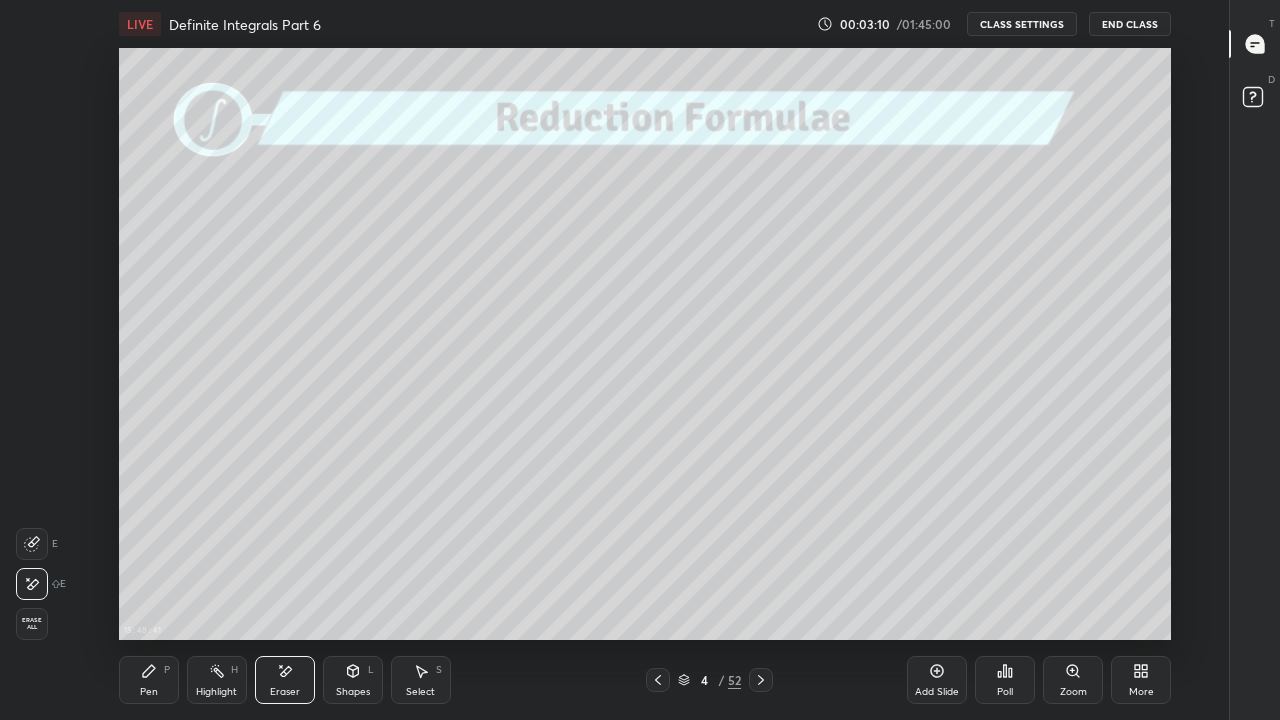 click on "Pen" at bounding box center [149, 692] 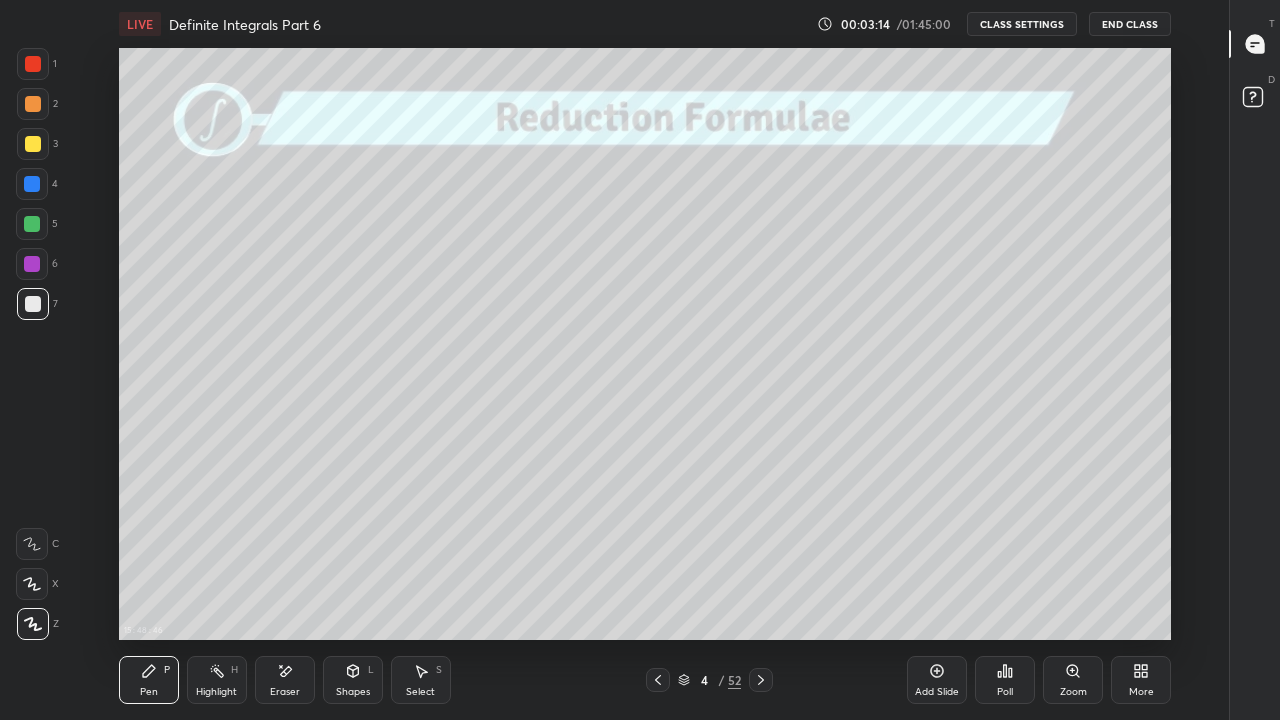 click on "Eraser" at bounding box center (285, 680) 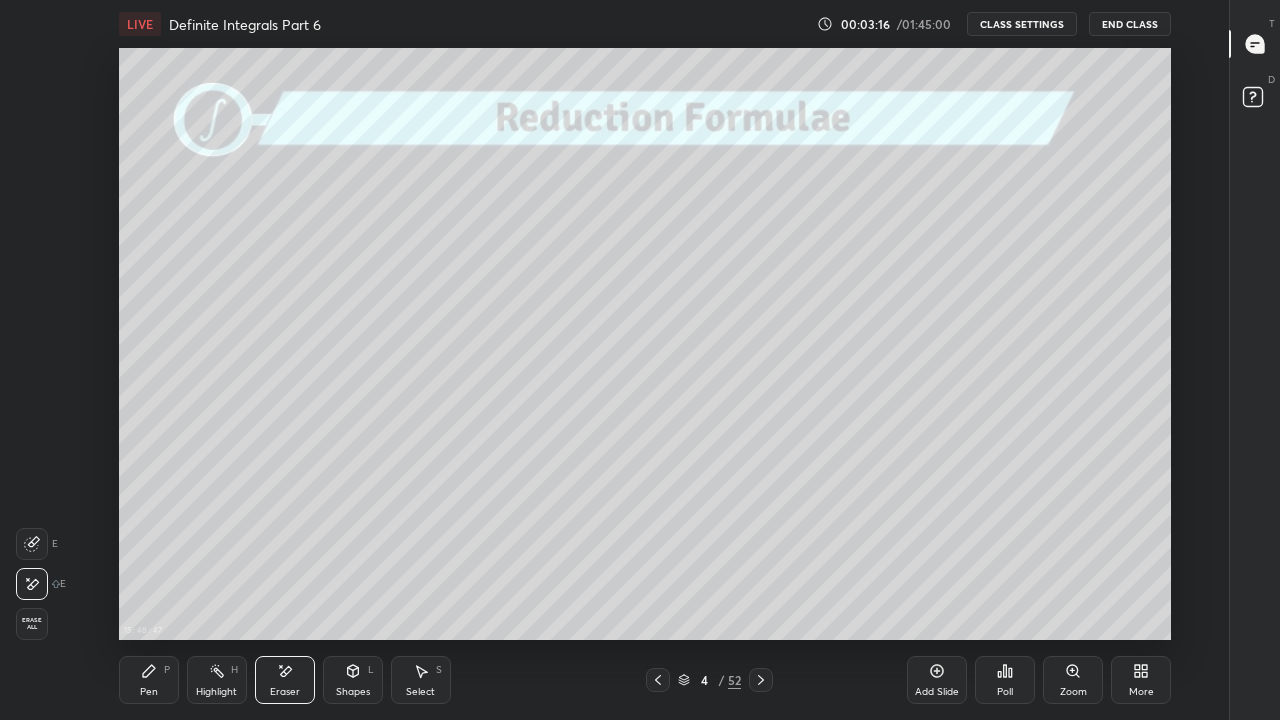 click on "Pen P" at bounding box center [149, 680] 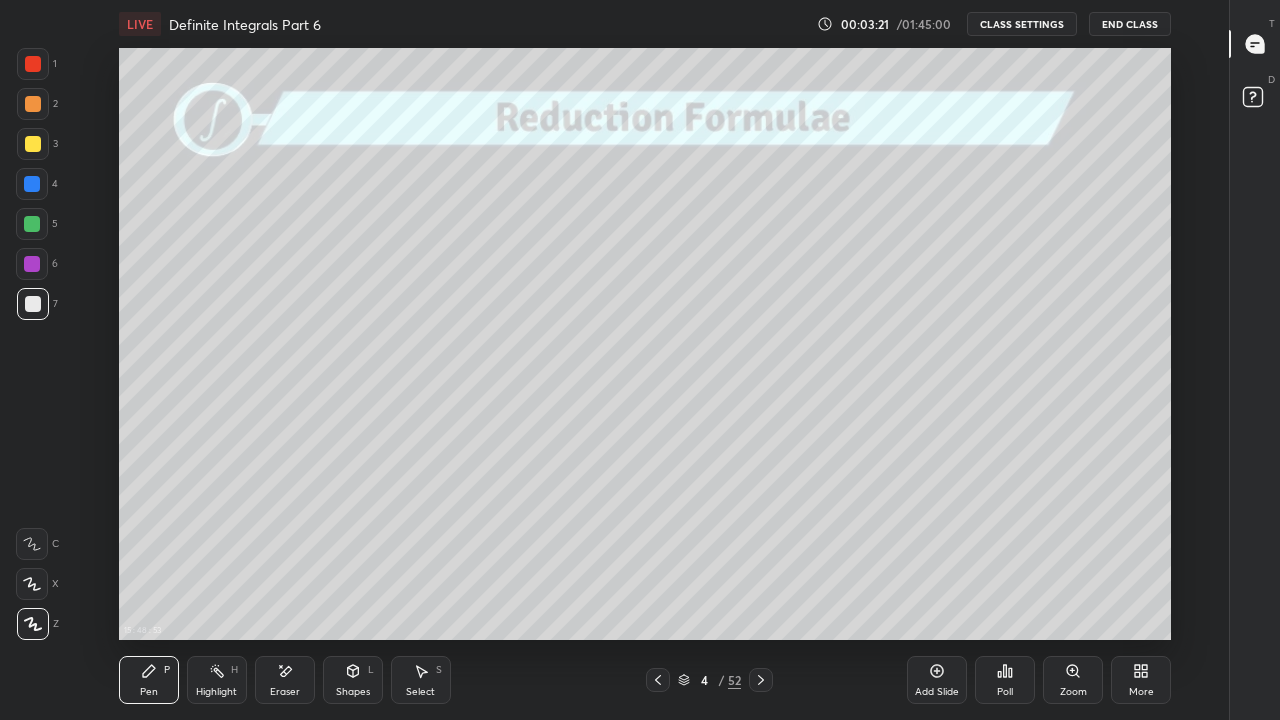 click at bounding box center (32, 224) 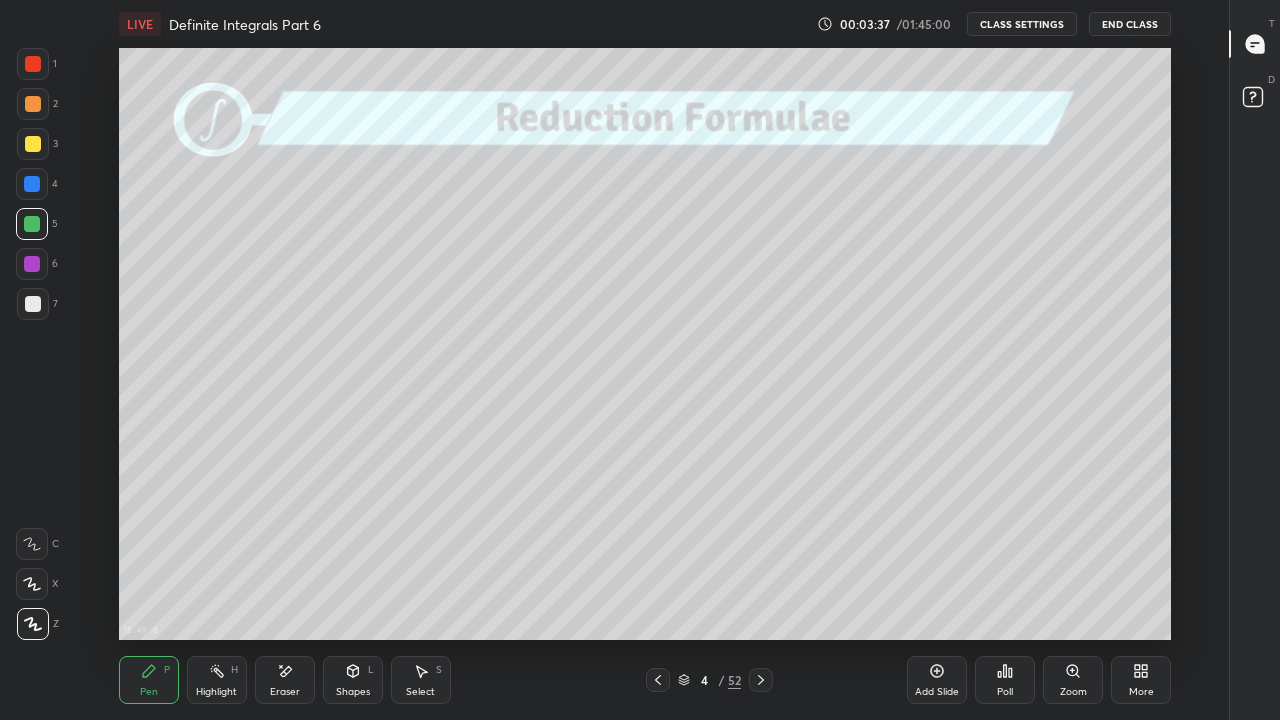 click at bounding box center [33, 304] 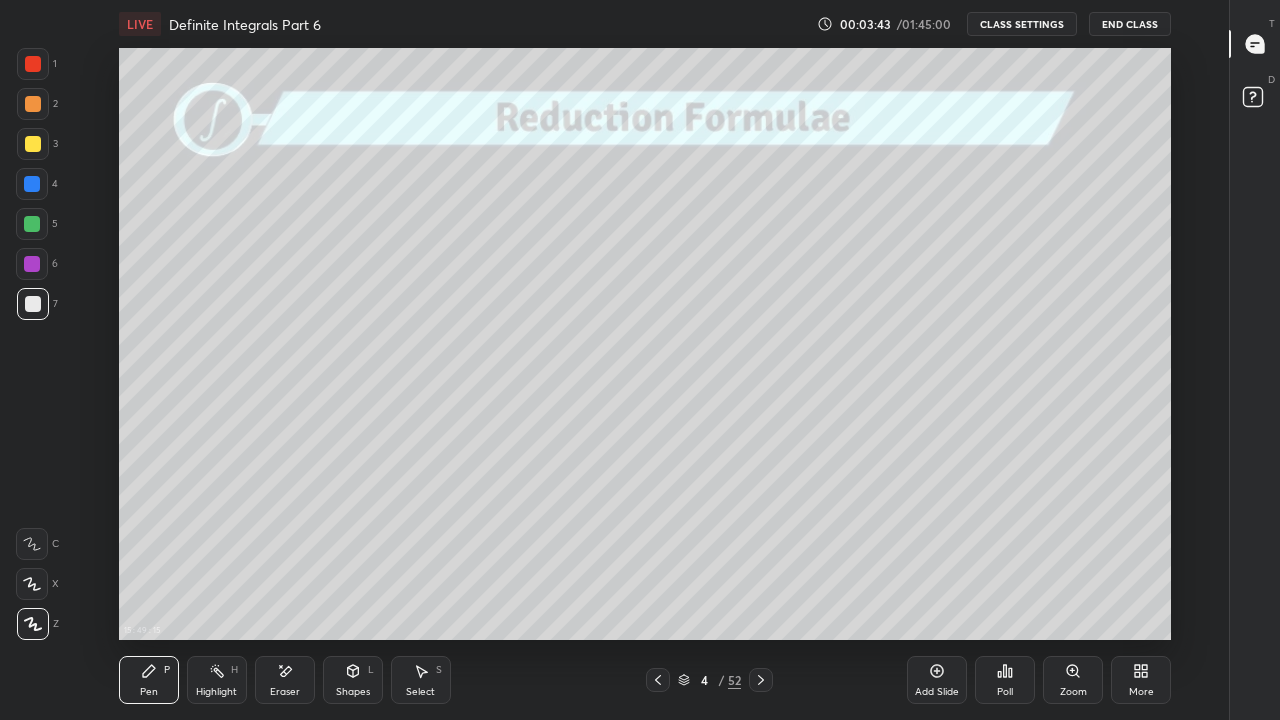 click at bounding box center (33, 144) 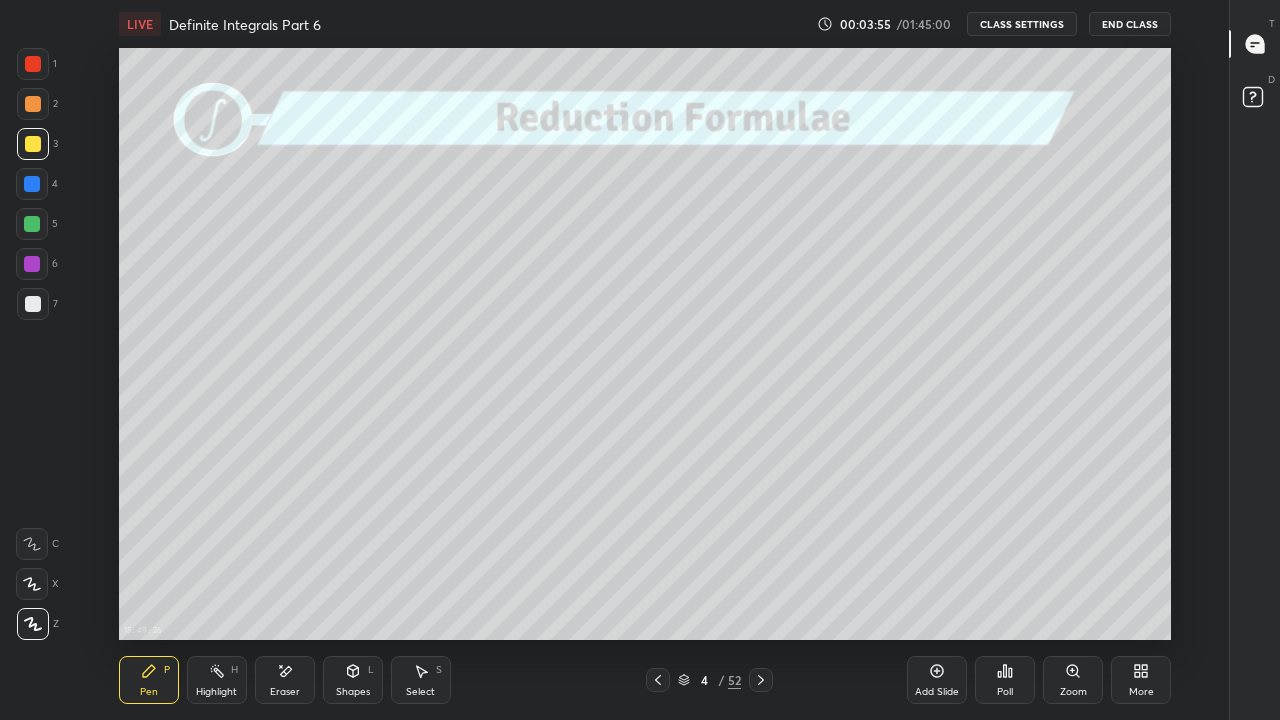 click on "Eraser" at bounding box center (285, 692) 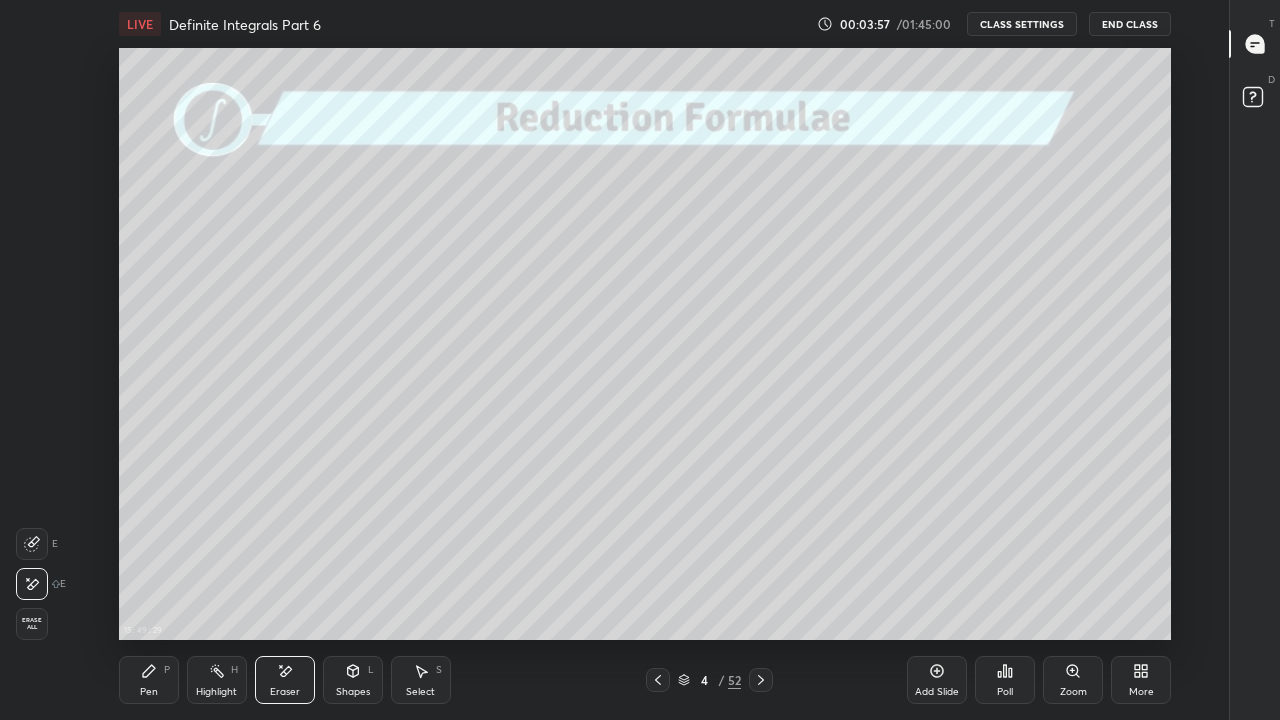 click on "Pen" at bounding box center (149, 692) 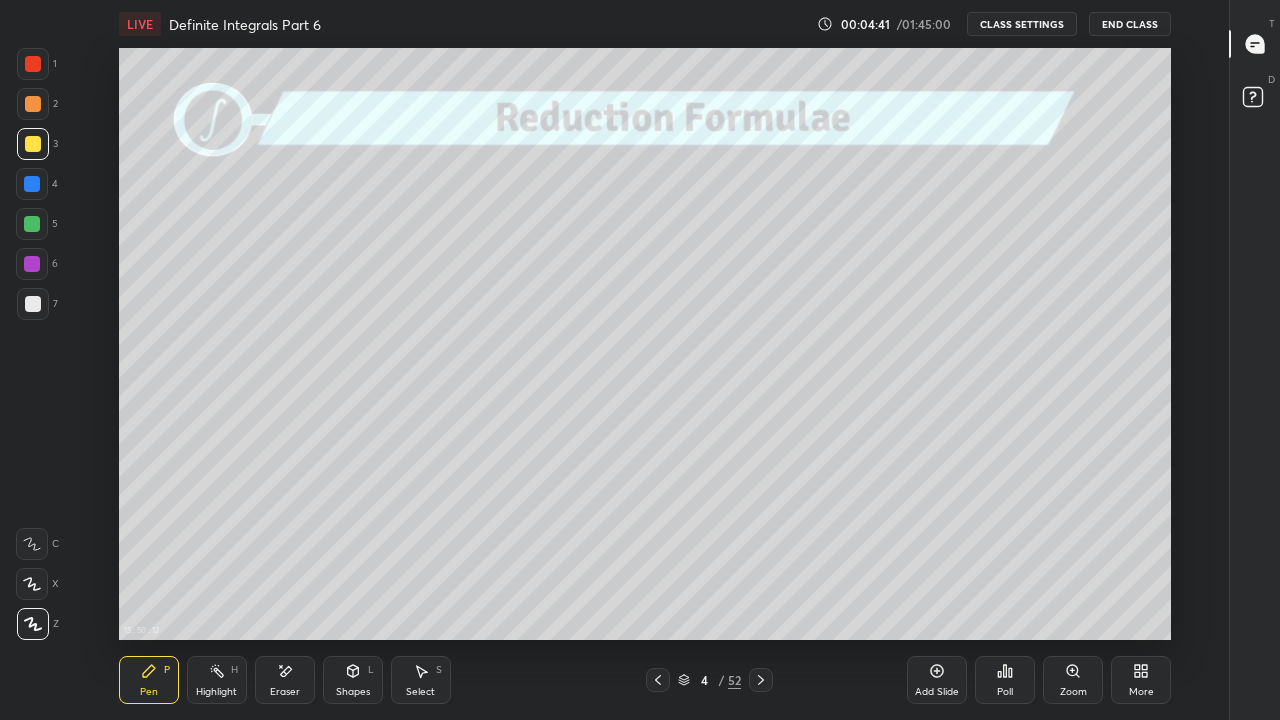 click at bounding box center [33, 304] 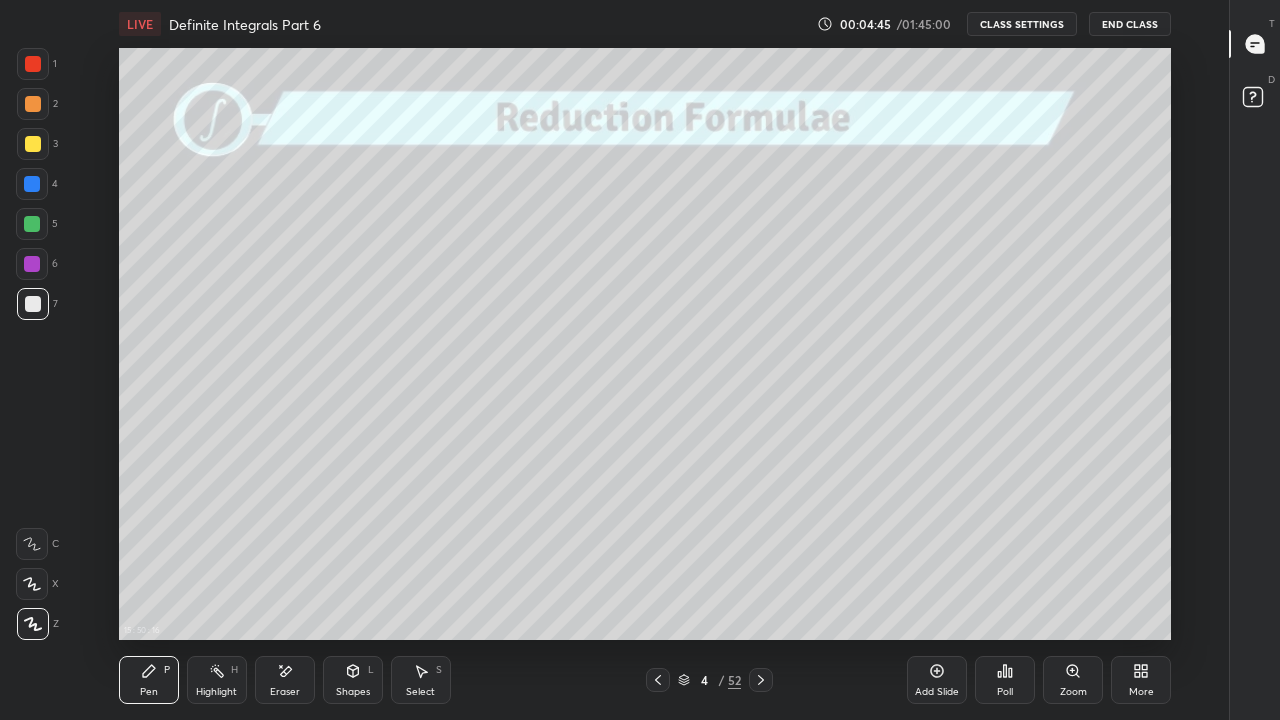 click 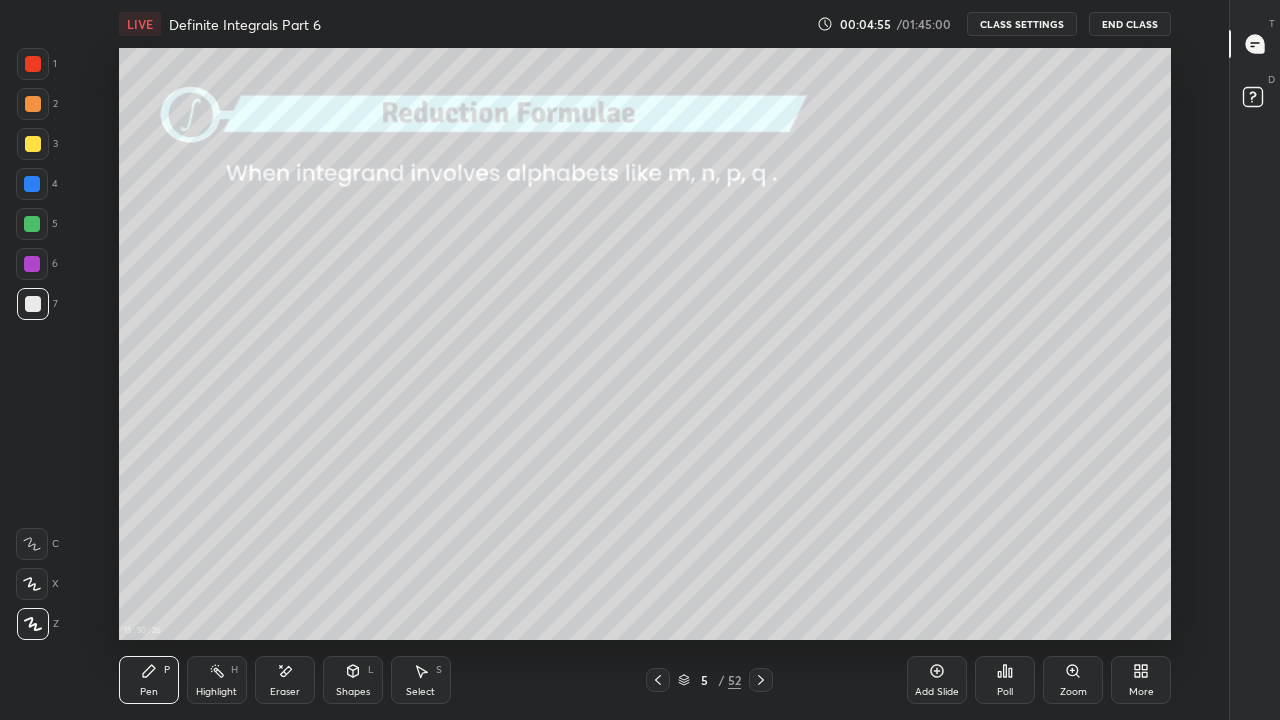 click at bounding box center (761, 680) 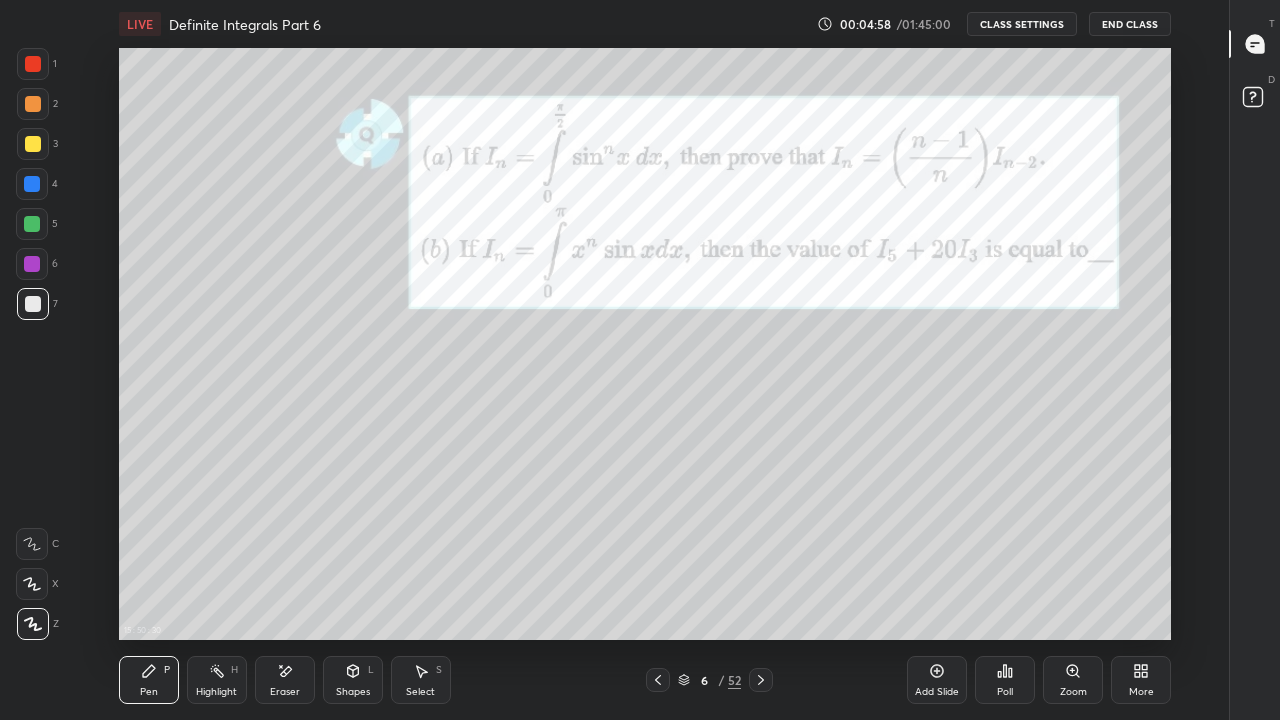 click 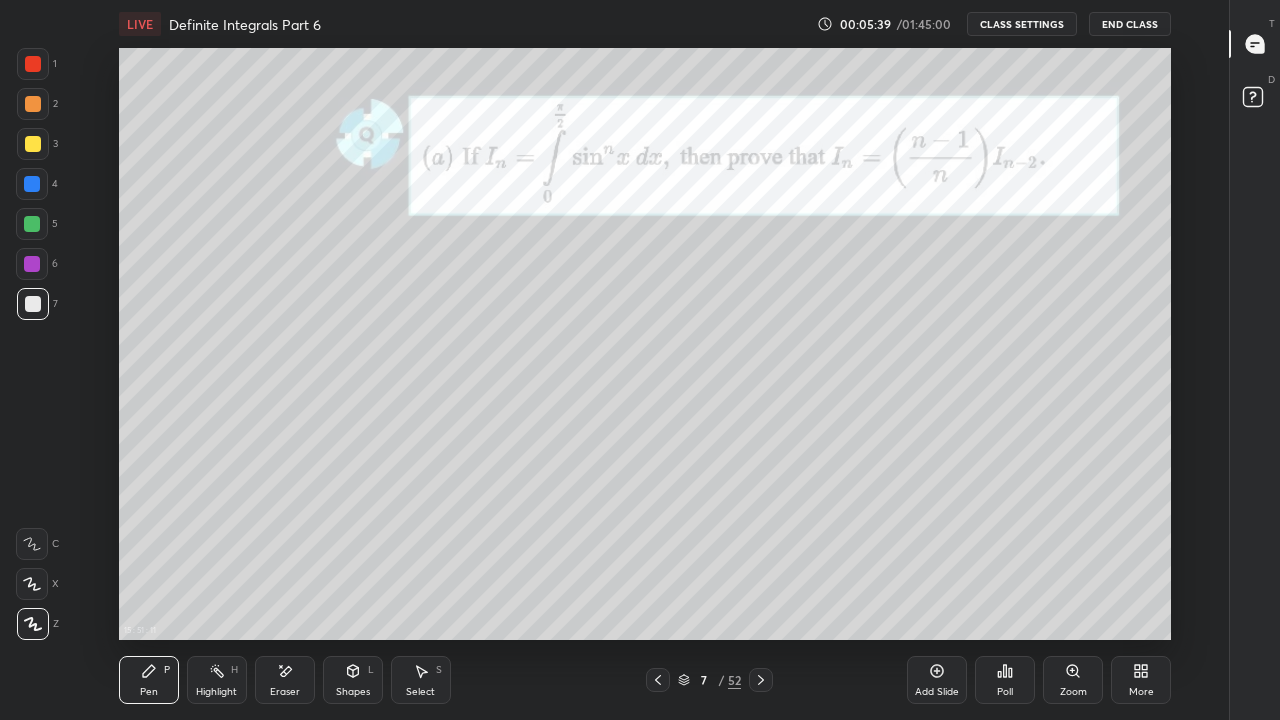 click on "Eraser" at bounding box center (285, 692) 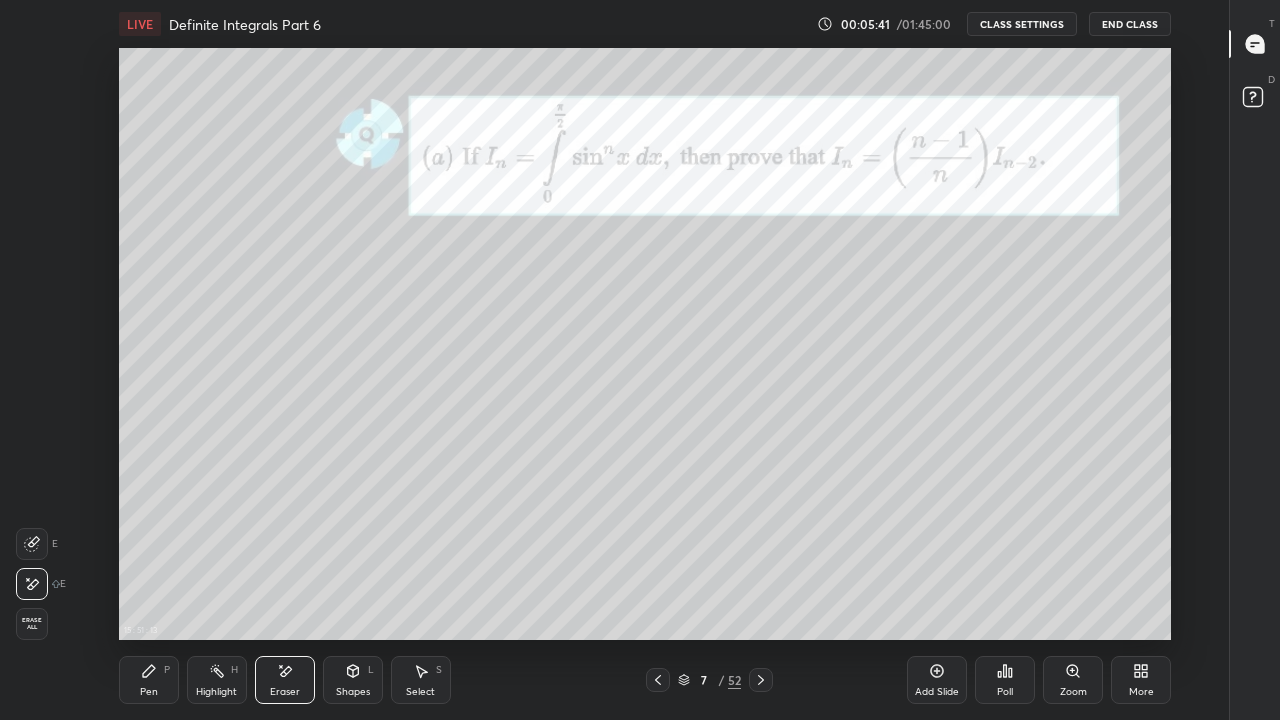 click on "Pen P" at bounding box center (149, 680) 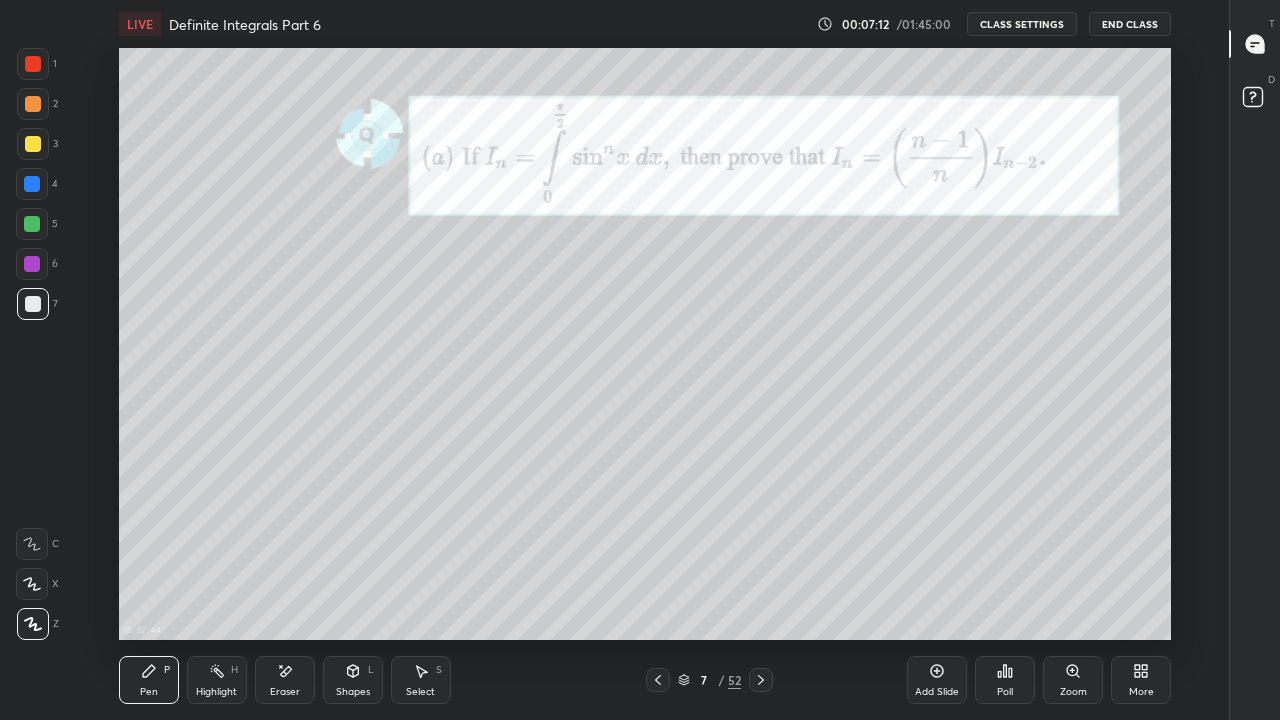 click at bounding box center (33, 144) 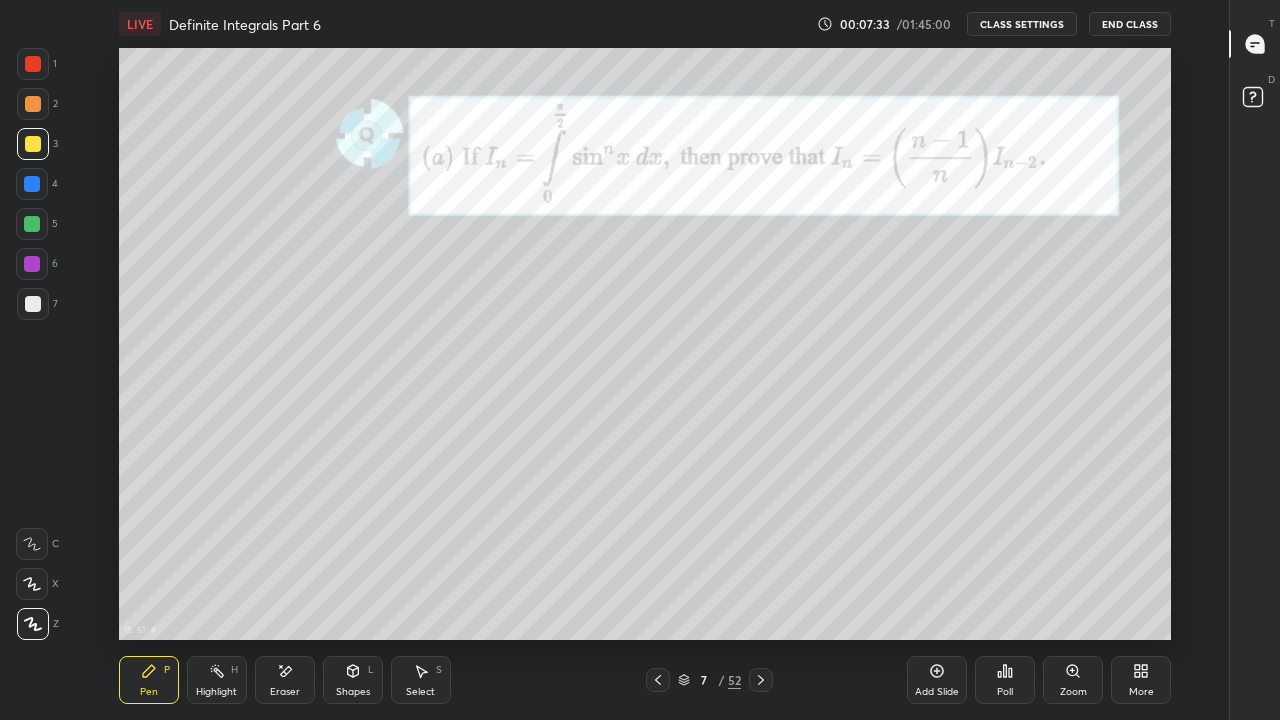 click at bounding box center (32, 184) 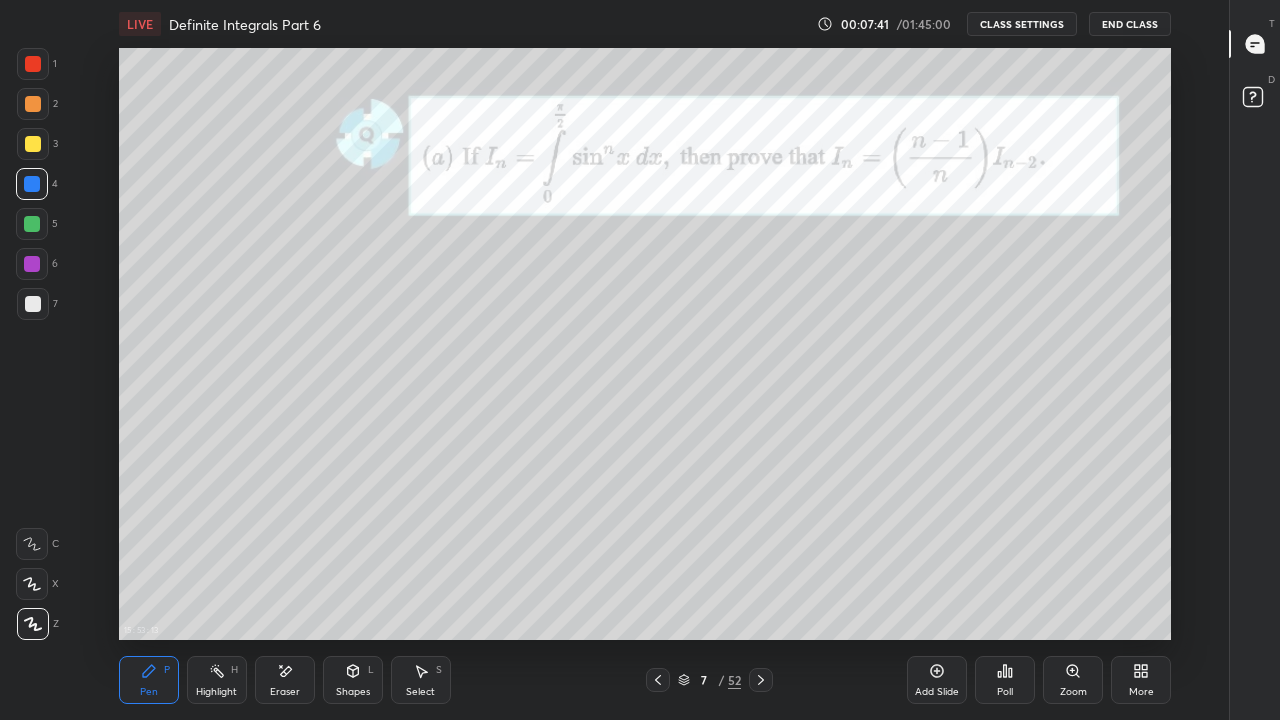 click at bounding box center [33, 304] 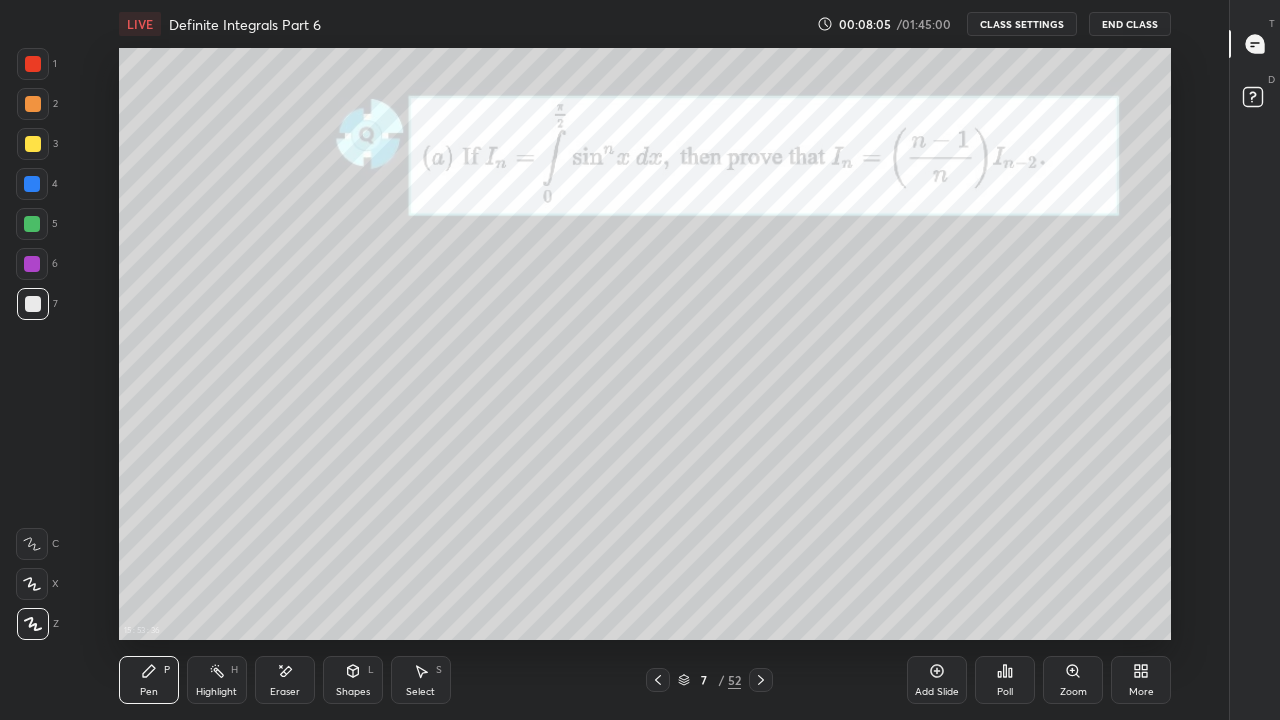 click on "Eraser" at bounding box center (285, 680) 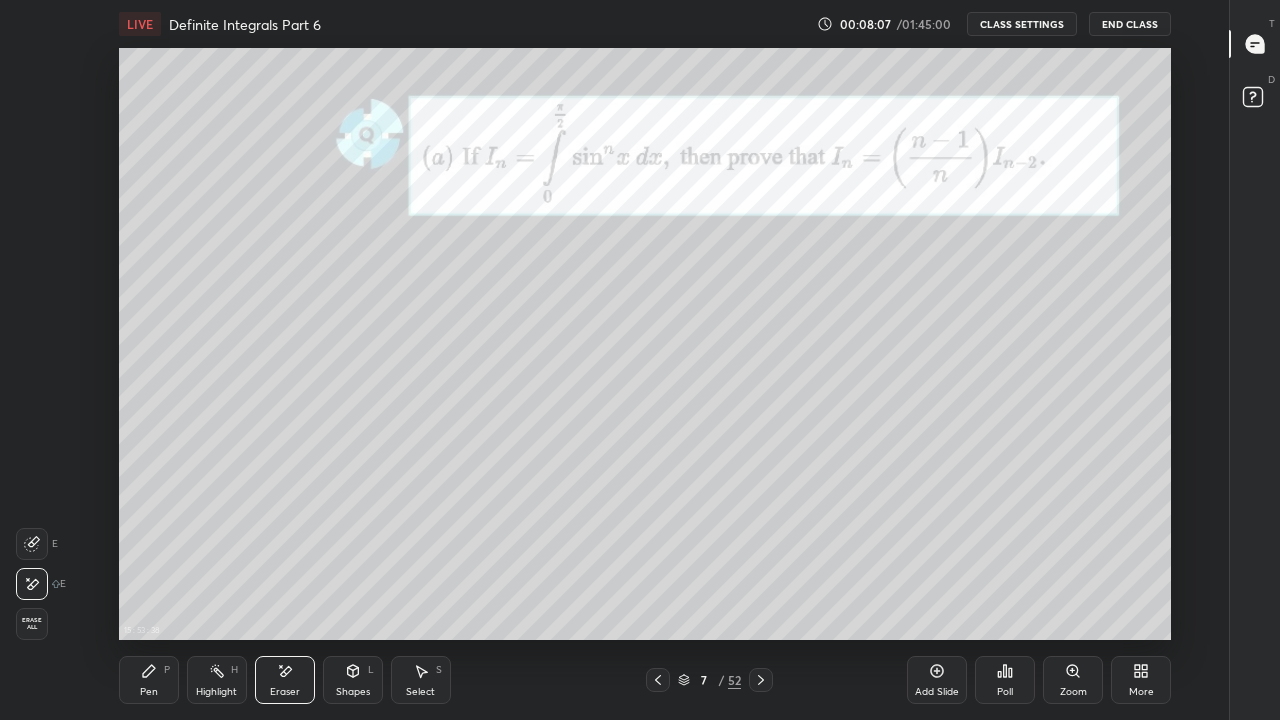click on "Pen P" at bounding box center [149, 680] 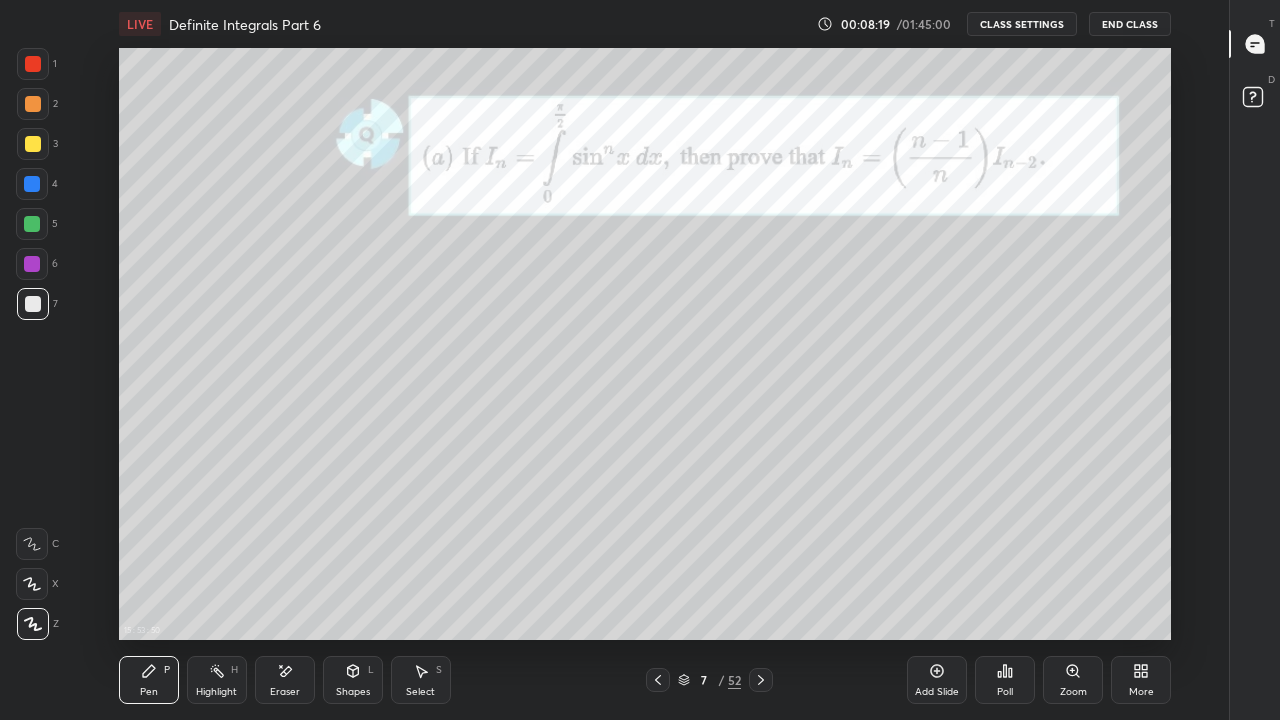 click on "Eraser" at bounding box center [285, 692] 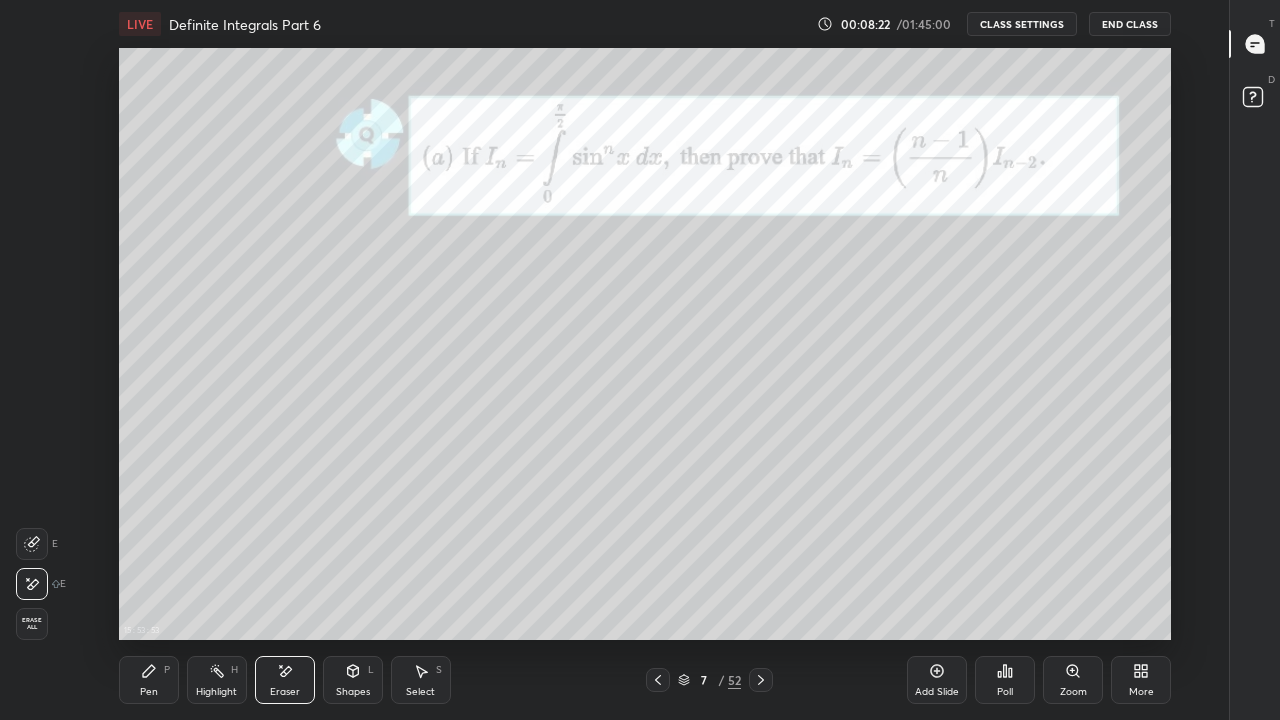 click on "Pen P" at bounding box center (149, 680) 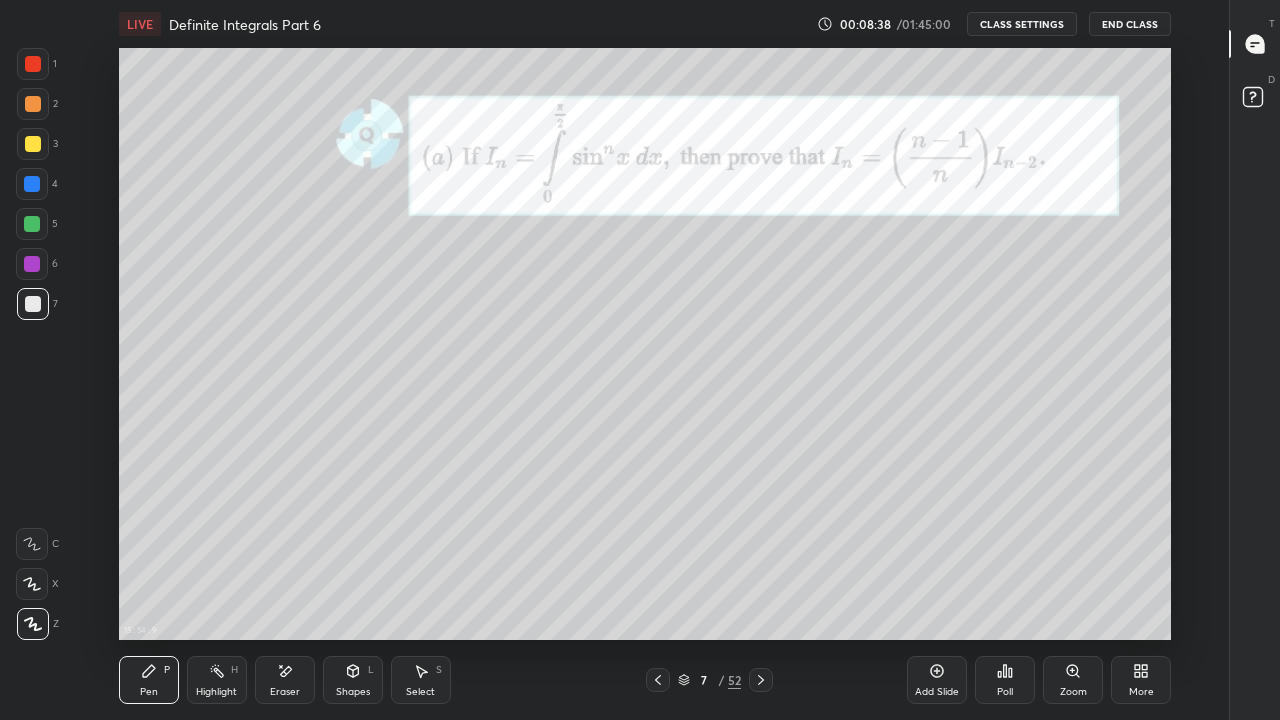click at bounding box center (33, 64) 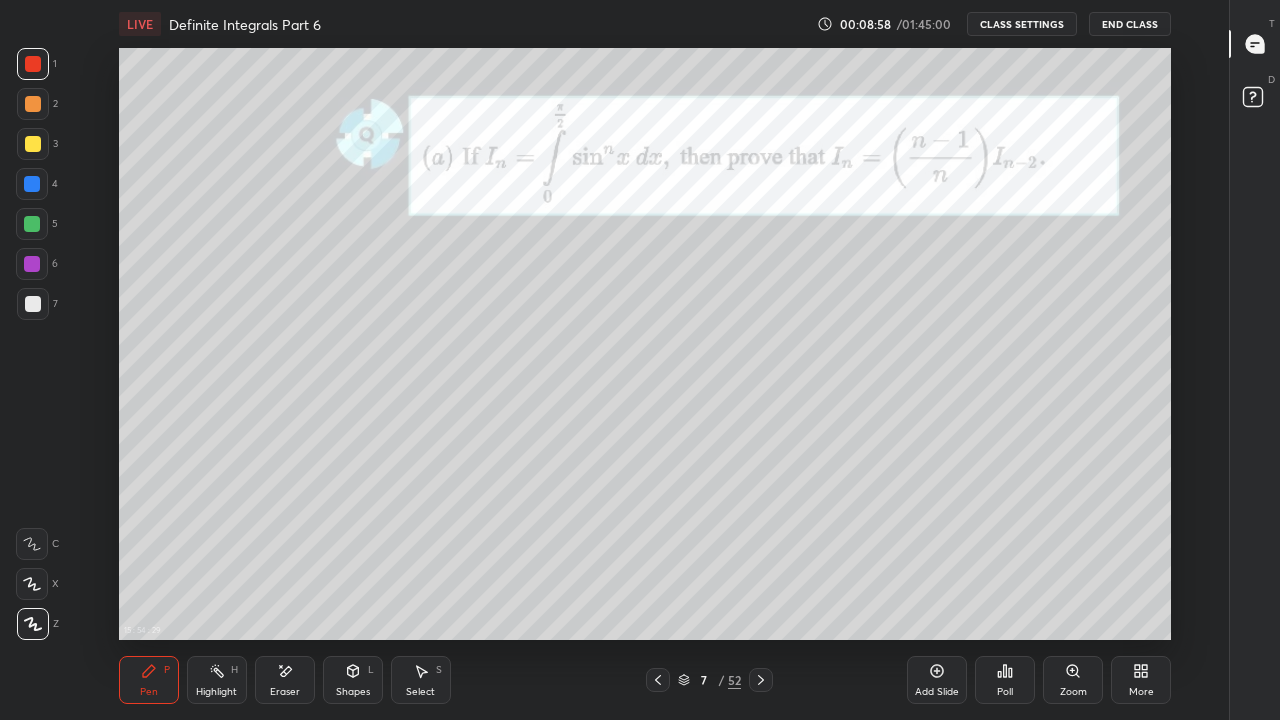 click on "Eraser" at bounding box center (285, 692) 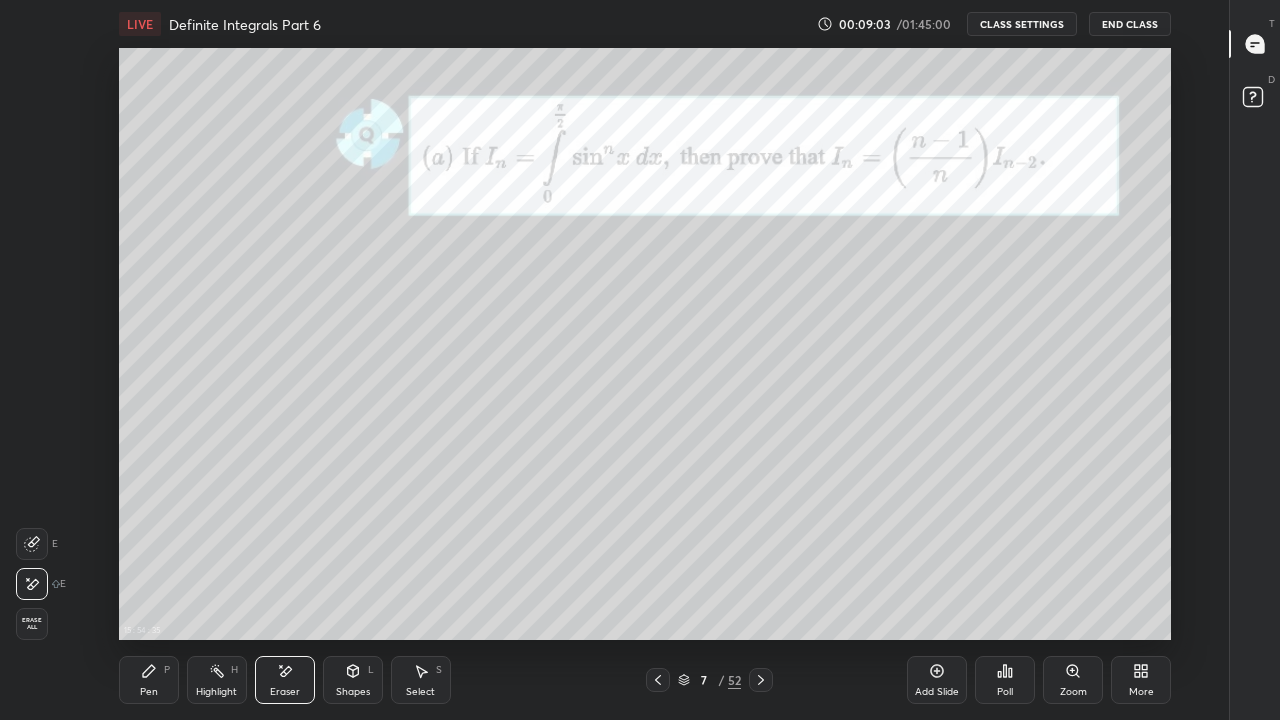 click on "Pen P" at bounding box center [149, 680] 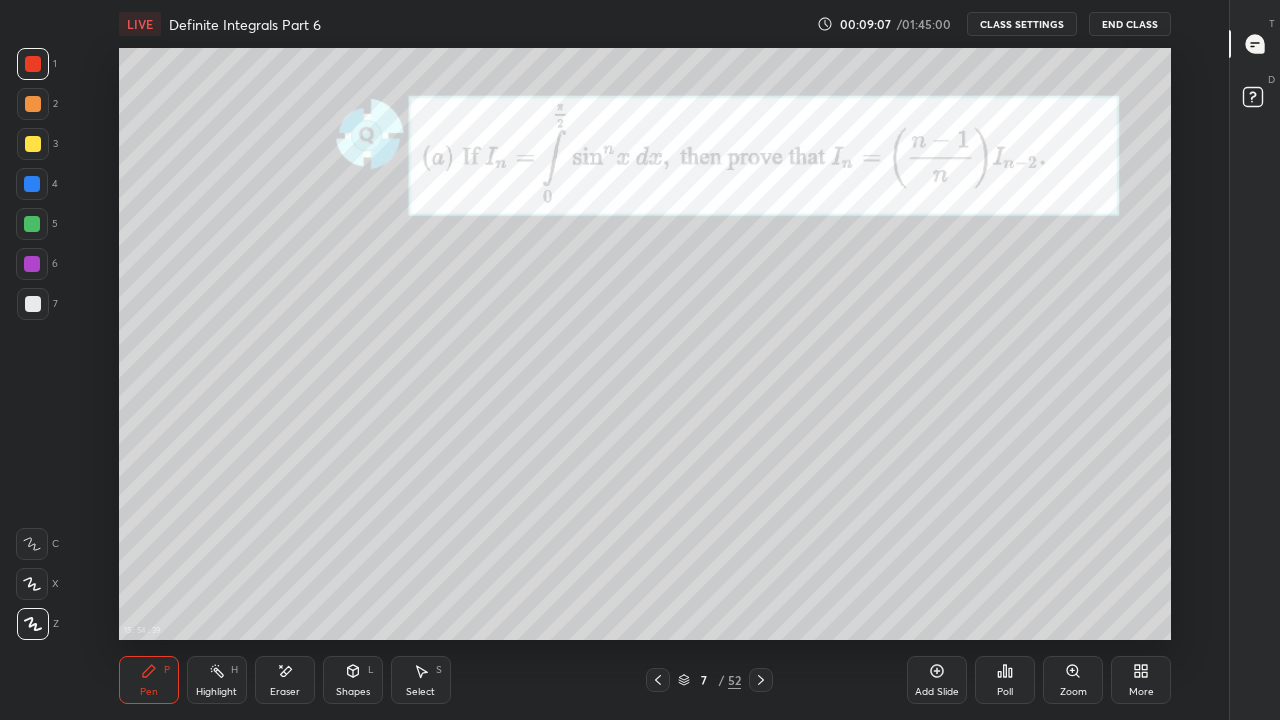 click on "CLASS SETTINGS" at bounding box center (1022, 24) 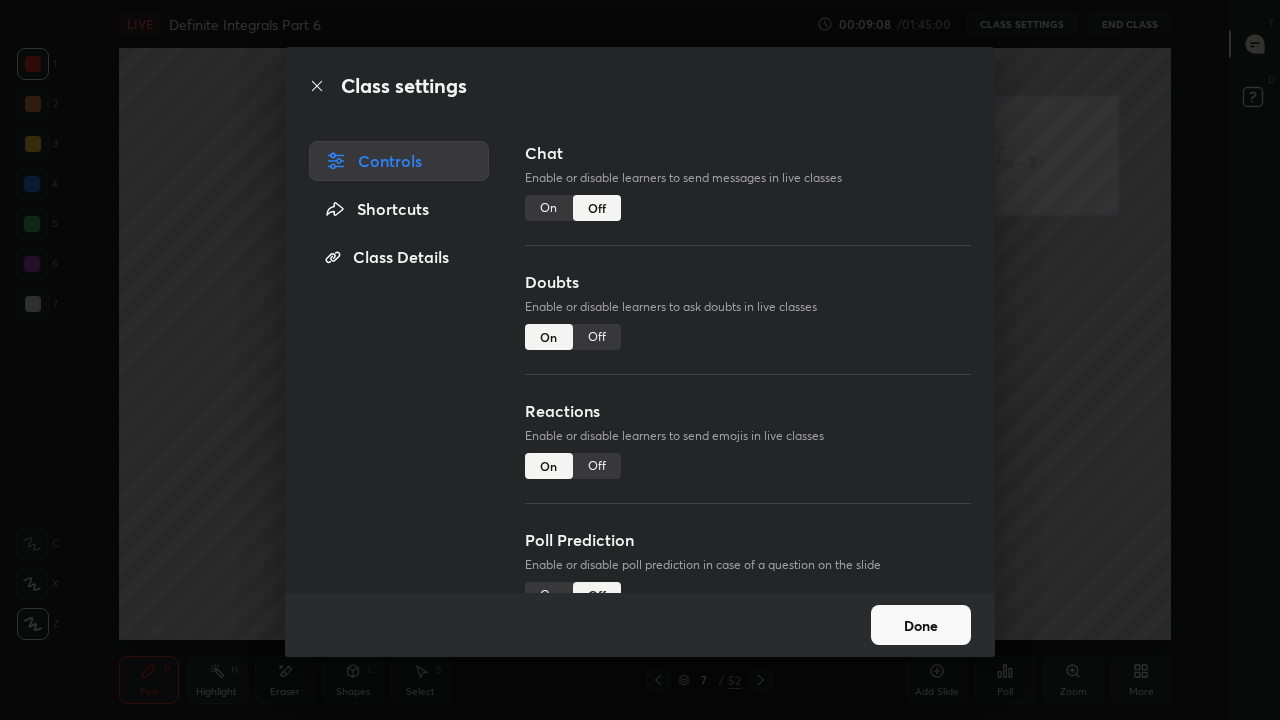 click on "On" at bounding box center (549, 208) 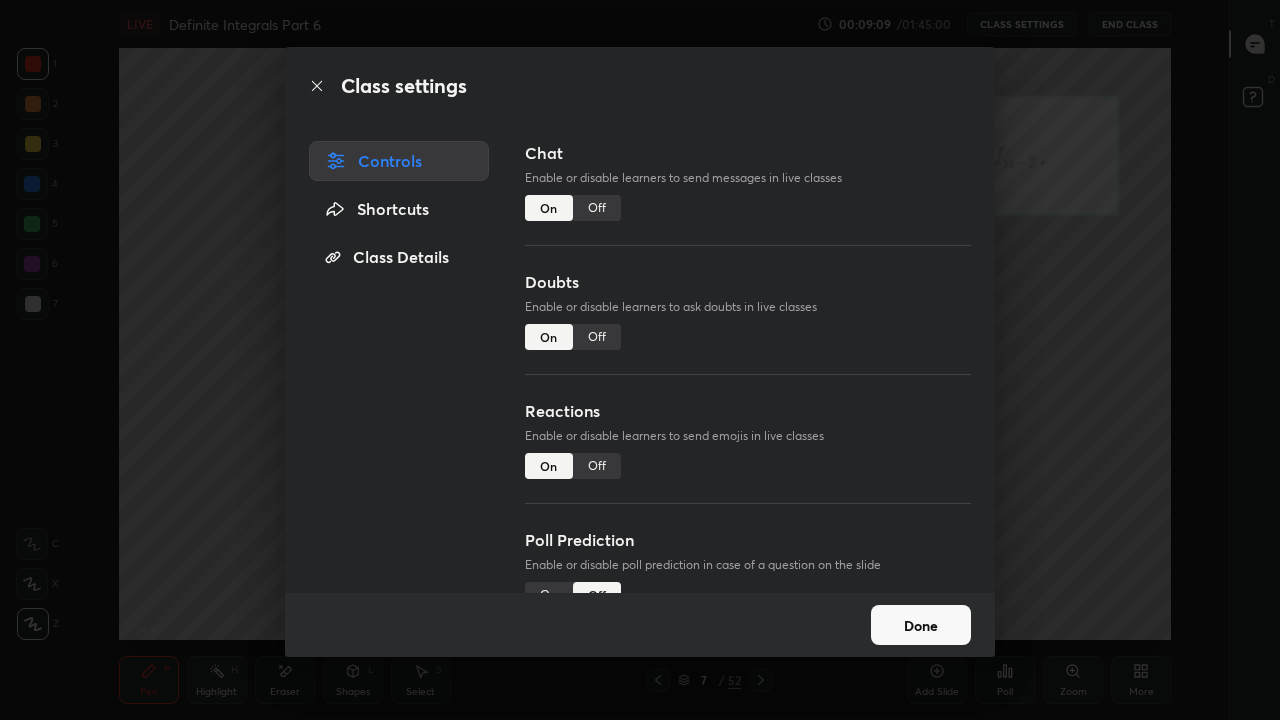scroll, scrollTop: 7, scrollLeft: 1, axis: both 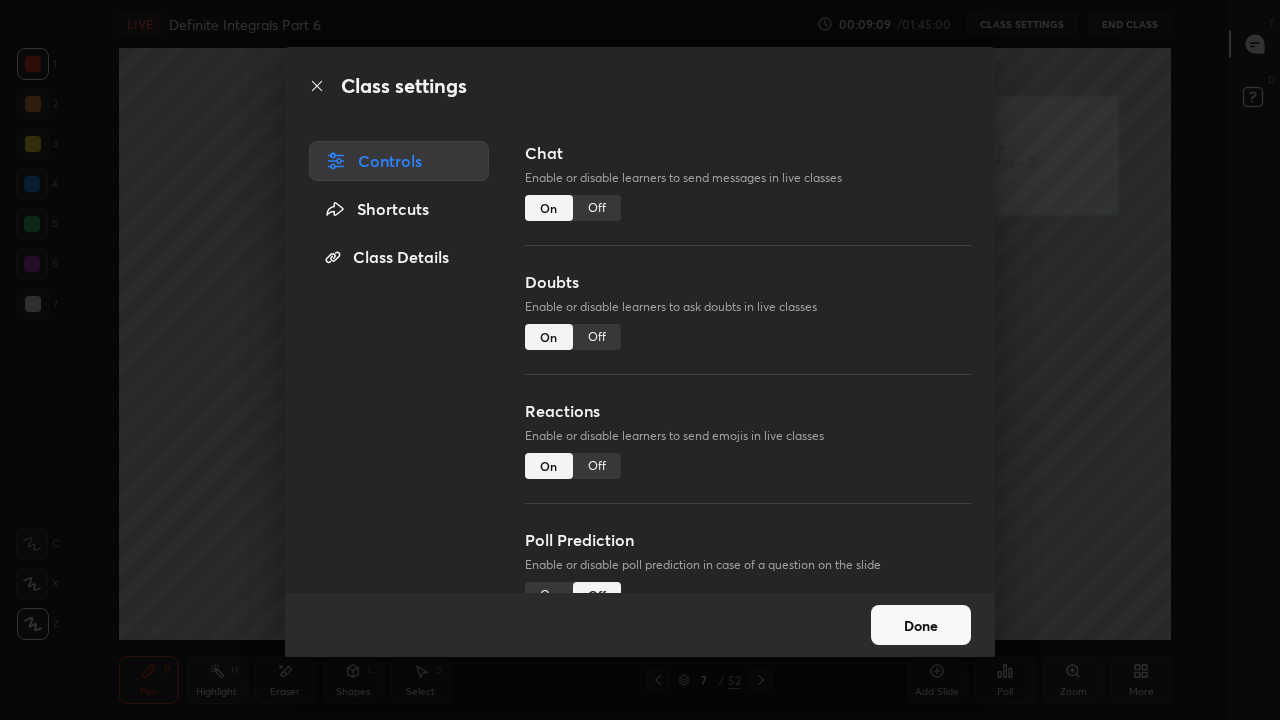 click on "Done" at bounding box center (921, 625) 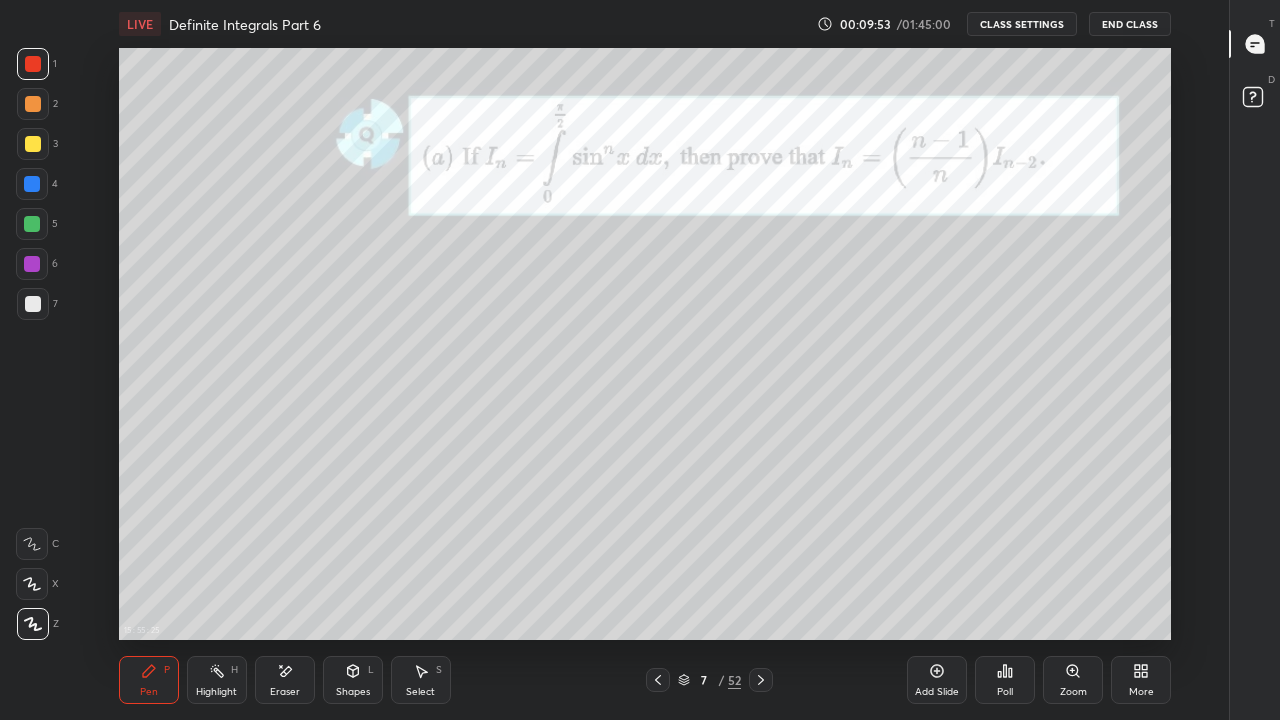 click at bounding box center (33, 304) 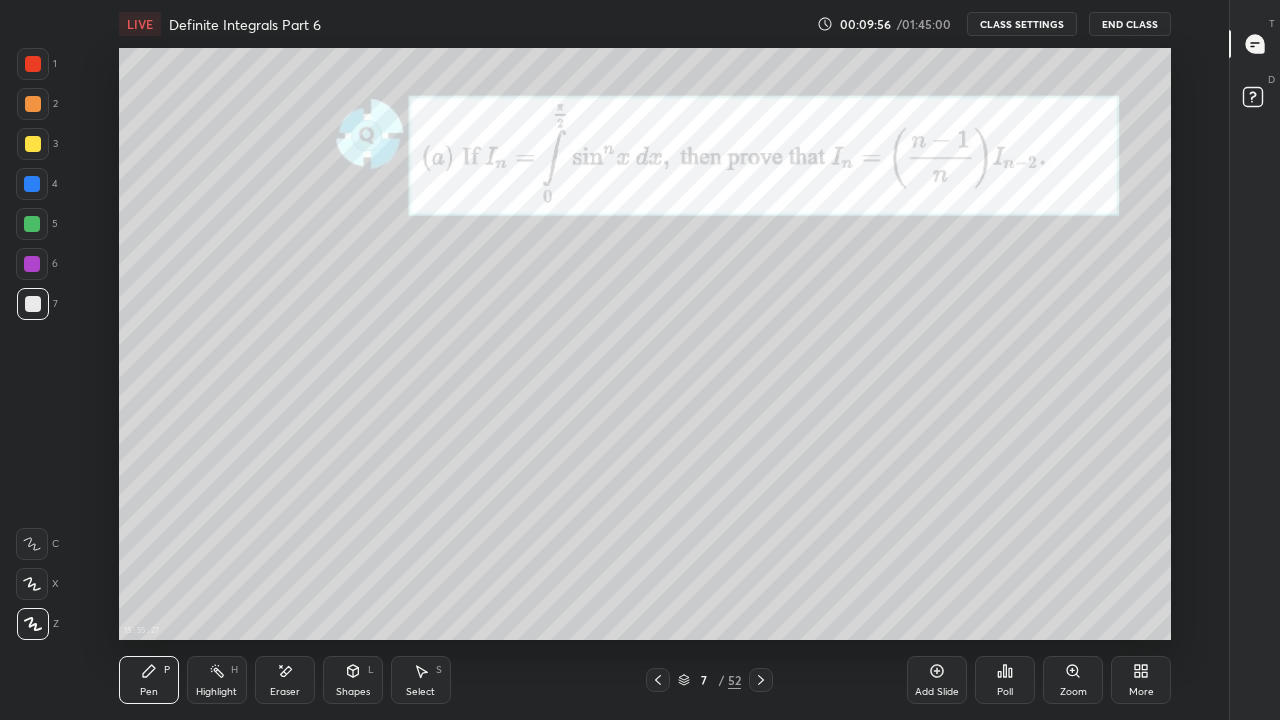 click on "CLASS SETTINGS" at bounding box center [1022, 24] 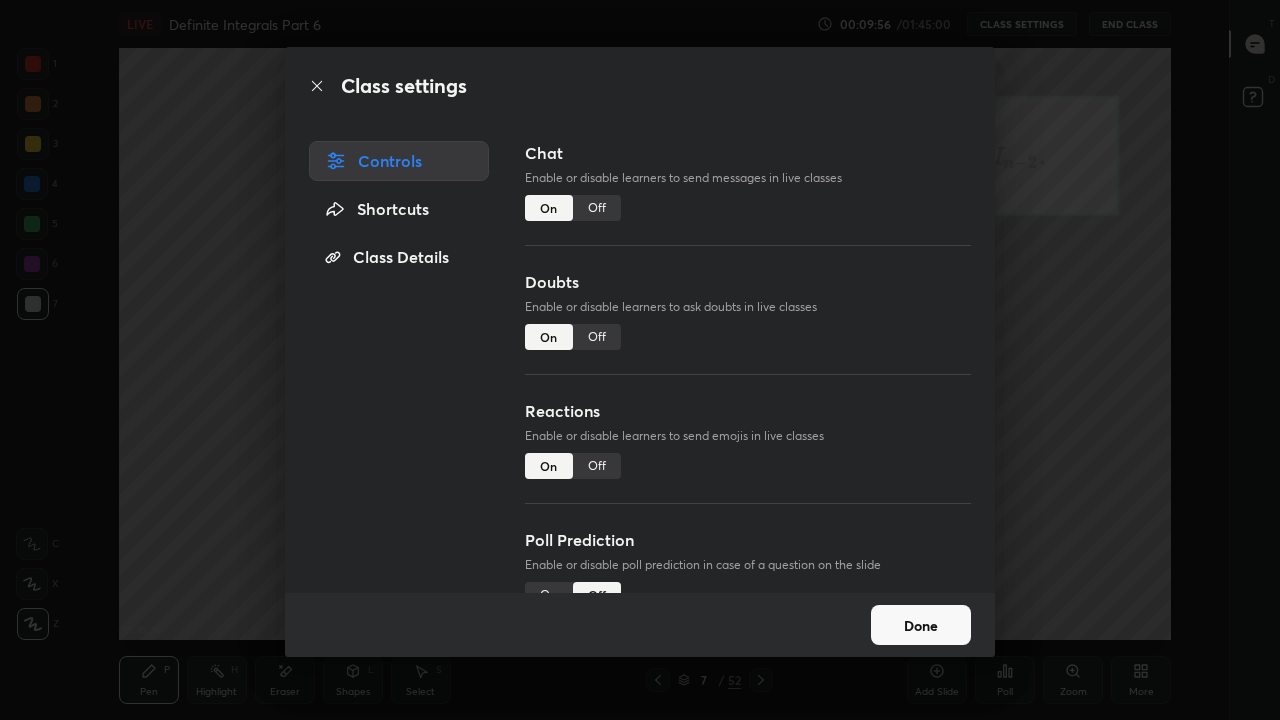 click on "Off" at bounding box center (597, 208) 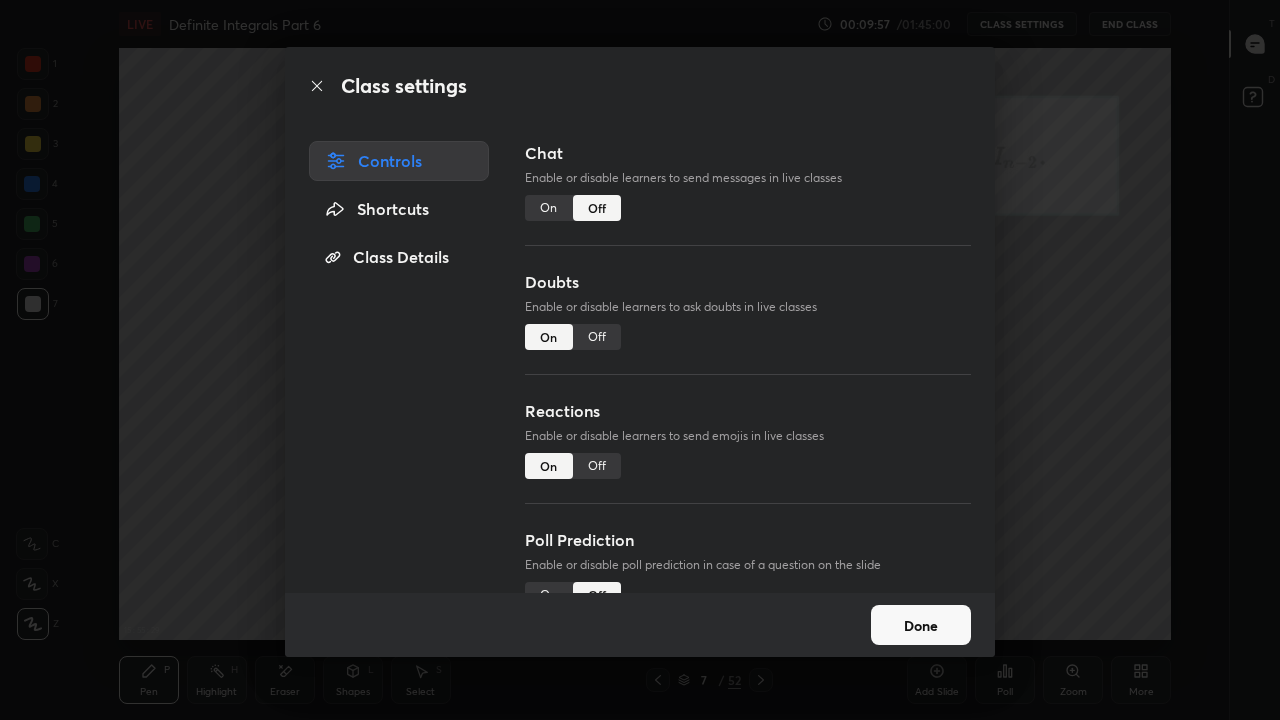 click on "Done" at bounding box center (921, 625) 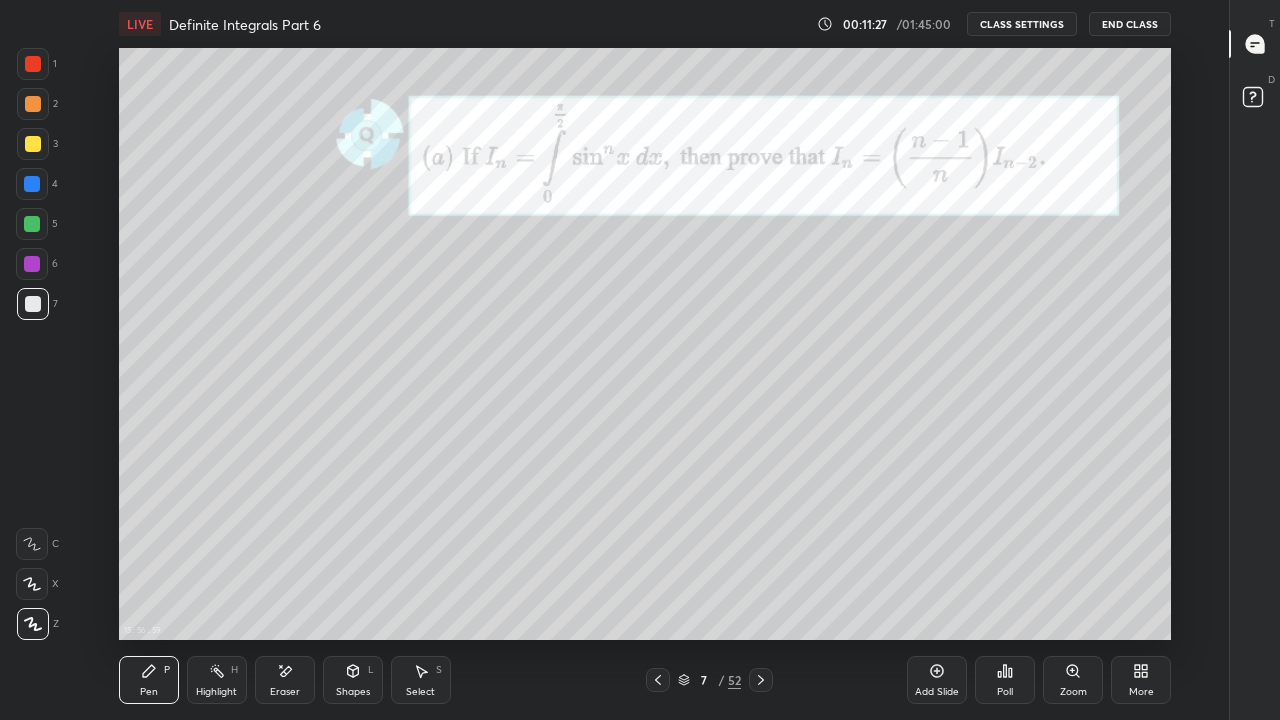 click 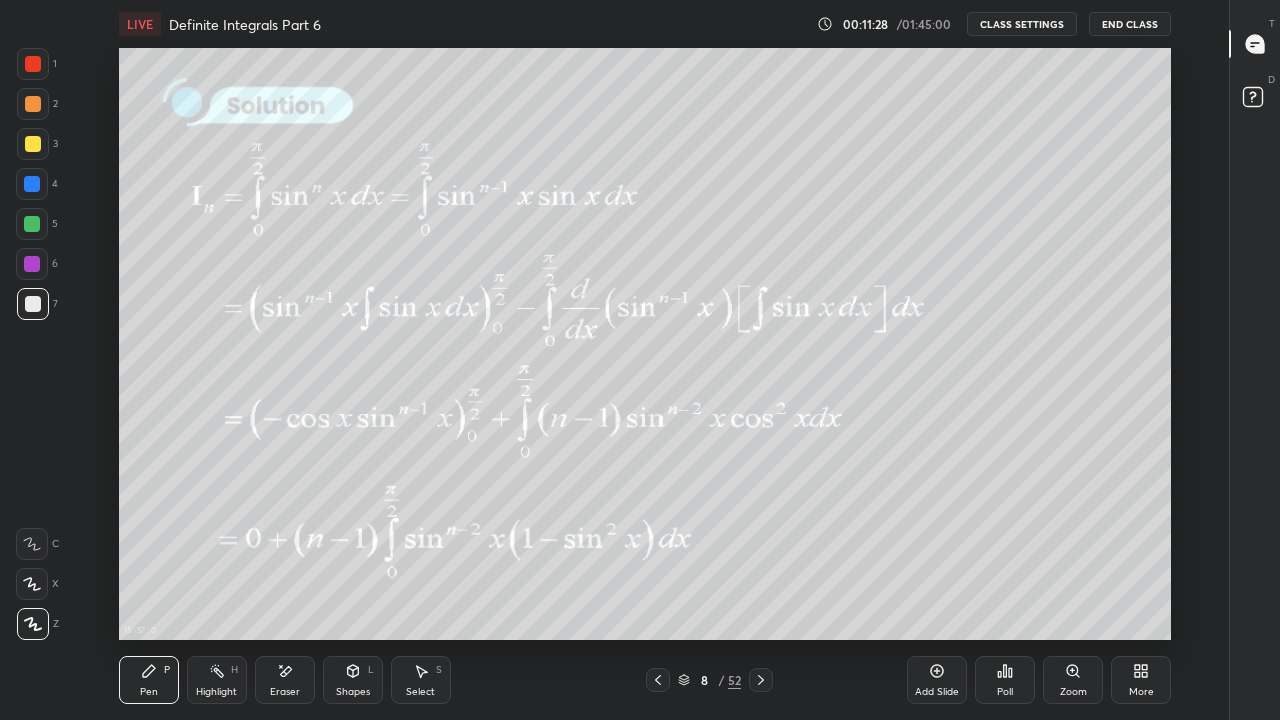 click 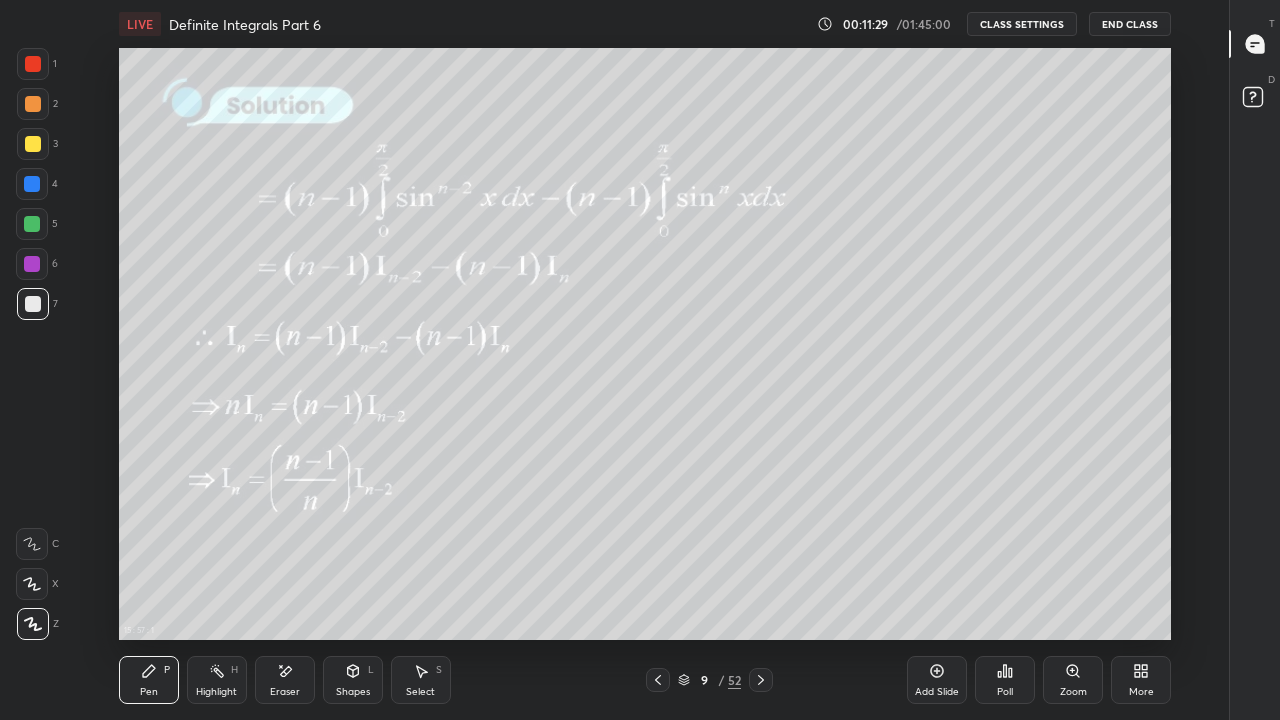 click 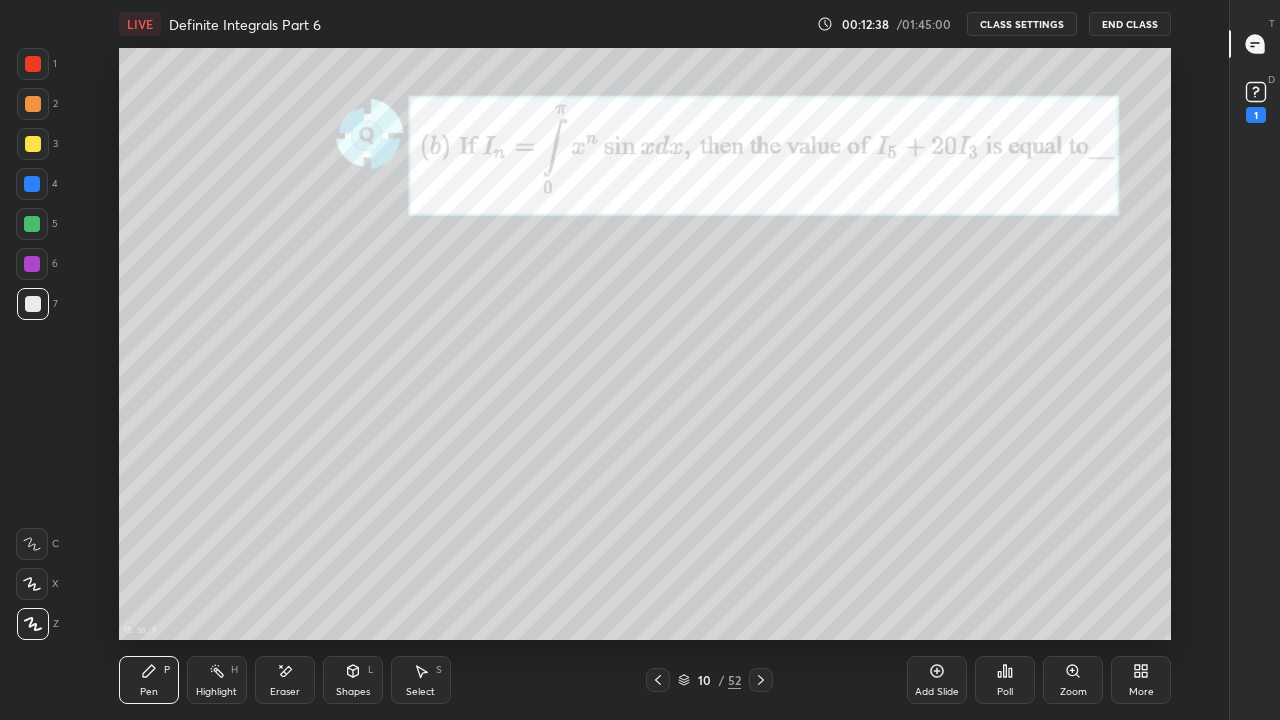 click on "CLASS SETTINGS" at bounding box center [1022, 24] 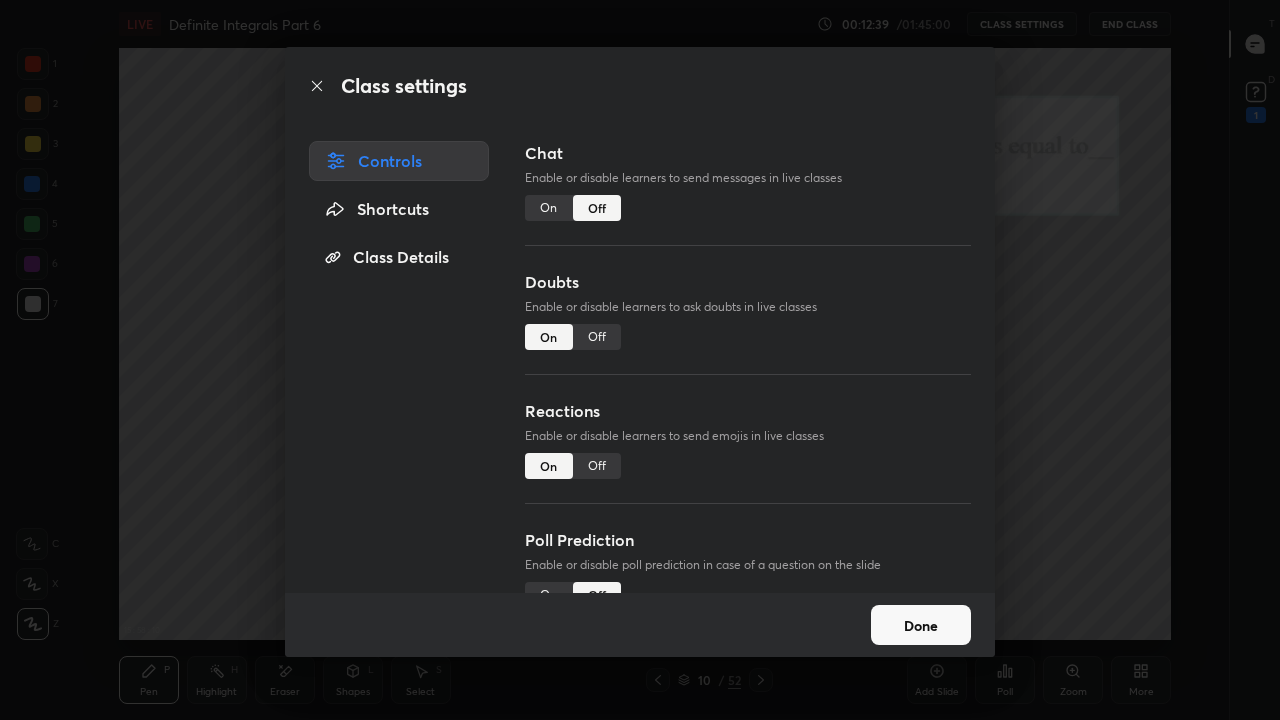 click on "On" at bounding box center (549, 208) 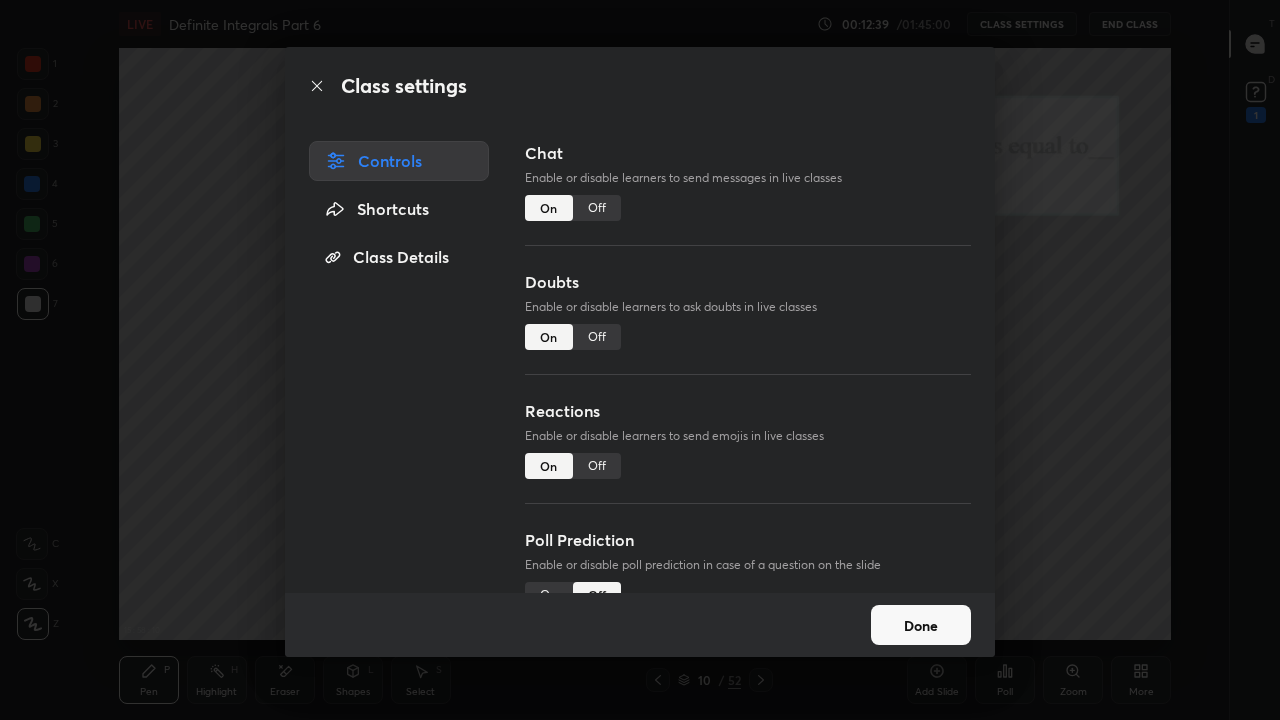scroll, scrollTop: 7, scrollLeft: 1, axis: both 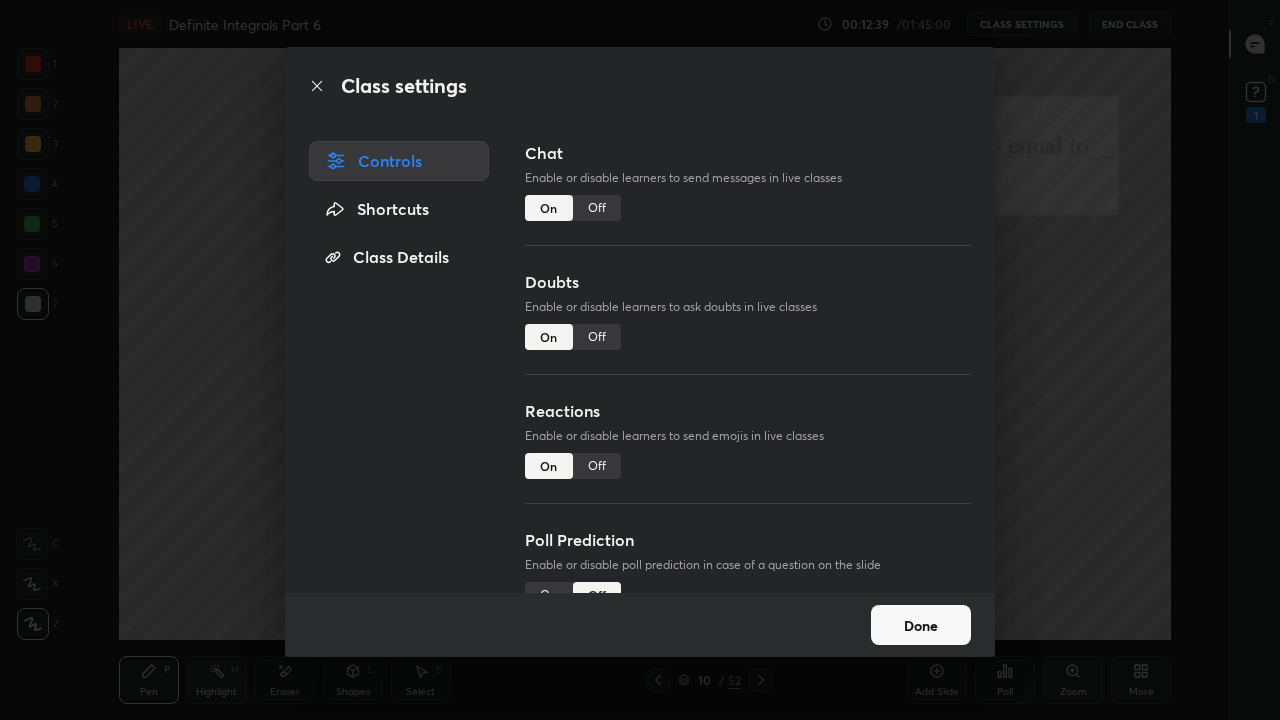 click on "Done" at bounding box center (921, 625) 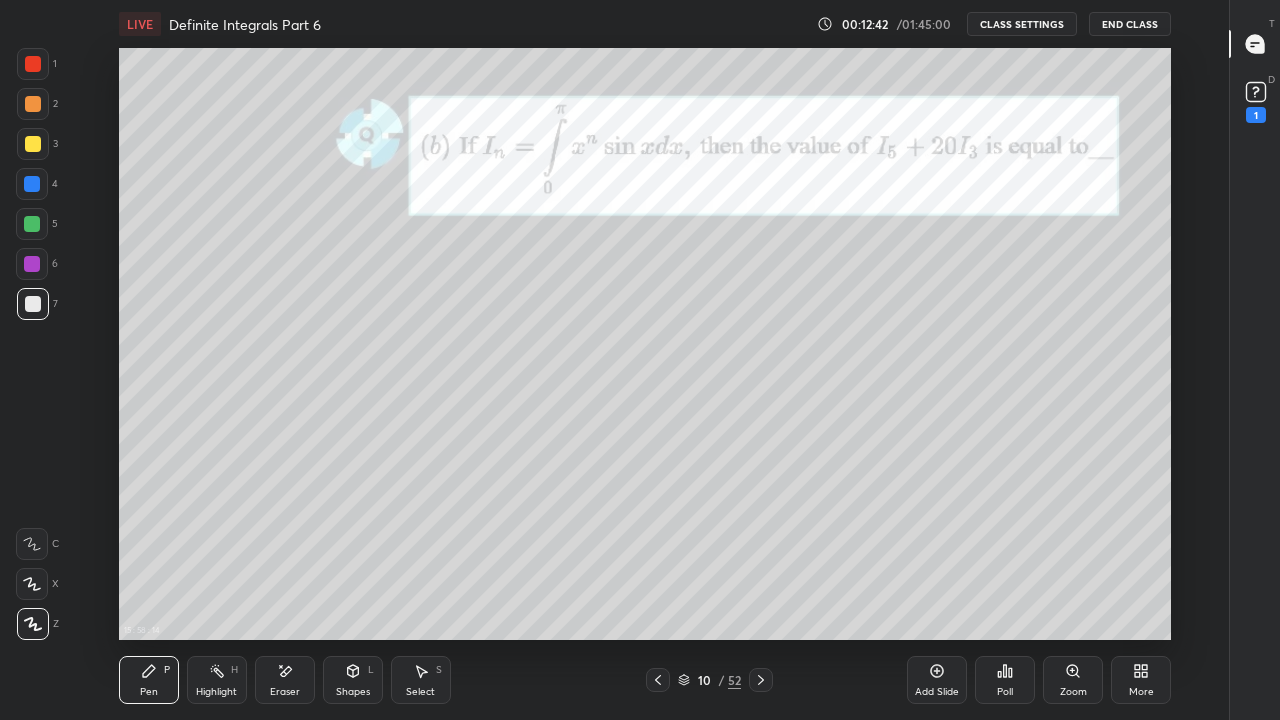 click 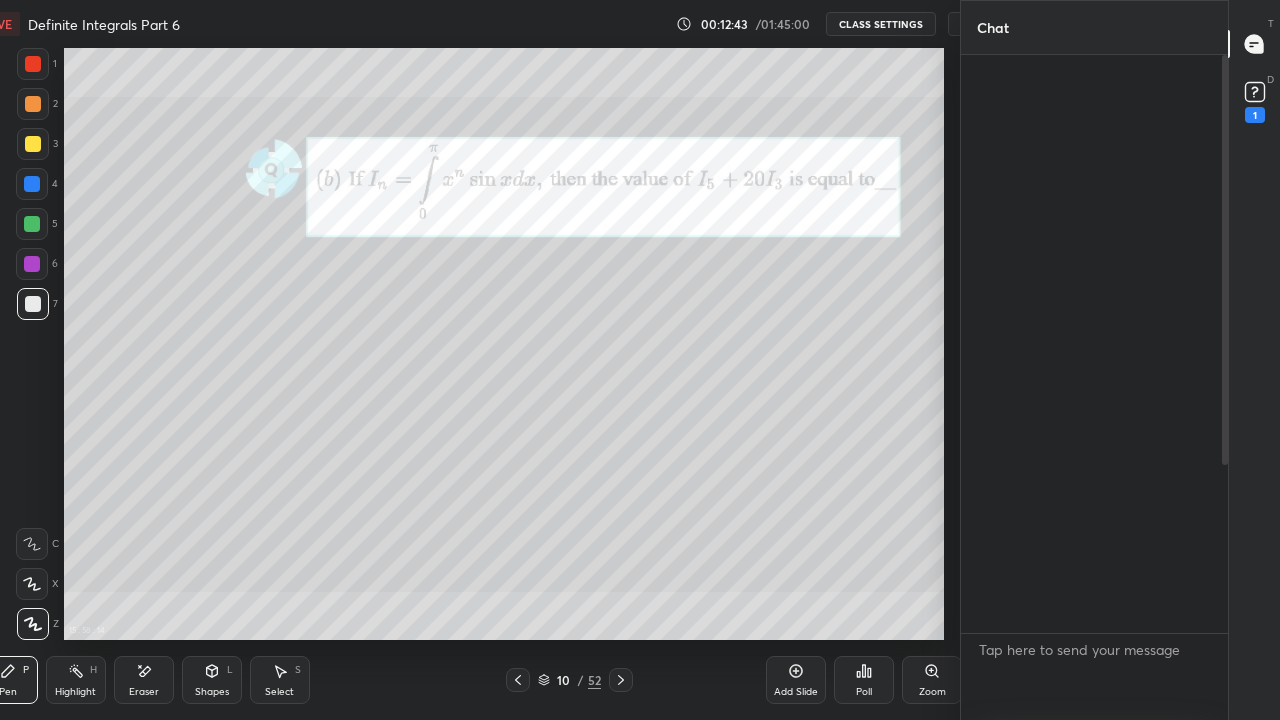 scroll, scrollTop: 592, scrollLeft: 1109, axis: both 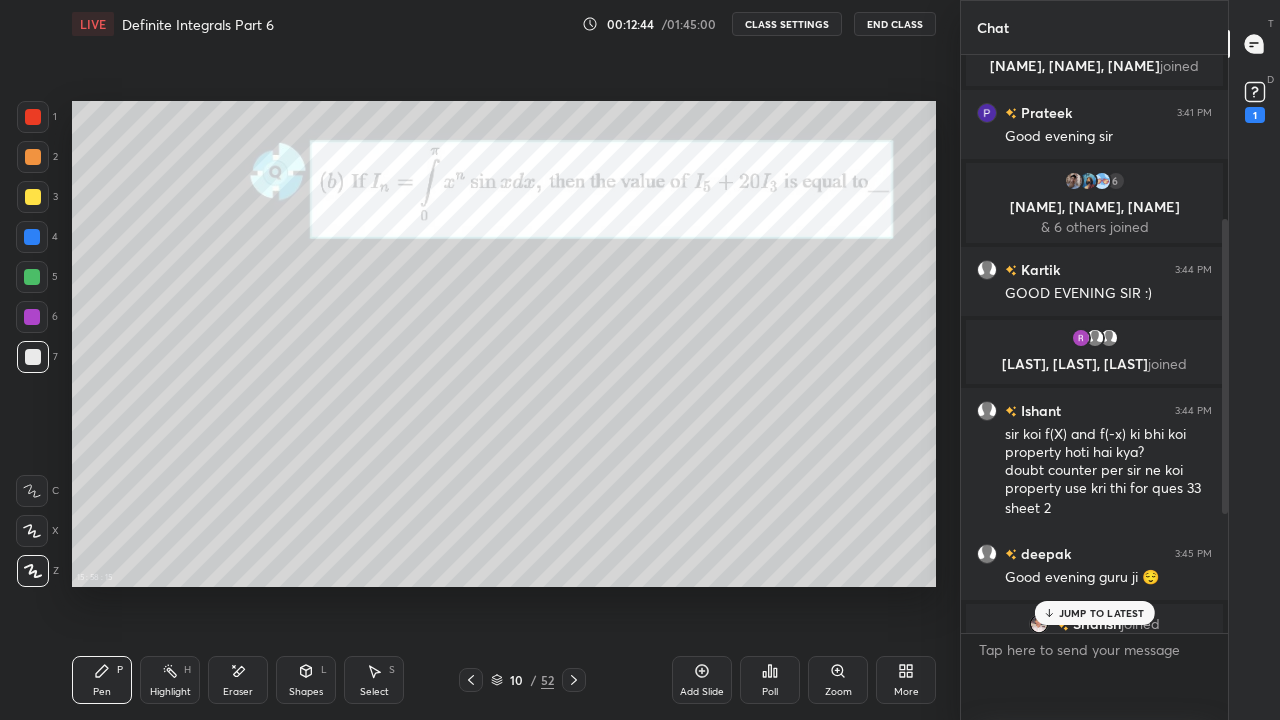 click on "JUMP TO LATEST" at bounding box center [1102, 613] 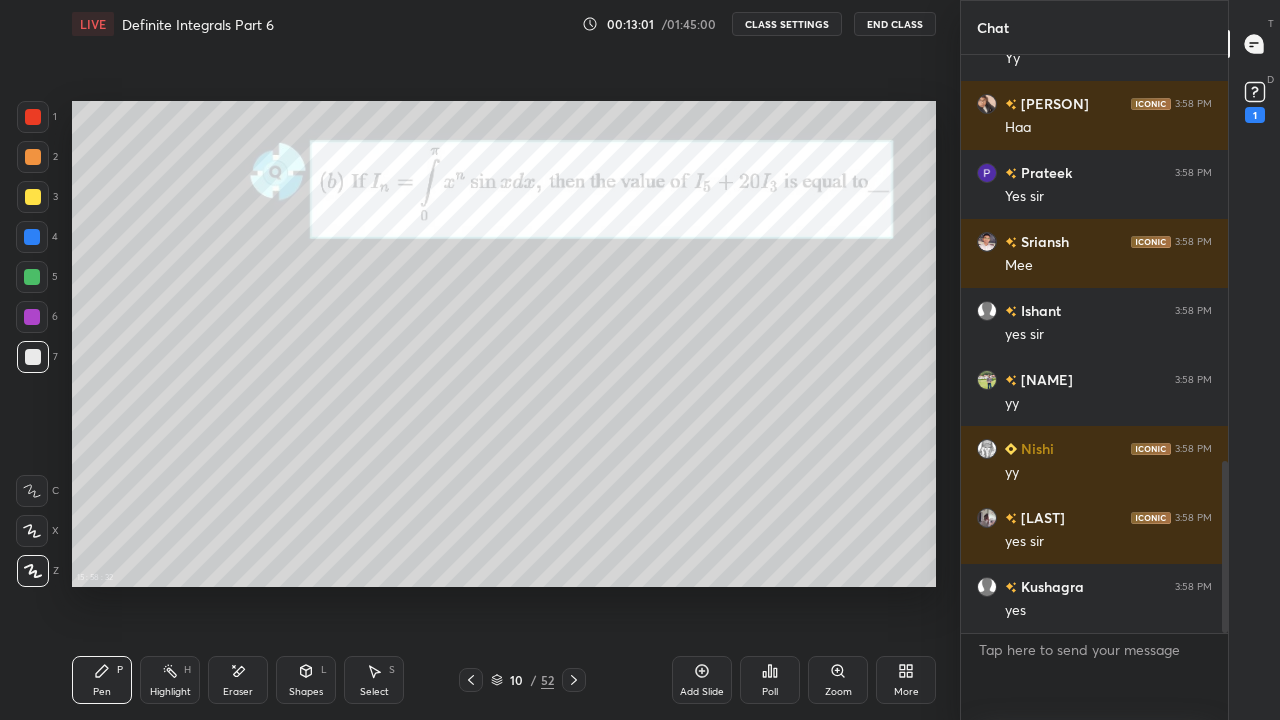 scroll, scrollTop: 1437, scrollLeft: 0, axis: vertical 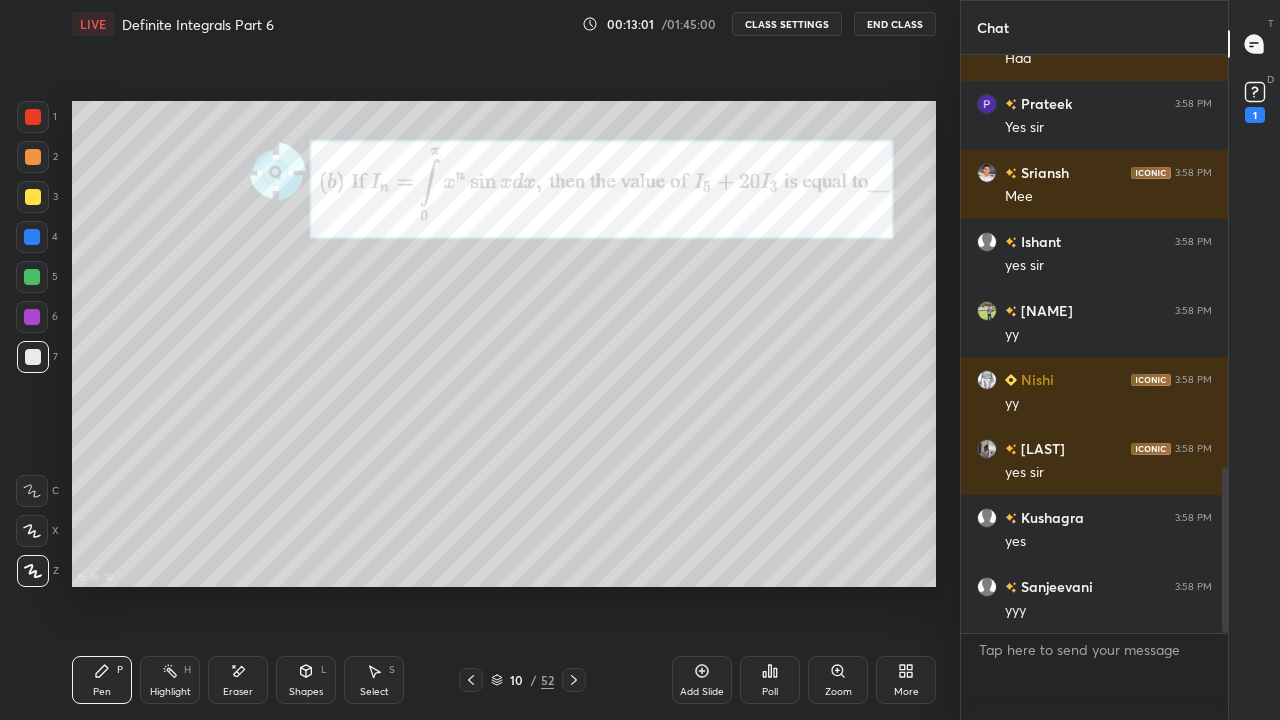 click 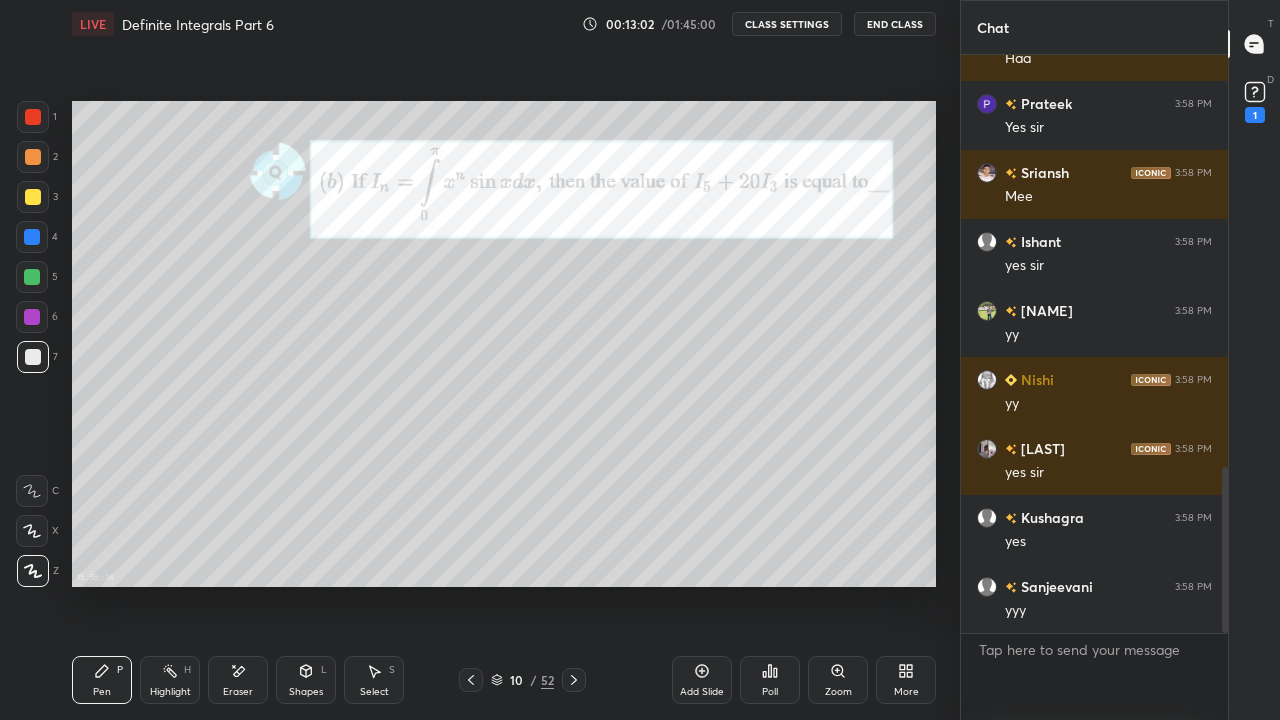 click on "More" at bounding box center (906, 680) 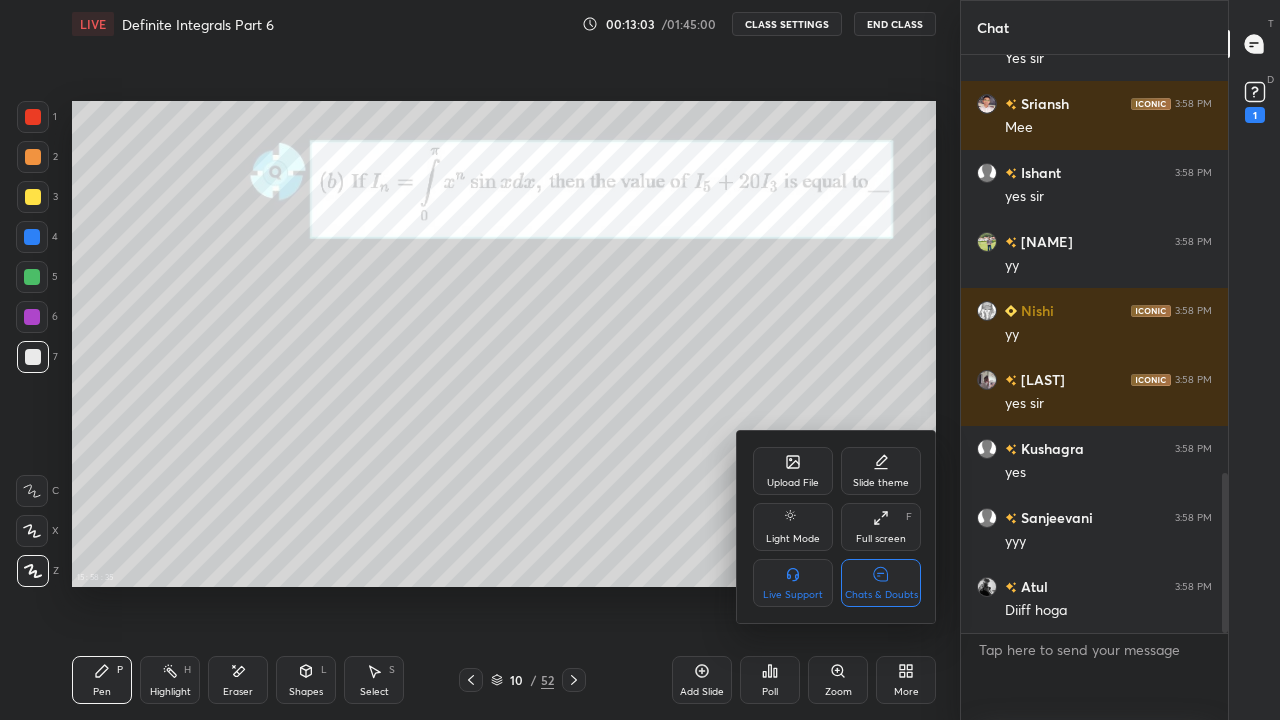 click on "Chats & Doubts" at bounding box center [881, 595] 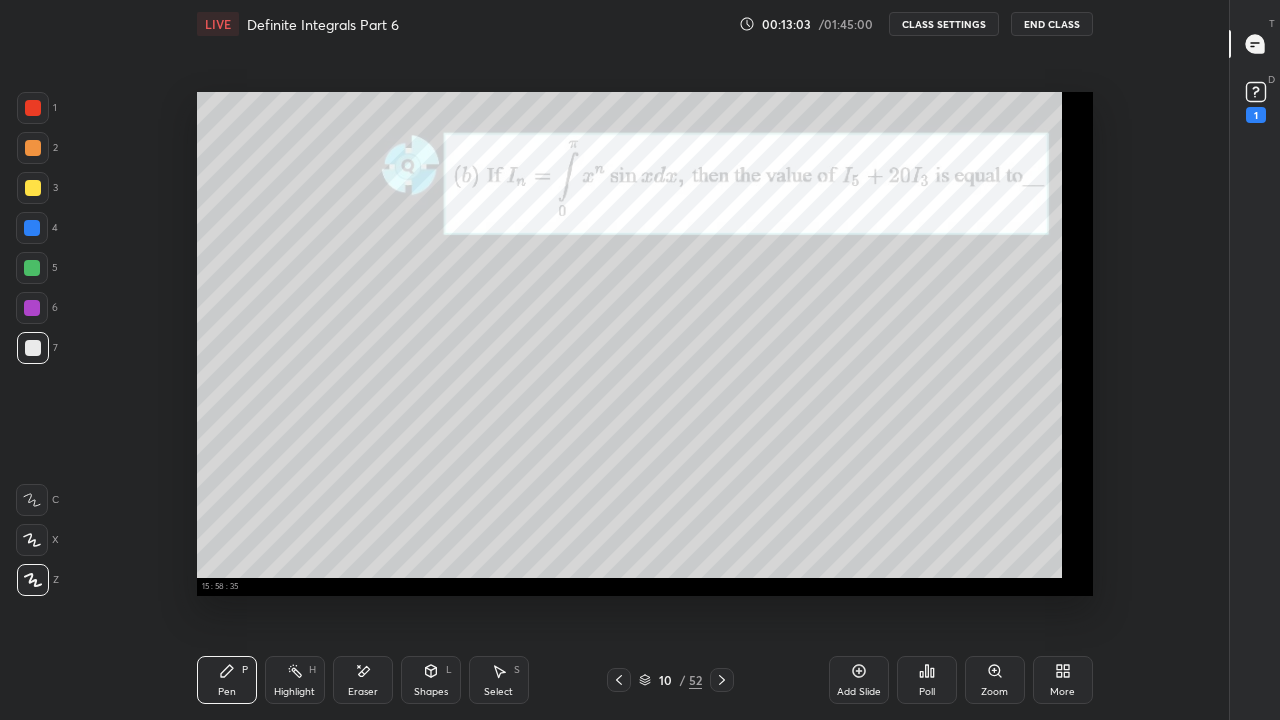 scroll, scrollTop: 99408, scrollLeft: 98979, axis: both 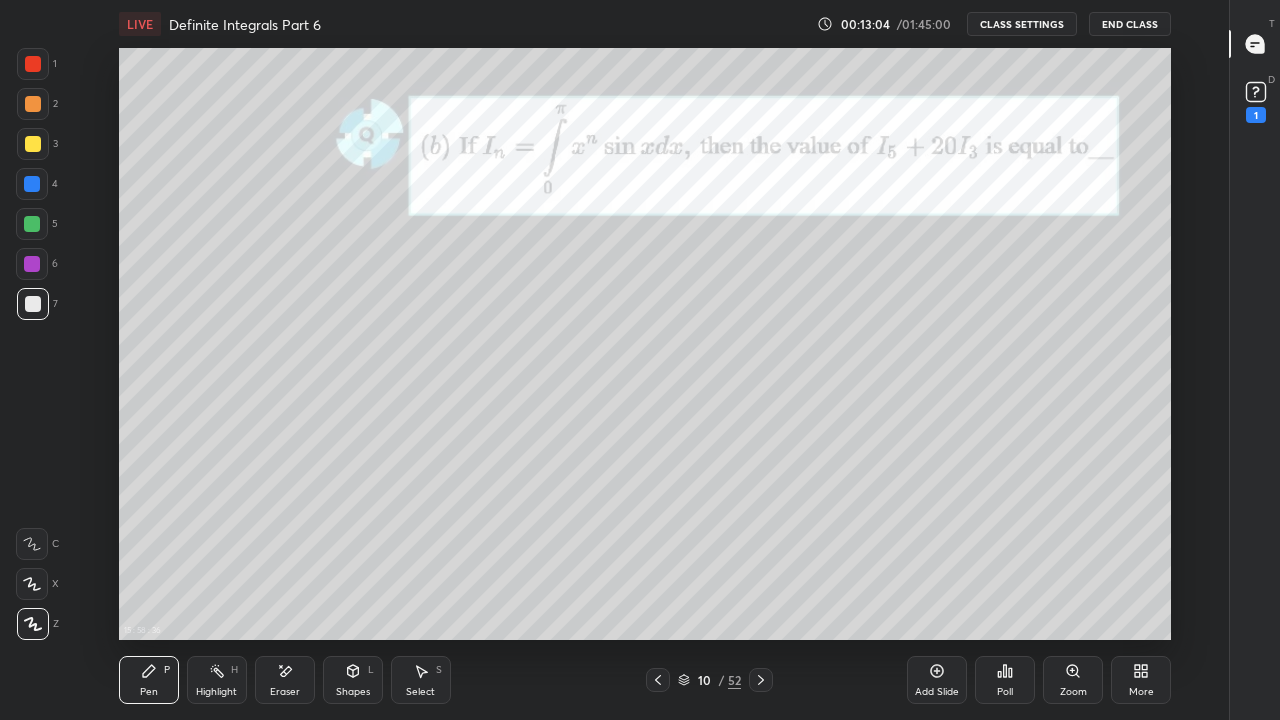 click on "CLASS SETTINGS" at bounding box center [1022, 24] 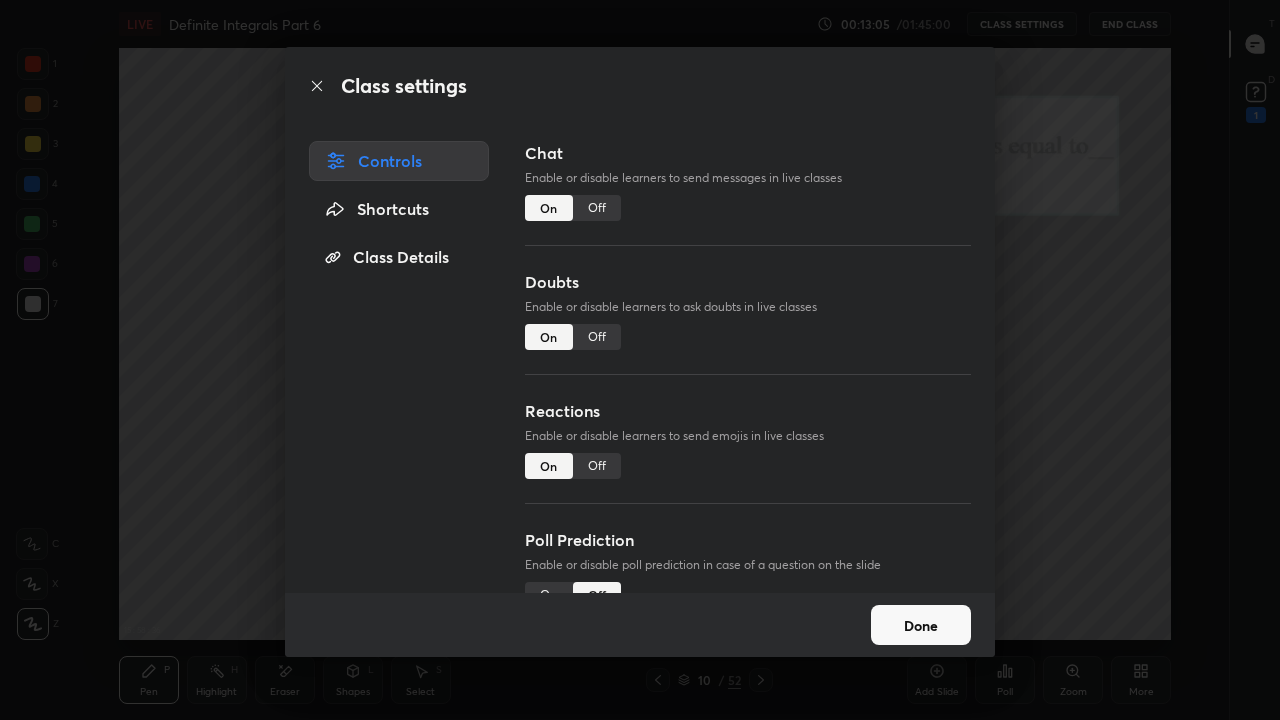 click on "Off" at bounding box center (597, 208) 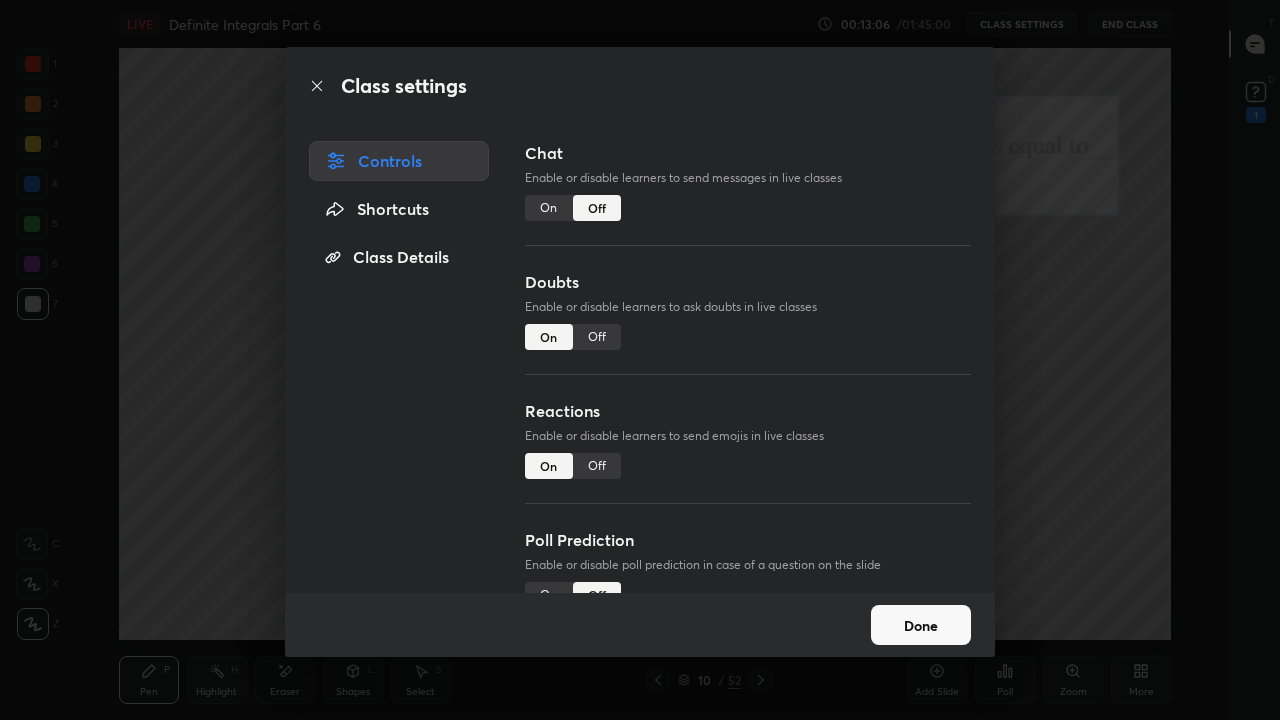 click on "Done" at bounding box center (921, 625) 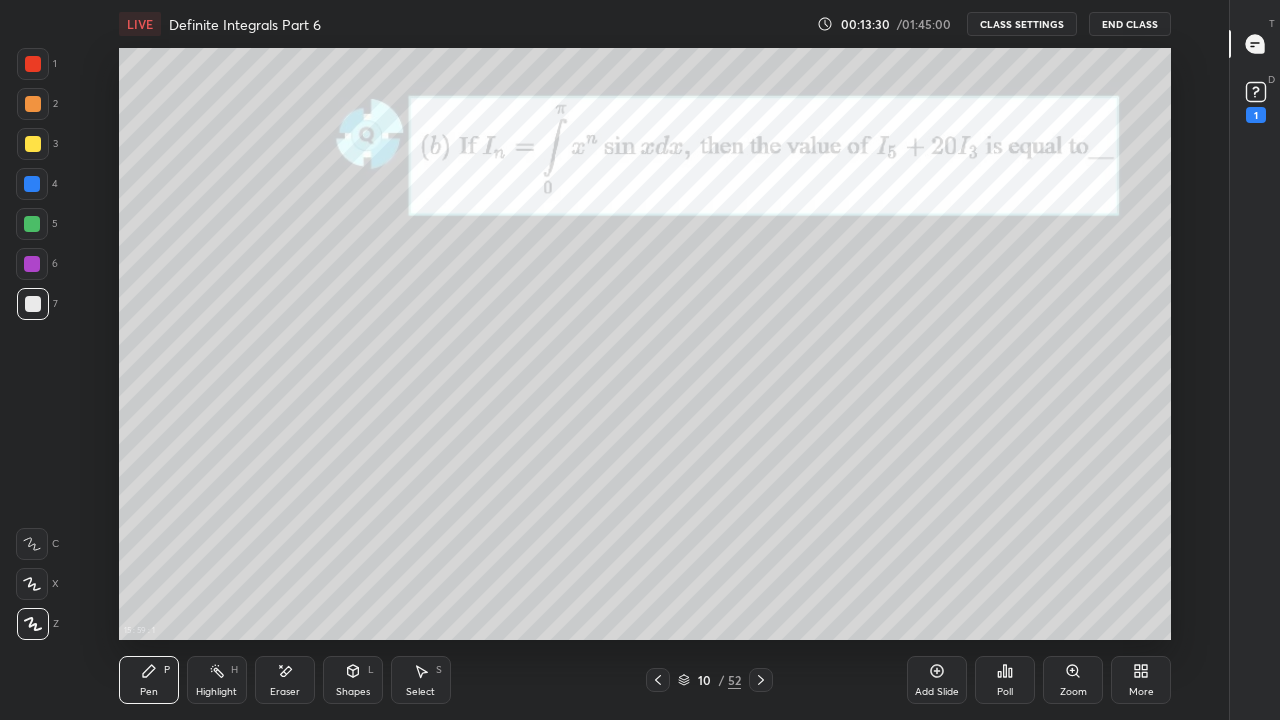 click 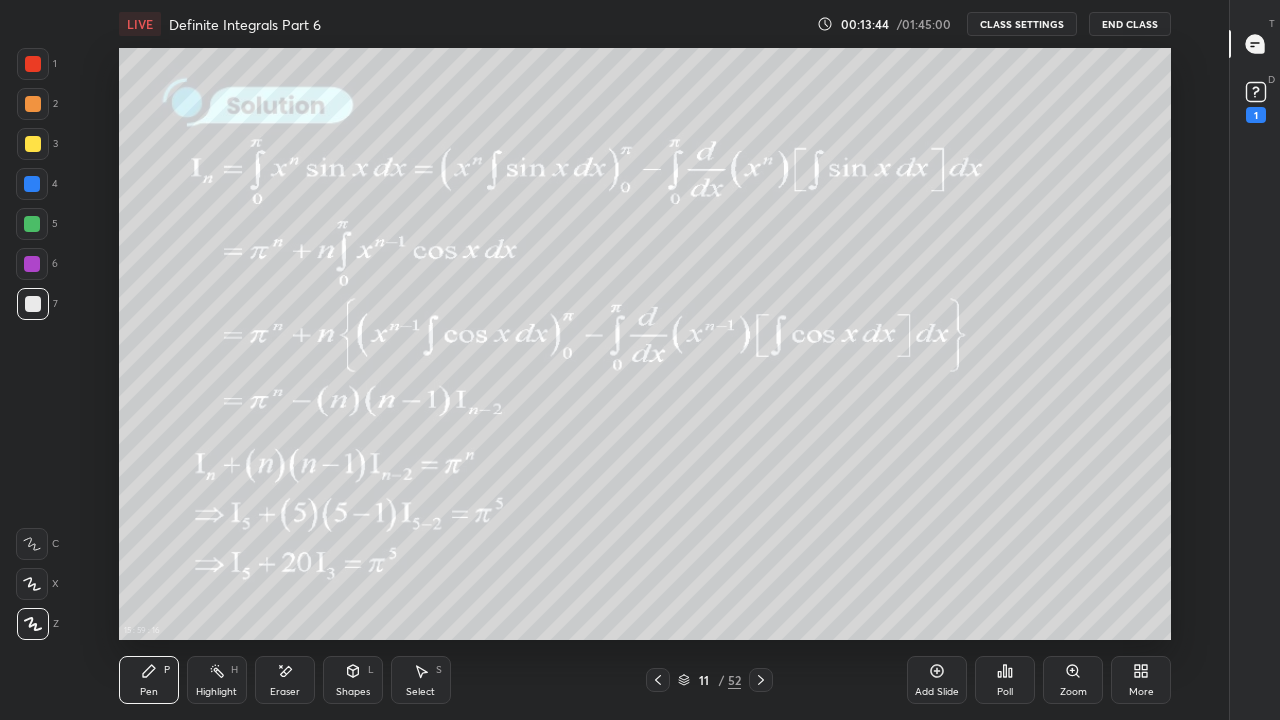 click 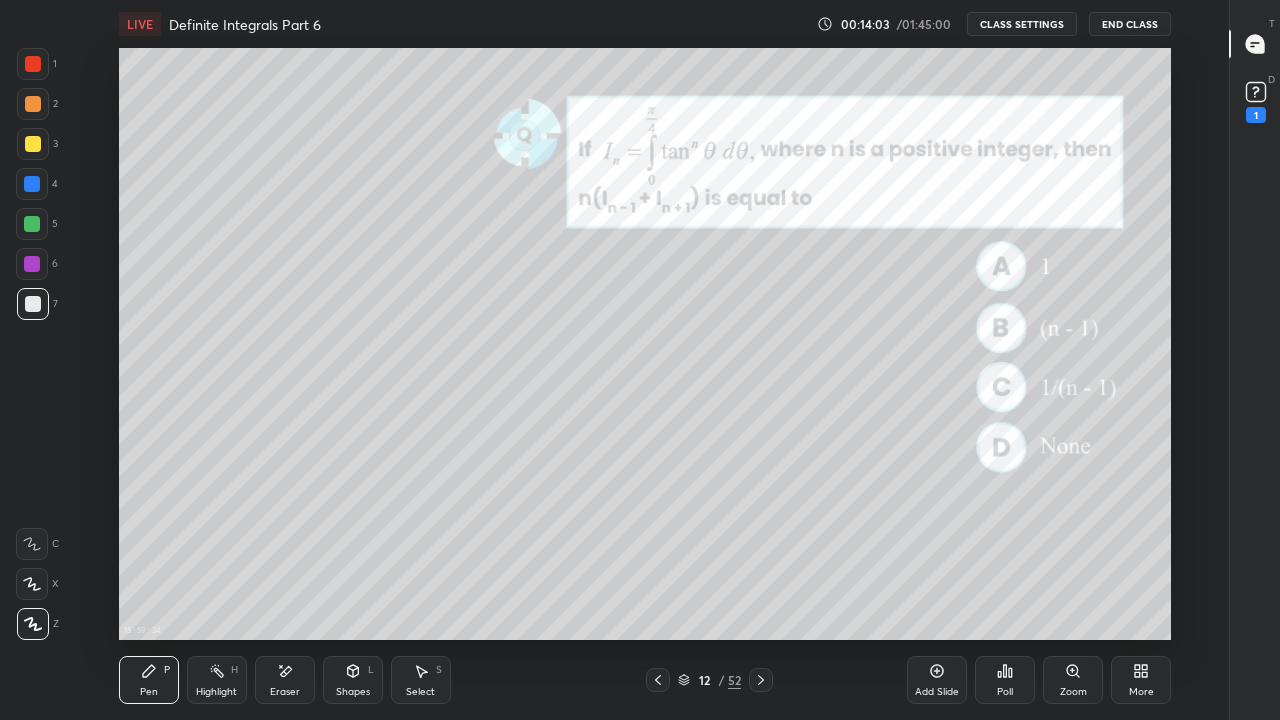 click at bounding box center [32, 184] 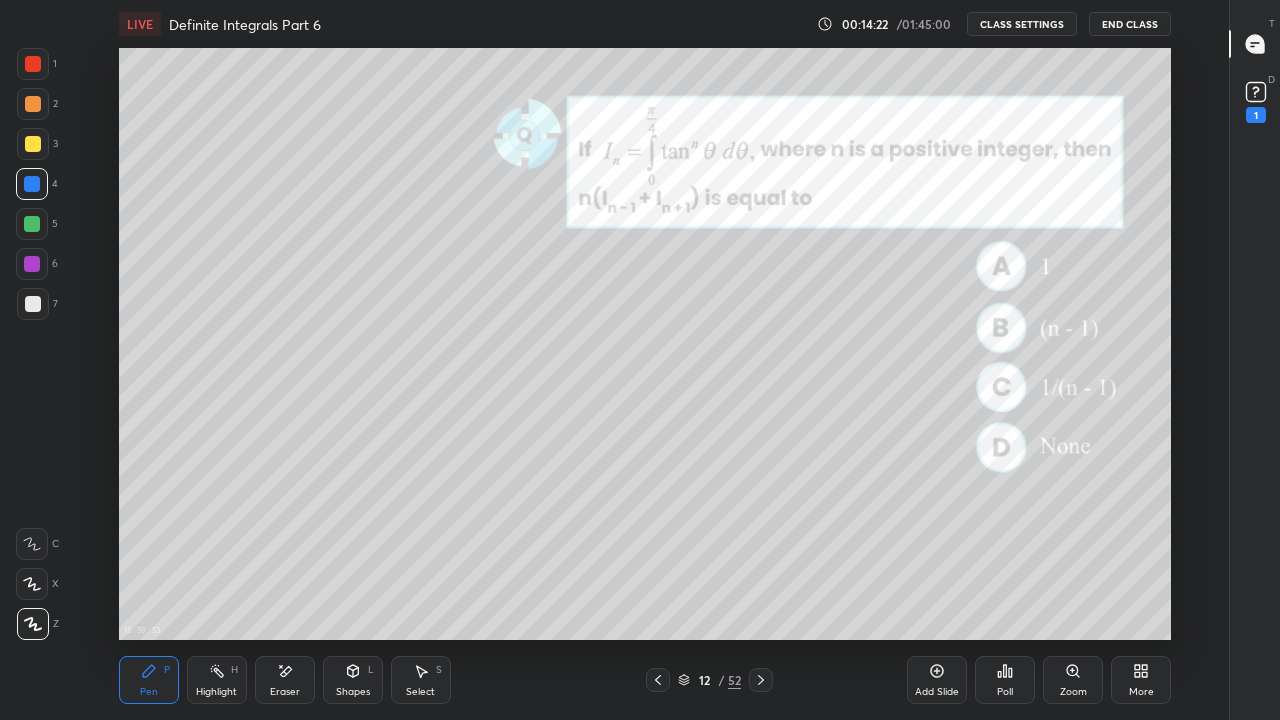 click on "Eraser" at bounding box center [285, 692] 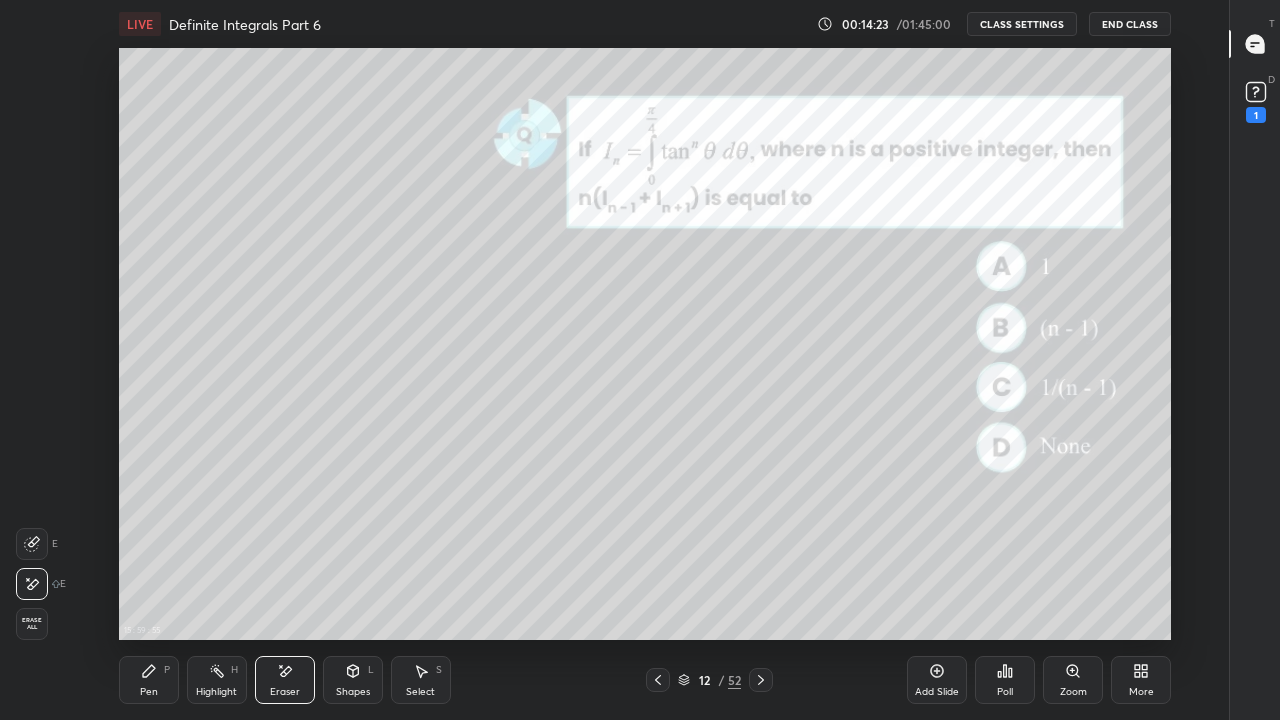 click on "Pen" at bounding box center (149, 692) 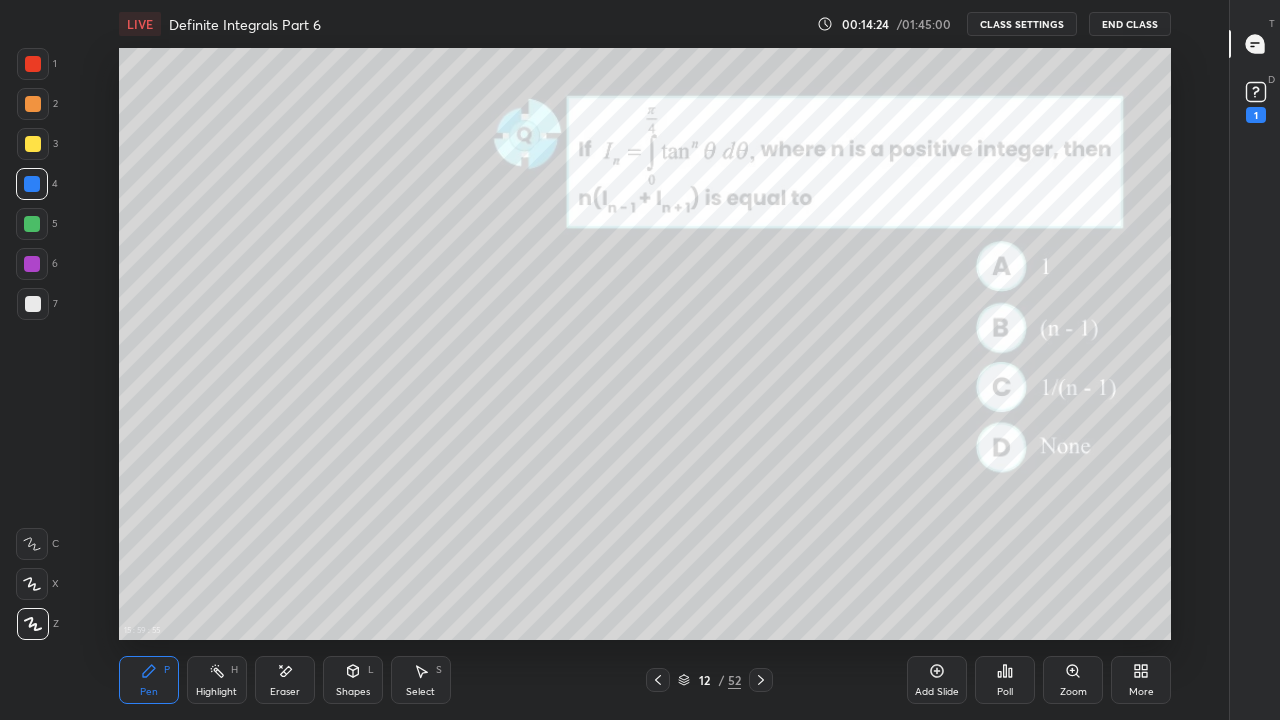 click at bounding box center [33, 304] 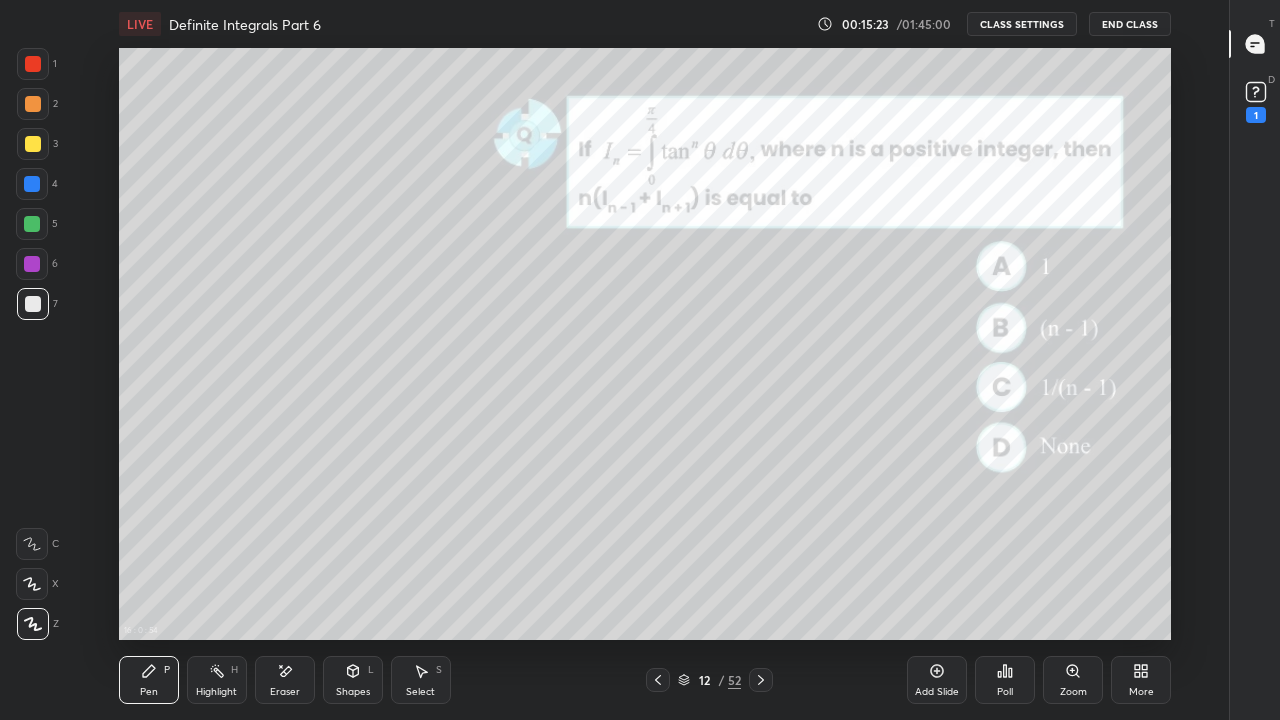 click on "Eraser" at bounding box center [285, 680] 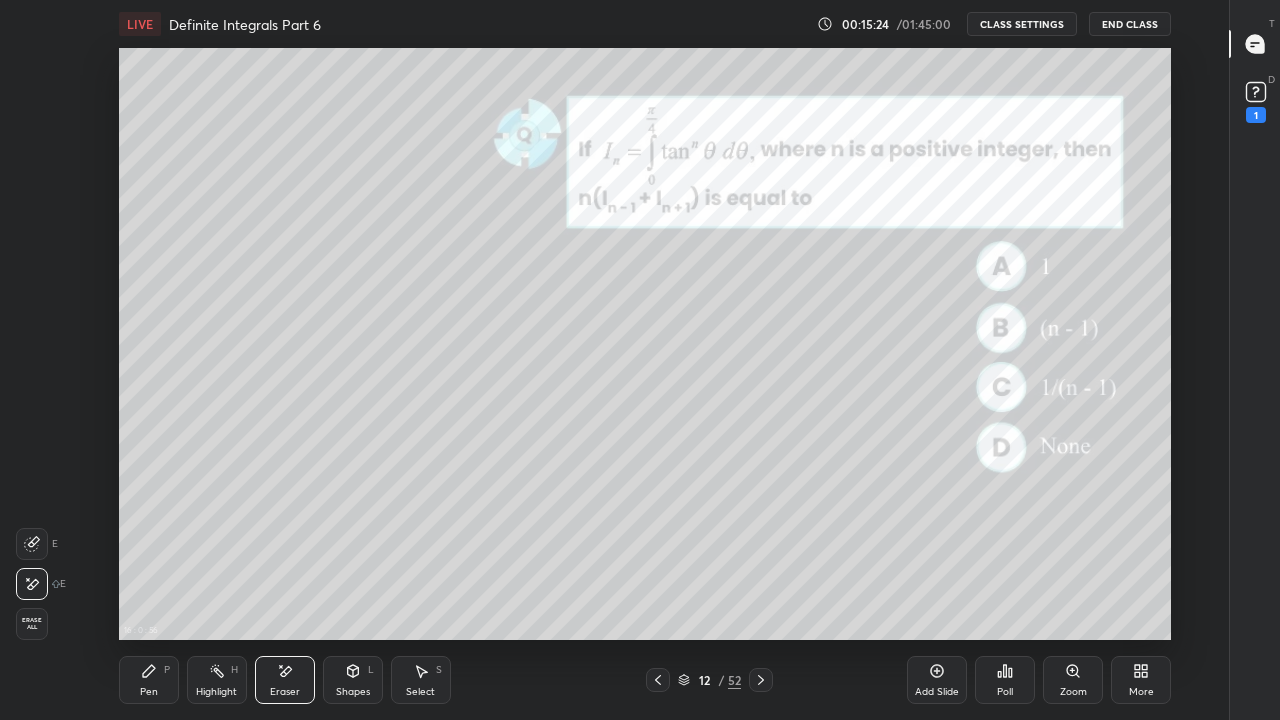 click on "Pen P" at bounding box center (149, 680) 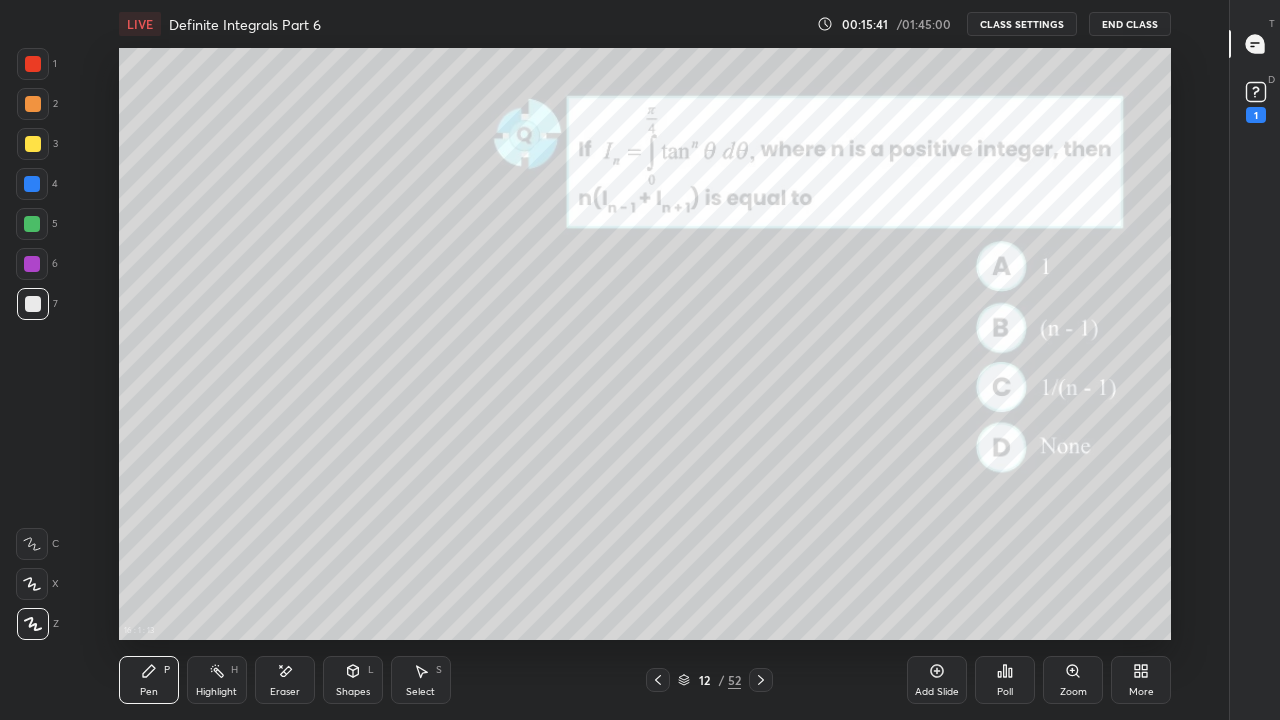 click on "Eraser" at bounding box center (285, 680) 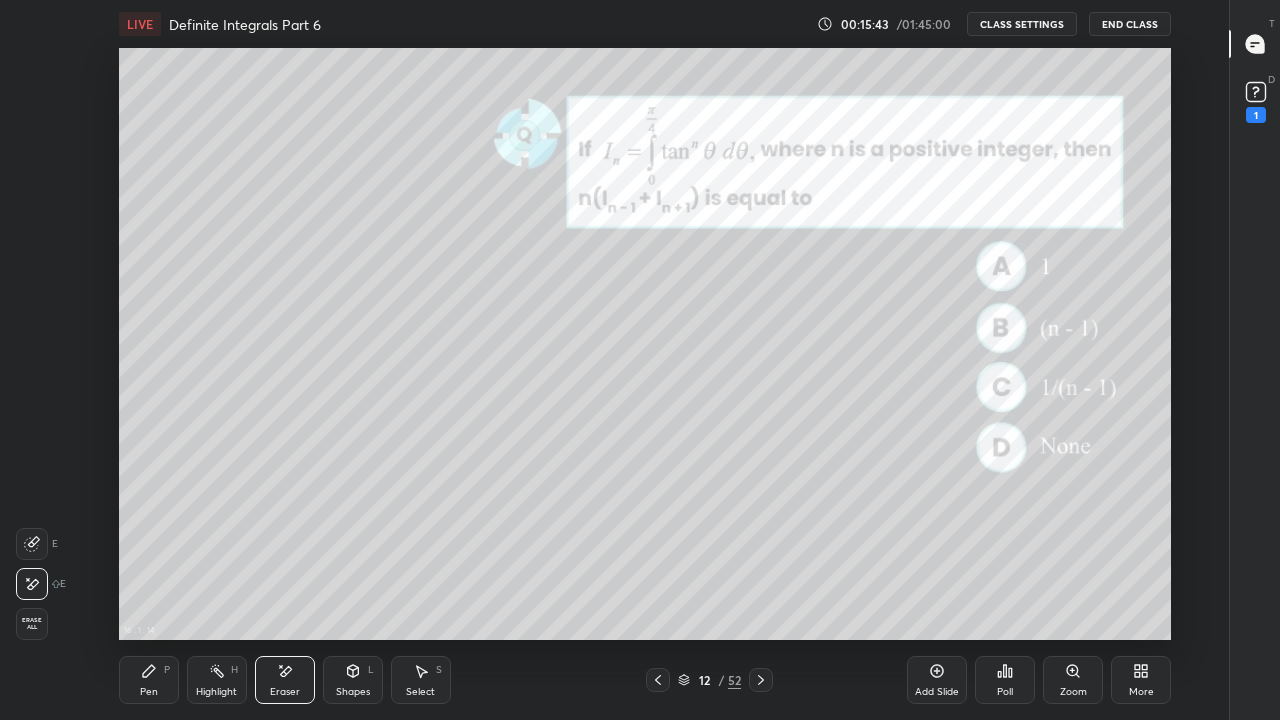 click on "Pen P" at bounding box center [149, 680] 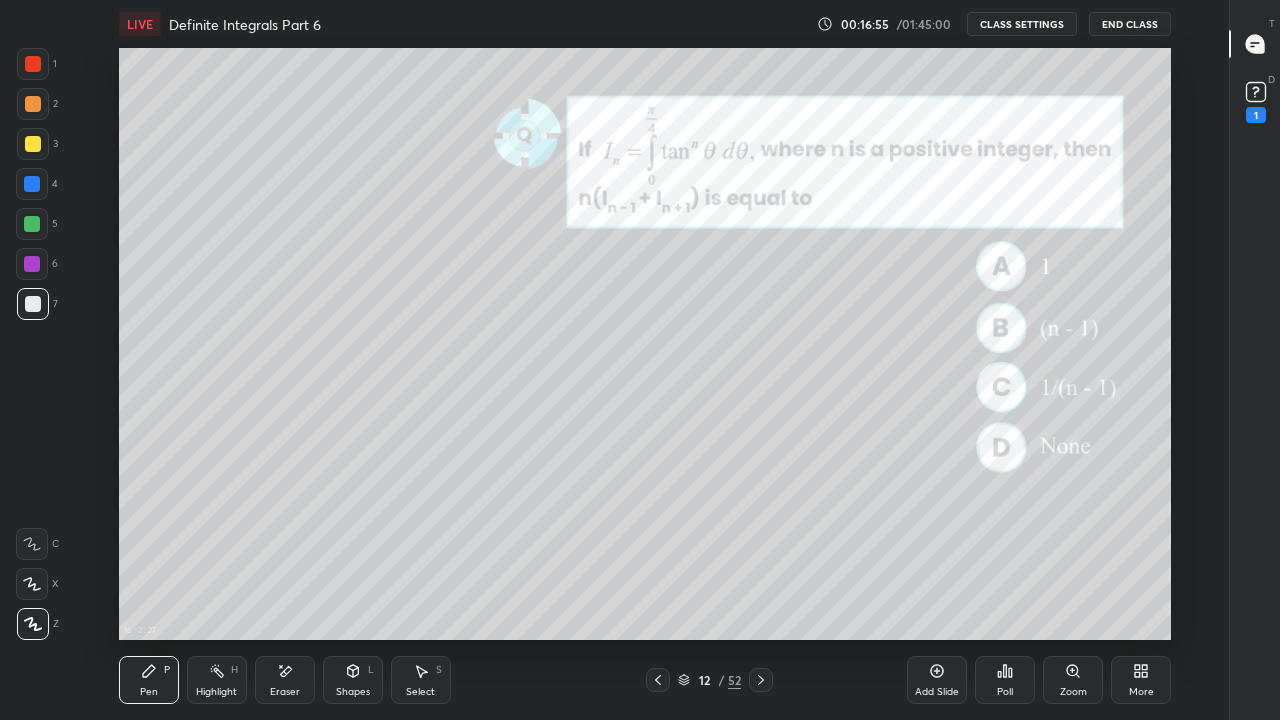 click 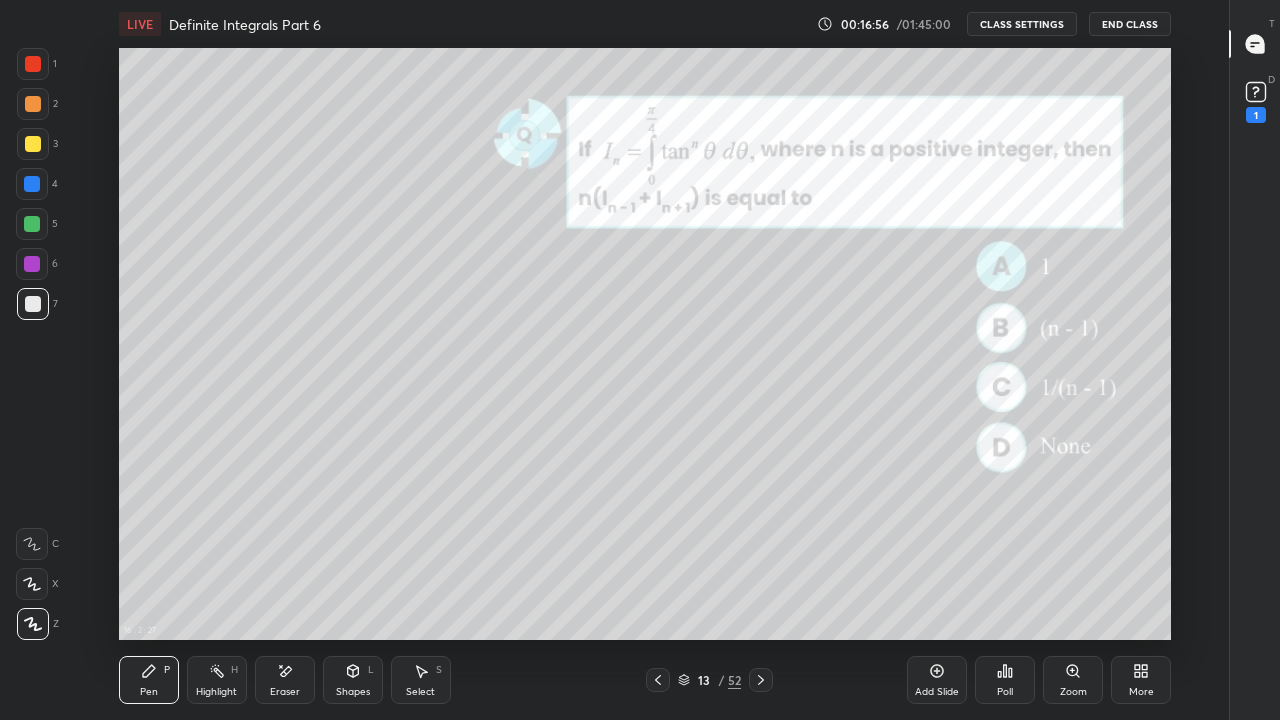 click 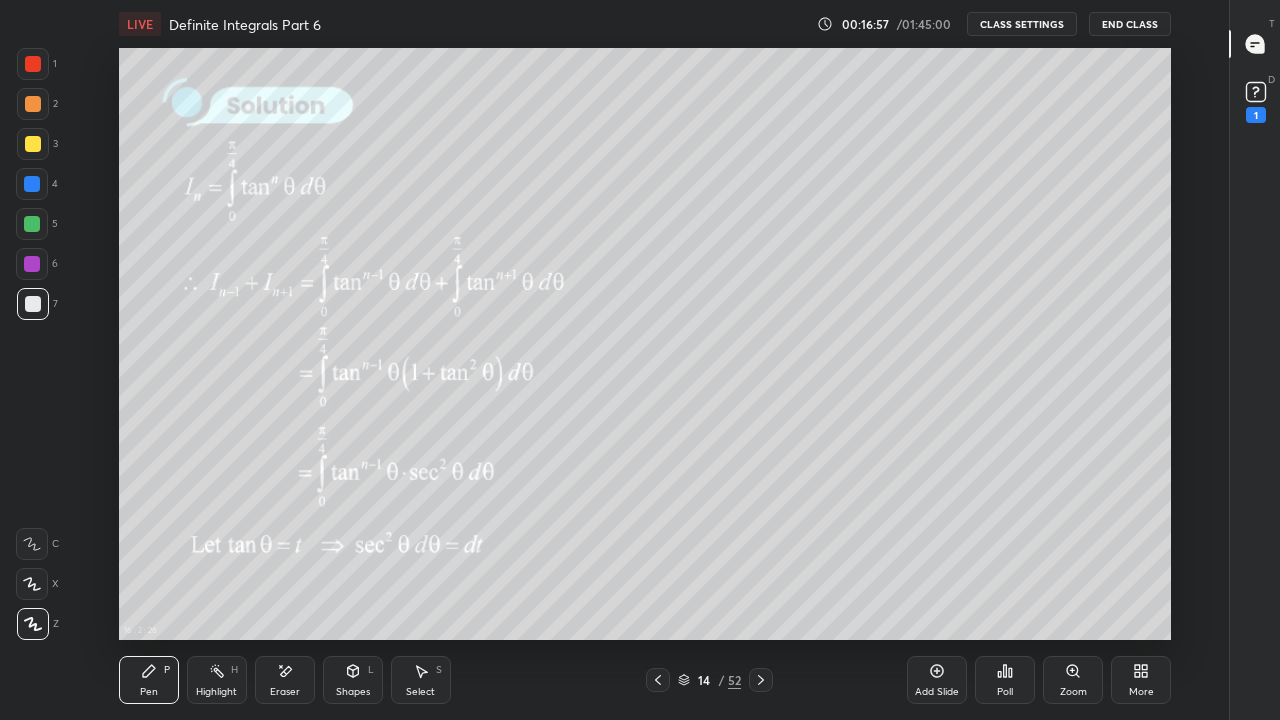 click 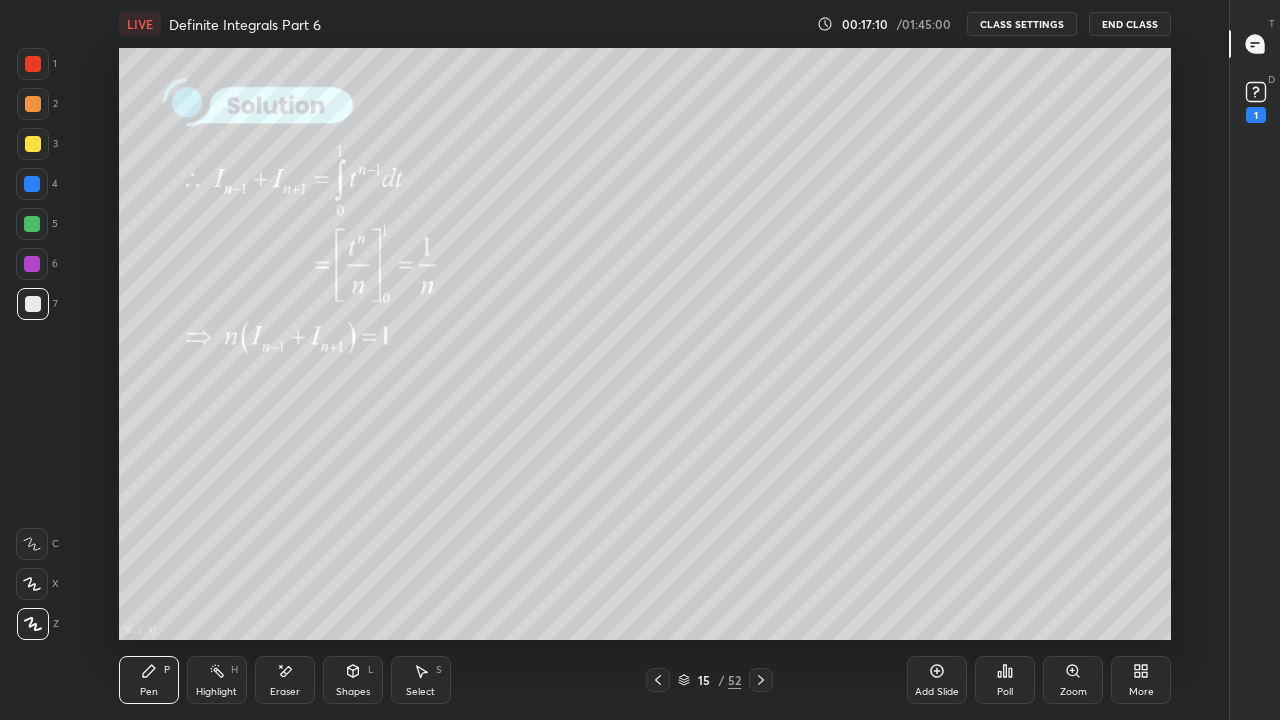 click 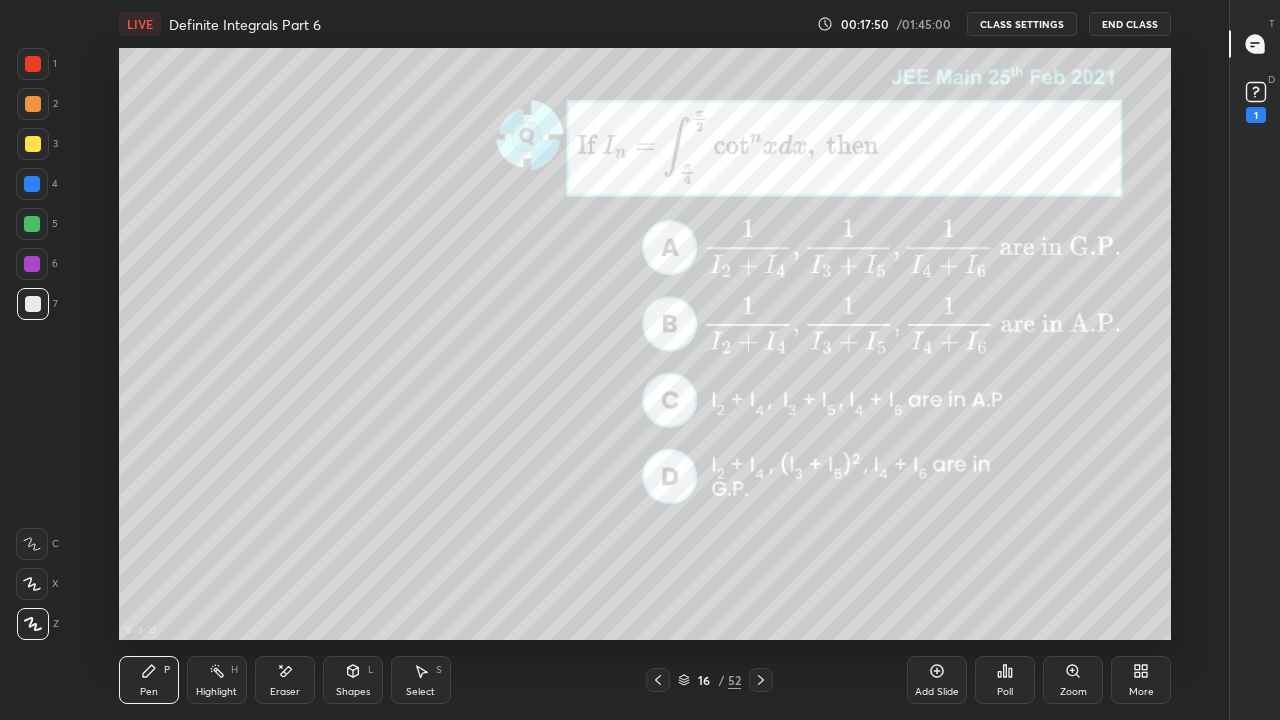 click 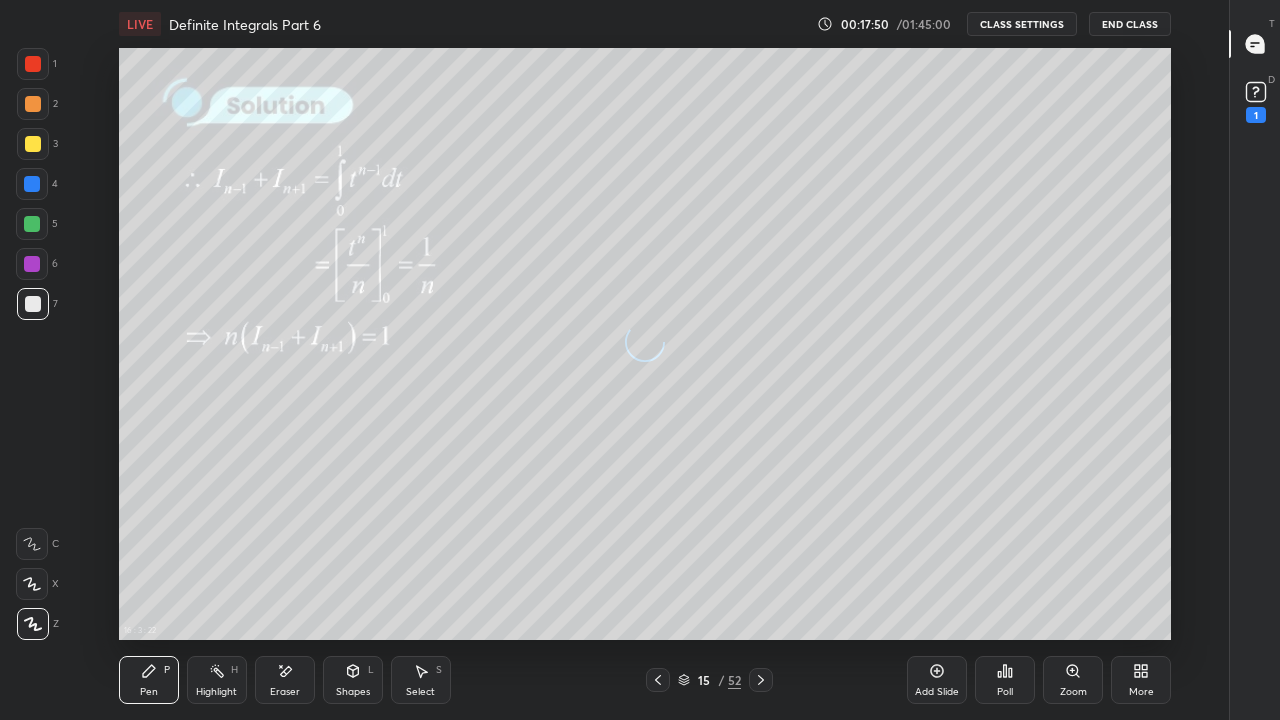 click 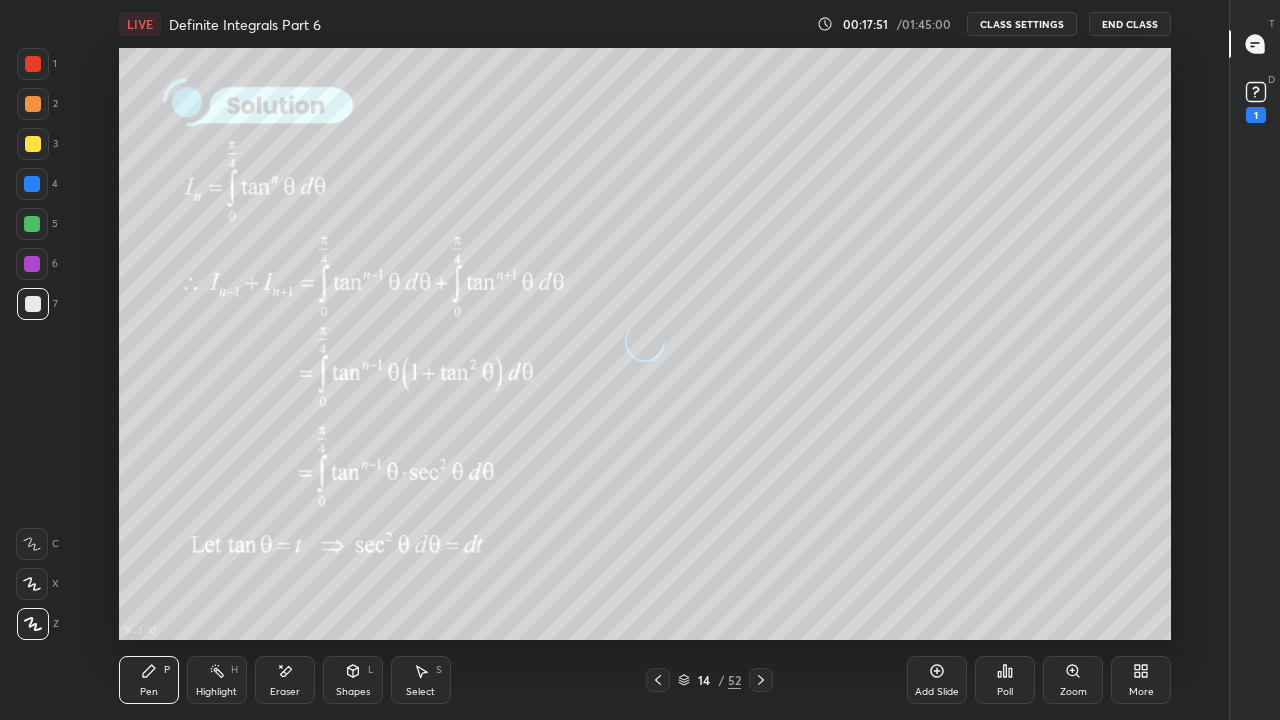 click 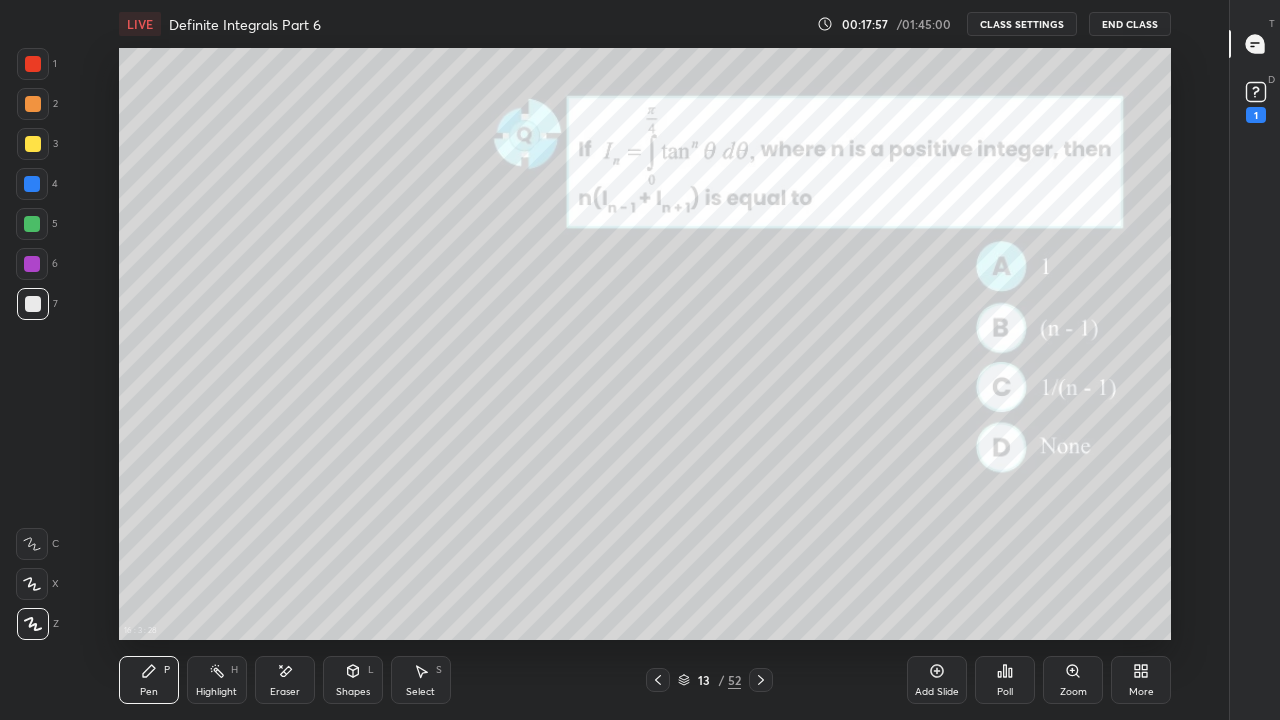 click 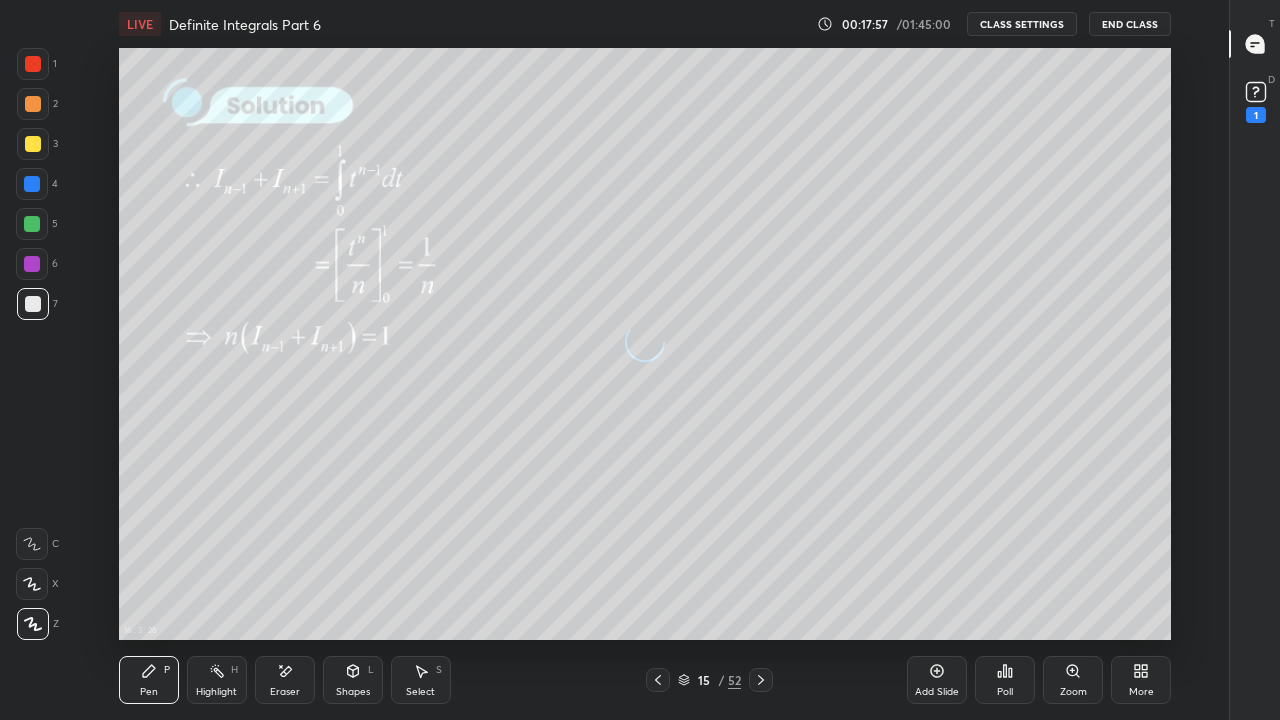 click 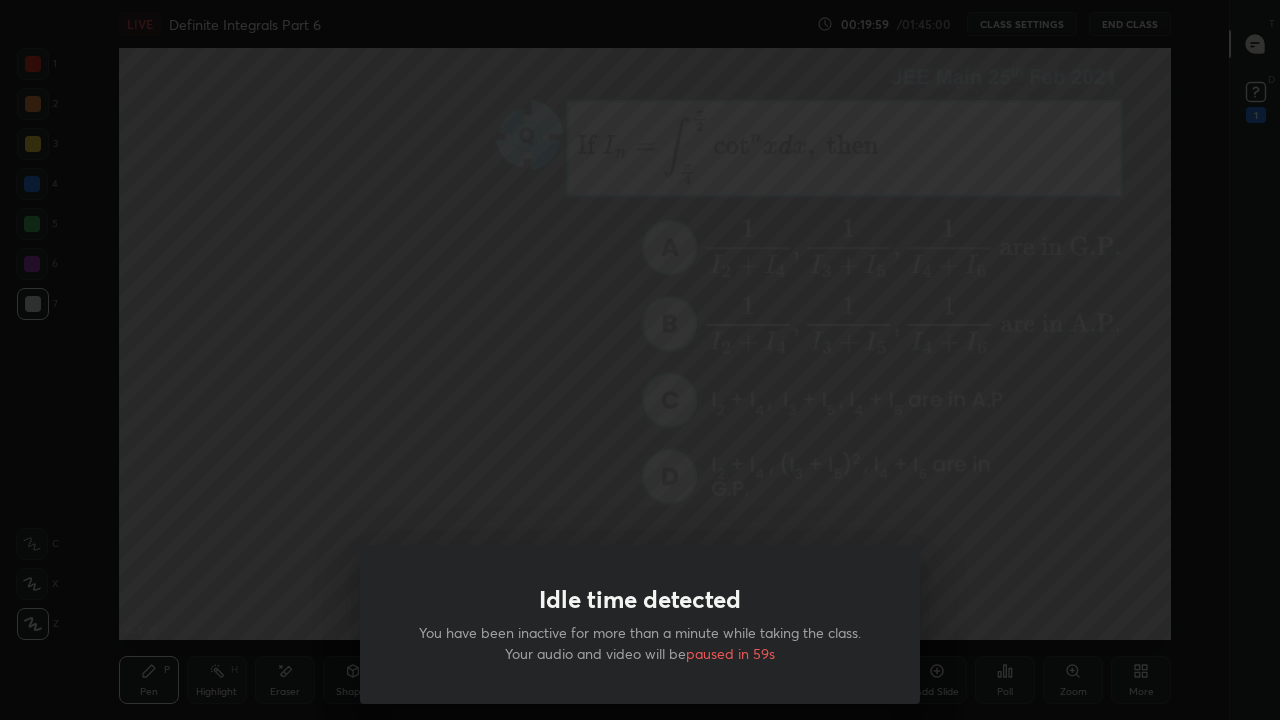 click on "Idle time detected You have been inactive for more than a minute while taking the class. Your audio and video will be  paused in 59s" at bounding box center [640, 360] 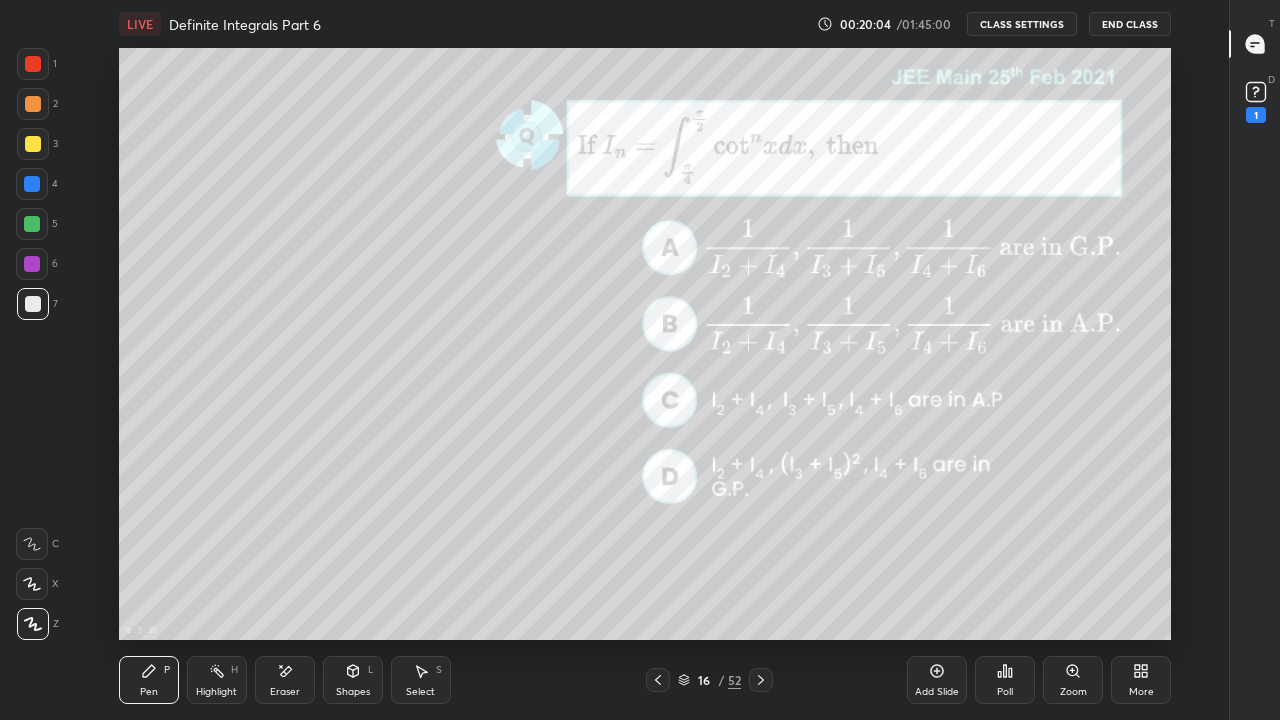 click on "CLASS SETTINGS" at bounding box center (1022, 24) 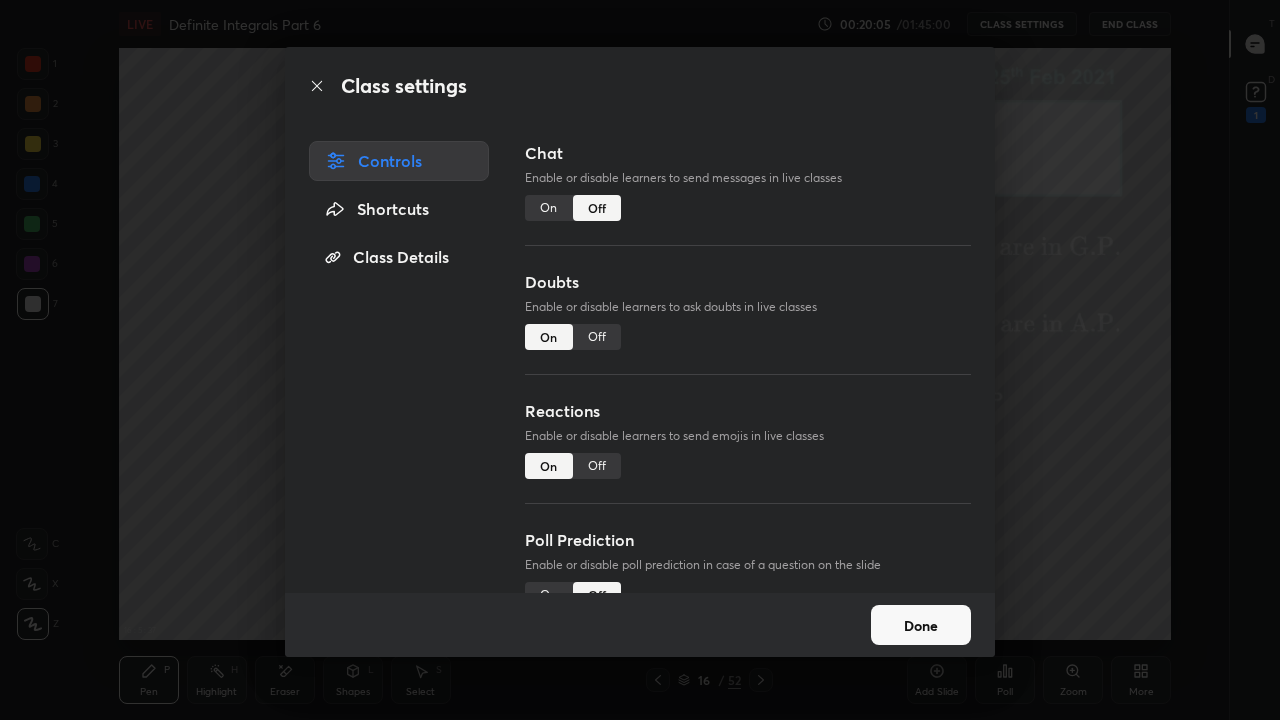 click on "On" at bounding box center [549, 208] 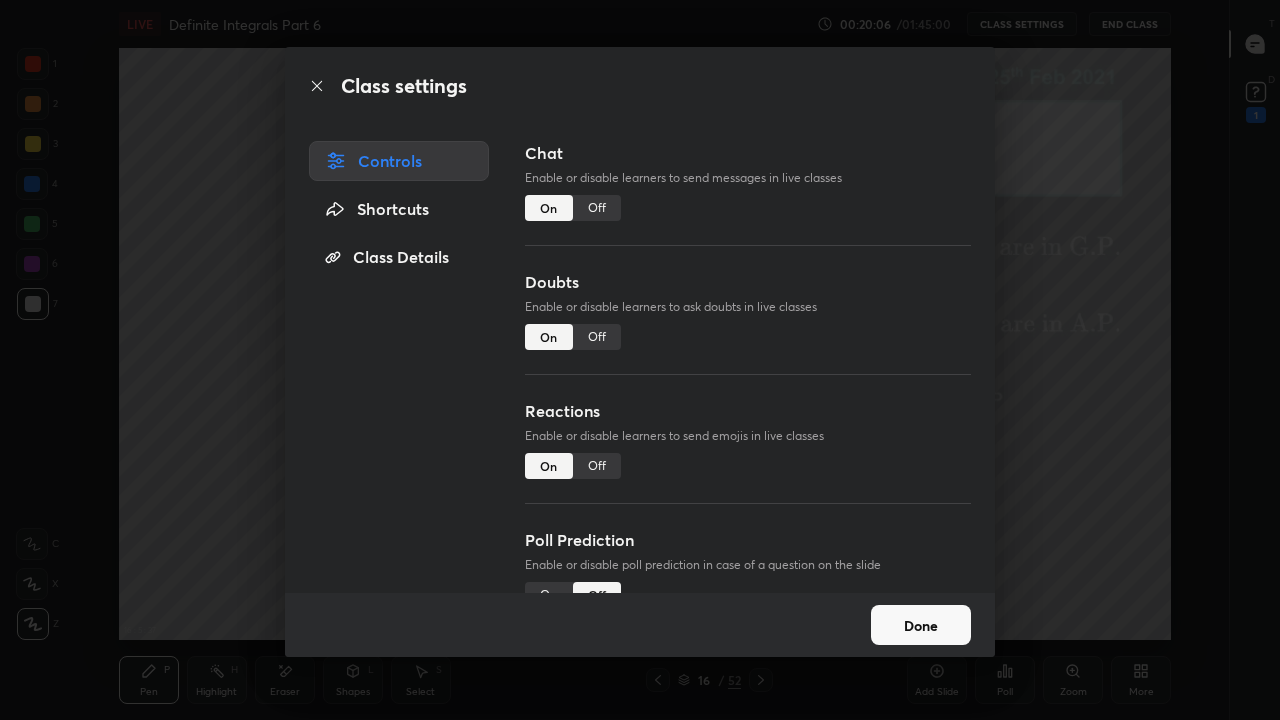 click on "Done" at bounding box center (921, 625) 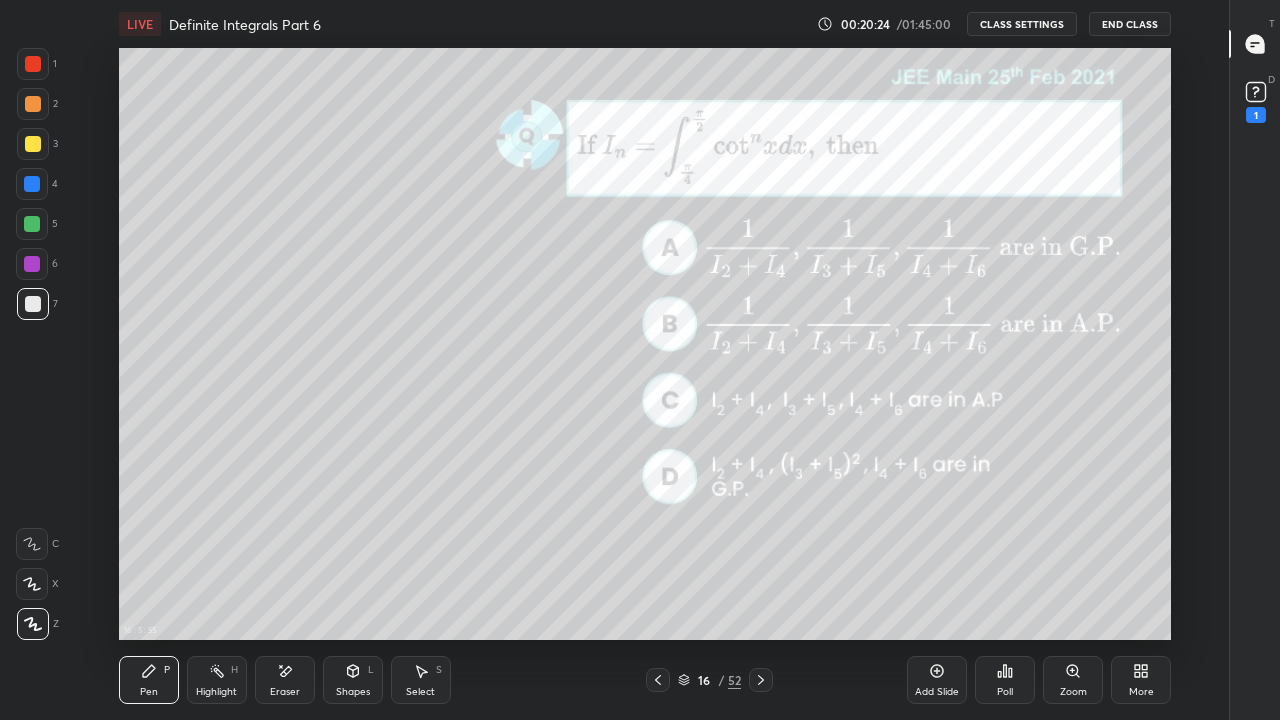type on "x" 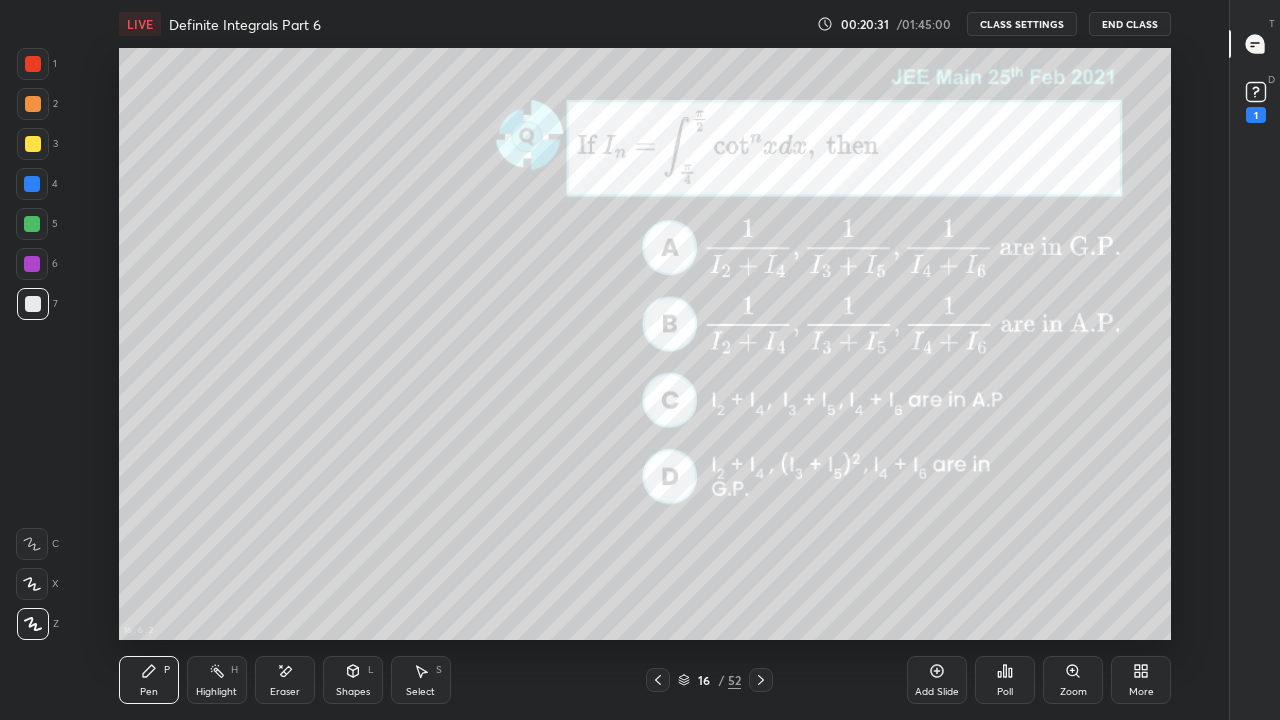 click 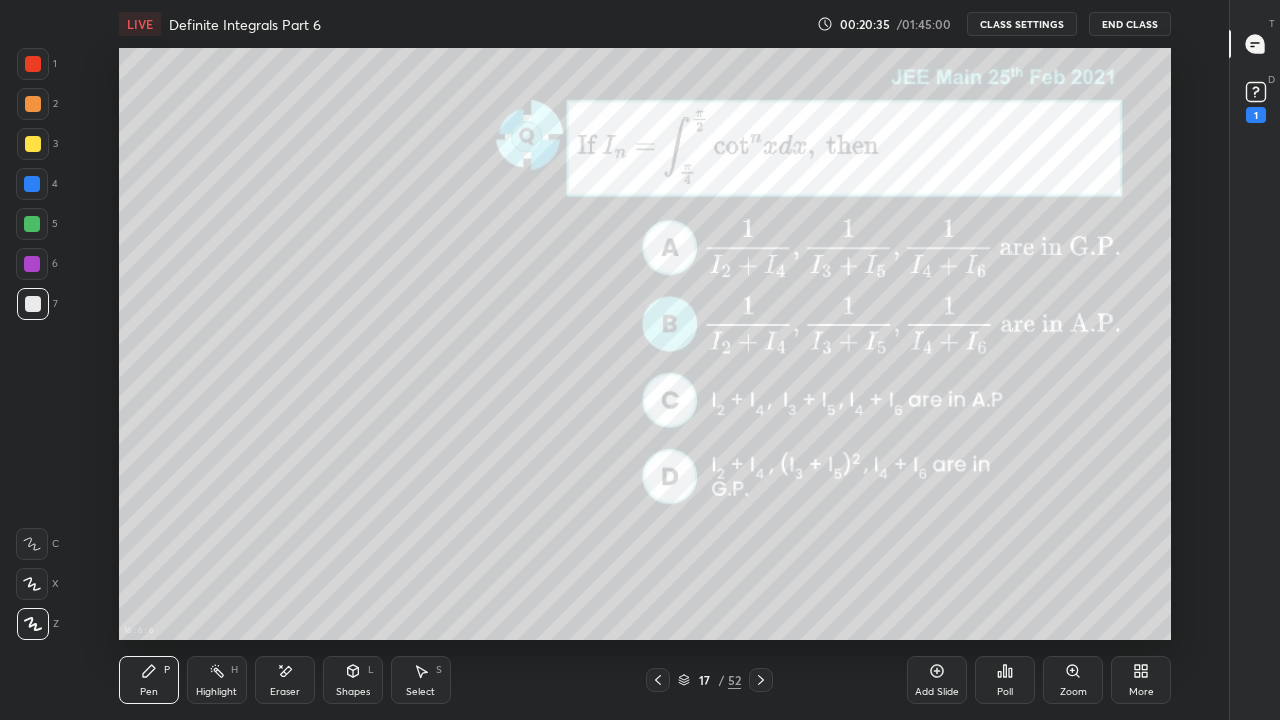 click on "CLASS SETTINGS" at bounding box center [1022, 24] 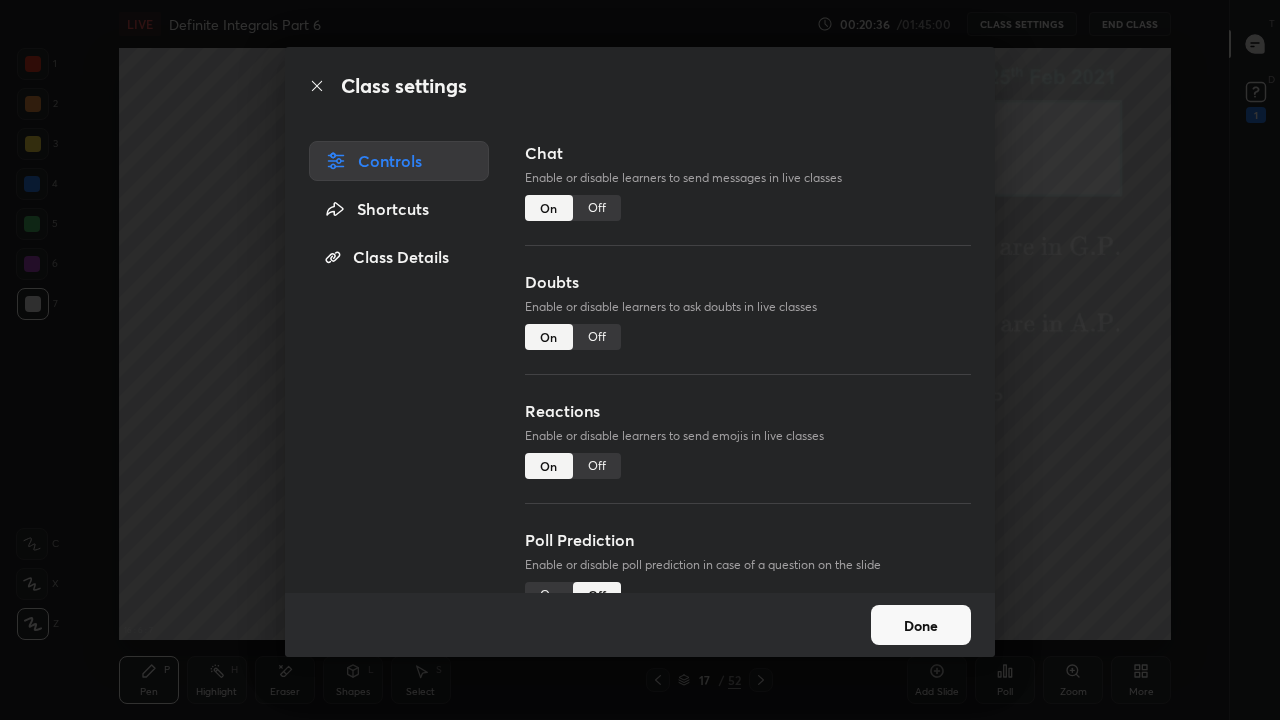 click on "Off" at bounding box center [597, 208] 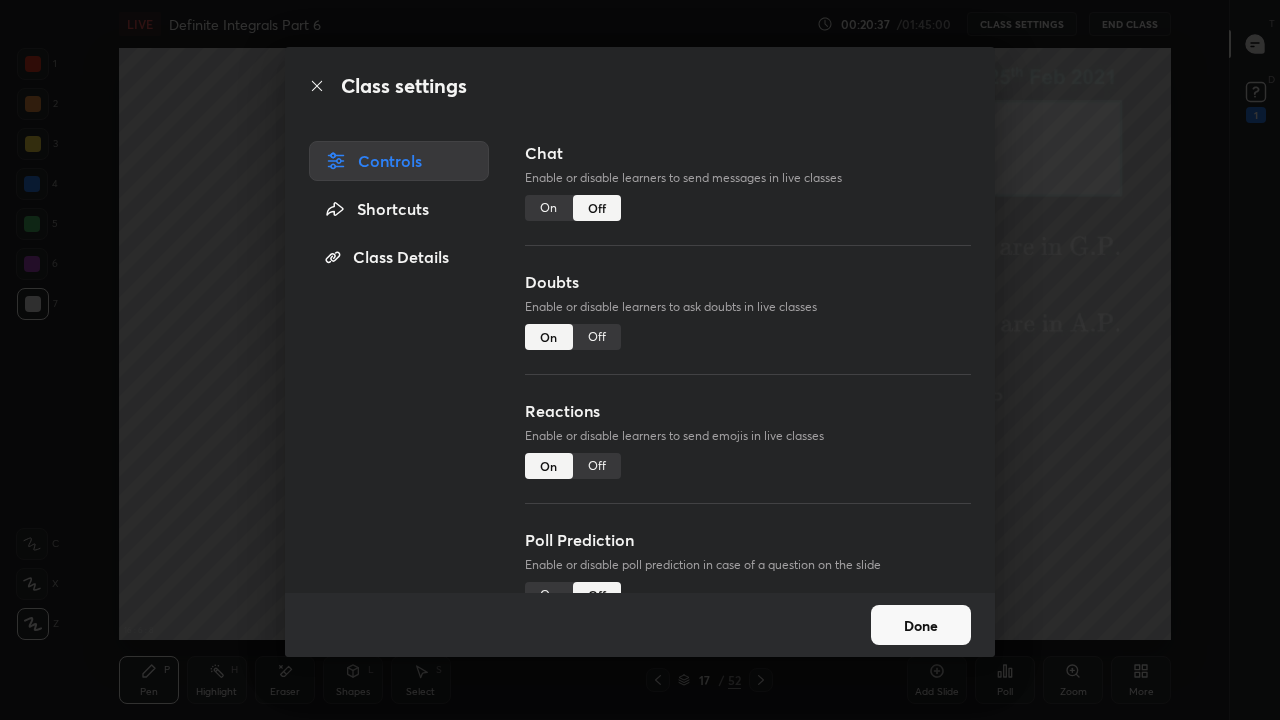 click on "Done" at bounding box center (921, 625) 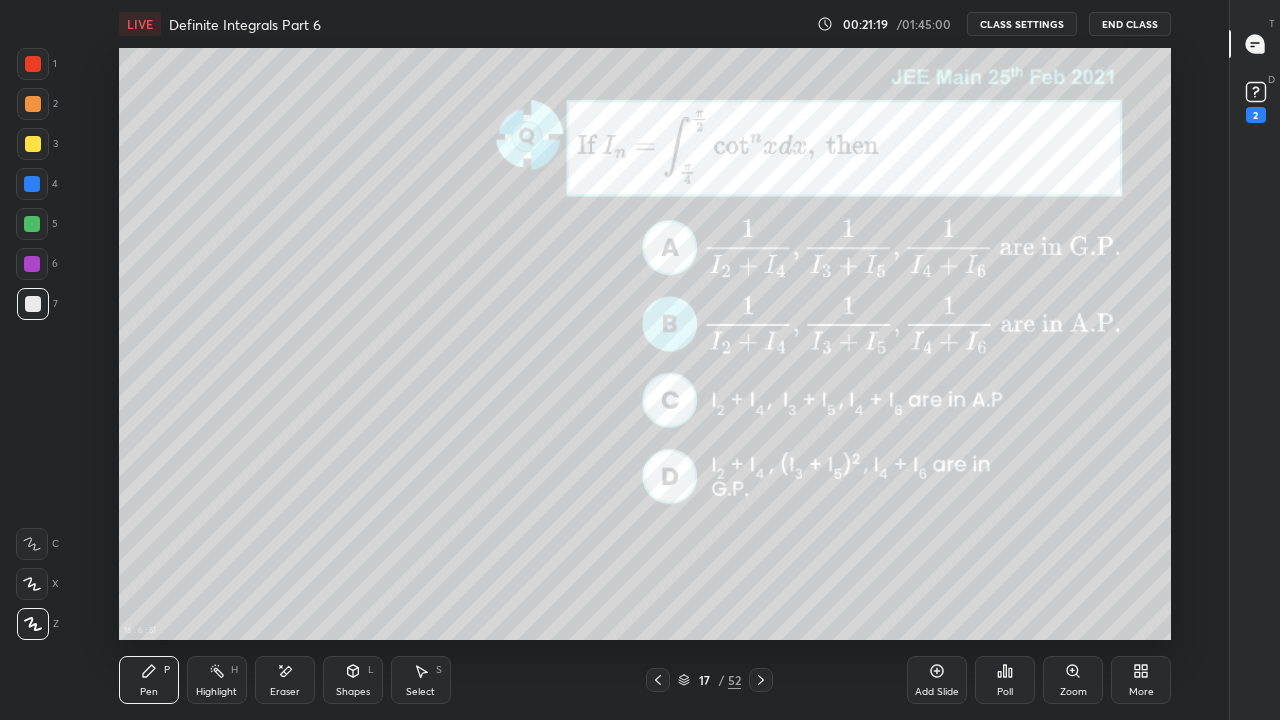 click 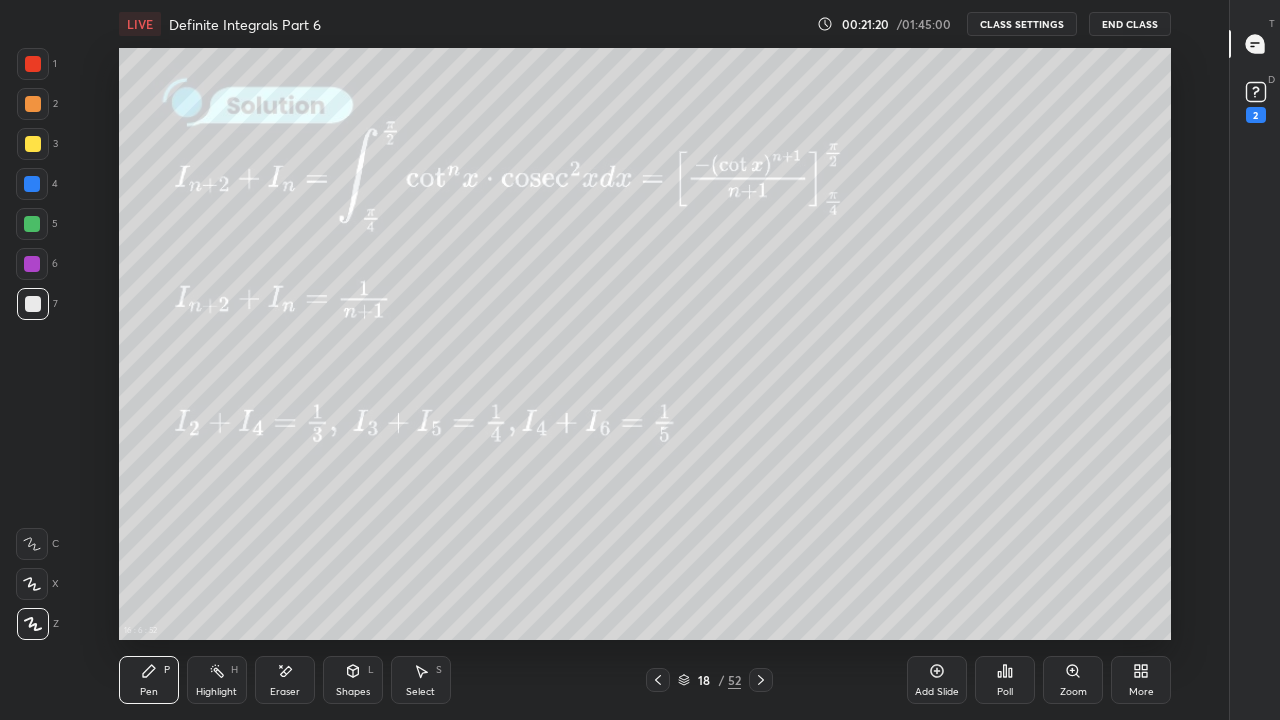 click 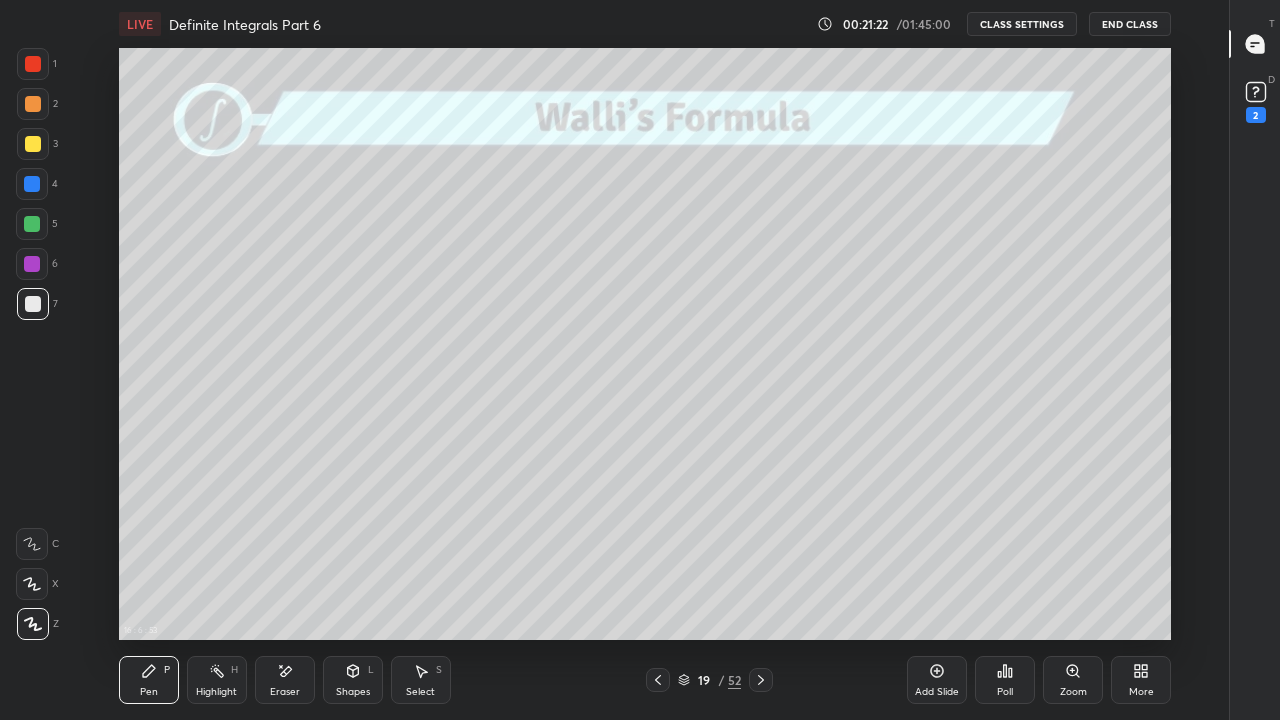 click 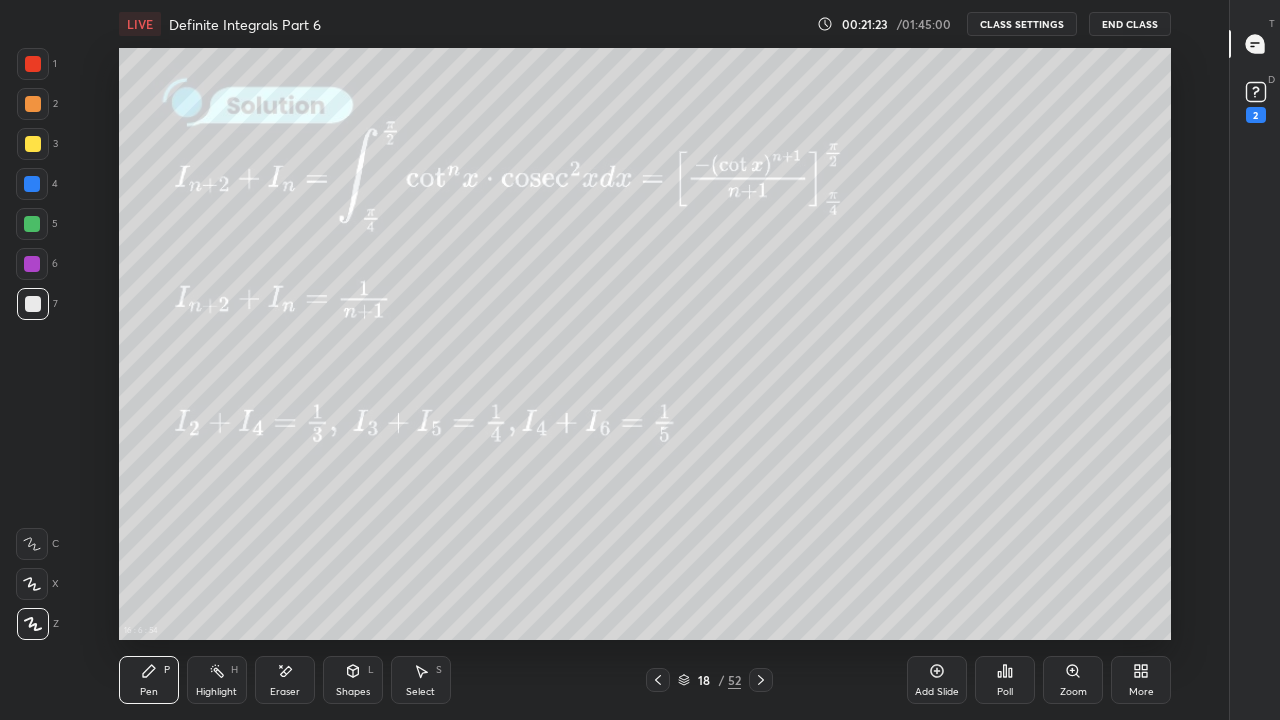 click on "Add Slide" at bounding box center [937, 680] 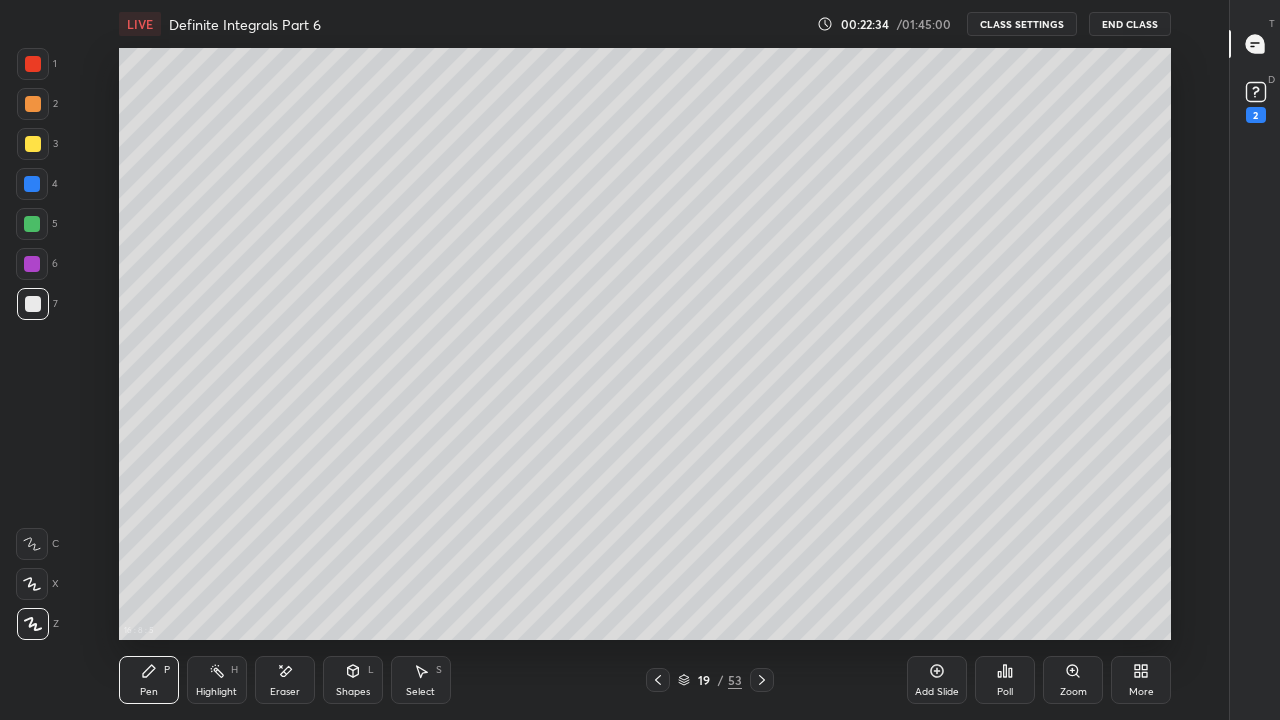 click 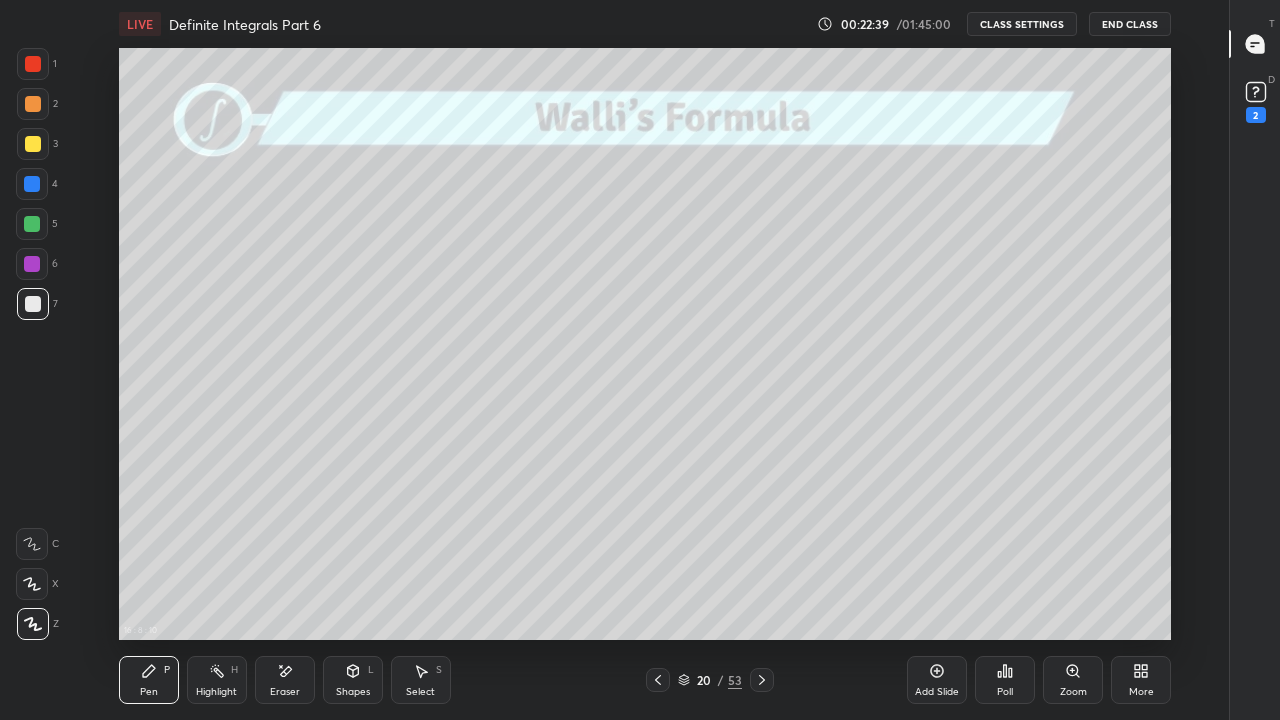 click 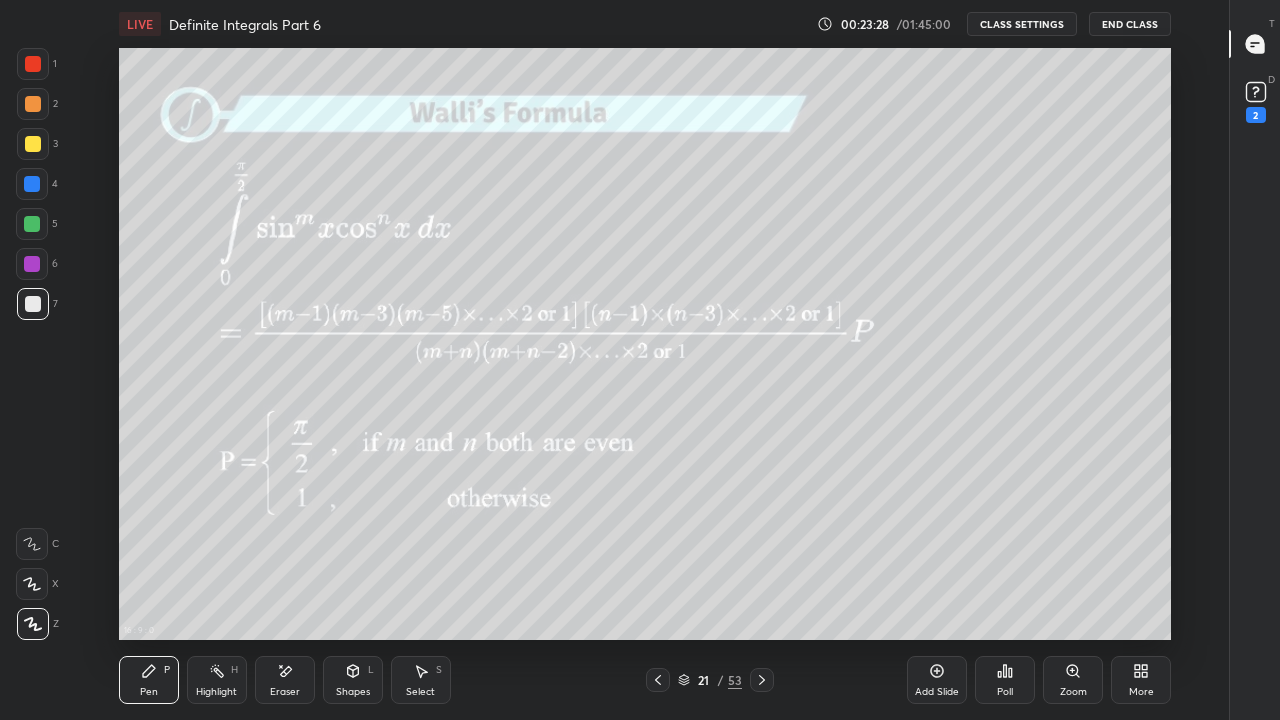 click 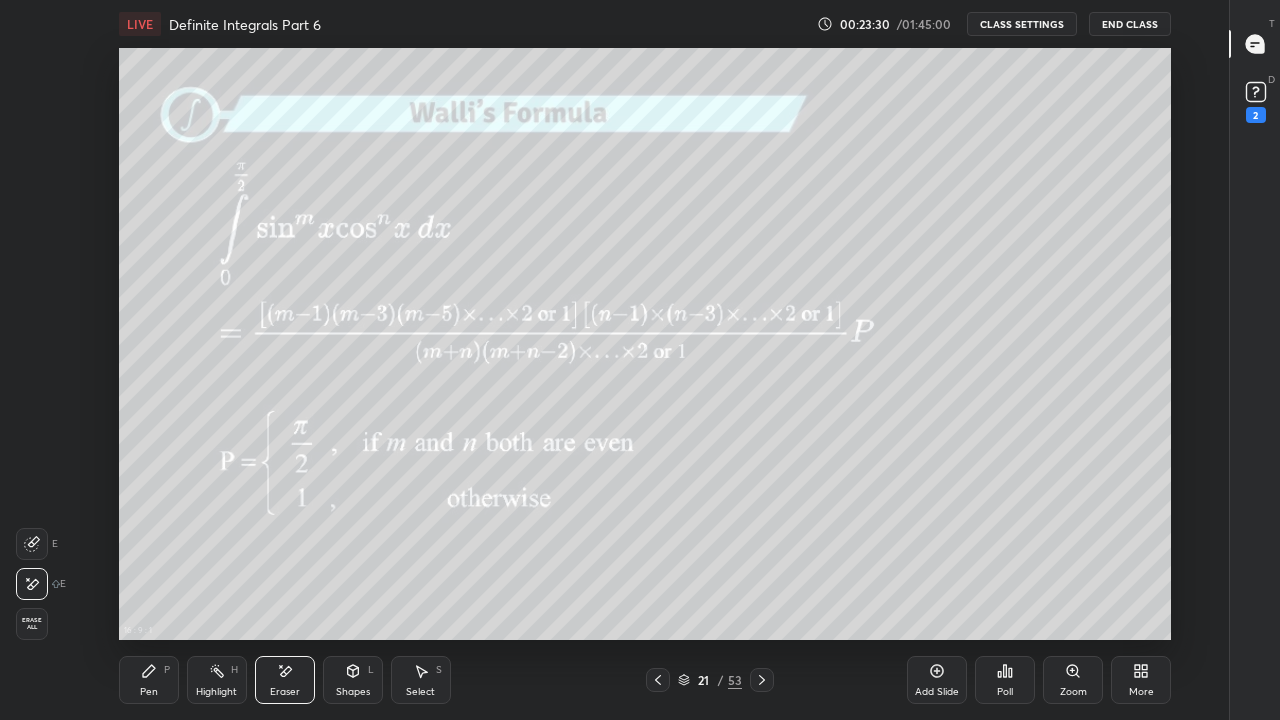 click on "Erase all" at bounding box center [32, 624] 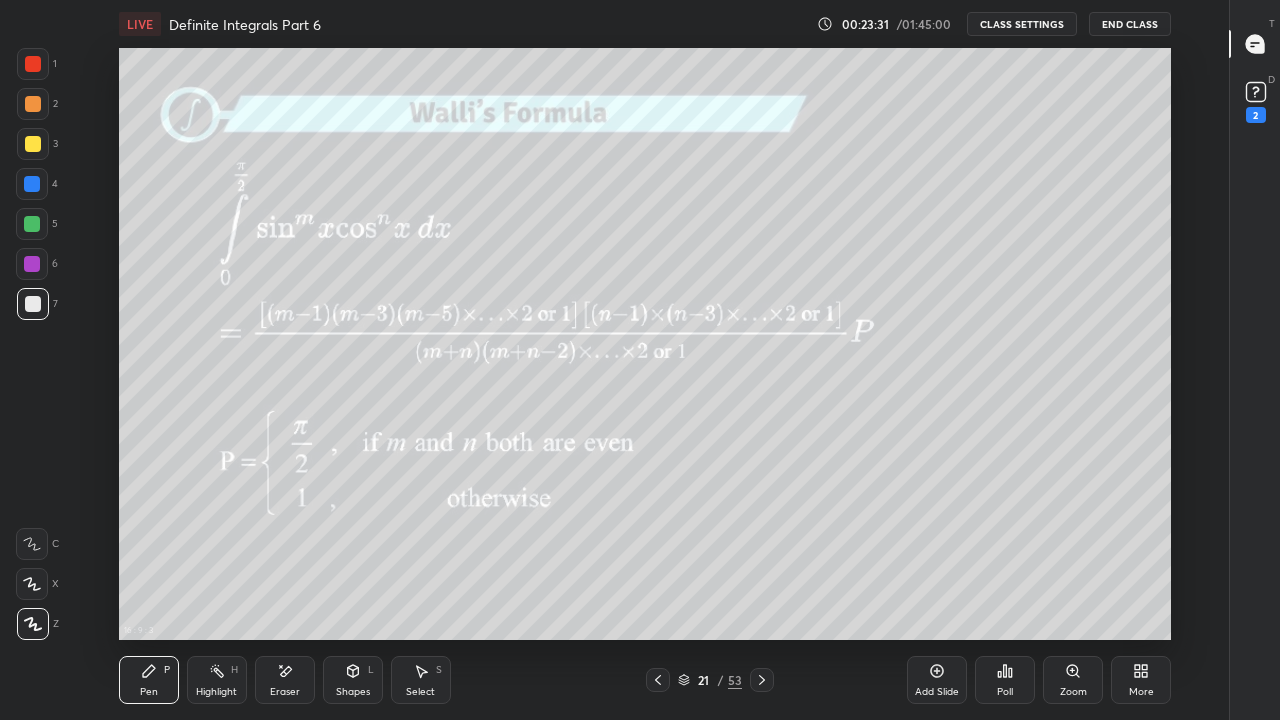 click 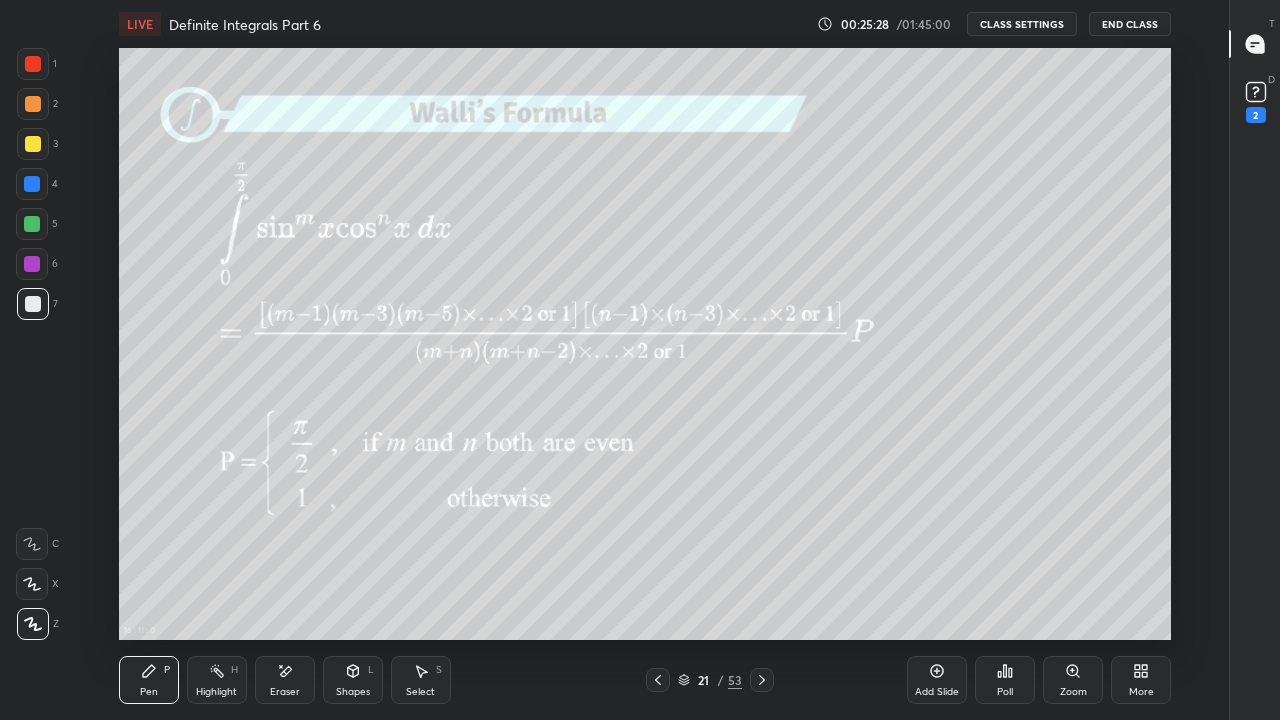 click 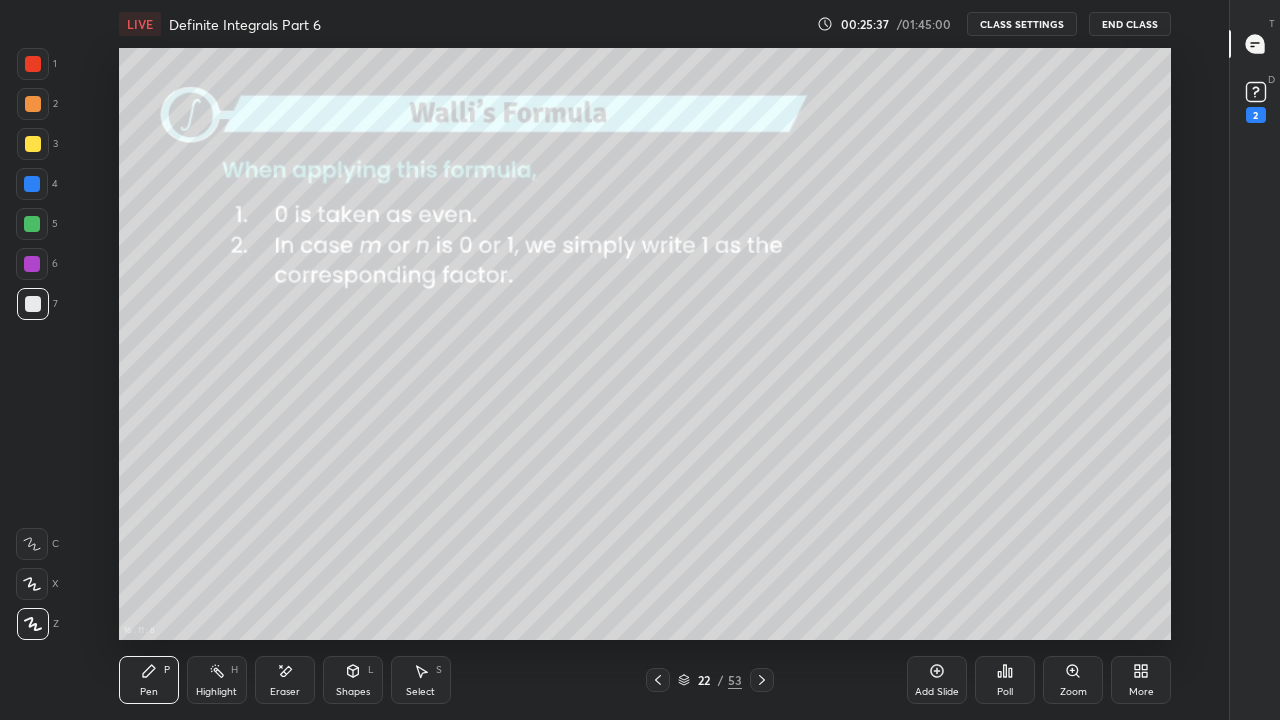 click 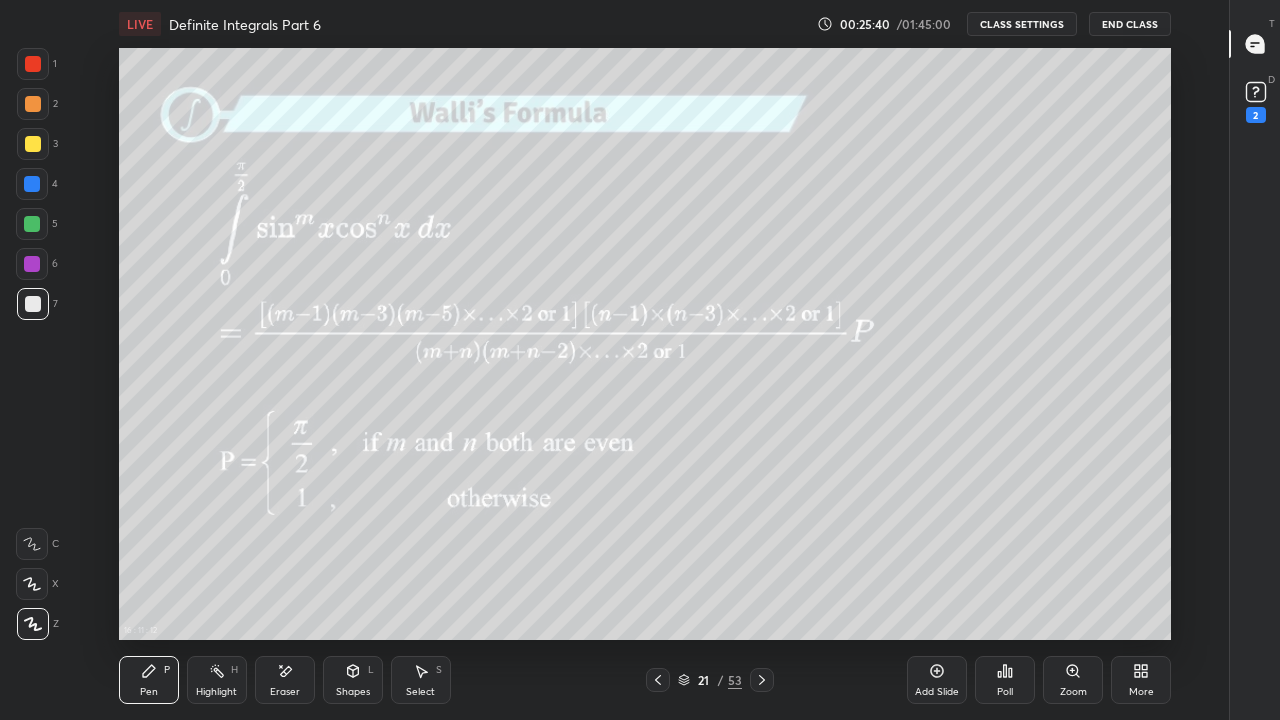 click 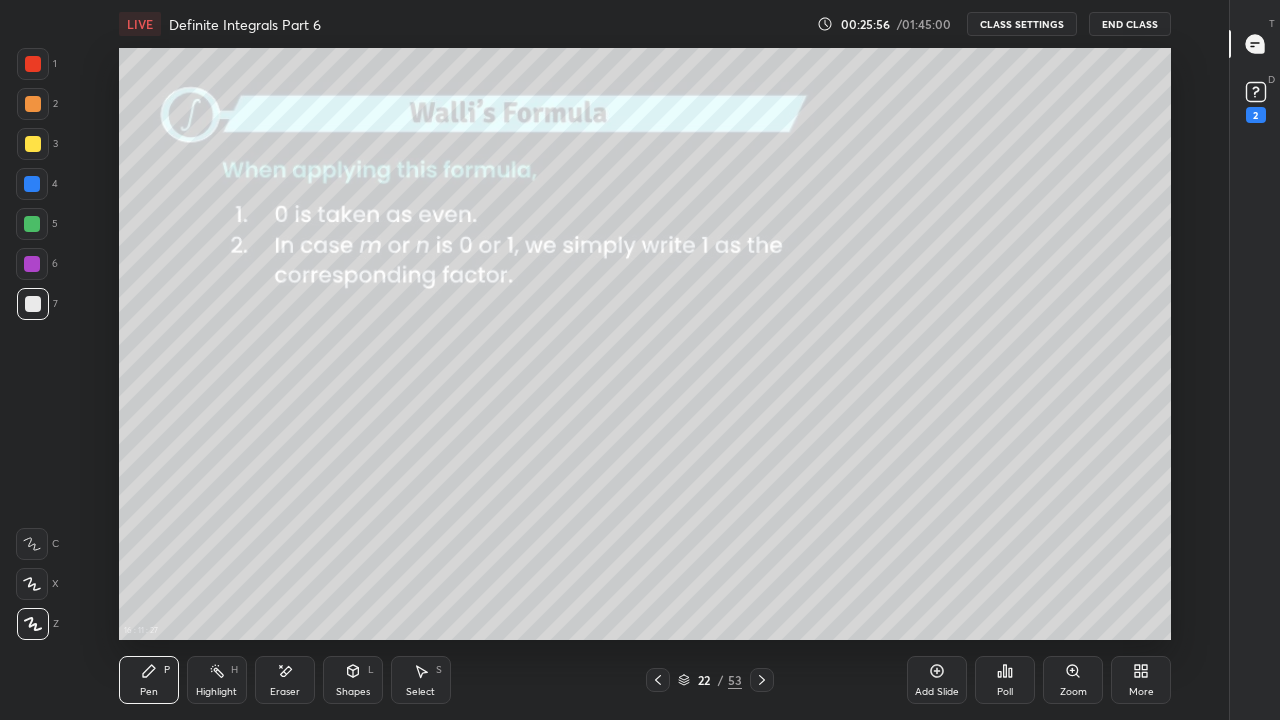 click 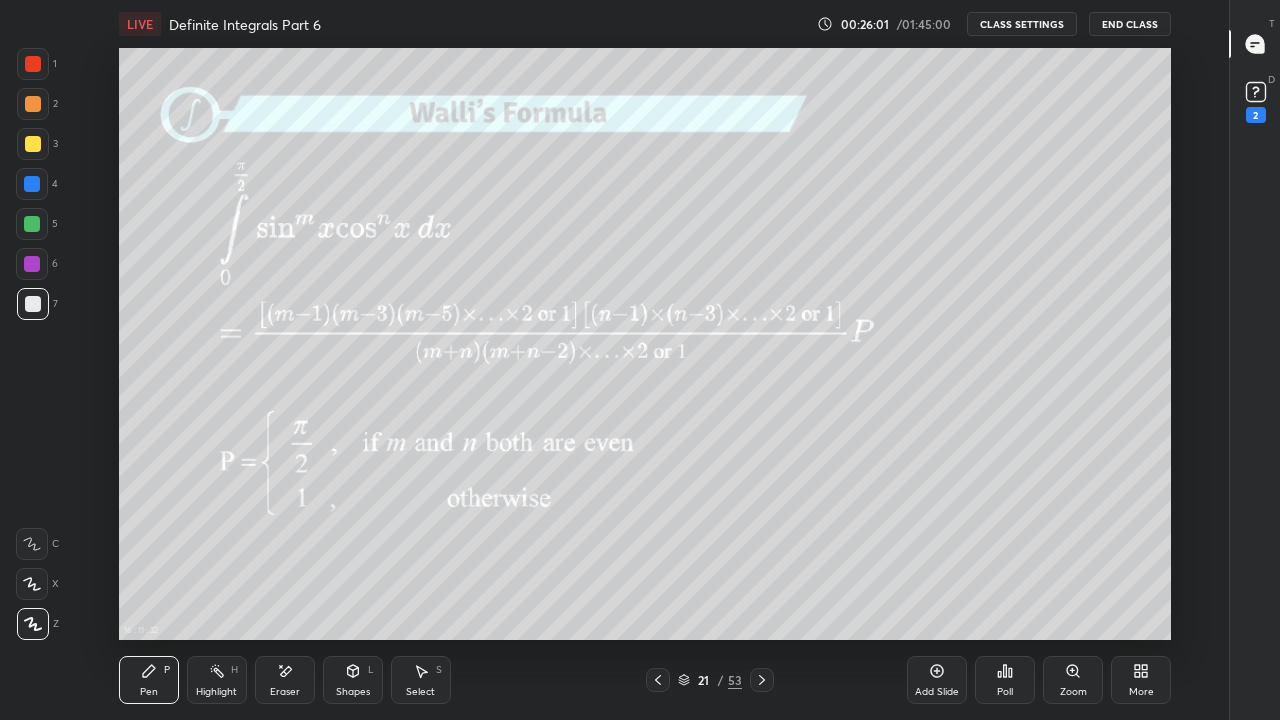 click 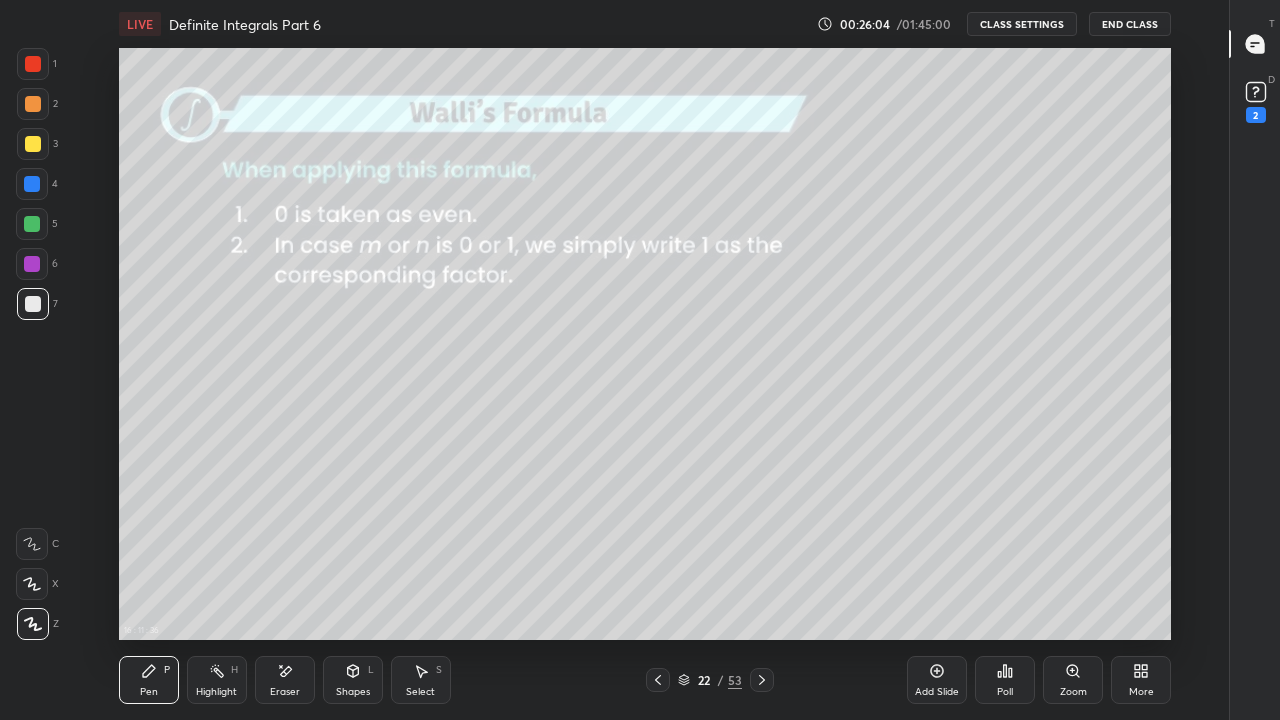 click at bounding box center (658, 680) 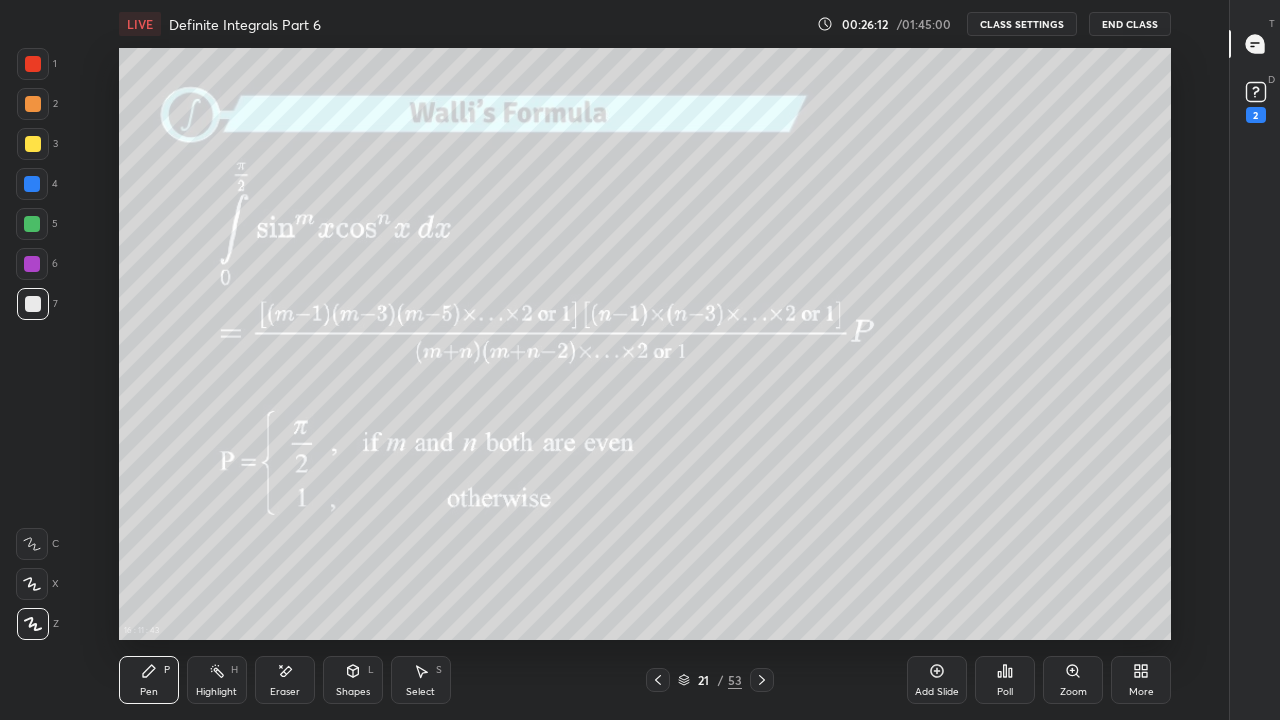 click on "Eraser" at bounding box center (285, 692) 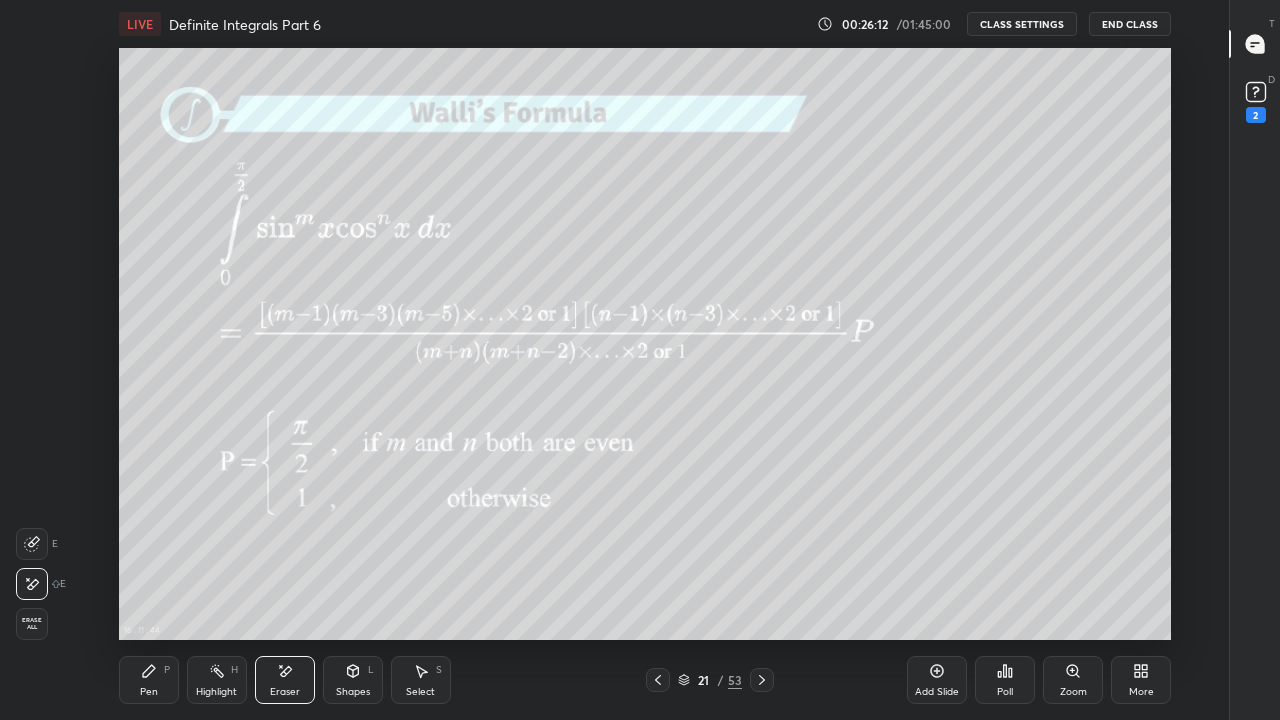 click on "Erase all" at bounding box center [32, 624] 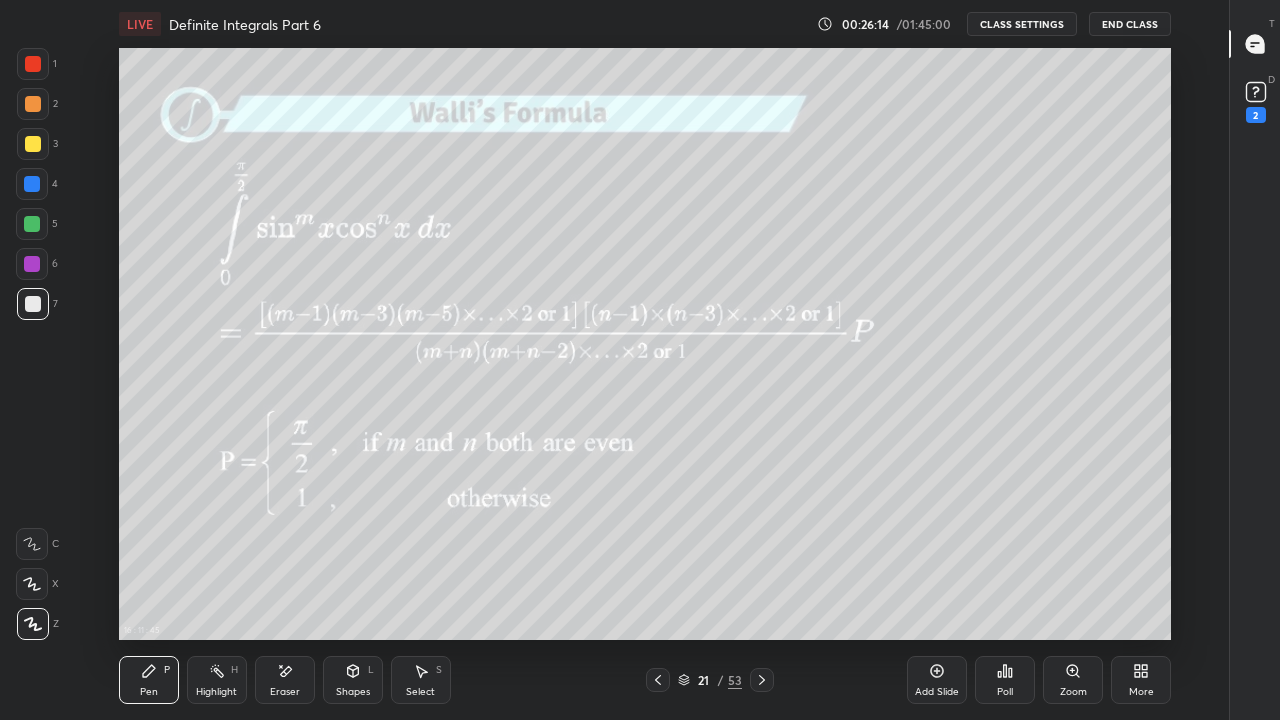 click on "Pen P" at bounding box center (149, 680) 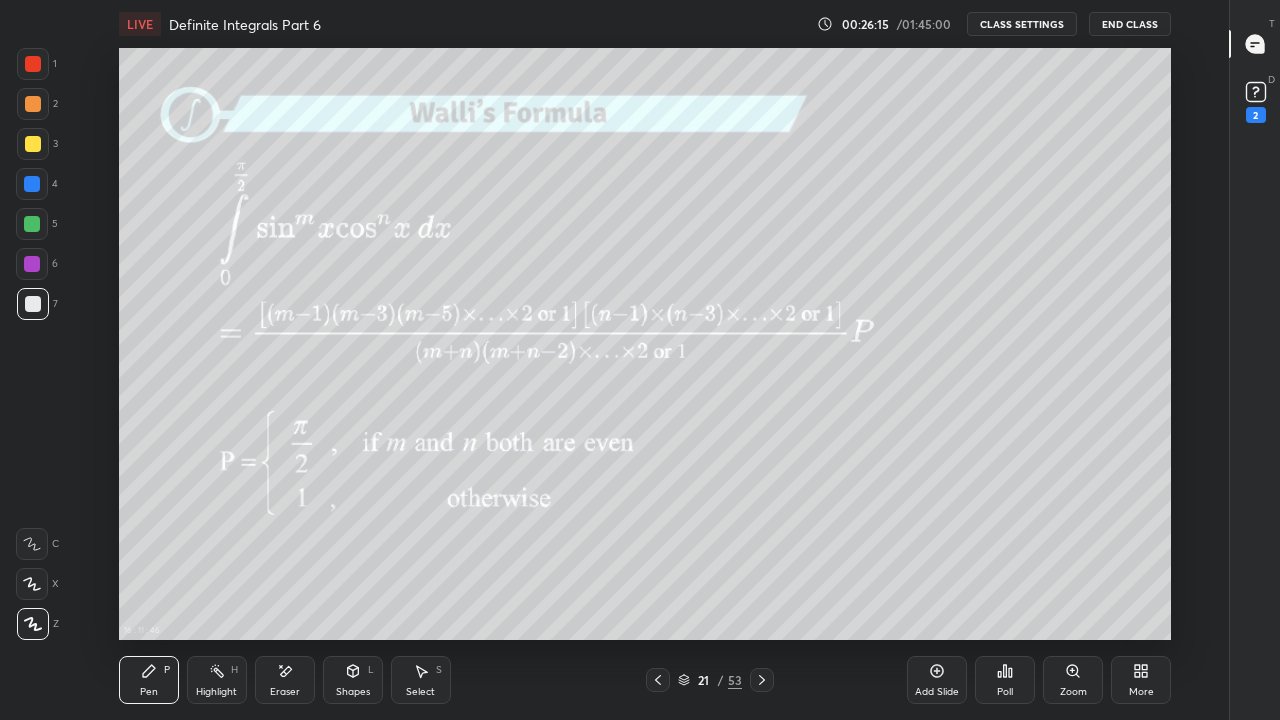 click 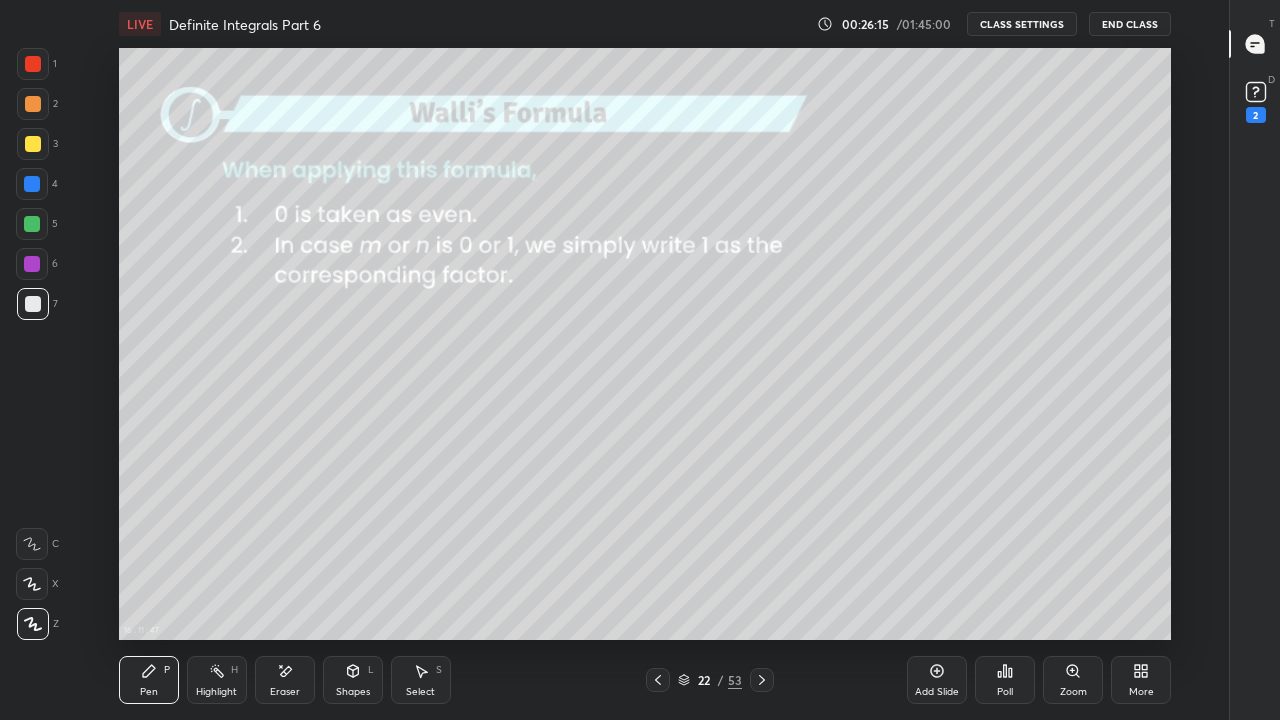 click 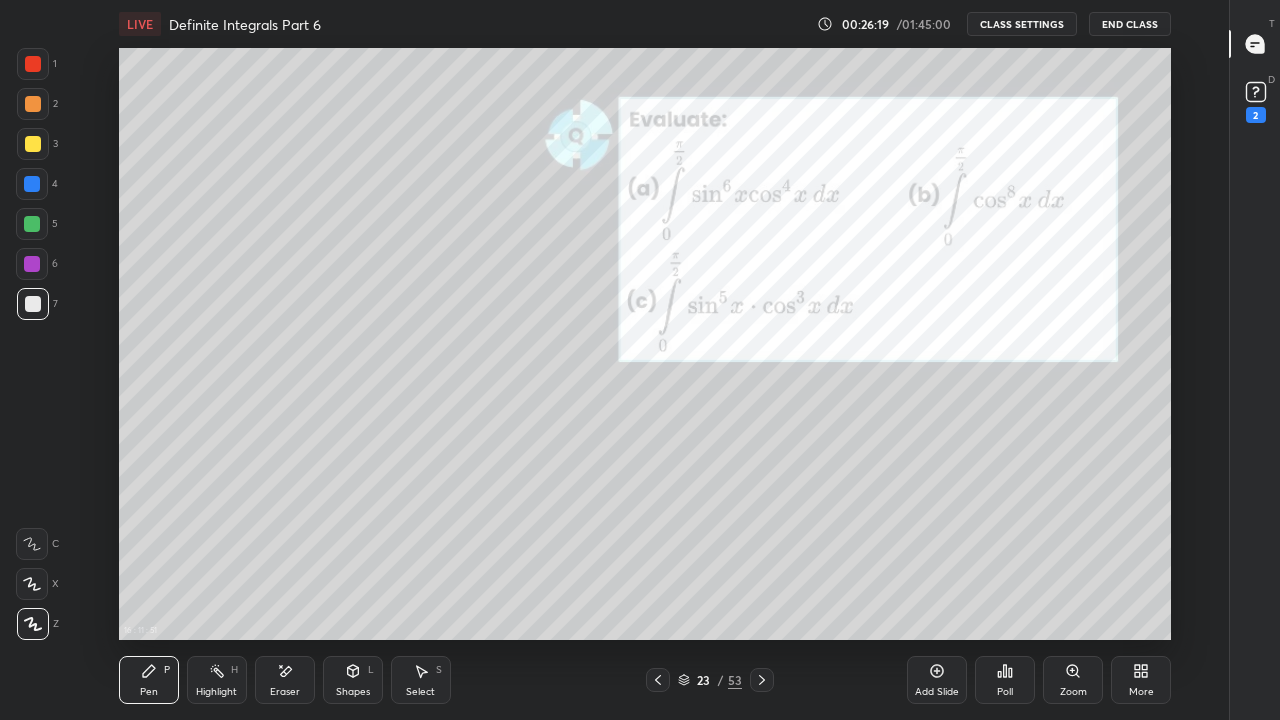 click 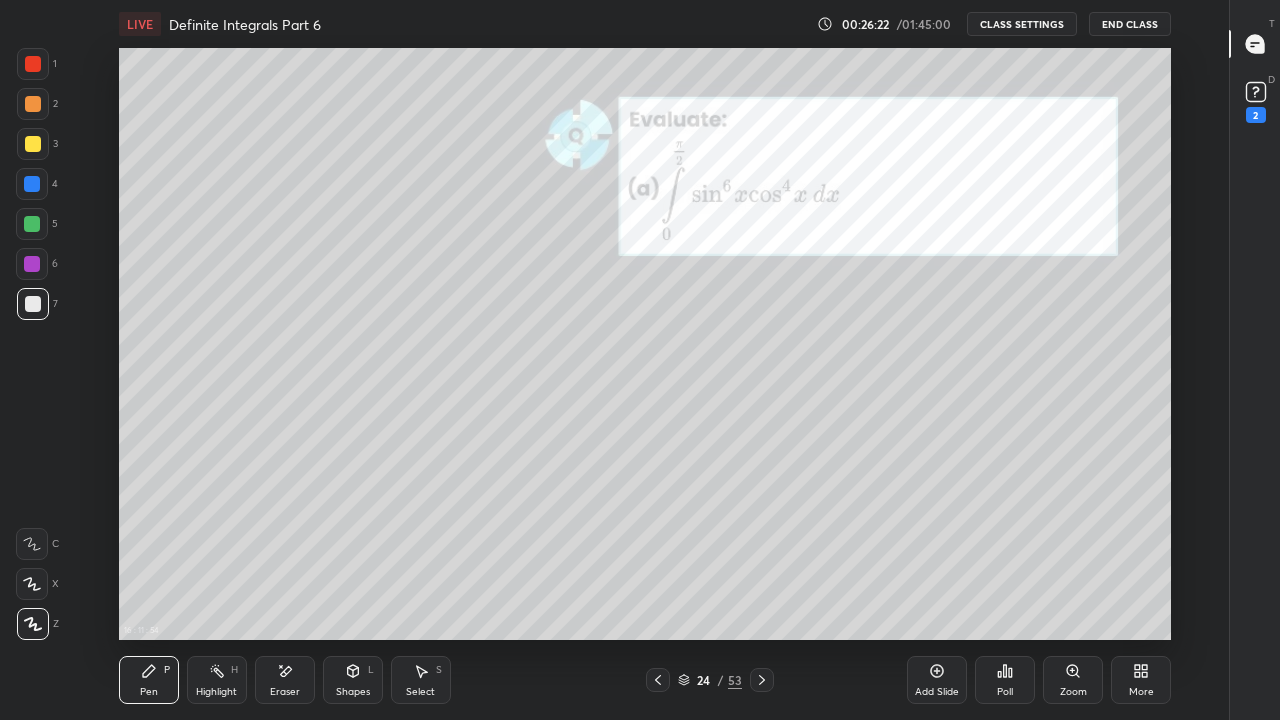 click at bounding box center (32, 184) 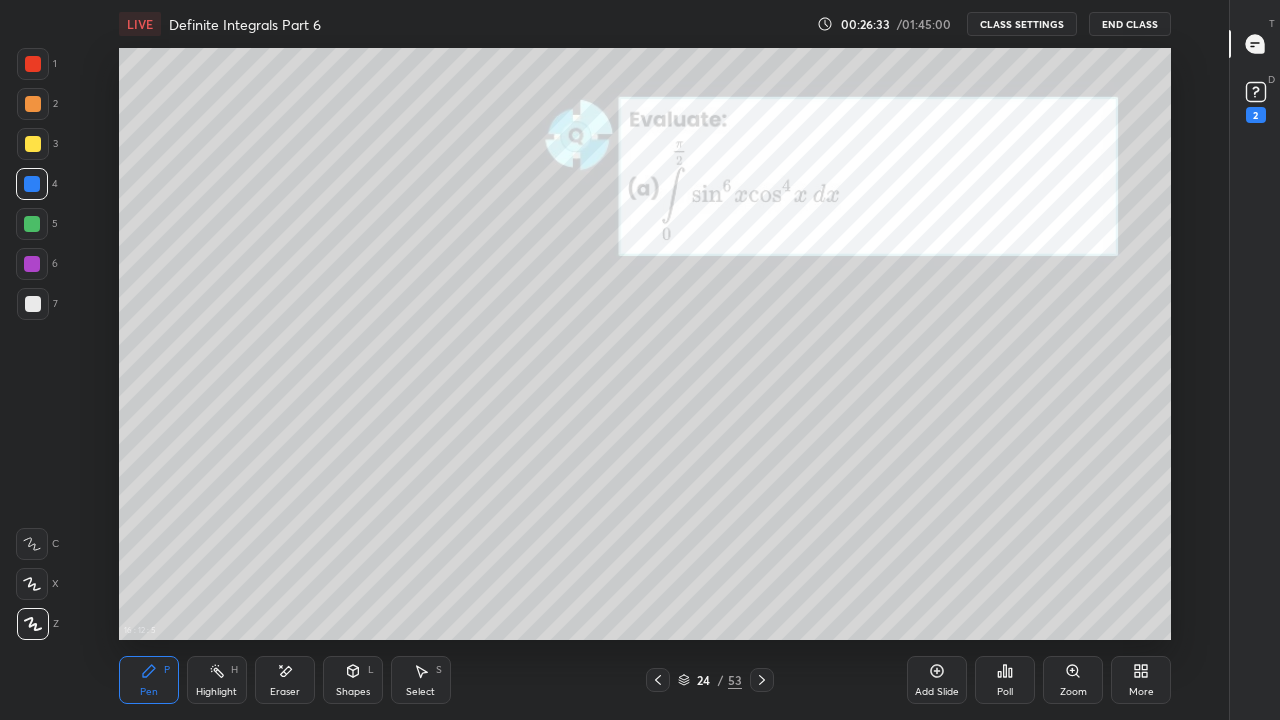 click at bounding box center [33, 104] 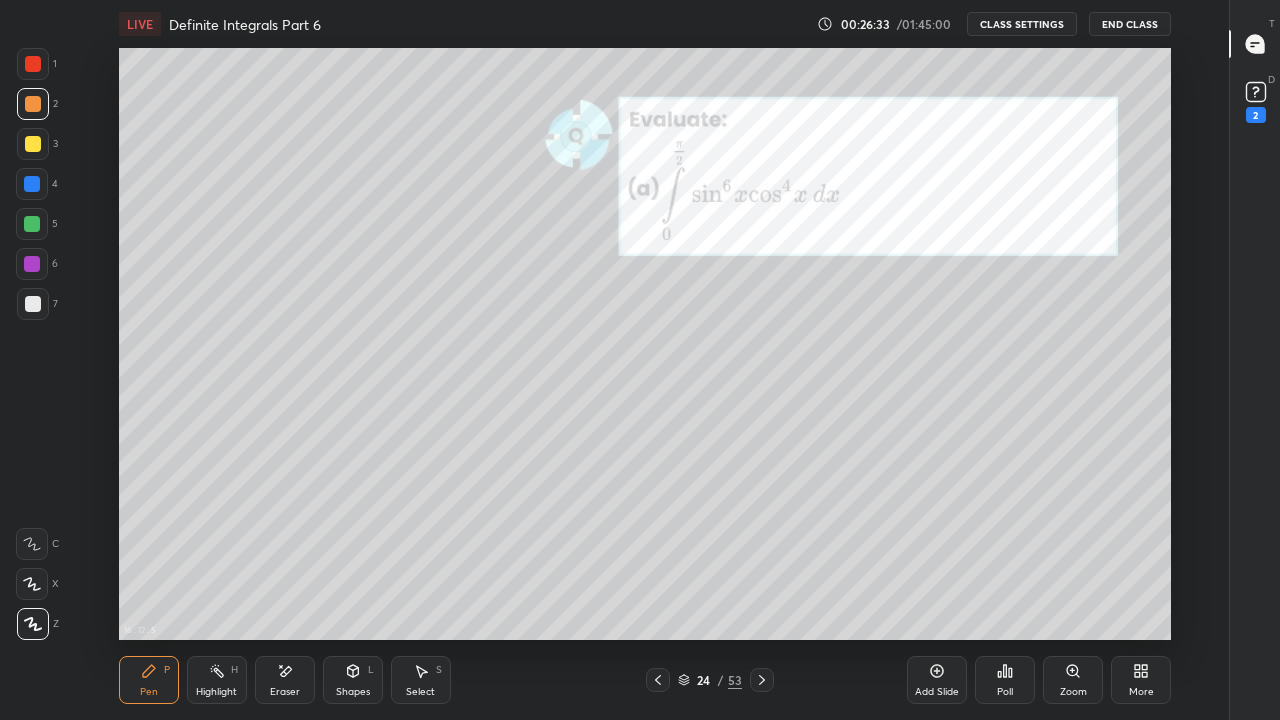 click at bounding box center (33, 64) 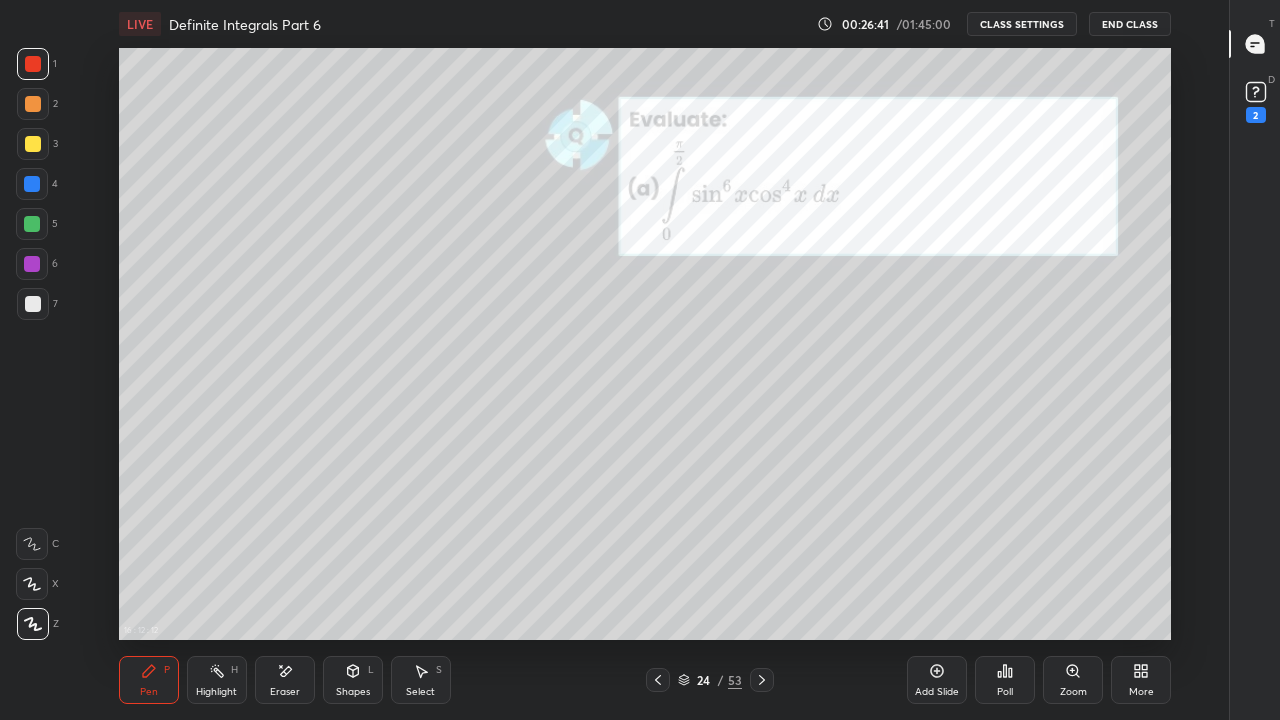 click on "Eraser" at bounding box center [285, 680] 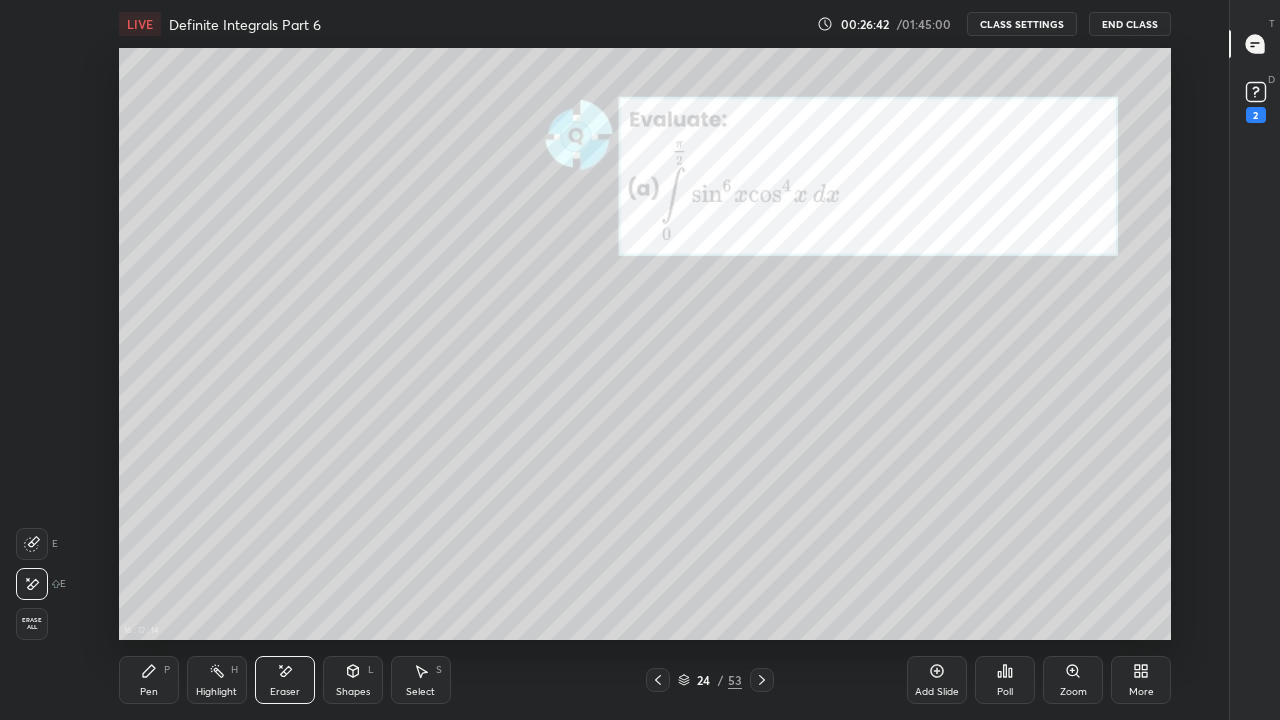 click on "Pen" at bounding box center [149, 692] 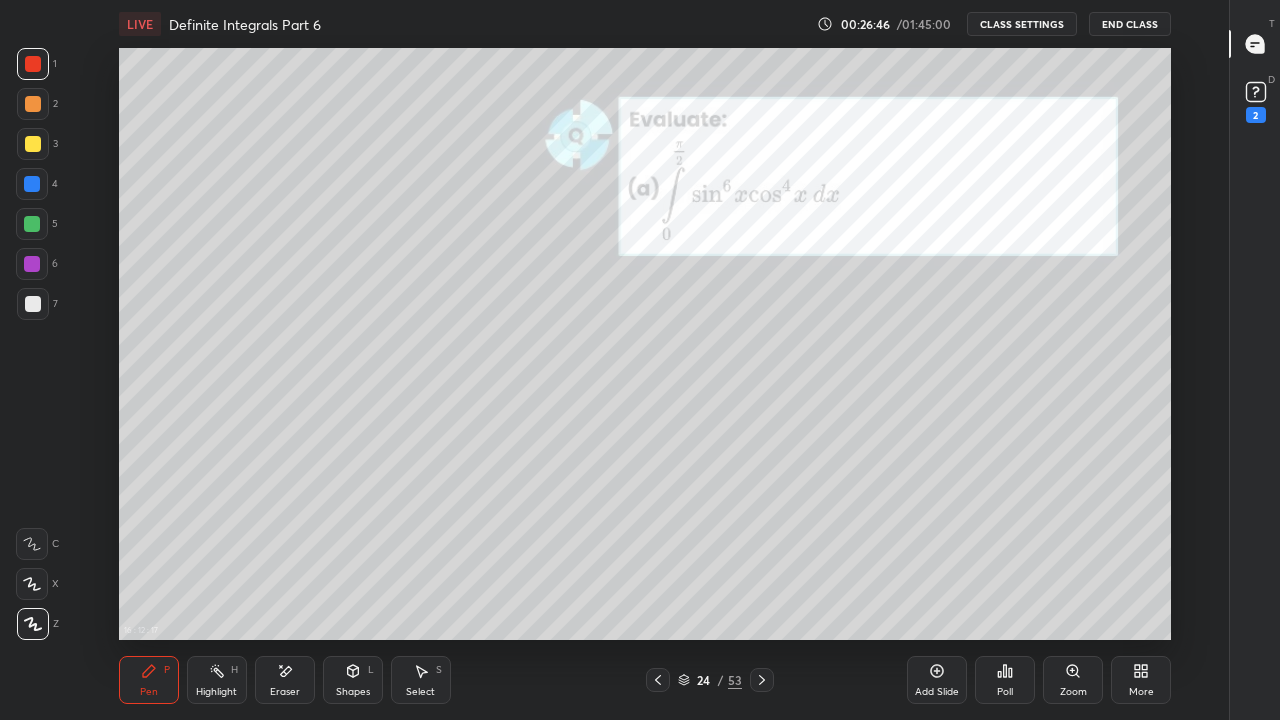 click at bounding box center [32, 224] 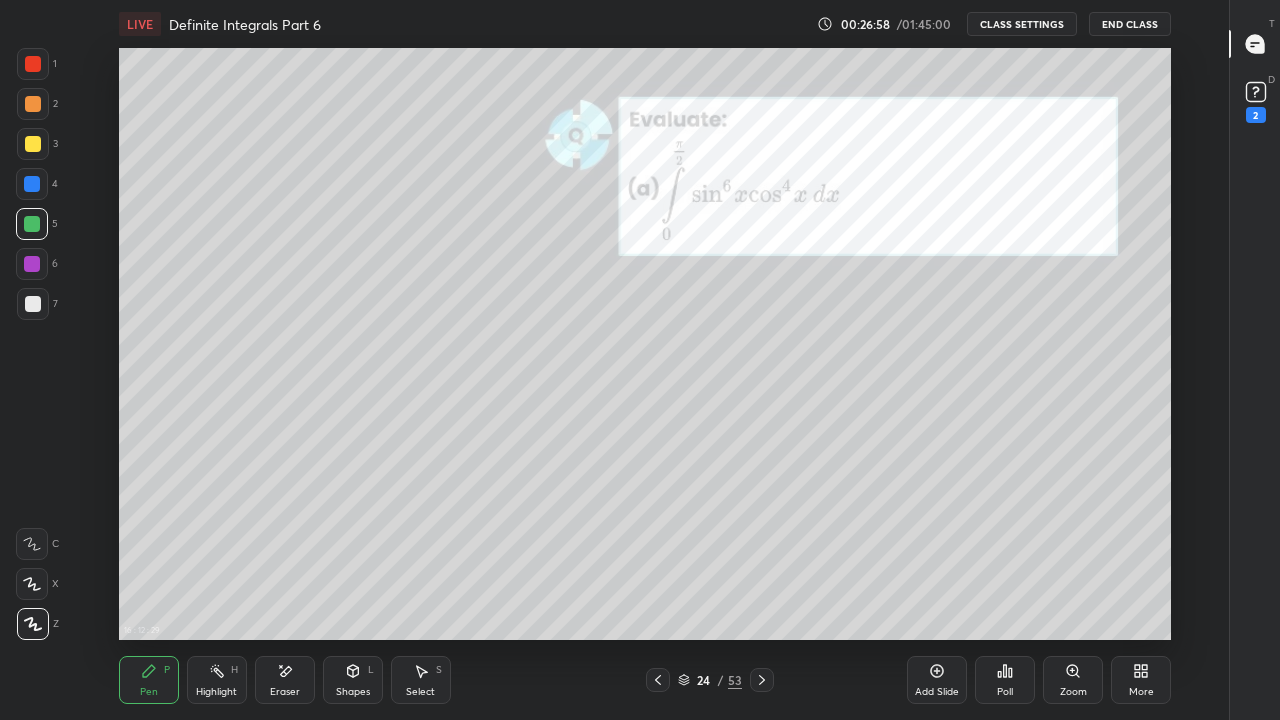 click at bounding box center [33, 304] 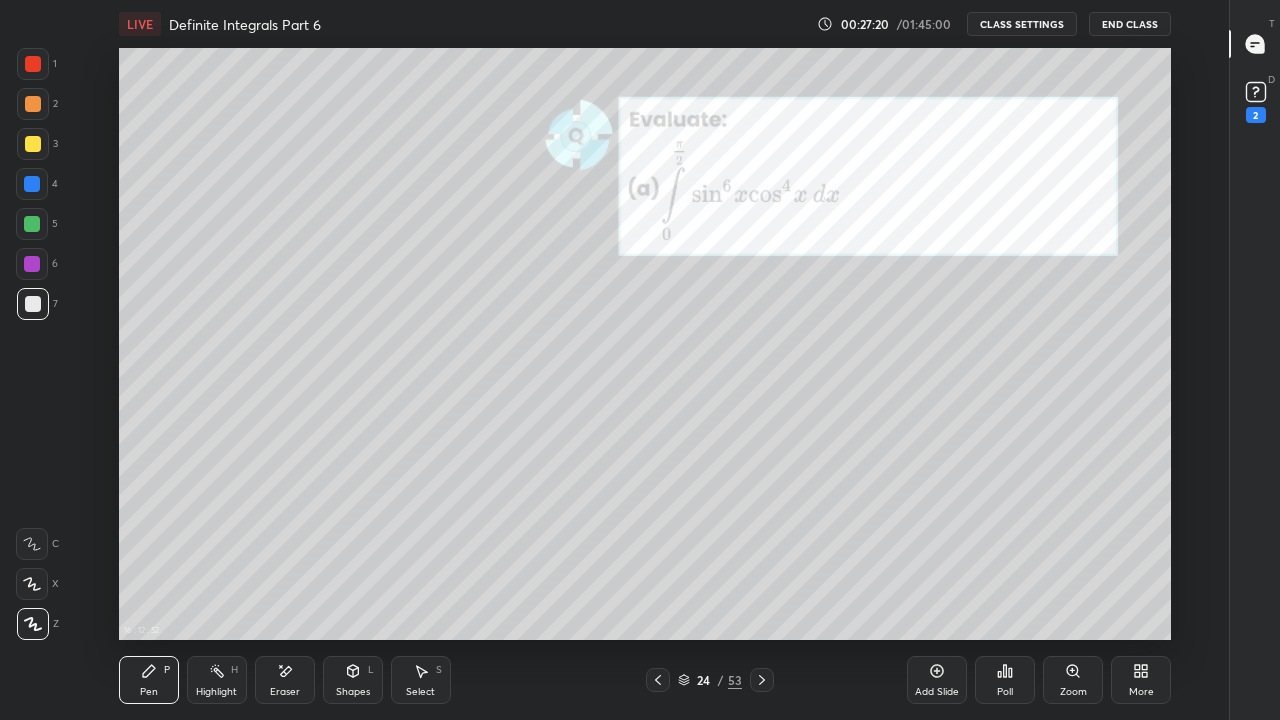 click 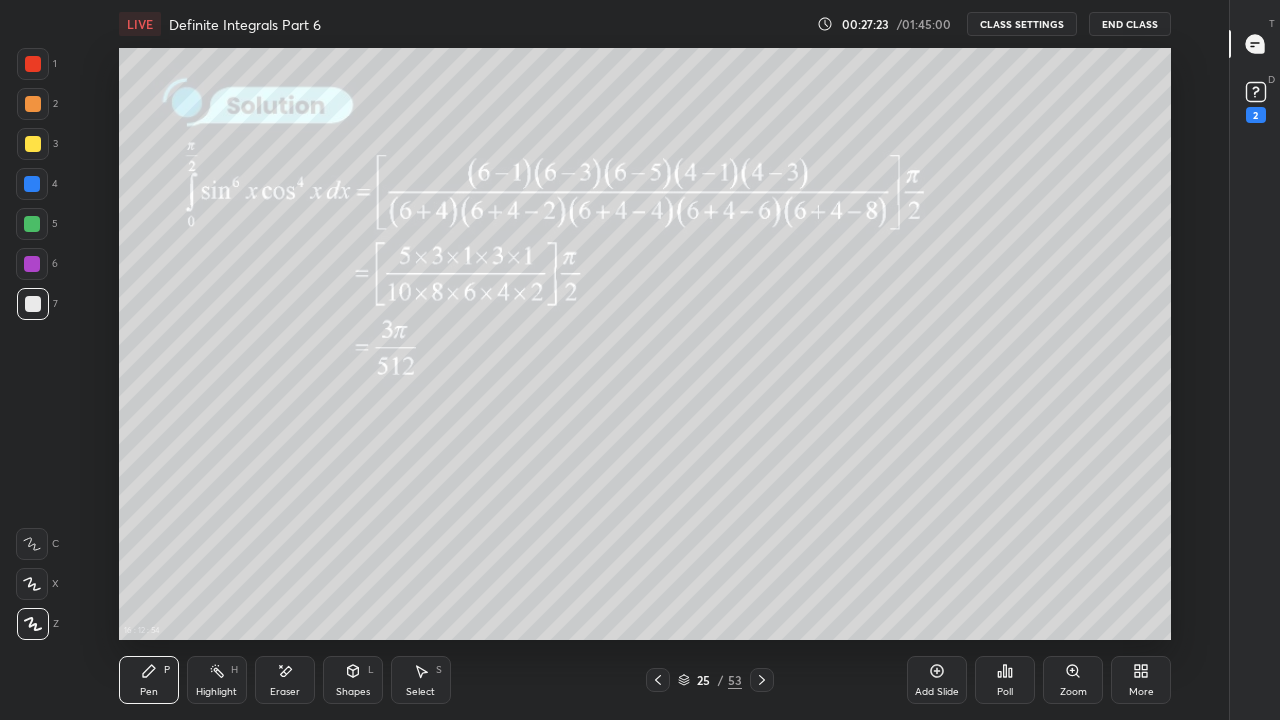 click 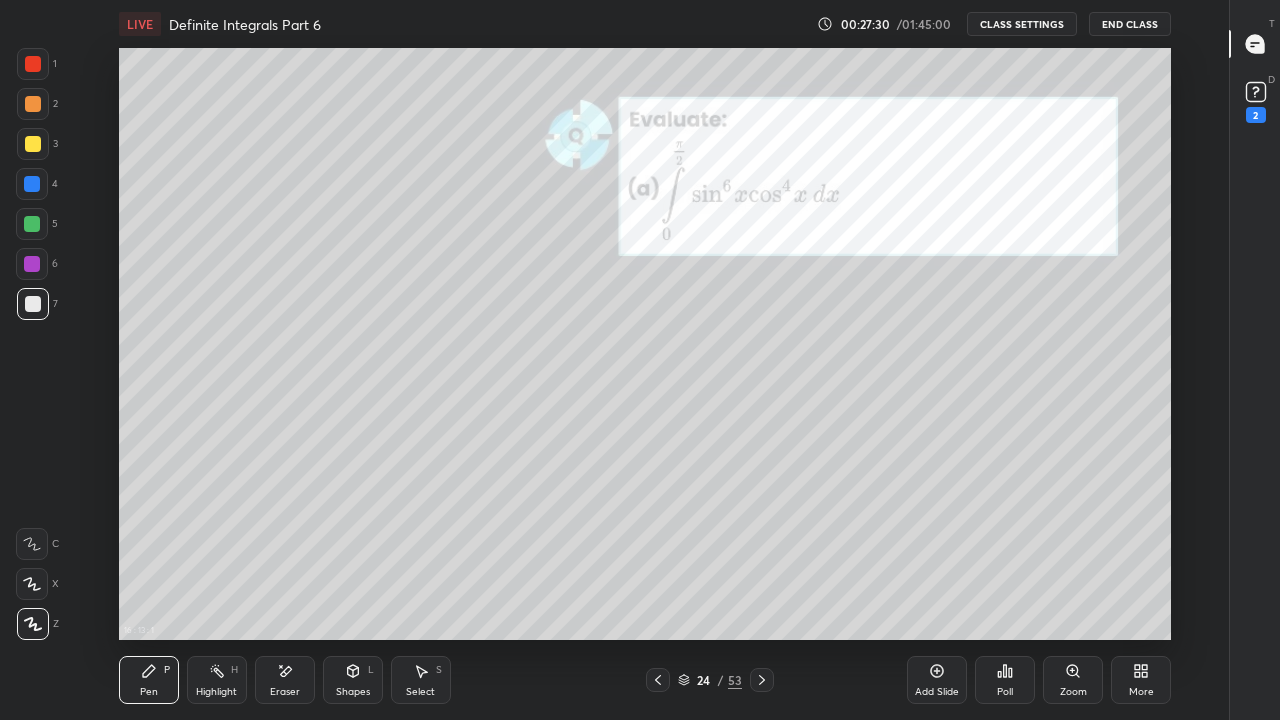 click at bounding box center (762, 680) 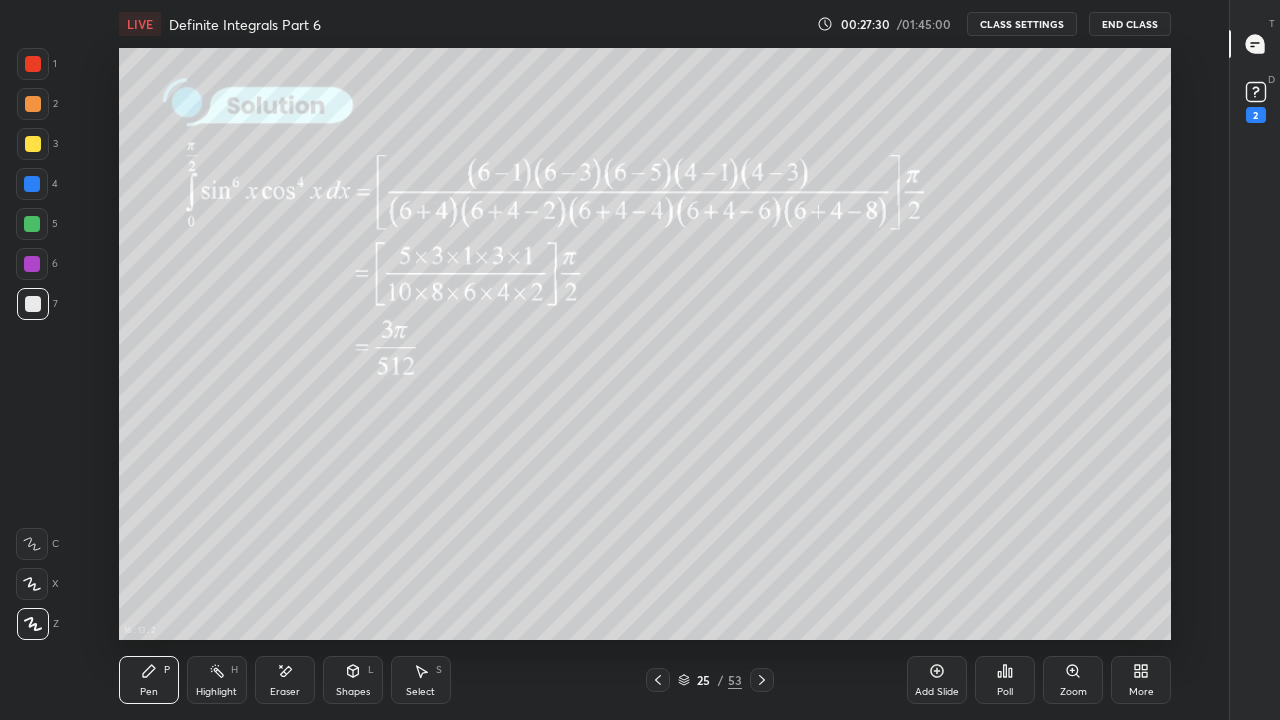 click 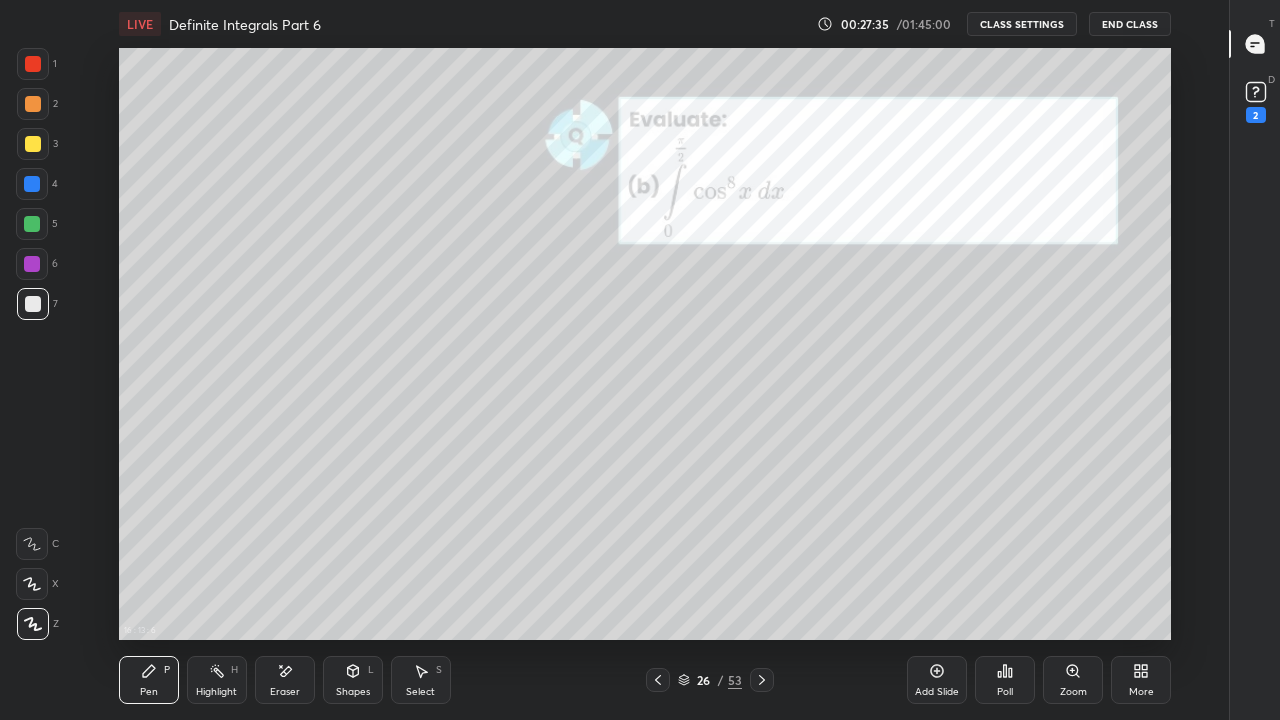 click at bounding box center [32, 184] 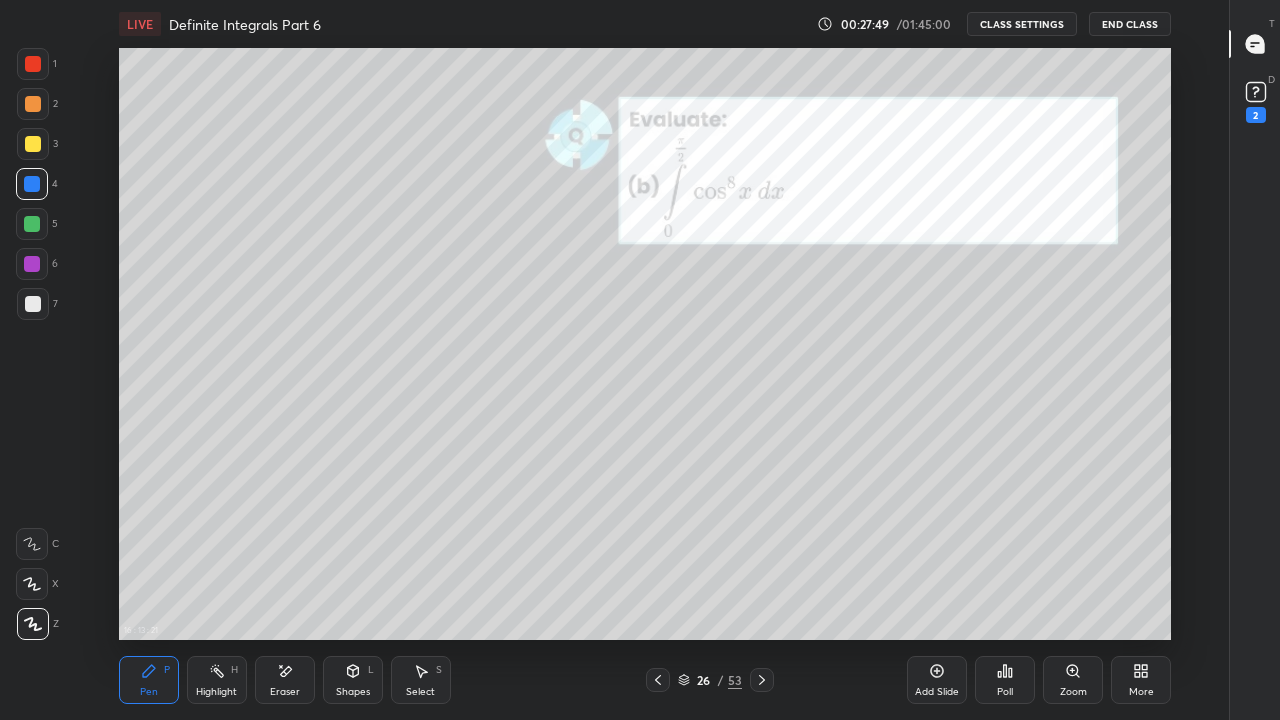 click at bounding box center [33, 64] 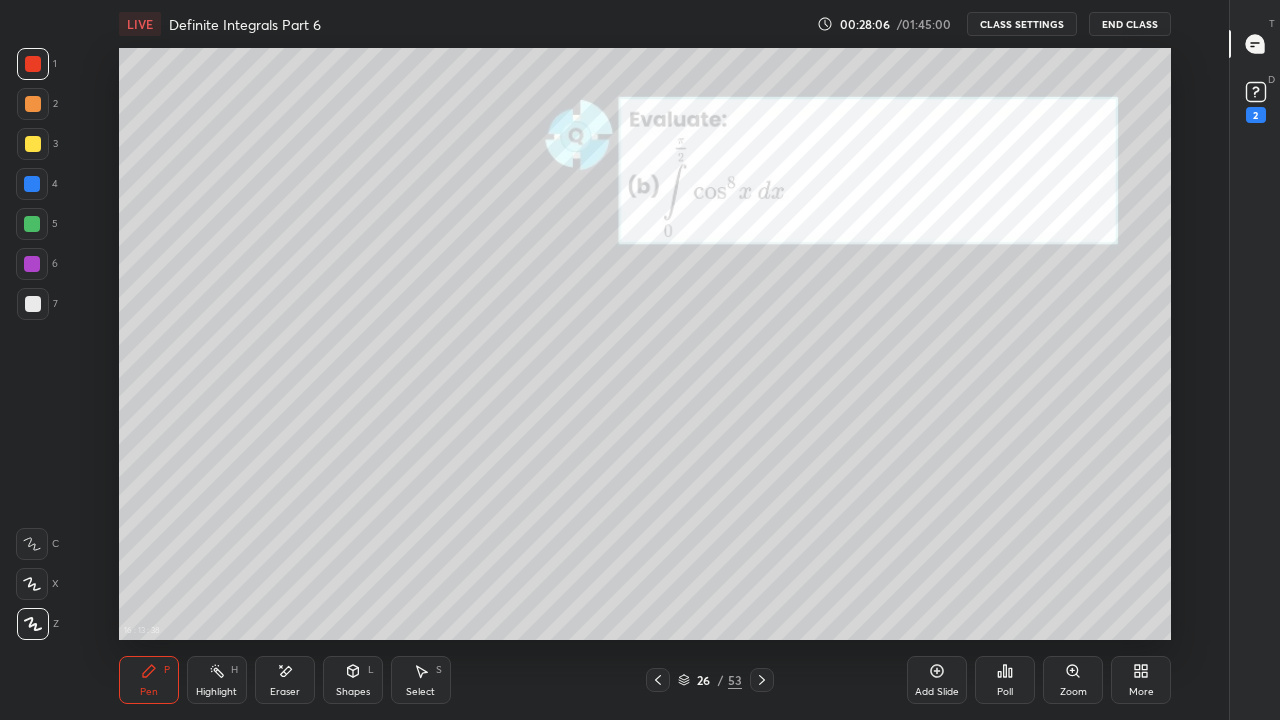 click at bounding box center [32, 224] 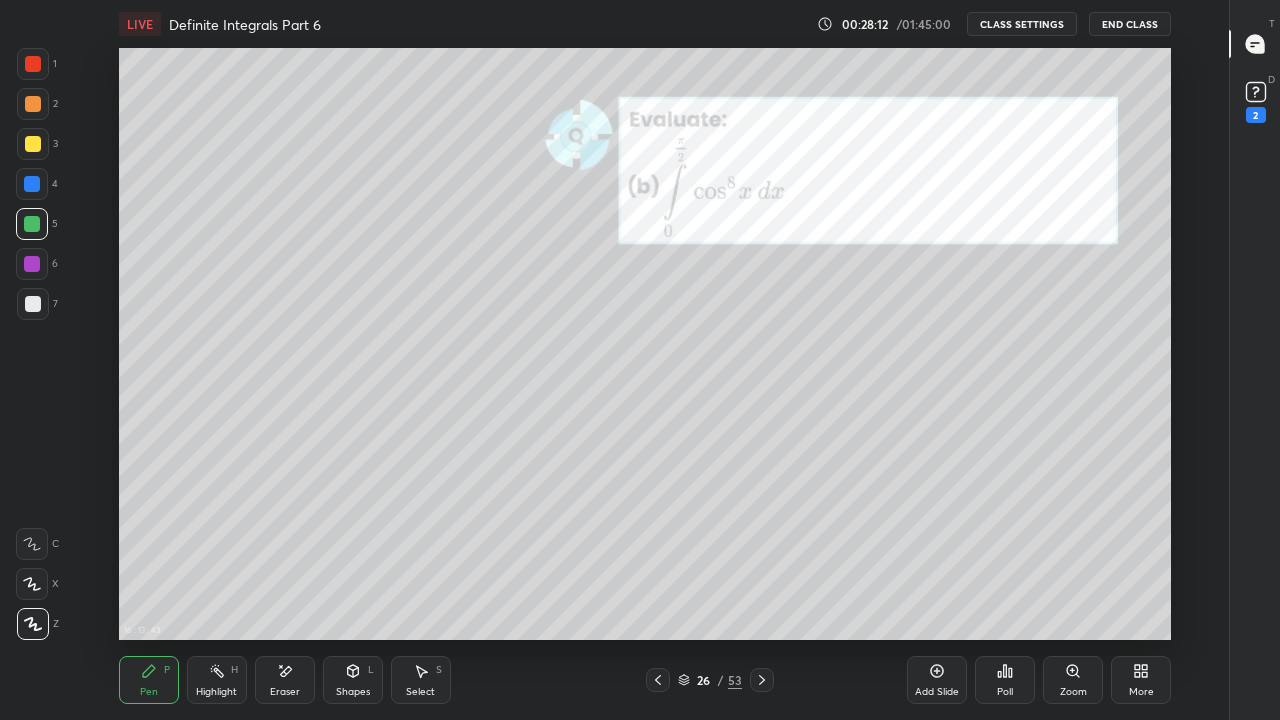 click on "Eraser" at bounding box center [285, 680] 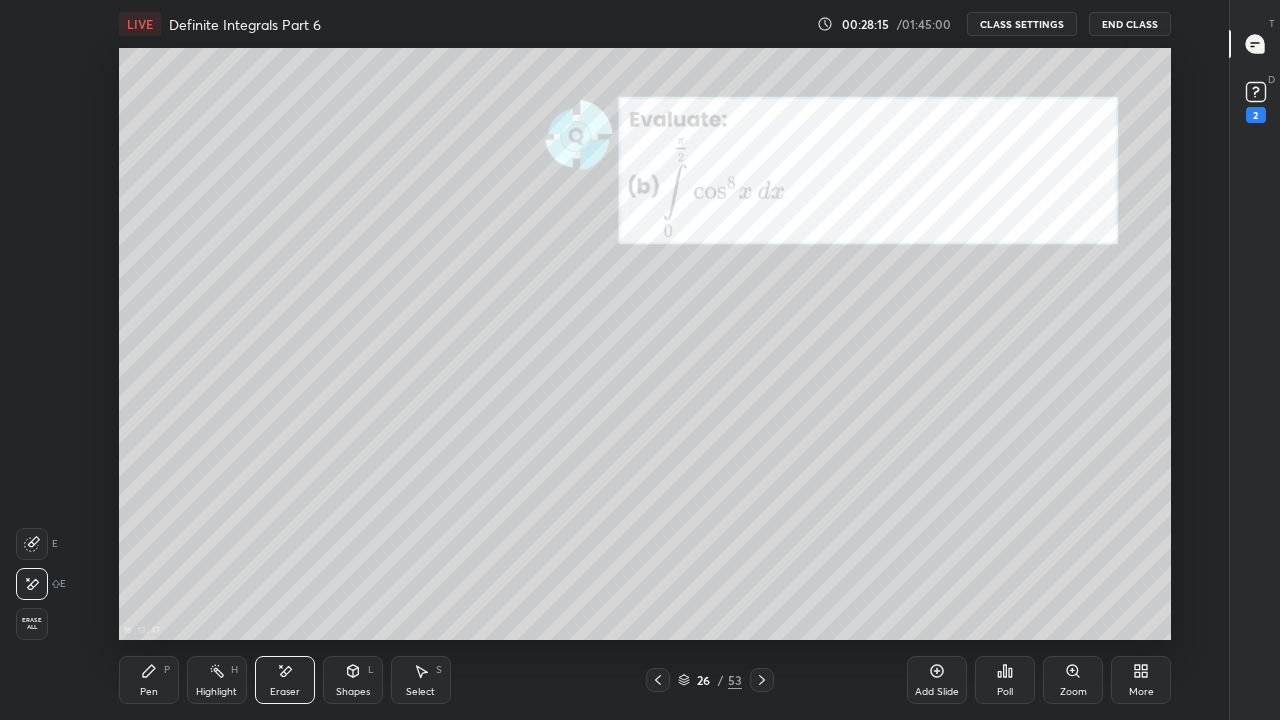 click on "Pen P" at bounding box center [149, 680] 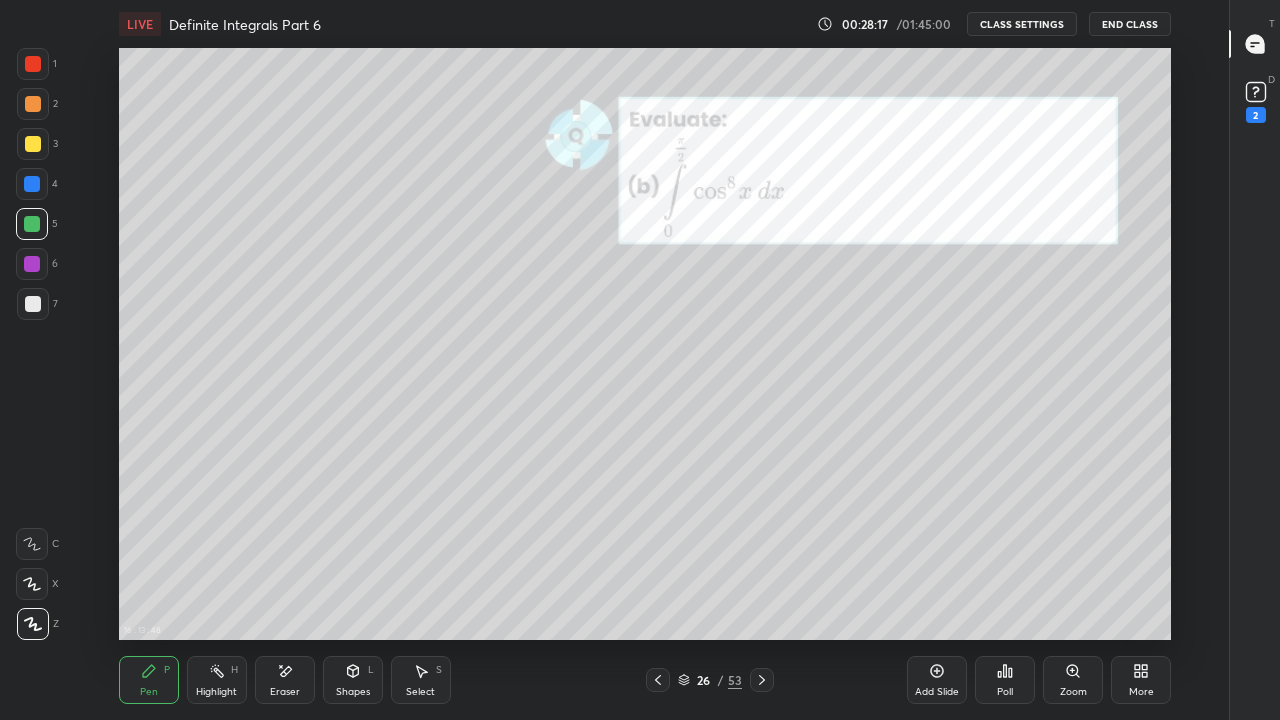 click at bounding box center [32, 264] 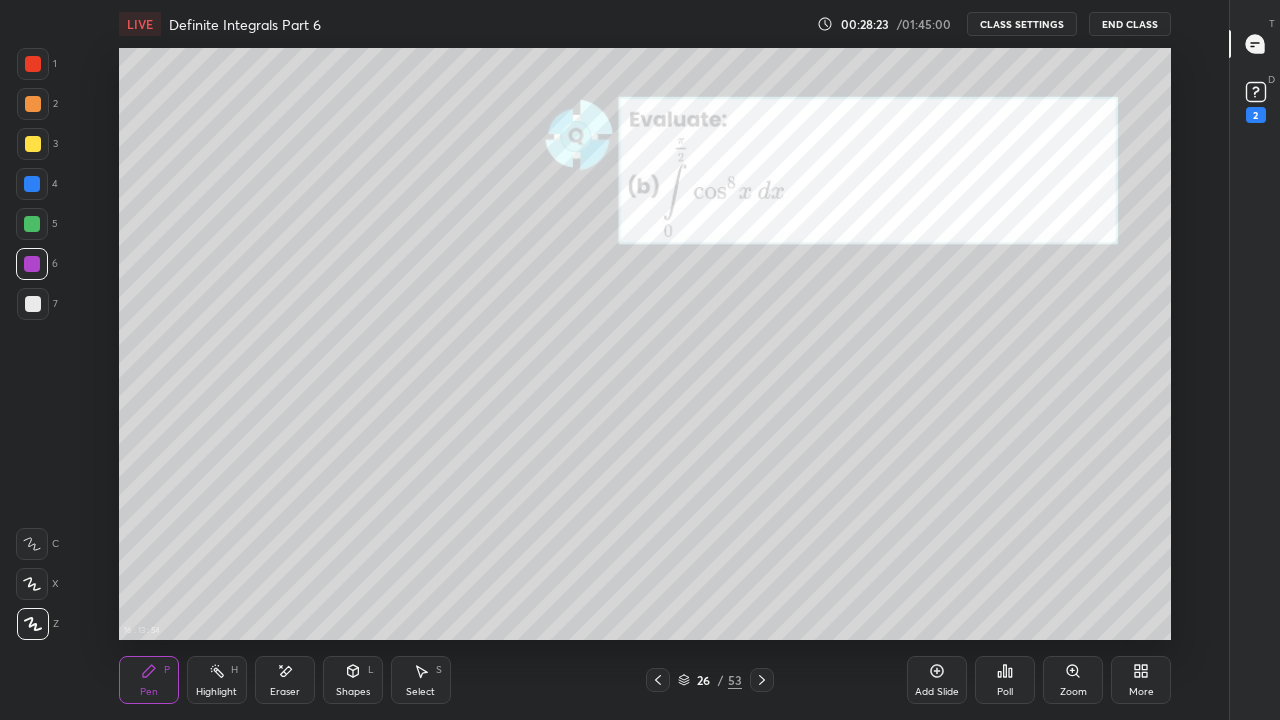 click at bounding box center (32, 184) 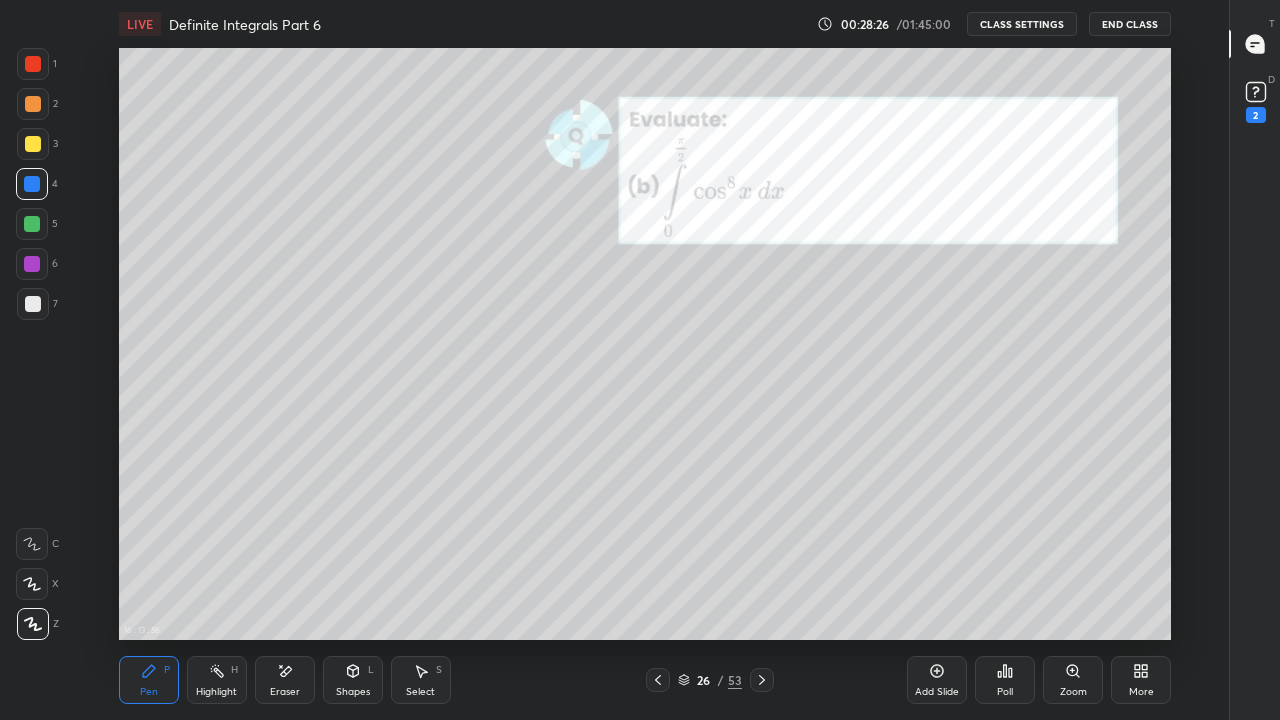click at bounding box center [33, 64] 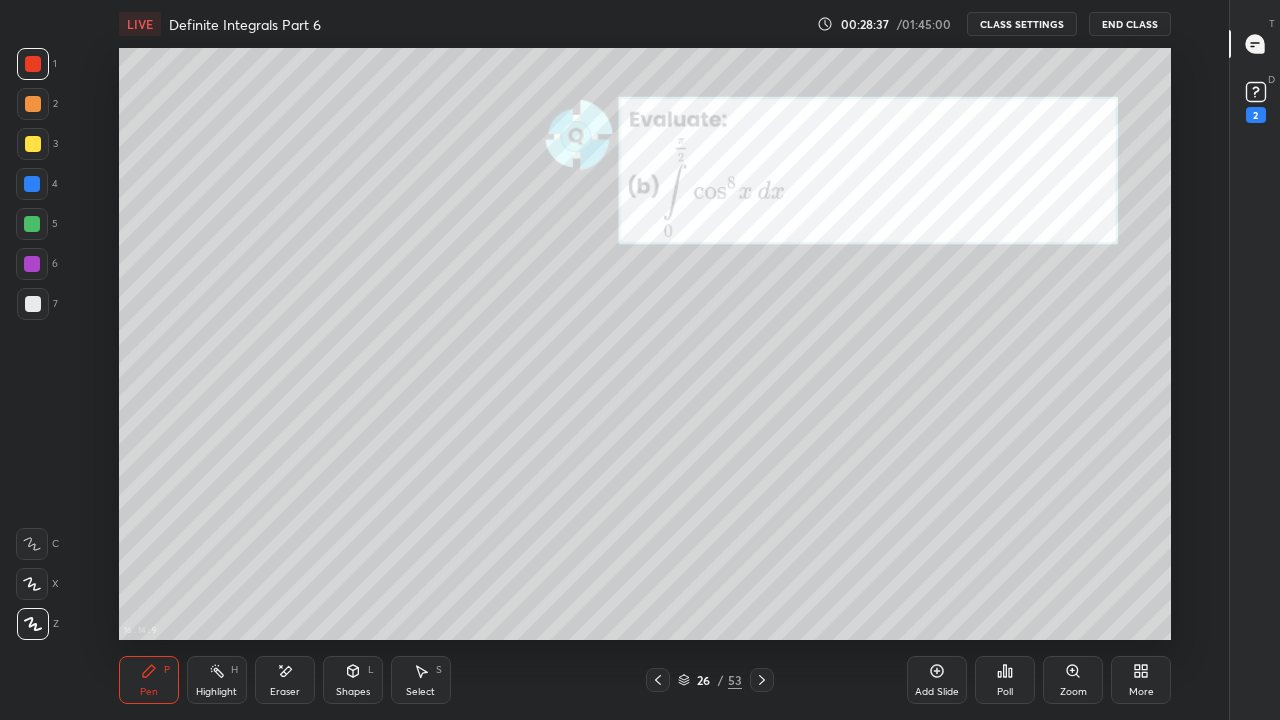 click at bounding box center (32, 224) 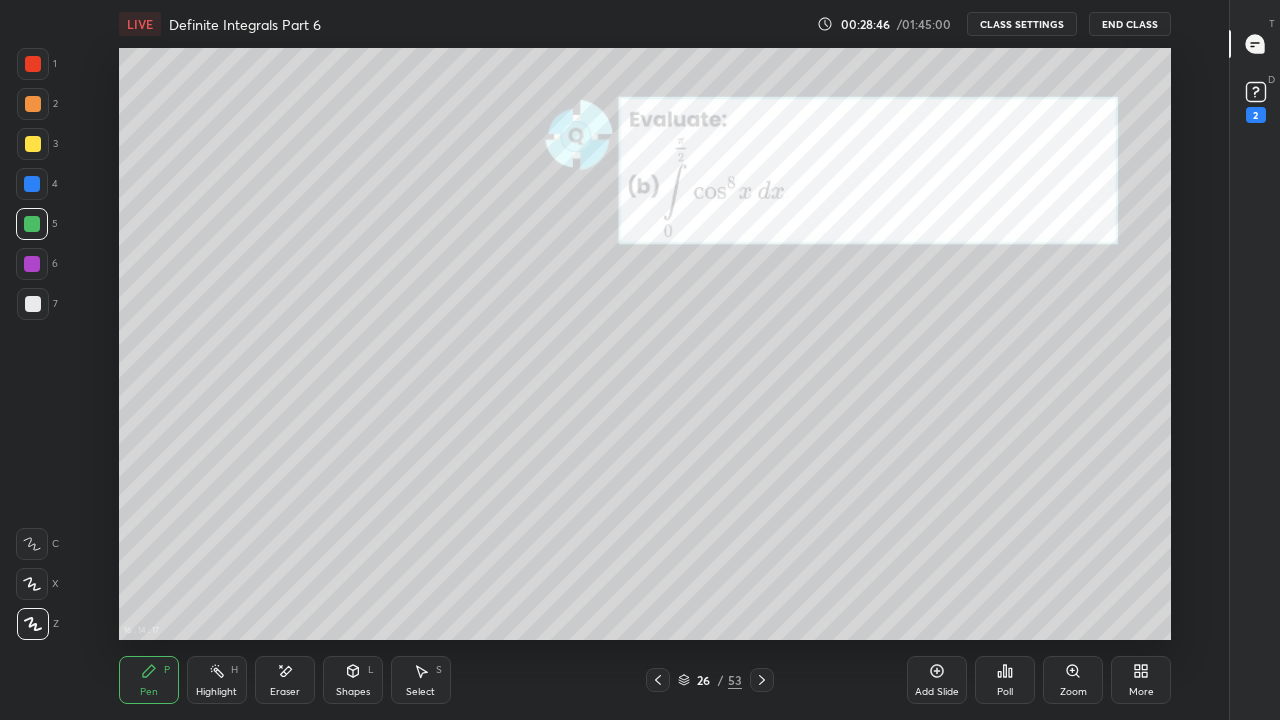 click at bounding box center [33, 304] 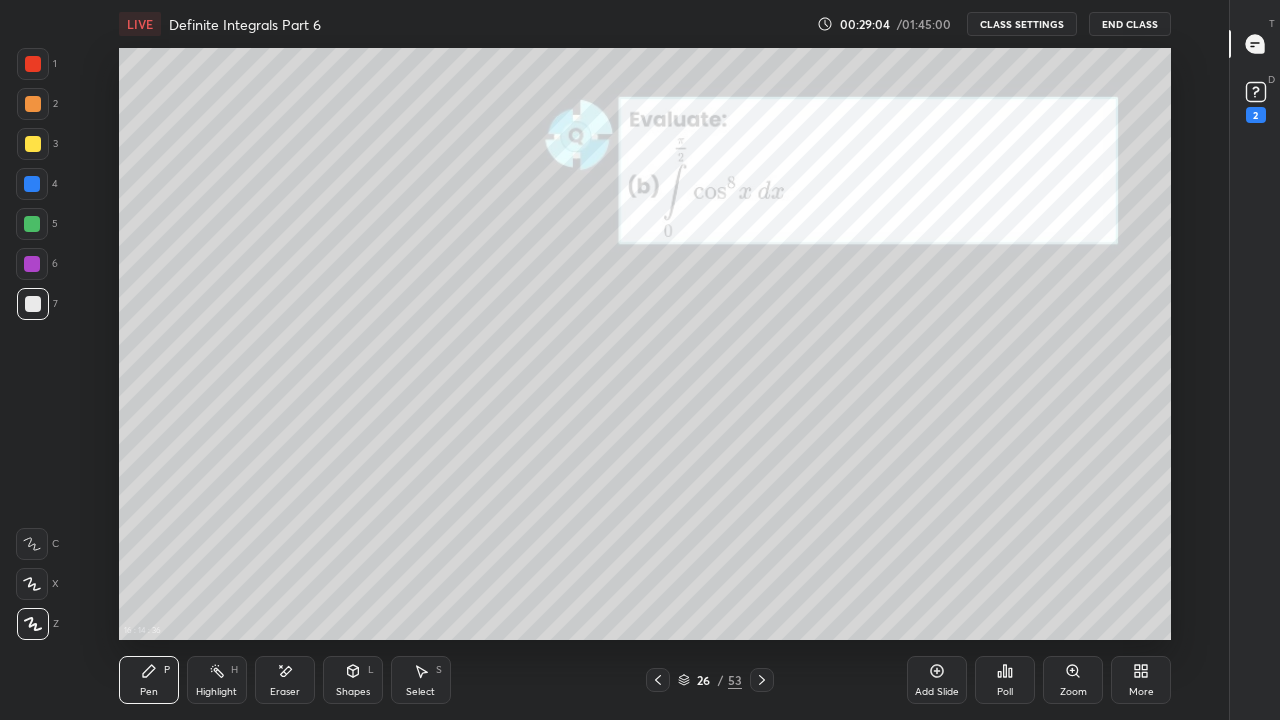 click 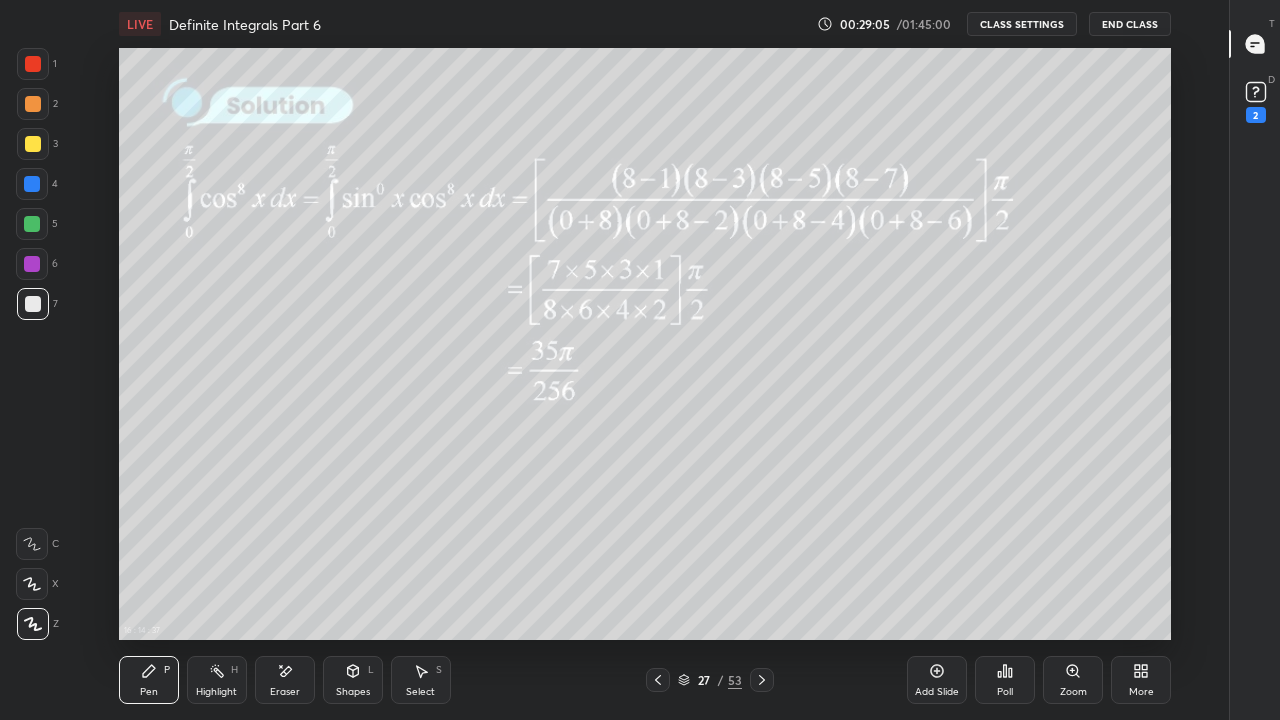 click 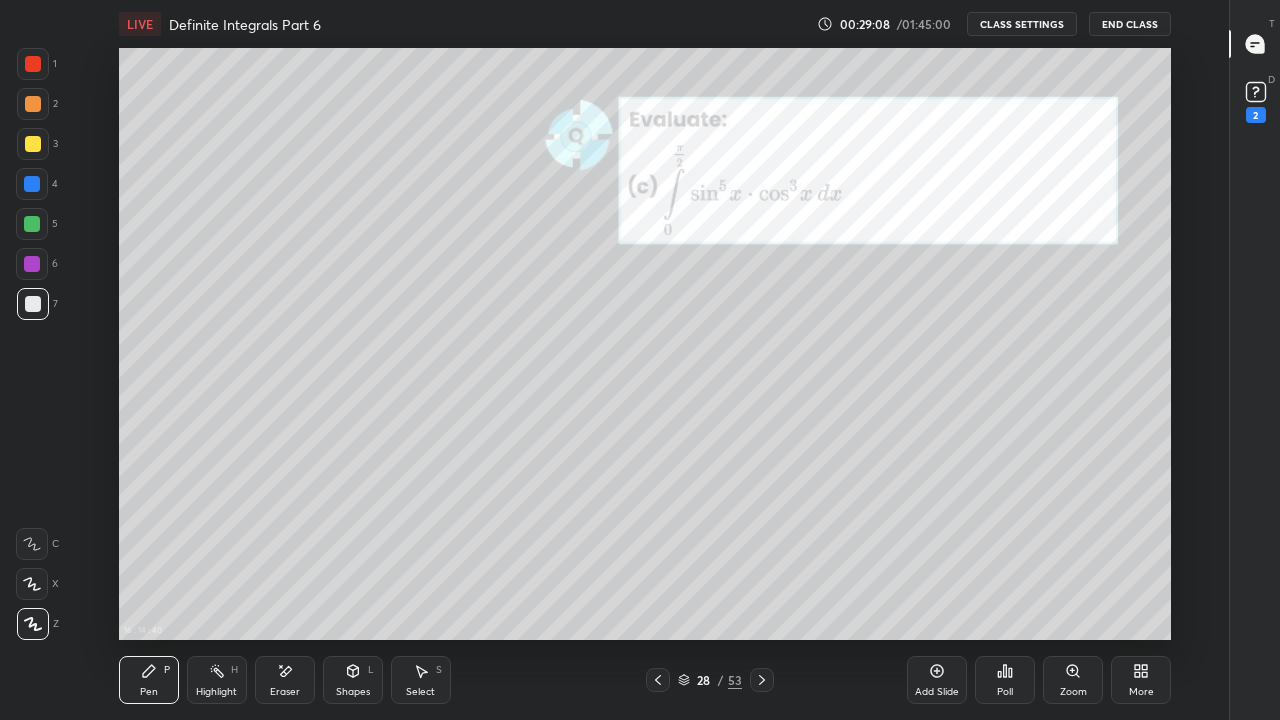 click at bounding box center [32, 184] 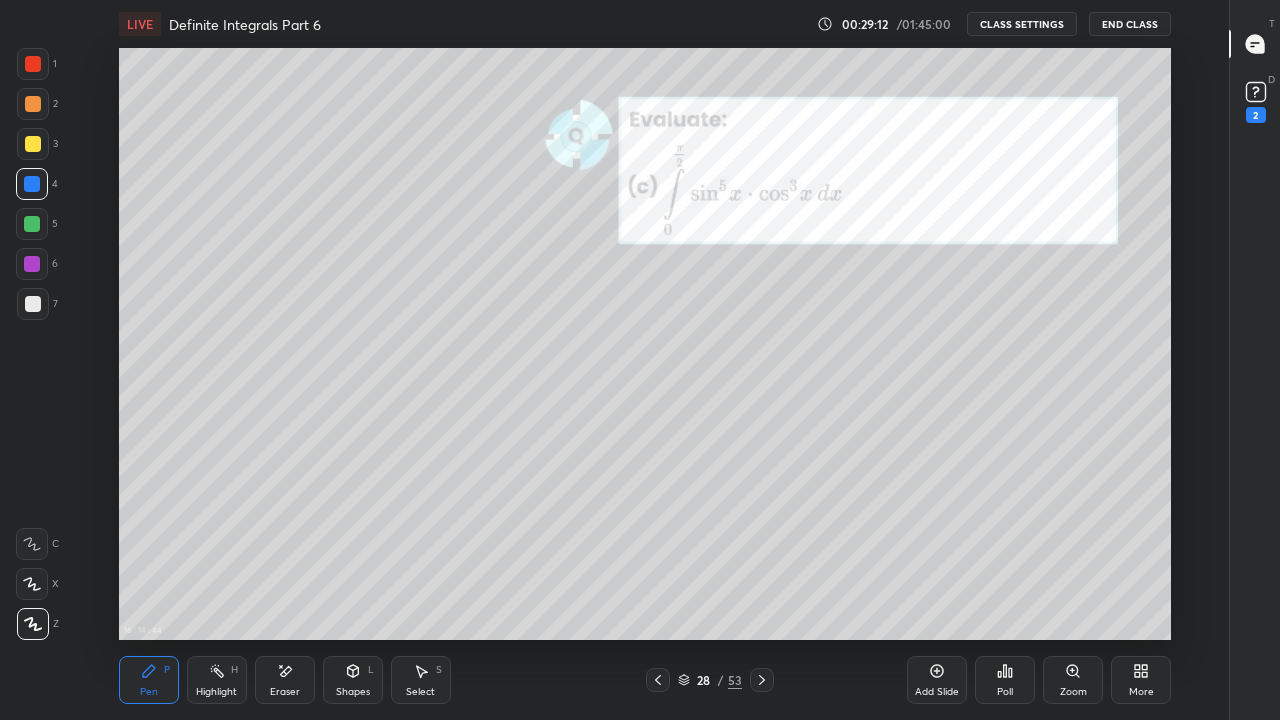 click at bounding box center [33, 64] 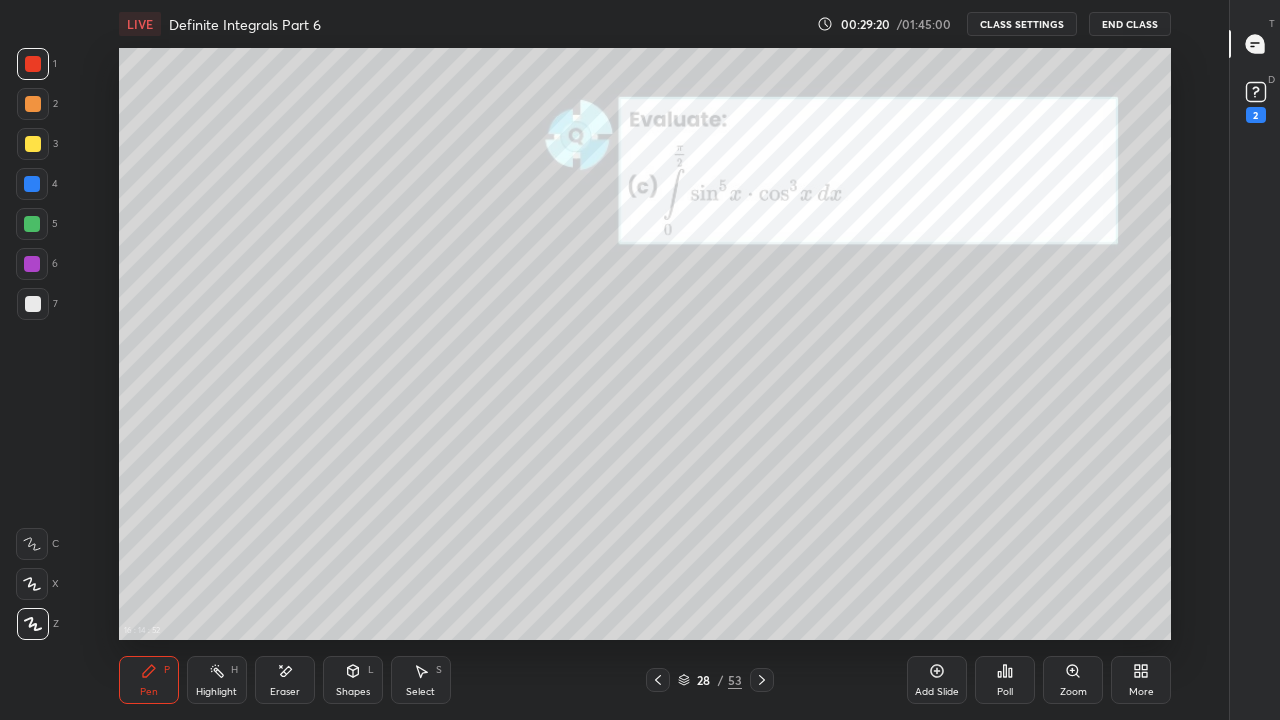 click at bounding box center [32, 224] 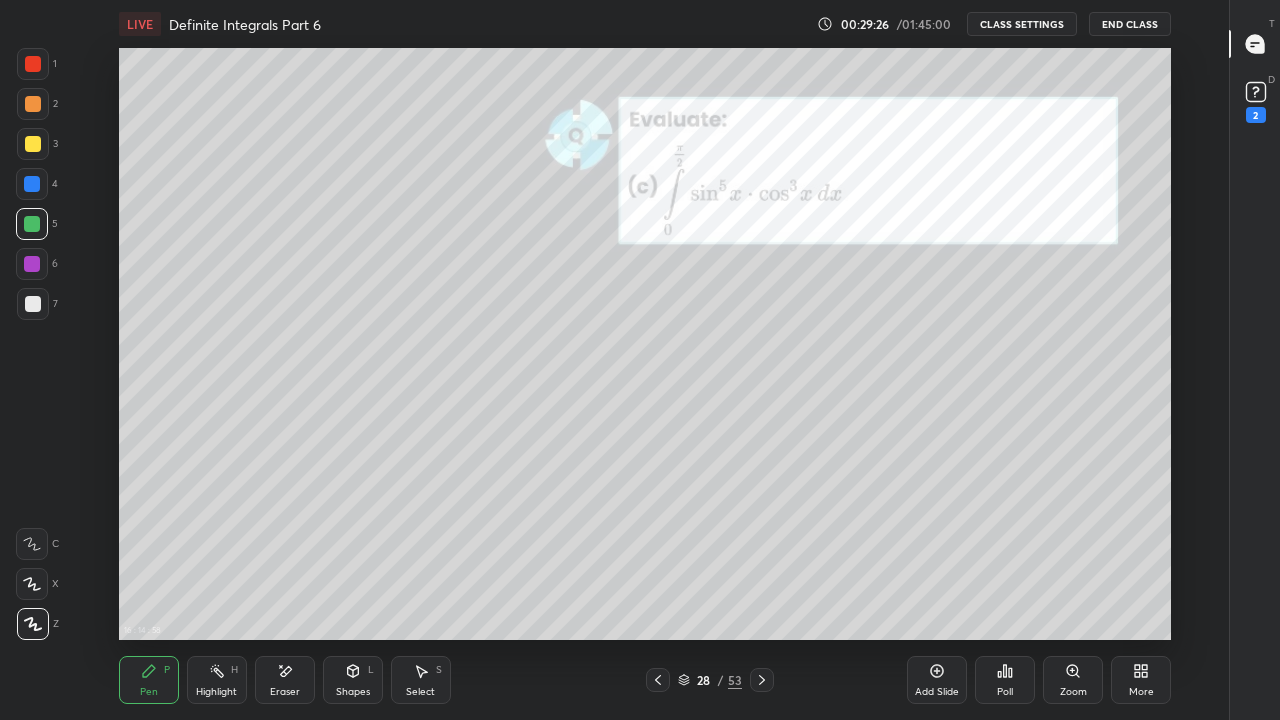 click at bounding box center [33, 304] 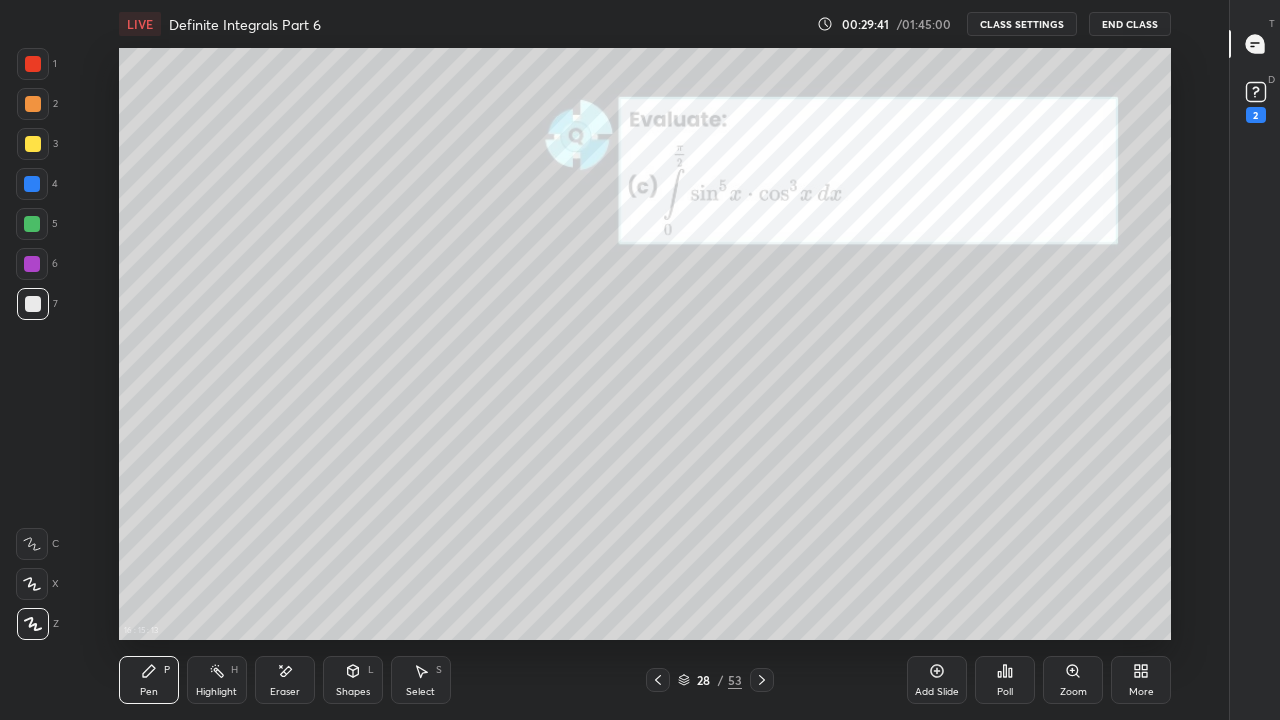 click 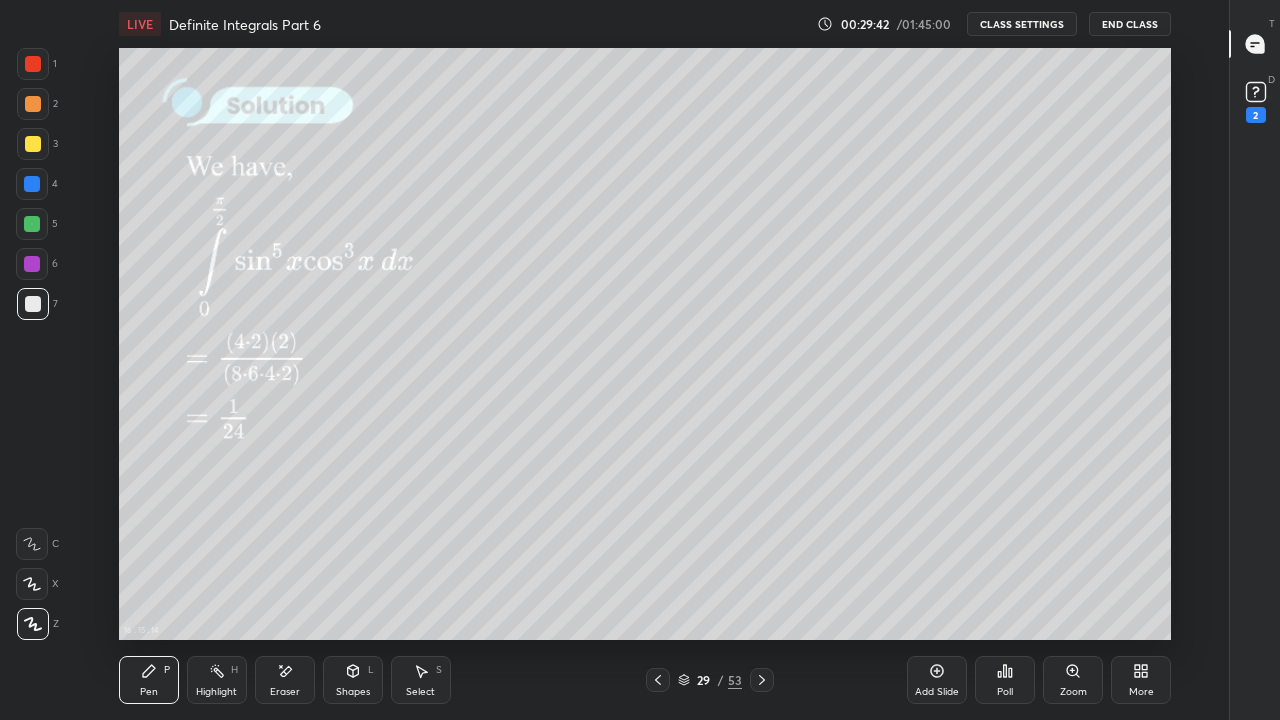 click 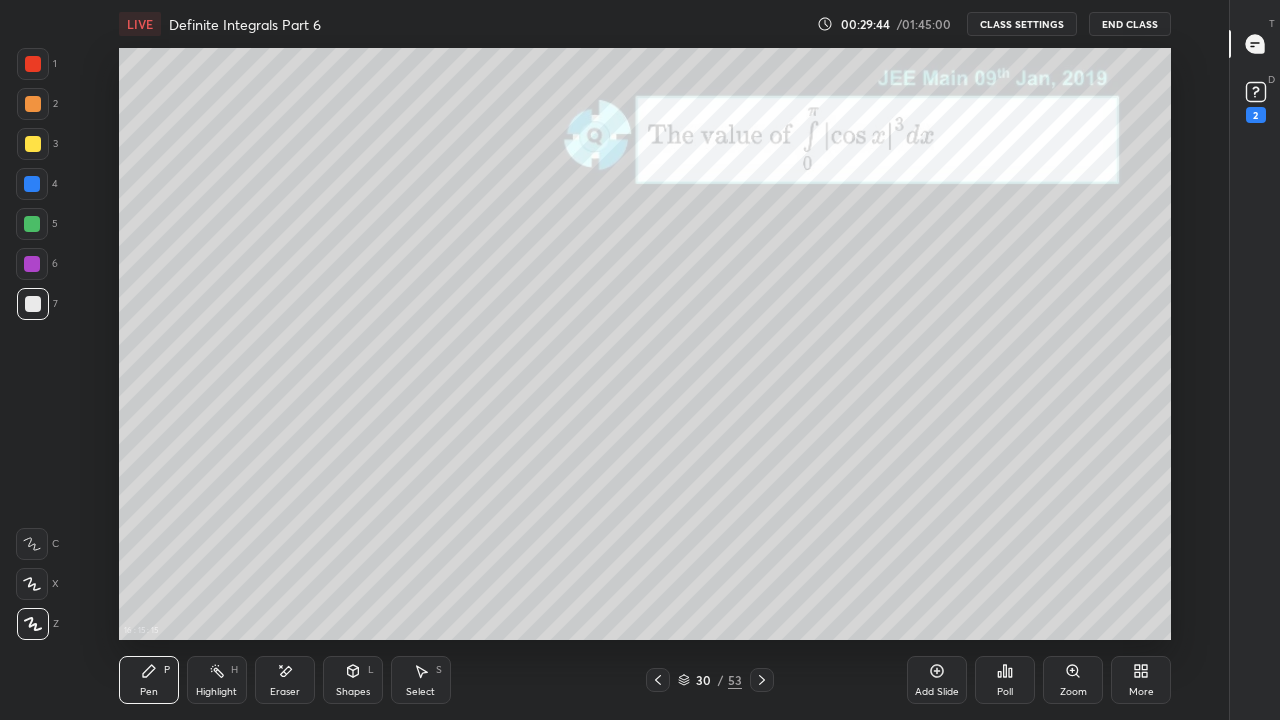 click 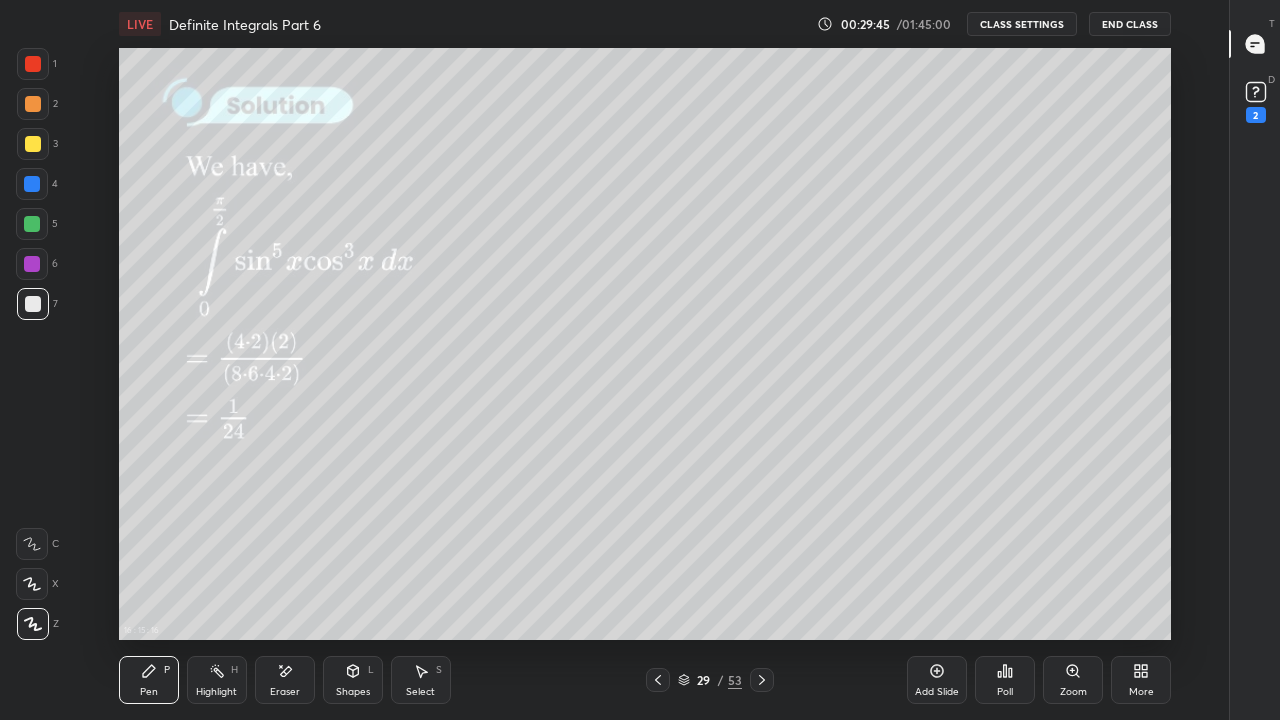 click on "Add Slide" at bounding box center (937, 680) 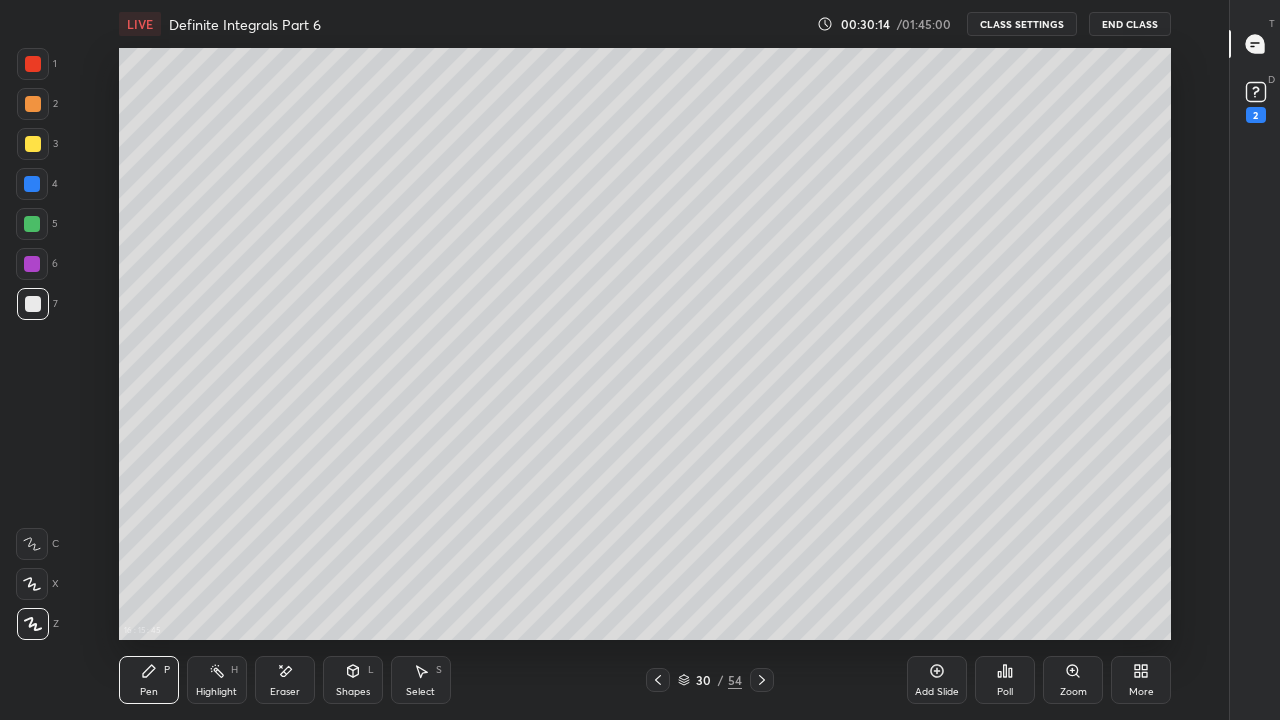 click at bounding box center [32, 184] 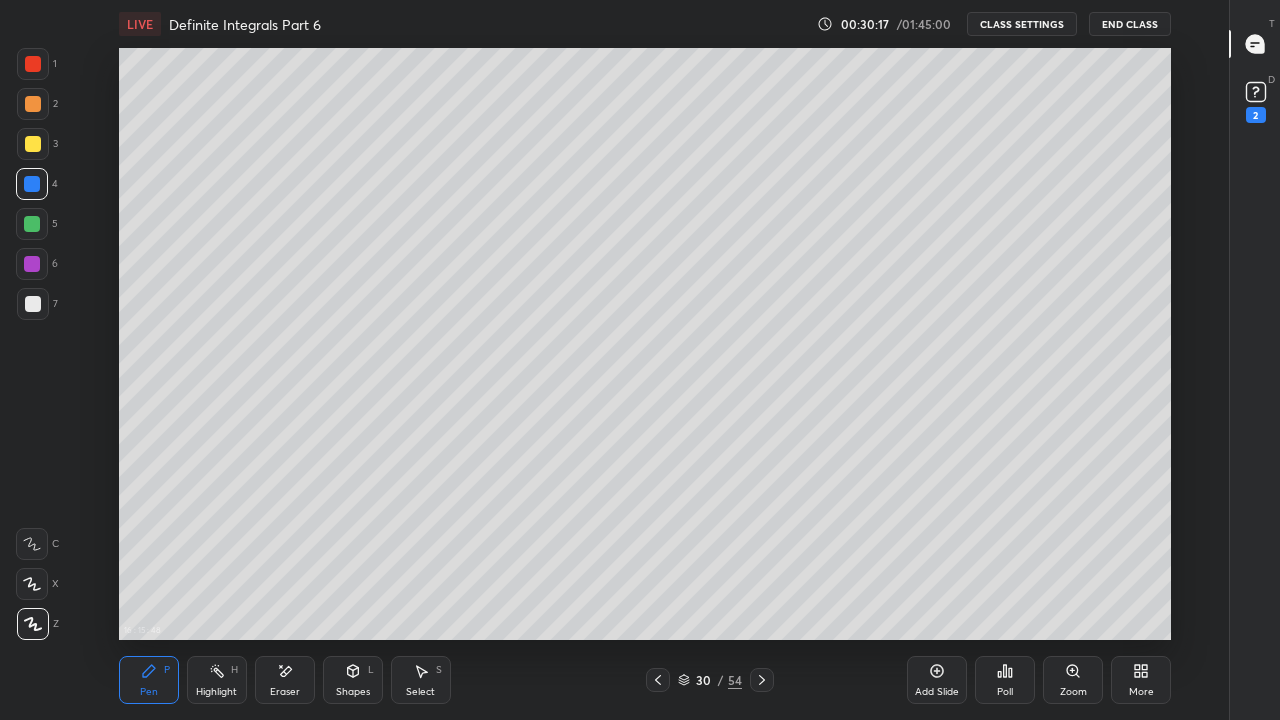 click at bounding box center [33, 304] 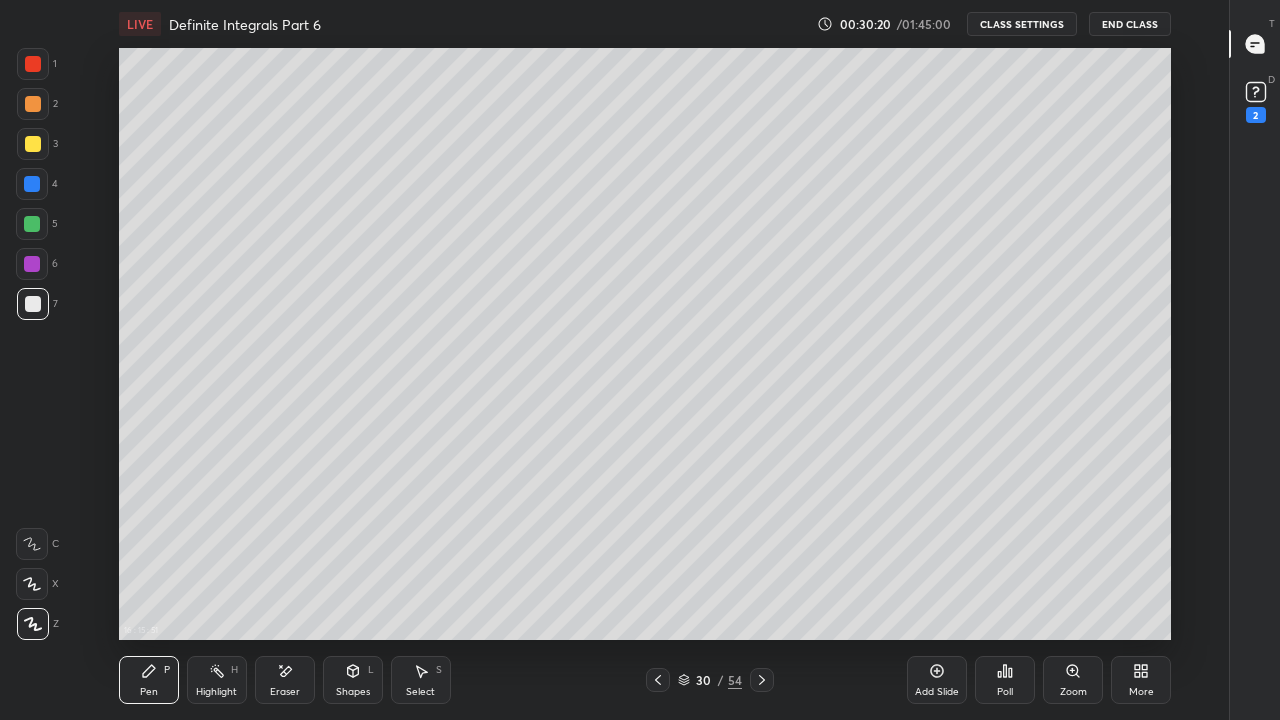 click at bounding box center [32, 184] 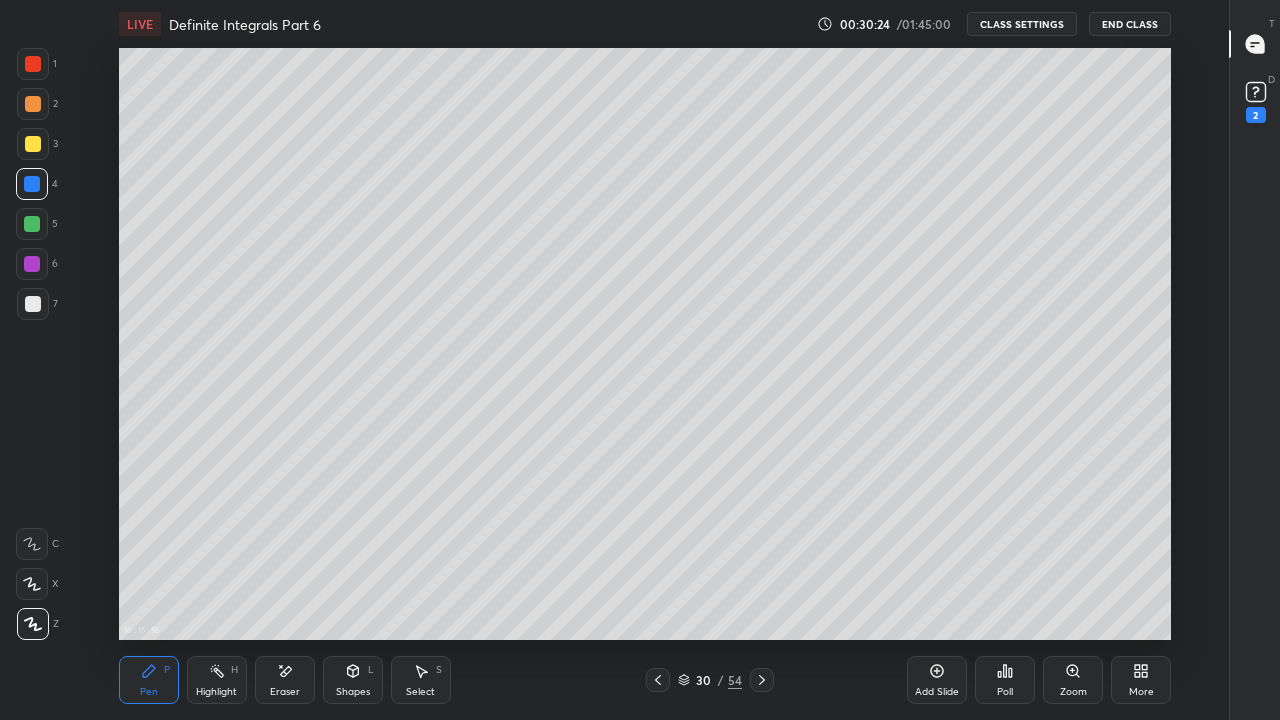 click at bounding box center (33, 64) 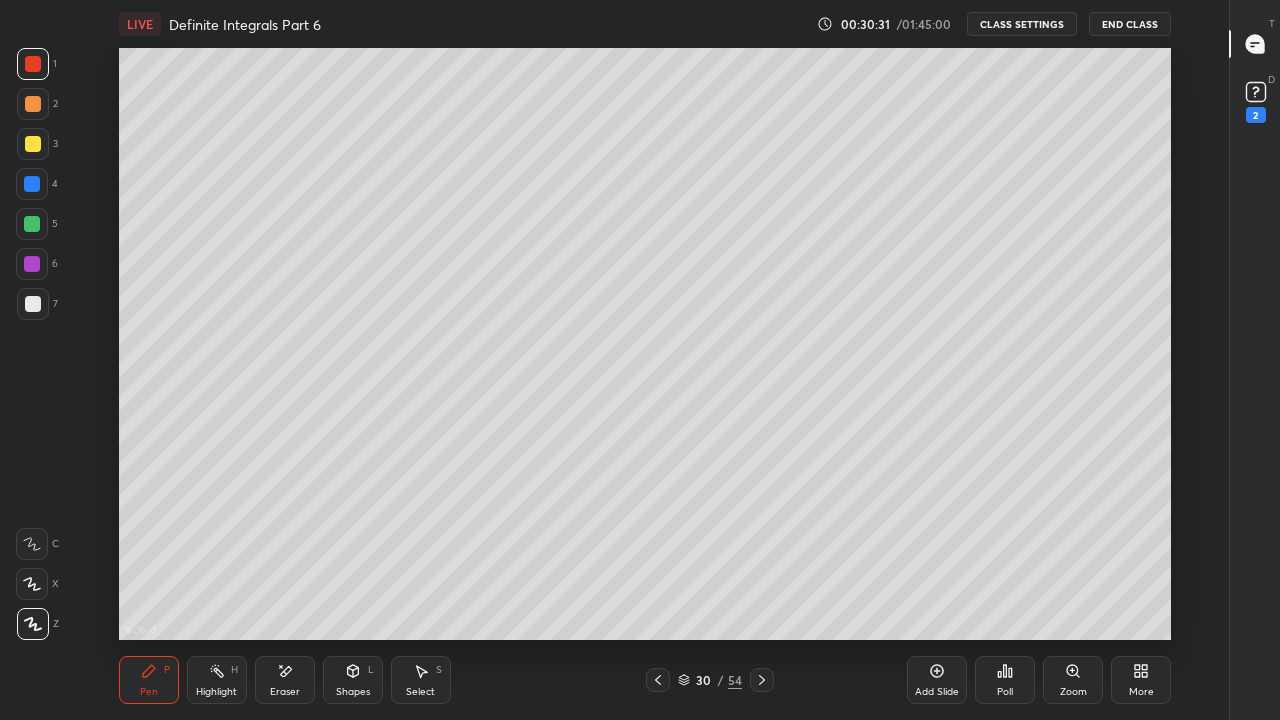 click at bounding box center (32, 224) 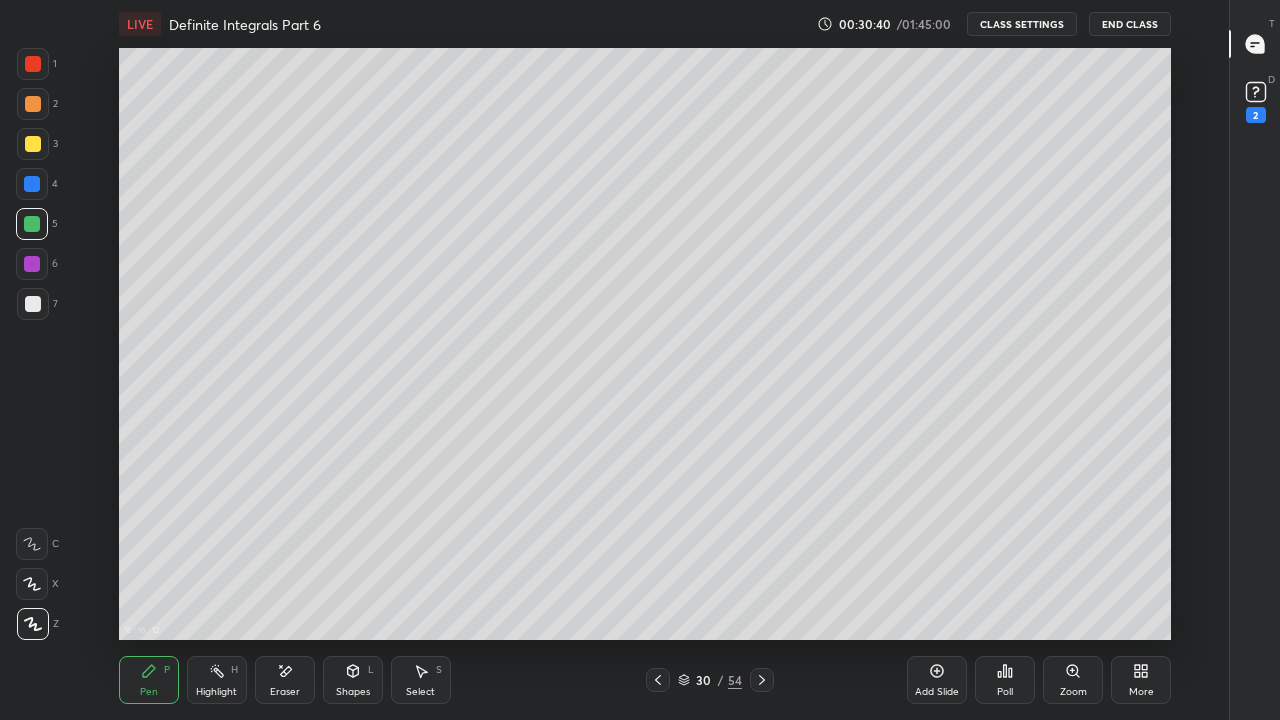 click at bounding box center (33, 304) 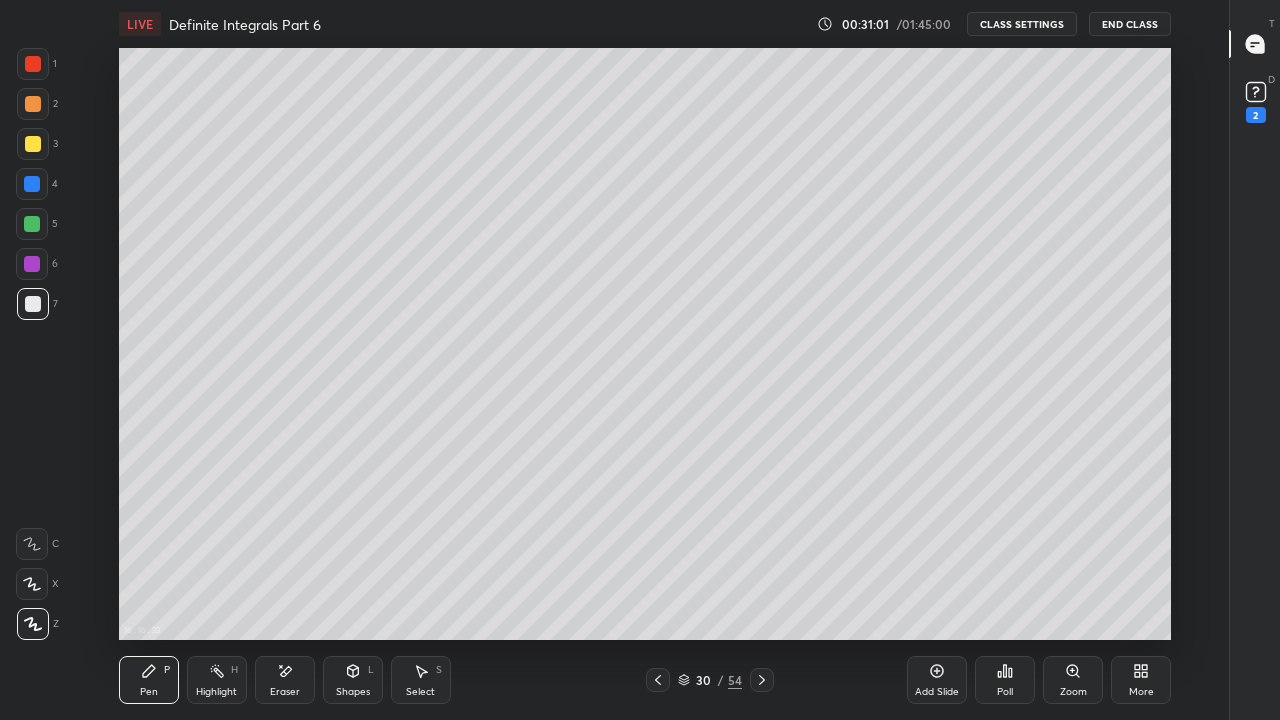 click 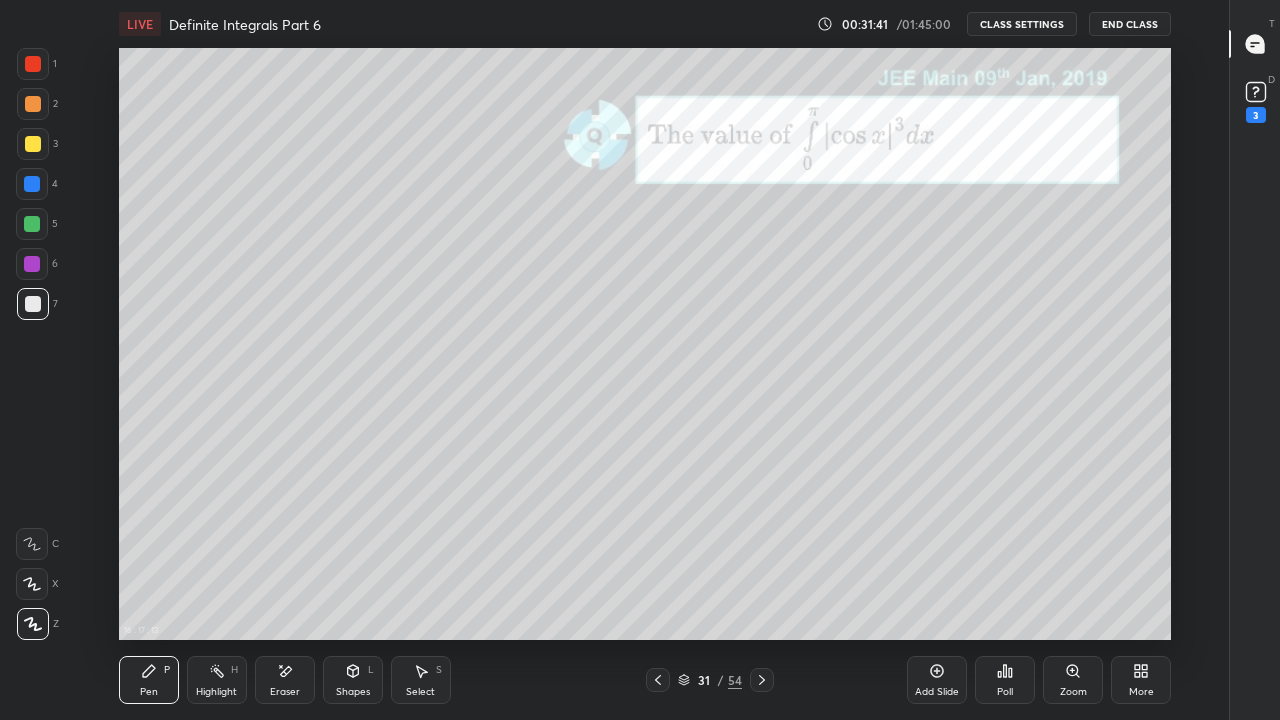 click at bounding box center (32, 224) 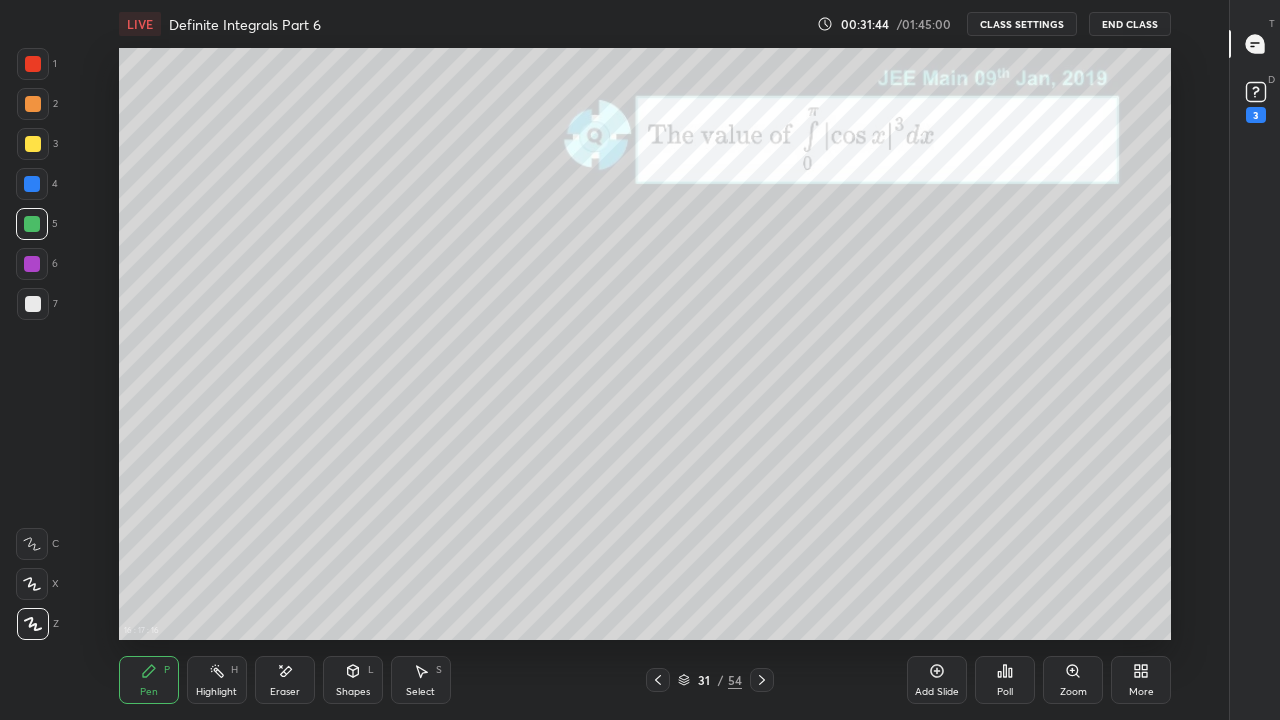 click at bounding box center (33, 304) 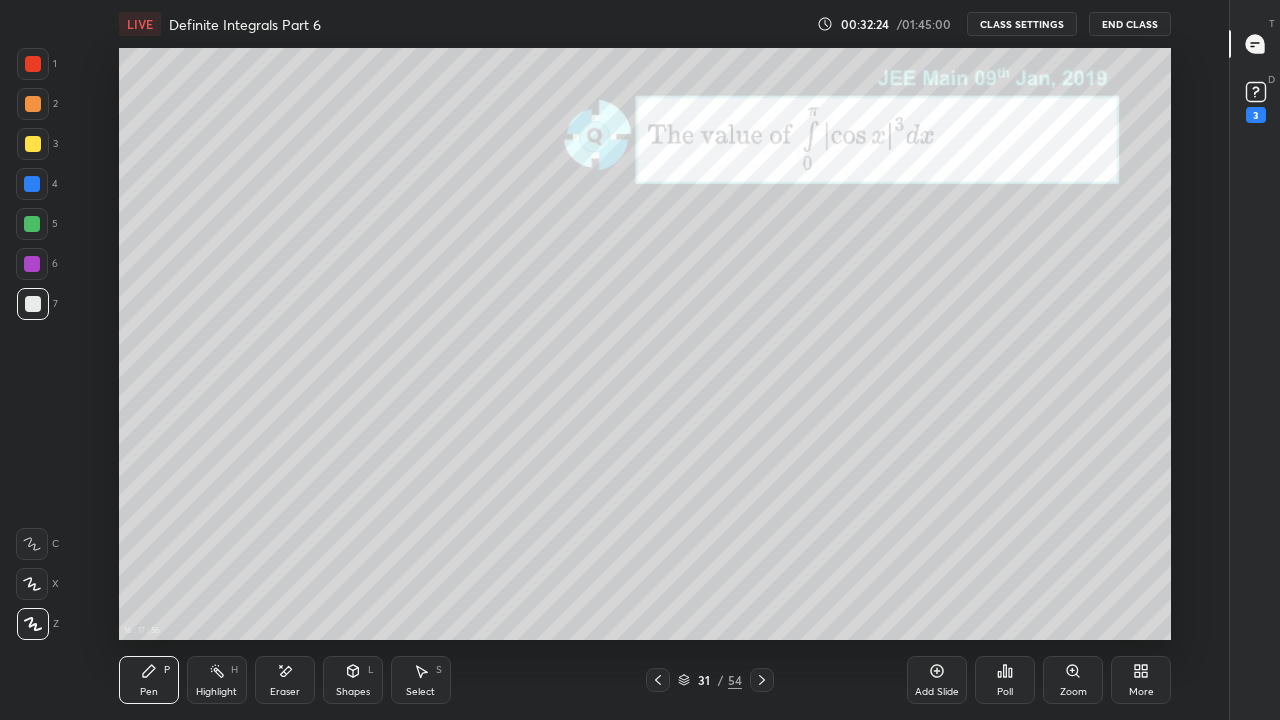 click on "CLASS SETTINGS" at bounding box center [1022, 24] 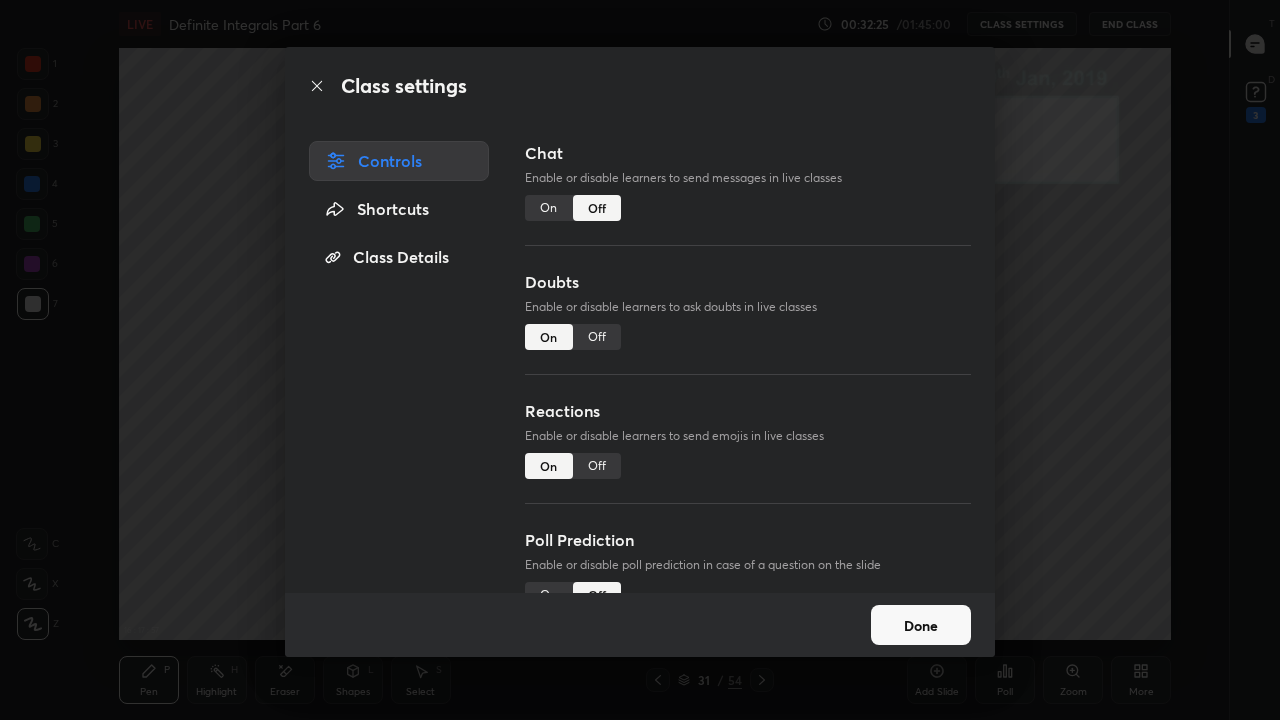 click on "On" at bounding box center (549, 208) 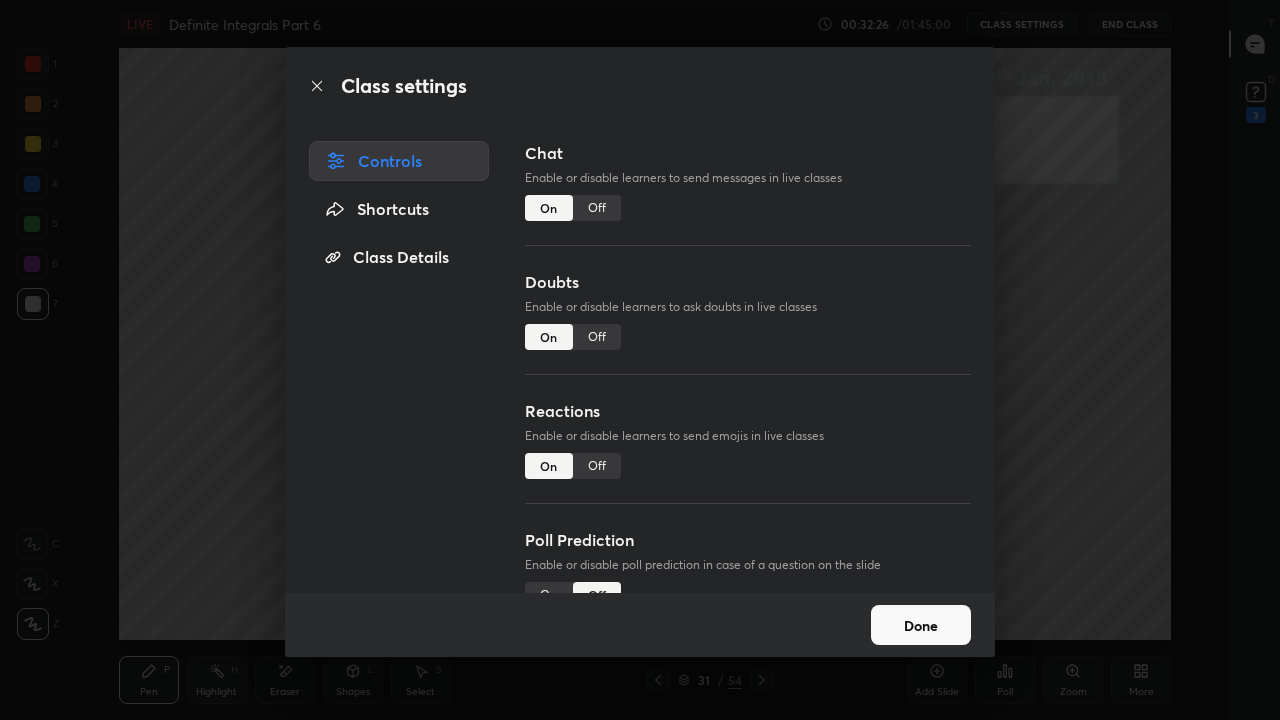 click on "Done" at bounding box center [921, 625] 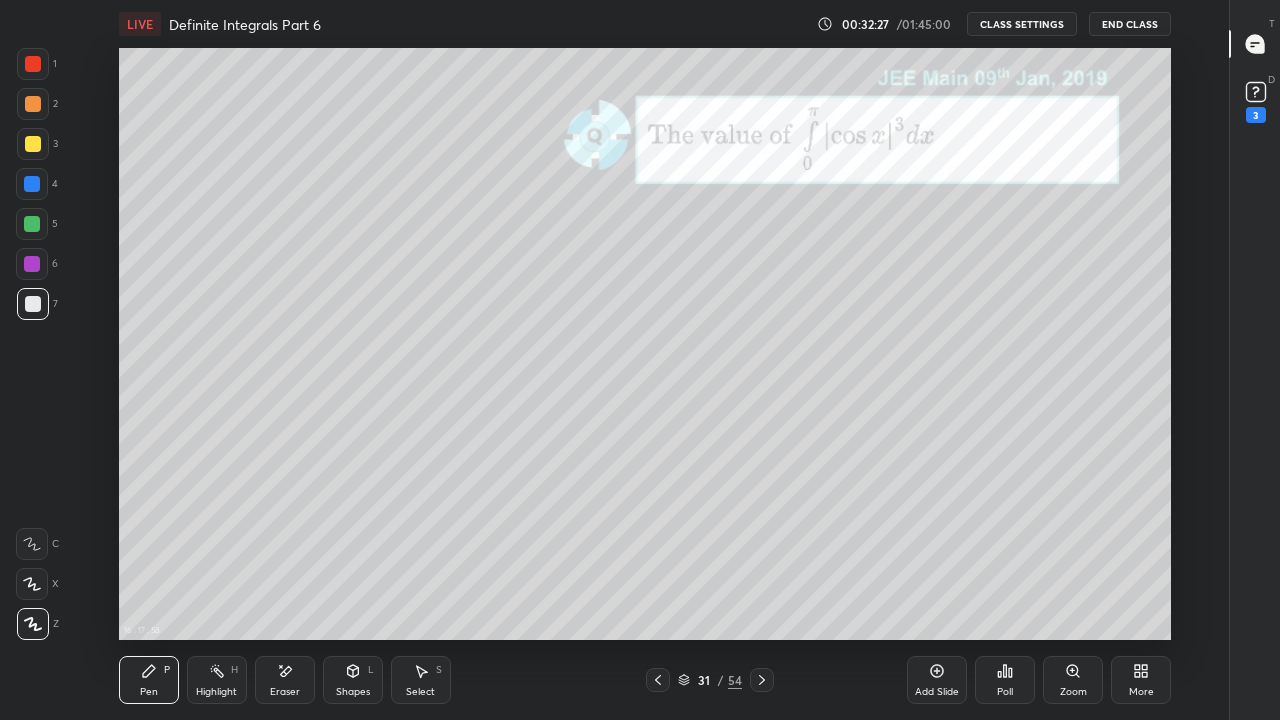 click 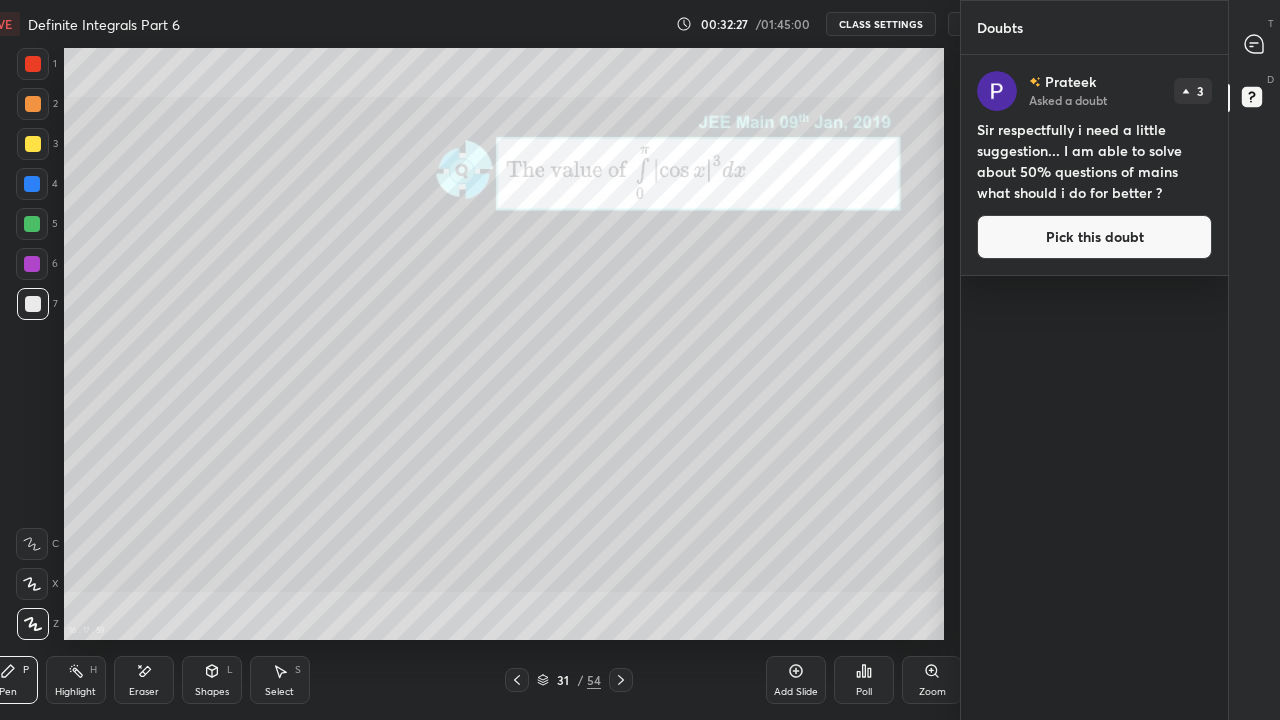 scroll, scrollTop: 592, scrollLeft: 1130, axis: both 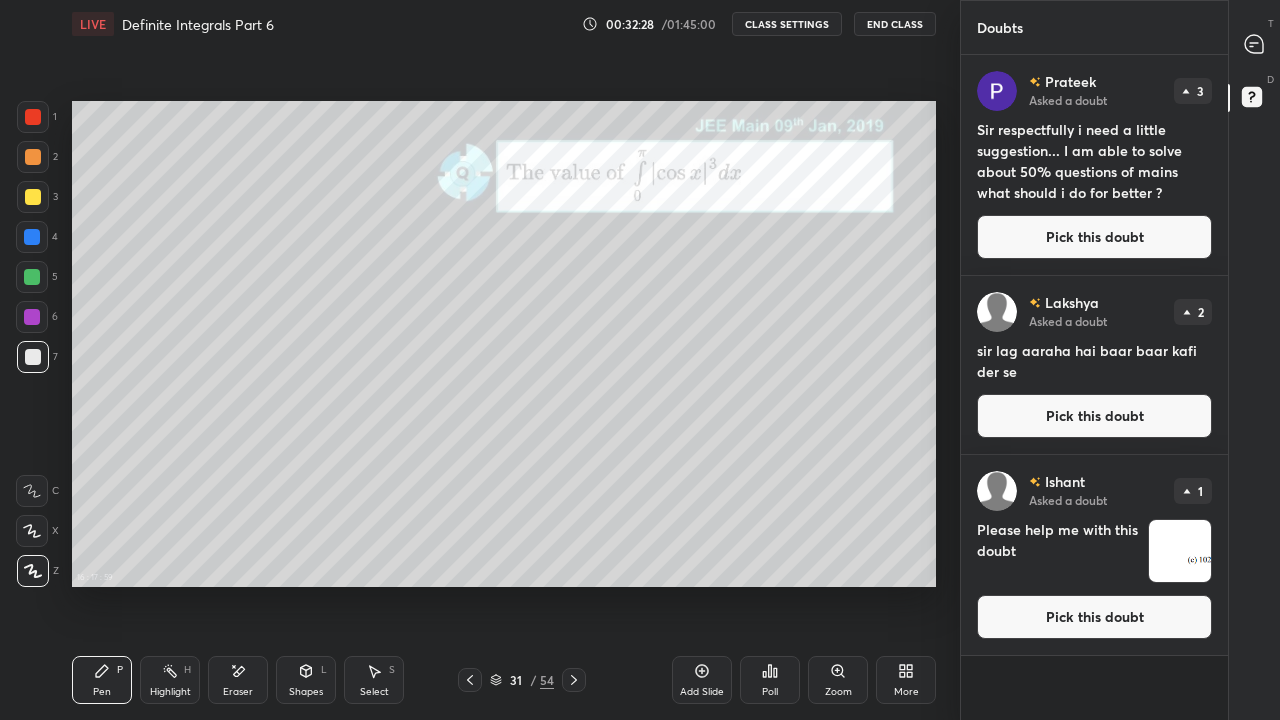 click 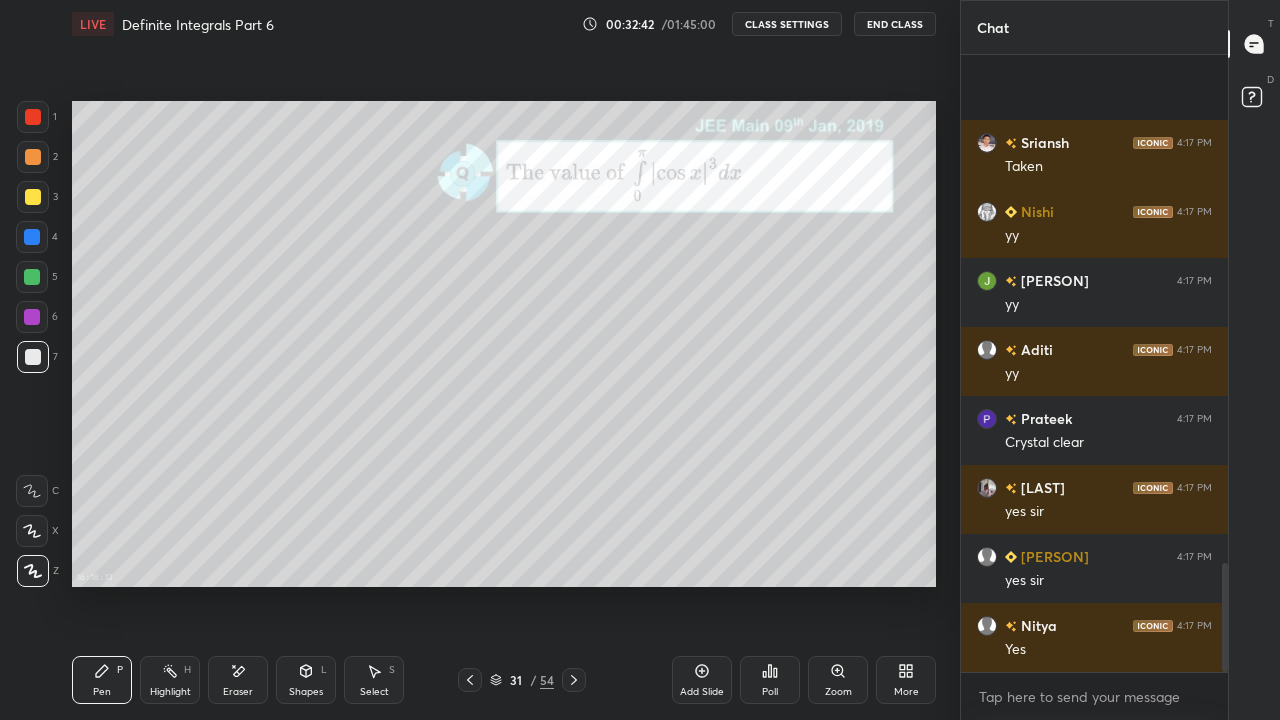 scroll, scrollTop: 2862, scrollLeft: 0, axis: vertical 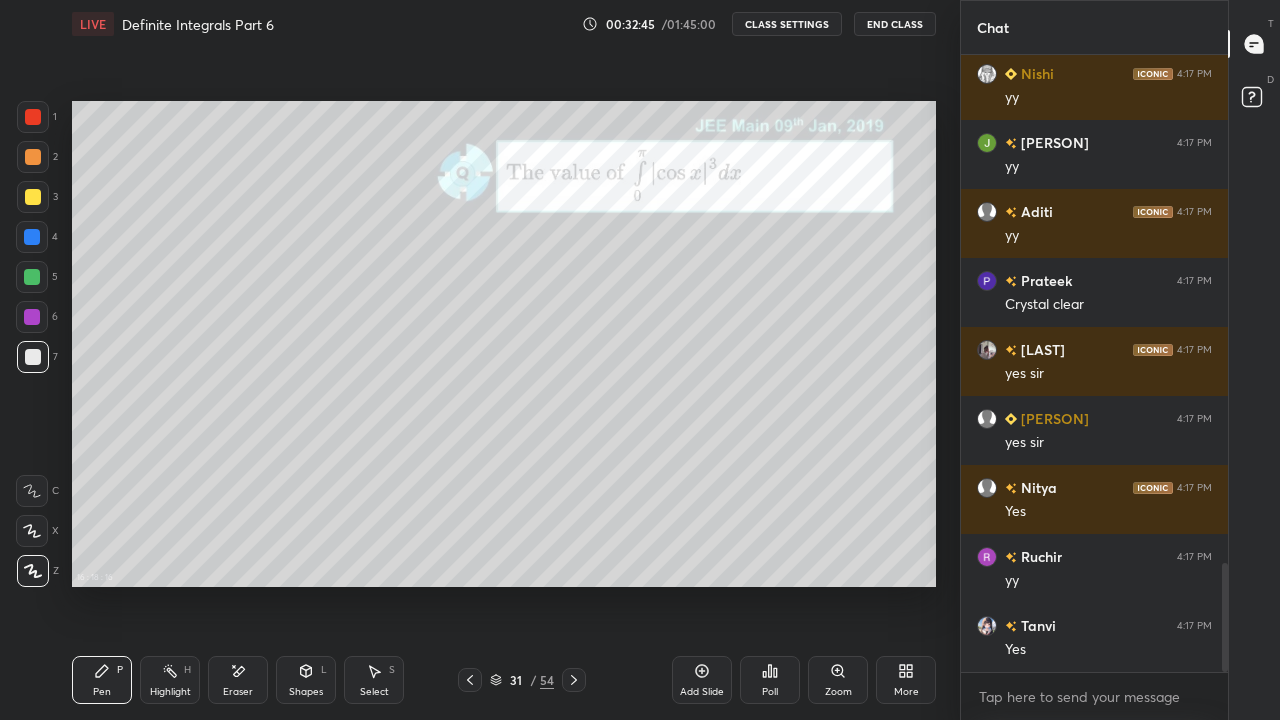 click 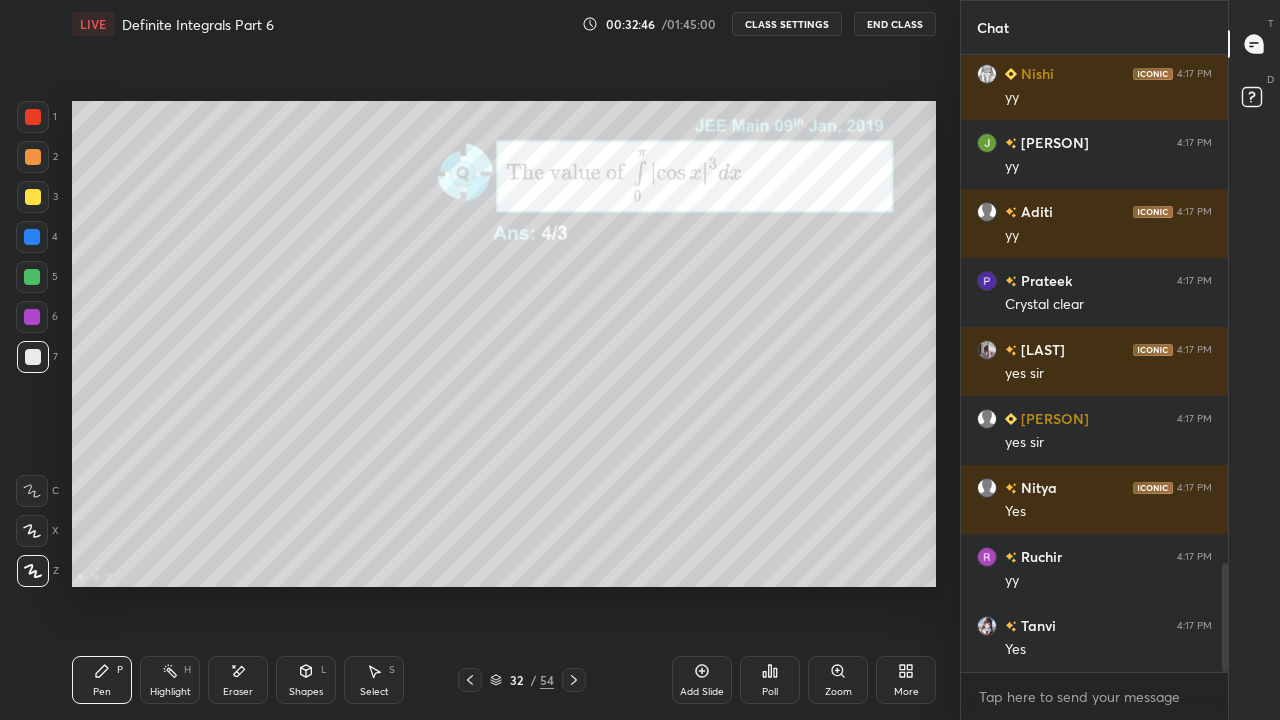 click 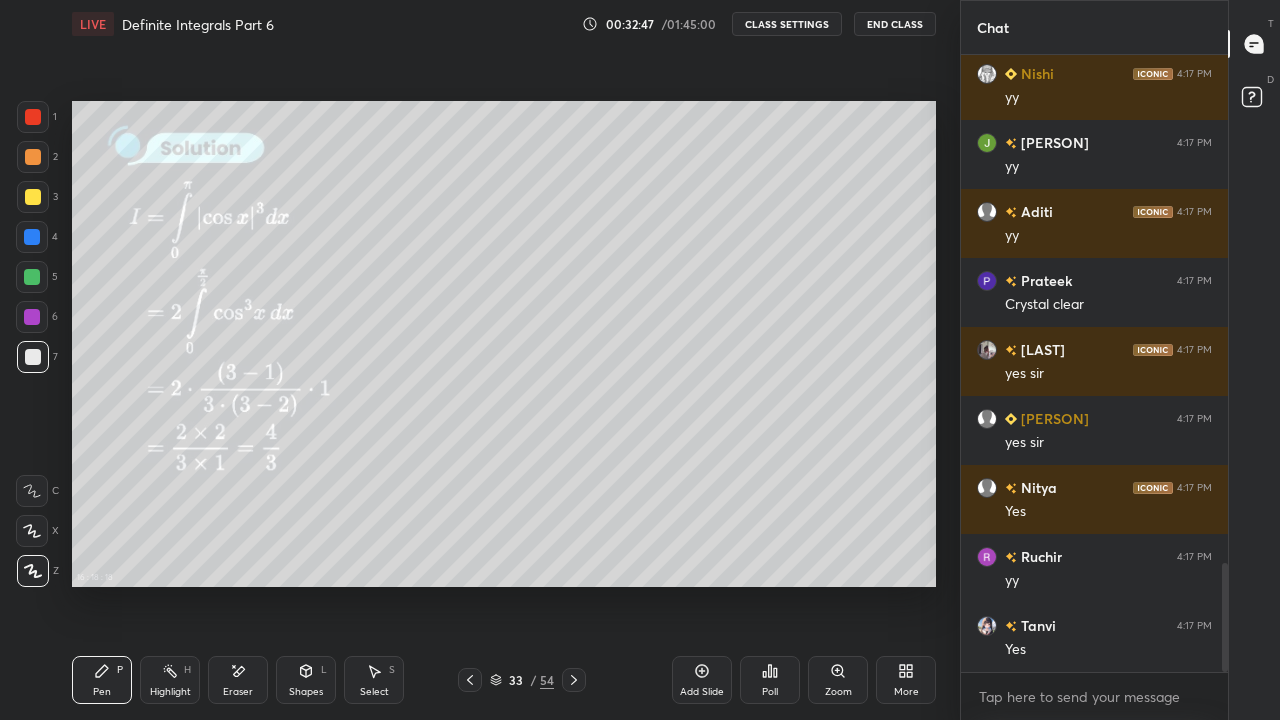 scroll, scrollTop: 2949, scrollLeft: 0, axis: vertical 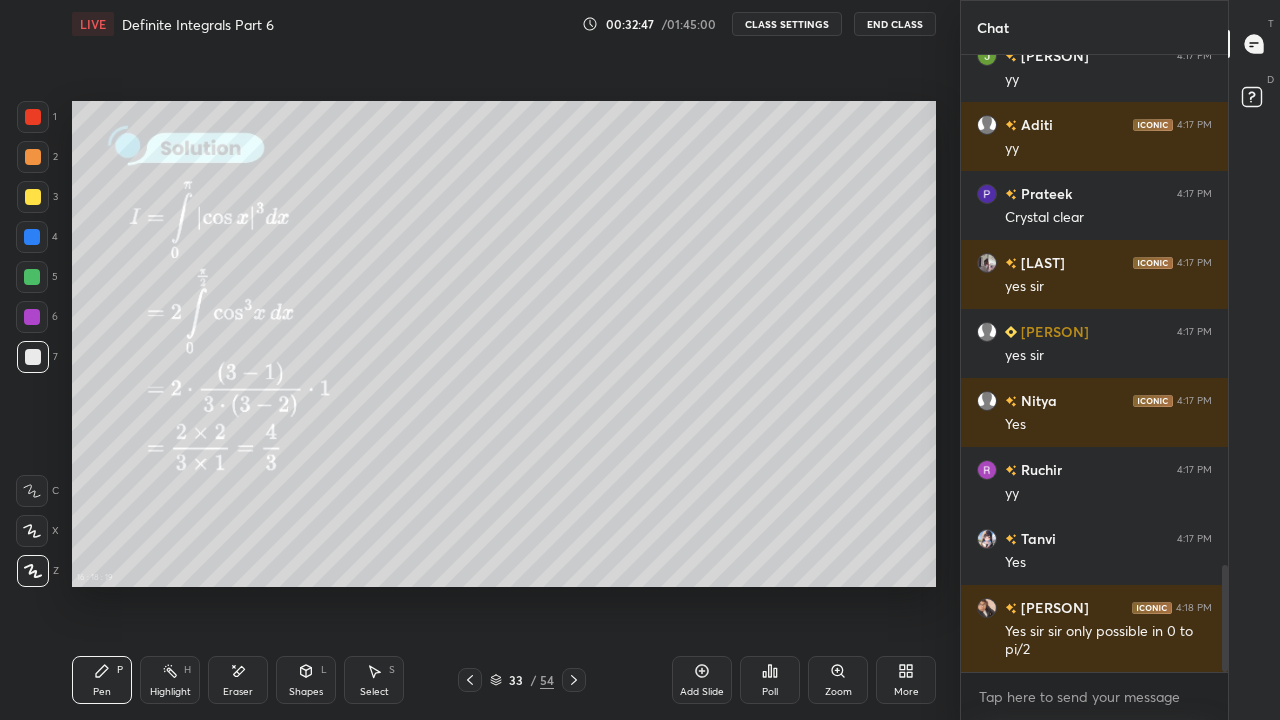 click at bounding box center [574, 680] 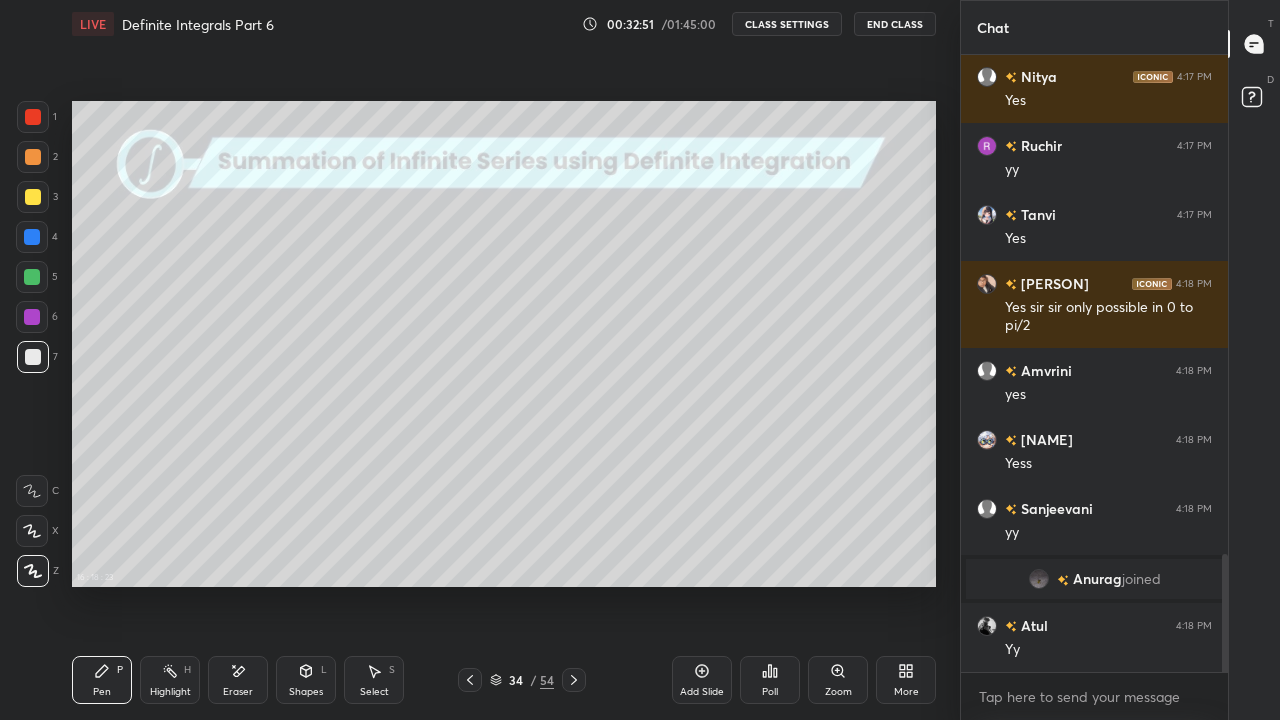 scroll, scrollTop: 2601, scrollLeft: 0, axis: vertical 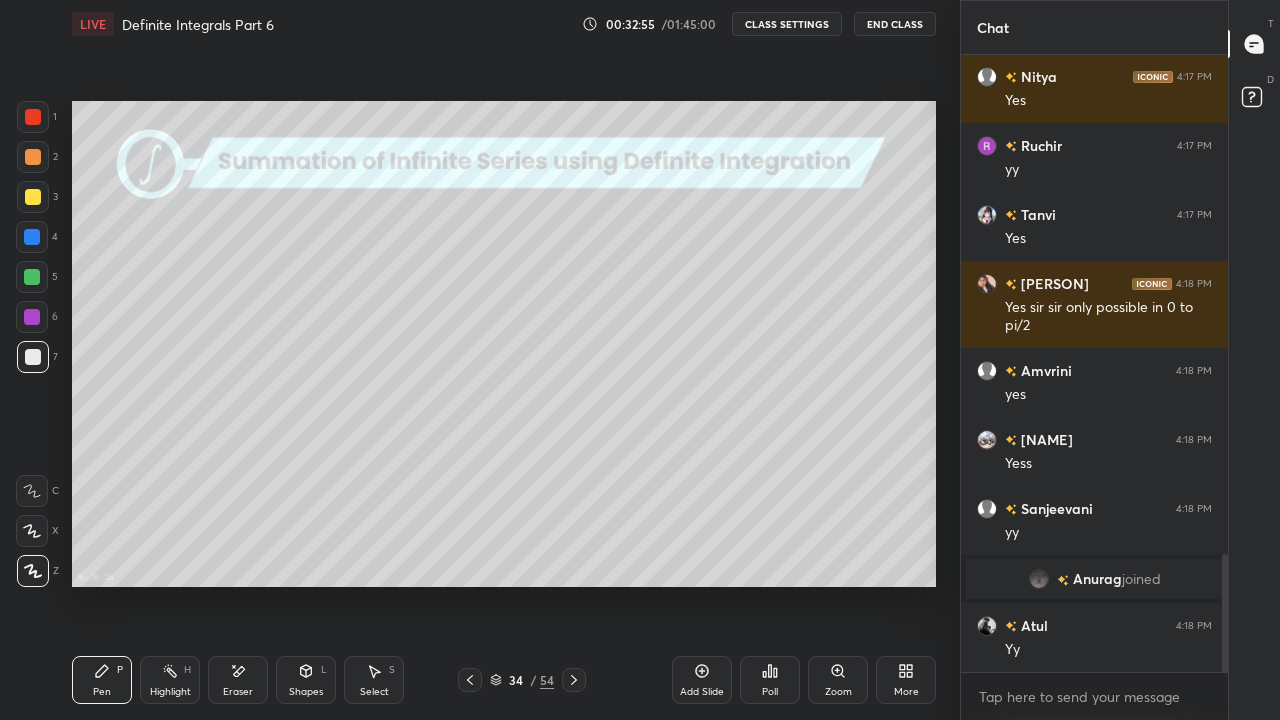 click on "CLASS SETTINGS" at bounding box center (787, 24) 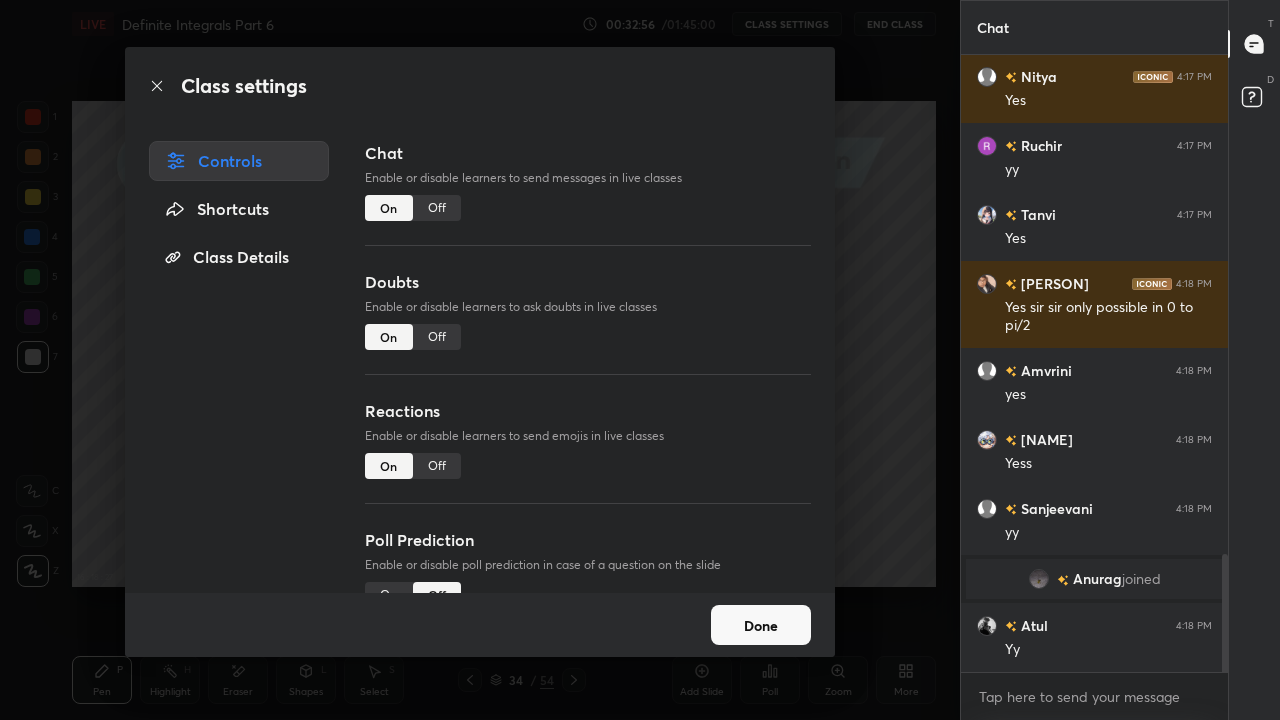 click on "Off" at bounding box center [437, 208] 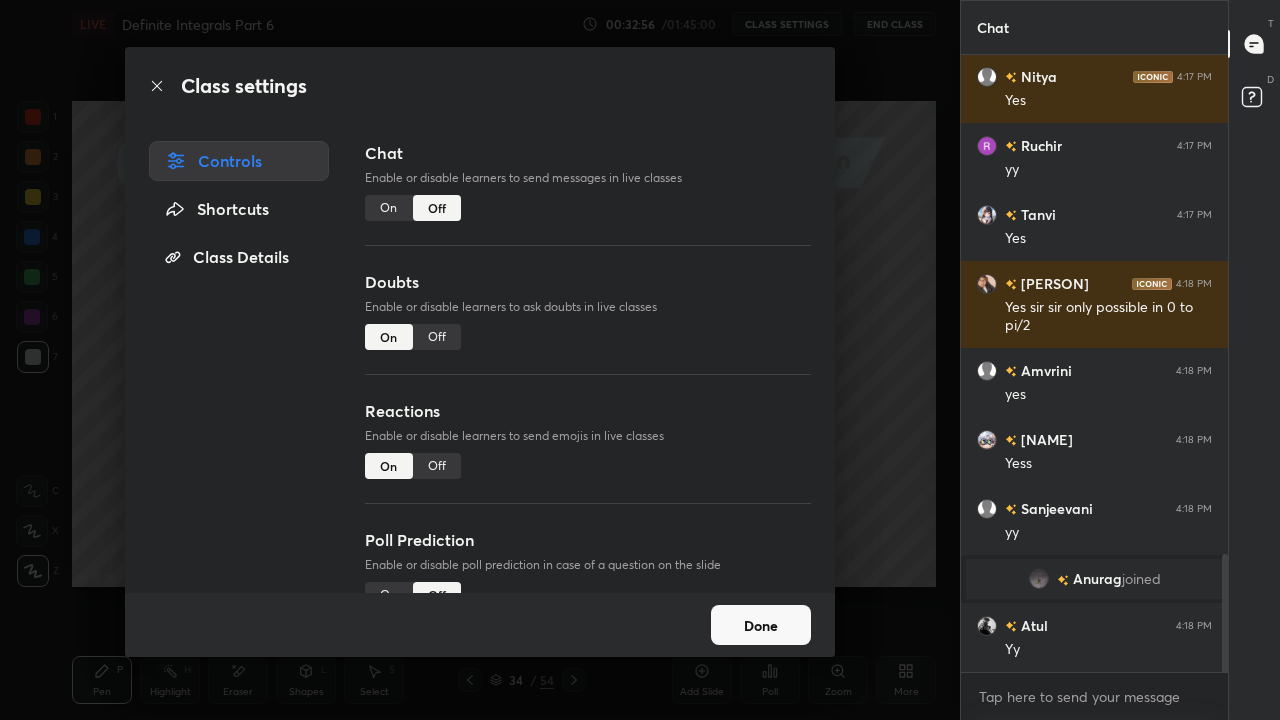scroll, scrollTop: 2207, scrollLeft: 0, axis: vertical 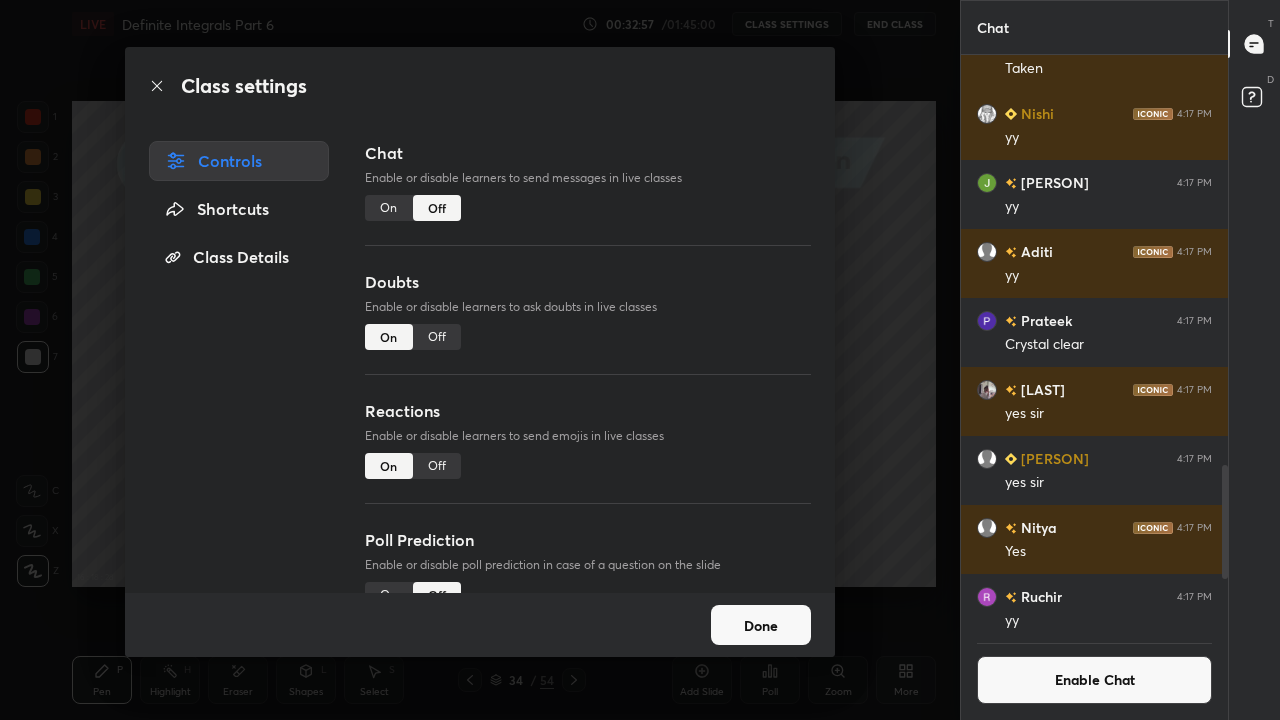 click on "Done" at bounding box center [761, 625] 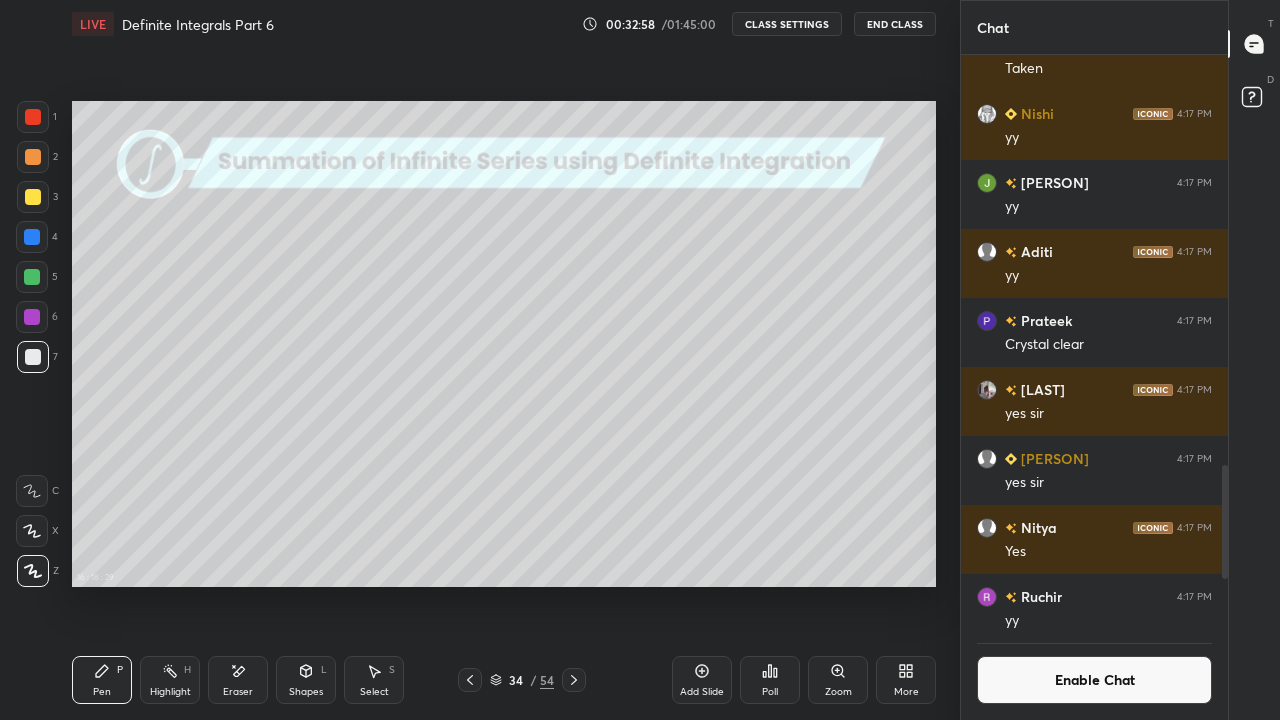 click 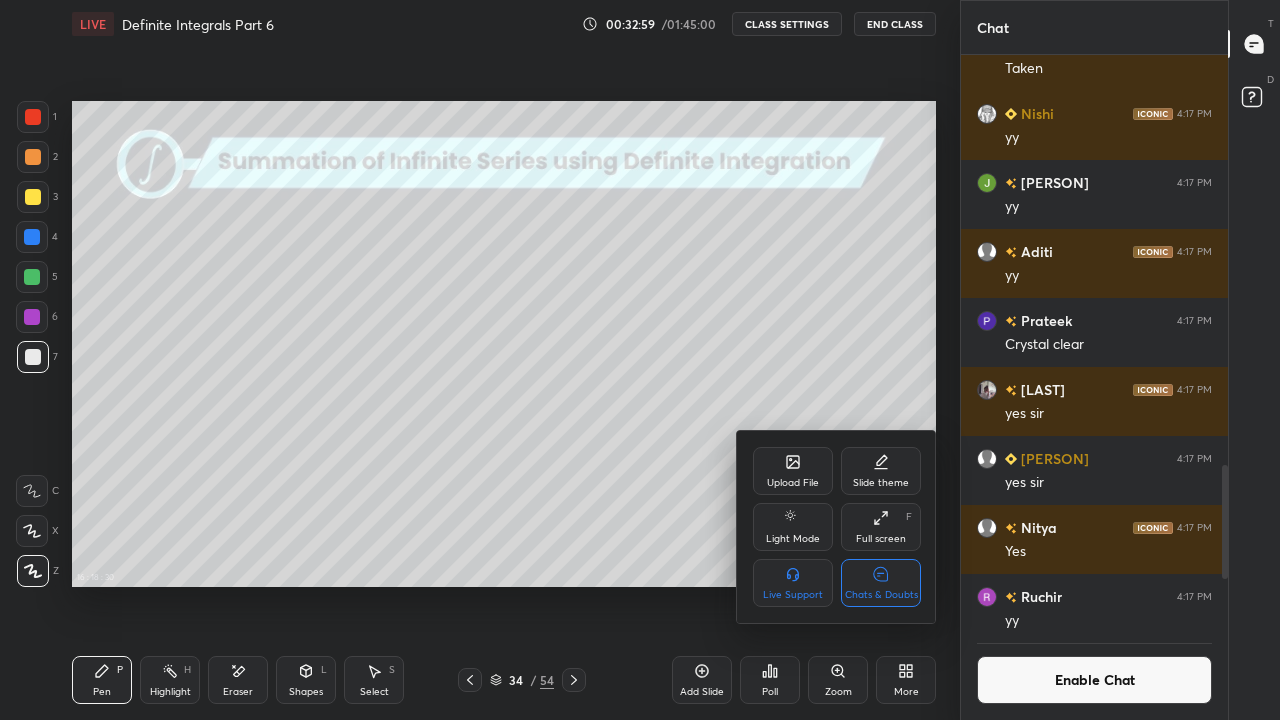 click on "Chats & Doubts" at bounding box center (881, 583) 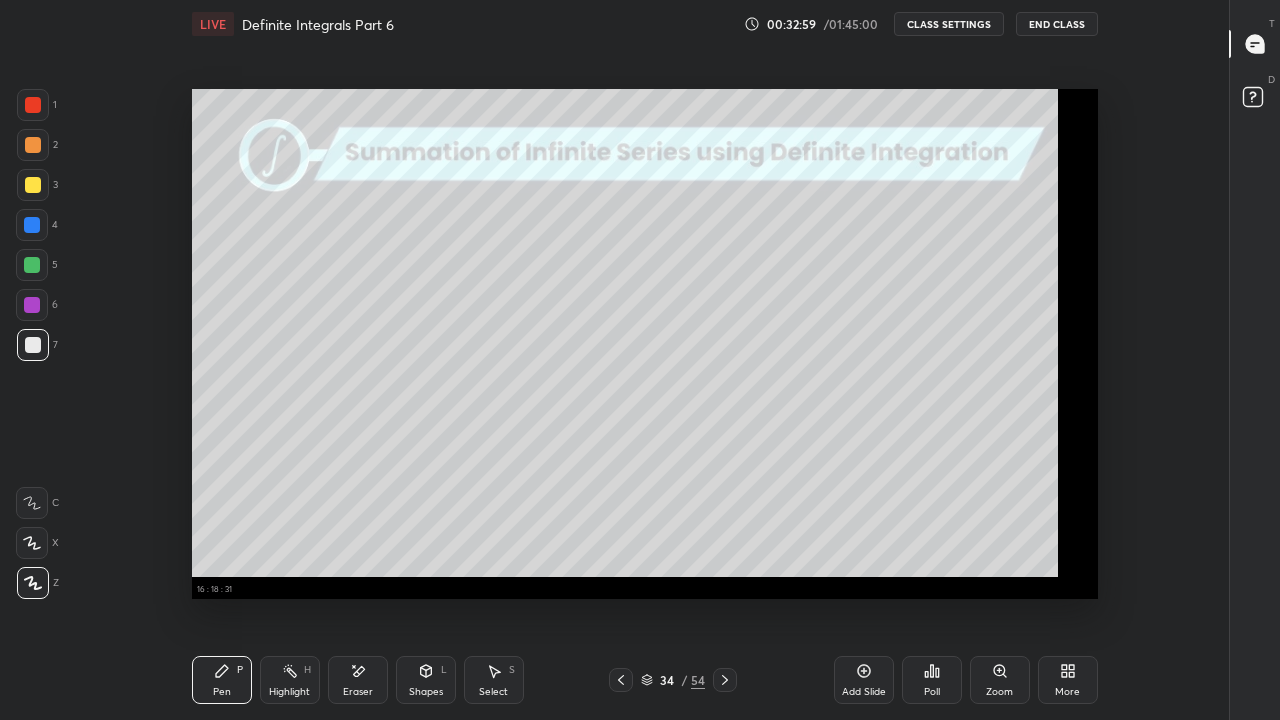 scroll, scrollTop: 7, scrollLeft: 1, axis: both 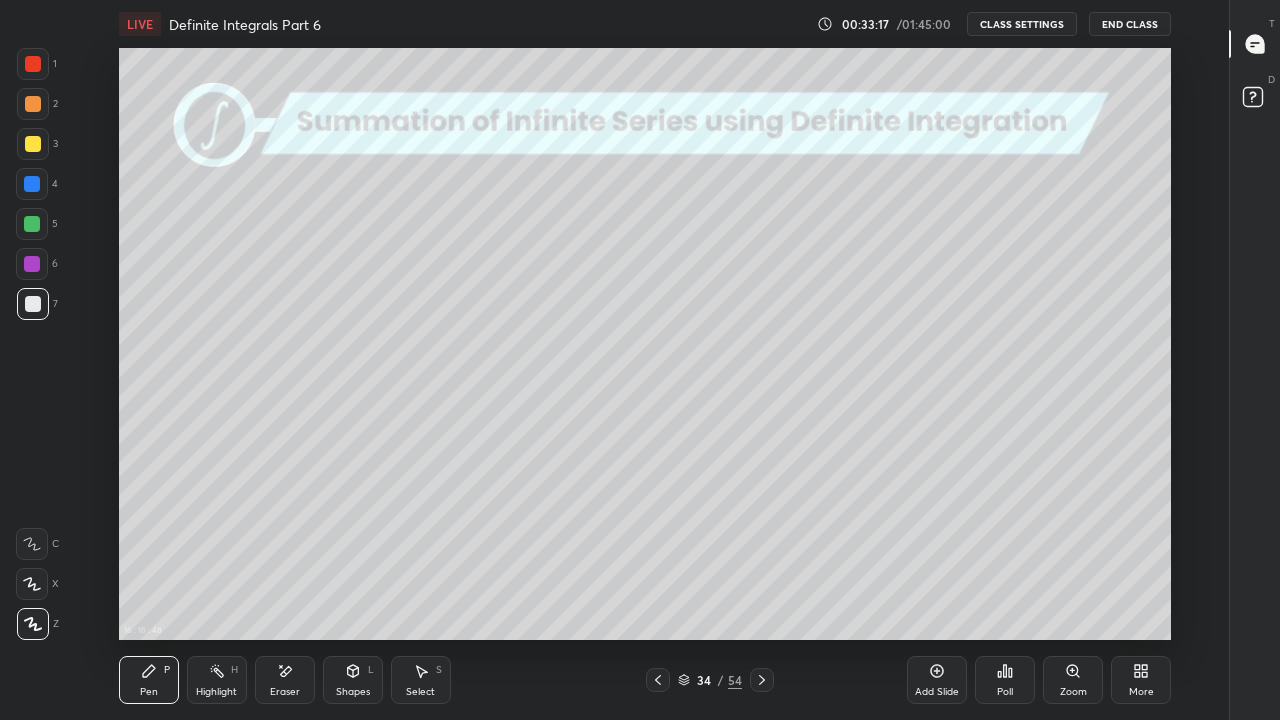 click at bounding box center [33, 144] 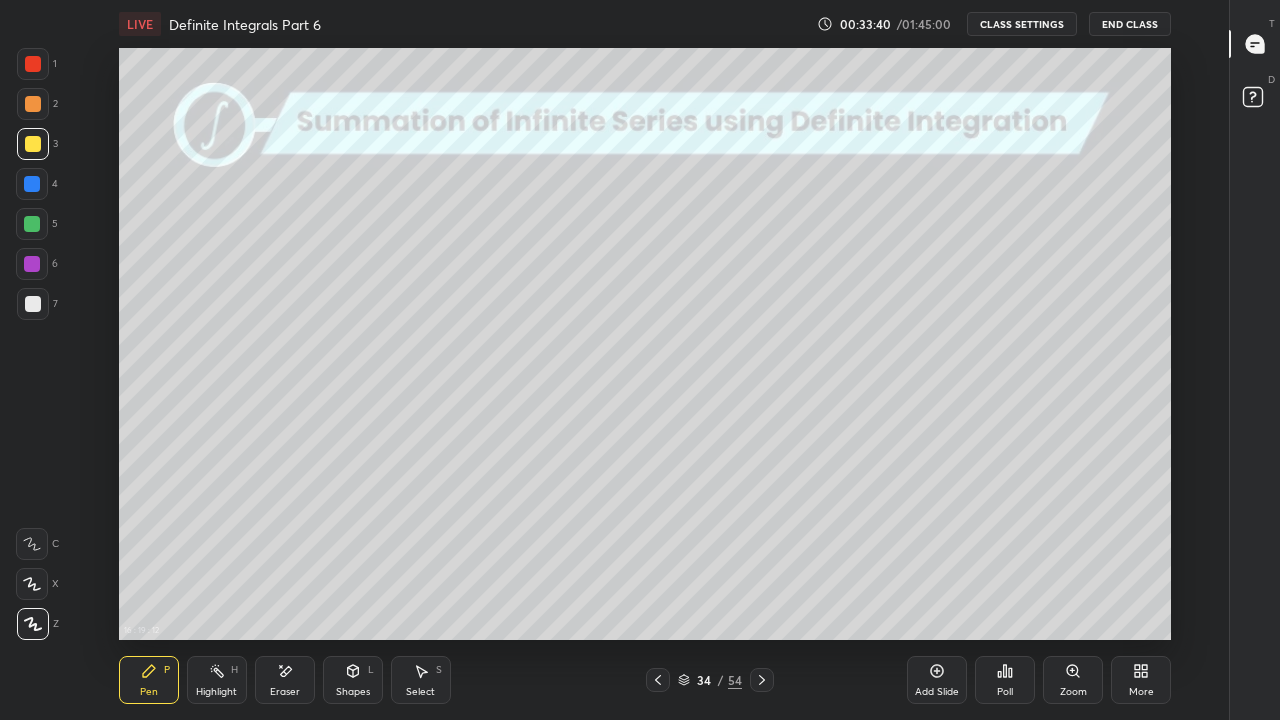 click at bounding box center [33, 304] 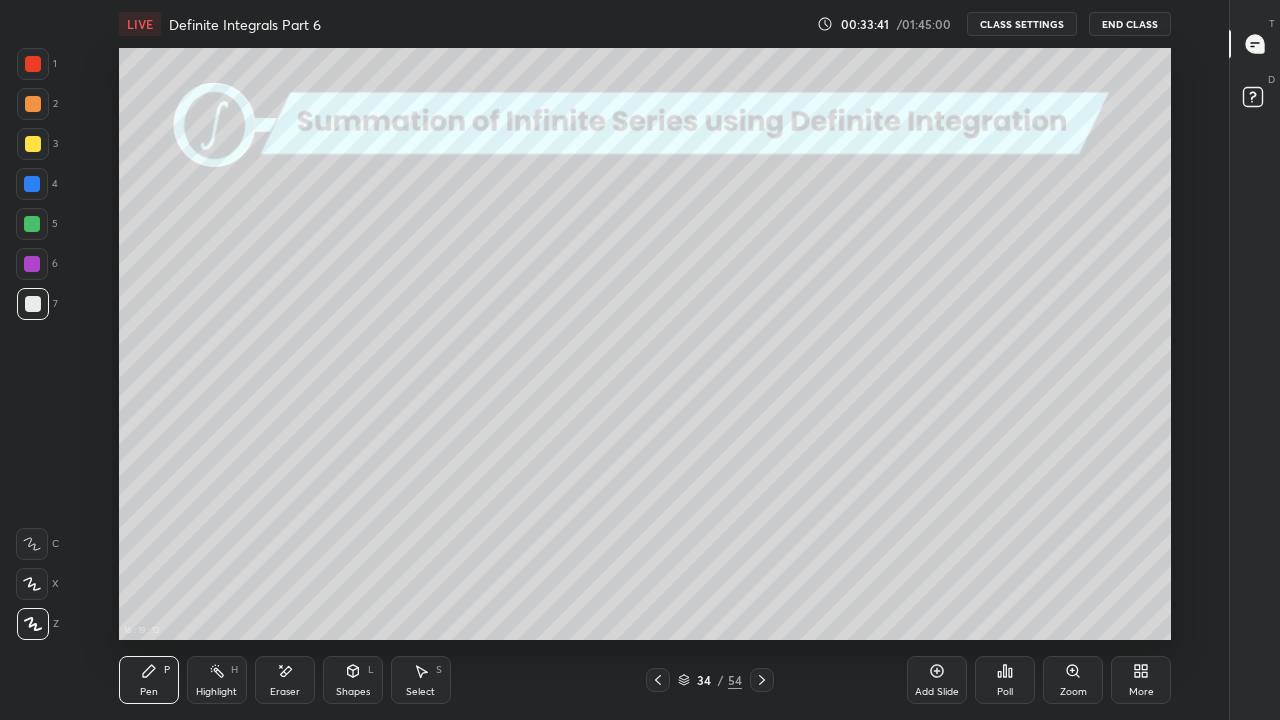 click at bounding box center (33, 144) 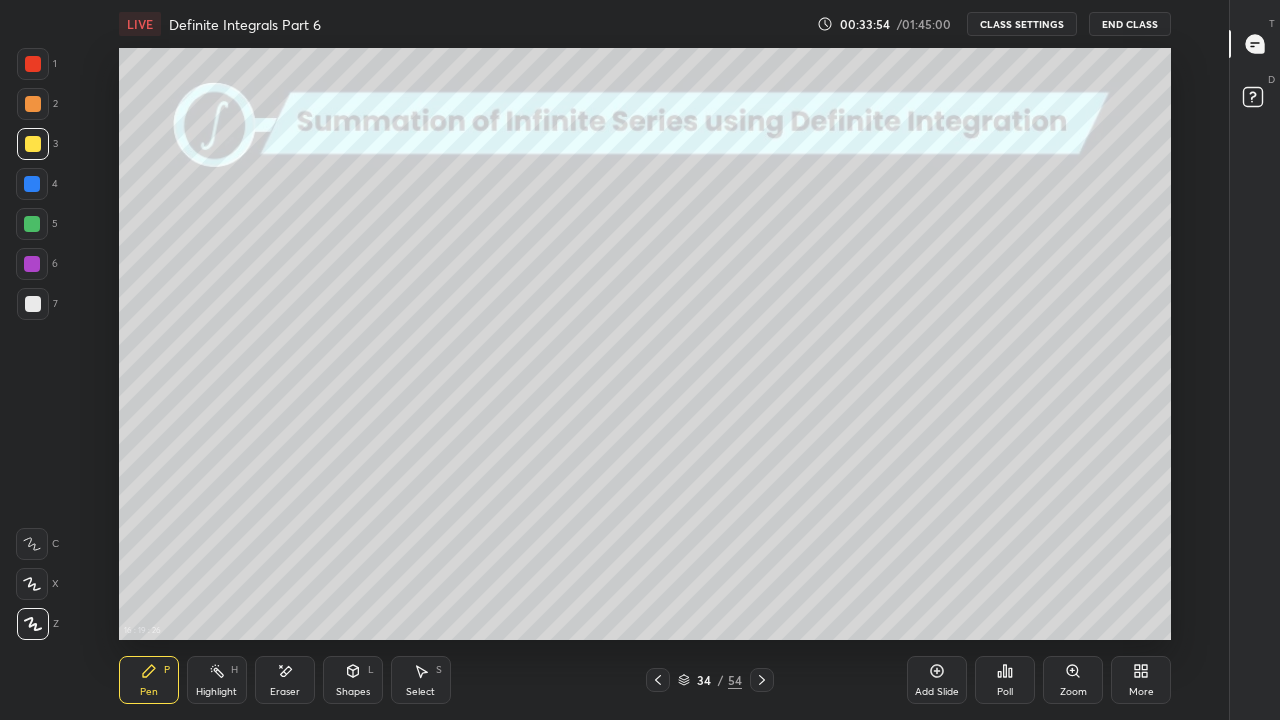 click on "Eraser" at bounding box center (285, 680) 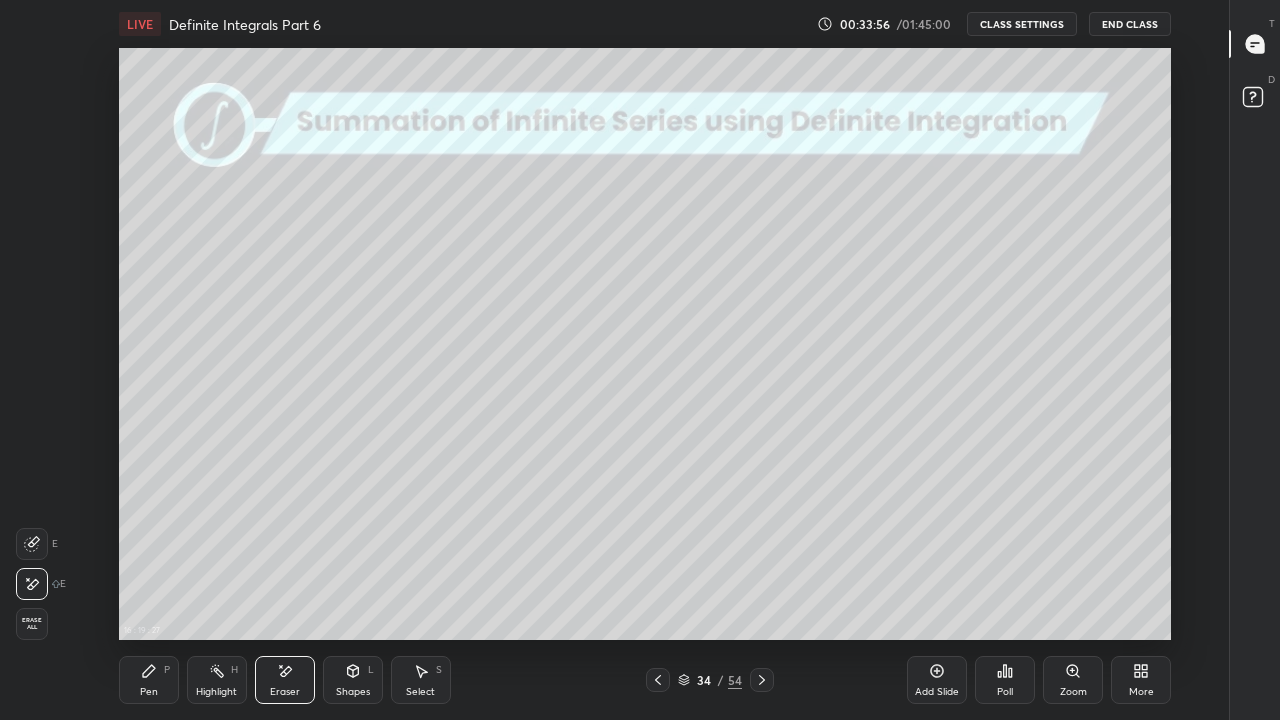 click on "Pen" at bounding box center (149, 692) 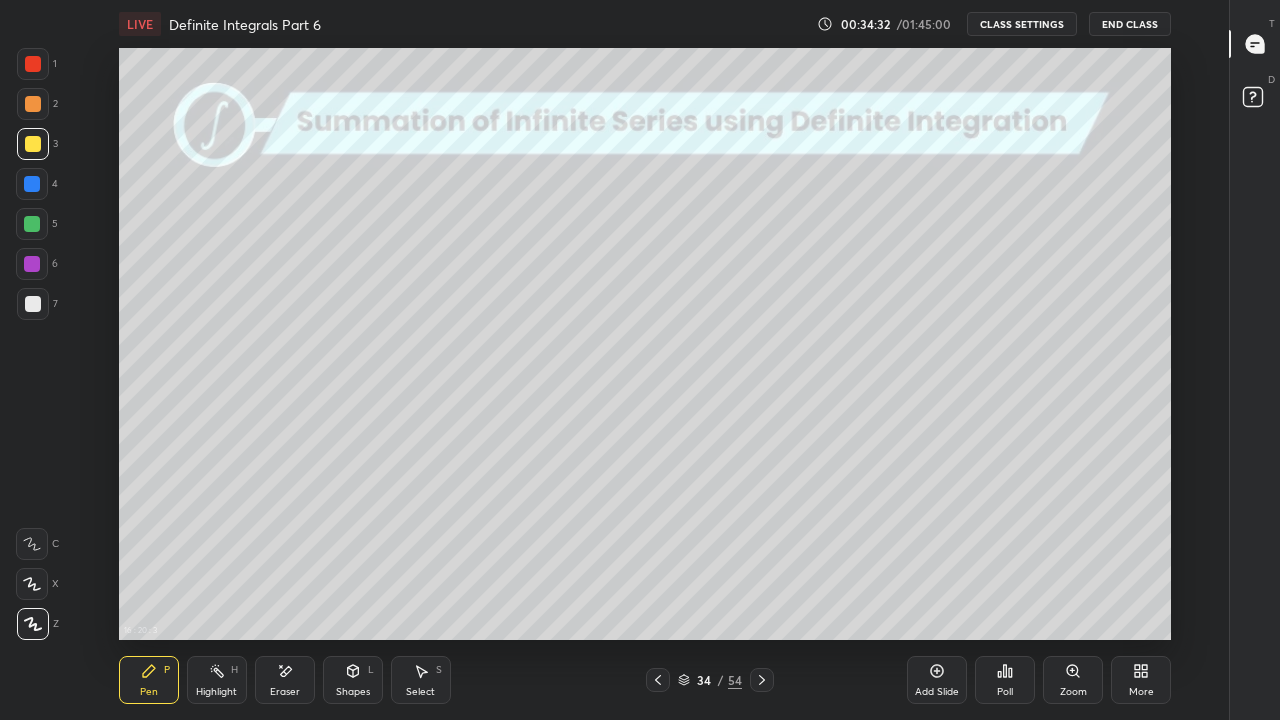 click at bounding box center [33, 144] 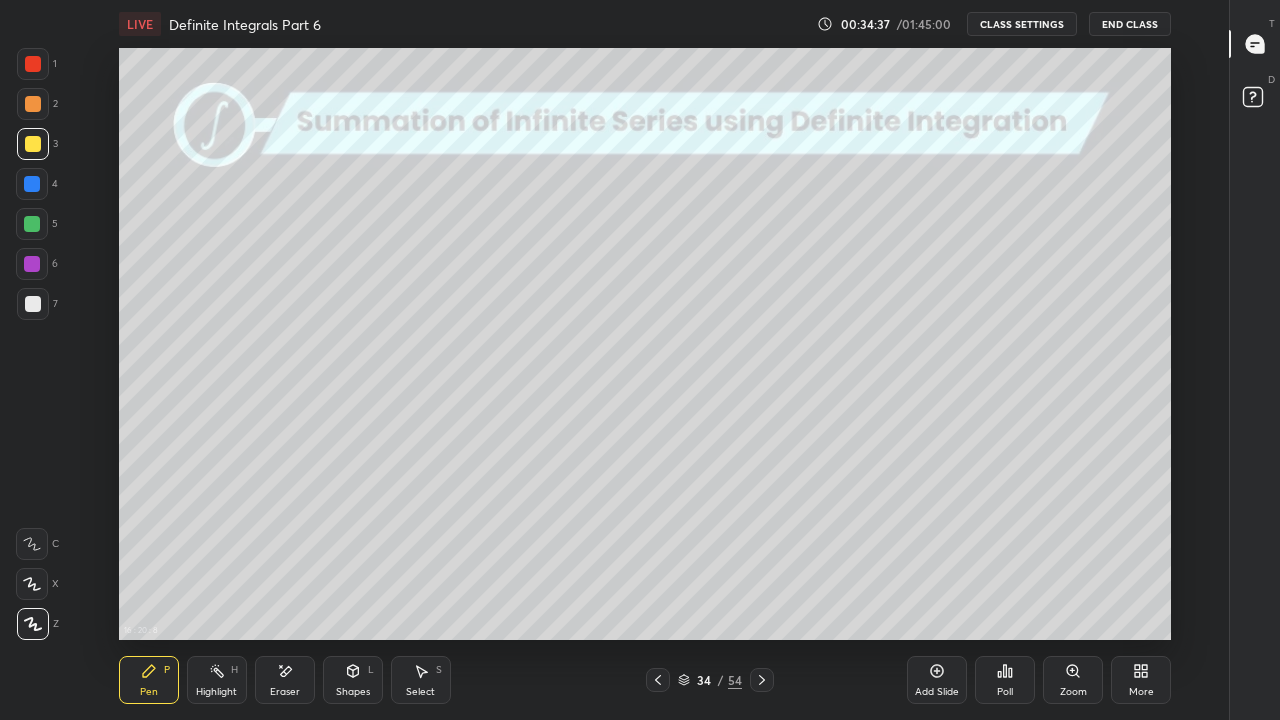 click at bounding box center (32, 184) 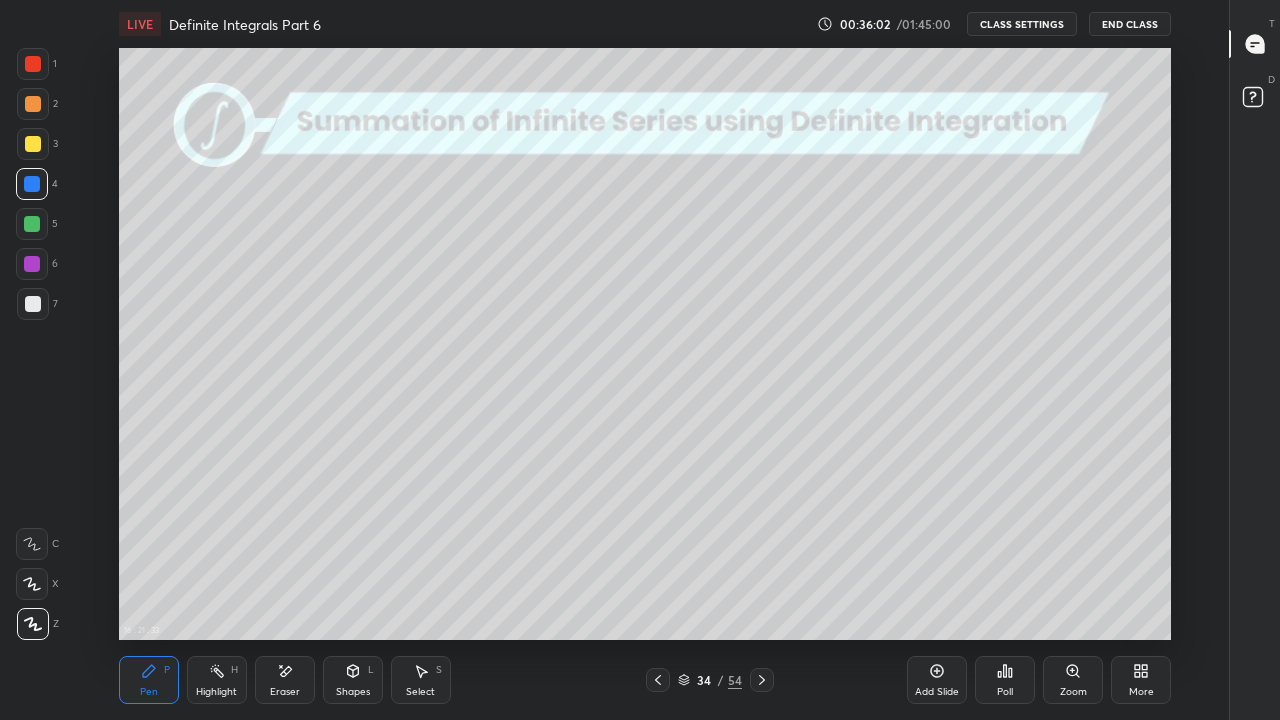click on "Eraser" at bounding box center [285, 692] 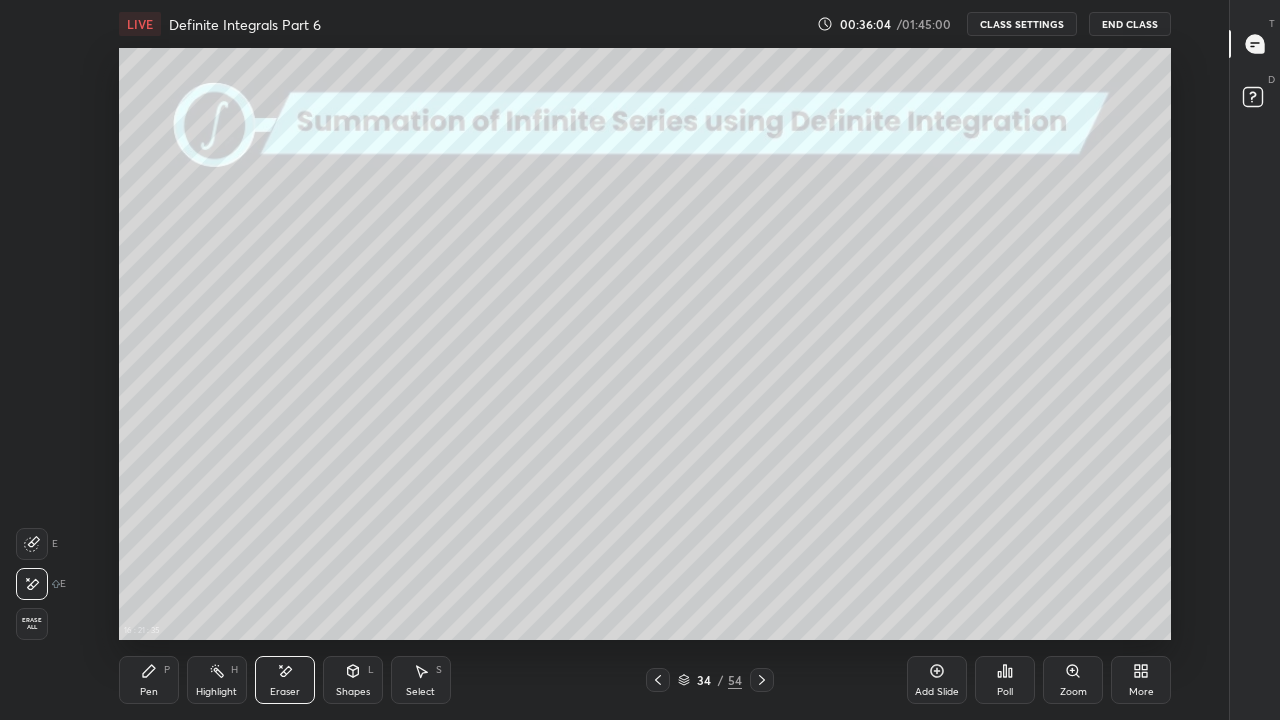 click 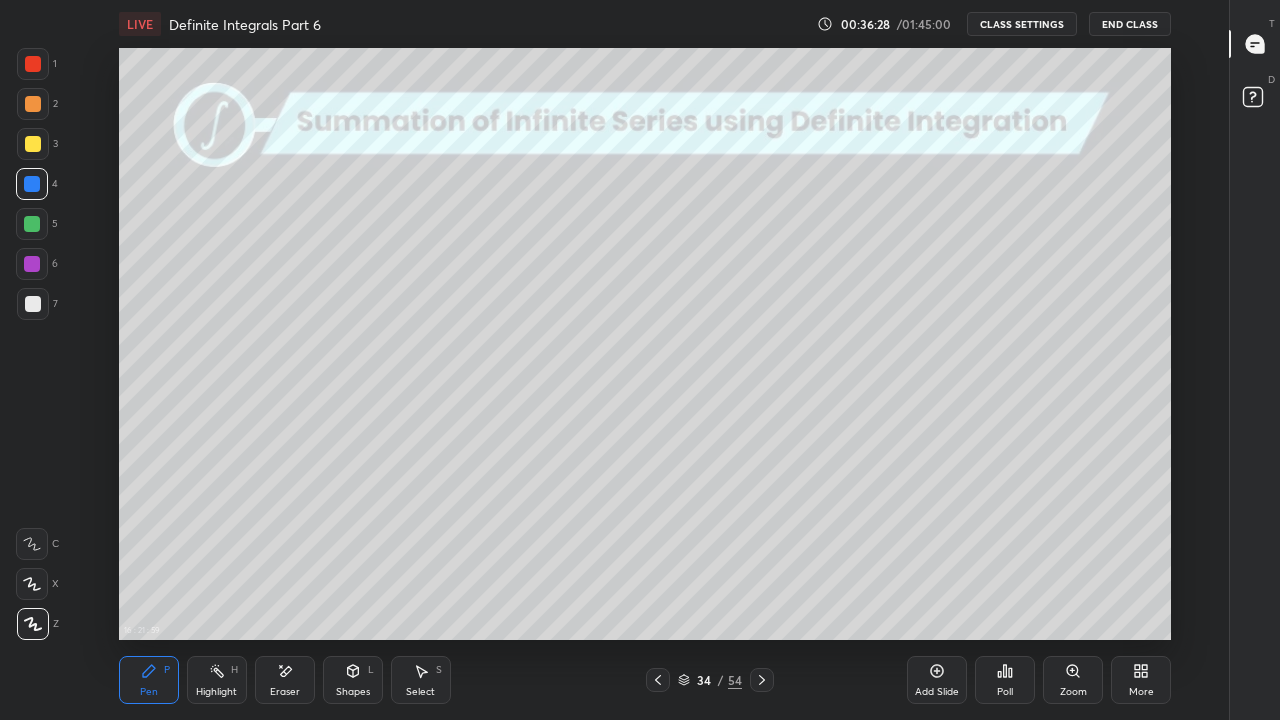 click at bounding box center [33, 64] 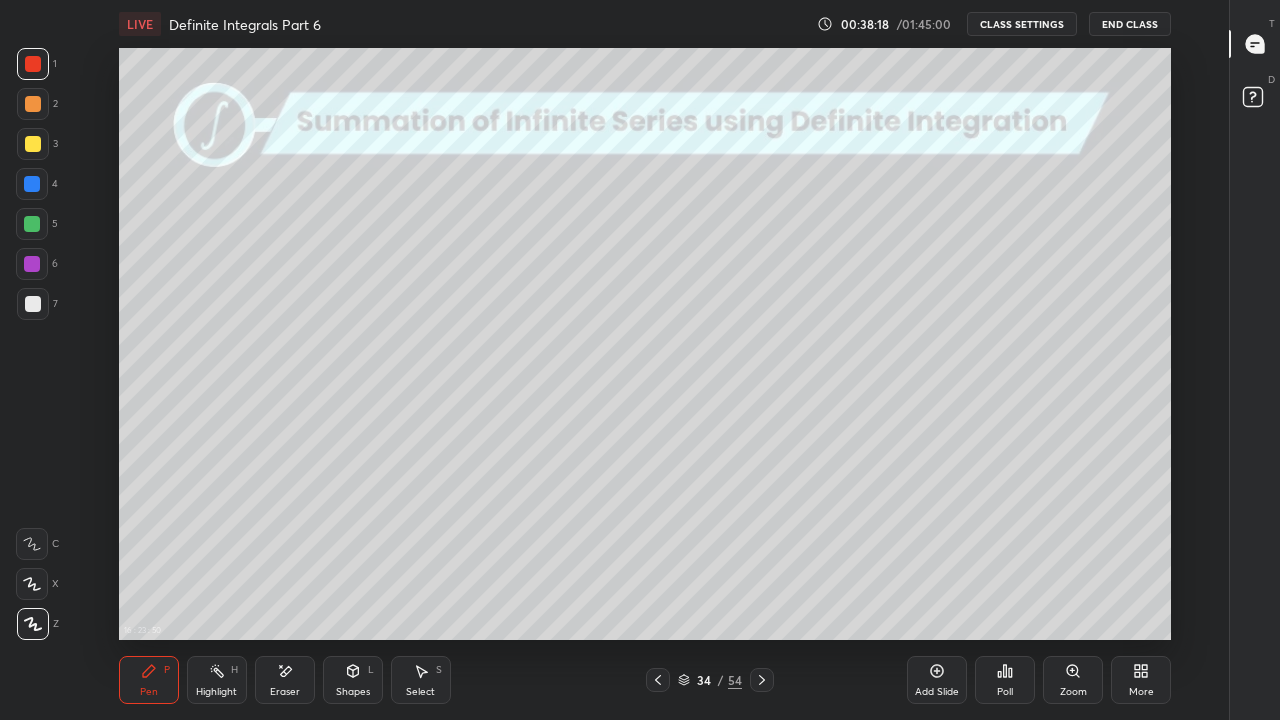 click on "CLASS SETTINGS" at bounding box center [1022, 24] 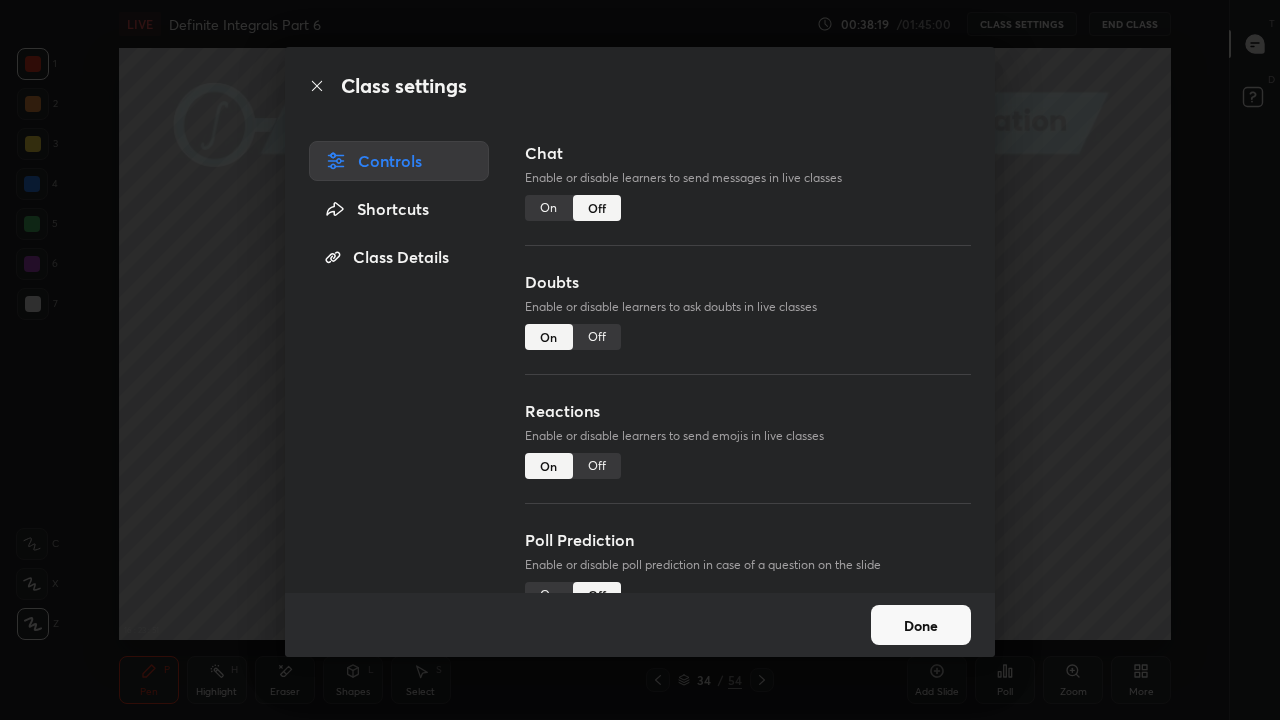click on "On" at bounding box center [549, 208] 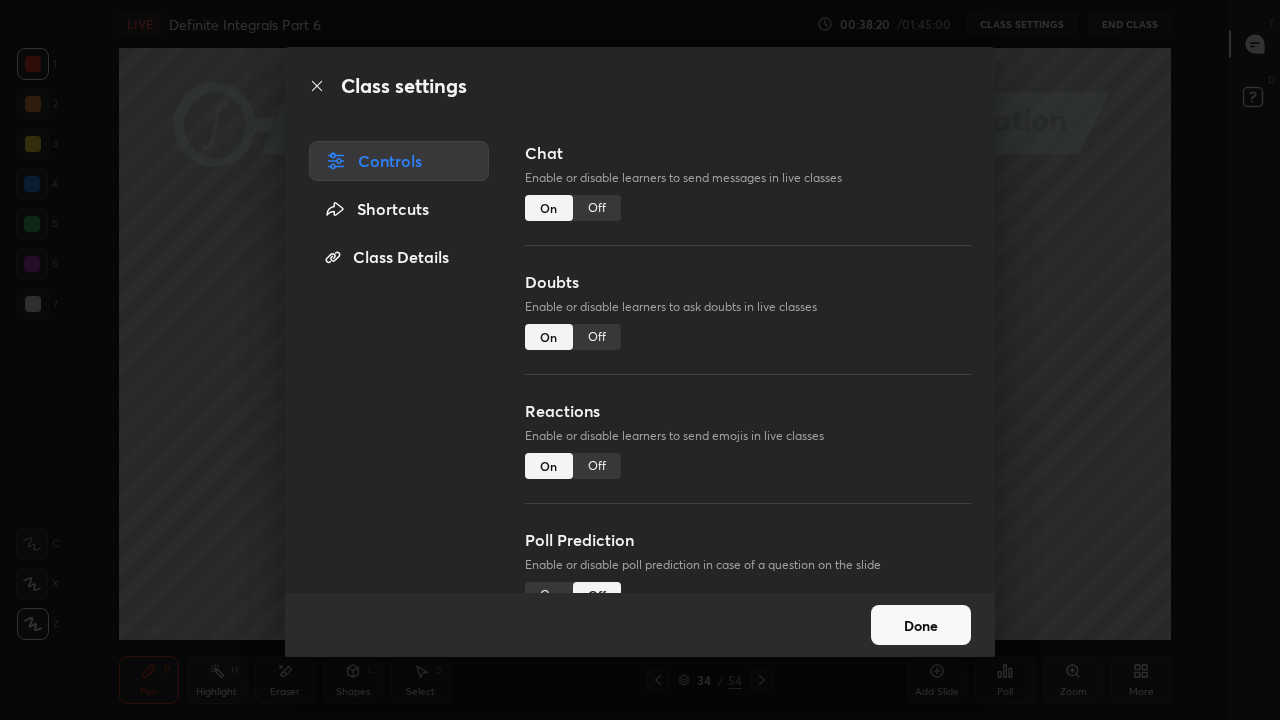 click on "Done" at bounding box center (921, 625) 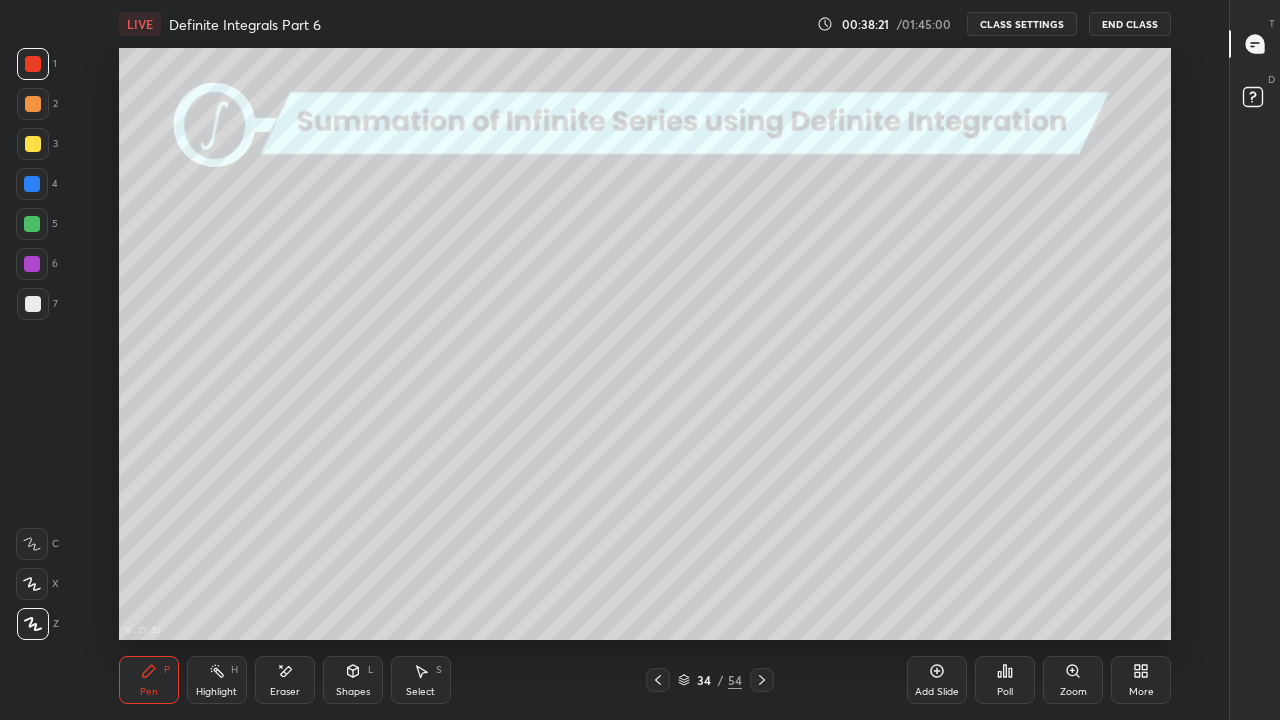 click 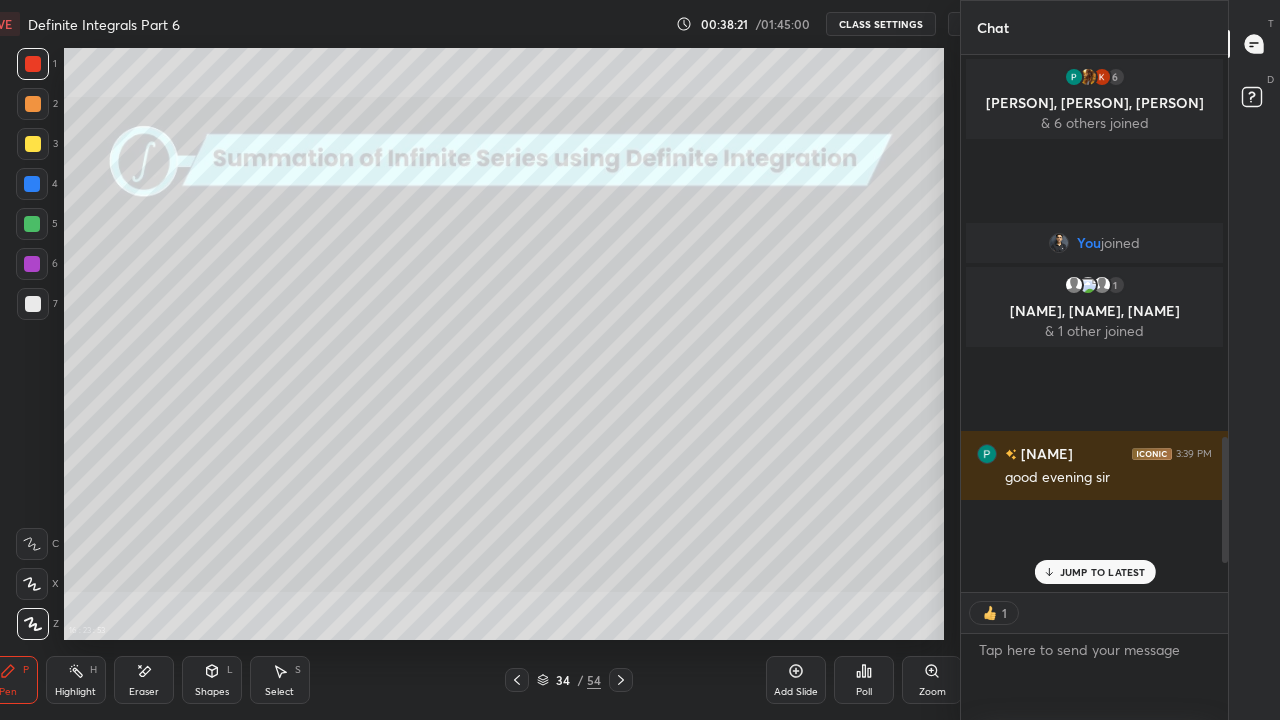 scroll, scrollTop: 592, scrollLeft: 895, axis: both 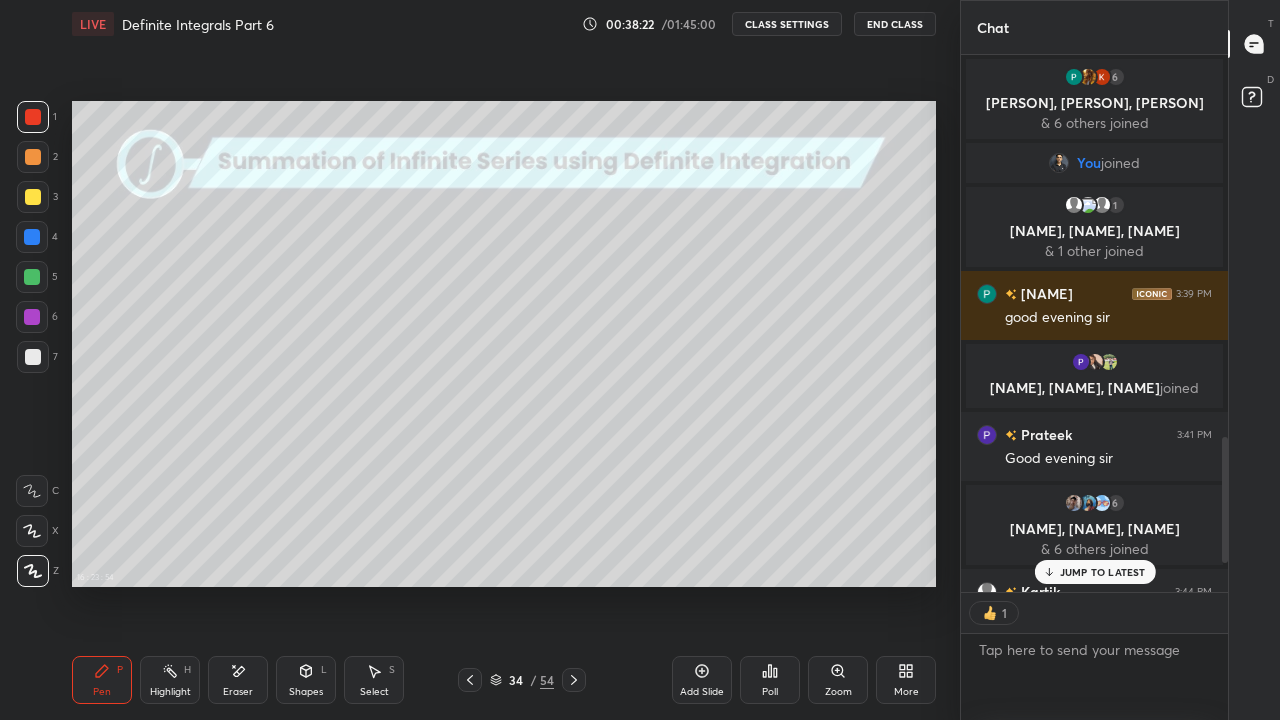 click on "JUMP TO LATEST" at bounding box center (1102, 572) 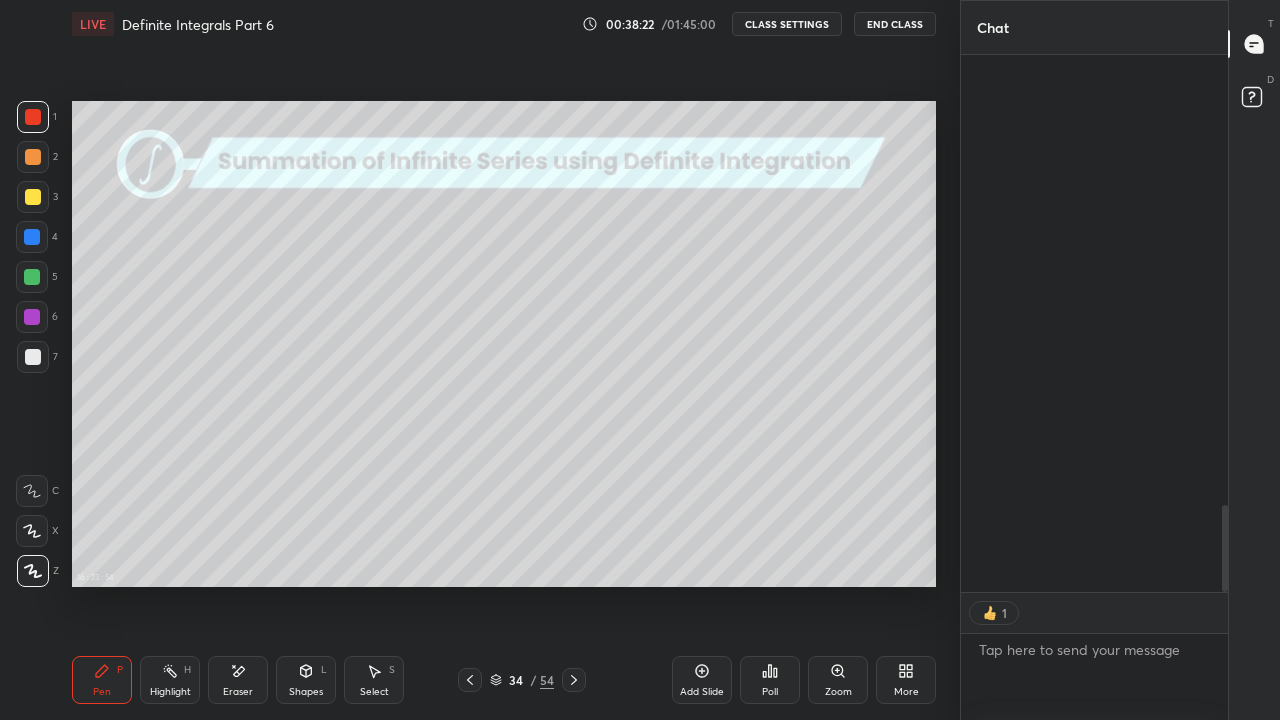 scroll, scrollTop: 2772, scrollLeft: 0, axis: vertical 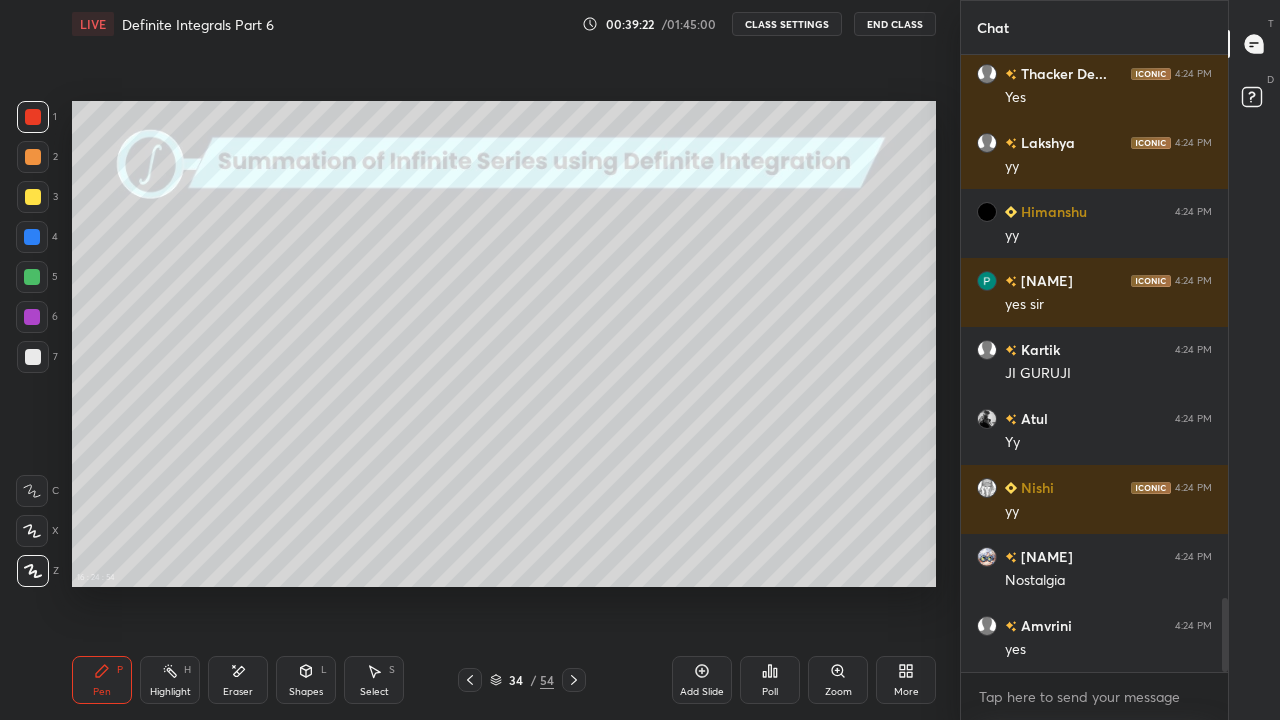 click on "CLASS SETTINGS" at bounding box center [787, 24] 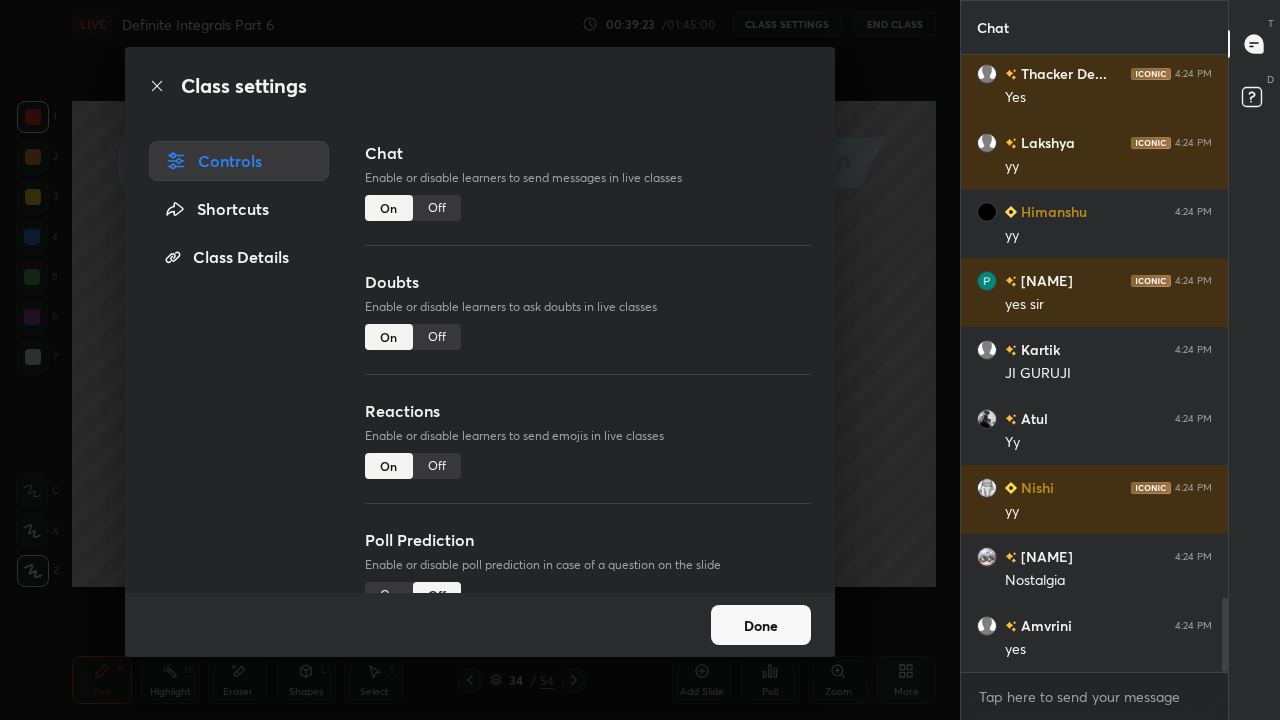 scroll, scrollTop: 570, scrollLeft: 261, axis: both 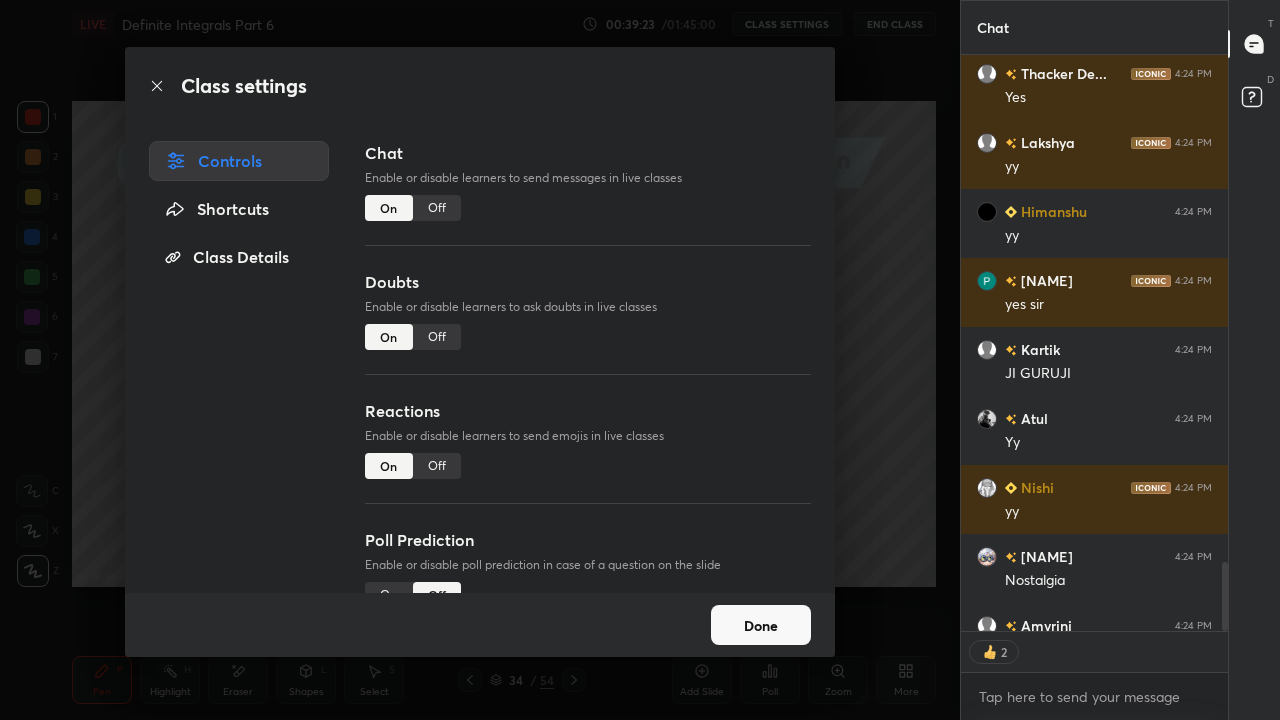 click on "Off" at bounding box center [437, 208] 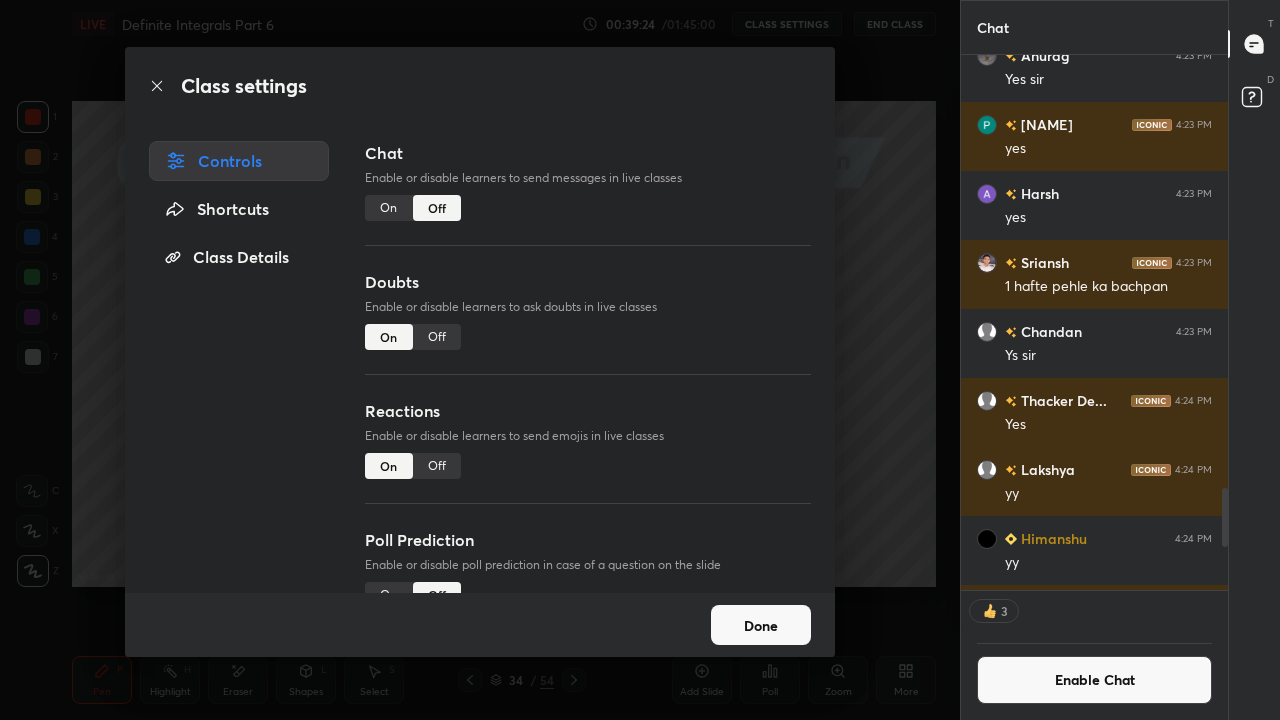 click on "Done" at bounding box center [761, 625] 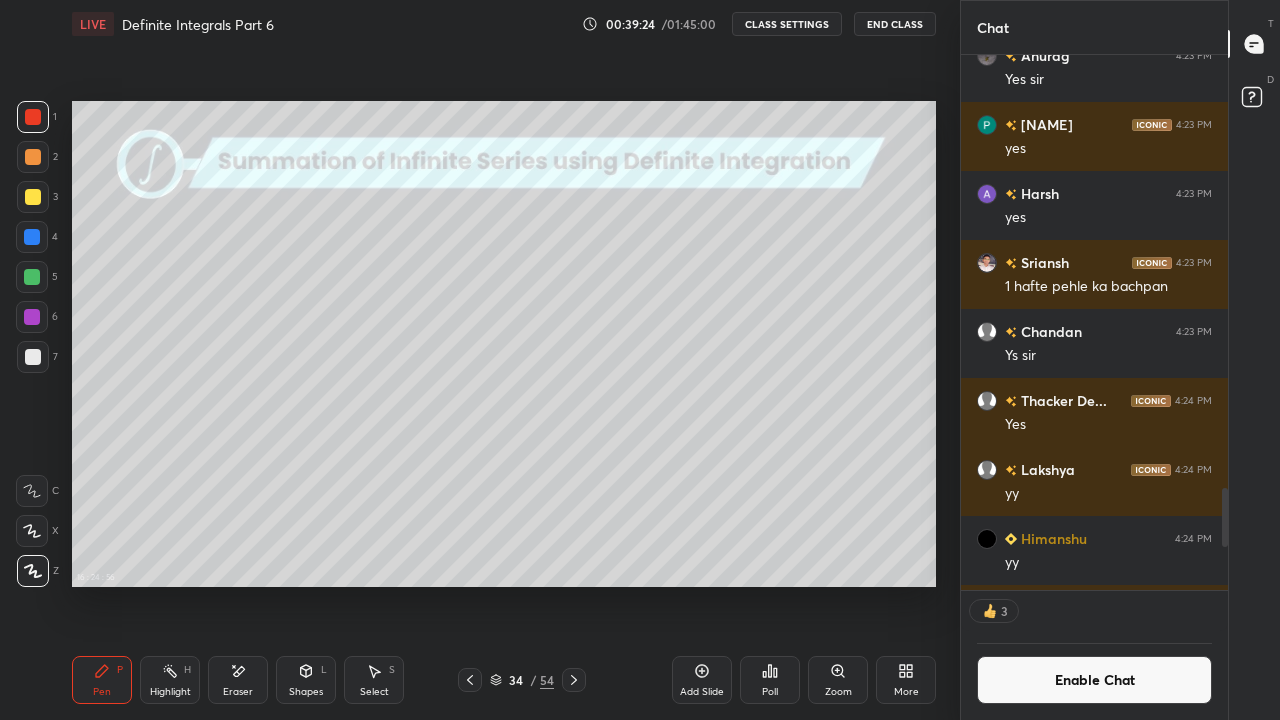 click 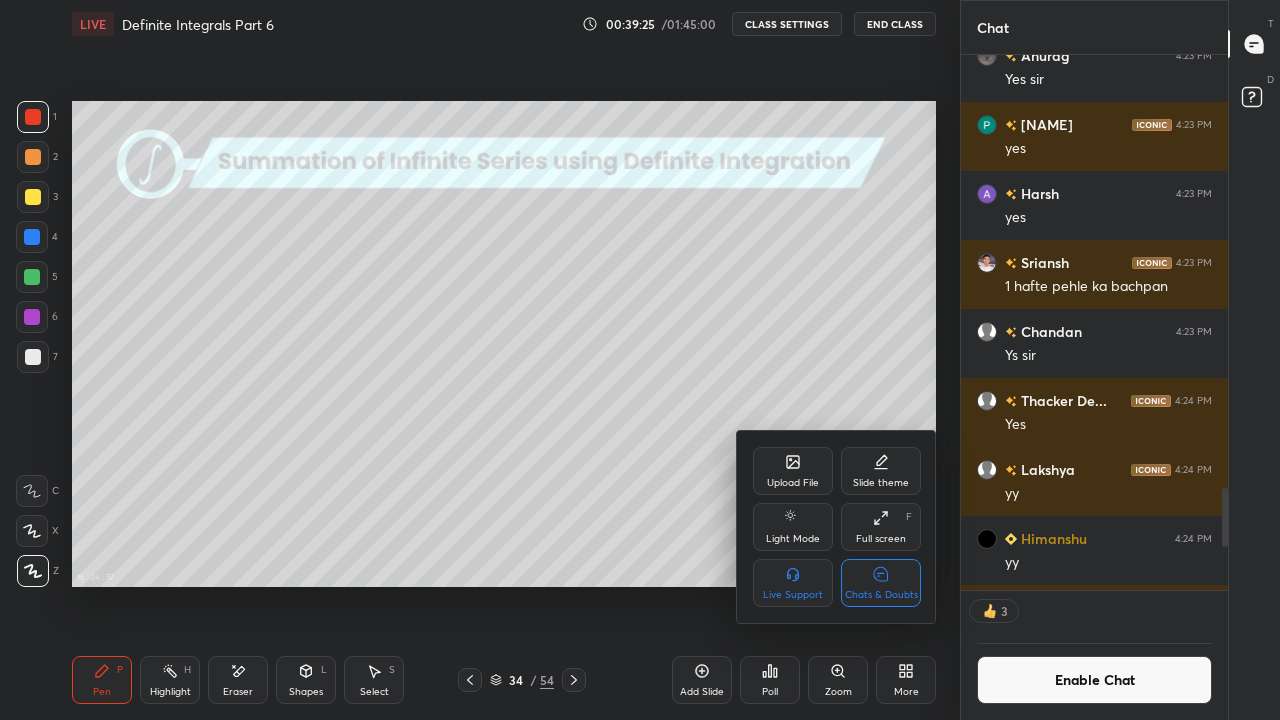 click on "Chats & Doubts" at bounding box center [881, 595] 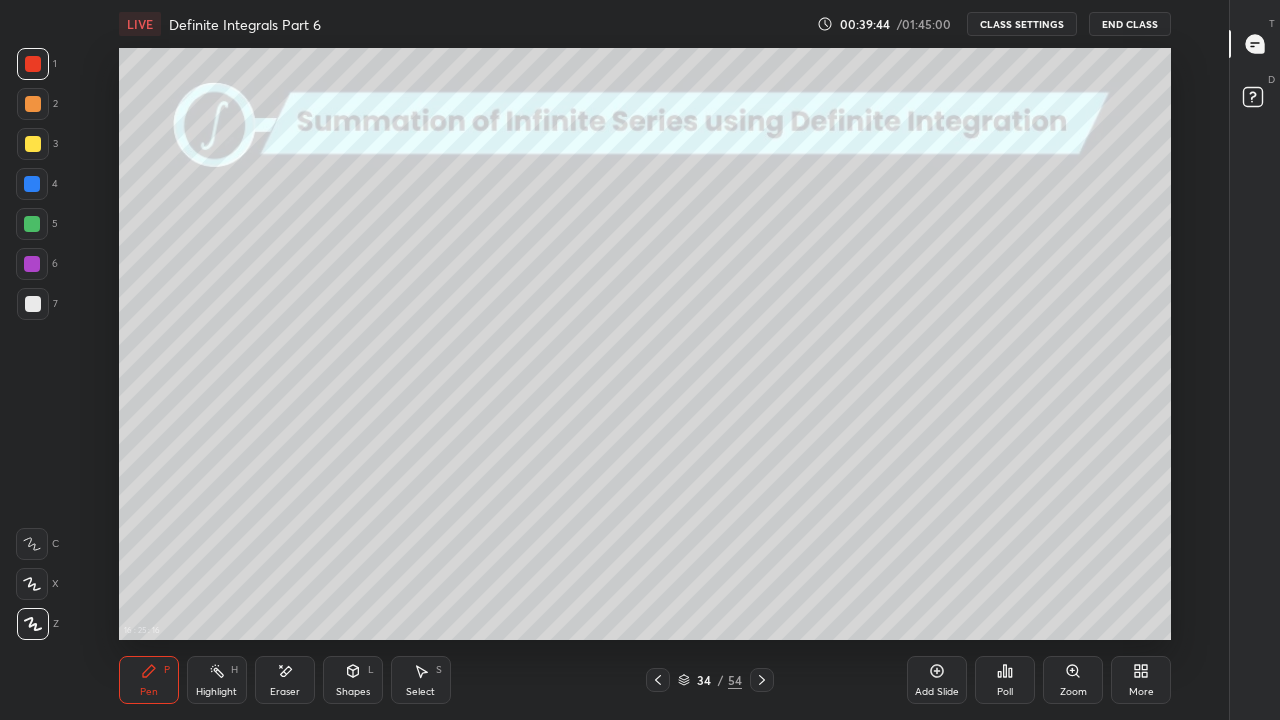 click 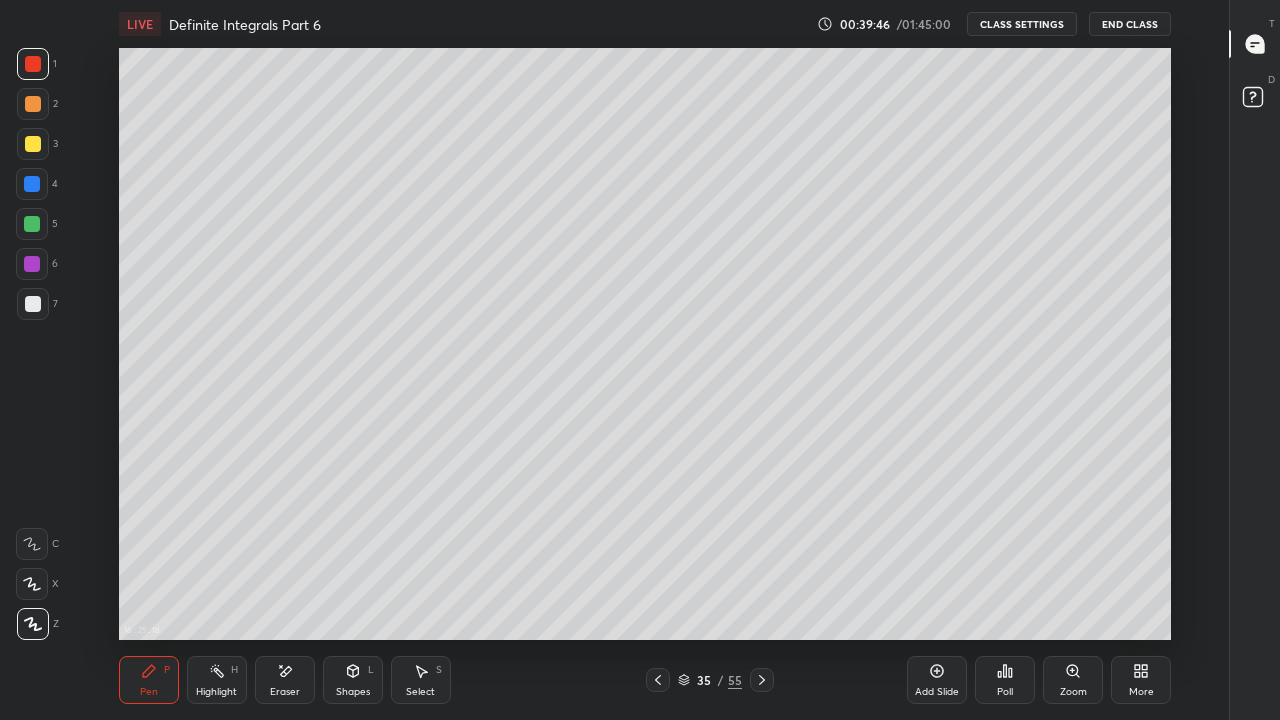 click at bounding box center (33, 304) 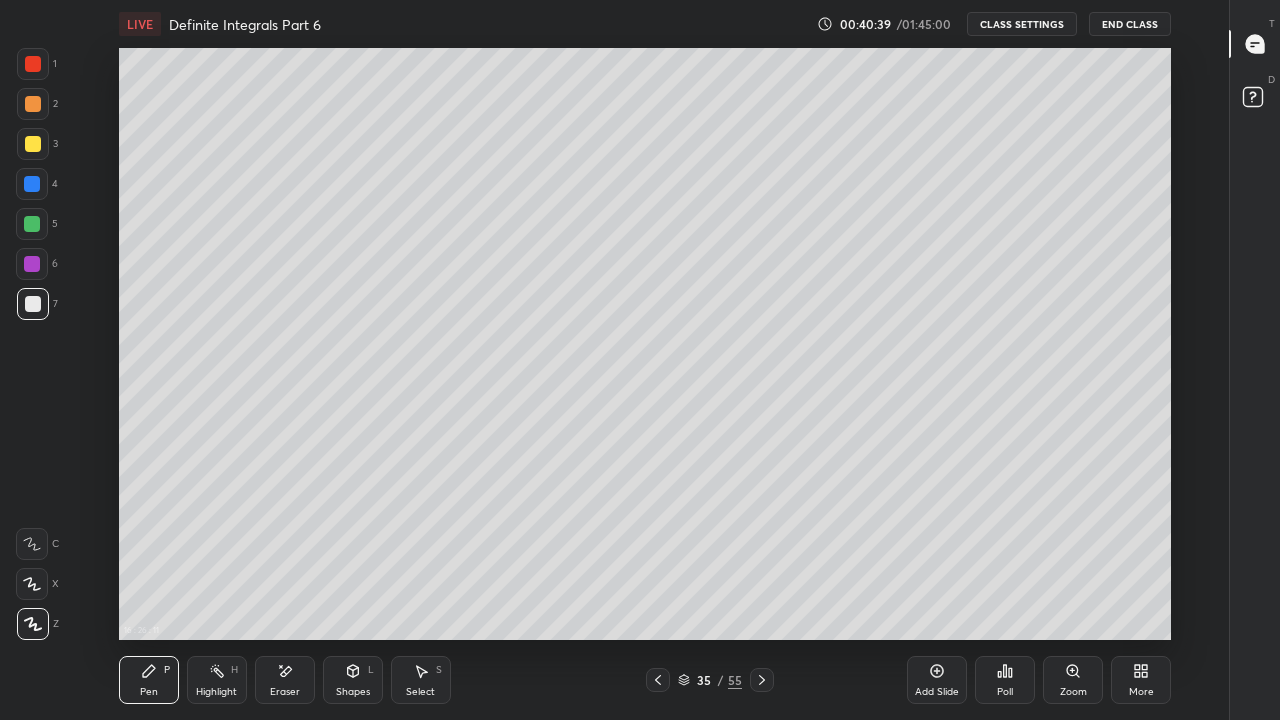 click at bounding box center (33, 144) 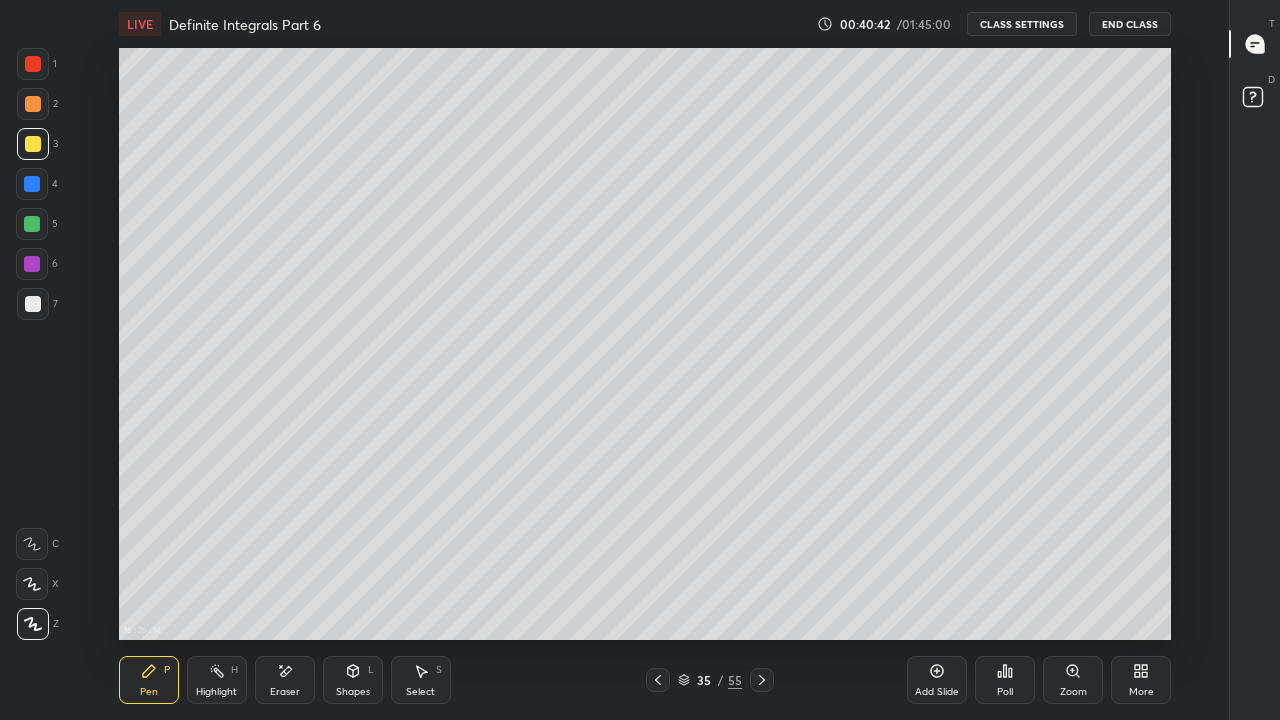 click at bounding box center (33, 304) 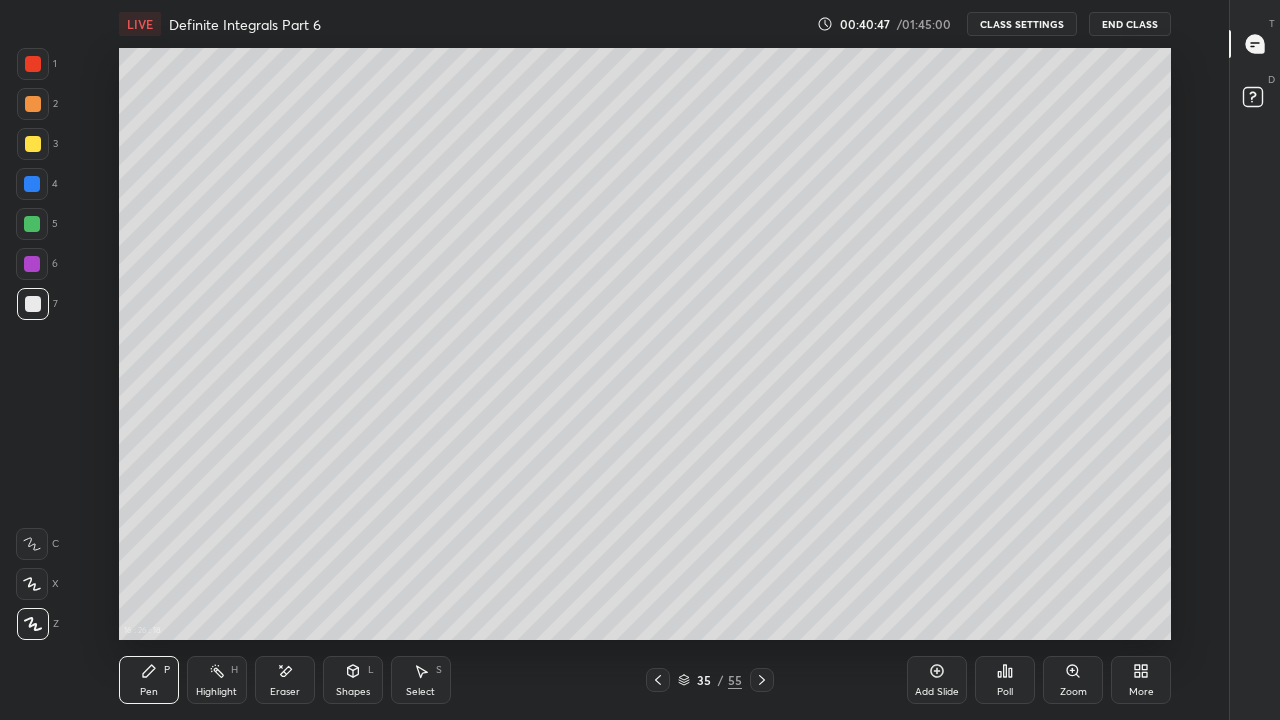 click at bounding box center (32, 184) 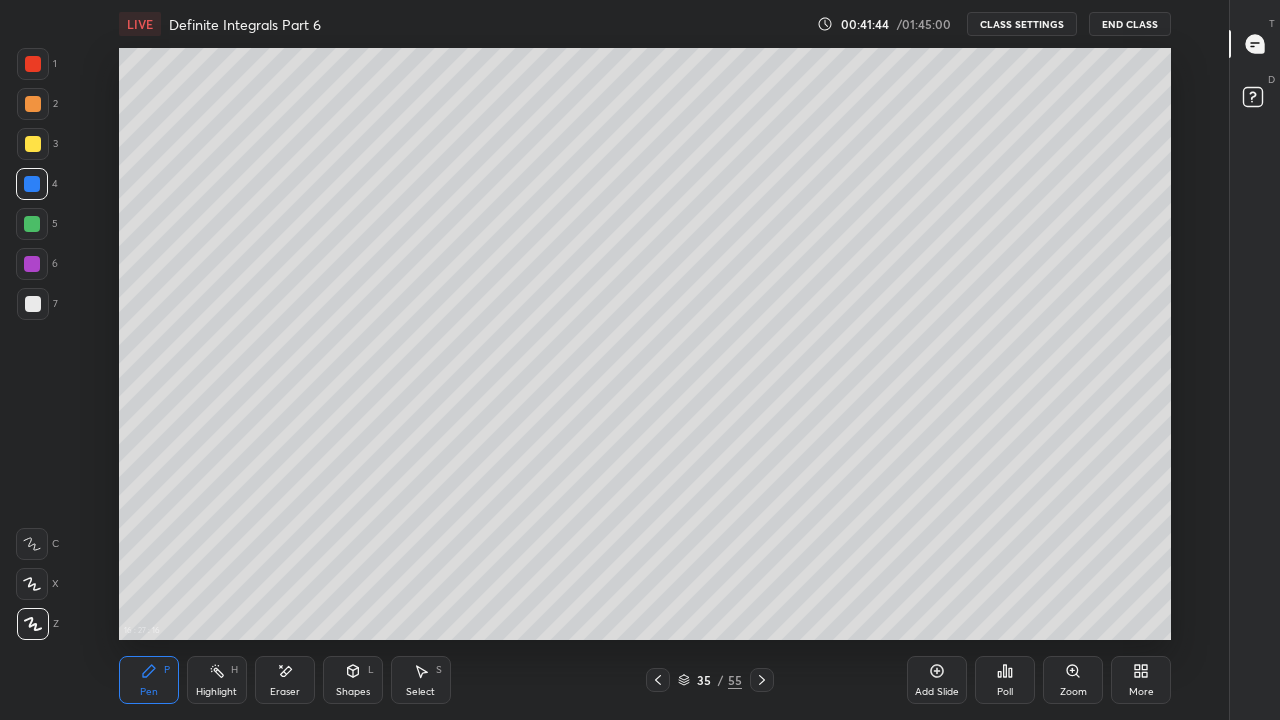 click at bounding box center [33, 64] 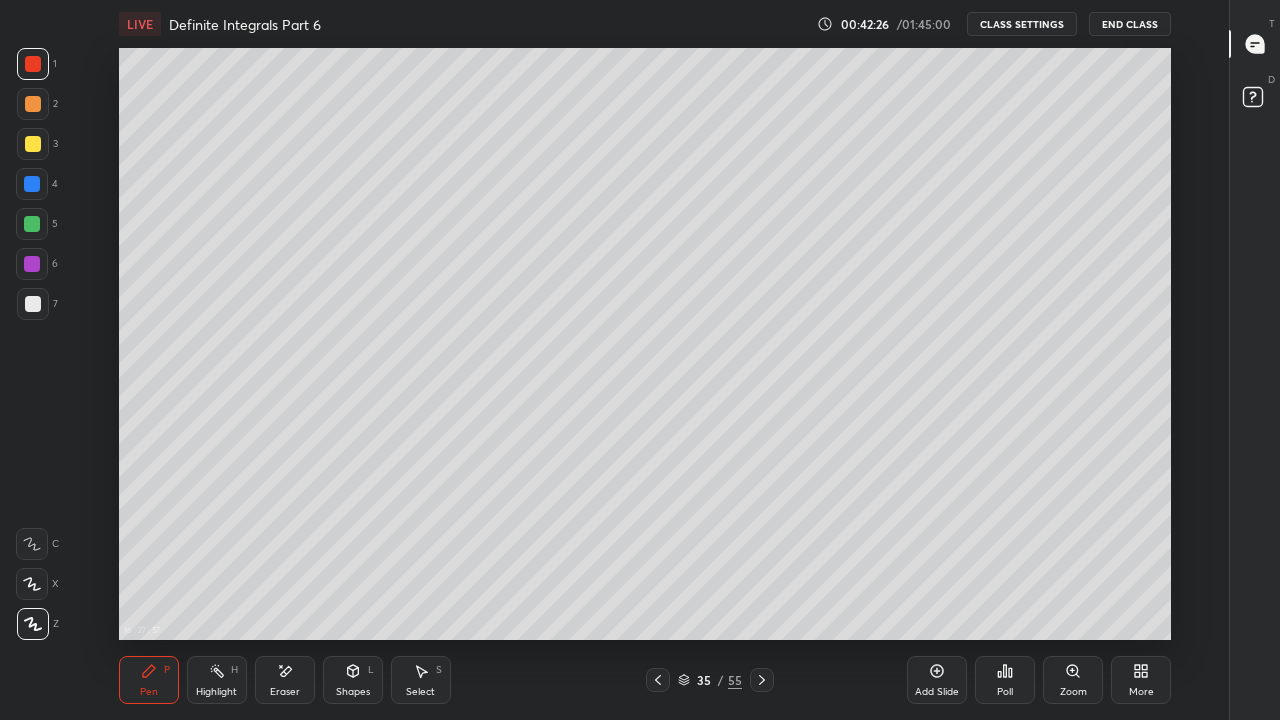 click on "Eraser" at bounding box center (285, 692) 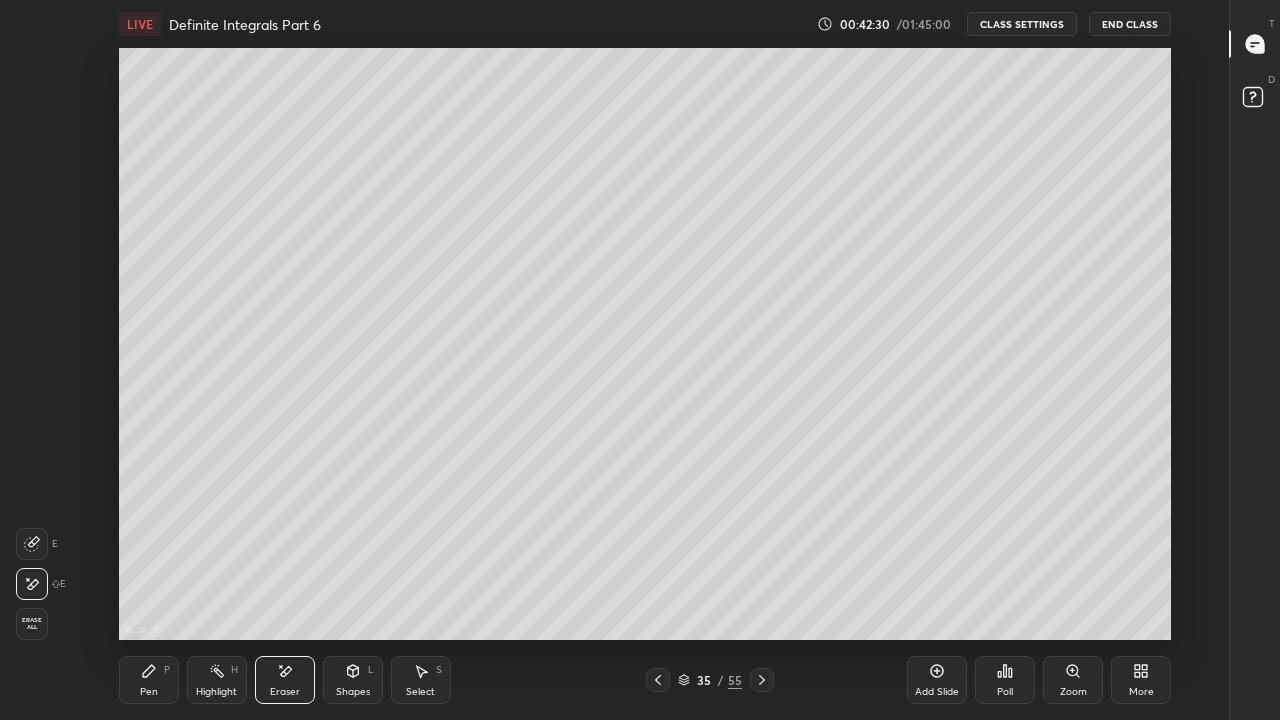 click on "Pen" at bounding box center (149, 692) 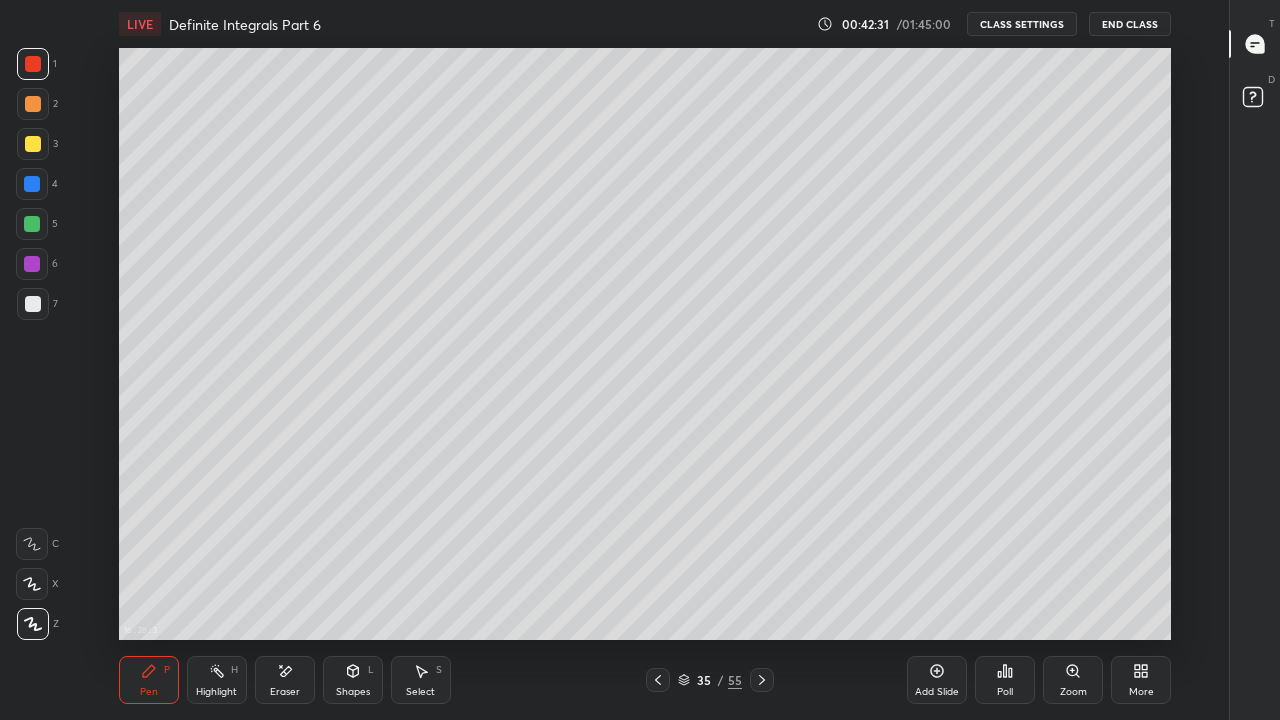 click at bounding box center [32, 184] 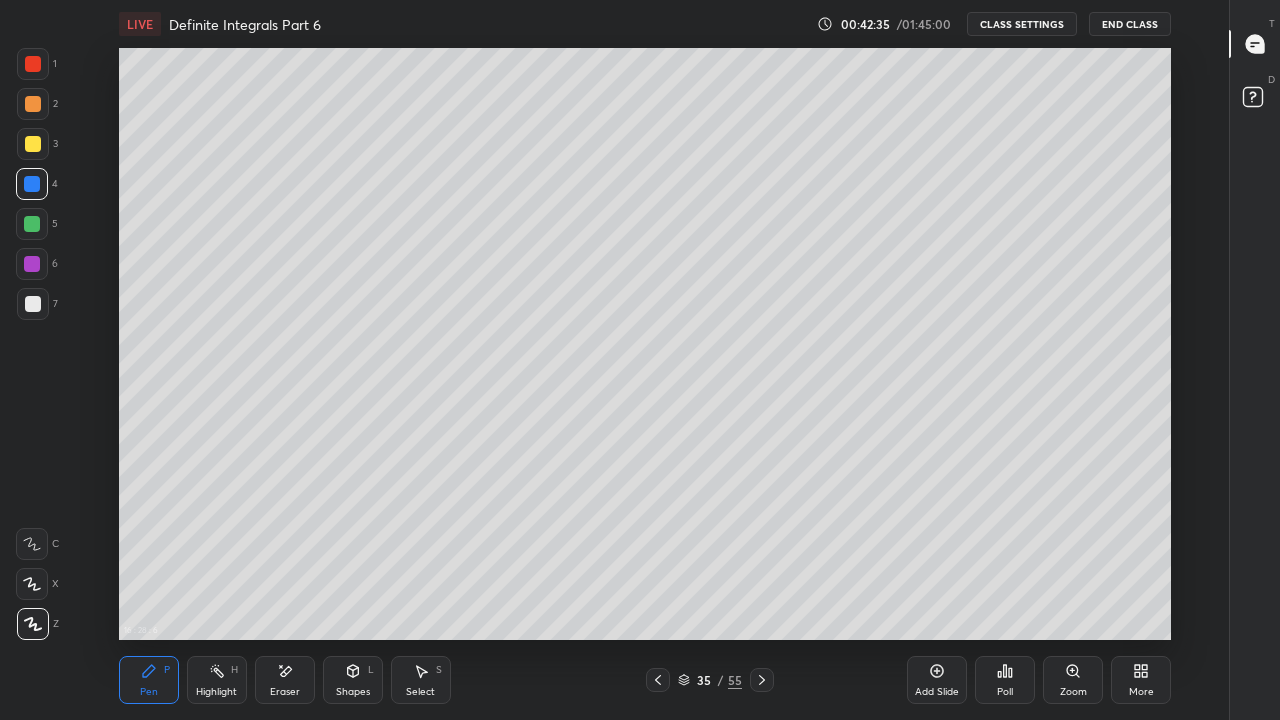 click at bounding box center [33, 64] 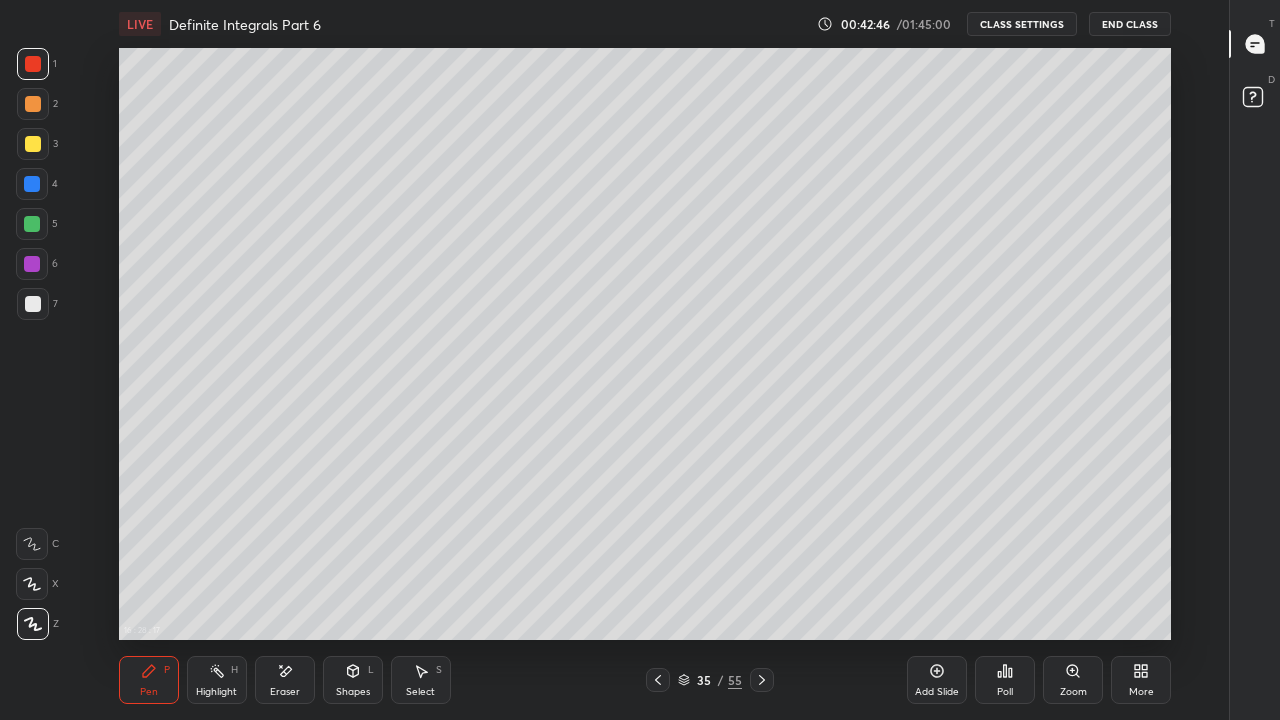 click at bounding box center [33, 144] 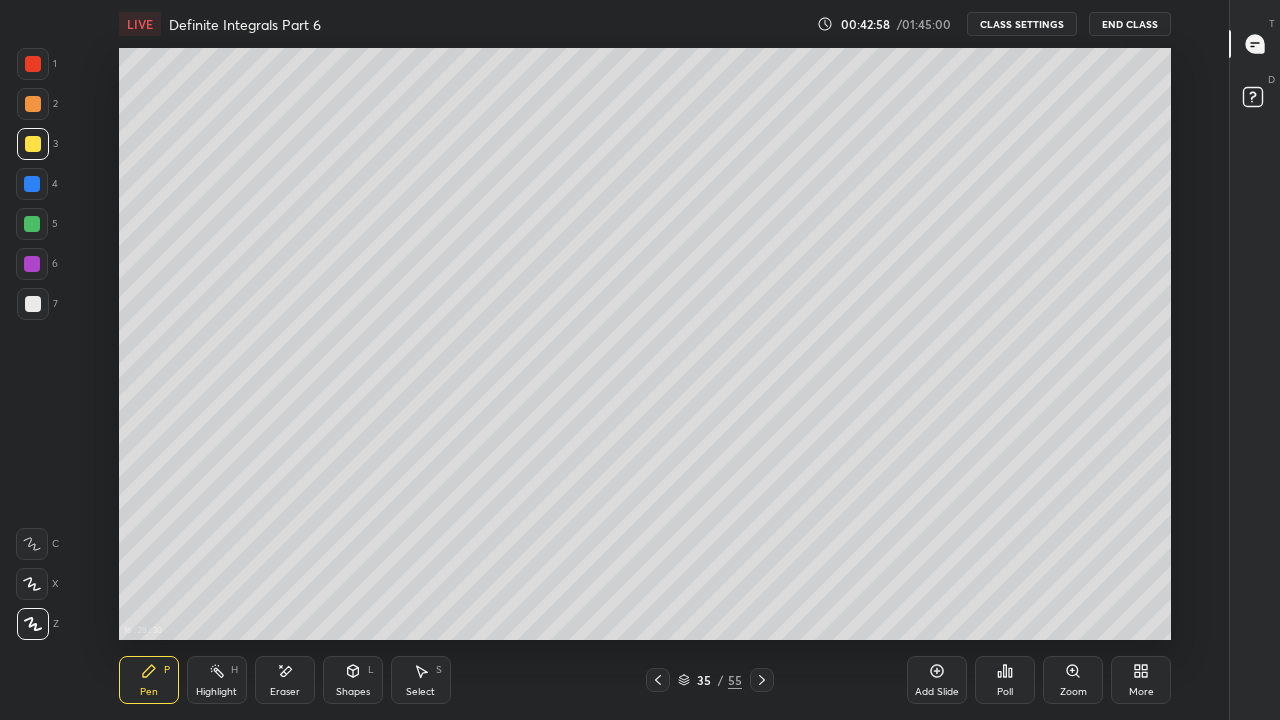 click on "Eraser" at bounding box center [285, 692] 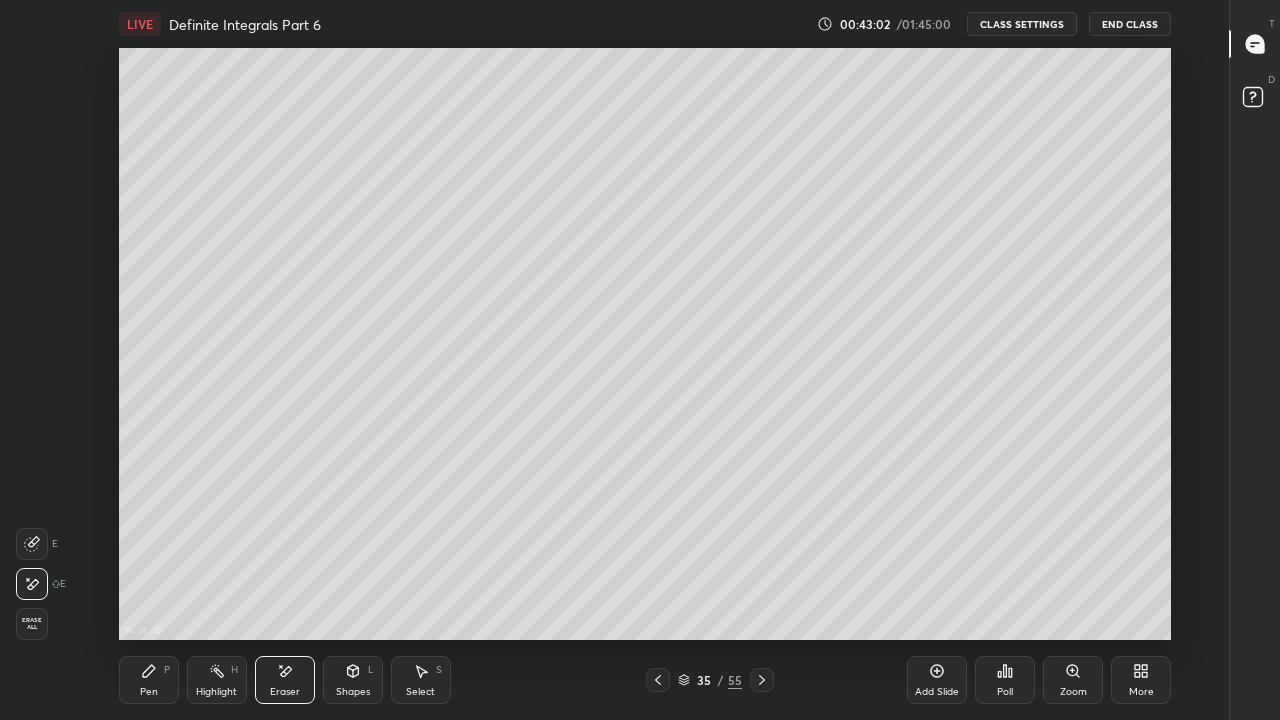 click on "Eraser" at bounding box center (285, 692) 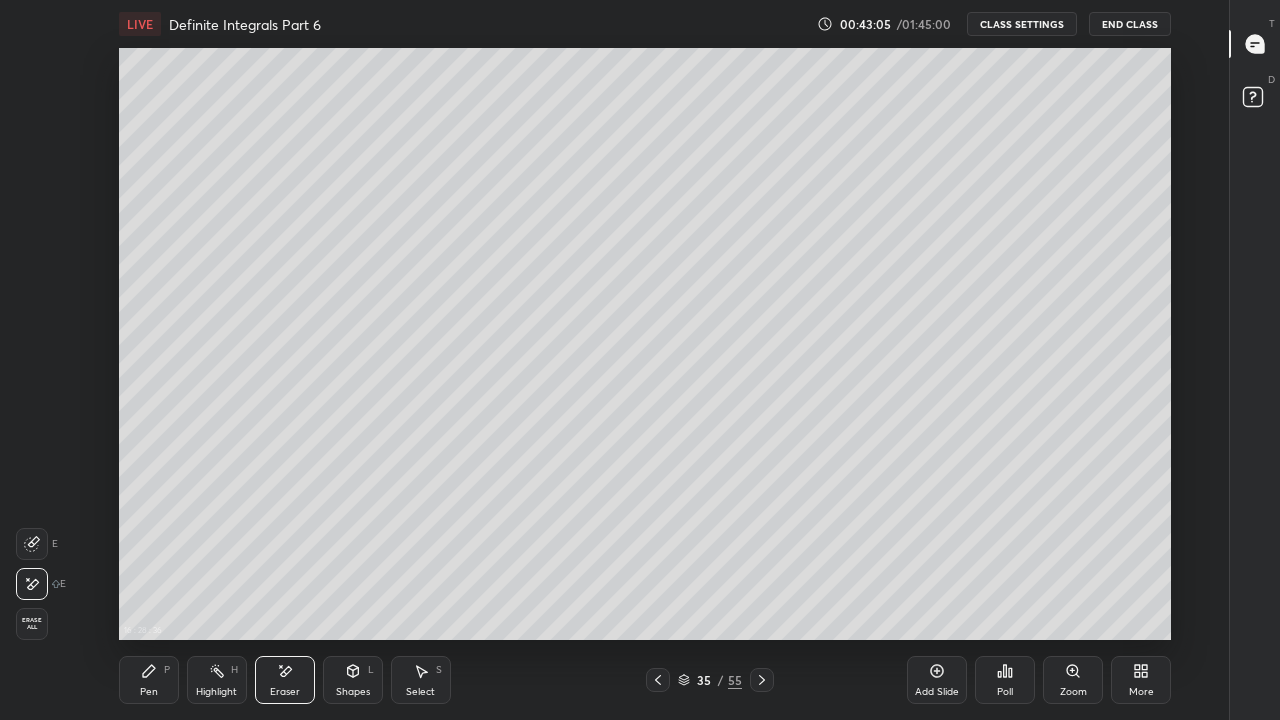 click on "Pen P" at bounding box center (149, 680) 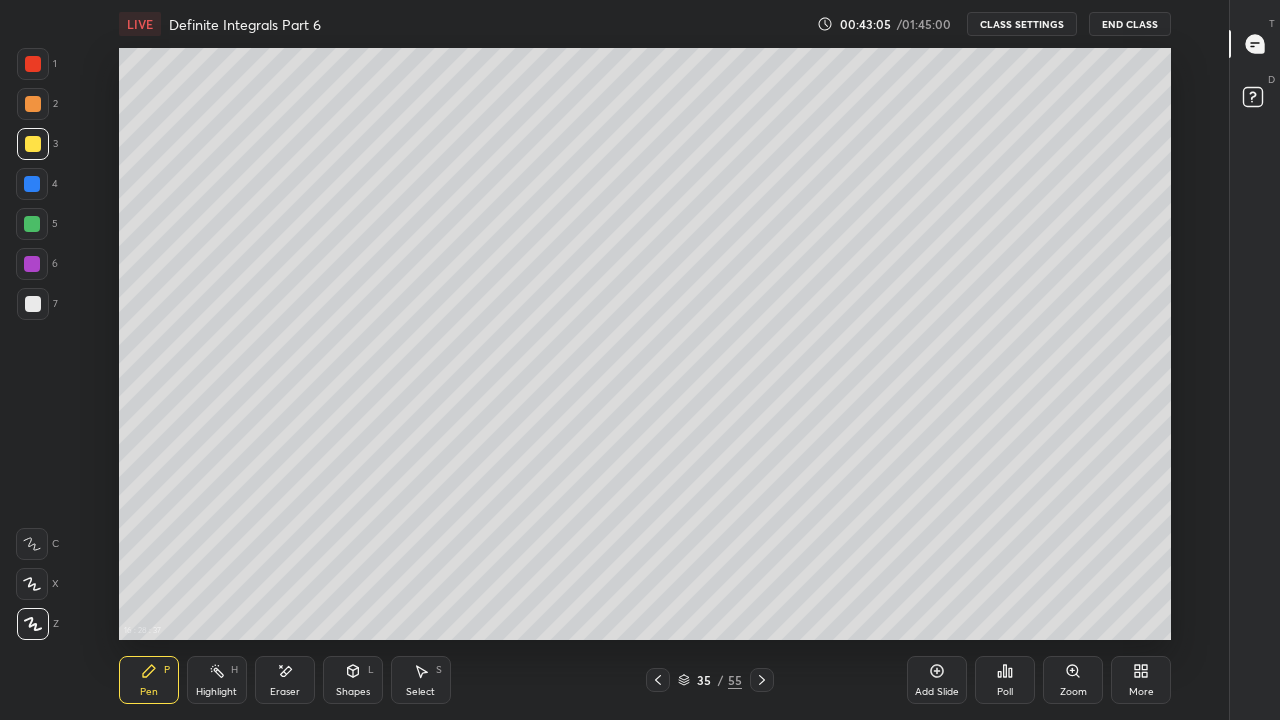 click at bounding box center [33, 64] 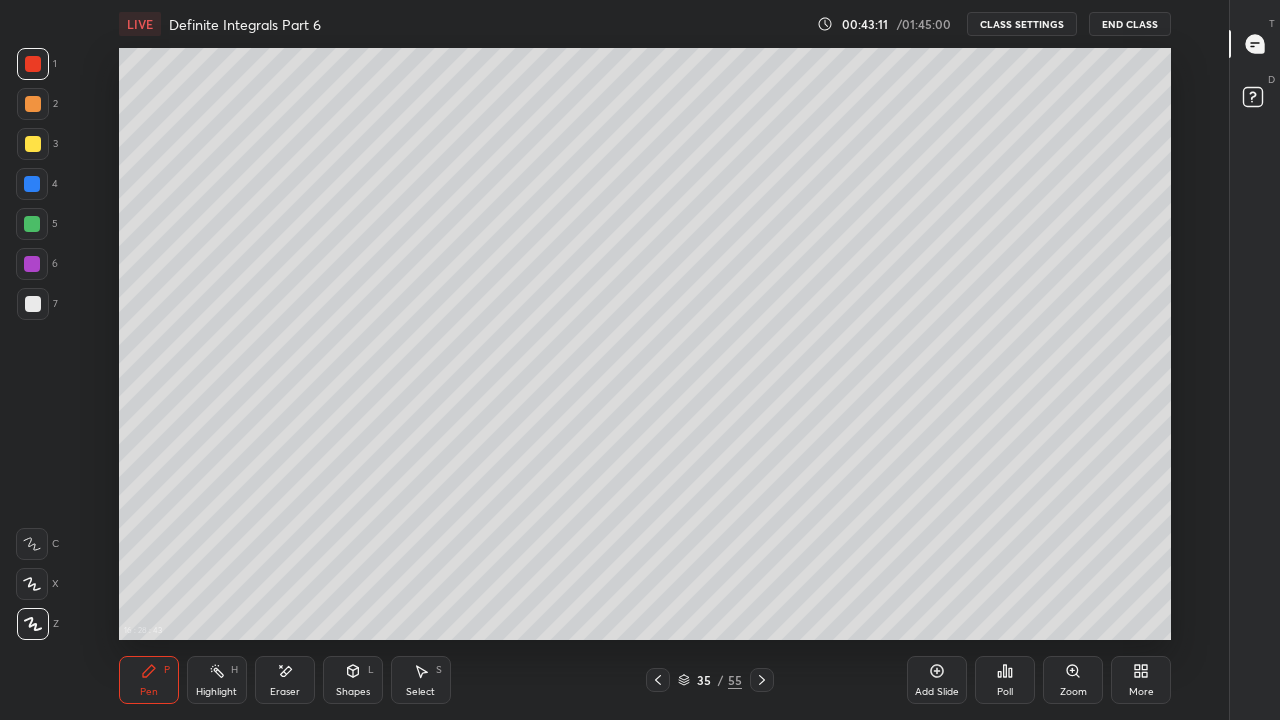 click on "Eraser" at bounding box center [285, 692] 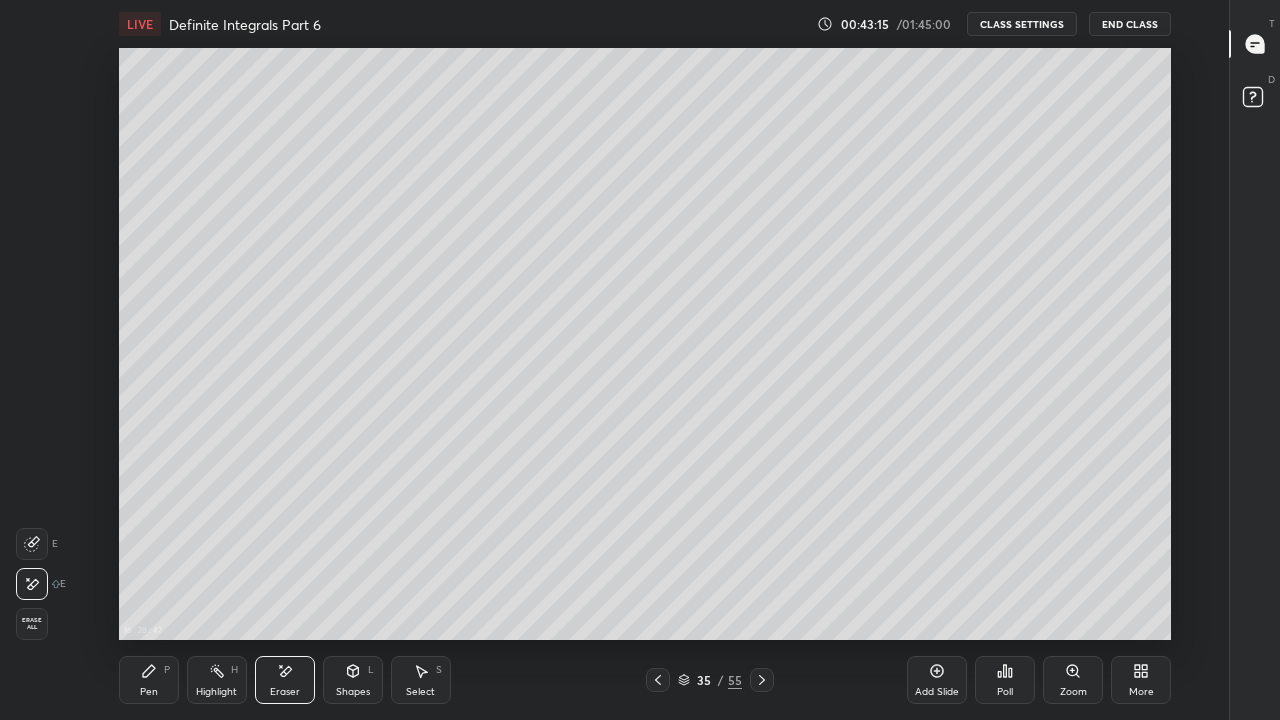 click on "Pen P" at bounding box center [149, 680] 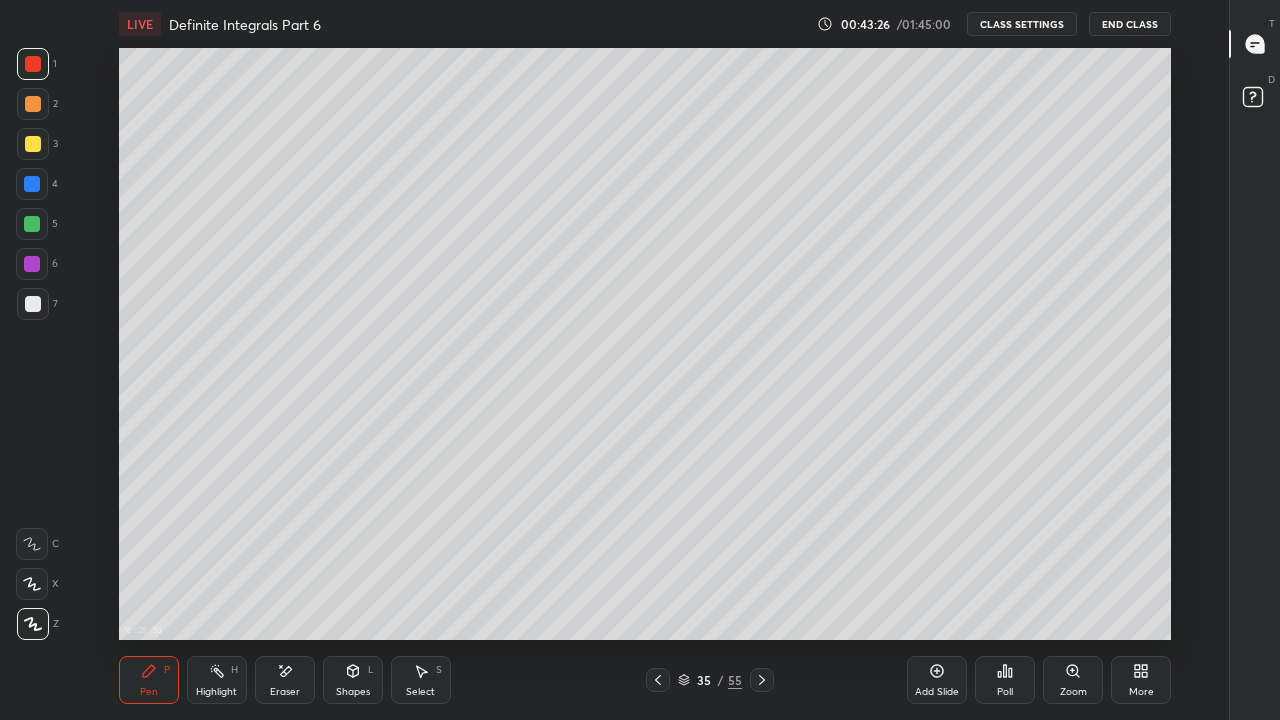 click at bounding box center [33, 144] 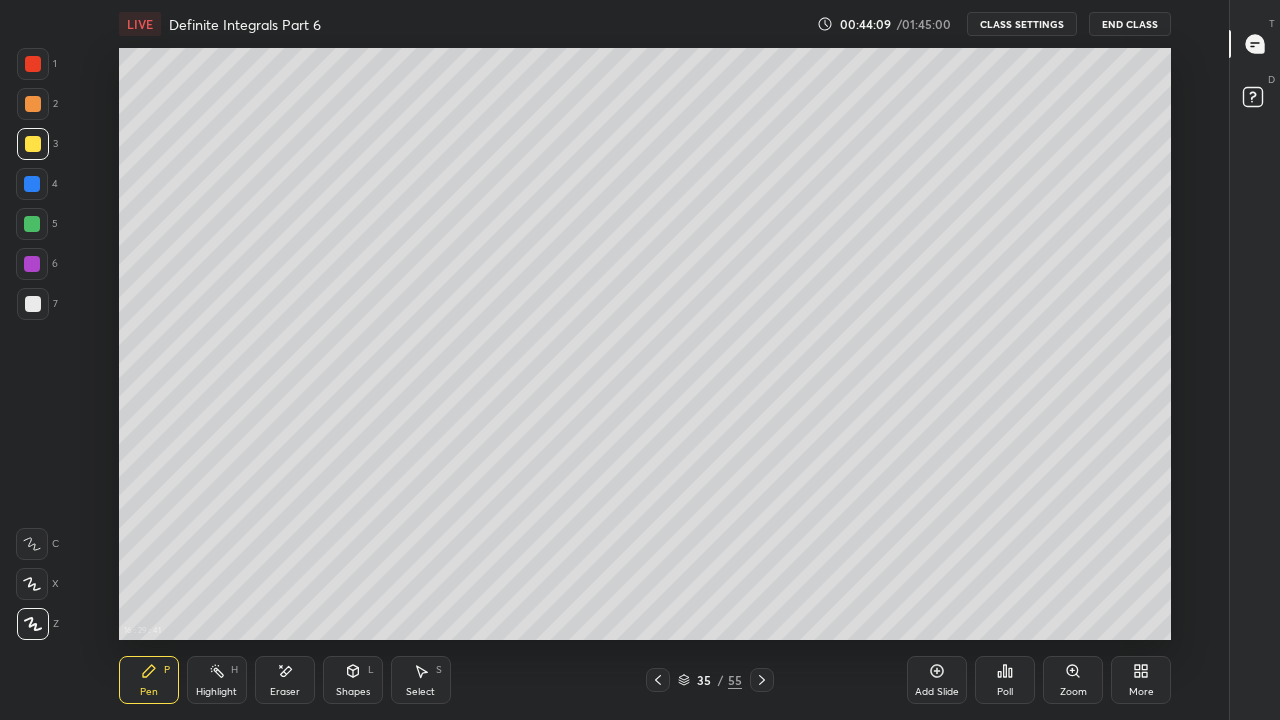 click on "Eraser" at bounding box center [285, 680] 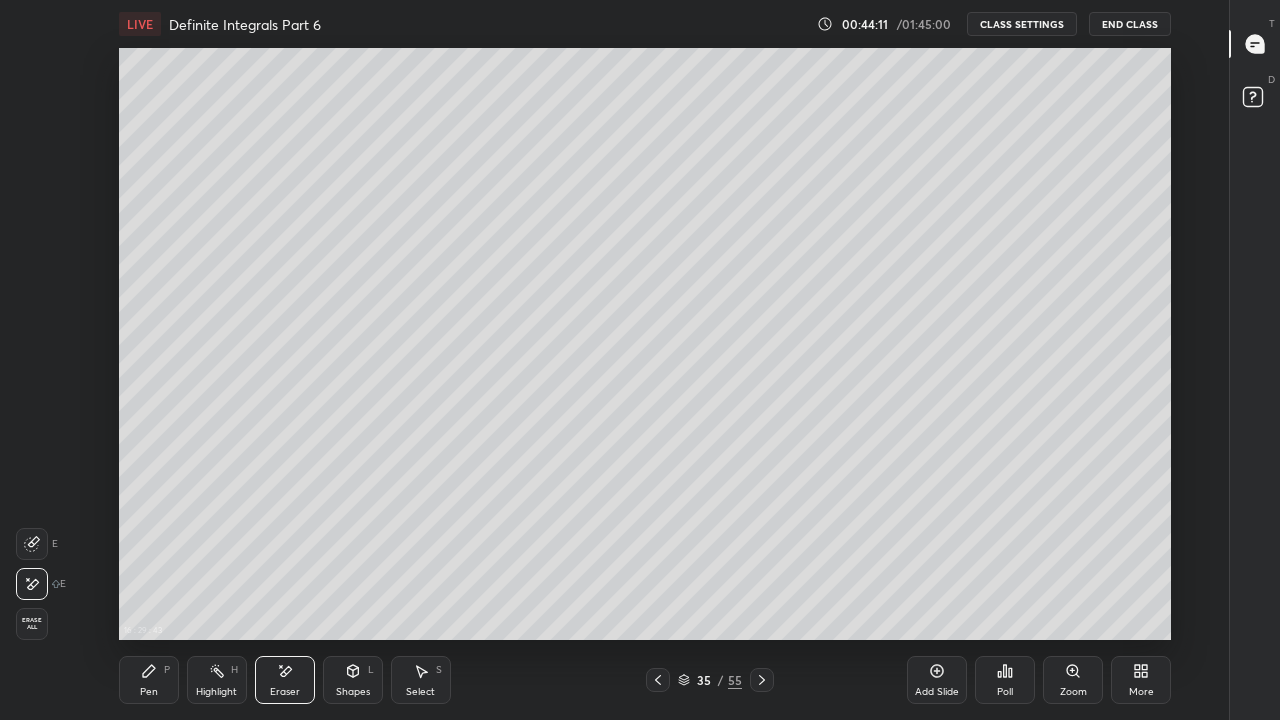 click on "Pen" at bounding box center (149, 692) 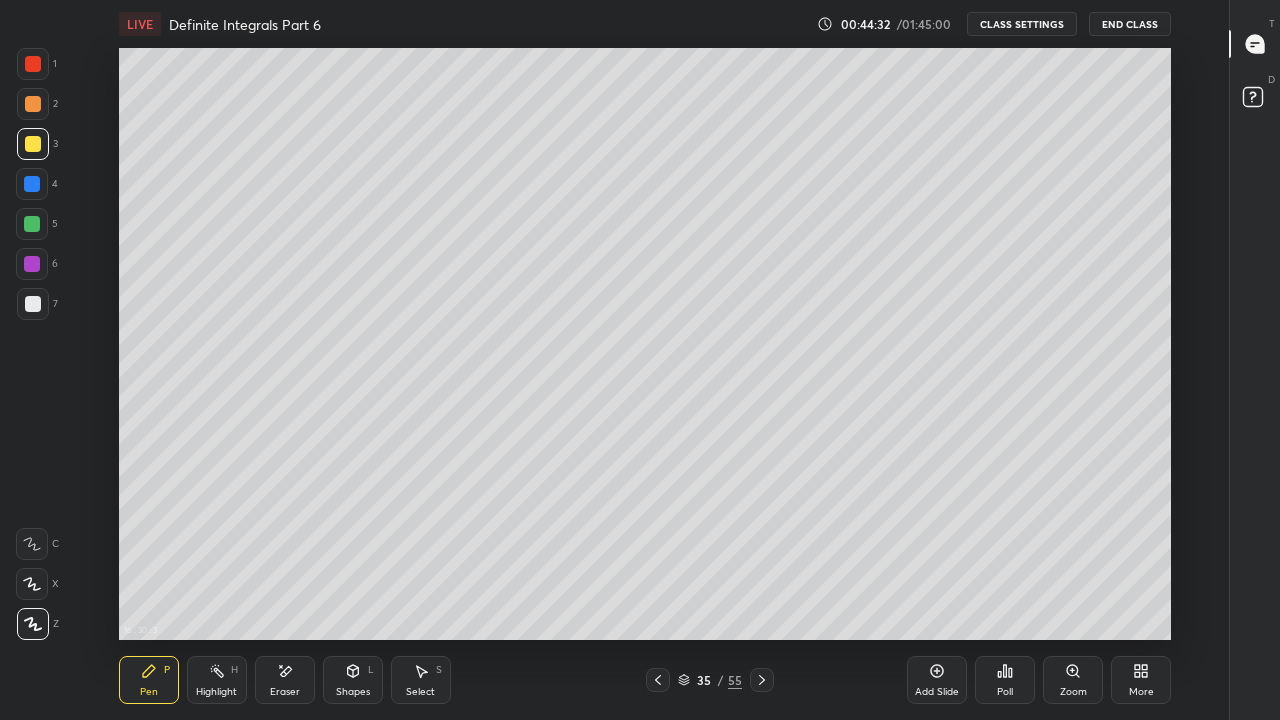 click at bounding box center (33, 304) 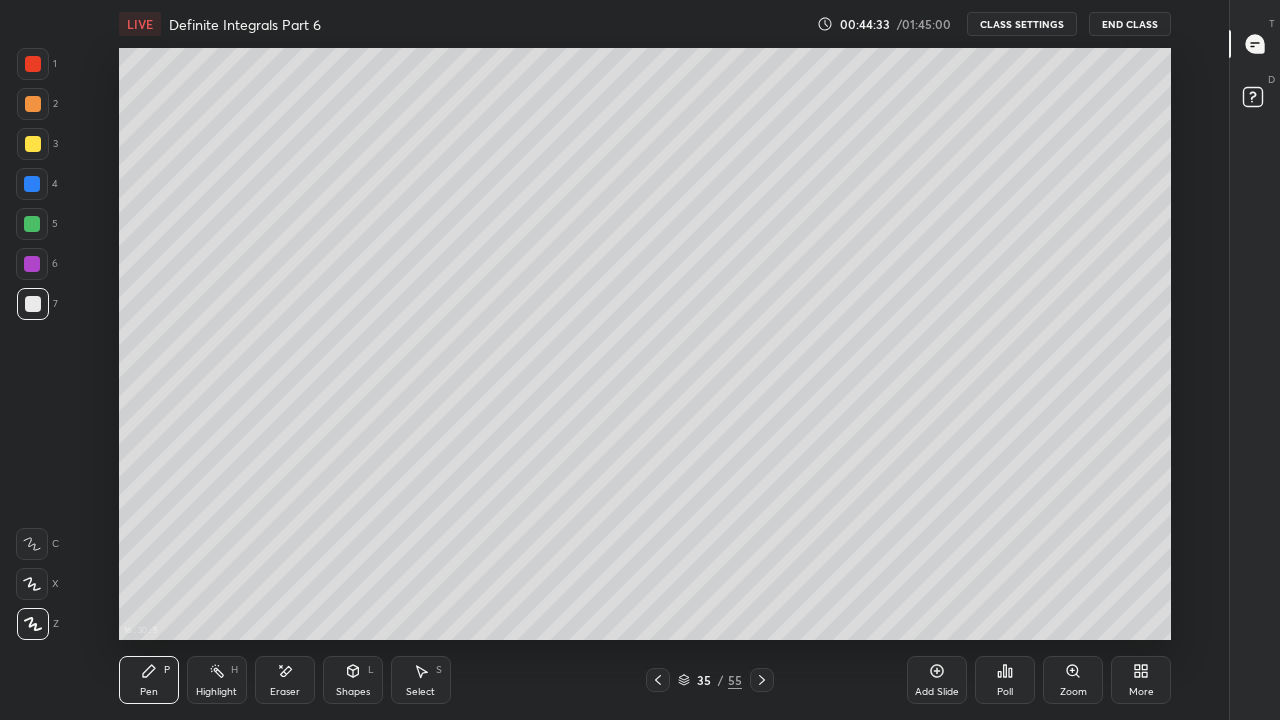 click at bounding box center [658, 680] 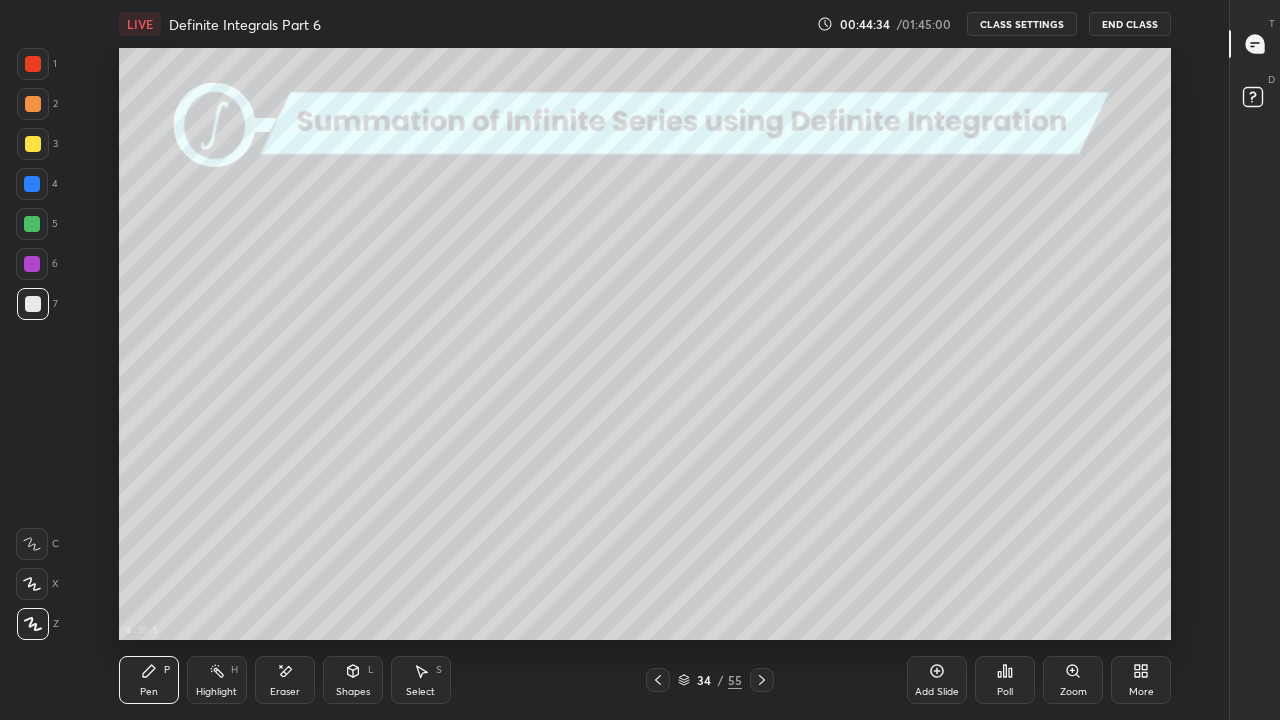 click 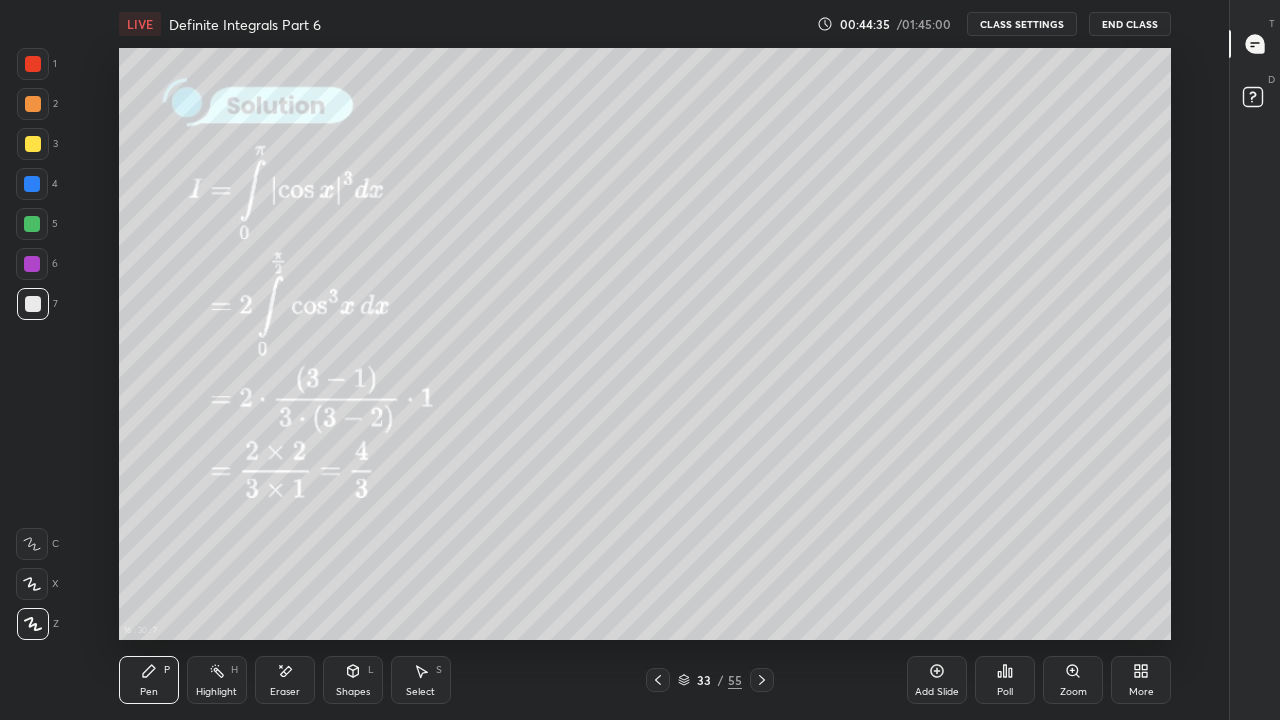 click 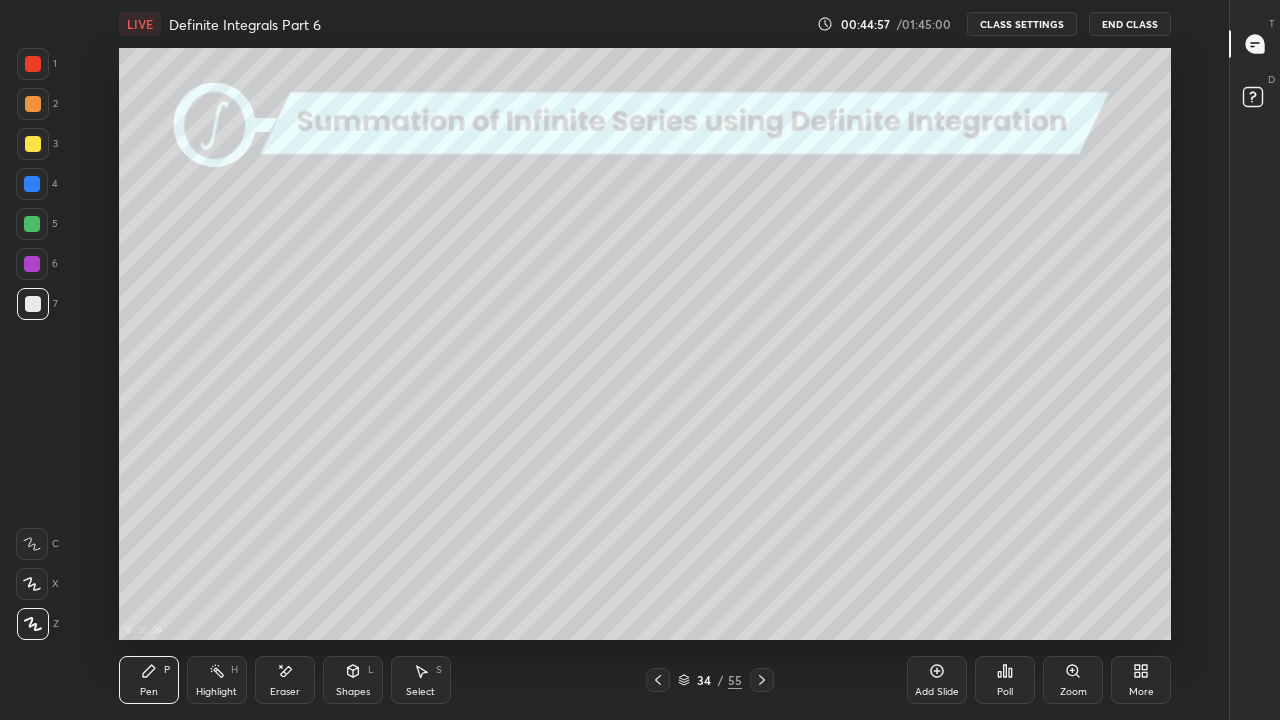 click 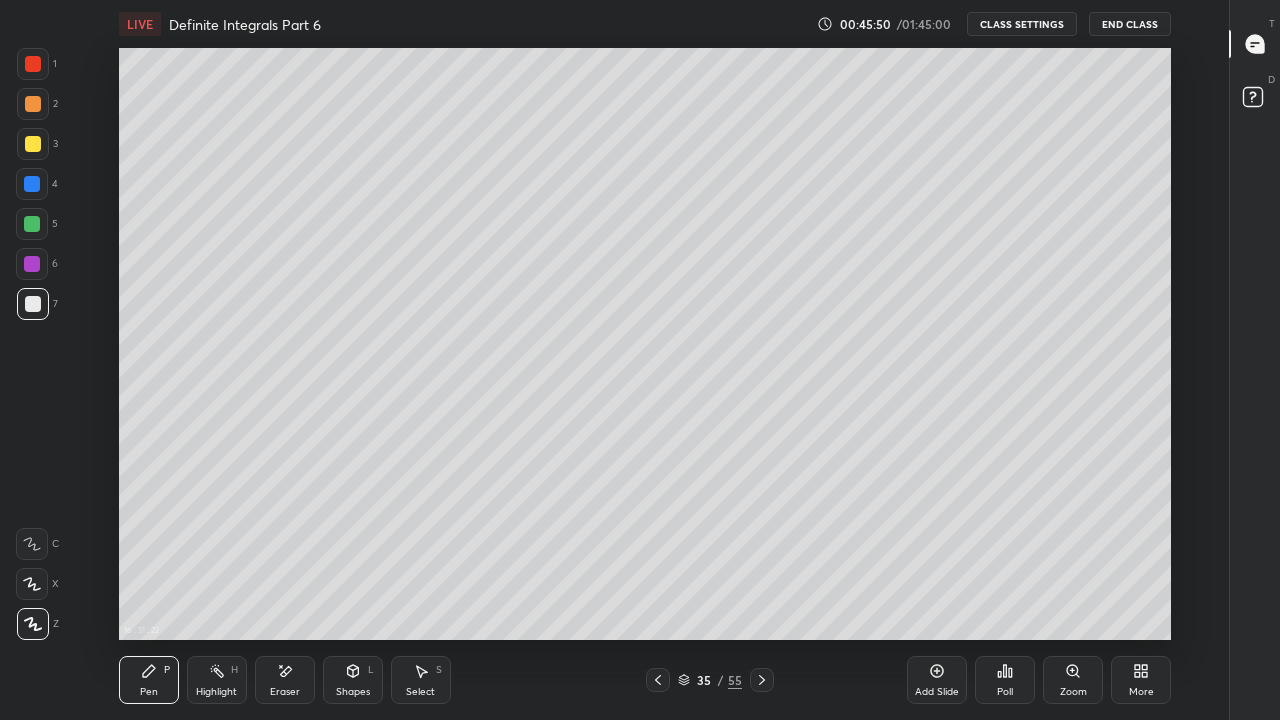 click 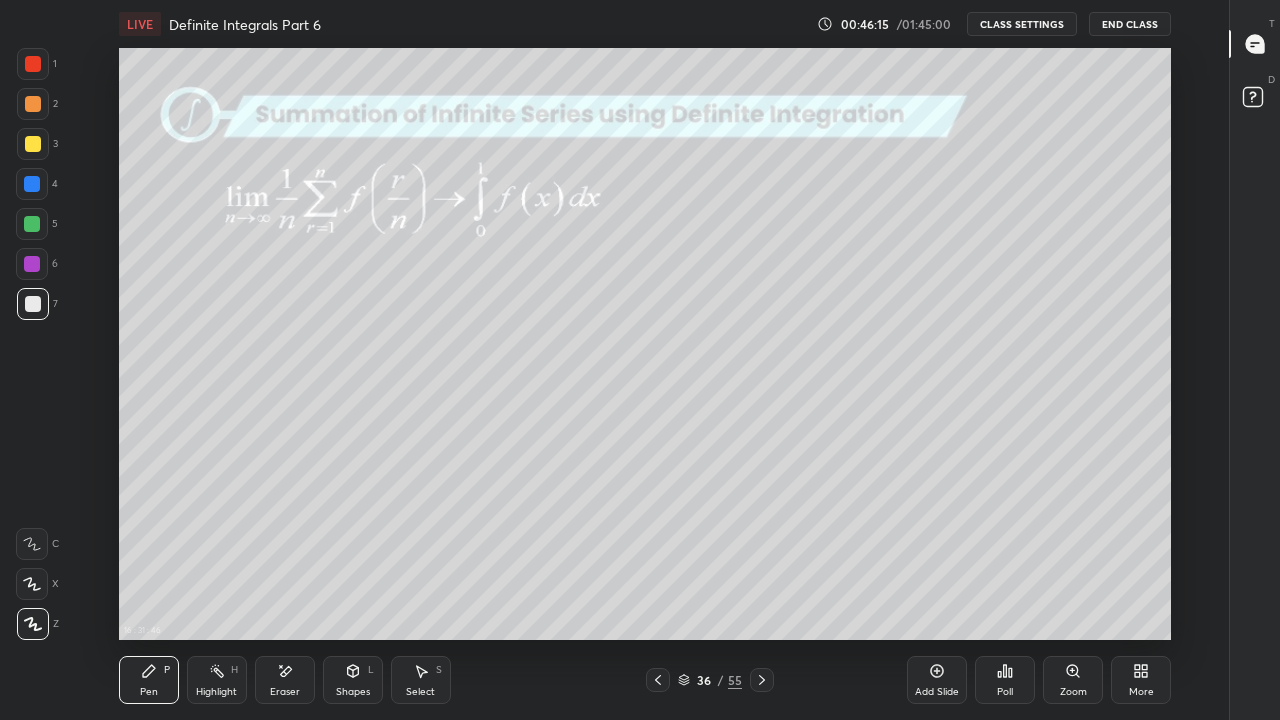 click 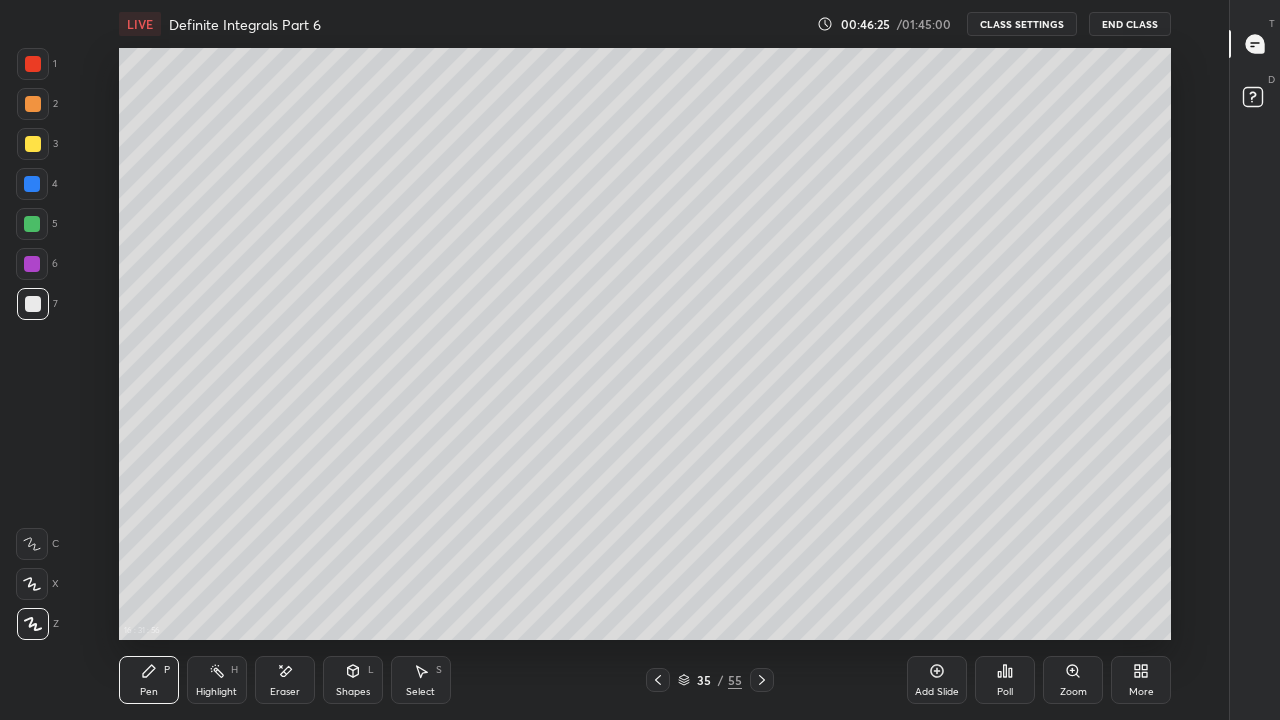 click 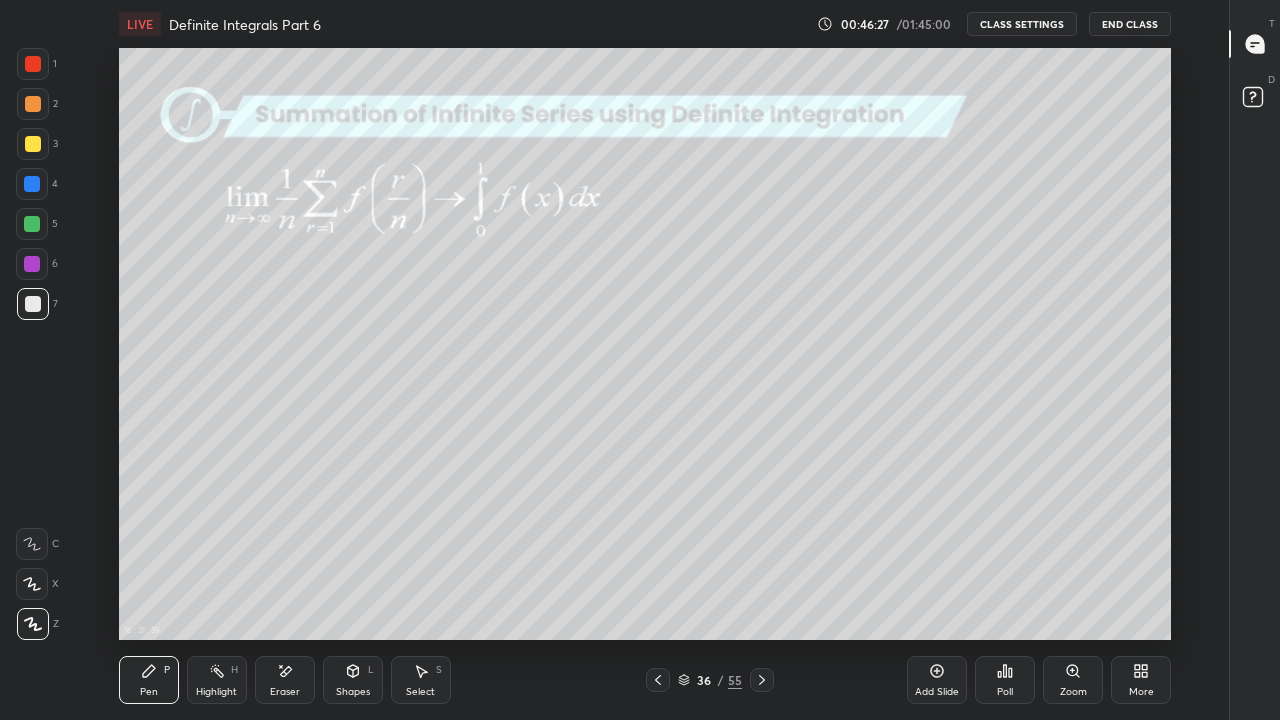 click on "Eraser" at bounding box center [285, 680] 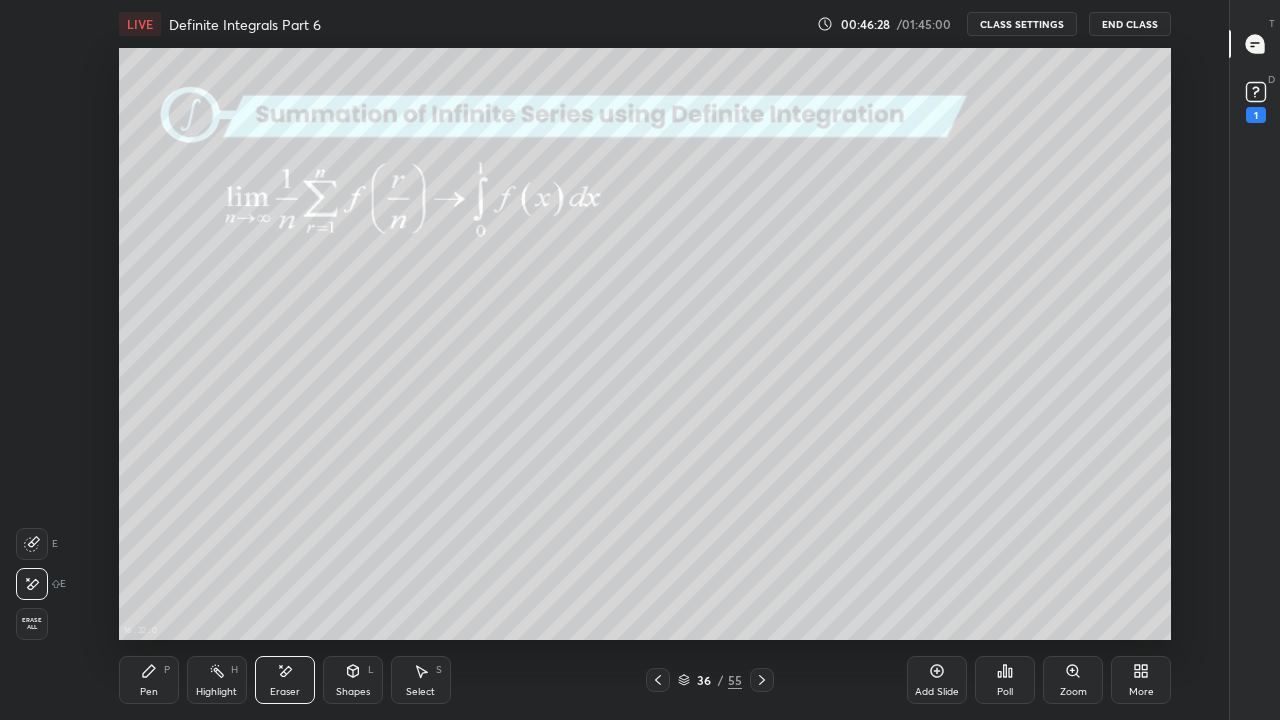 click on "Erase all" at bounding box center (32, 624) 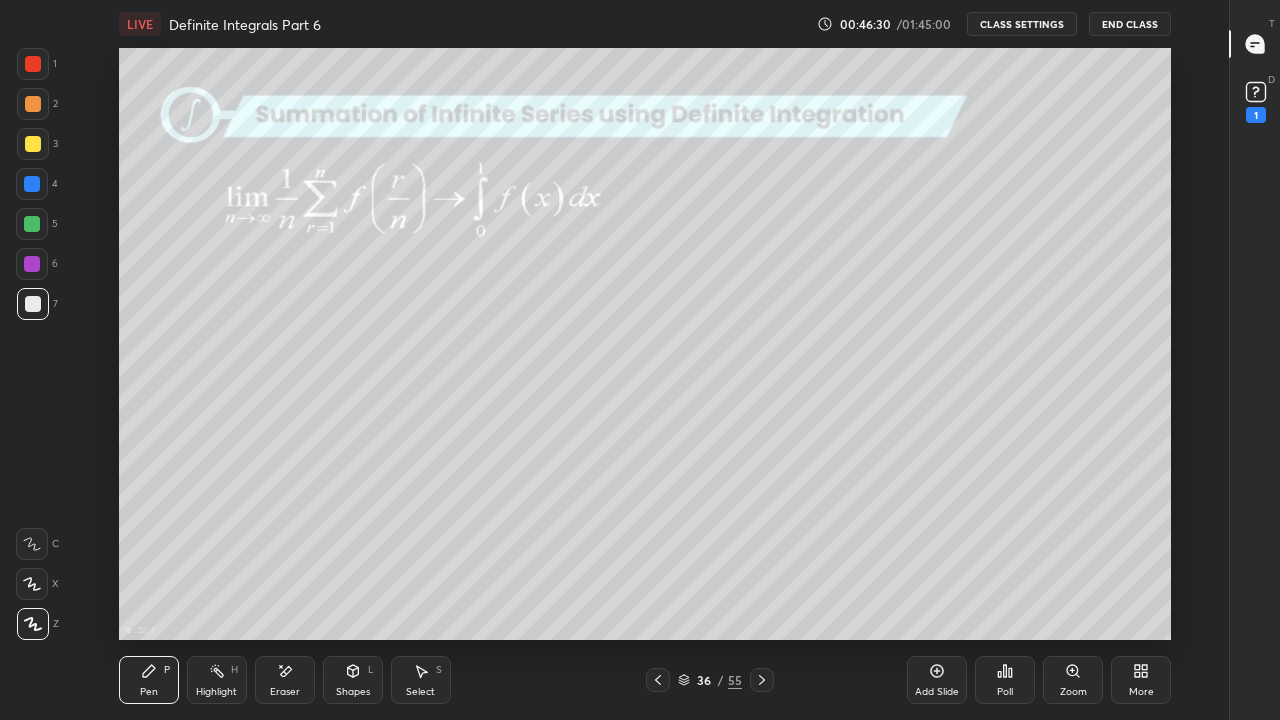 click at bounding box center (33, 624) 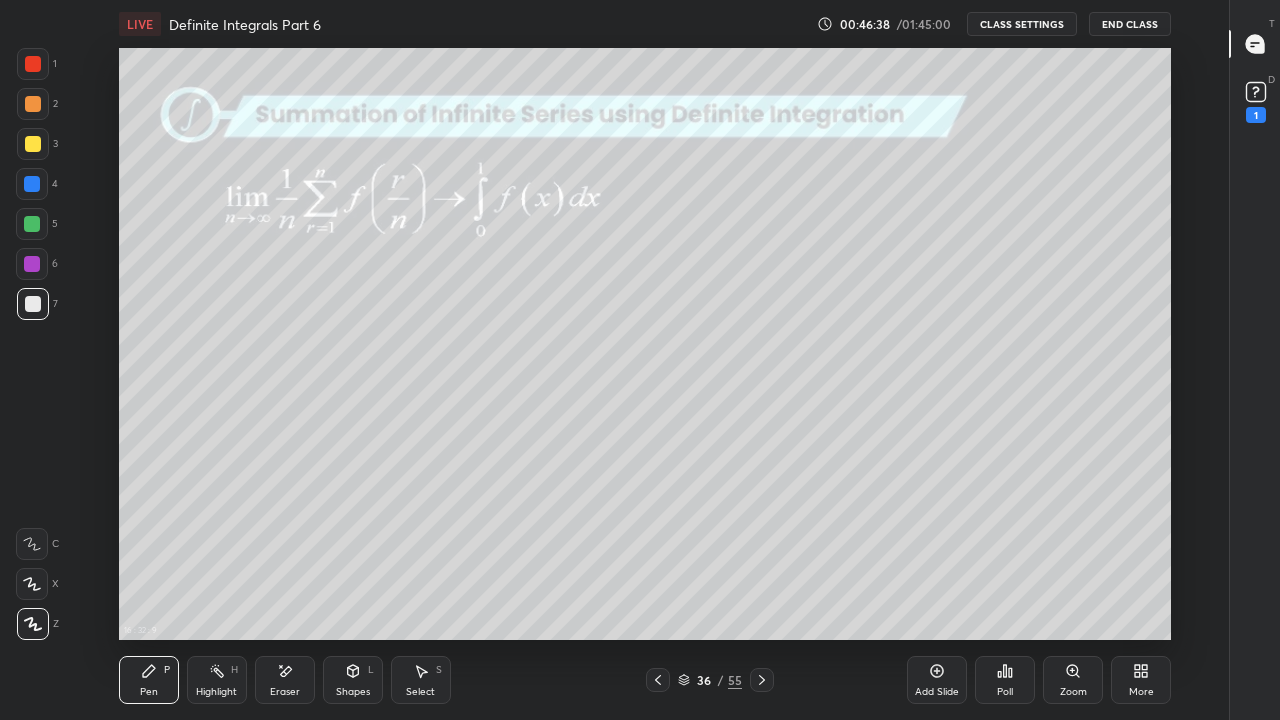 click on "LIVE" at bounding box center (140, 24) 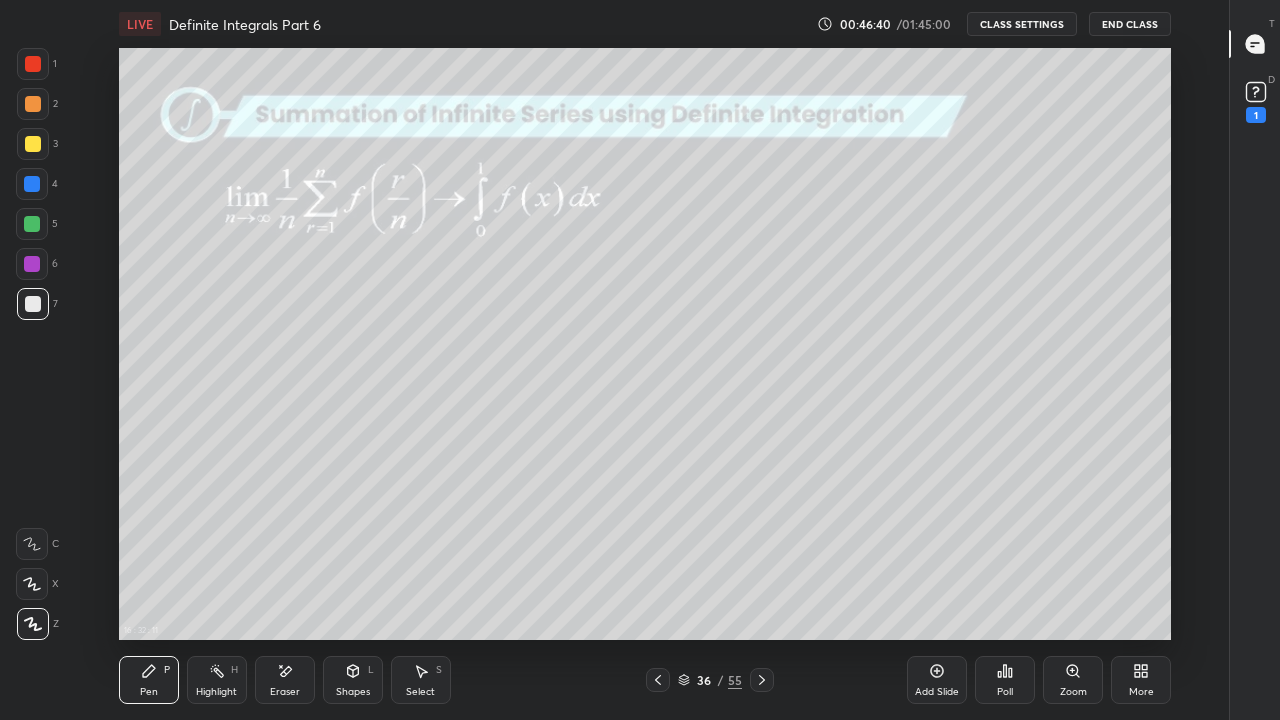 click on "Eraser" at bounding box center (285, 692) 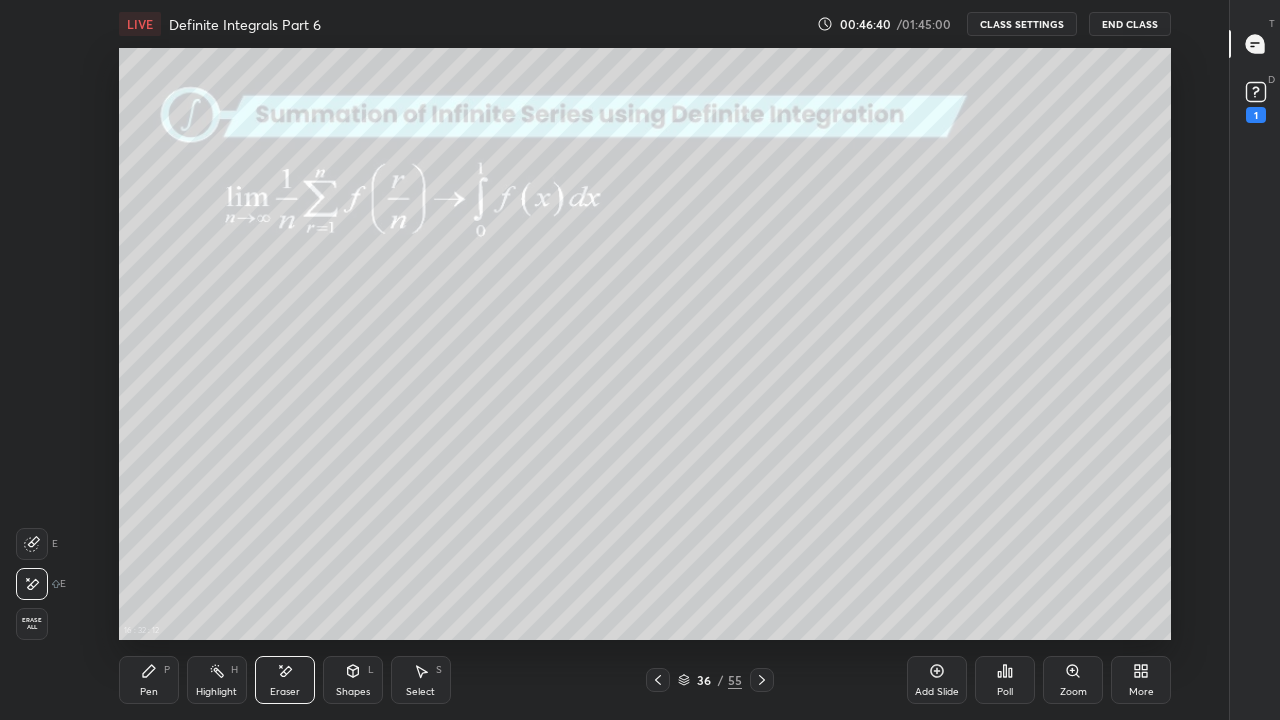 click on "Erase all" at bounding box center [32, 624] 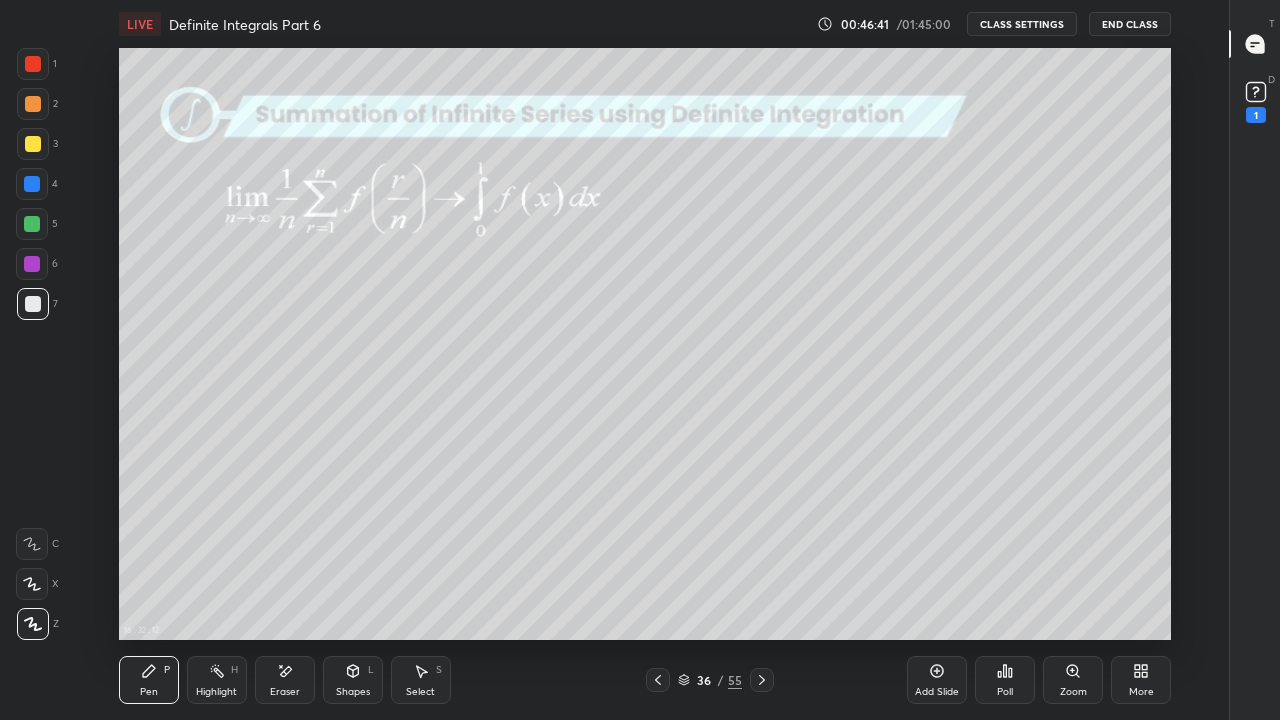click on "Pen P" at bounding box center [149, 680] 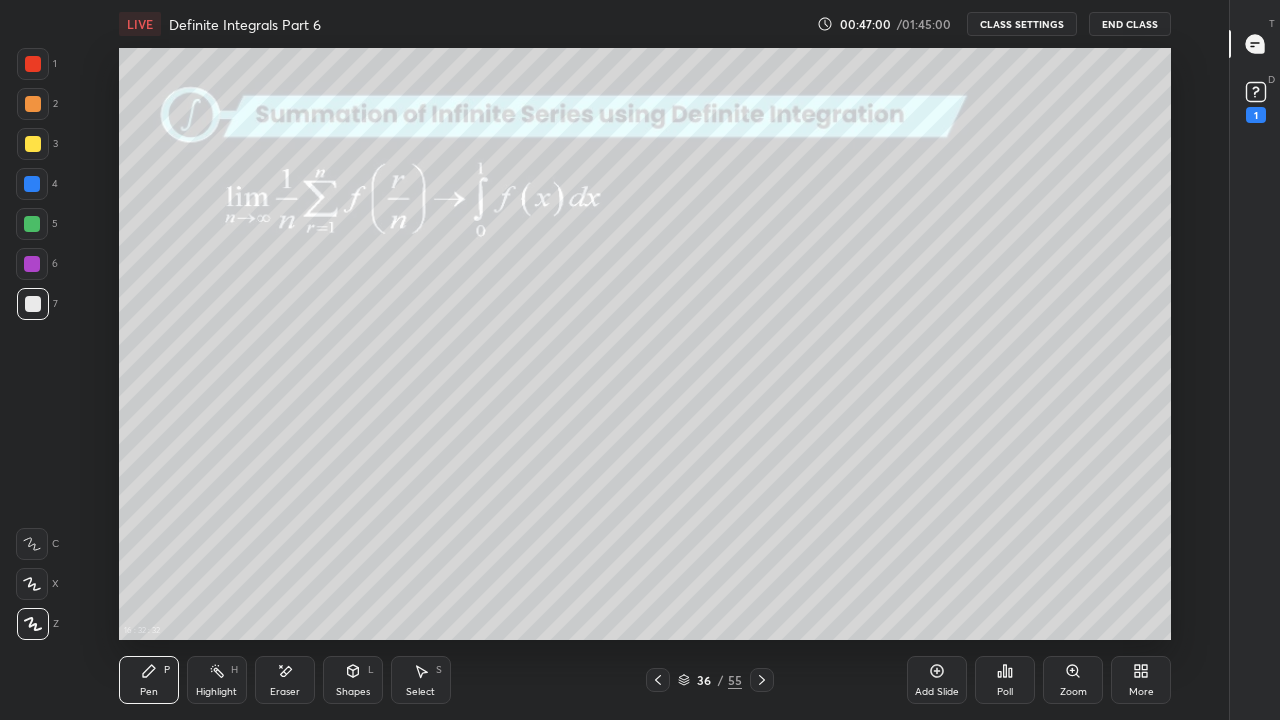 click at bounding box center [658, 680] 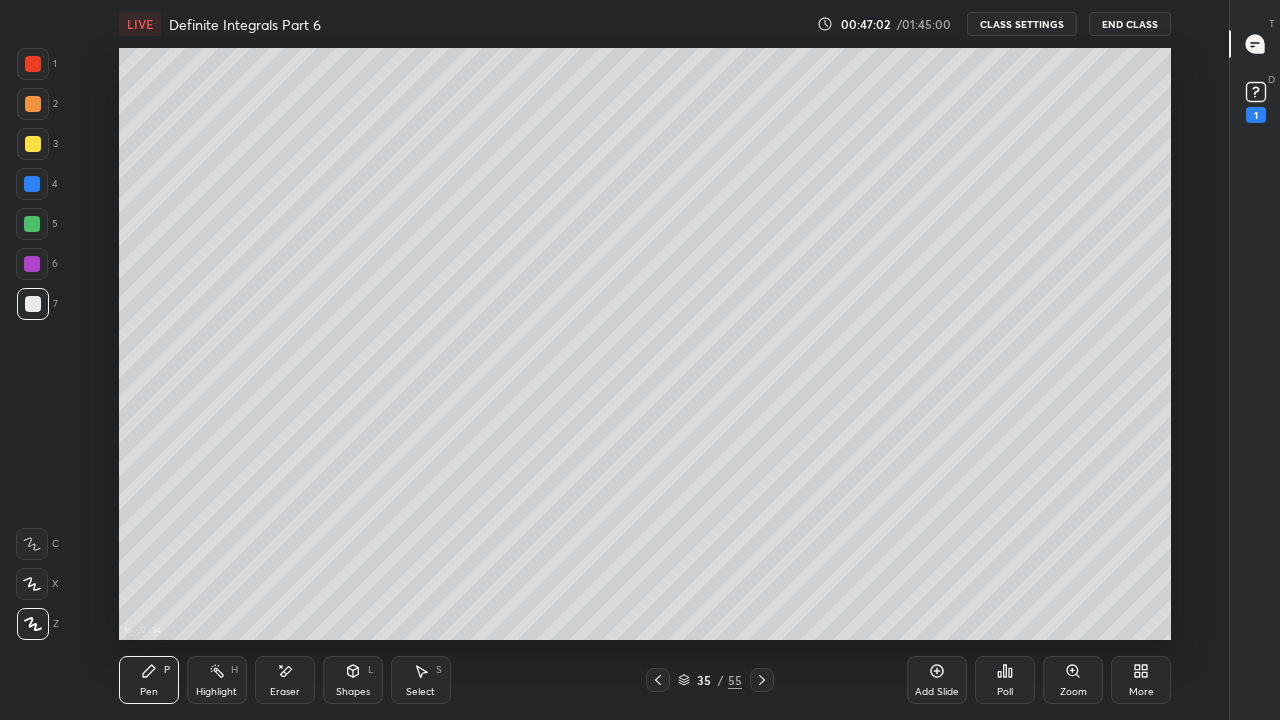 click 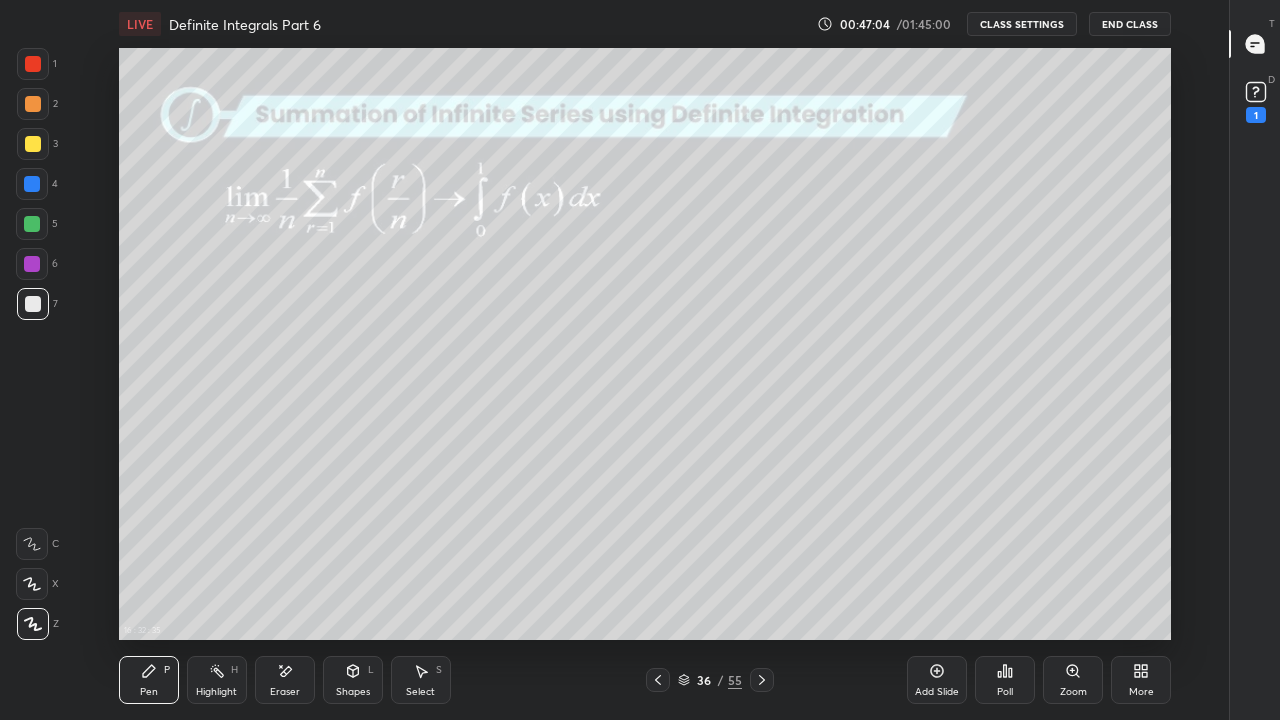 click 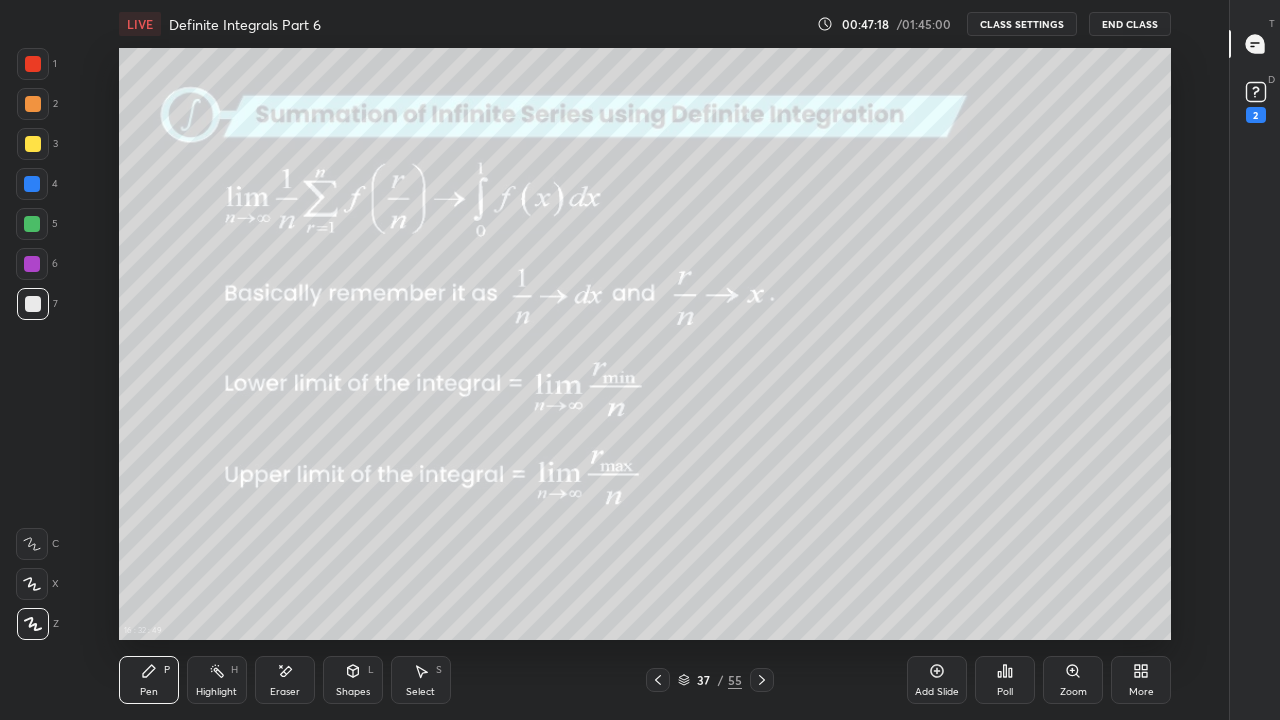 click at bounding box center [33, 144] 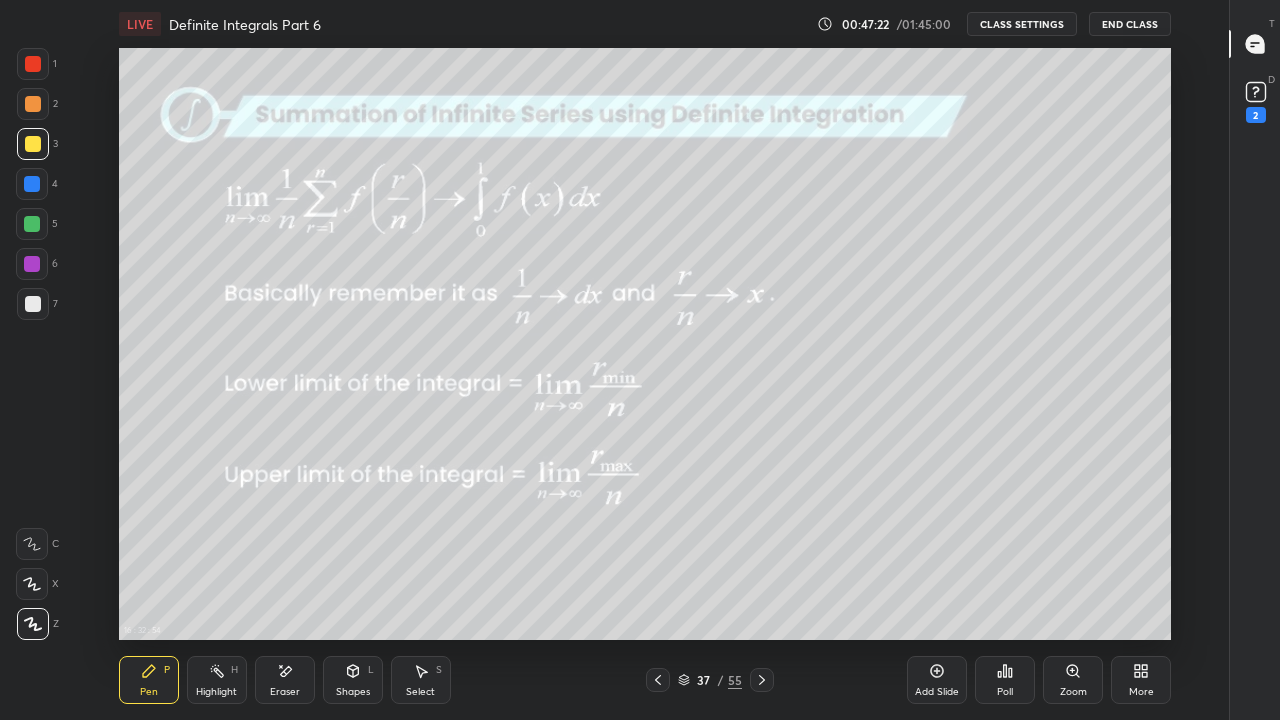 click 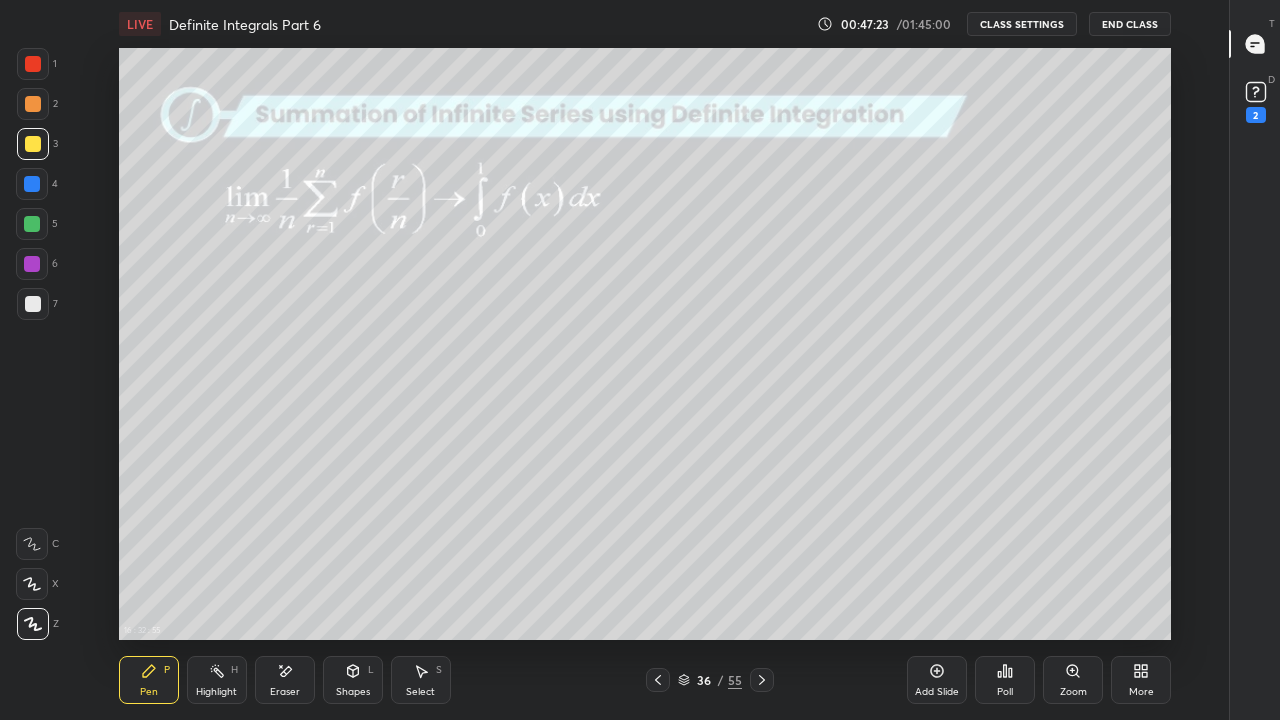 click 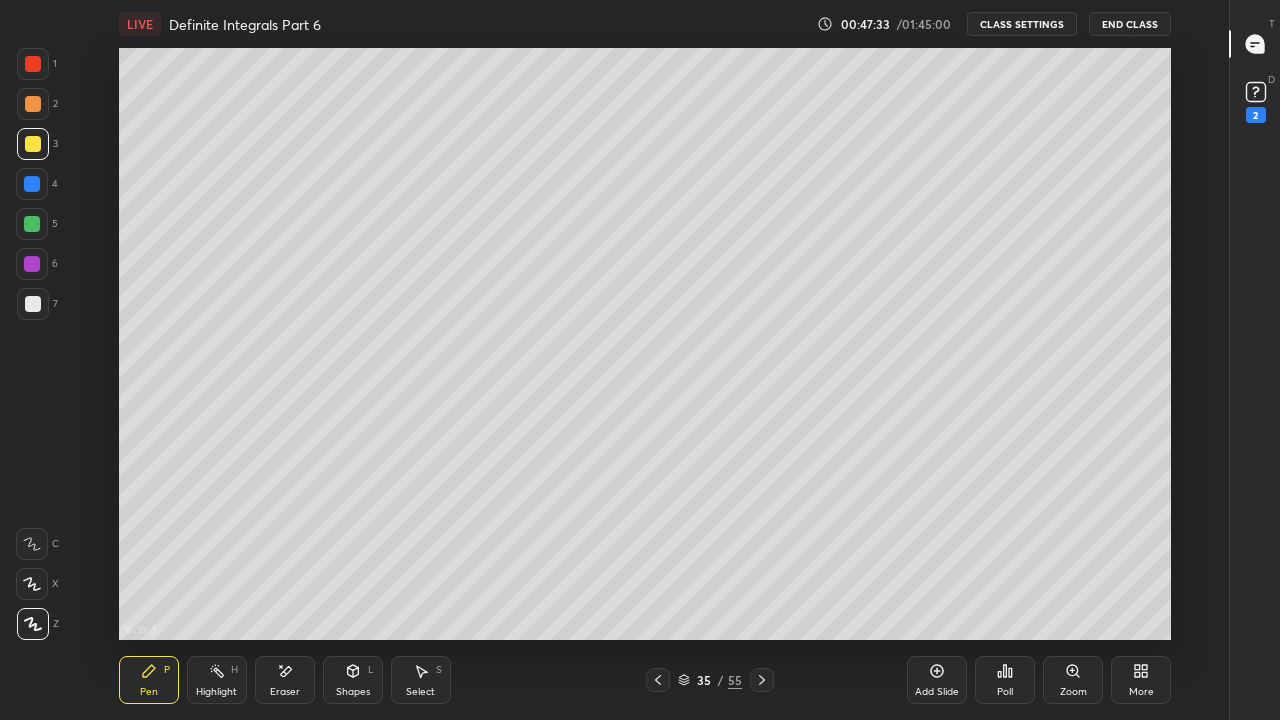 click 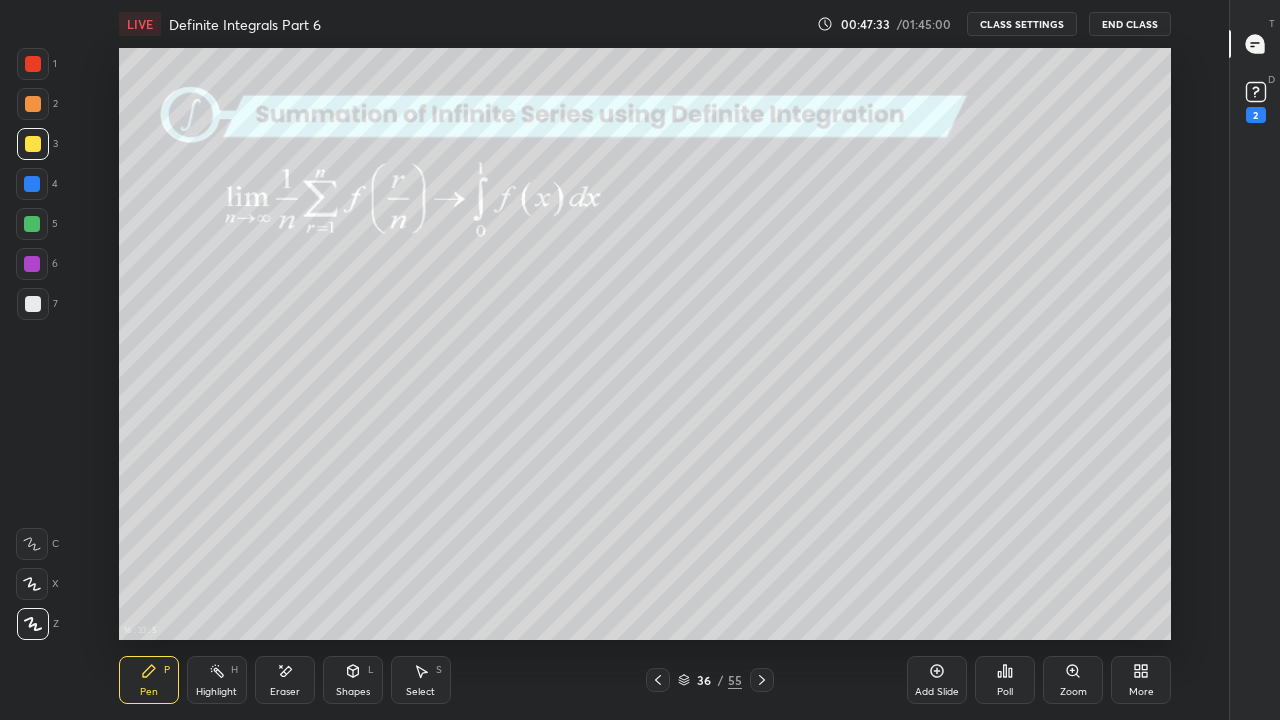 click 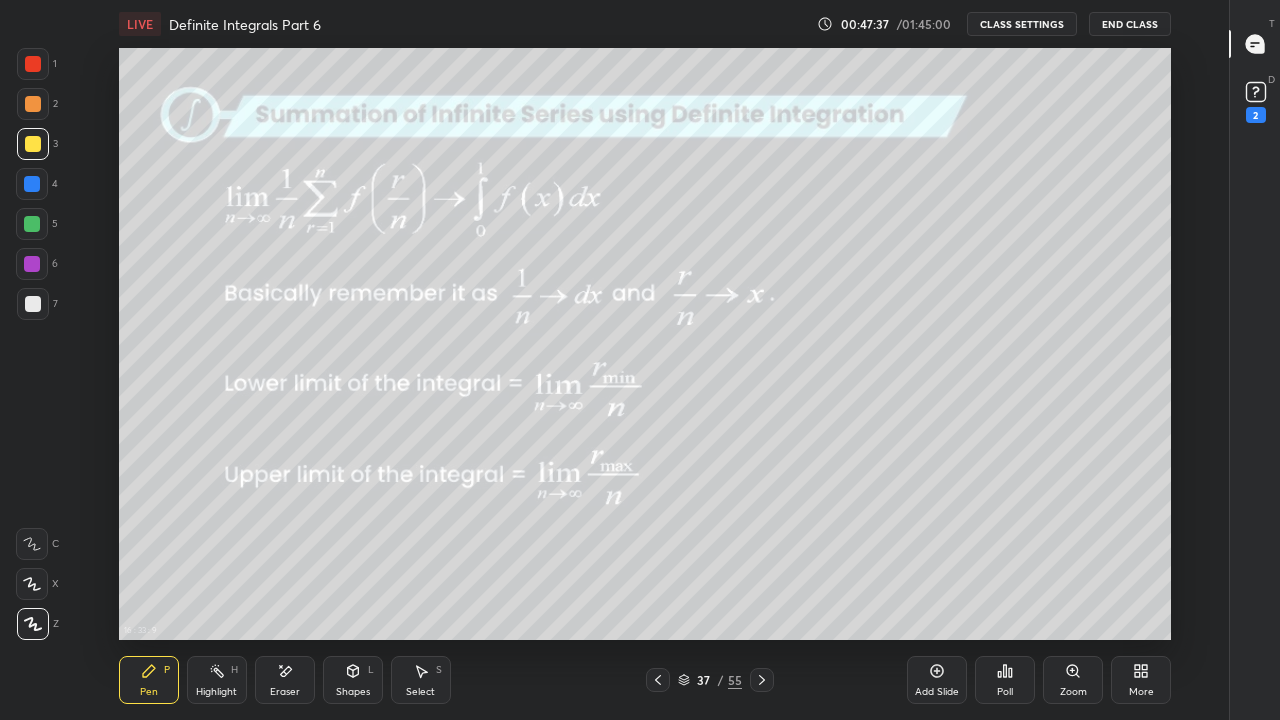 click at bounding box center [32, 224] 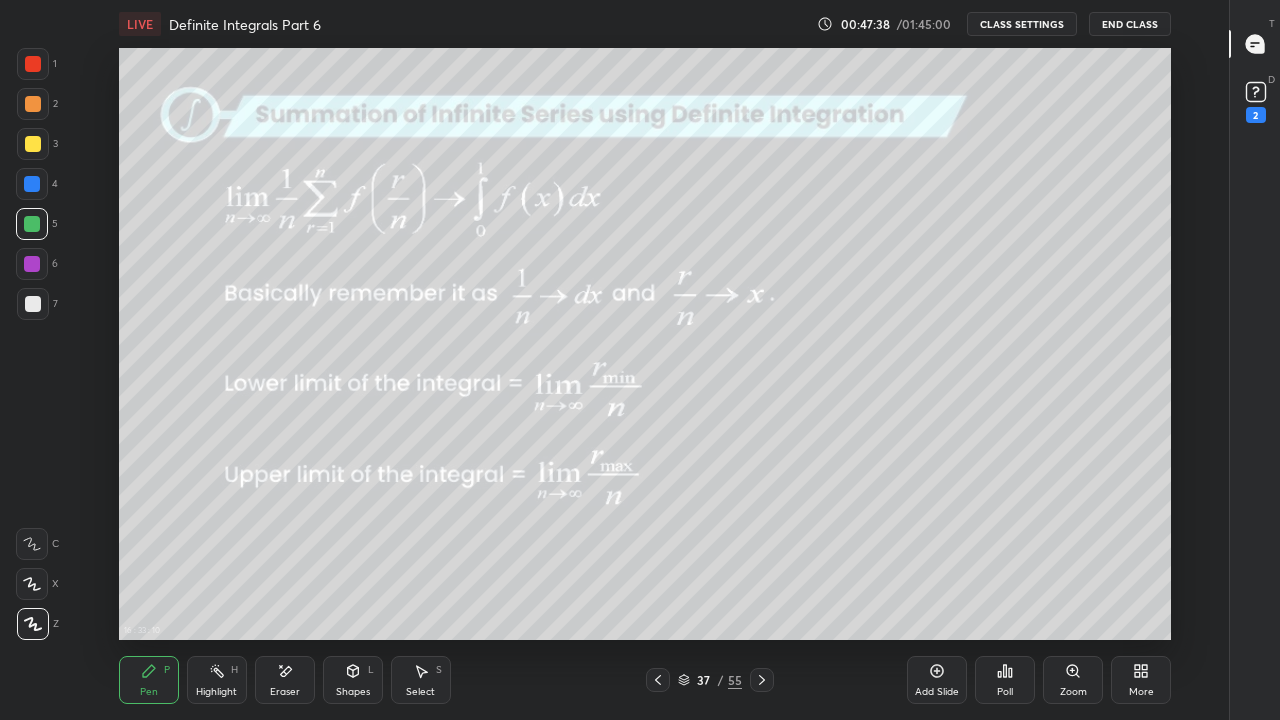 click at bounding box center (32, 184) 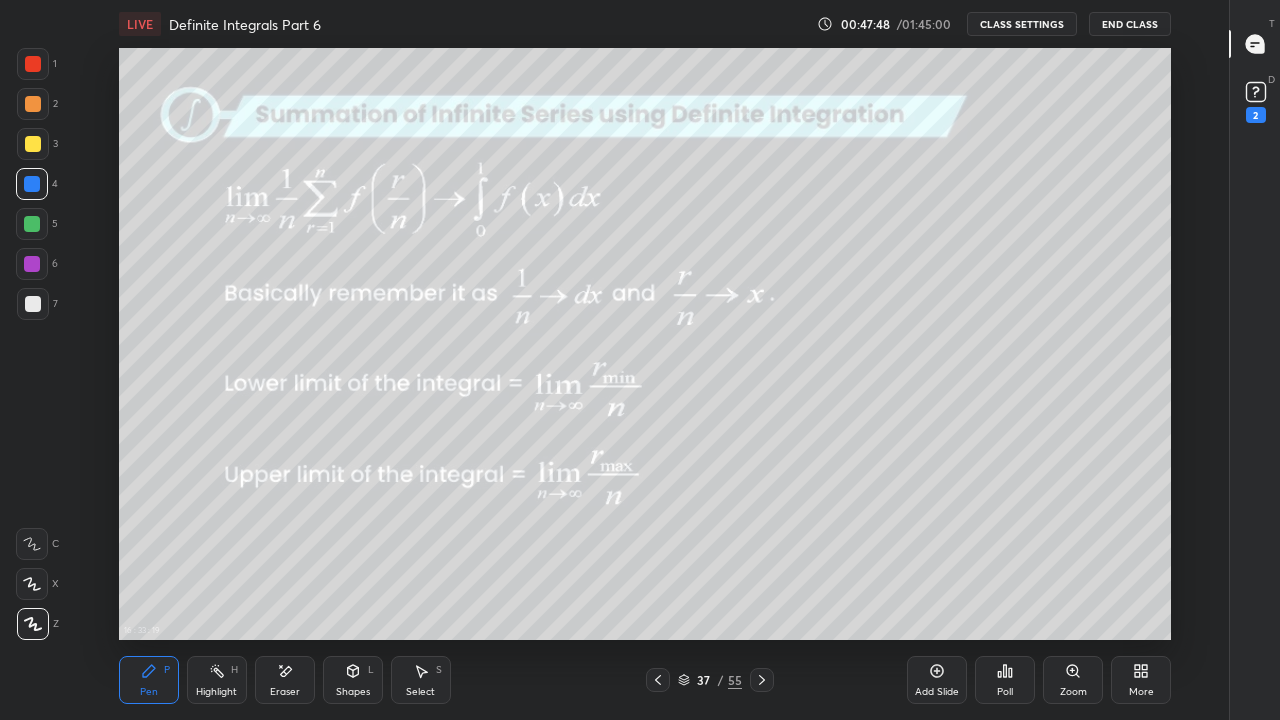 click 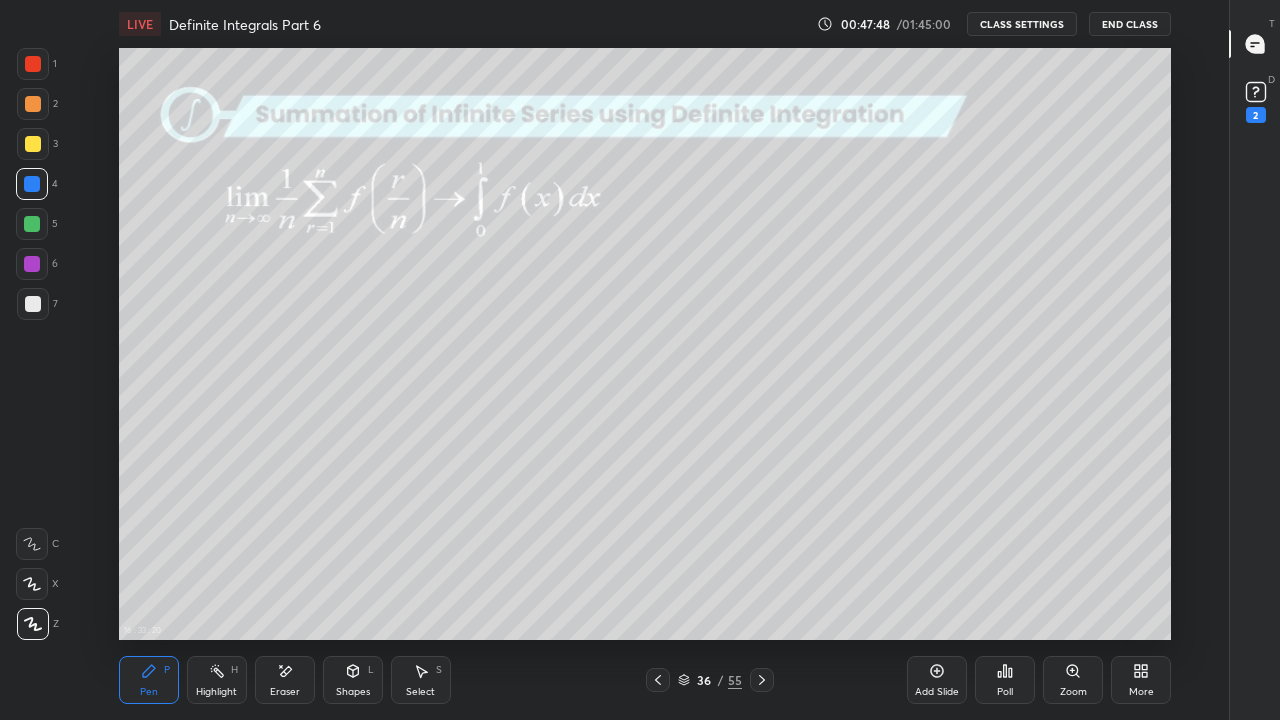 click 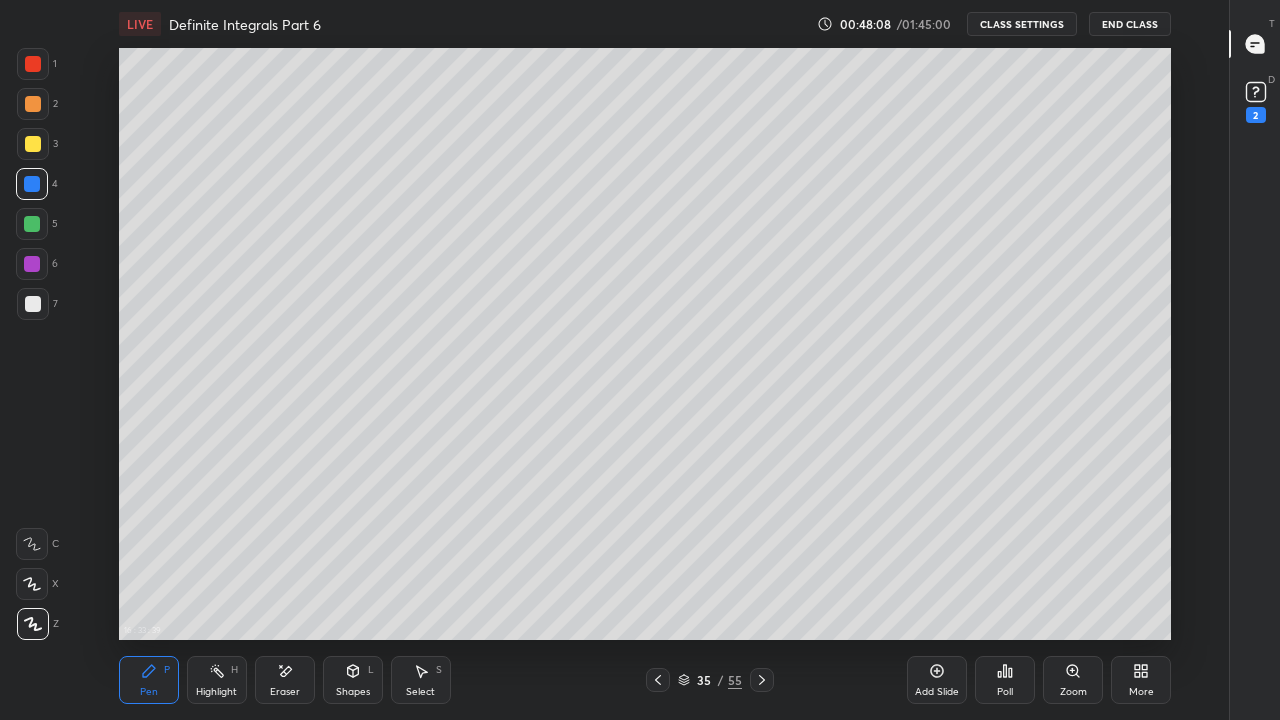 click 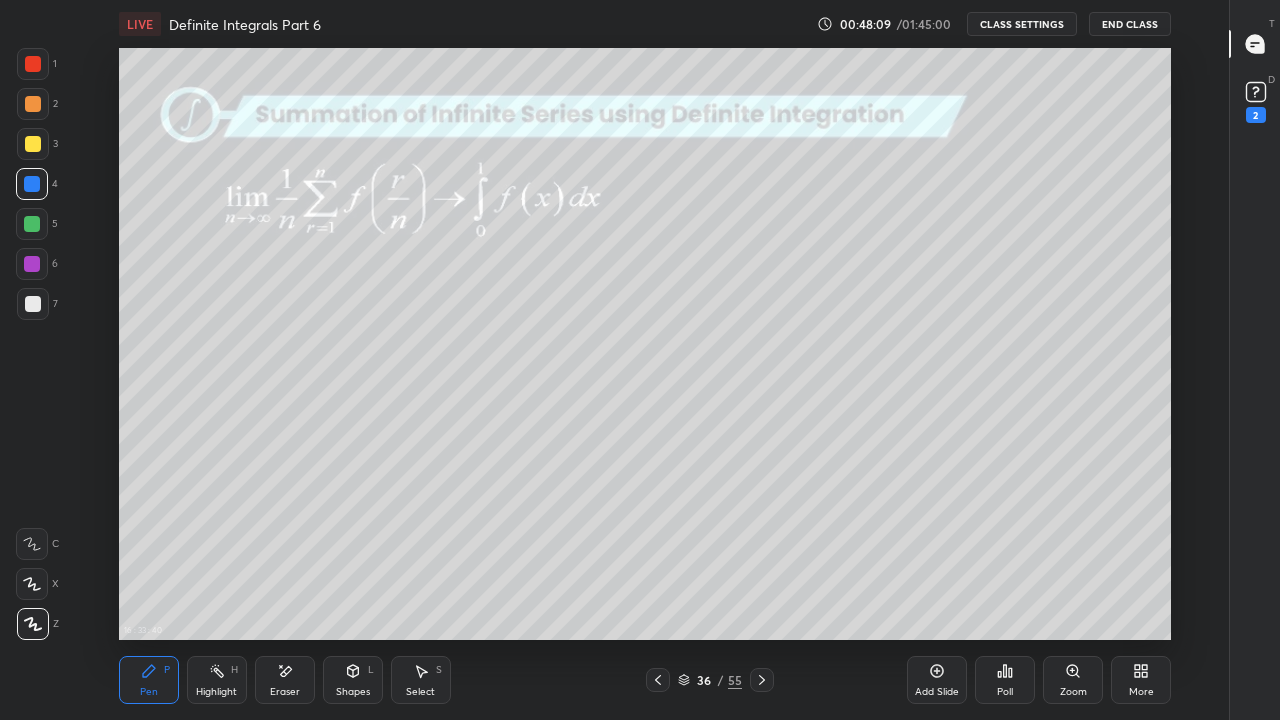 click 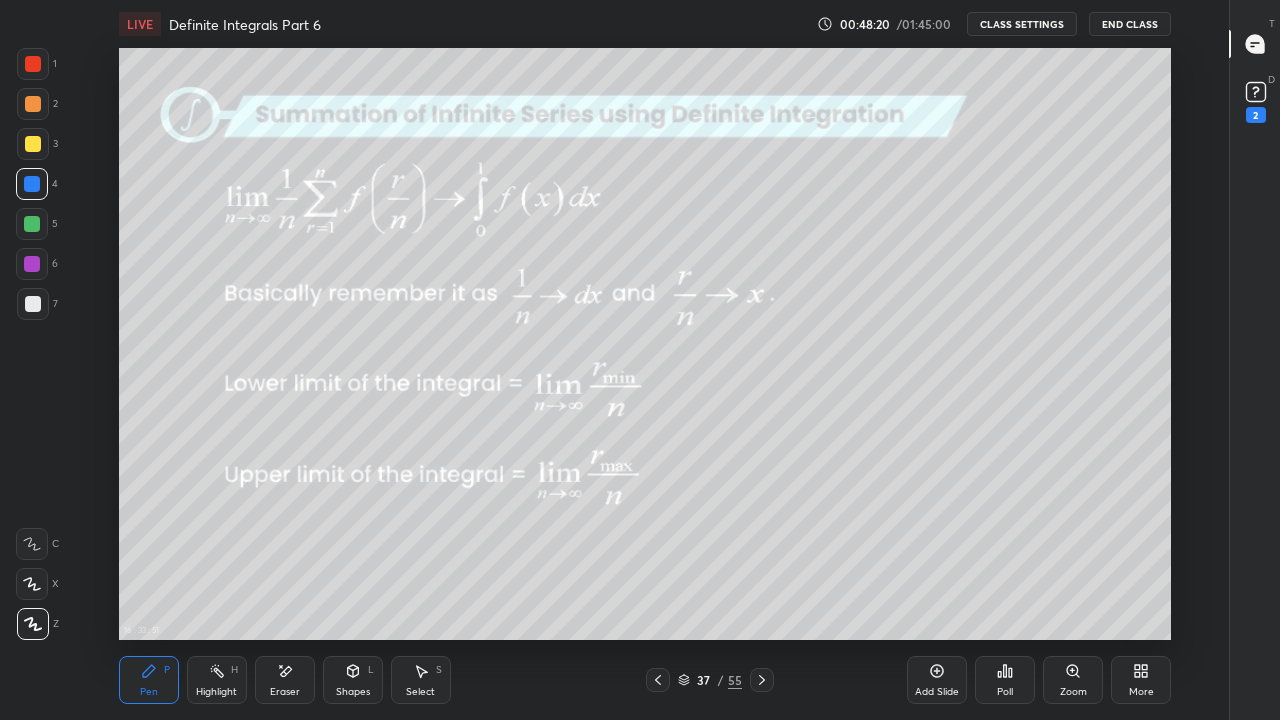 click on "Eraser" at bounding box center [285, 692] 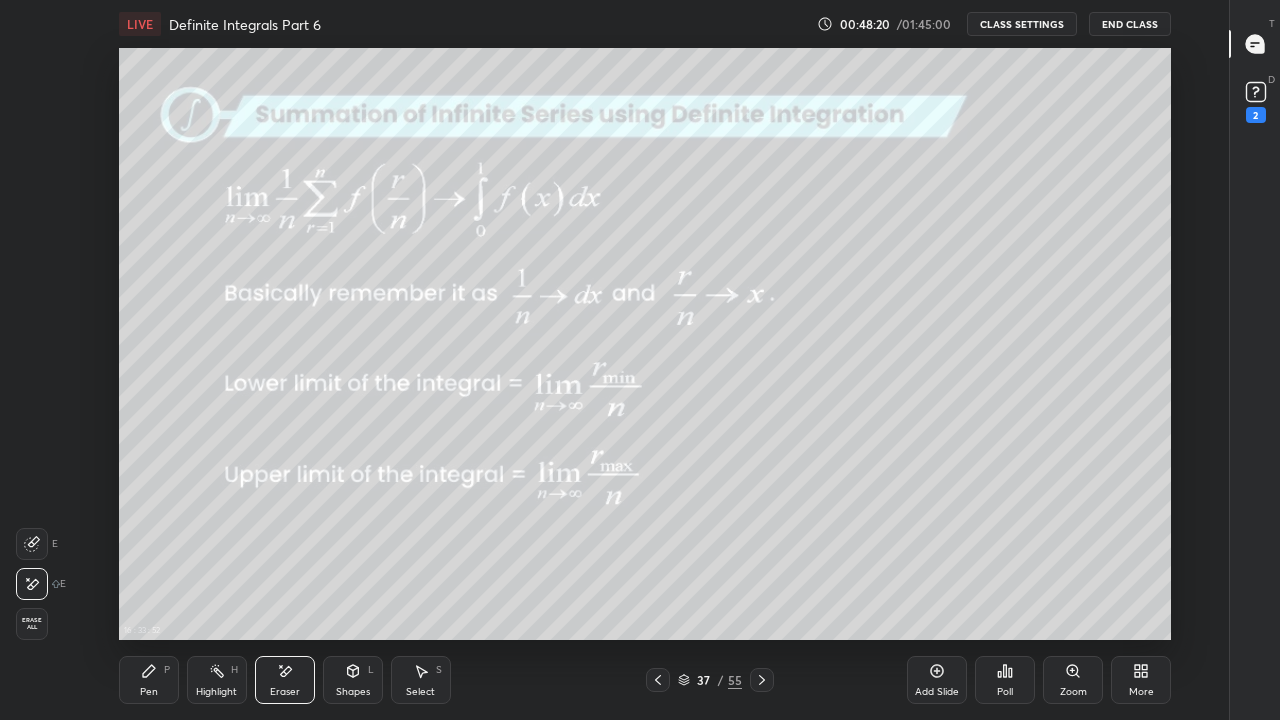 click on "Erase all" at bounding box center [32, 624] 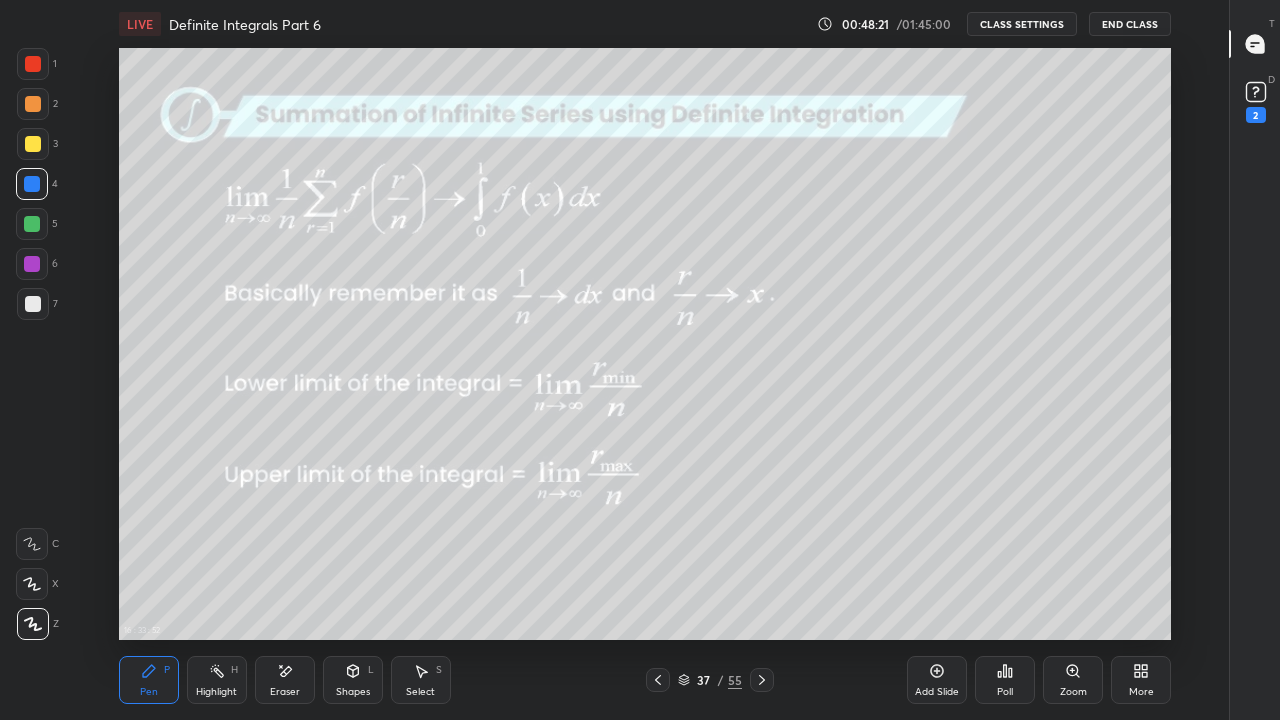 click 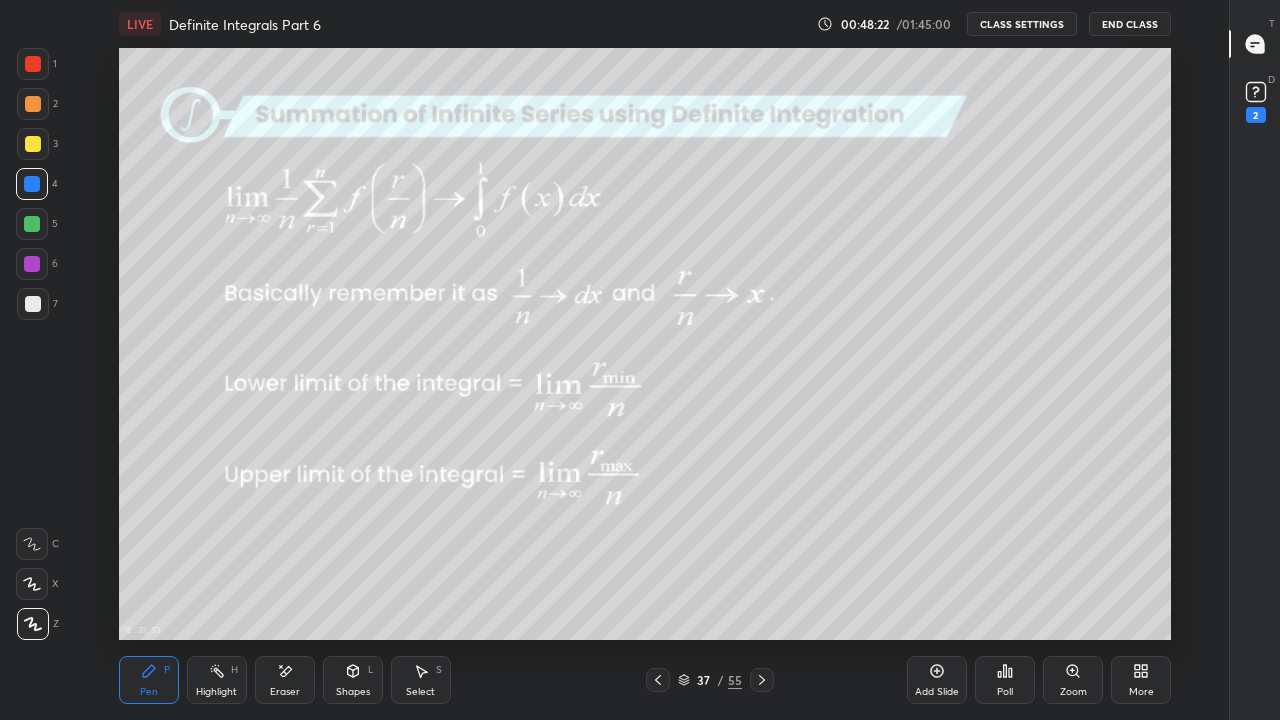click at bounding box center [33, 304] 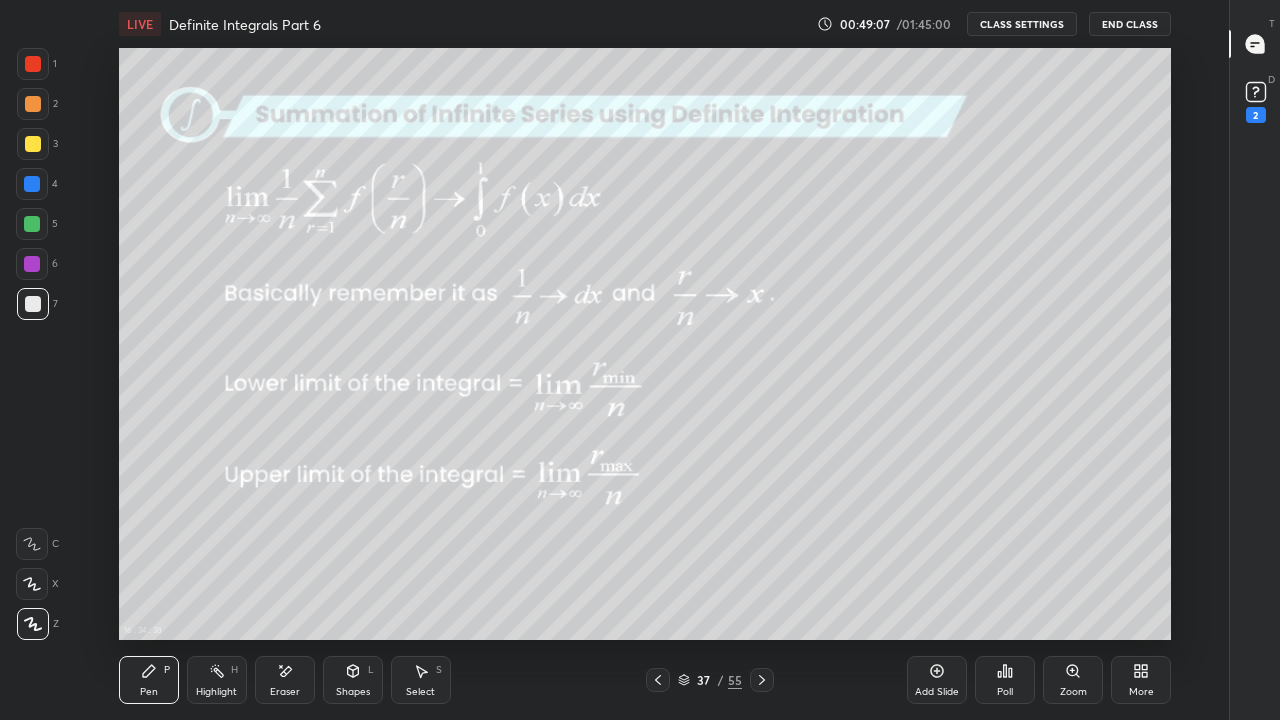 click 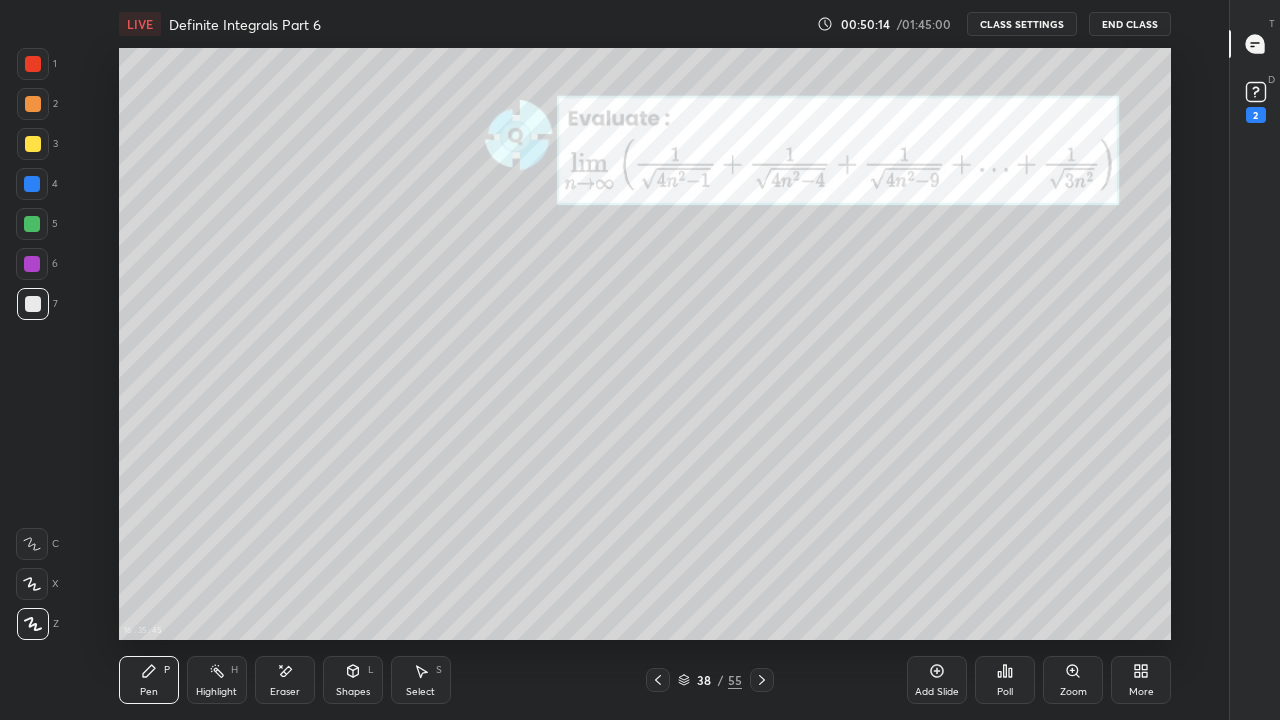 click 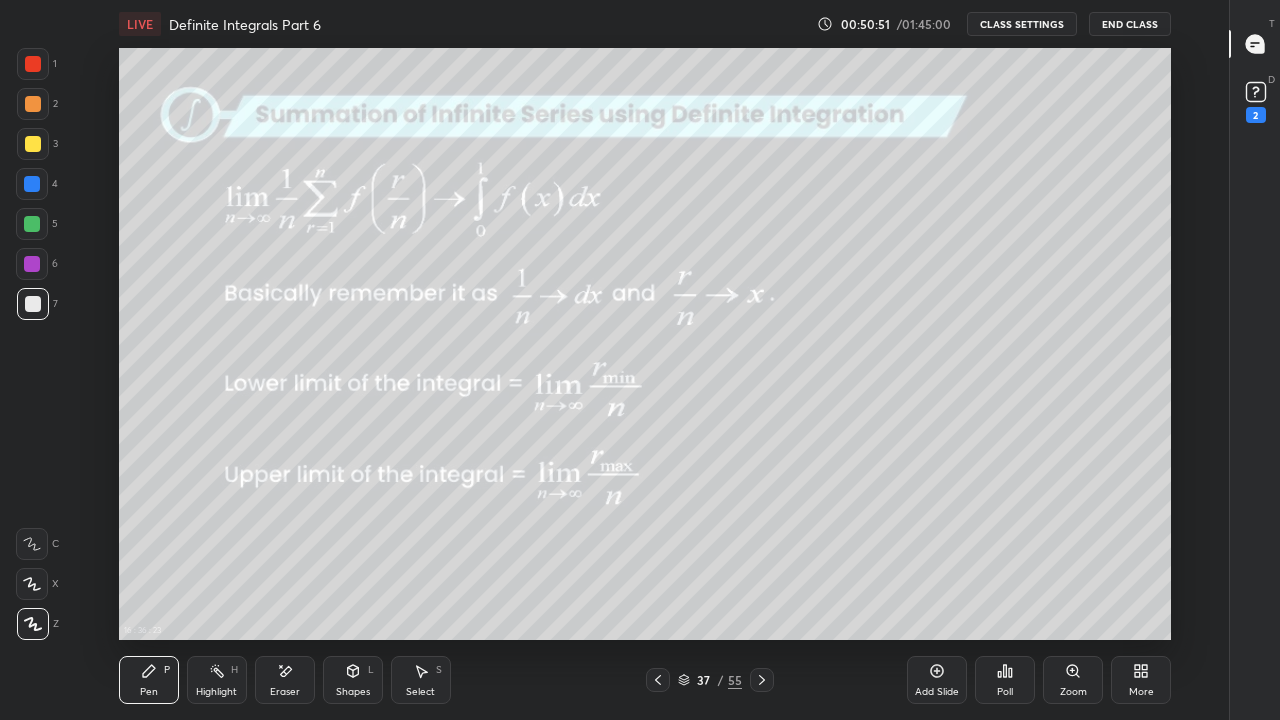 click 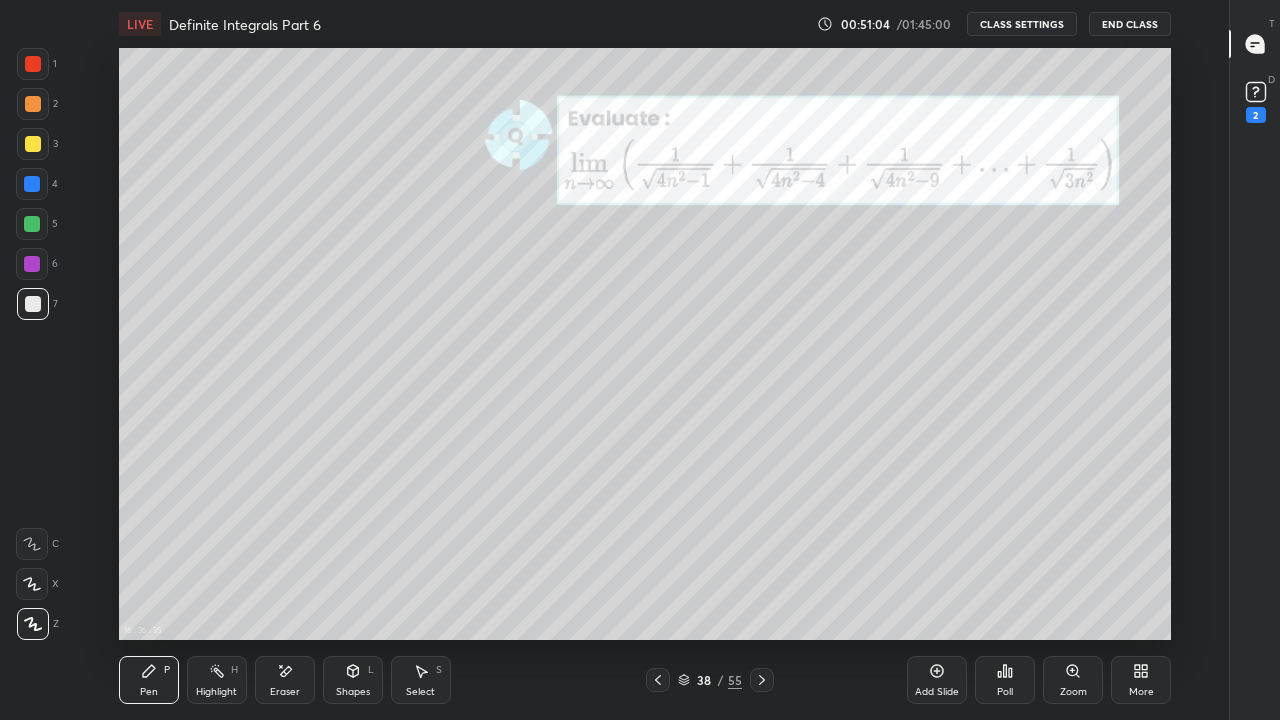 click on "Eraser" at bounding box center (285, 692) 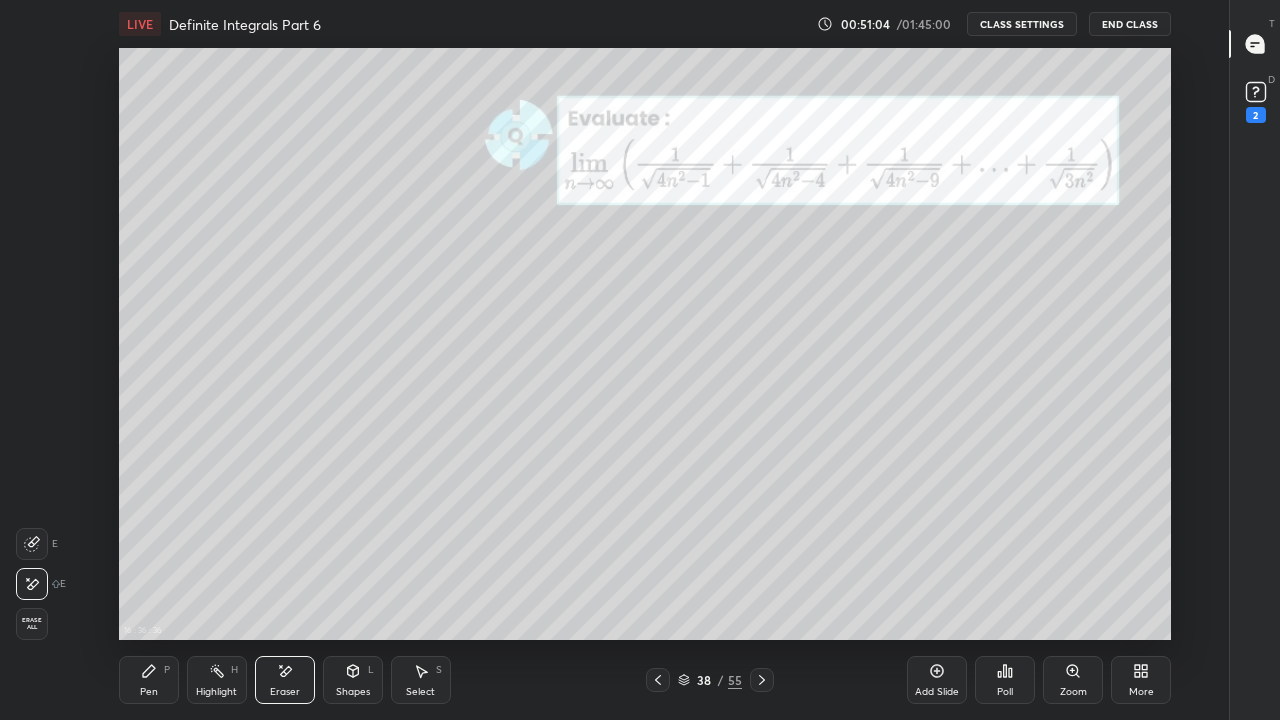 click on "Pen P" at bounding box center [149, 680] 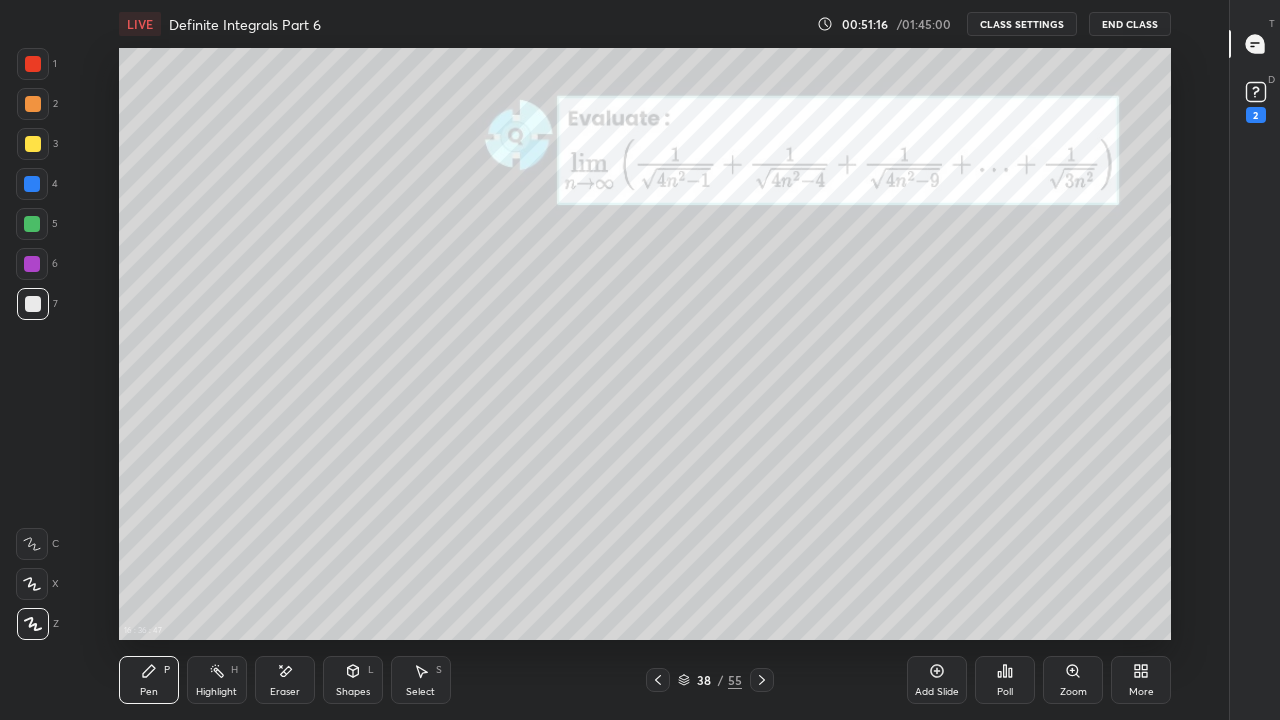 click at bounding box center [33, 144] 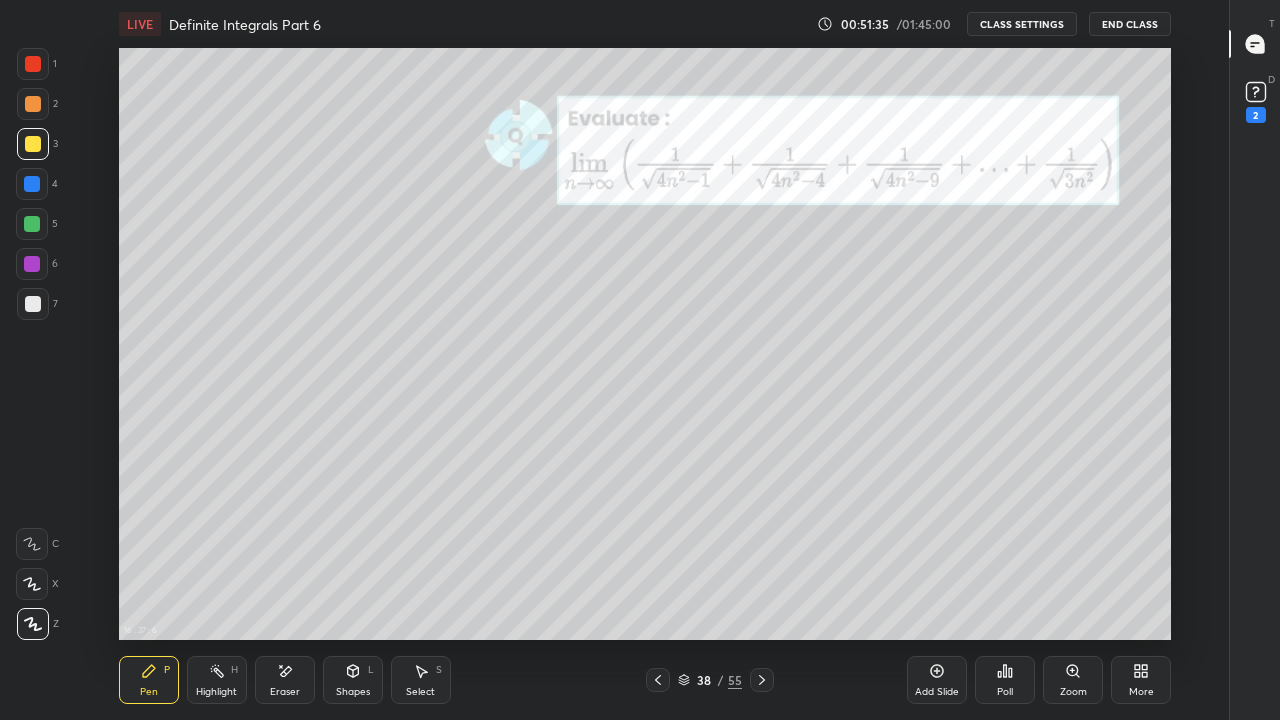 click at bounding box center [33, 304] 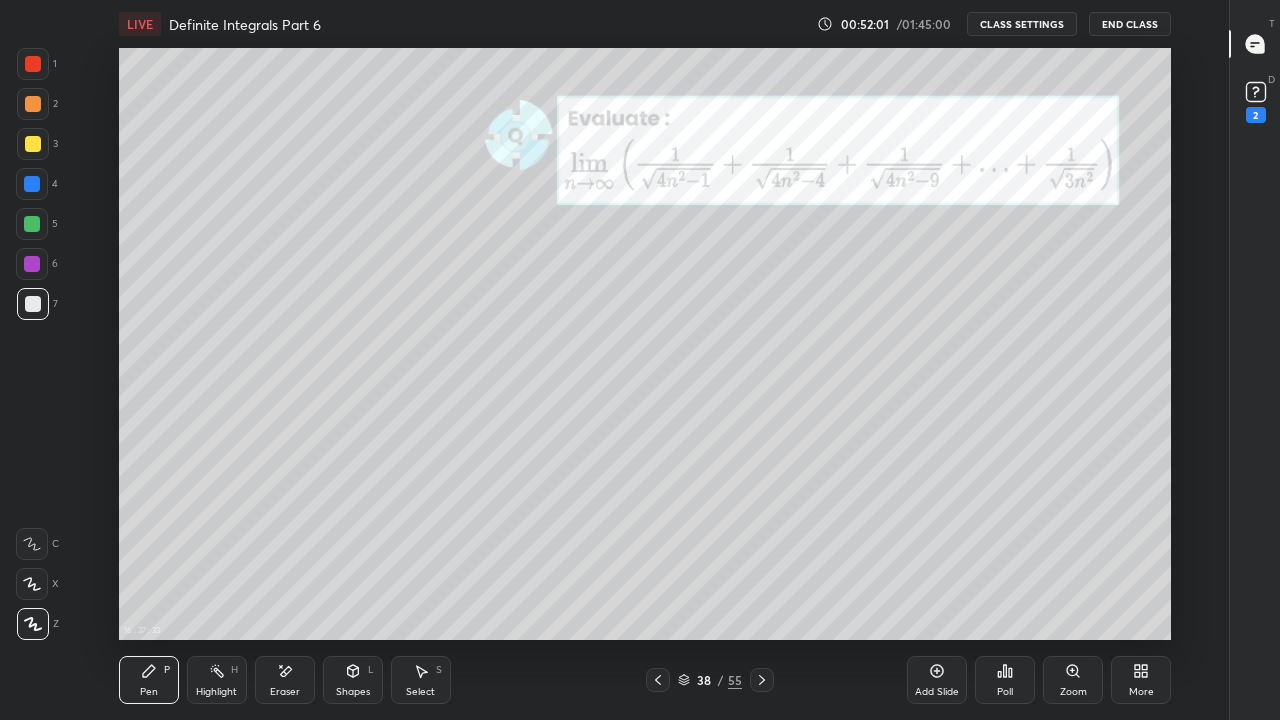 click at bounding box center [32, 184] 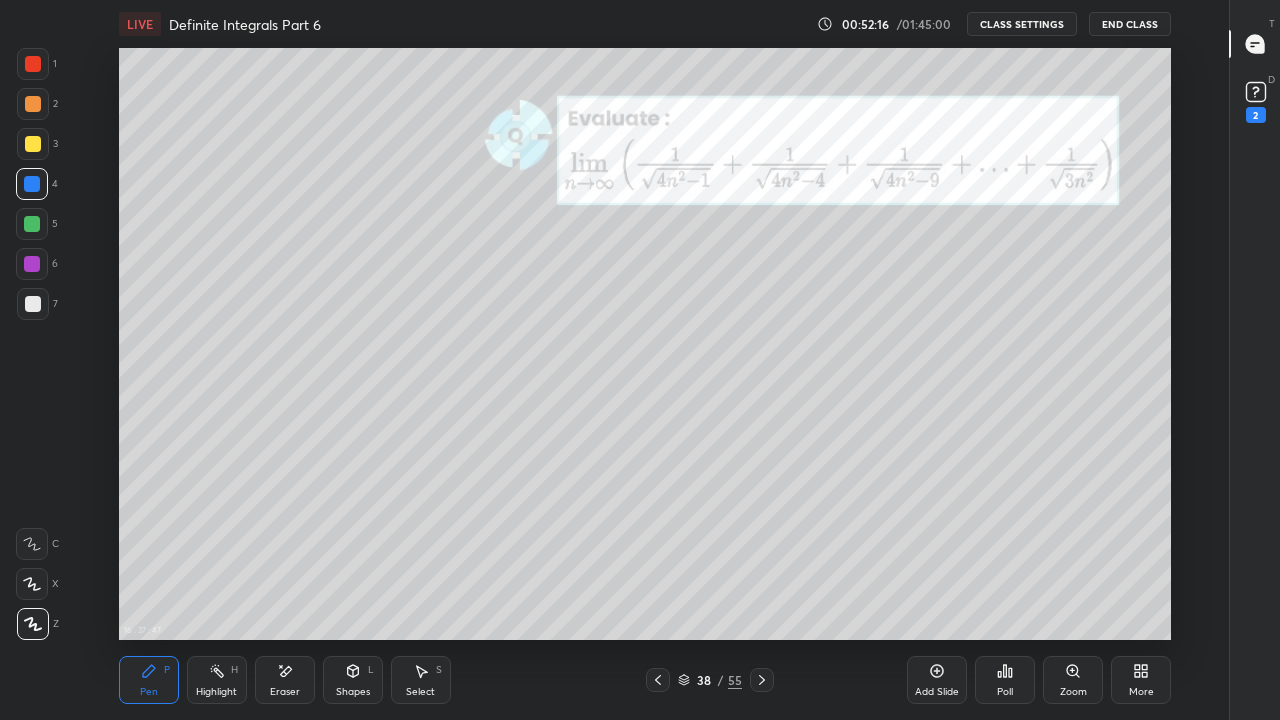 click on "Eraser" at bounding box center [285, 680] 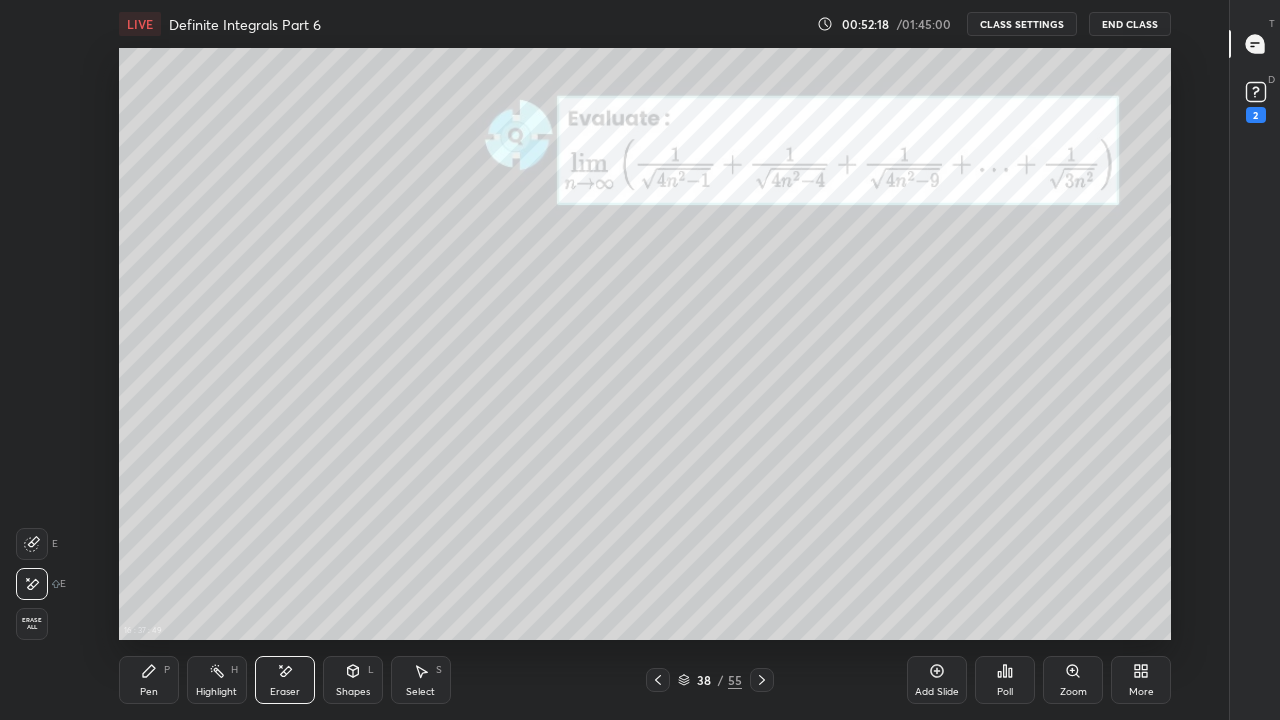 click on "Pen P" at bounding box center (149, 680) 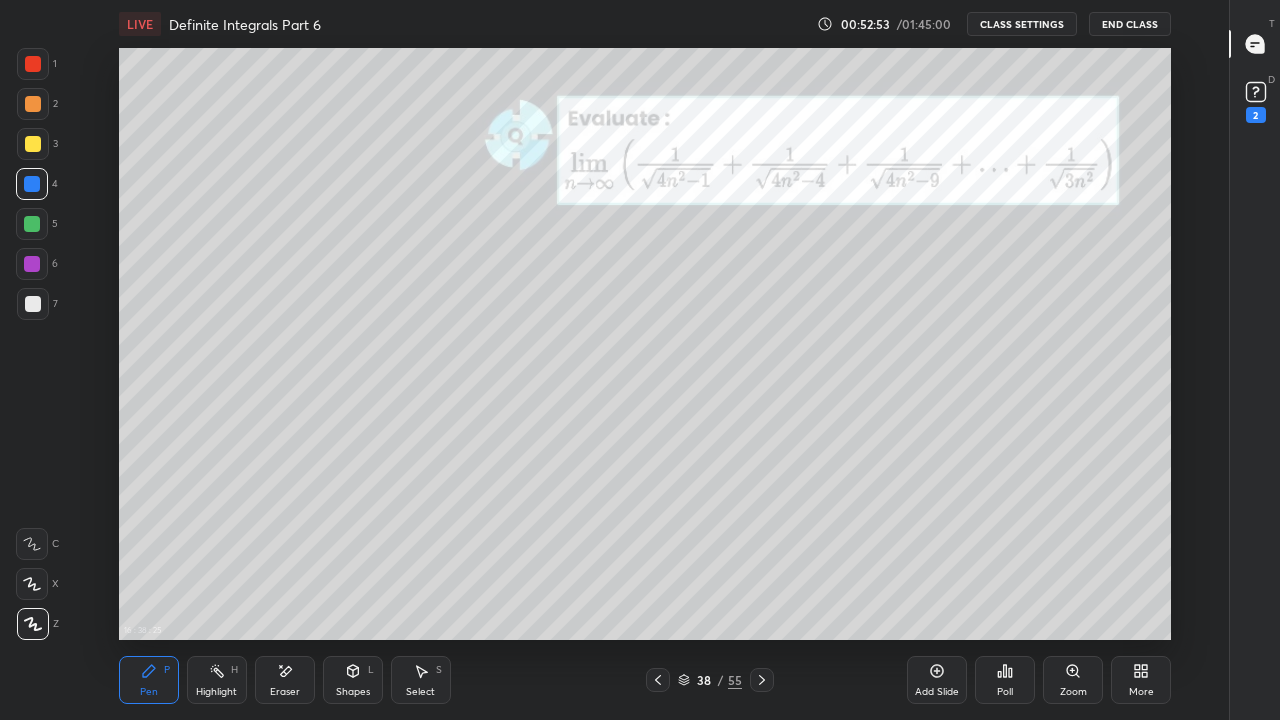 click at bounding box center (33, 304) 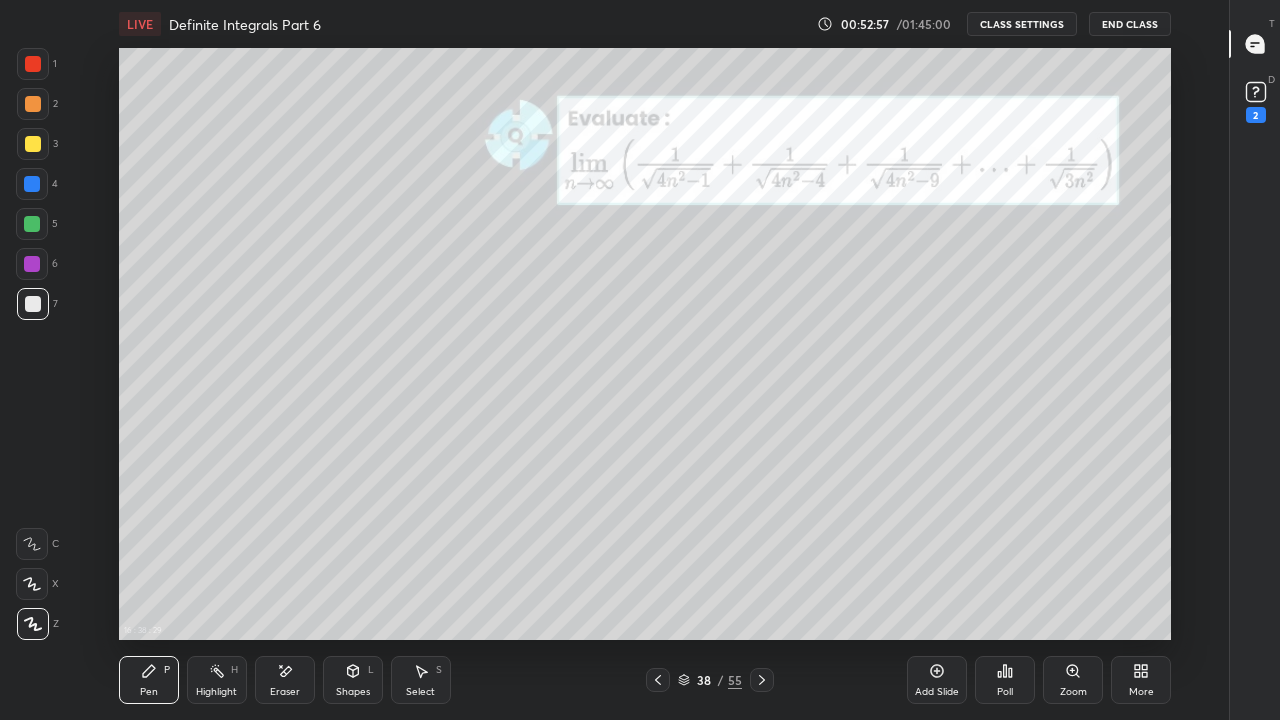 click 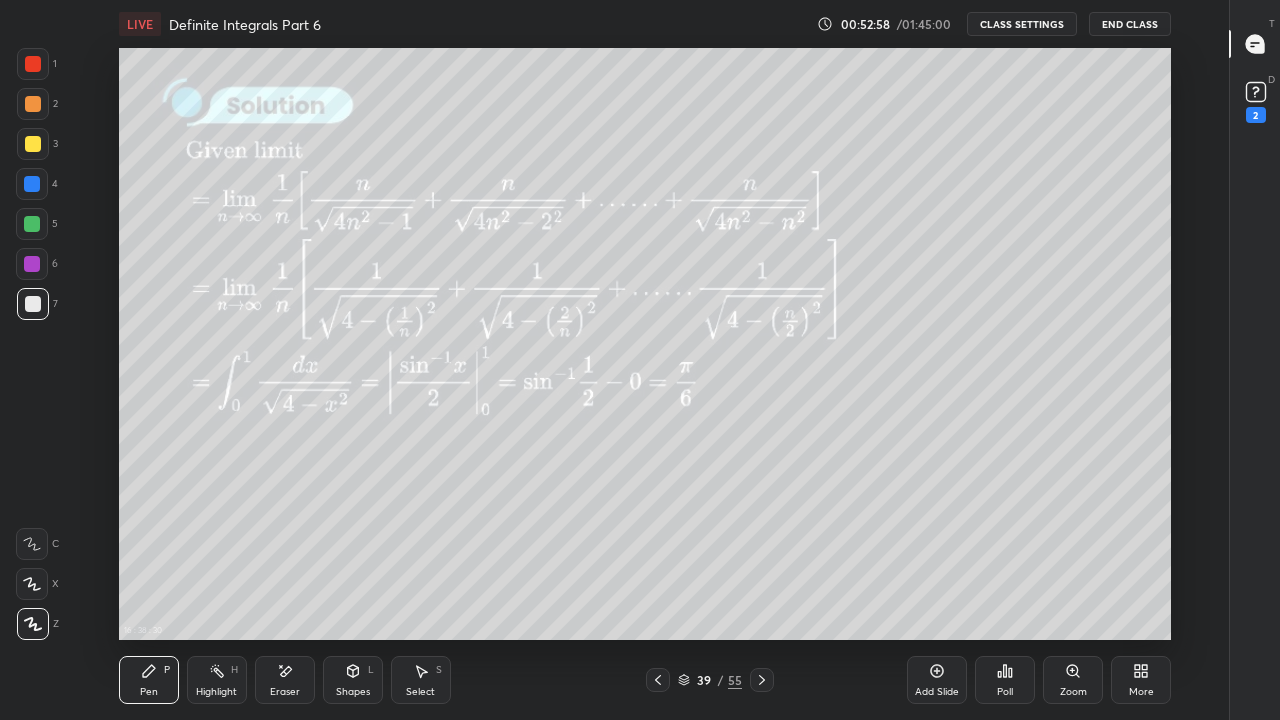 click at bounding box center (762, 680) 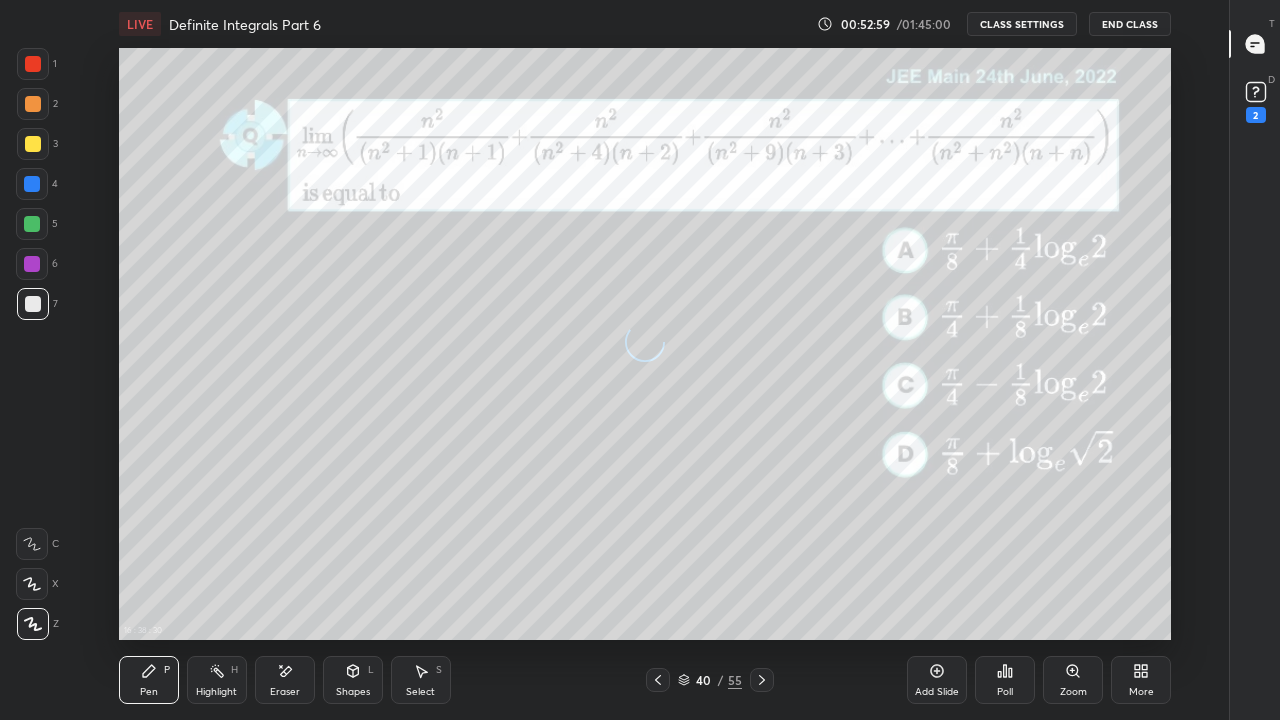 click at bounding box center [762, 680] 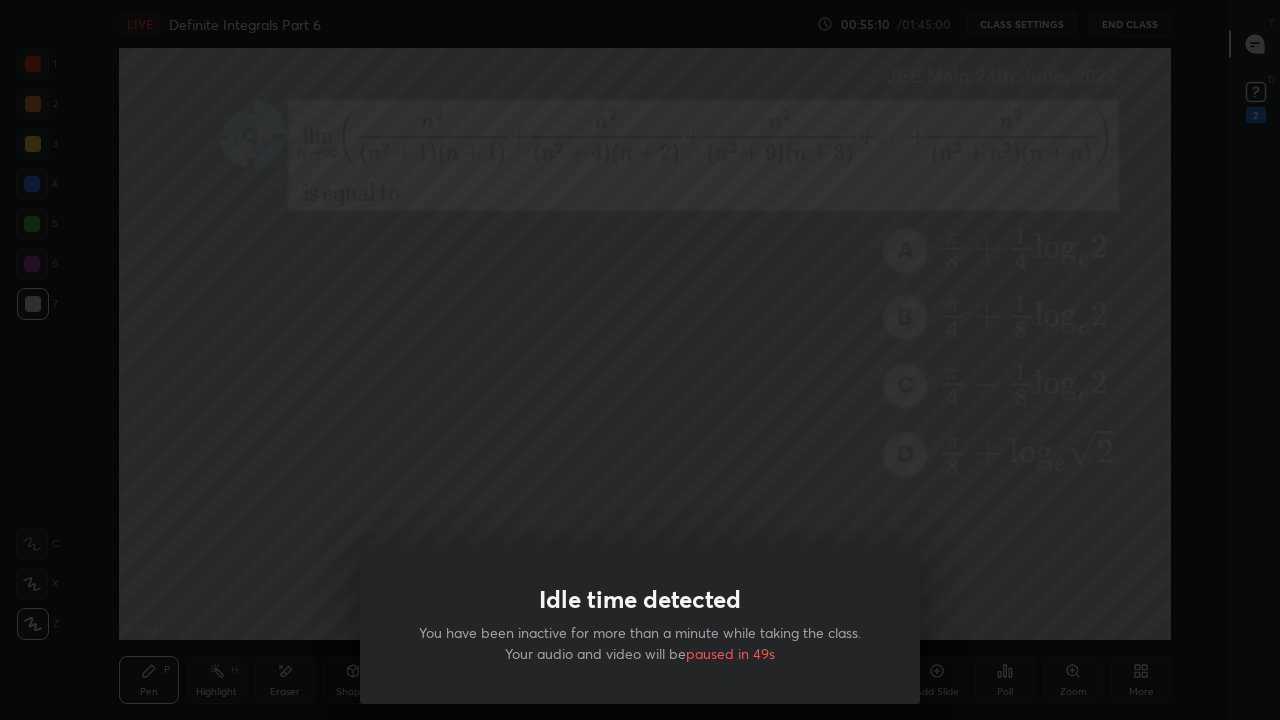click on "Idle time detected You have been inactive for more than a minute while taking the class. Your audio and video will be  paused in 49s" at bounding box center [640, 360] 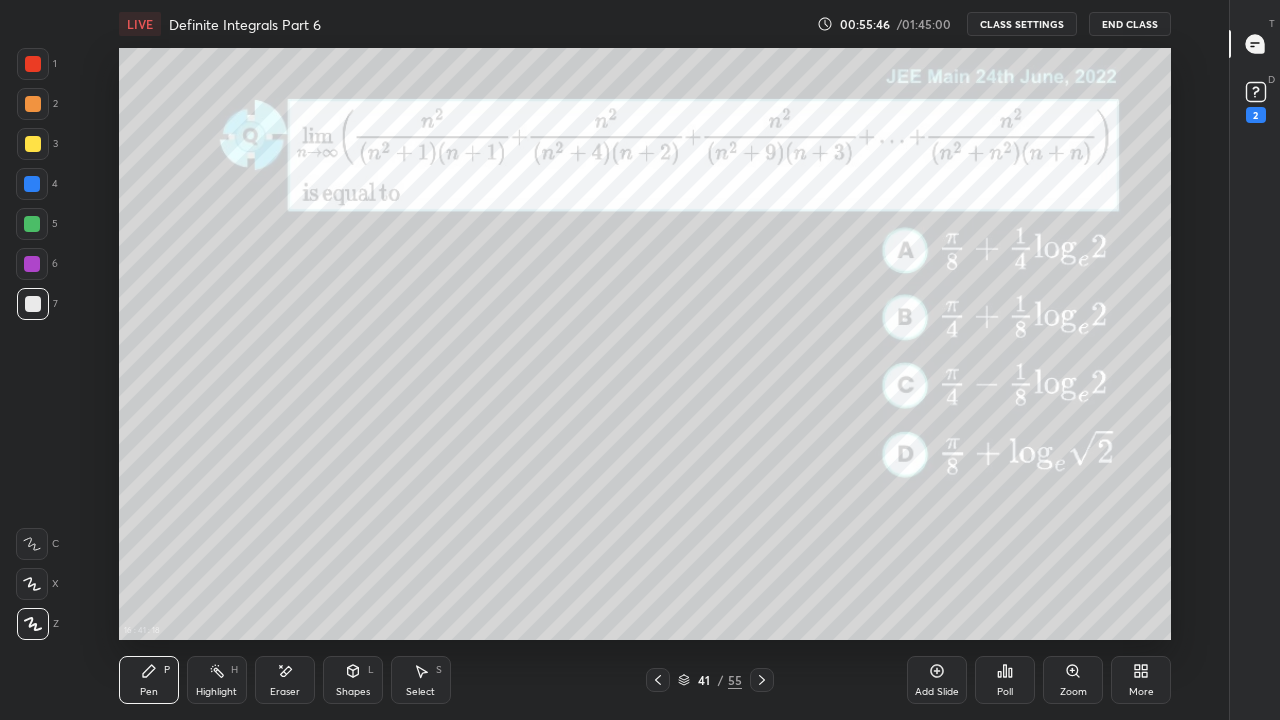 click on "CLASS SETTINGS" at bounding box center [1022, 24] 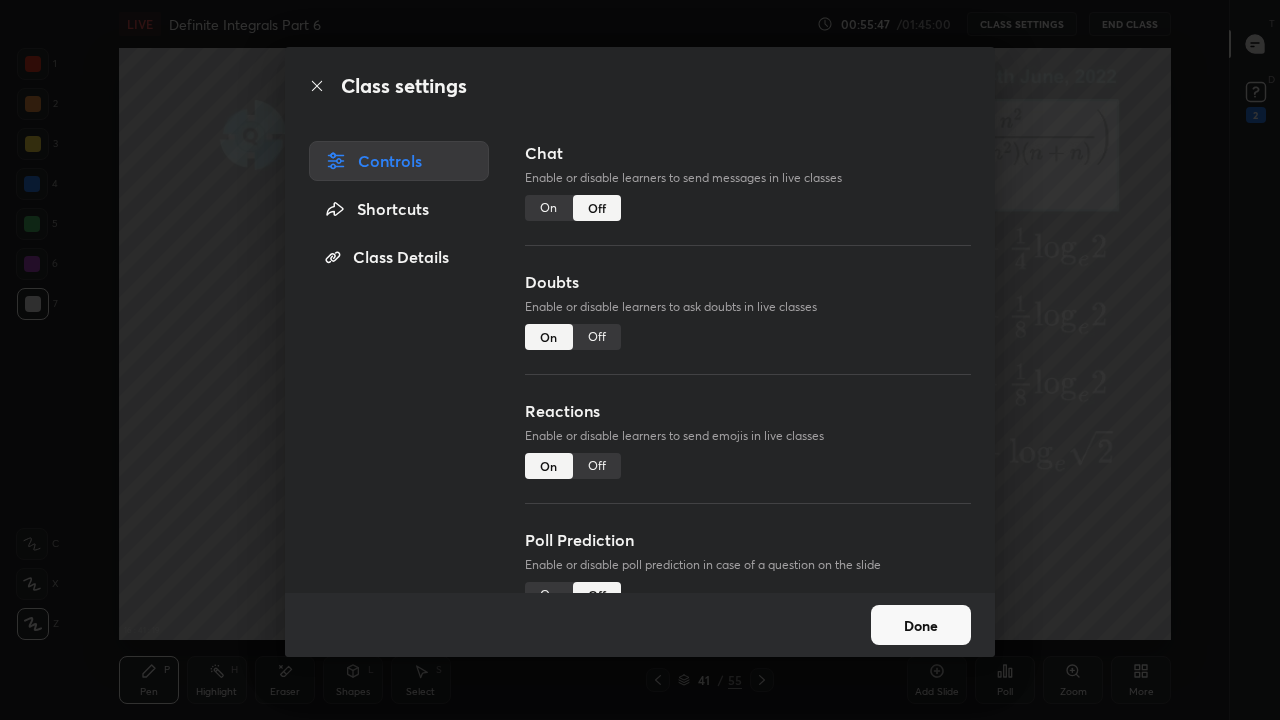 click on "On" at bounding box center (549, 208) 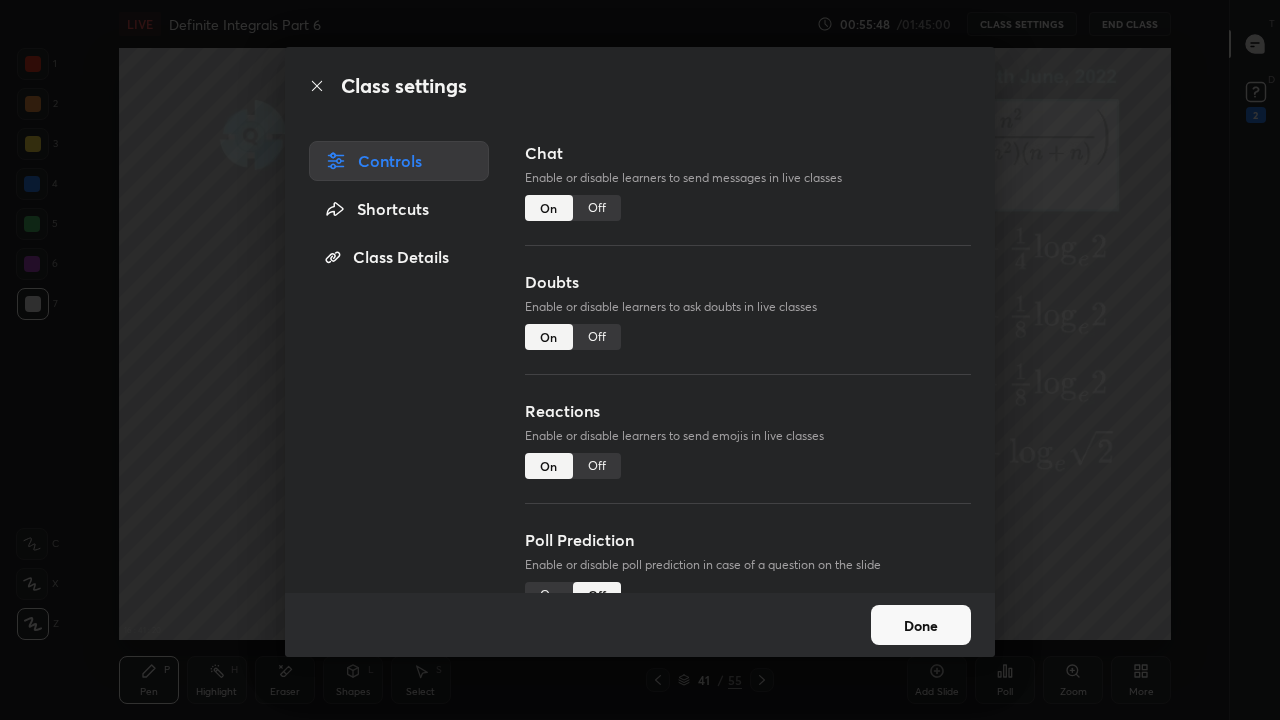 click on "Done" at bounding box center [921, 625] 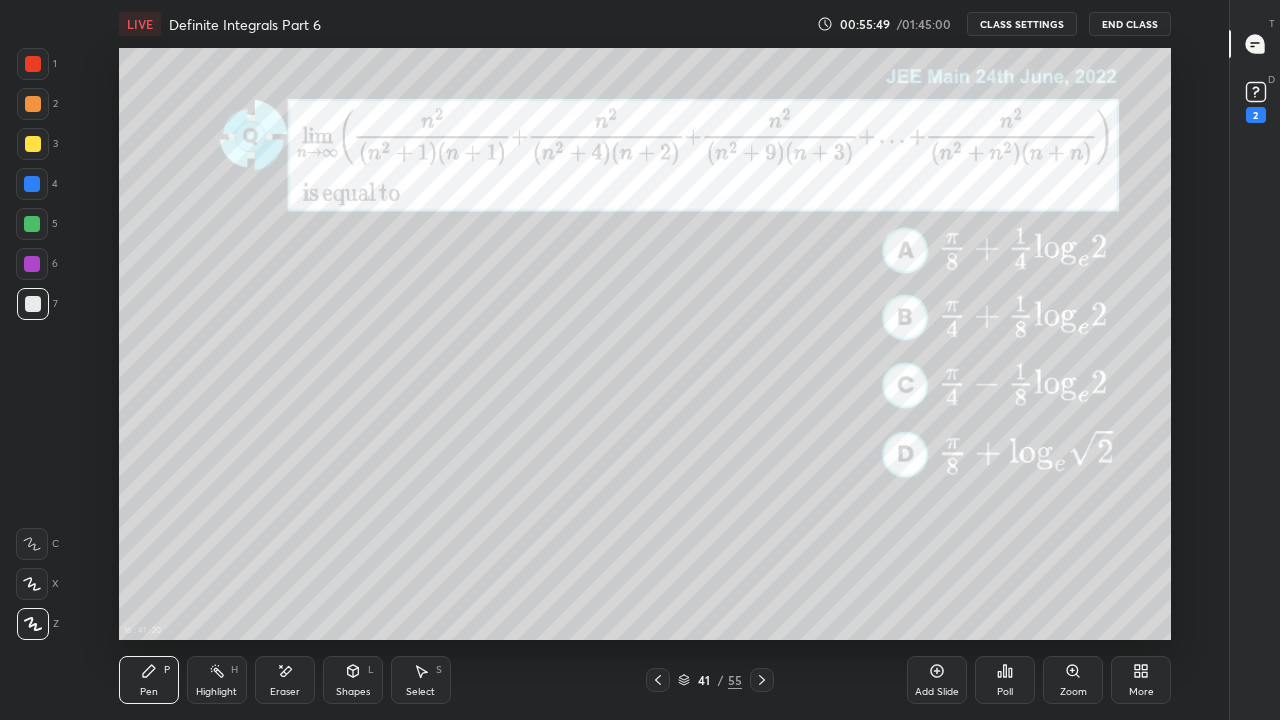 click 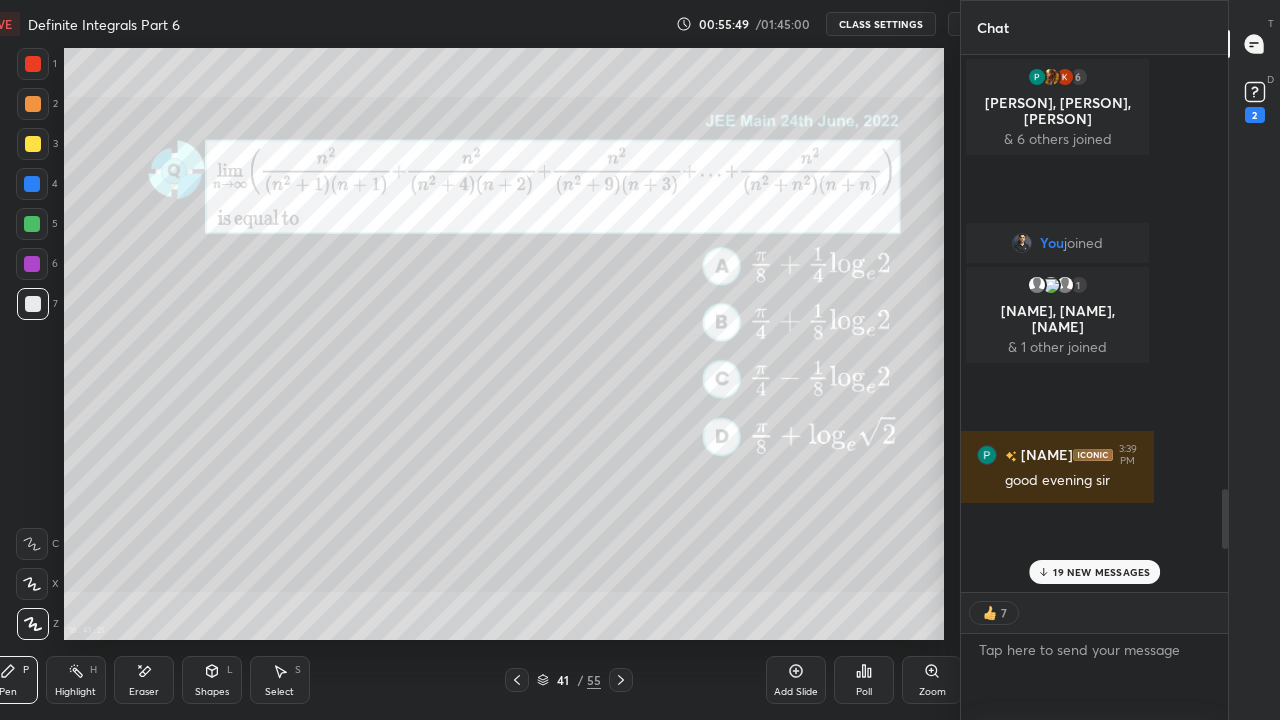 scroll, scrollTop: 592, scrollLeft: 1108, axis: both 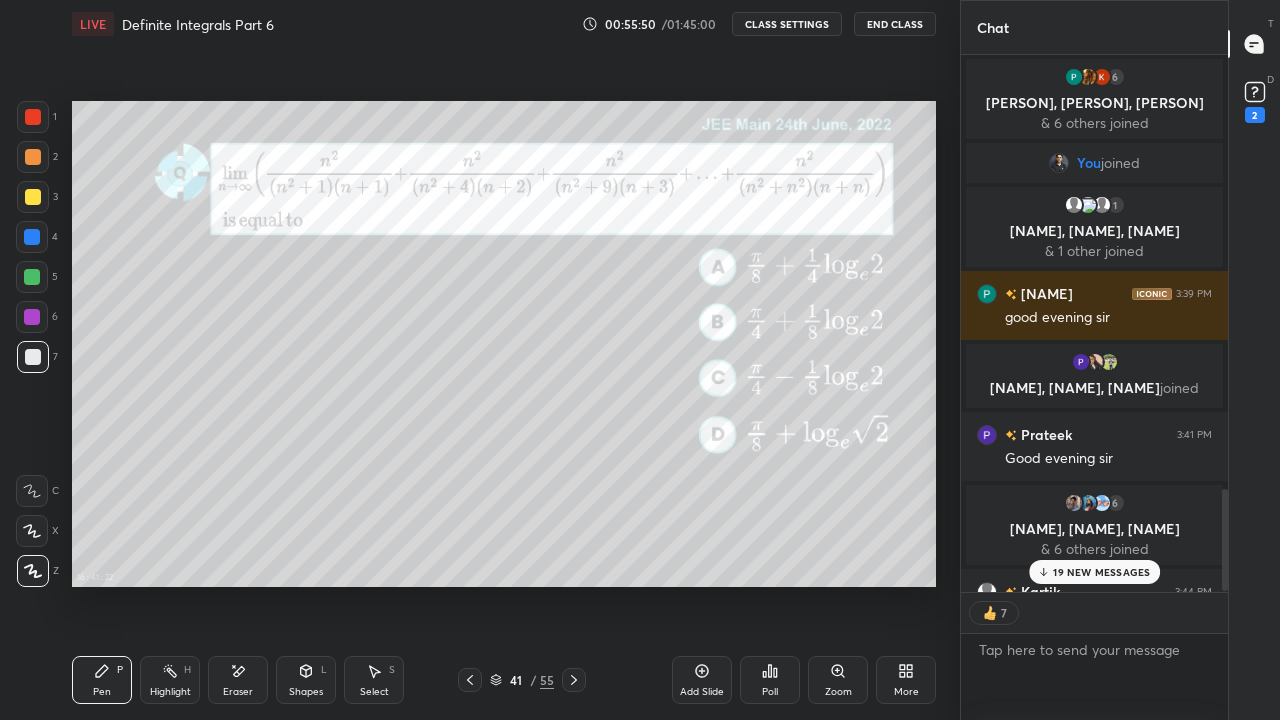 click on "19 NEW MESSAGES" at bounding box center [1101, 572] 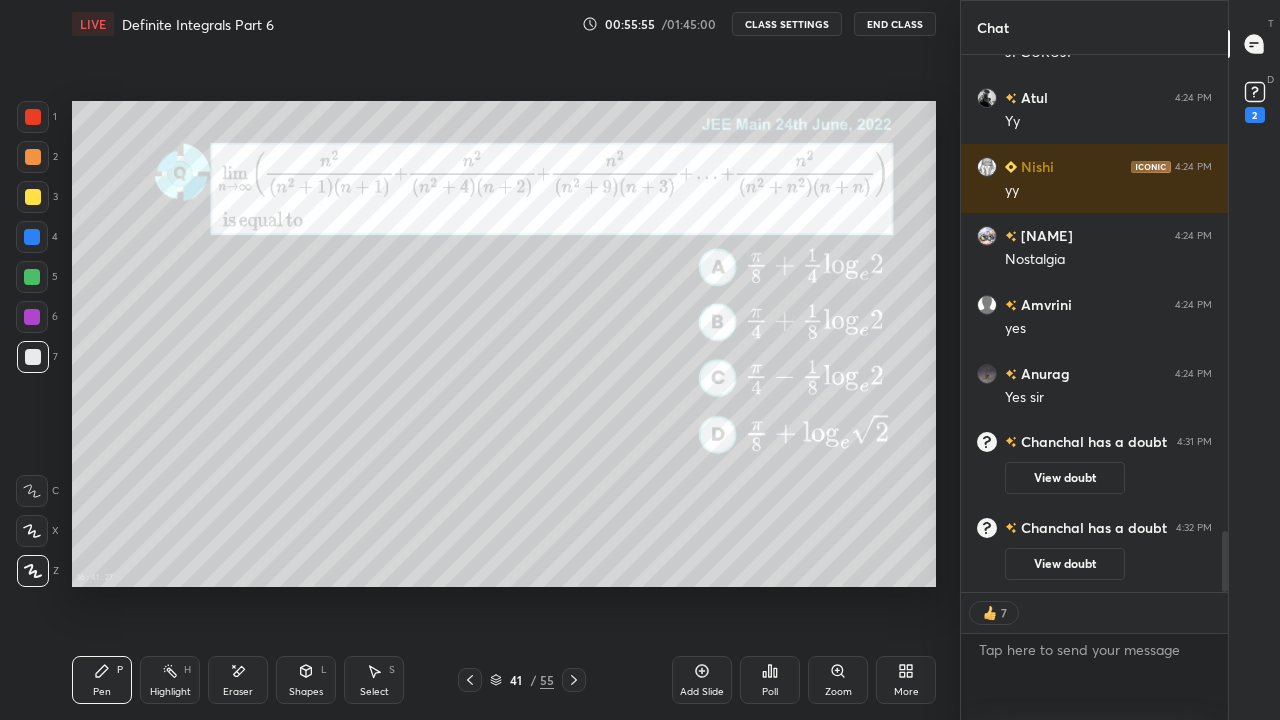 scroll, scrollTop: 7, scrollLeft: 7, axis: both 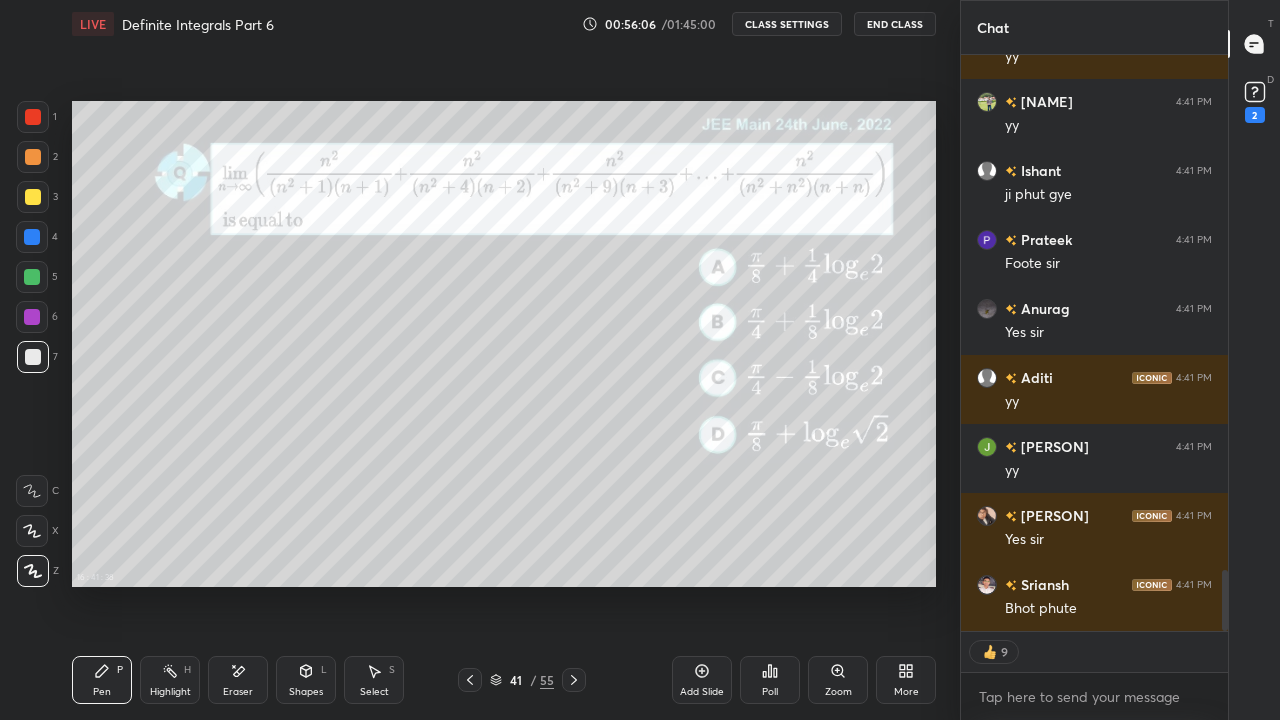 click 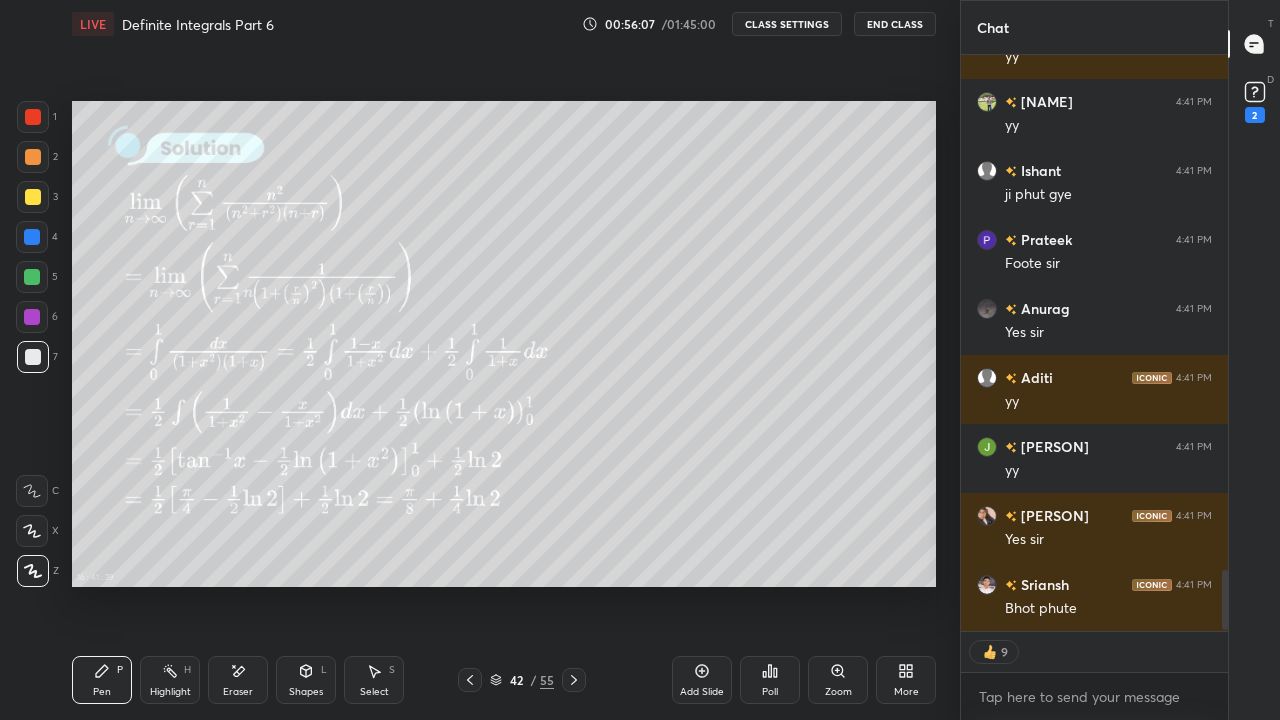 scroll, scrollTop: 4943, scrollLeft: 0, axis: vertical 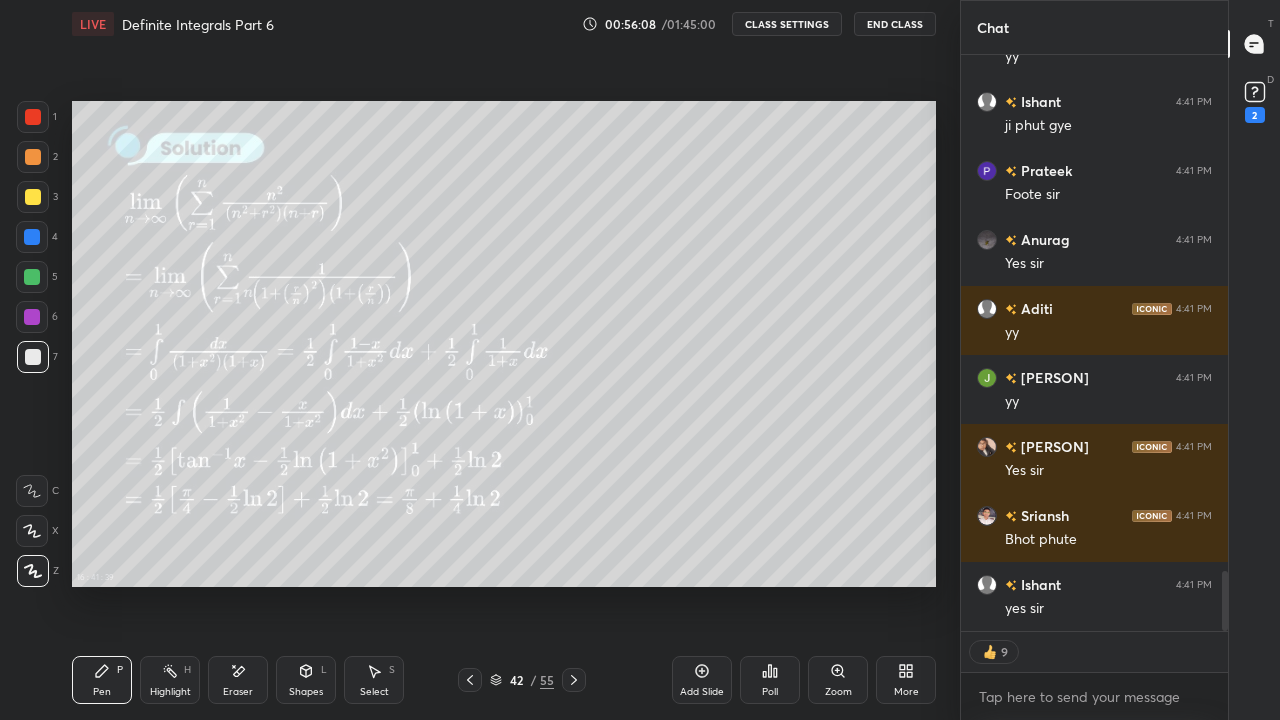 type on "x" 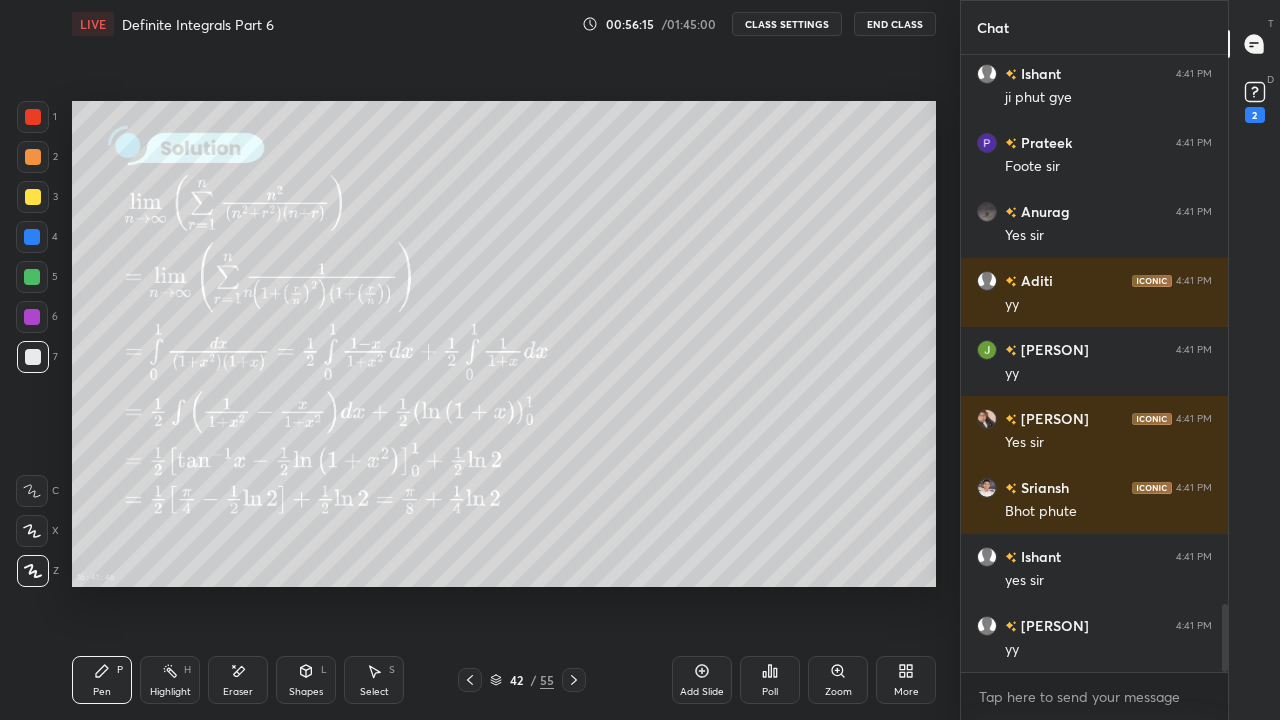 scroll, scrollTop: 5040, scrollLeft: 0, axis: vertical 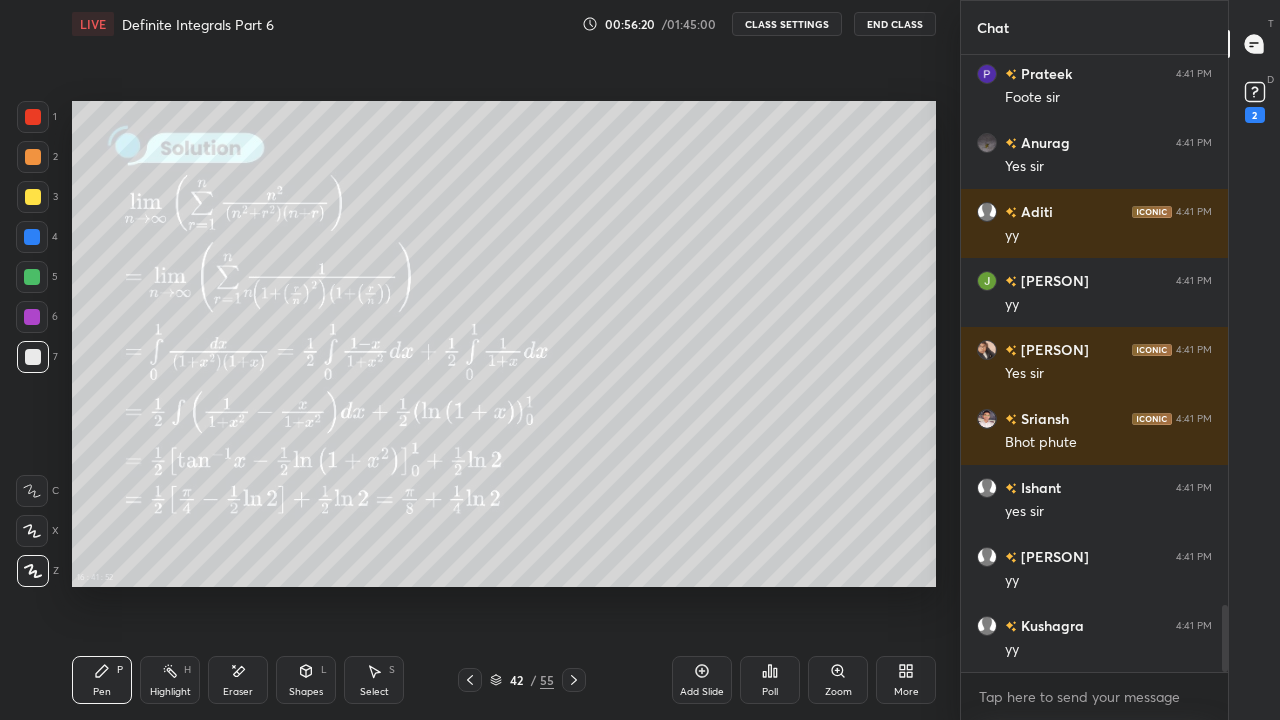 click on "CLASS SETTINGS" at bounding box center (787, 24) 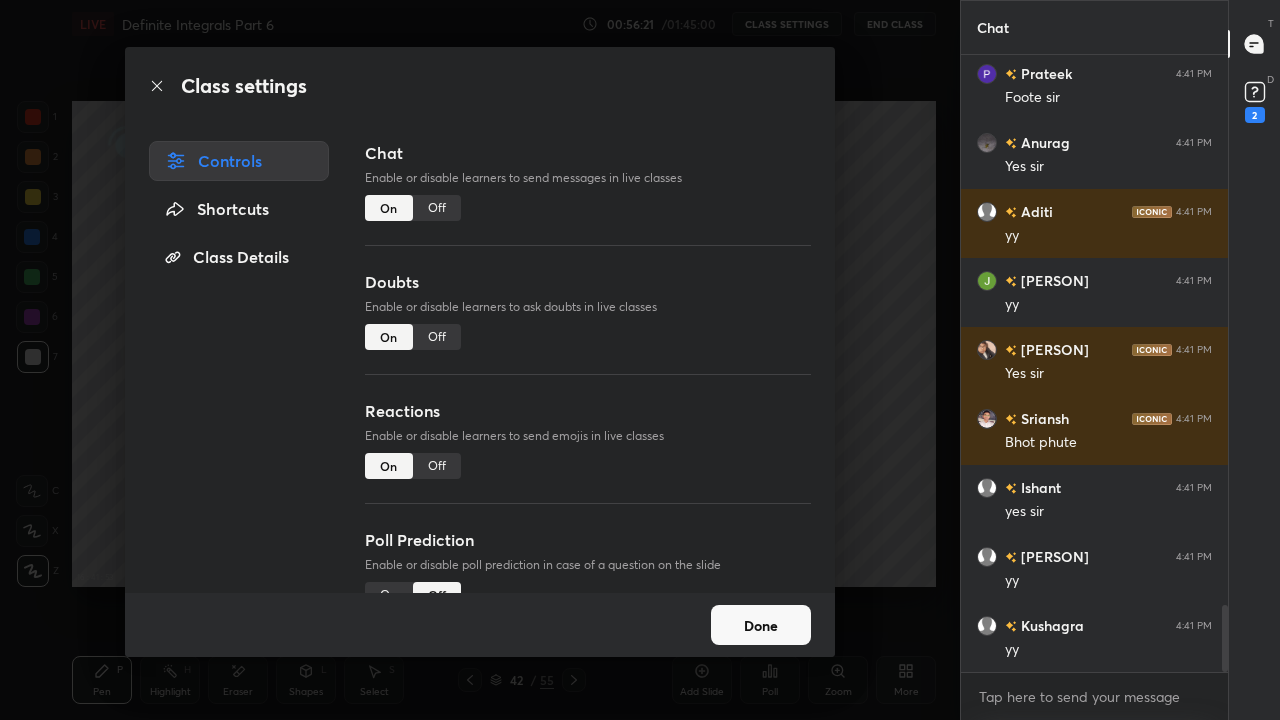 click on "Off" at bounding box center (437, 208) 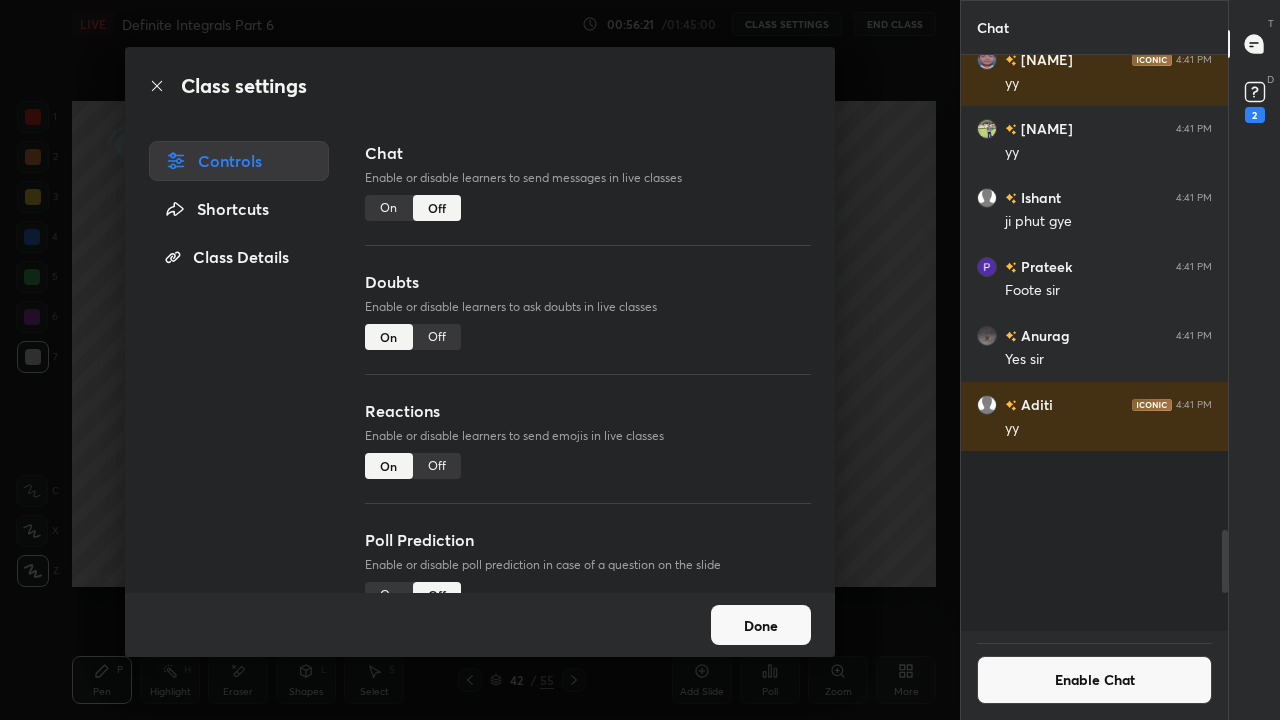 scroll, scrollTop: 4121, scrollLeft: 0, axis: vertical 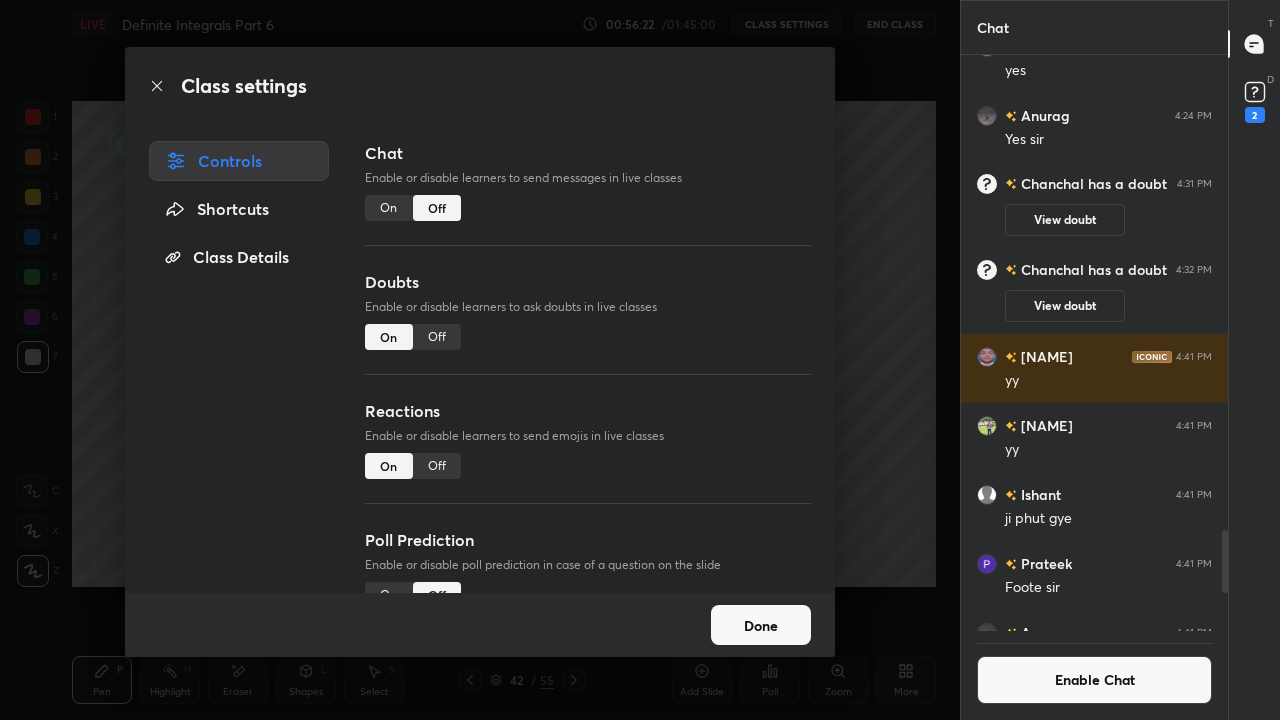 click on "Done" at bounding box center (761, 625) 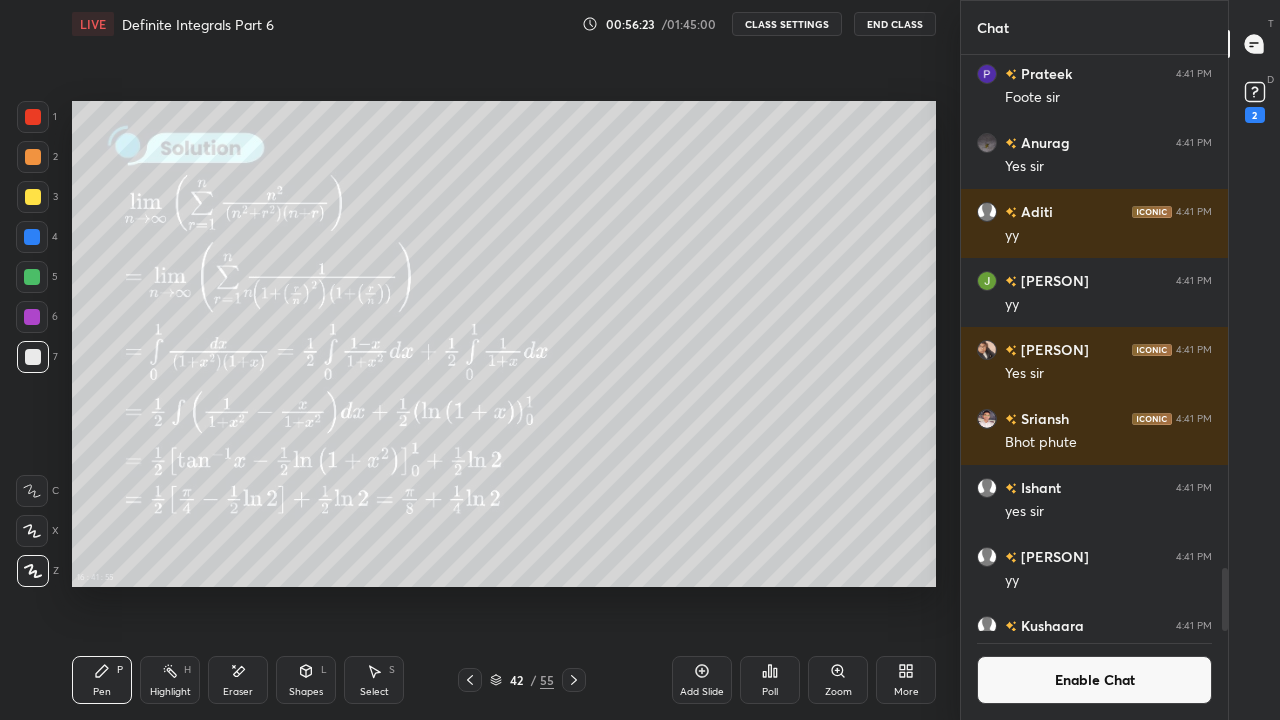 scroll, scrollTop: 4652, scrollLeft: 0, axis: vertical 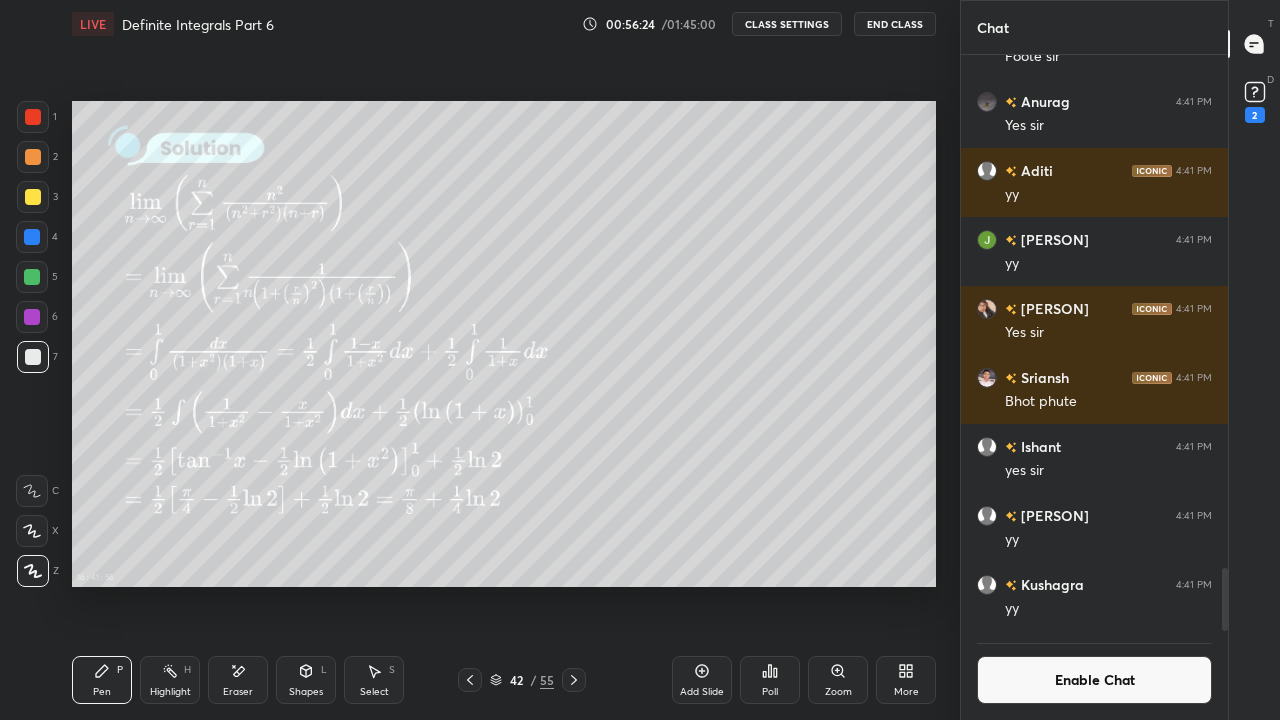 click on "More" at bounding box center (906, 680) 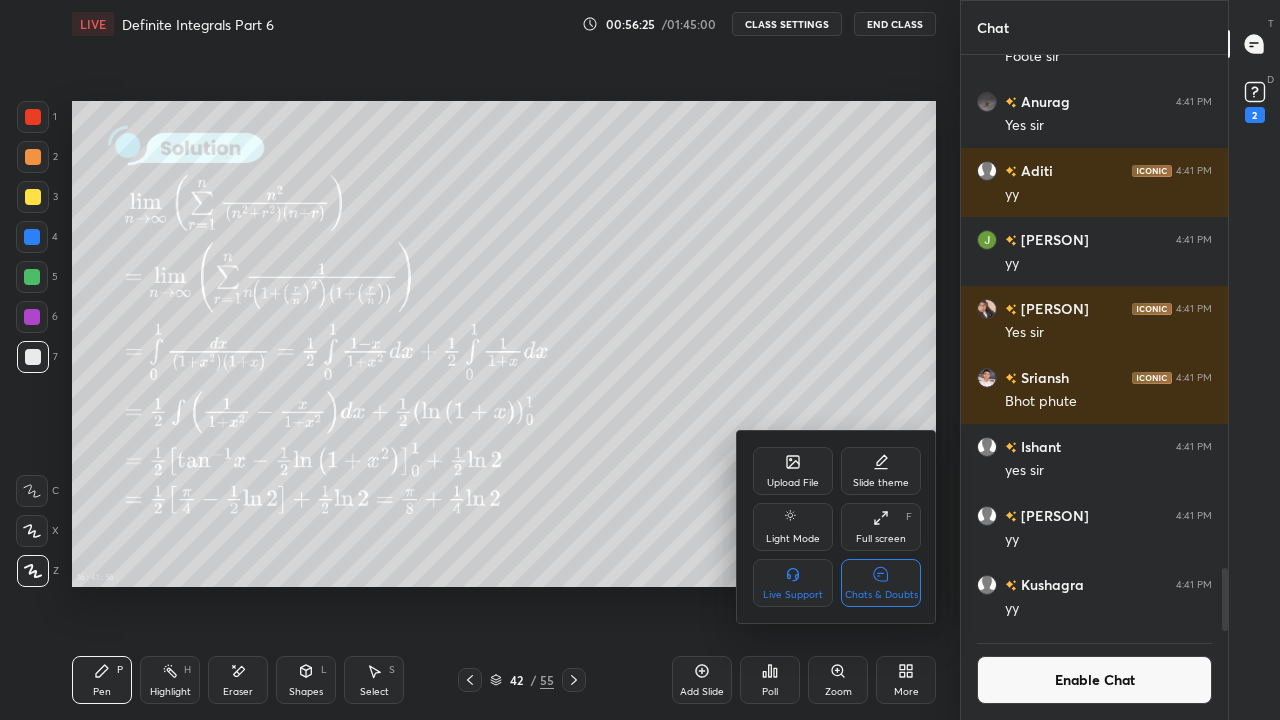 click 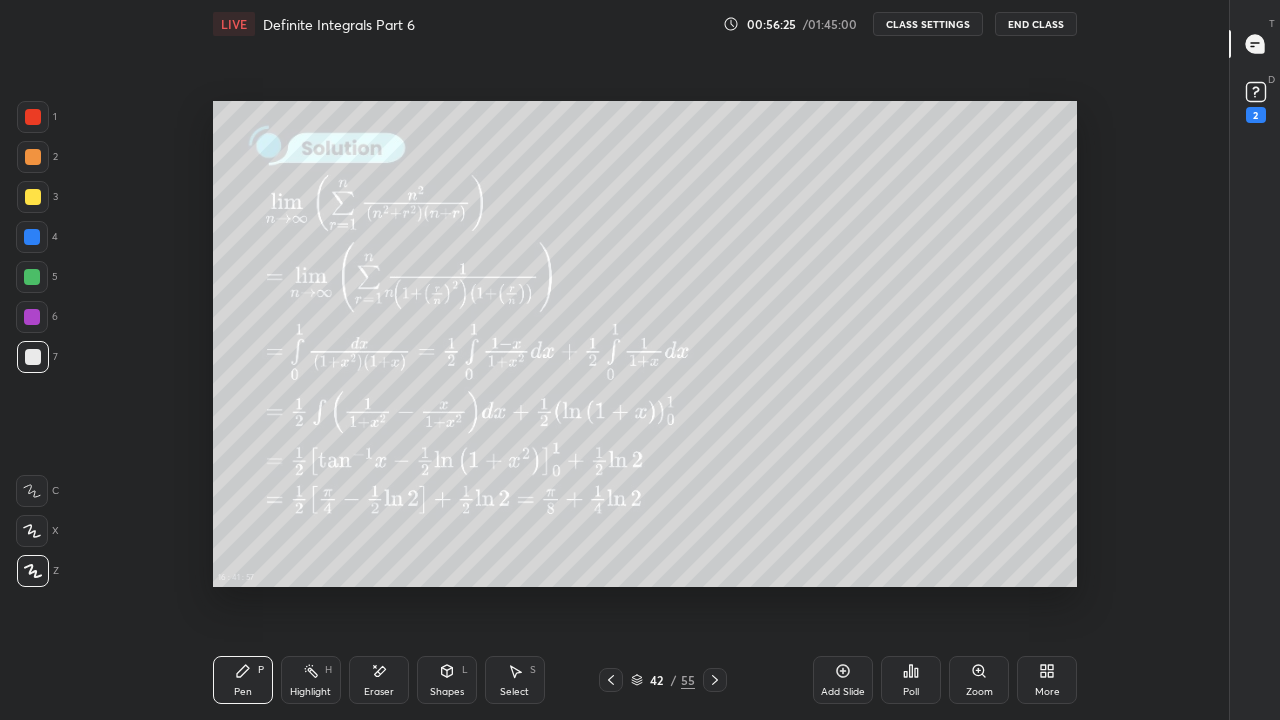 scroll, scrollTop: 7, scrollLeft: 7, axis: both 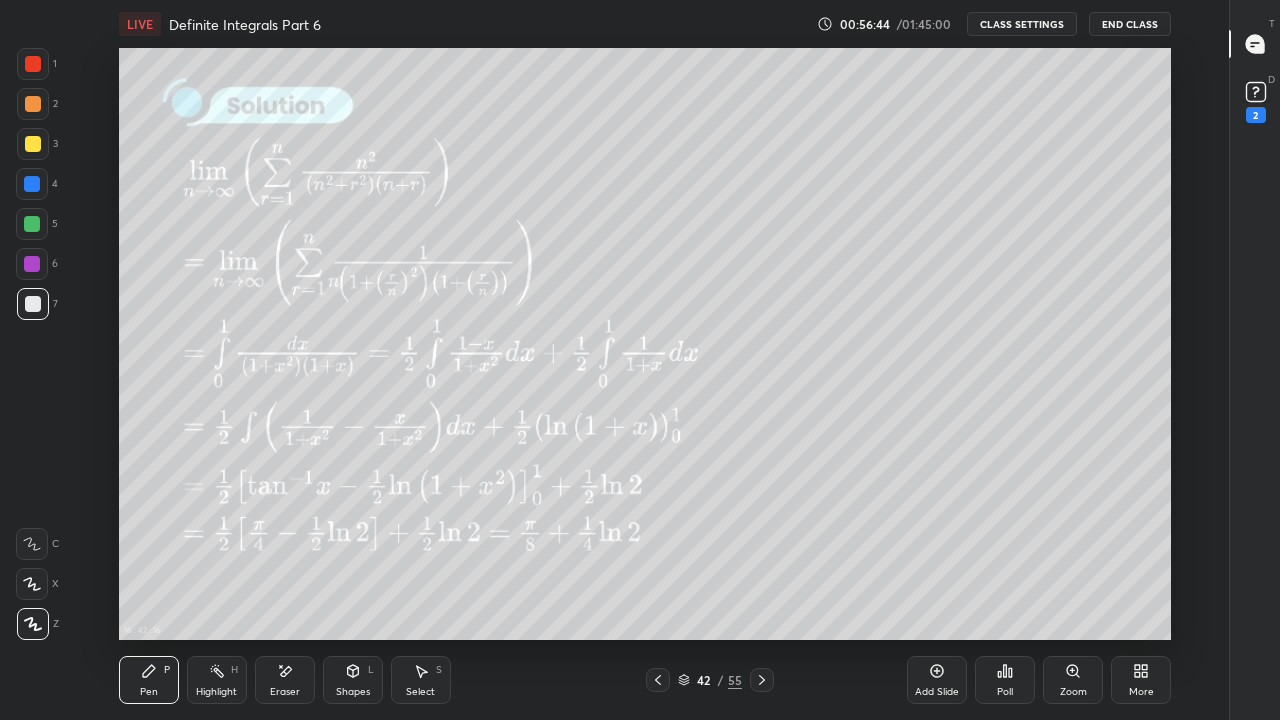 click 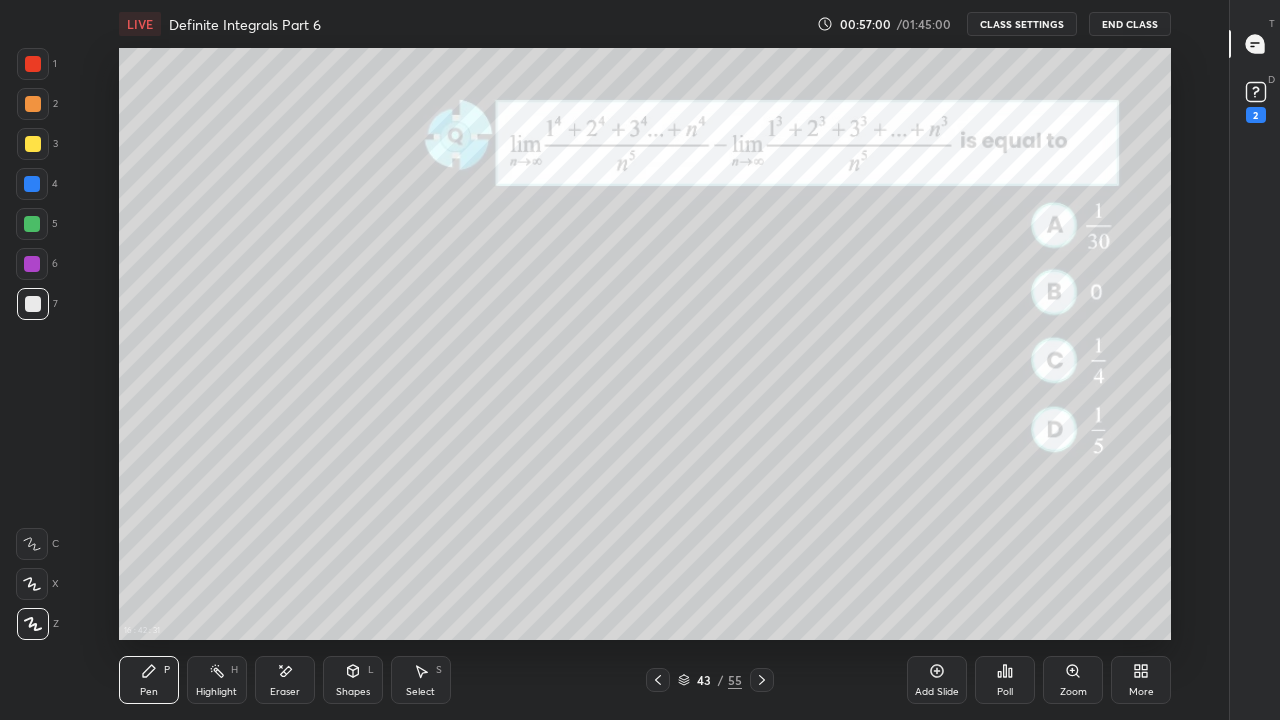 click at bounding box center (33, 144) 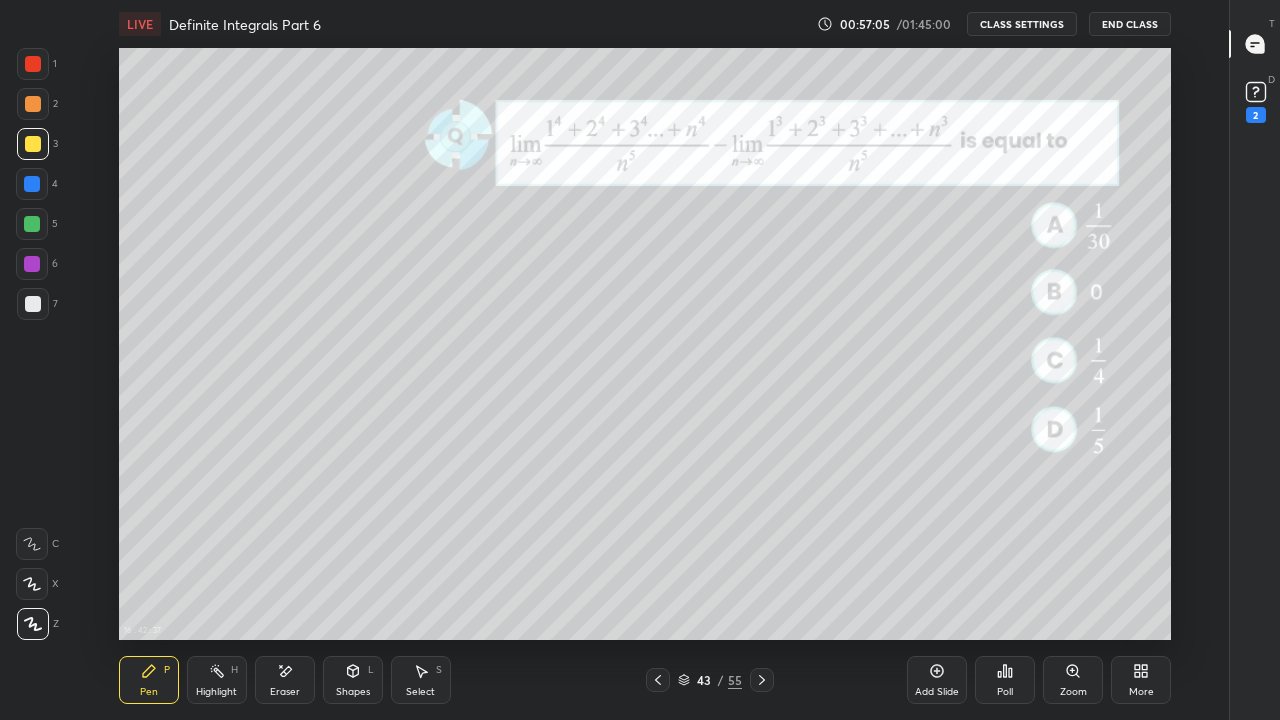 click on "Eraser" at bounding box center [285, 680] 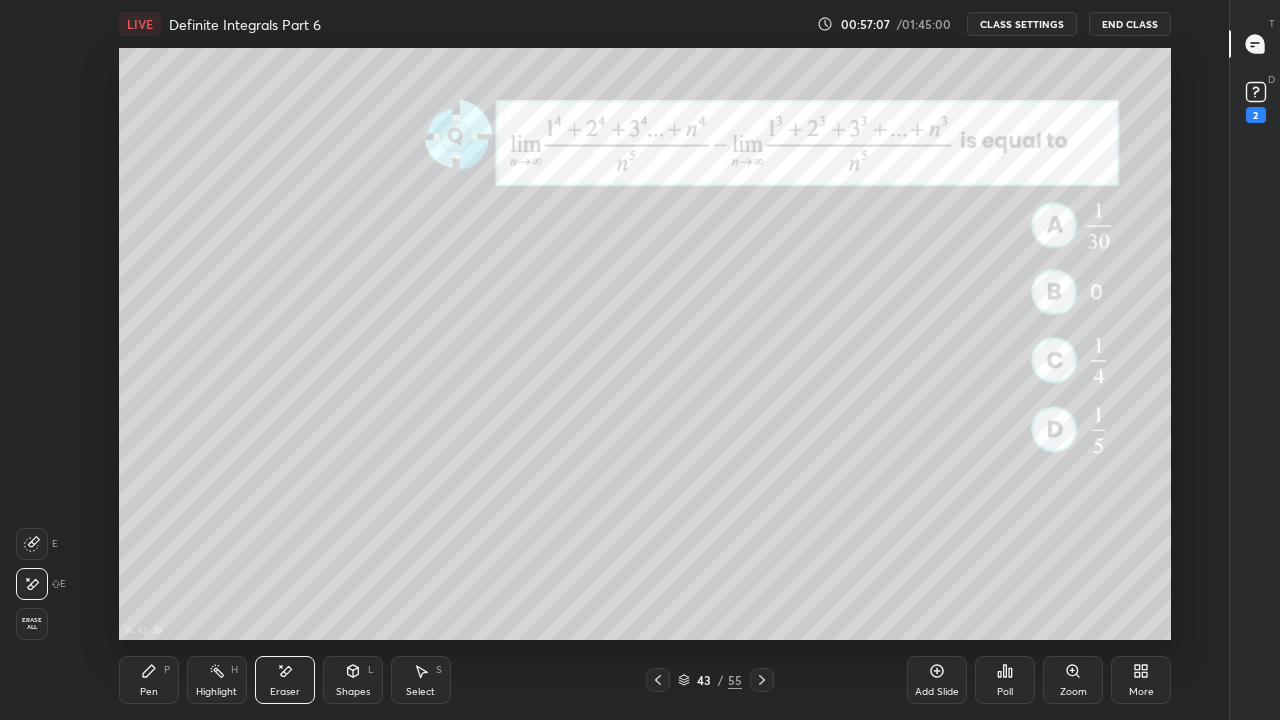 click 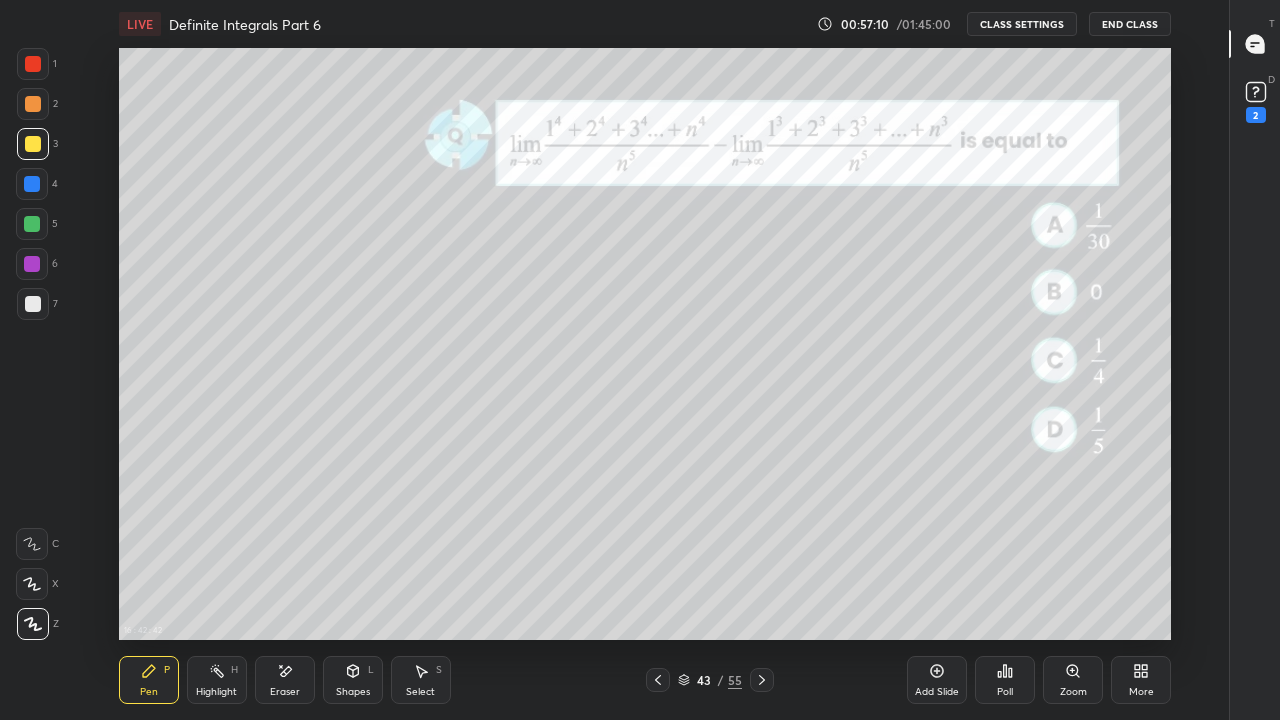 click on "Eraser" at bounding box center (285, 680) 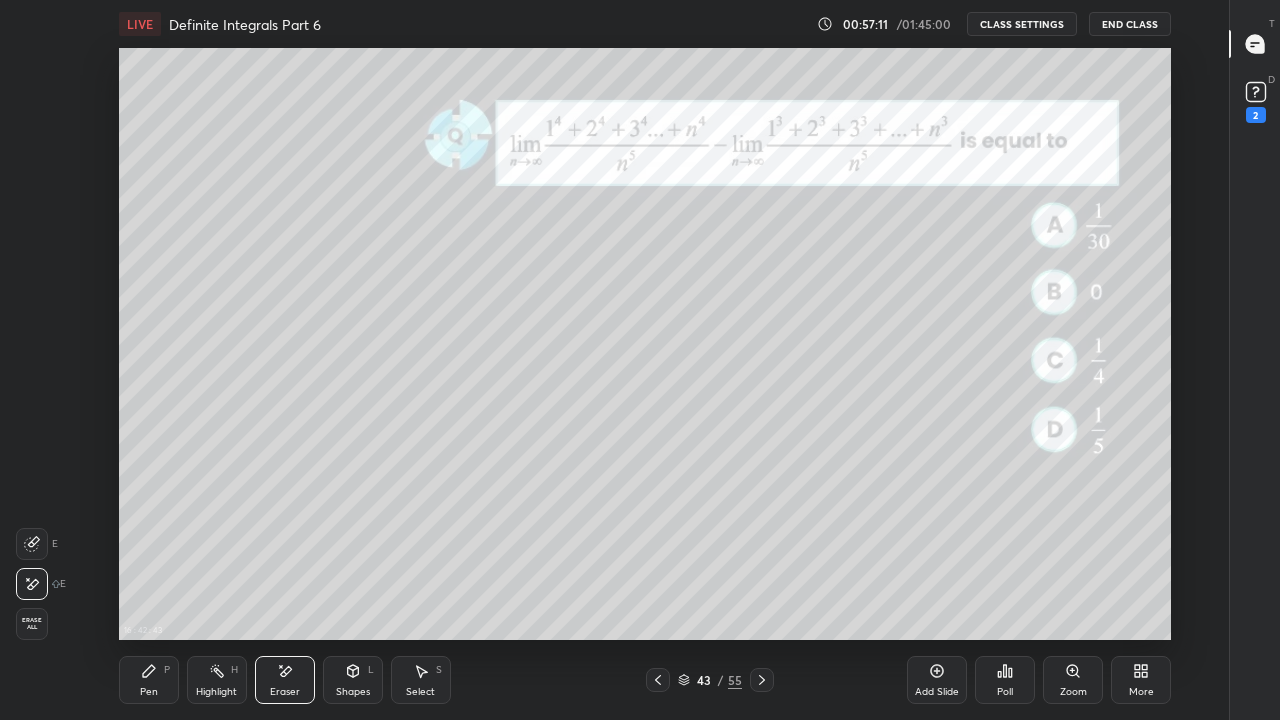 click on "Pen P" at bounding box center (149, 680) 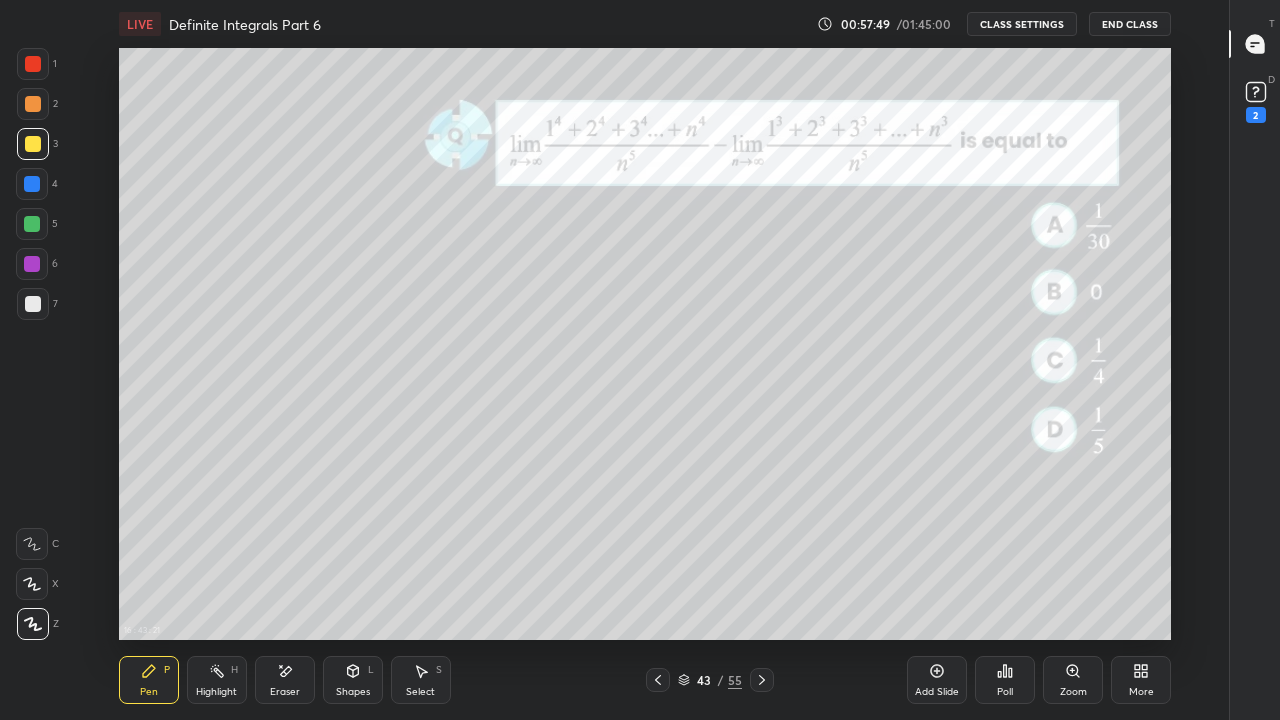 click at bounding box center (33, 64) 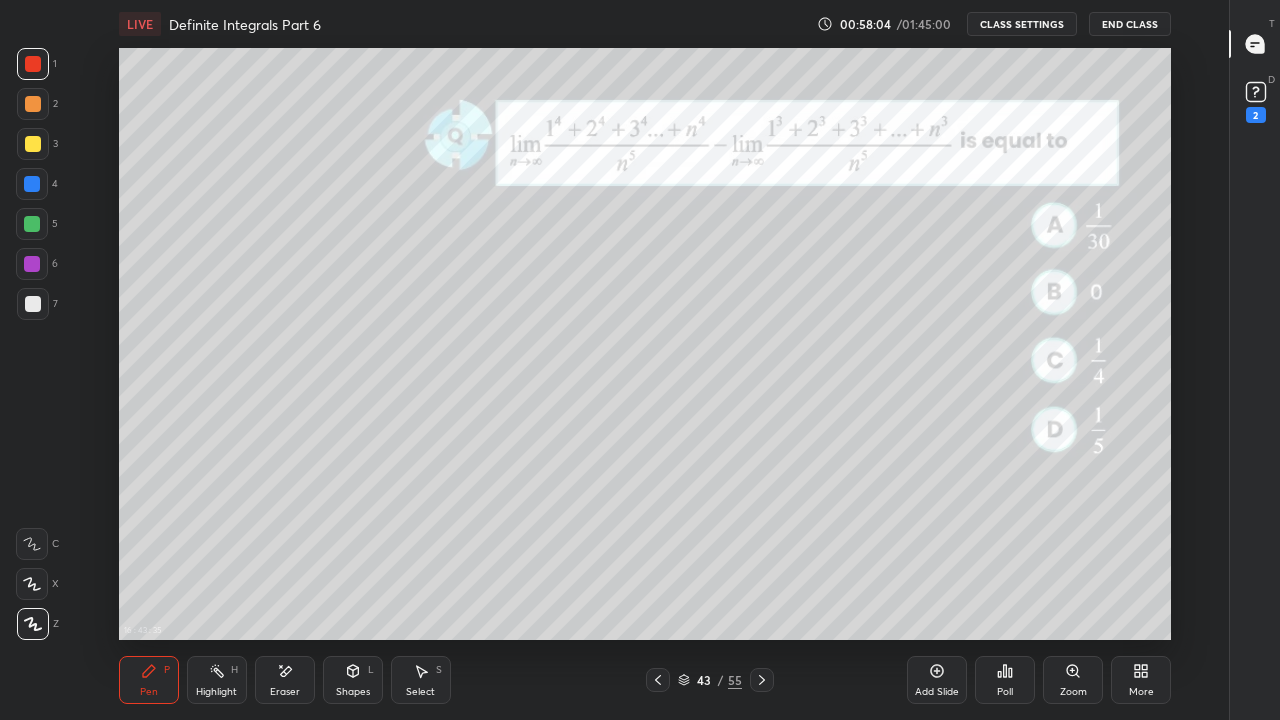 click on "Eraser" at bounding box center (285, 692) 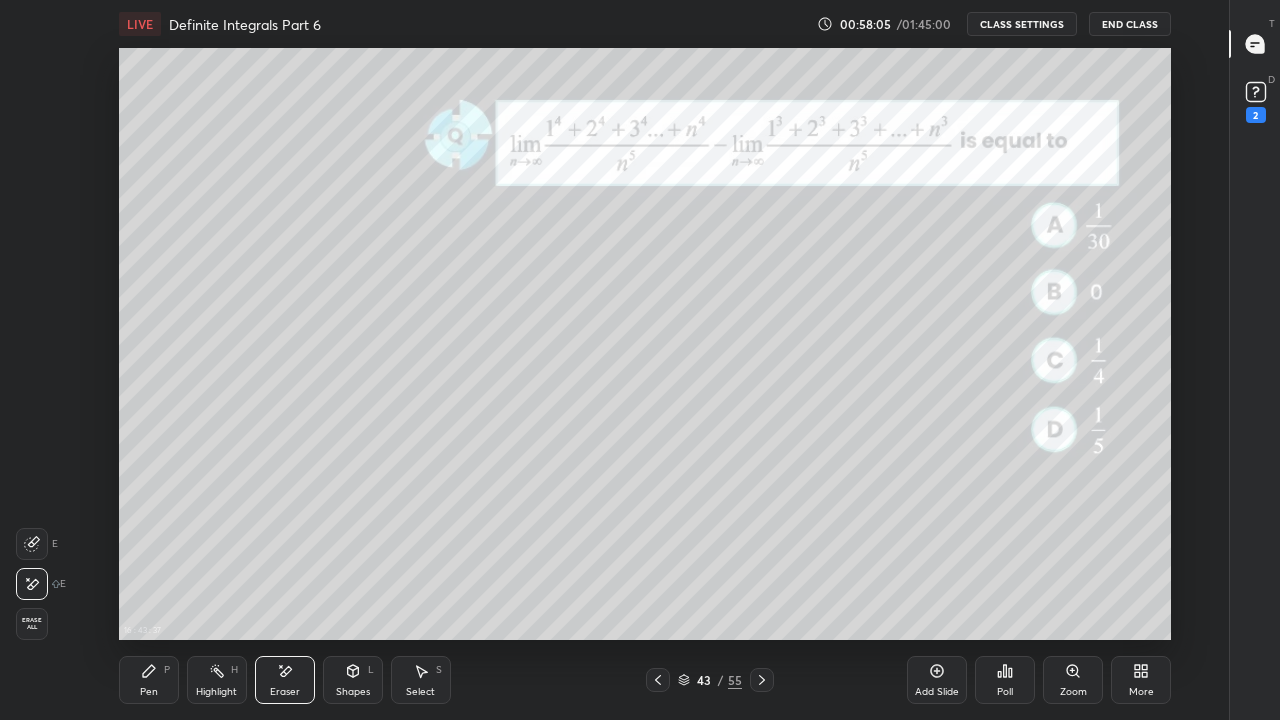 click on "Pen P" at bounding box center [149, 680] 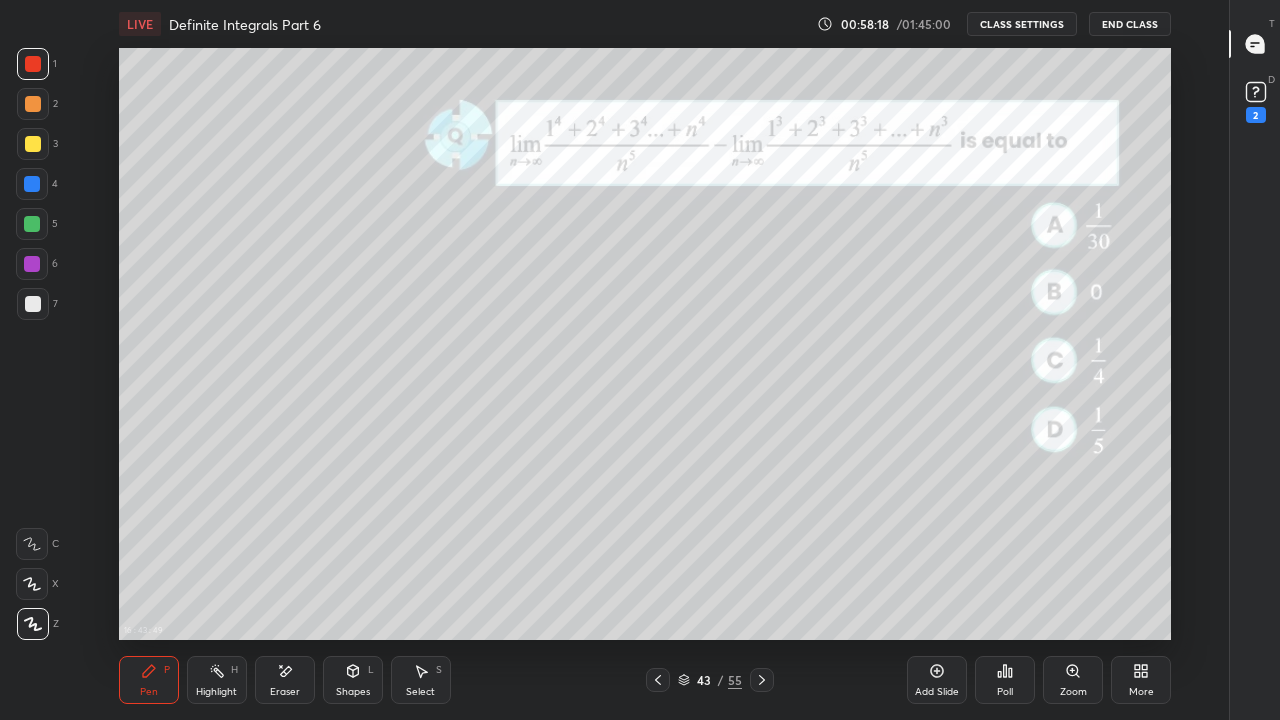 click at bounding box center (33, 144) 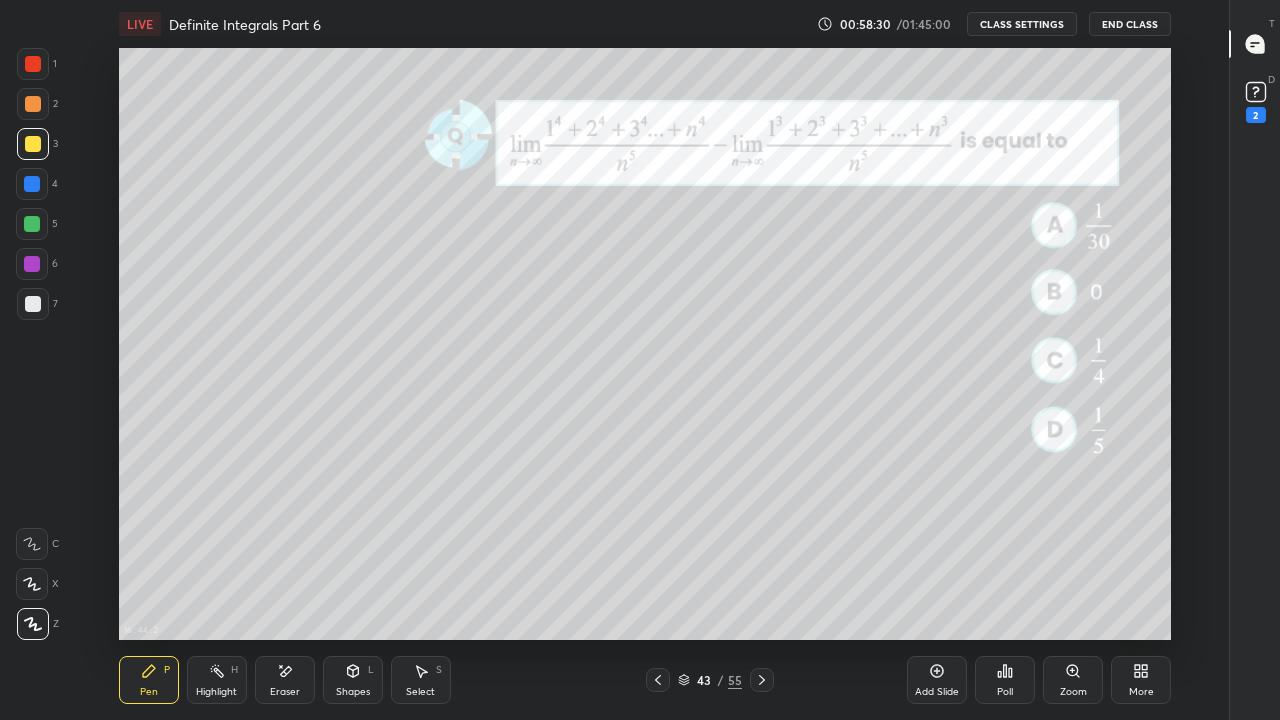 click at bounding box center [33, 64] 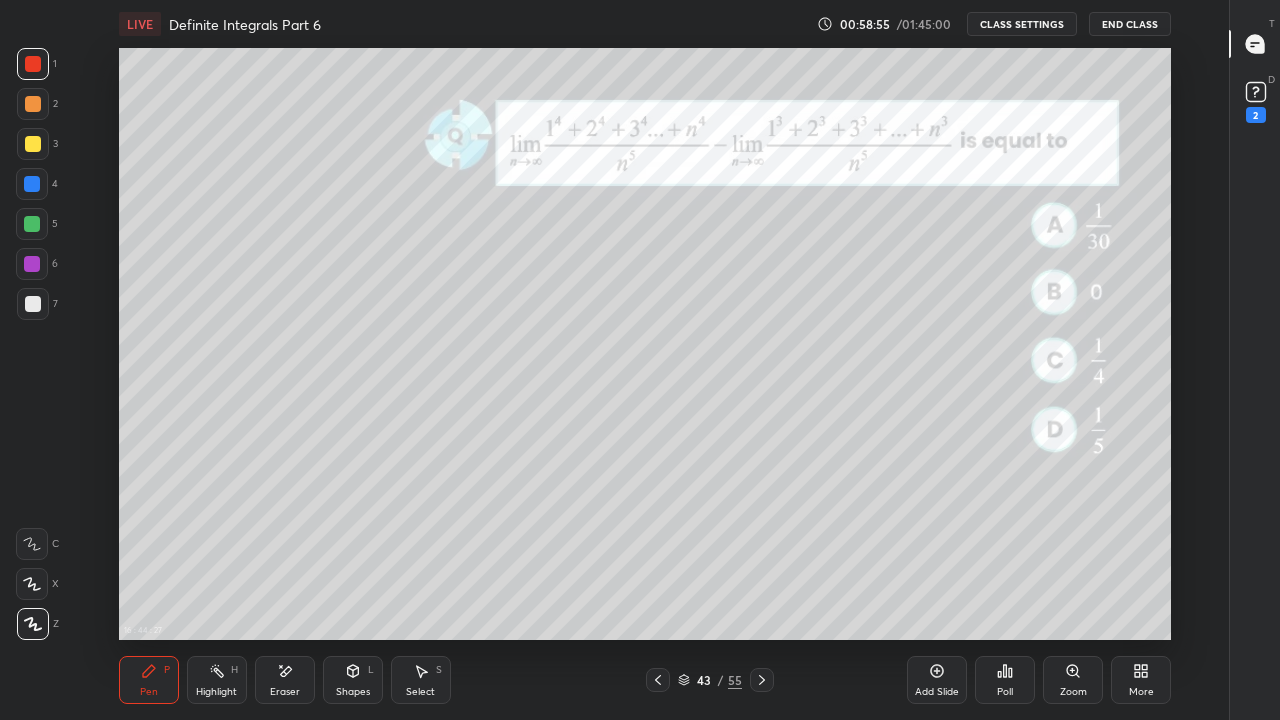 click at bounding box center [32, 184] 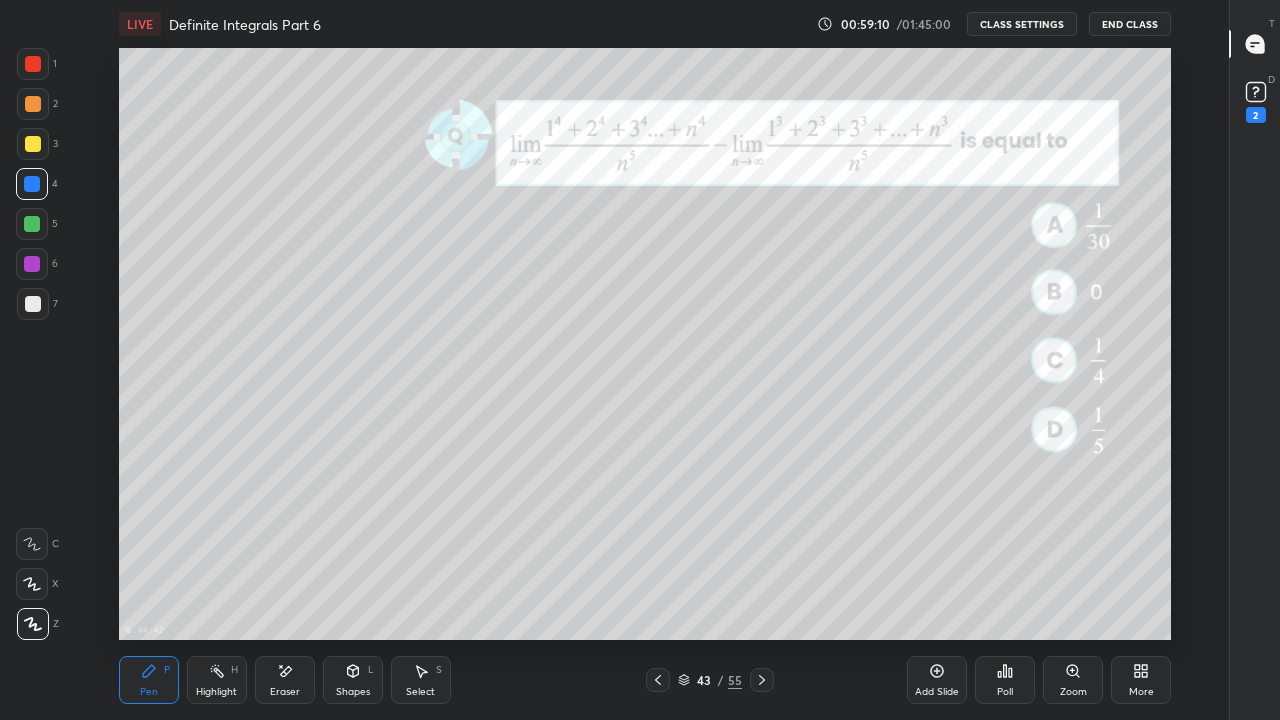click at bounding box center (33, 144) 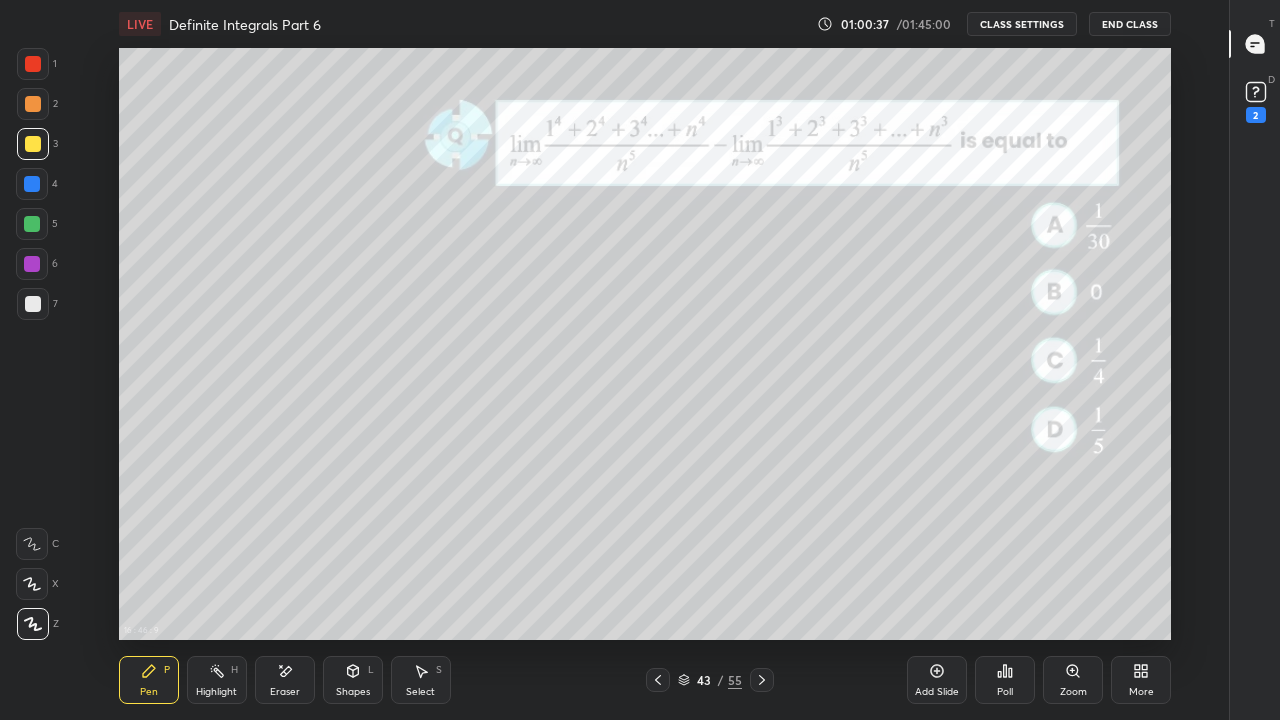 click at bounding box center (33, 304) 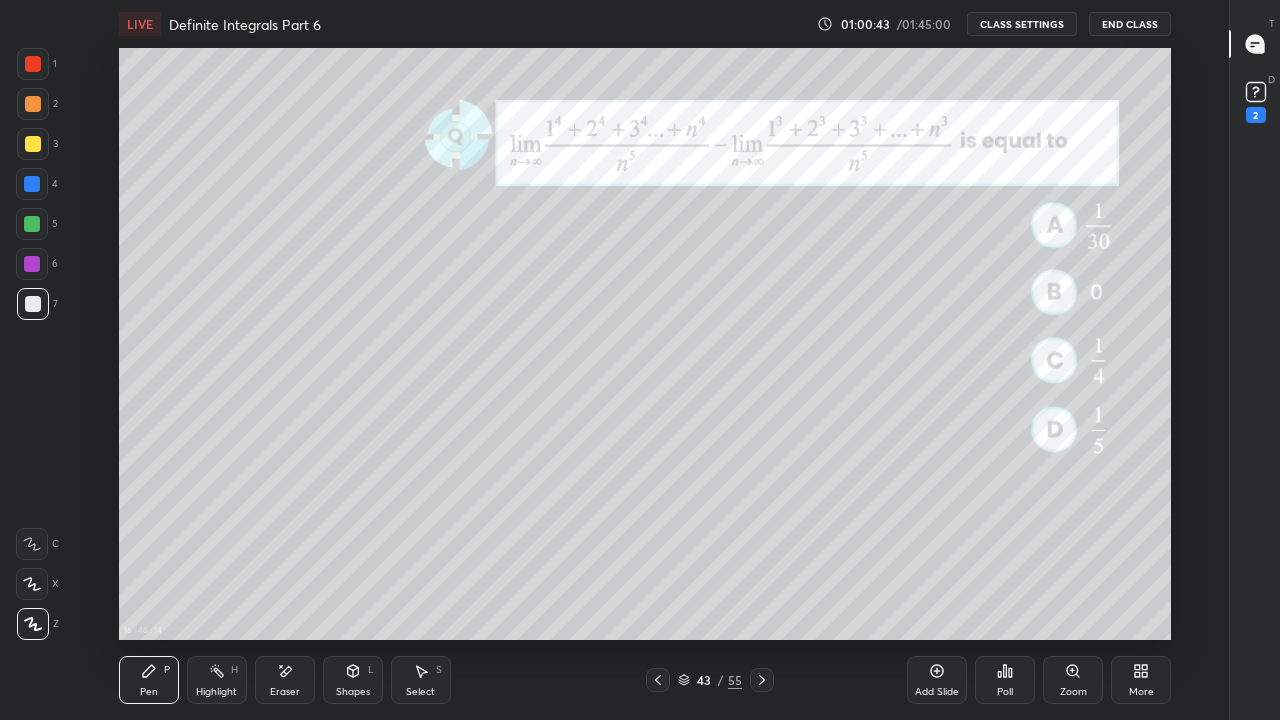 click at bounding box center [33, 64] 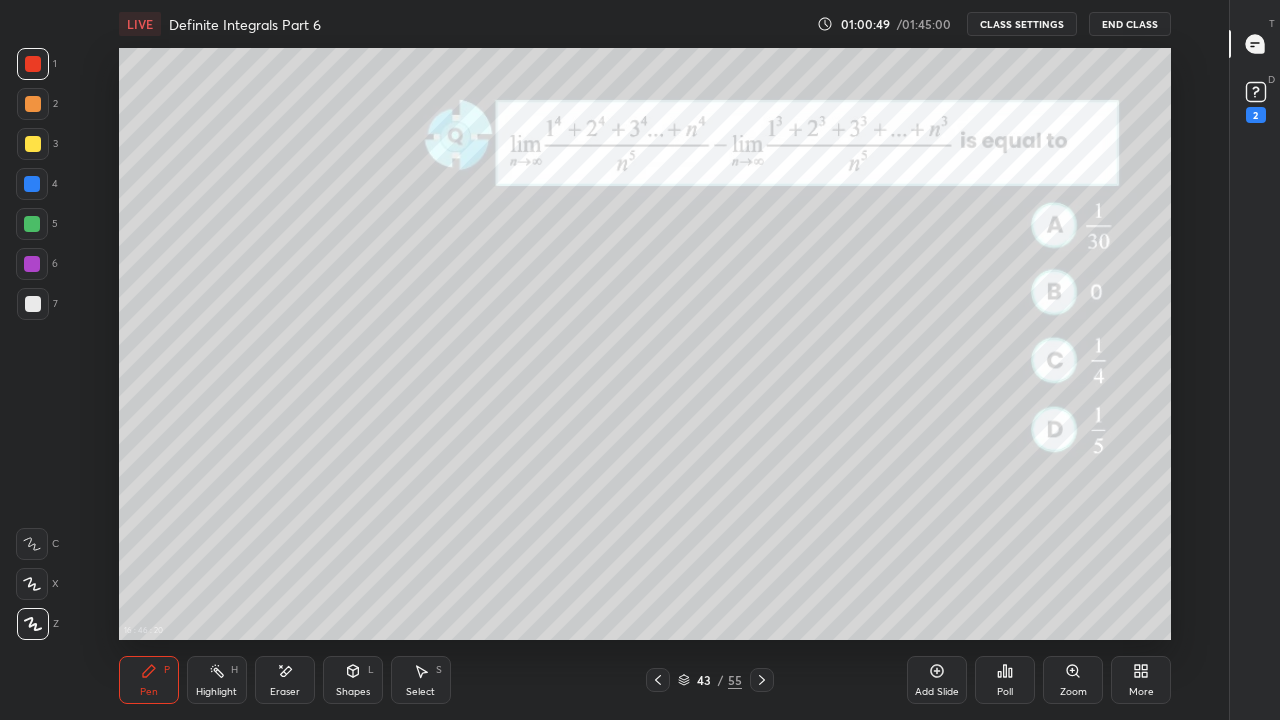 click at bounding box center (33, 304) 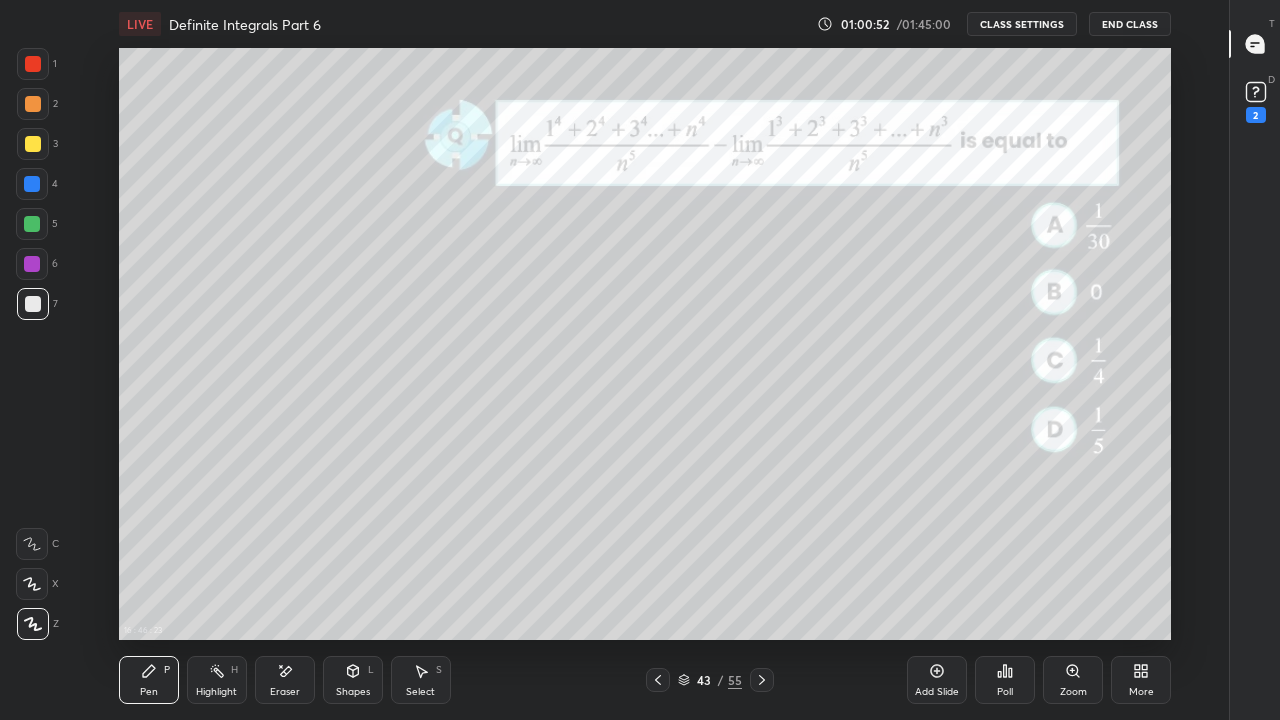 click 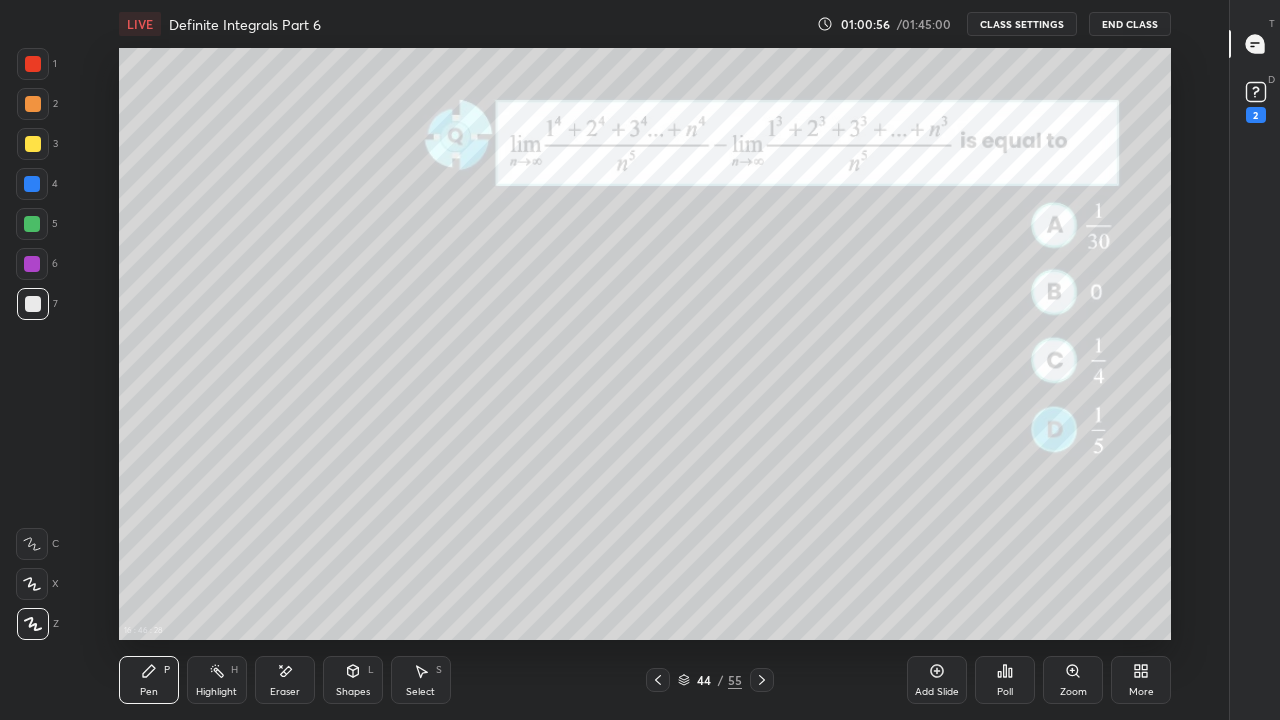 click at bounding box center [32, 184] 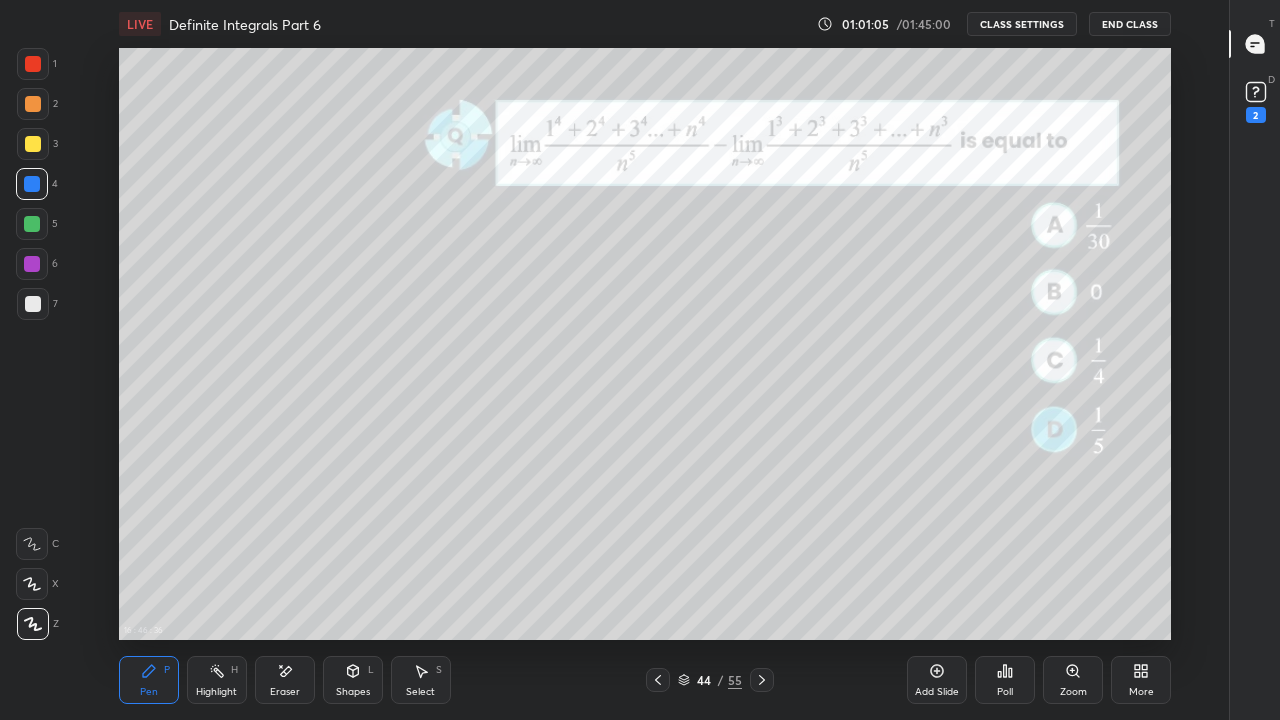 click on "Eraser" at bounding box center (285, 680) 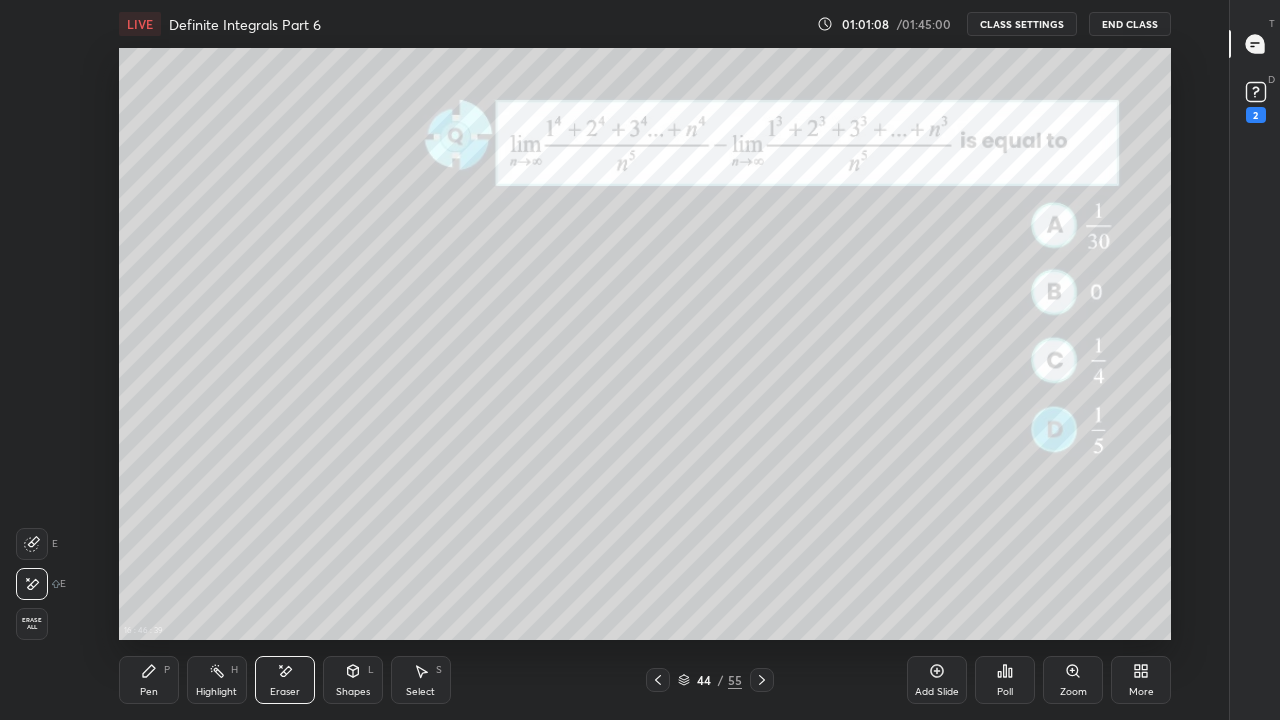 click on "Pen P" at bounding box center (149, 680) 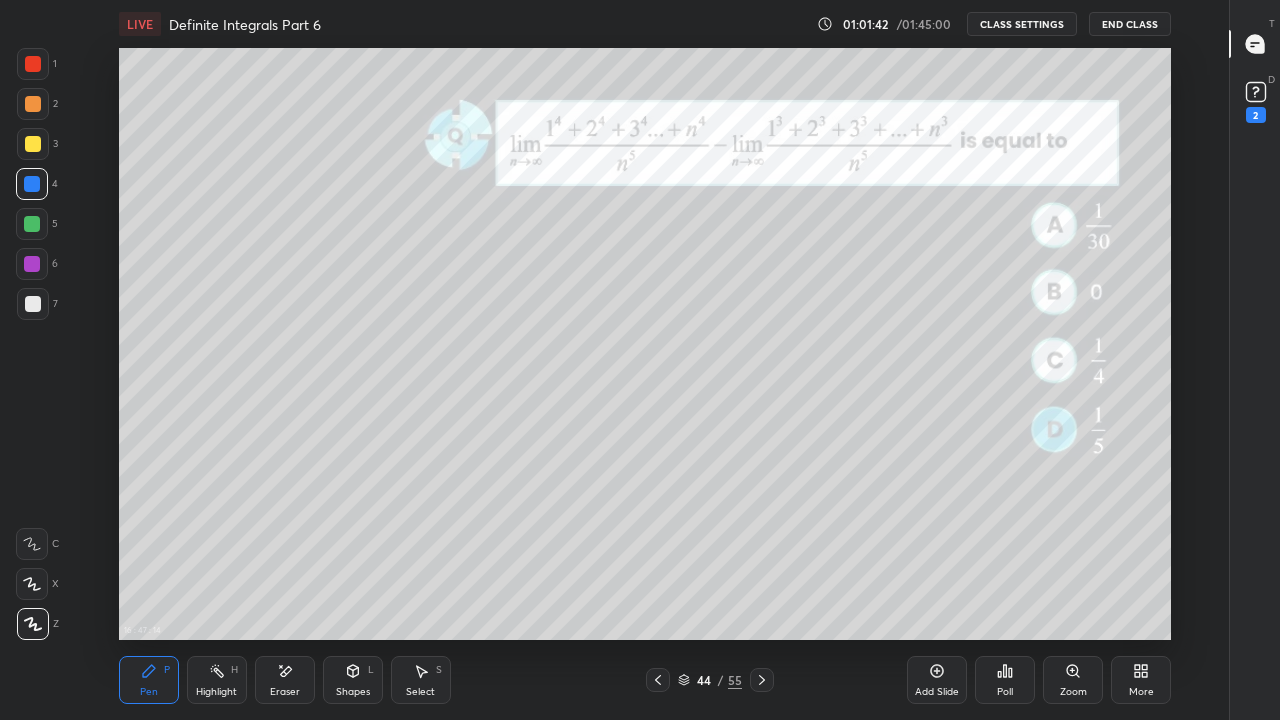 click at bounding box center [33, 304] 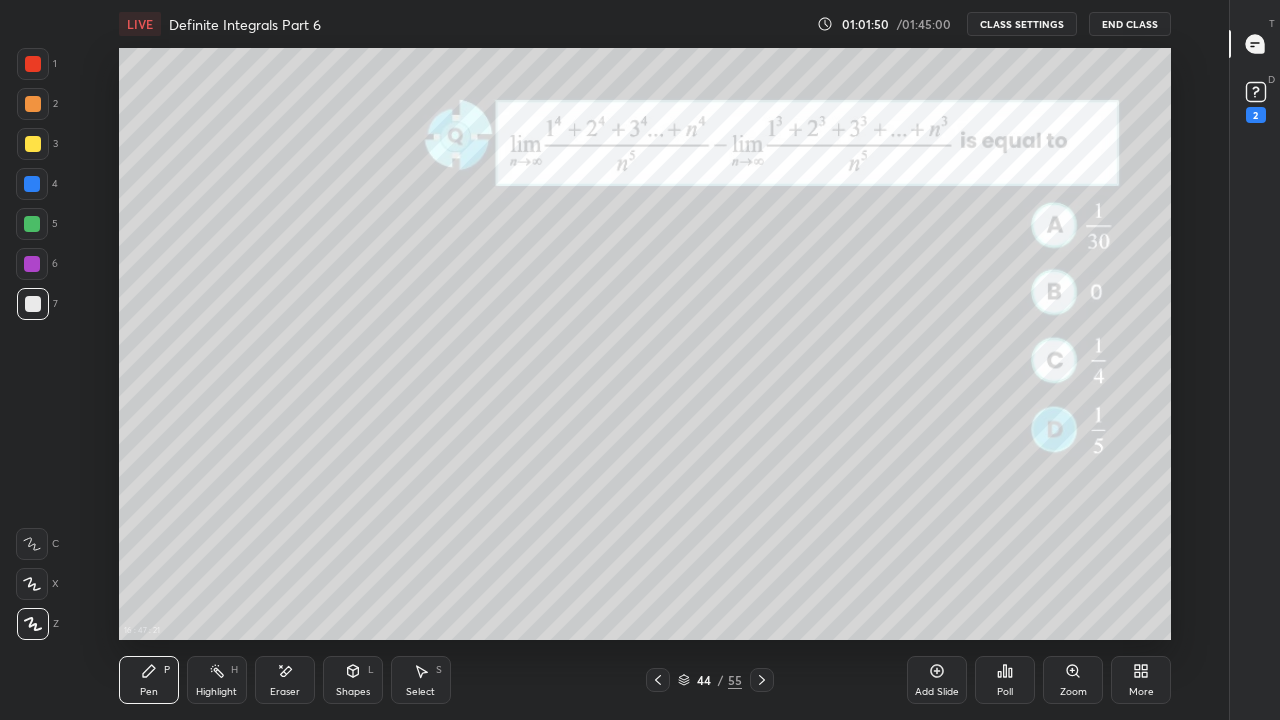 click 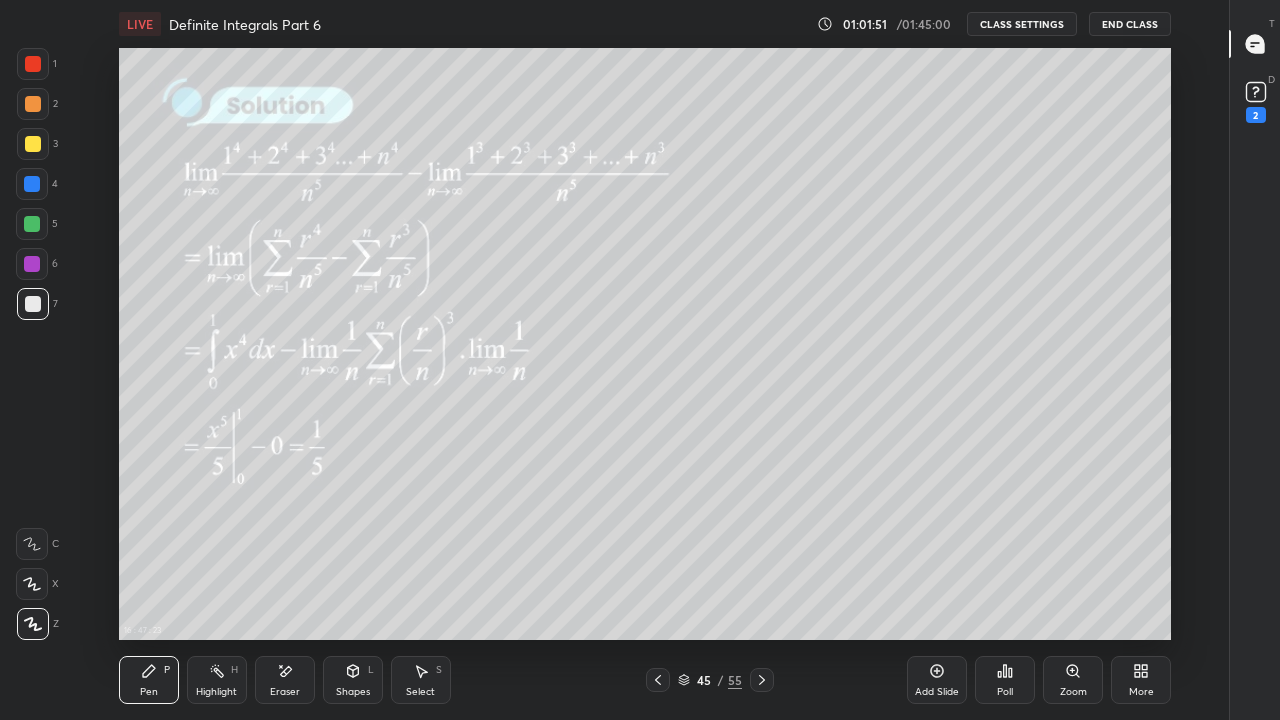 click 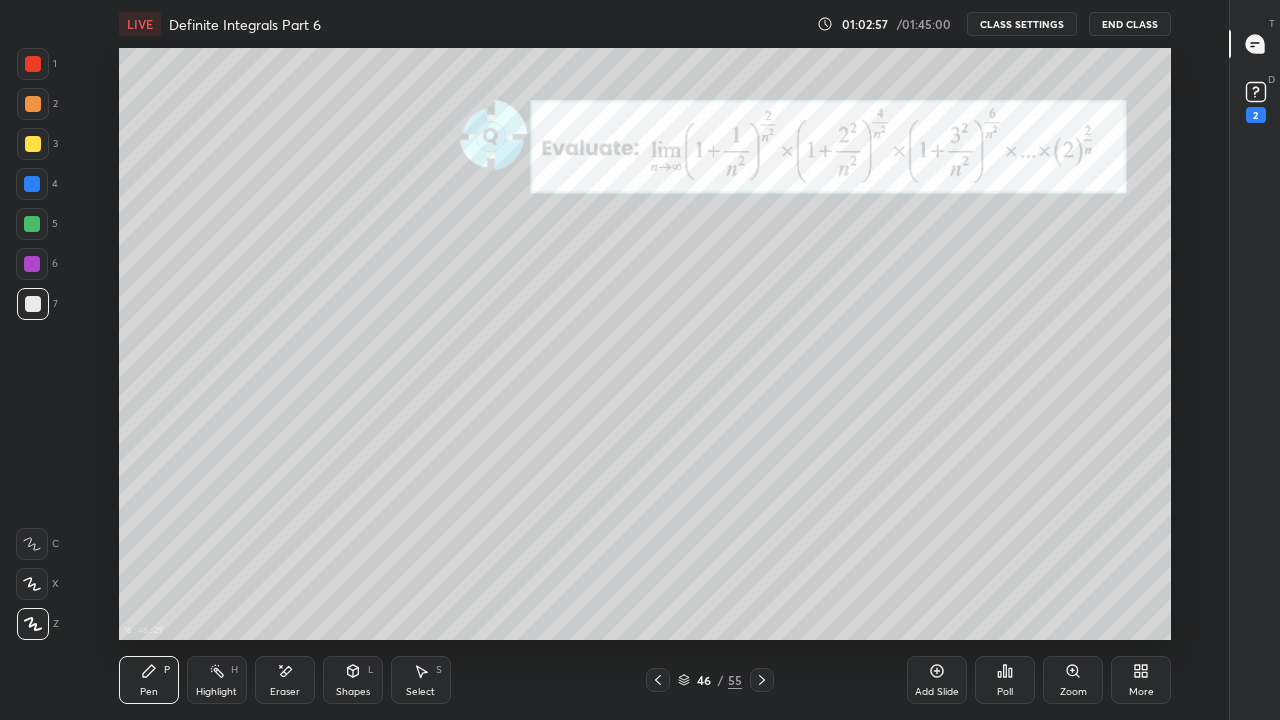 click on "CLASS SETTINGS" at bounding box center (1022, 24) 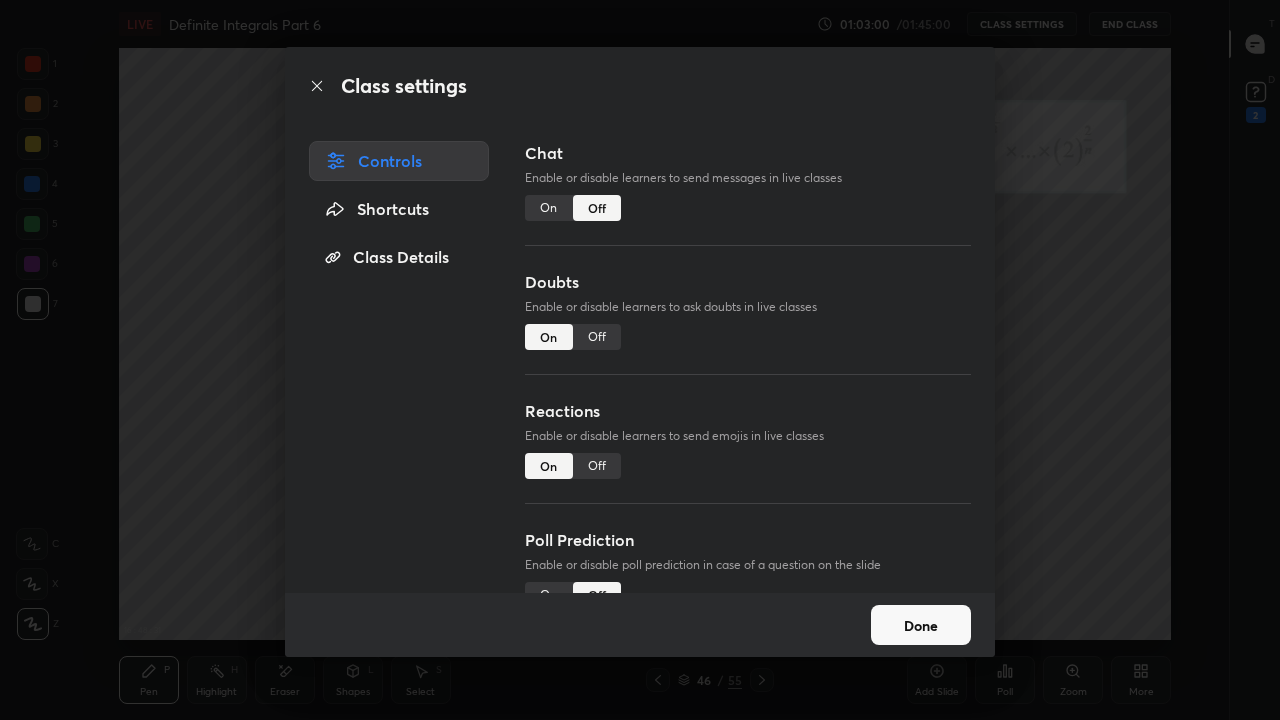 click on "On" at bounding box center (549, 208) 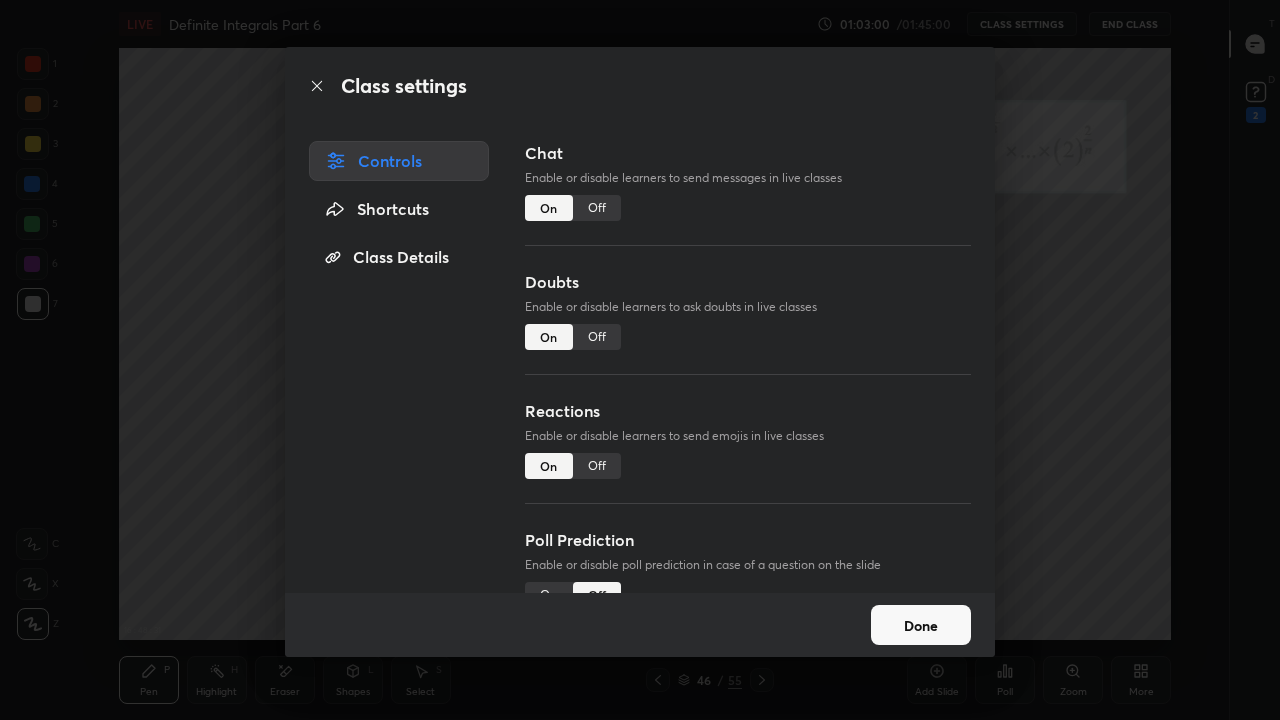 scroll, scrollTop: 7, scrollLeft: 1, axis: both 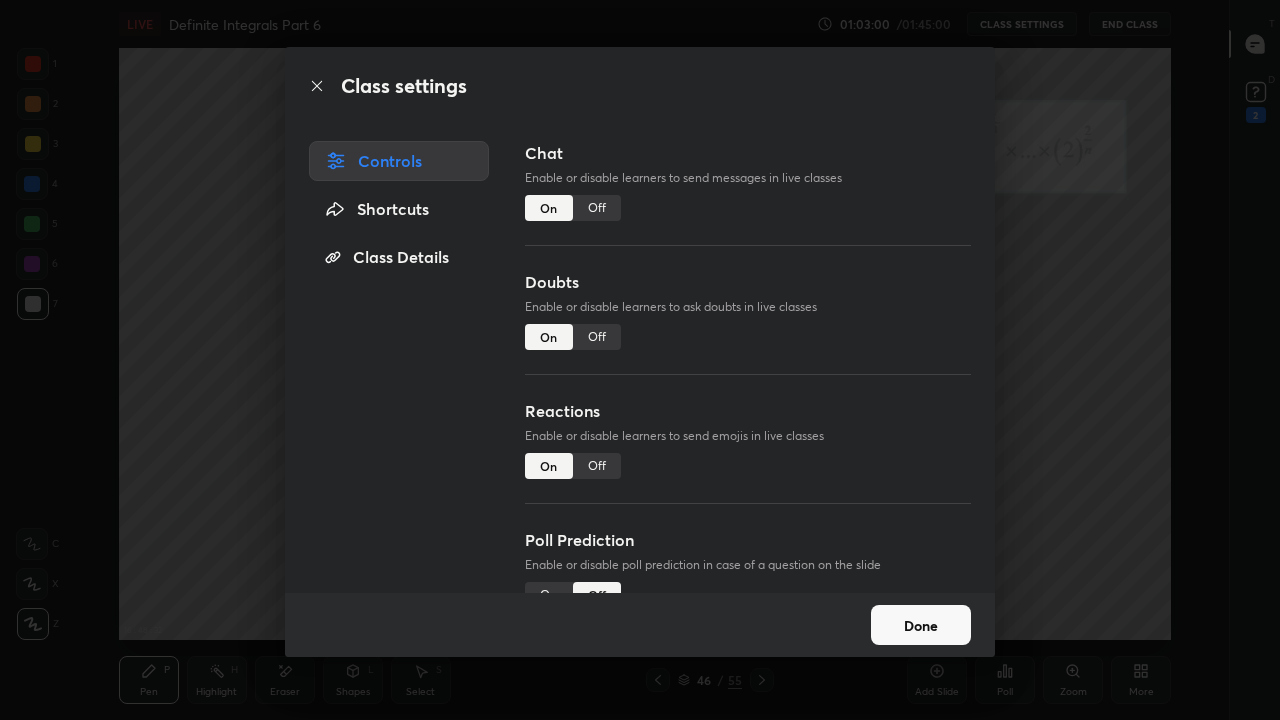 click on "Done" at bounding box center [921, 625] 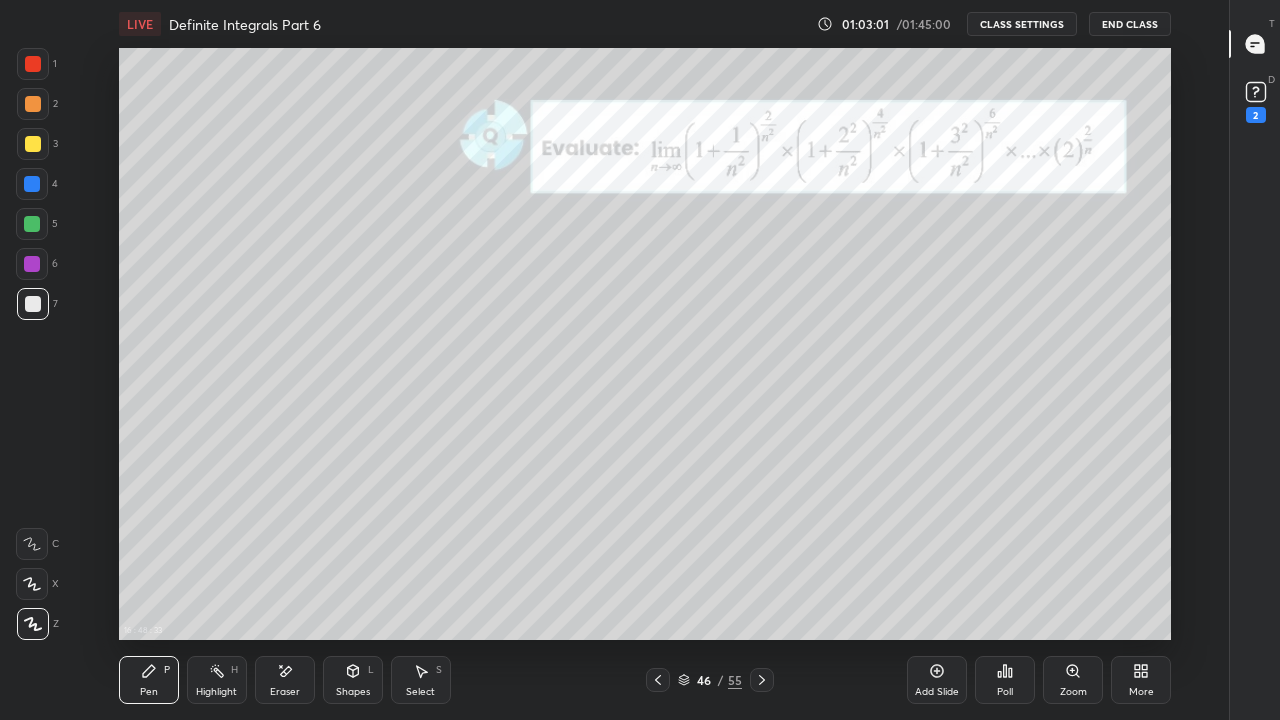 click 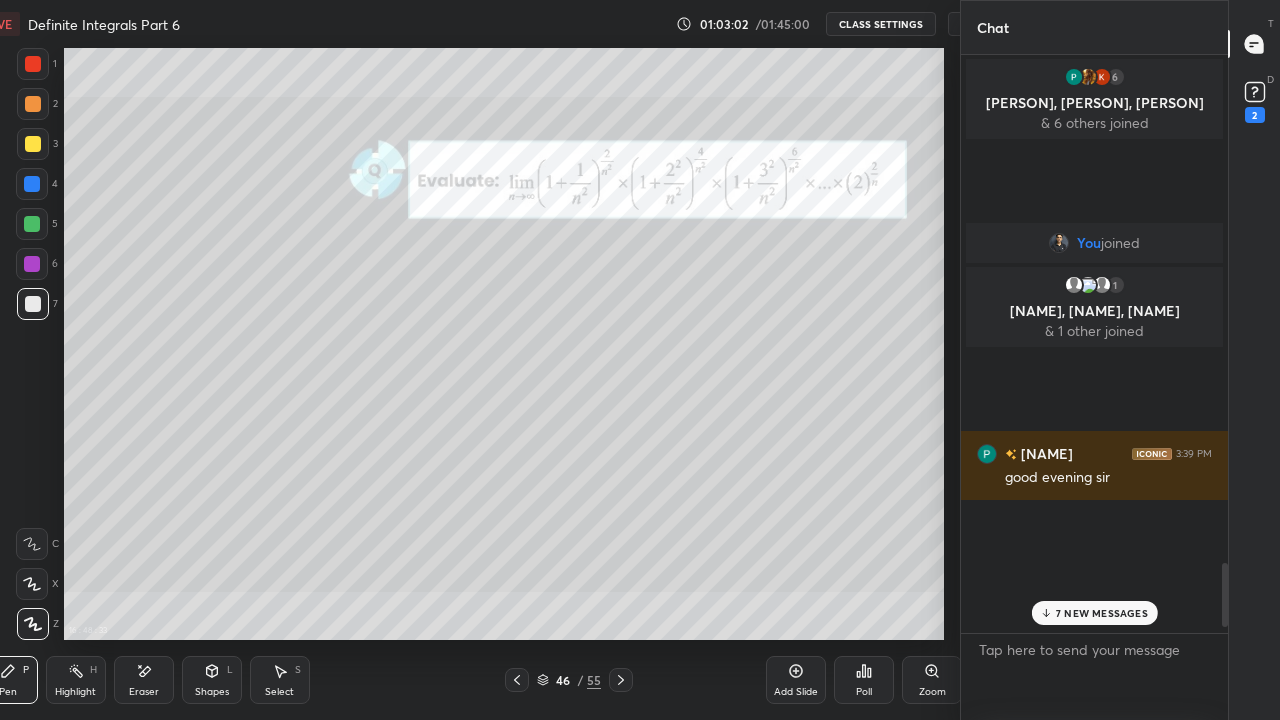 scroll, scrollTop: 592, scrollLeft: 1082, axis: both 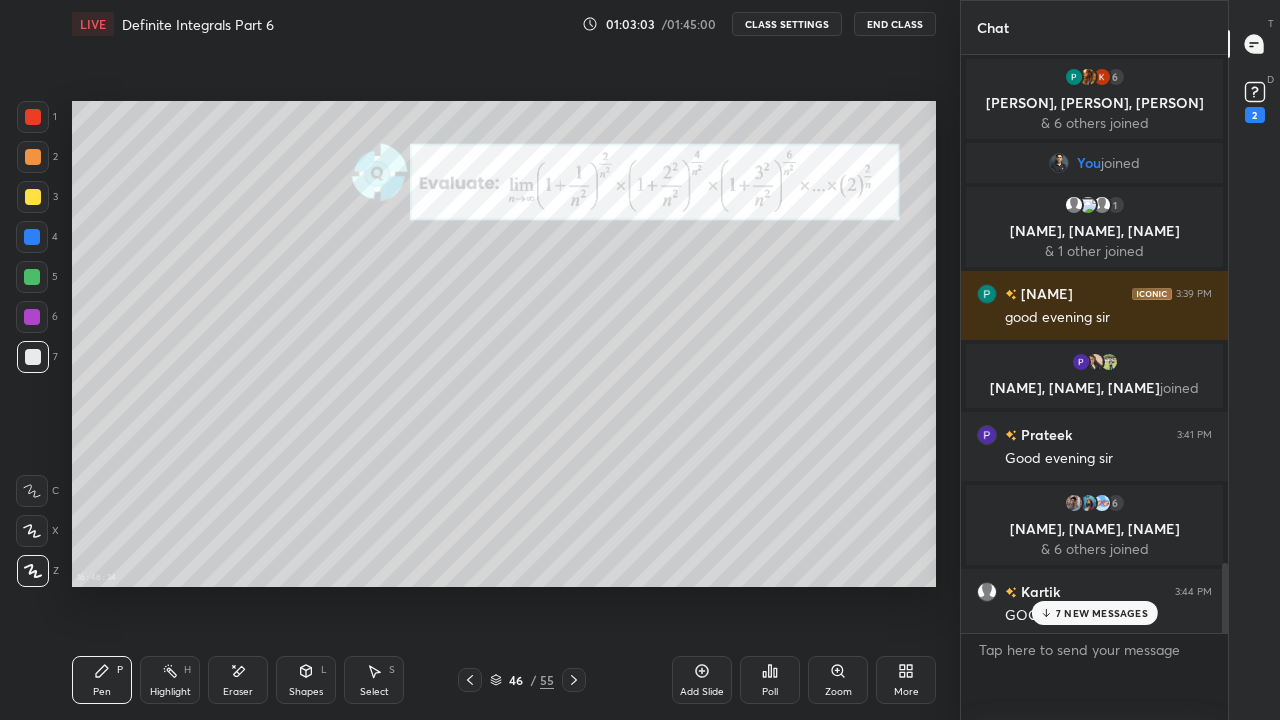 click on "7 NEW MESSAGES" at bounding box center (1102, 613) 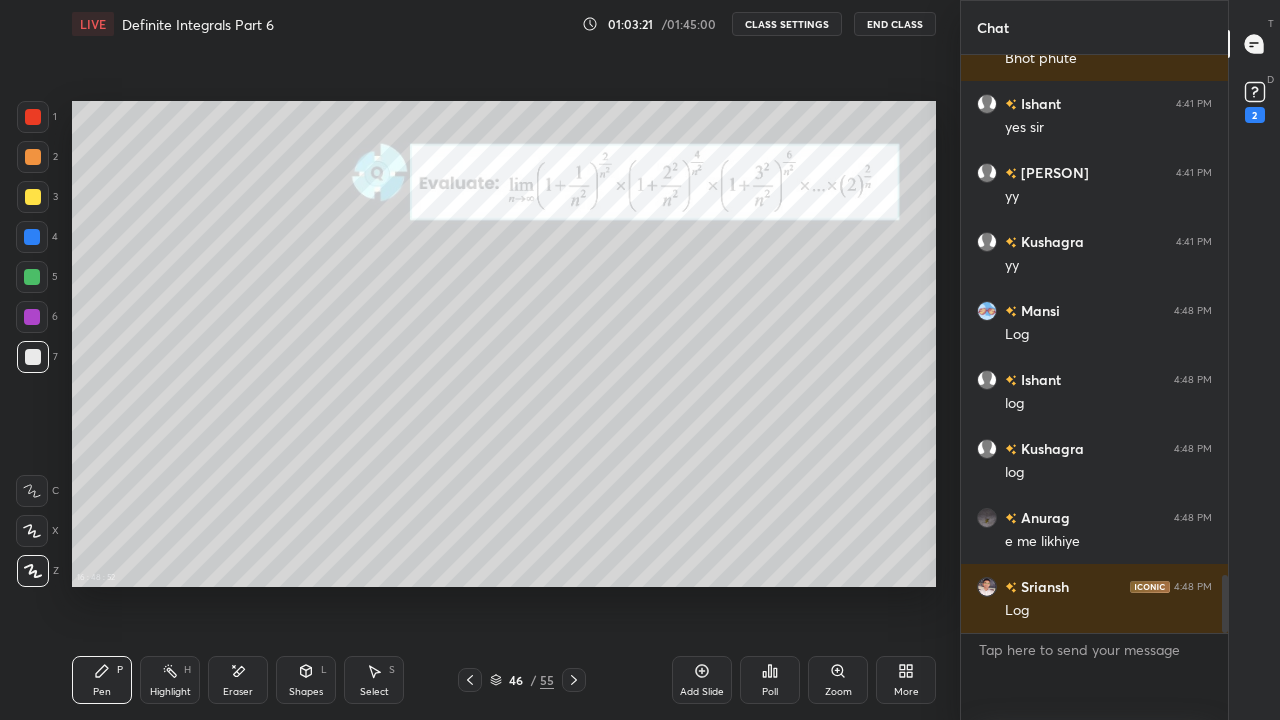 scroll, scrollTop: 5170, scrollLeft: 0, axis: vertical 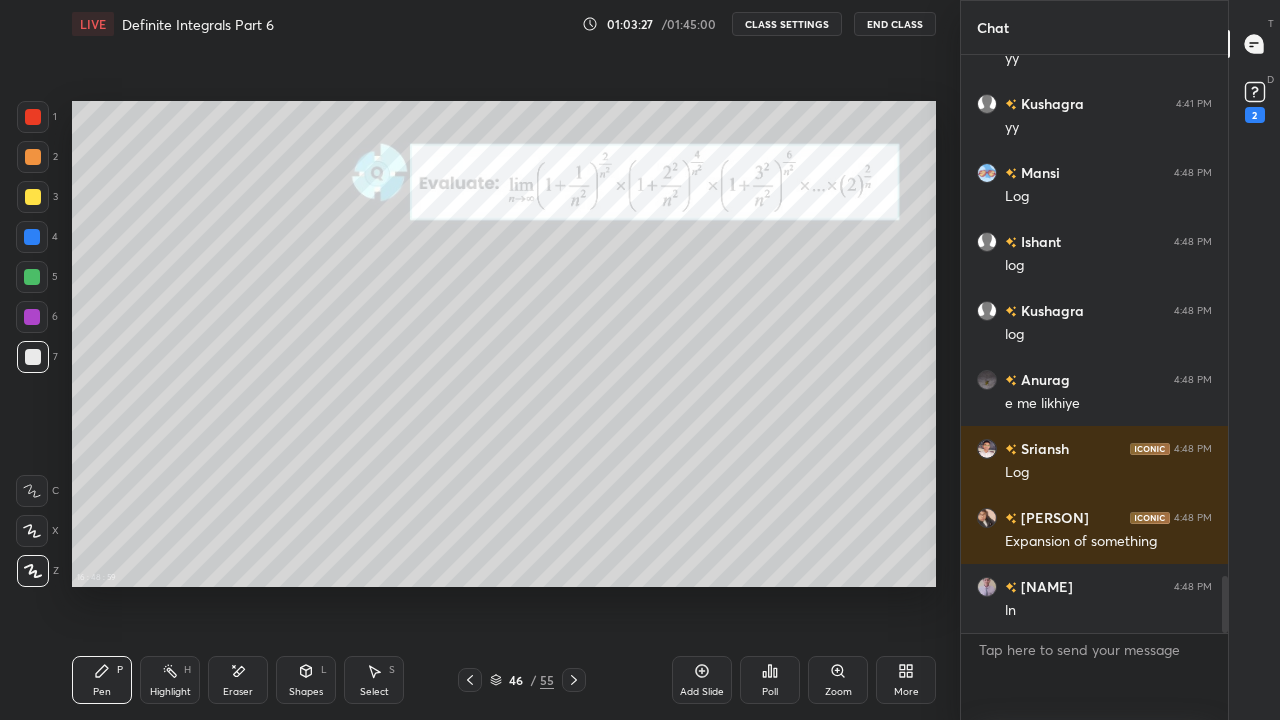 click on "More" at bounding box center [906, 680] 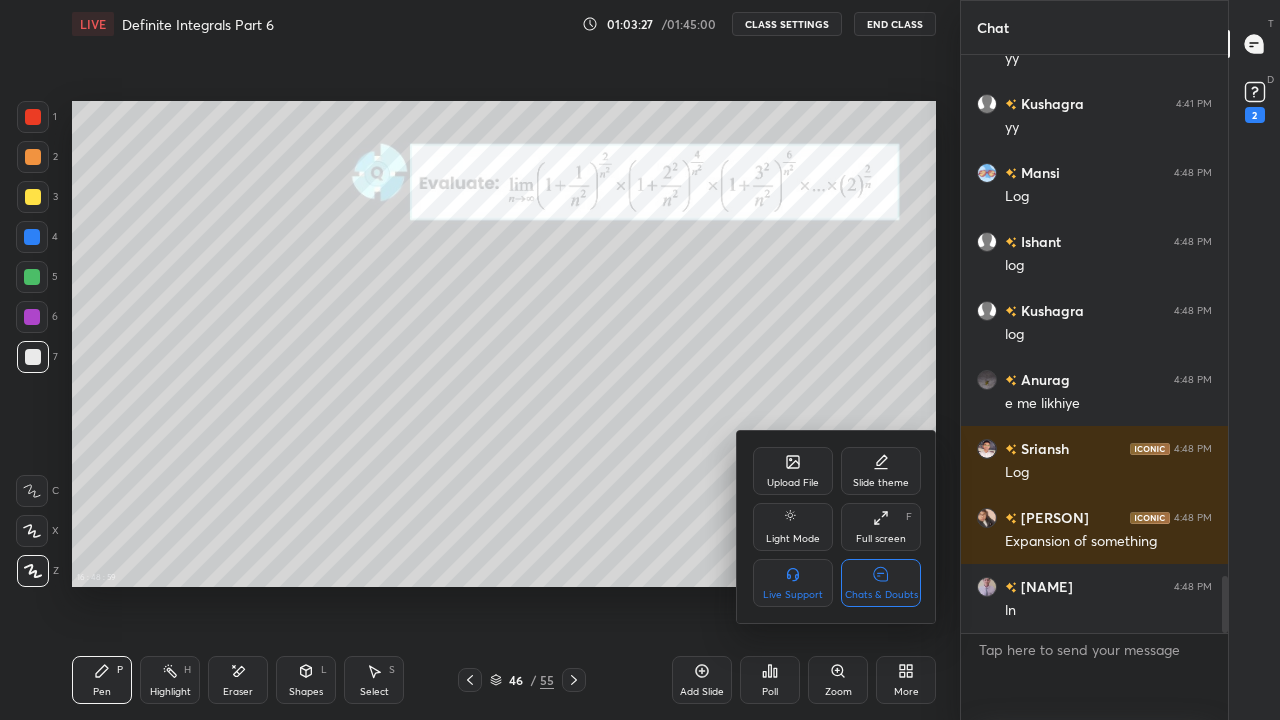 scroll, scrollTop: 5308, scrollLeft: 0, axis: vertical 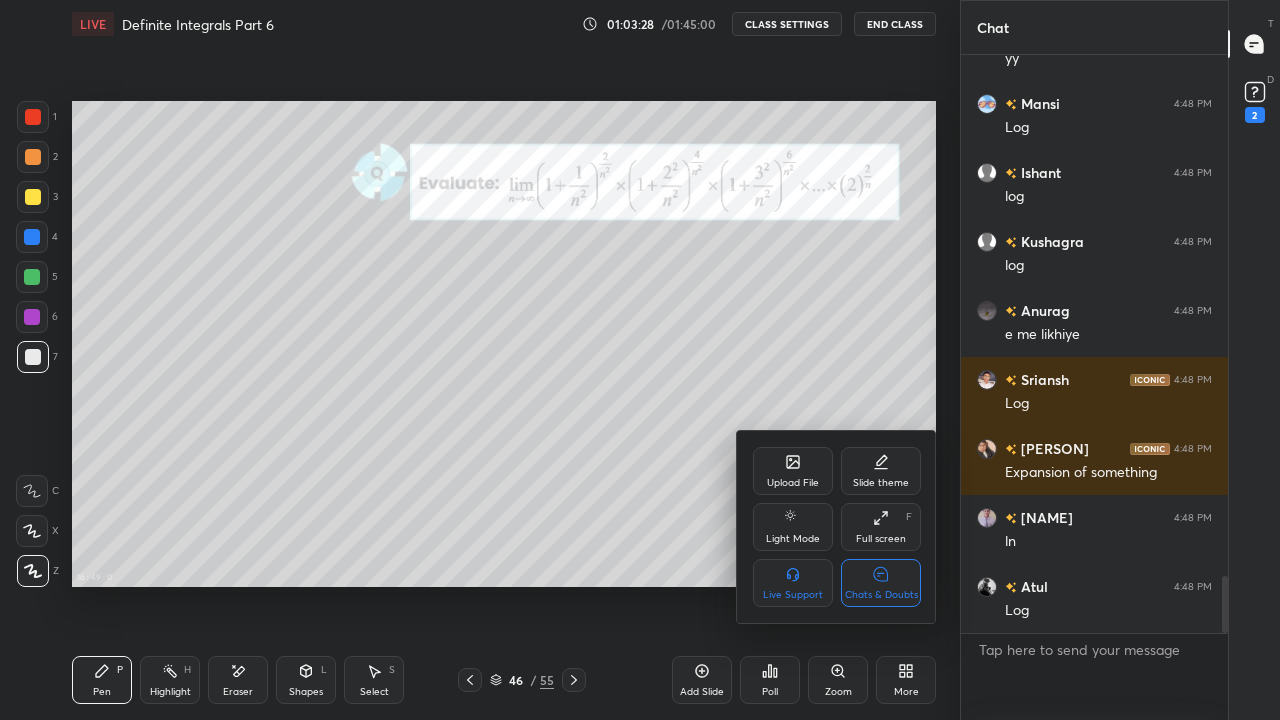click on "Chats & Doubts" at bounding box center (881, 583) 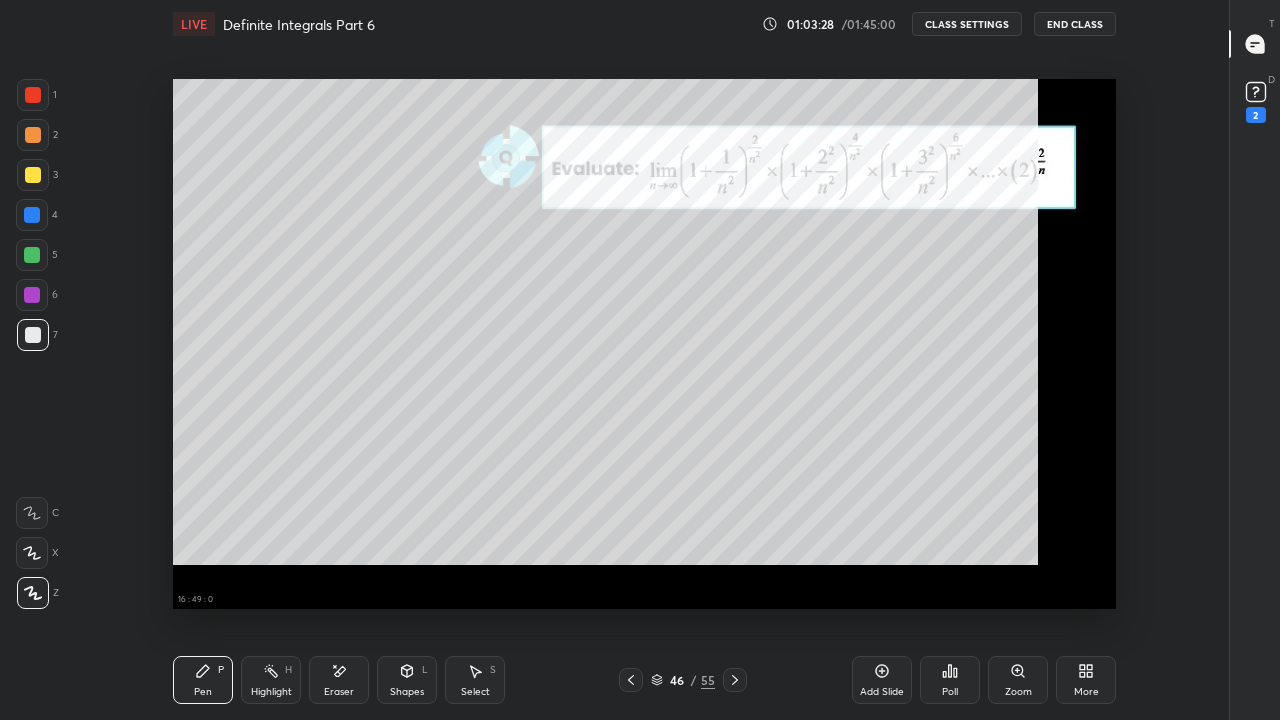 scroll, scrollTop: 99408, scrollLeft: 98891, axis: both 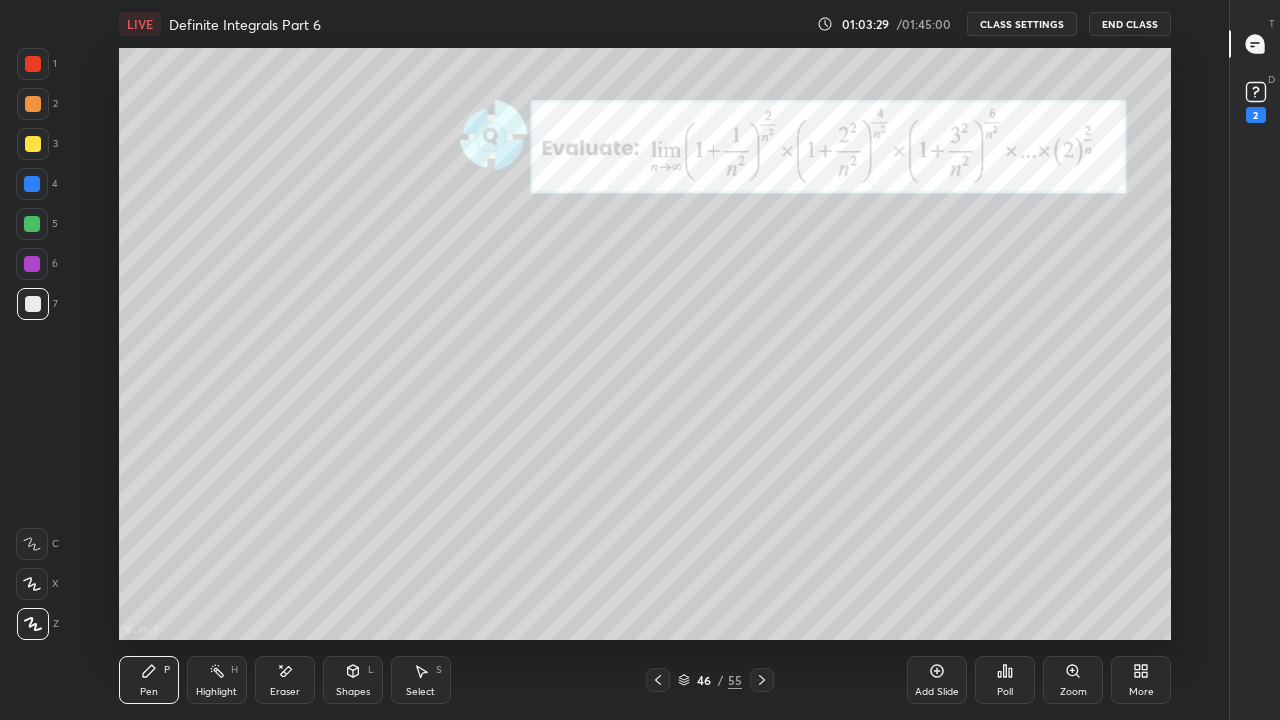 click on "CLASS SETTINGS" at bounding box center (1022, 24) 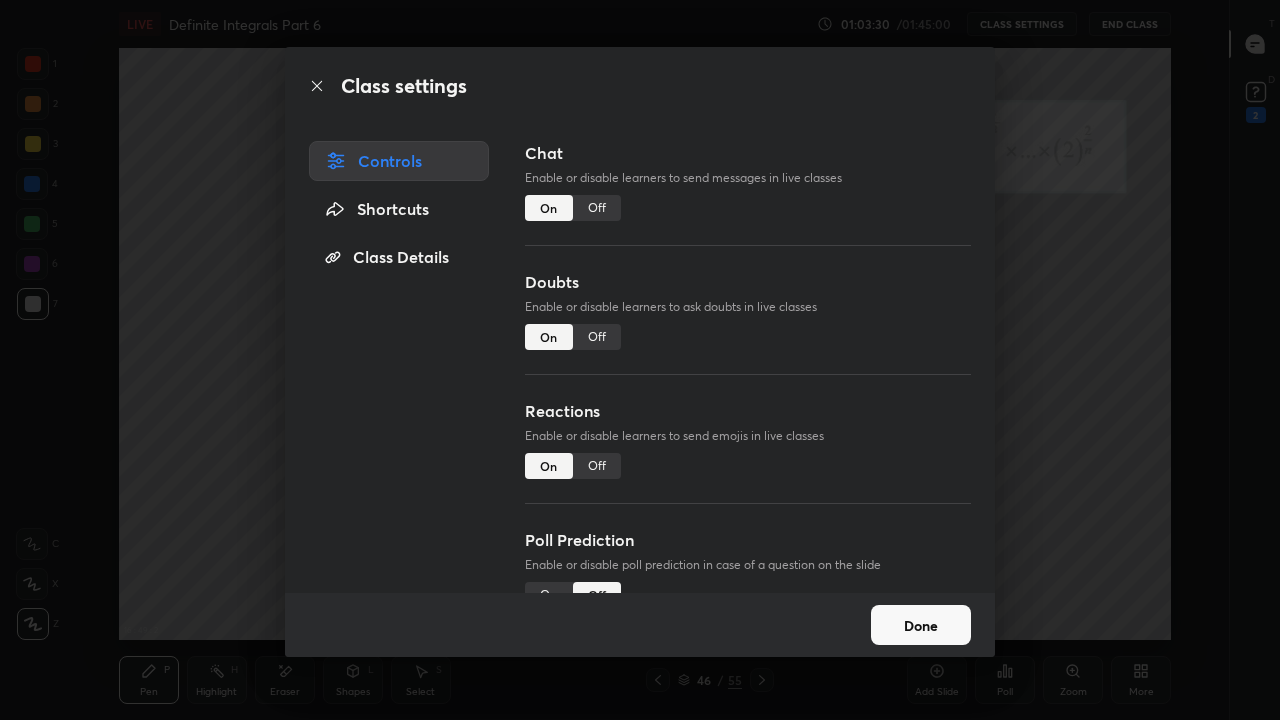 click on "Off" at bounding box center (597, 208) 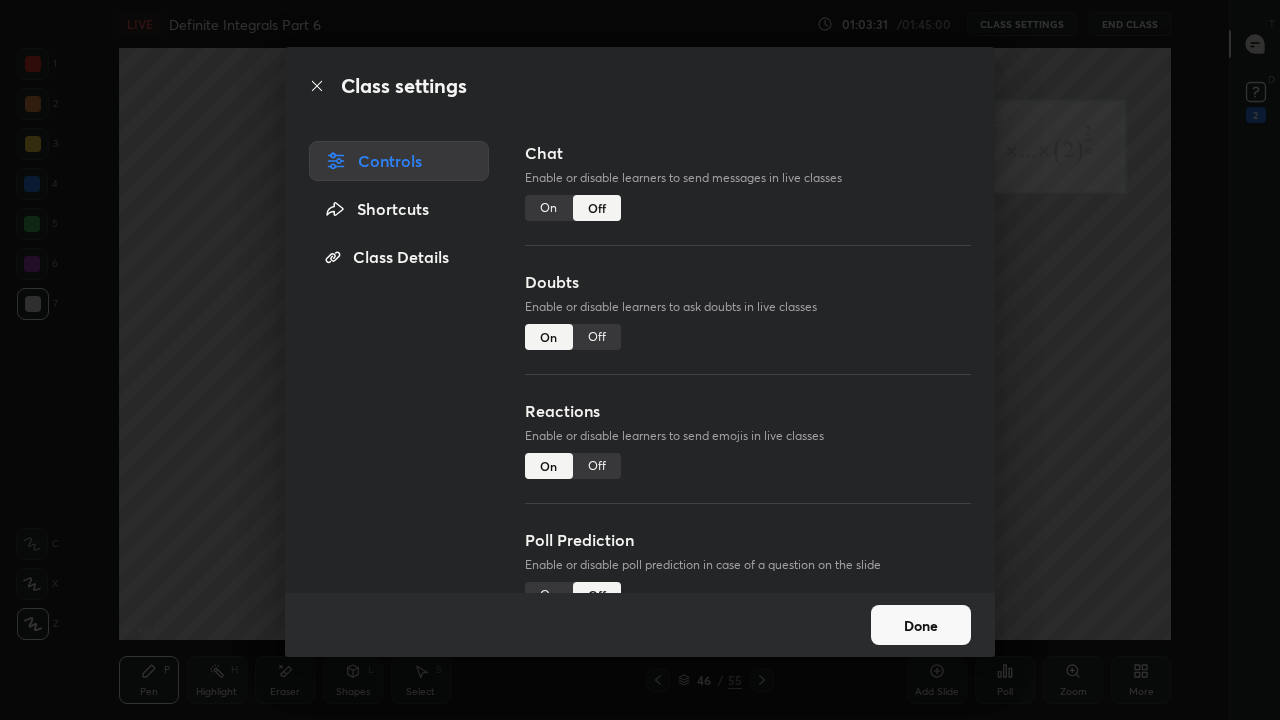 click on "Done" at bounding box center [921, 625] 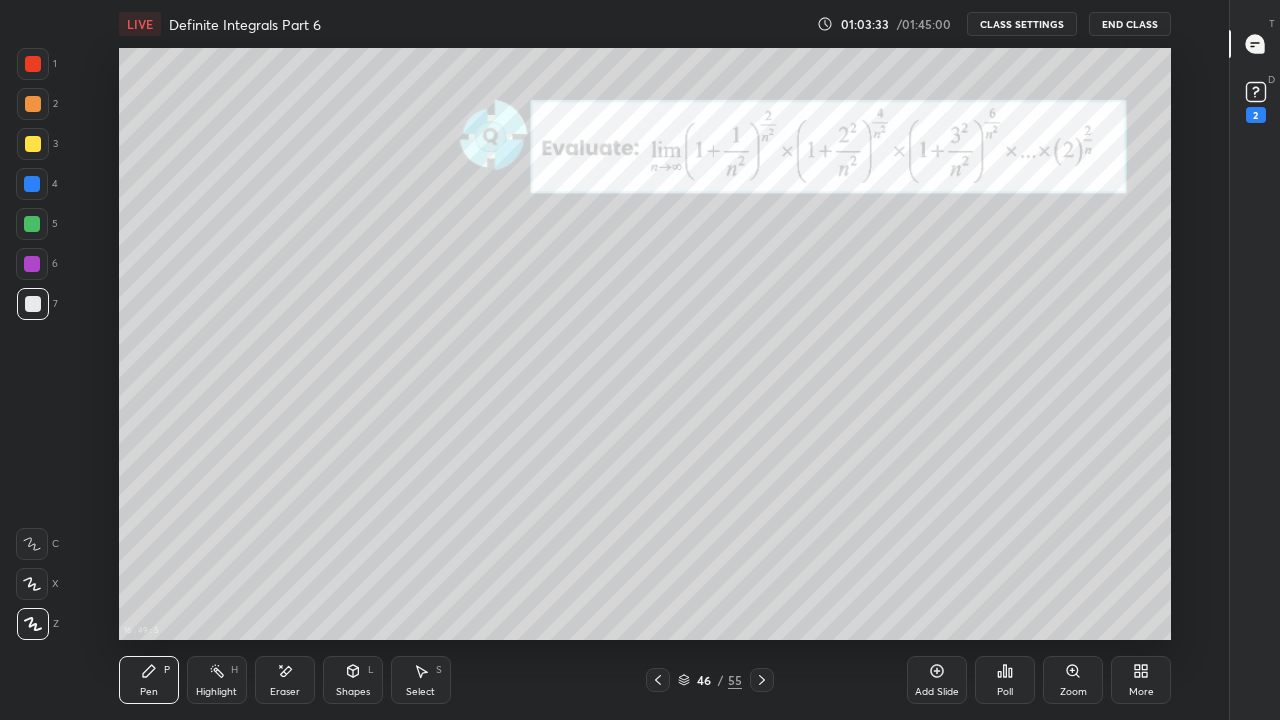 click 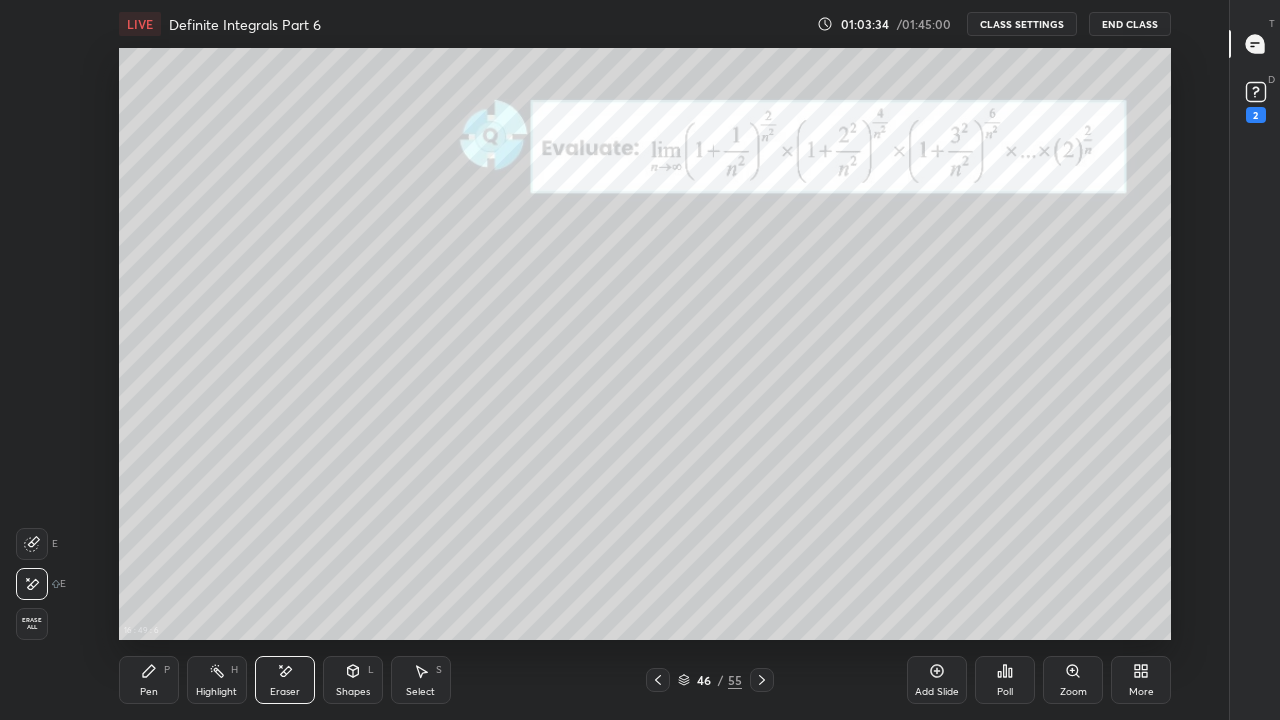 click on "Erase all" at bounding box center [32, 624] 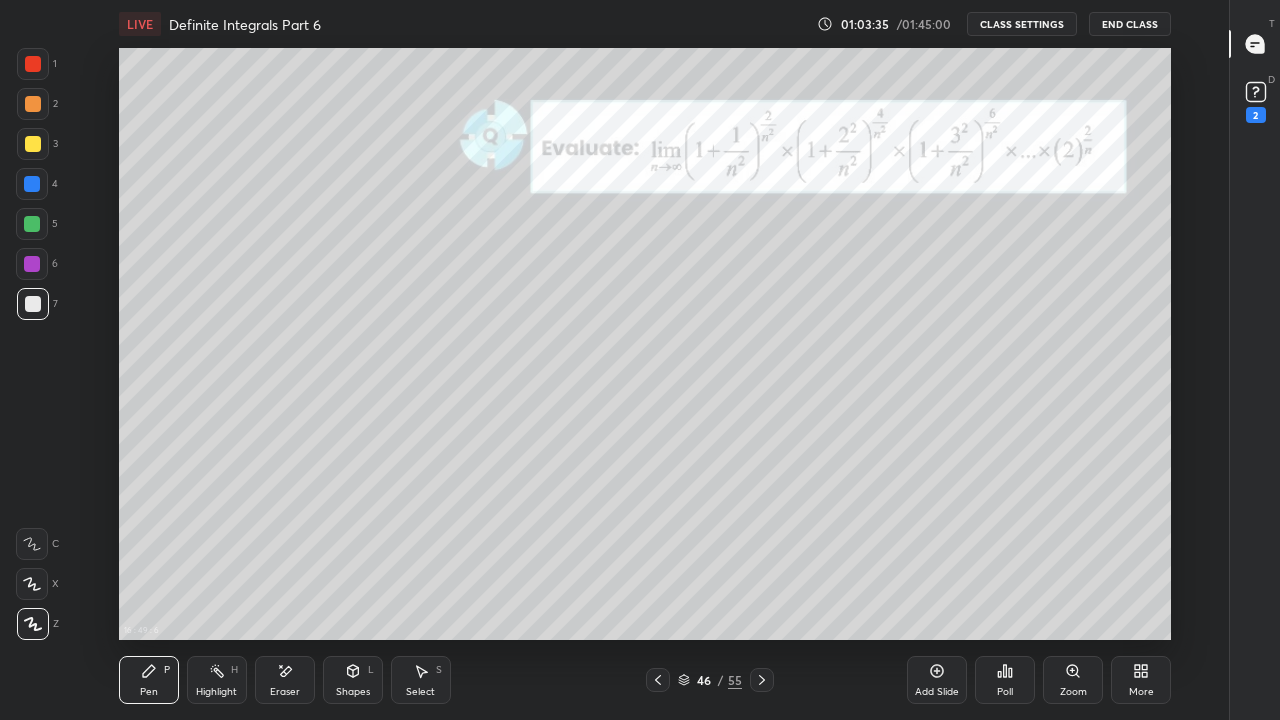 click 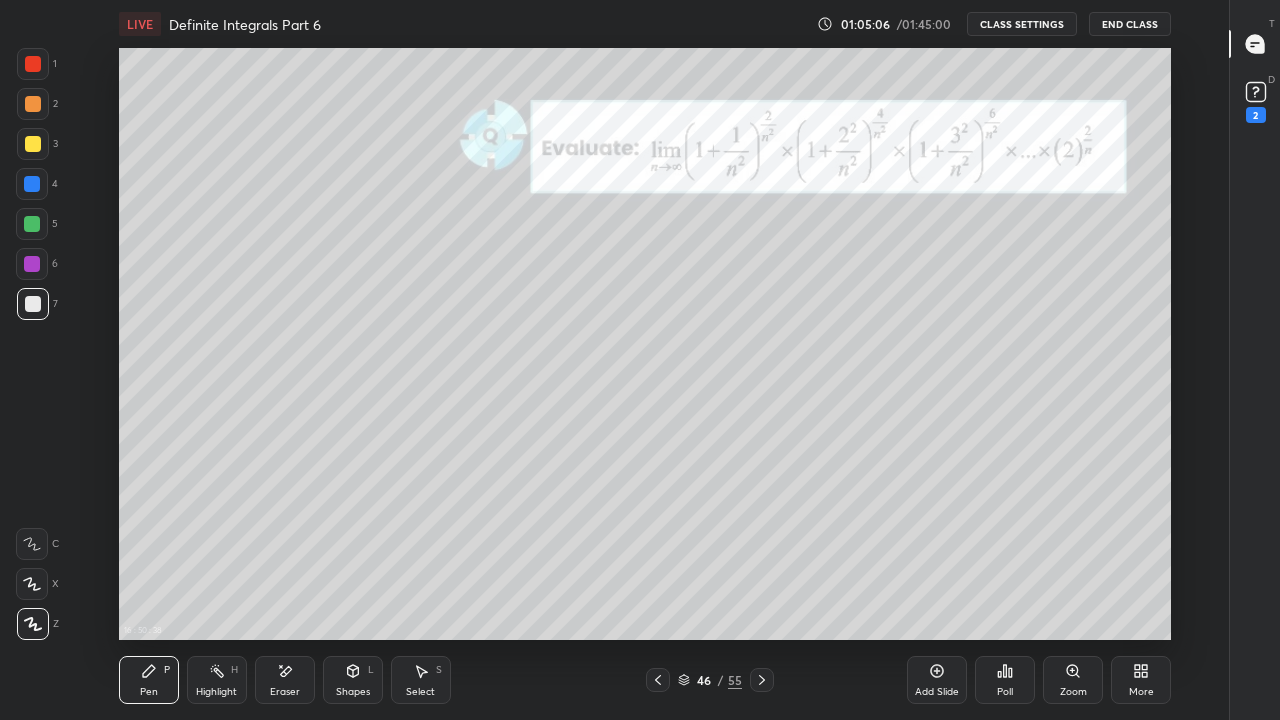 click on "Eraser" at bounding box center (285, 680) 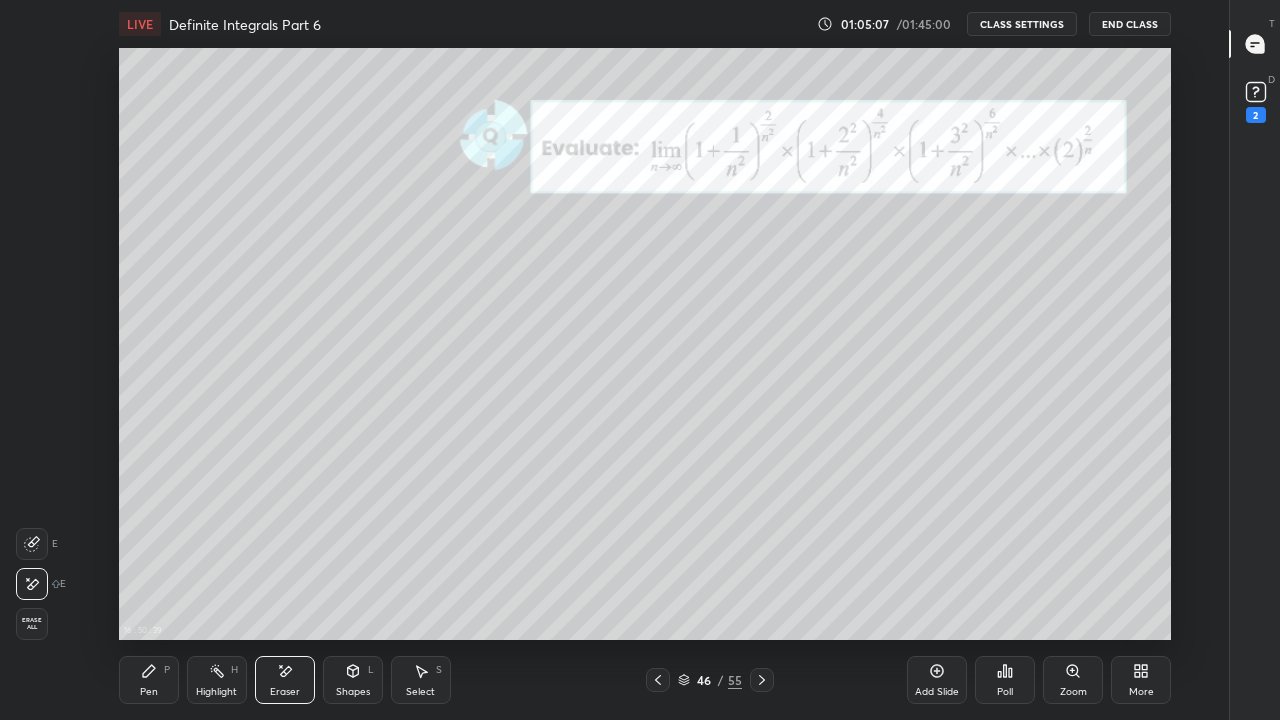 click on "Erase all" at bounding box center [32, 624] 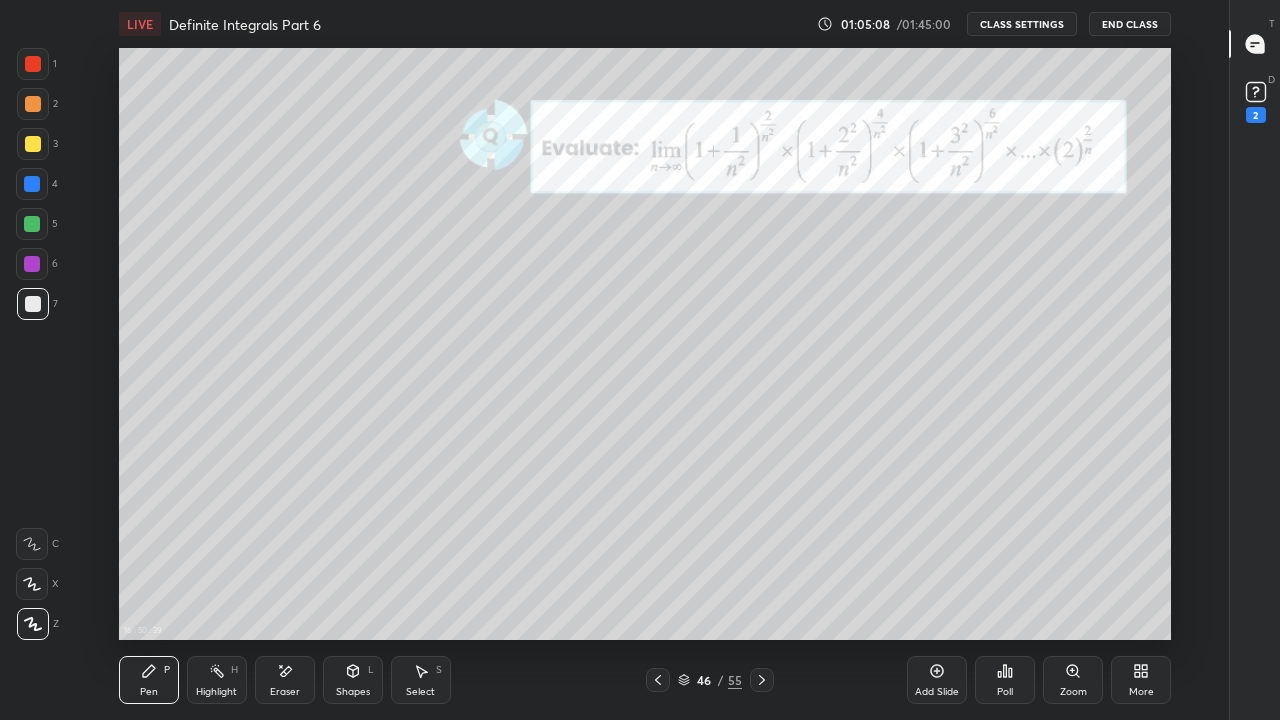 click on "Pen" at bounding box center (149, 692) 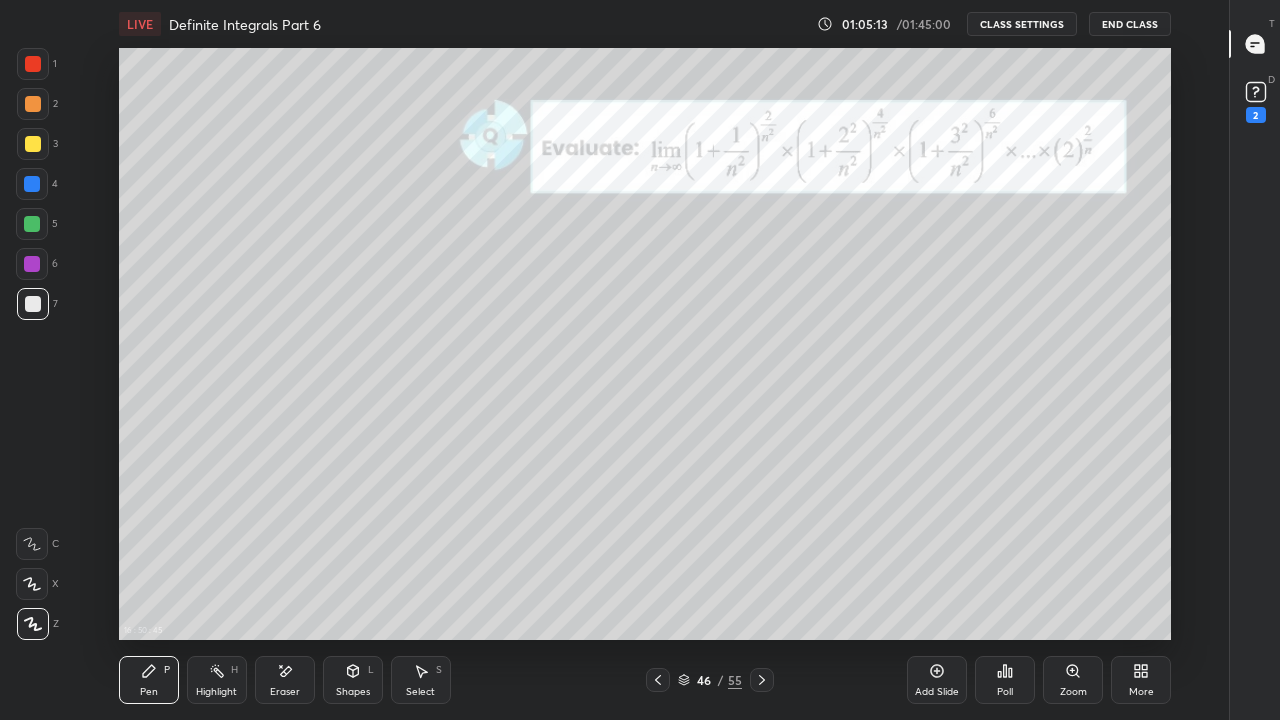 click on "Eraser" at bounding box center (285, 692) 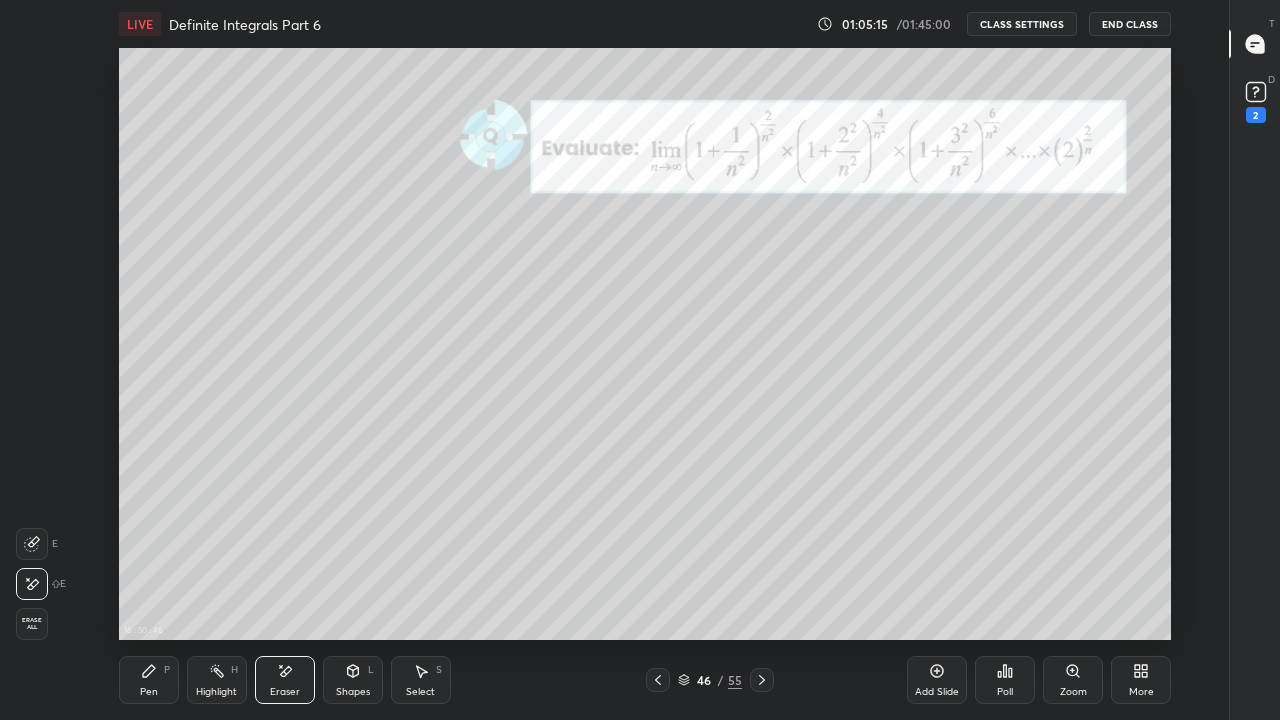 click on "Pen P" at bounding box center [149, 680] 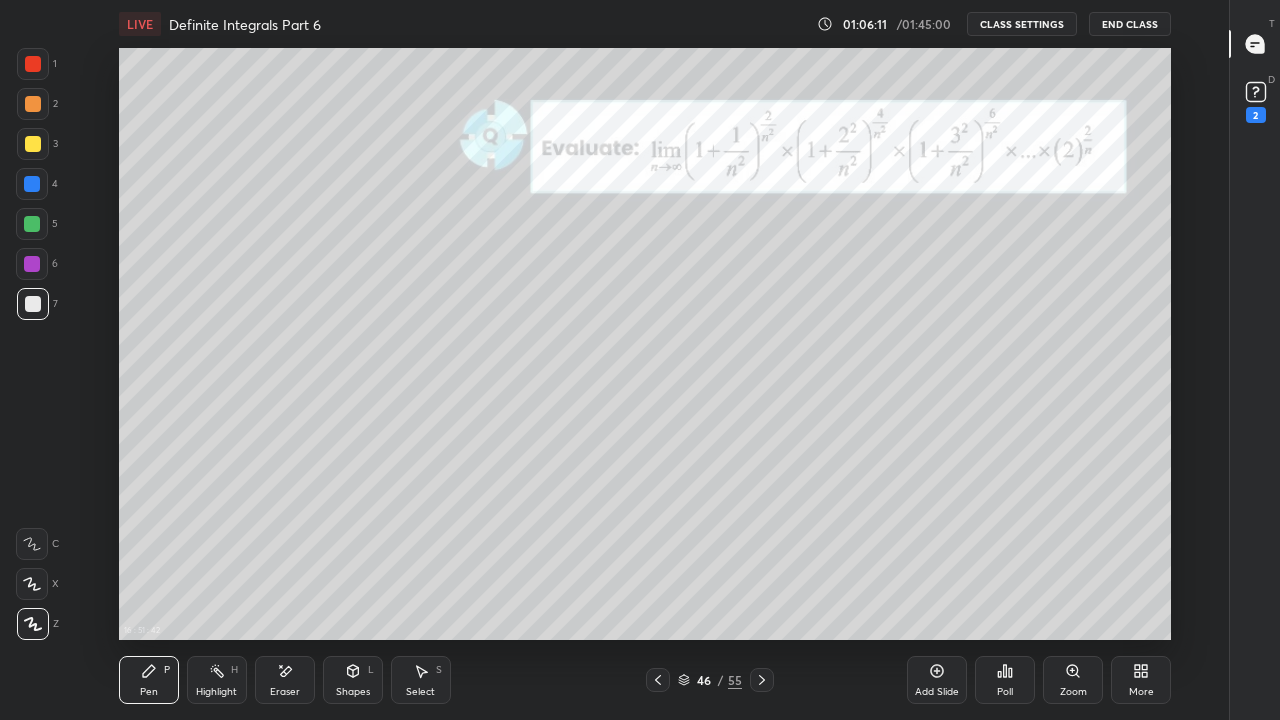 click on "Shapes" at bounding box center (353, 692) 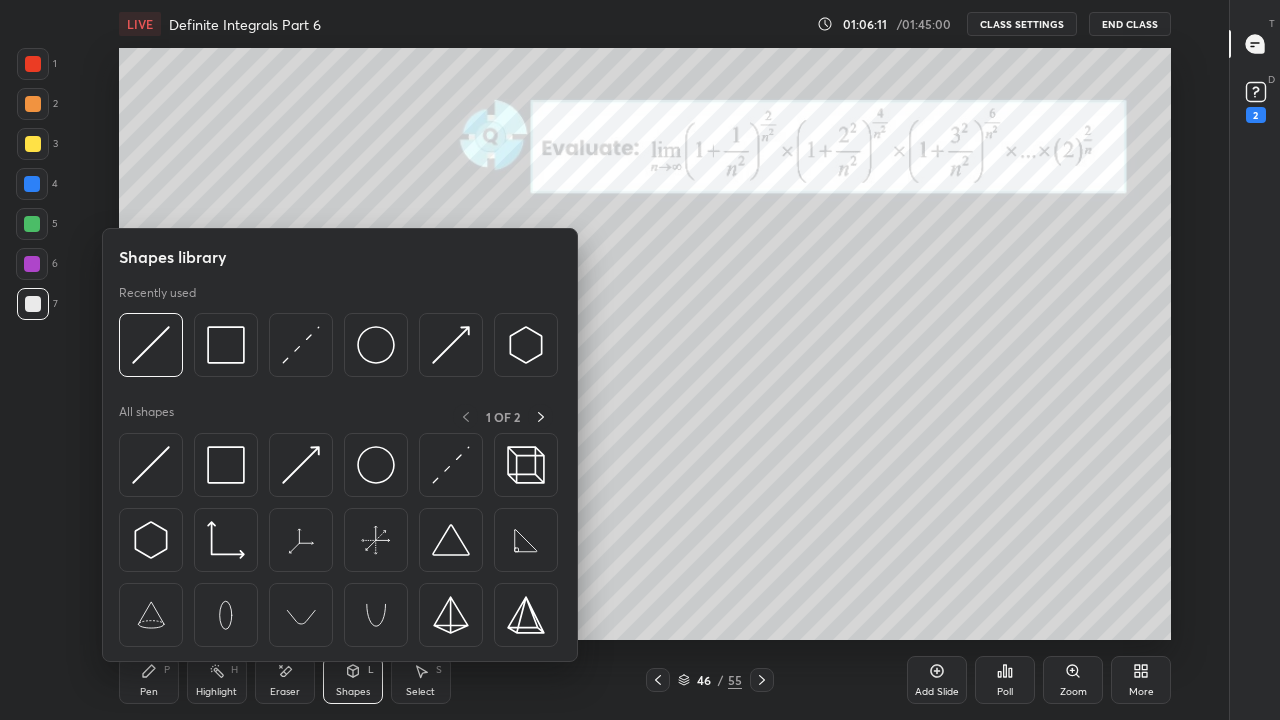 click on "Eraser" at bounding box center [285, 680] 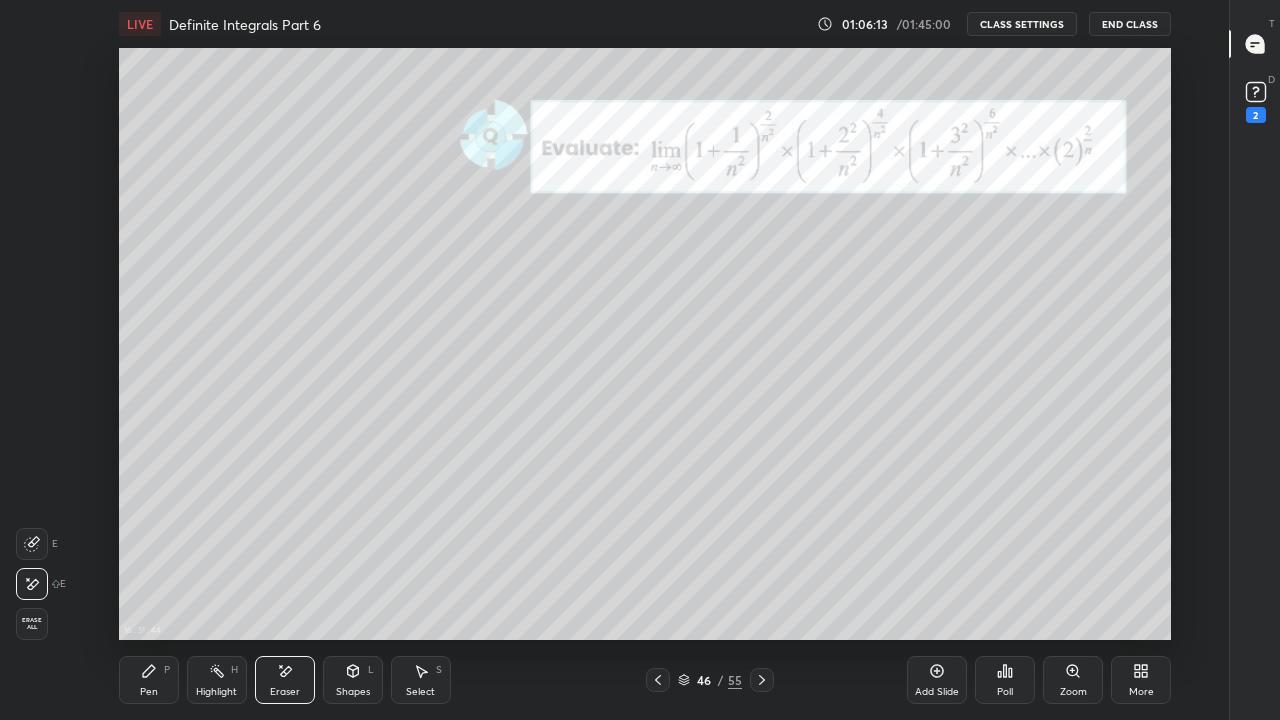 click on "Pen" at bounding box center [149, 692] 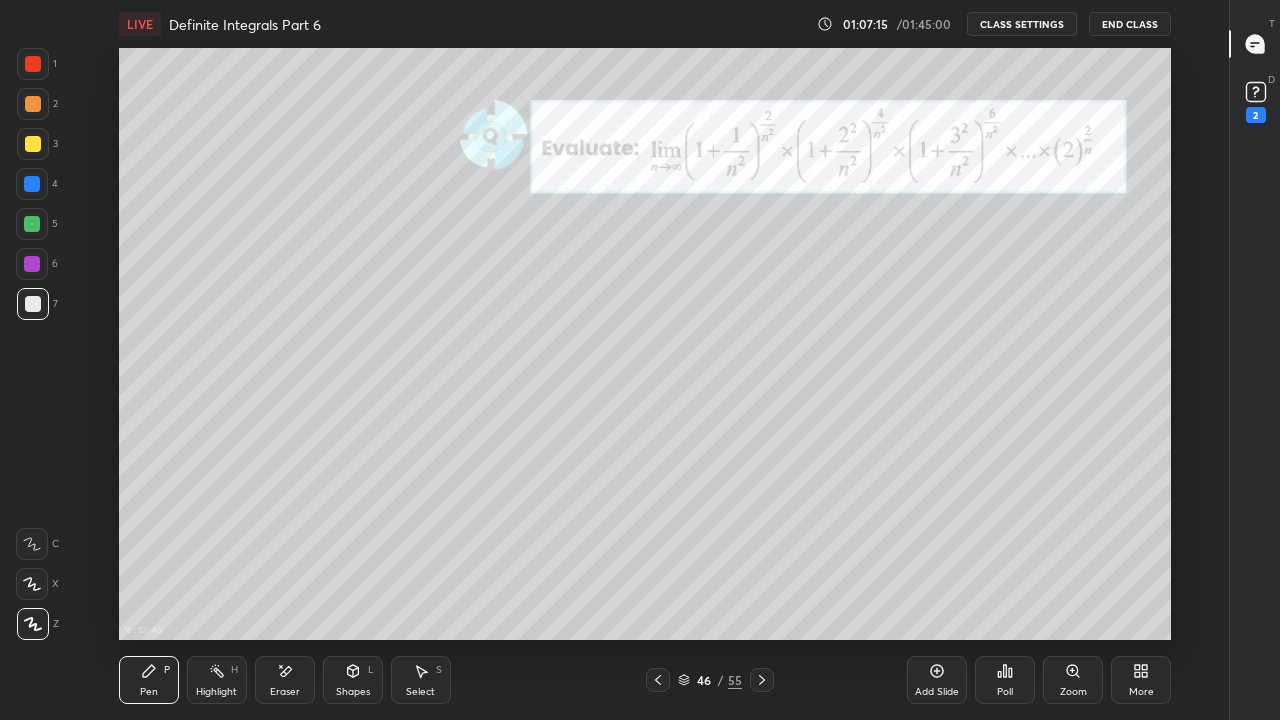click on "CLASS SETTINGS" at bounding box center [1022, 24] 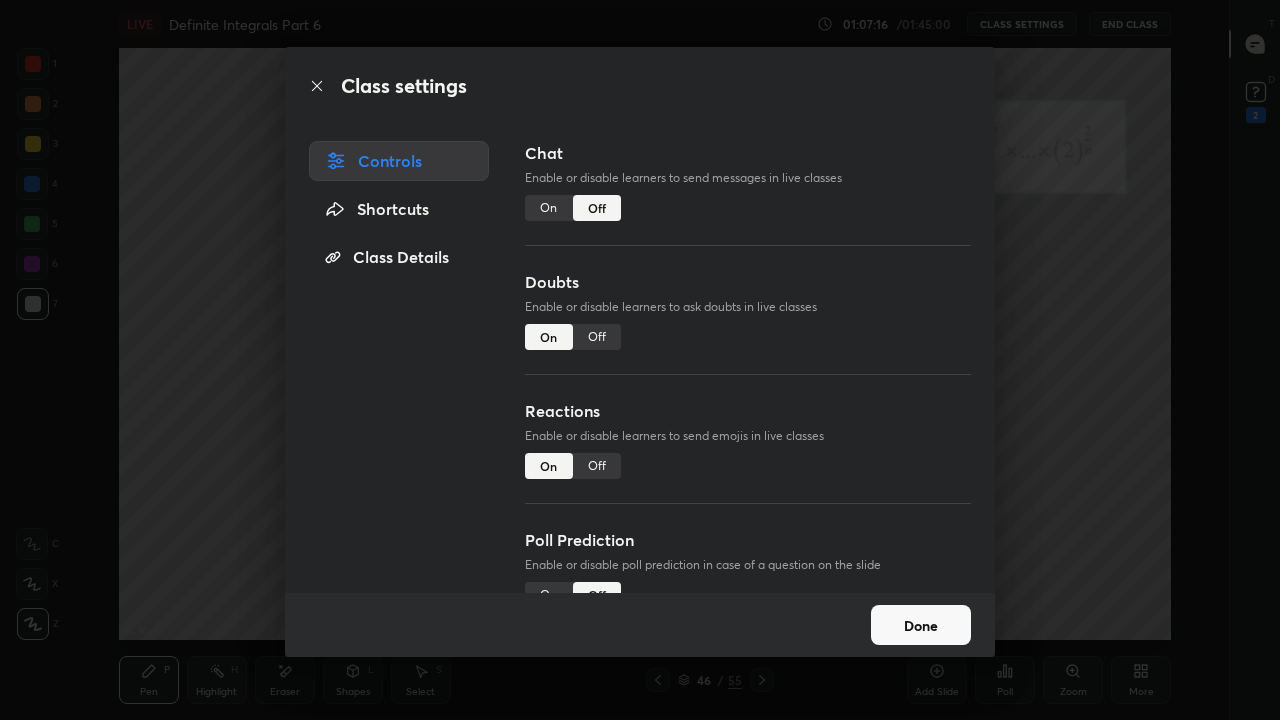 click on "On" at bounding box center (549, 208) 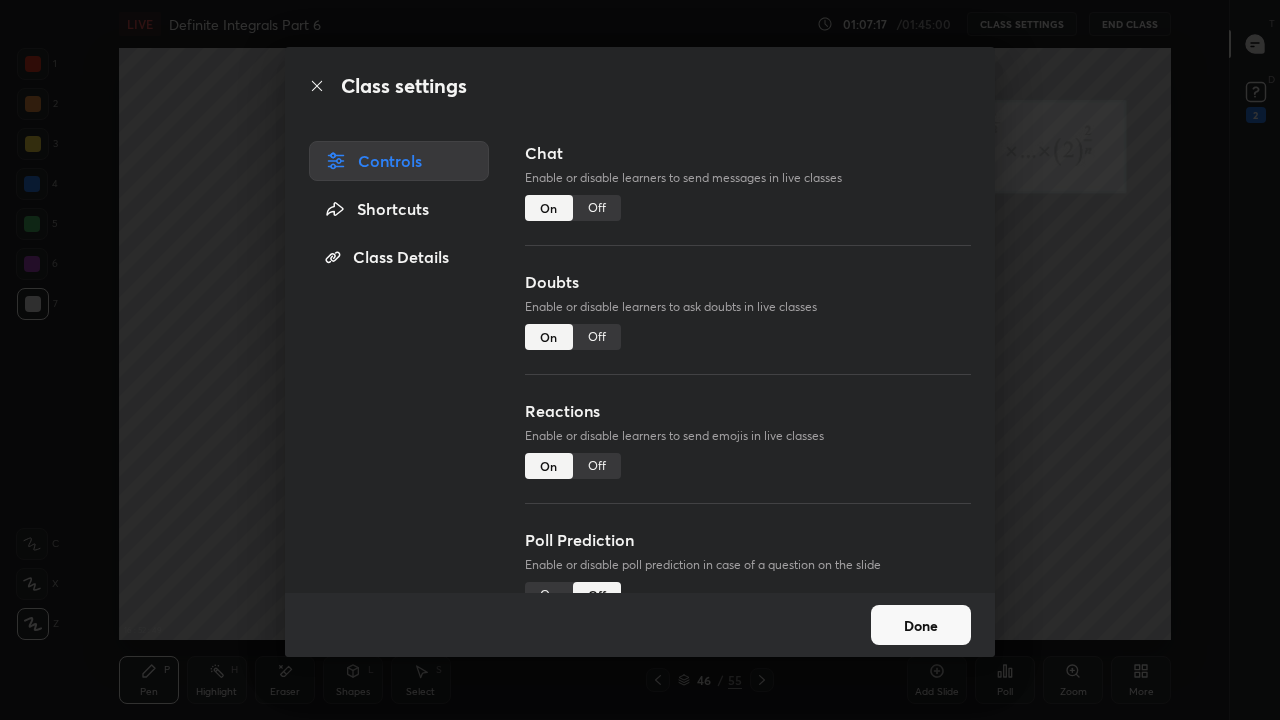 click on "Done" at bounding box center [921, 625] 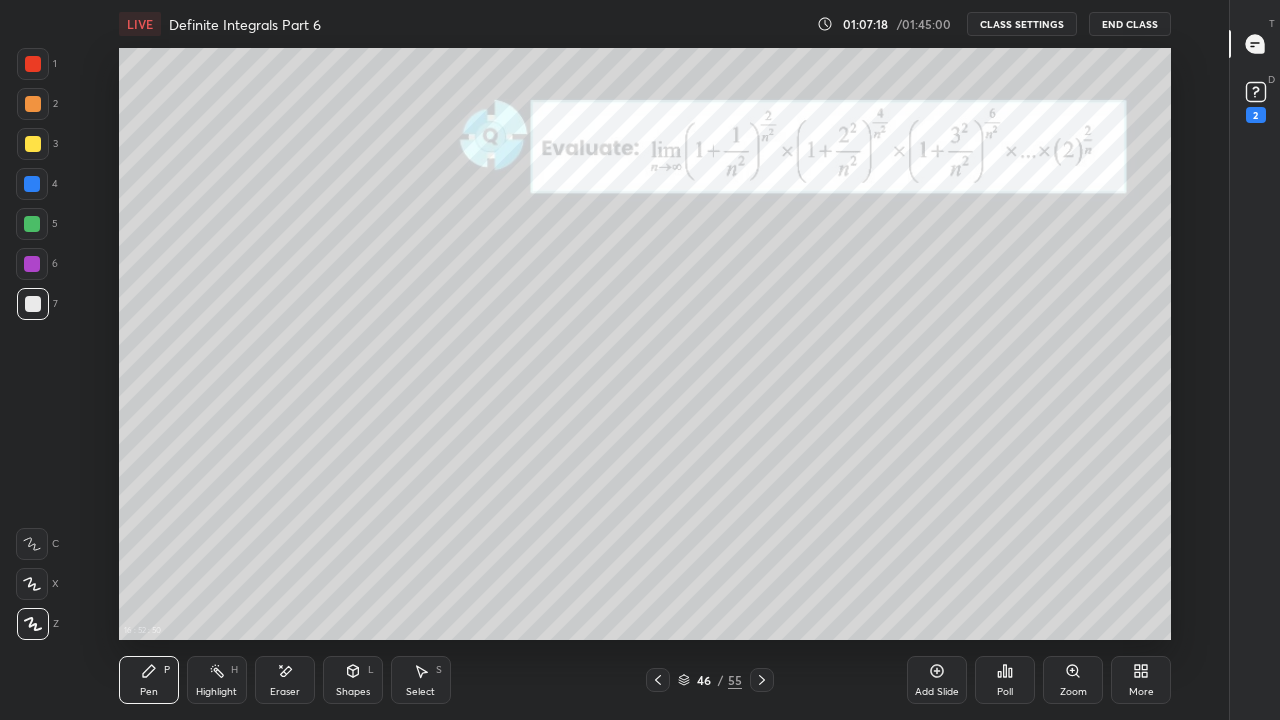 click 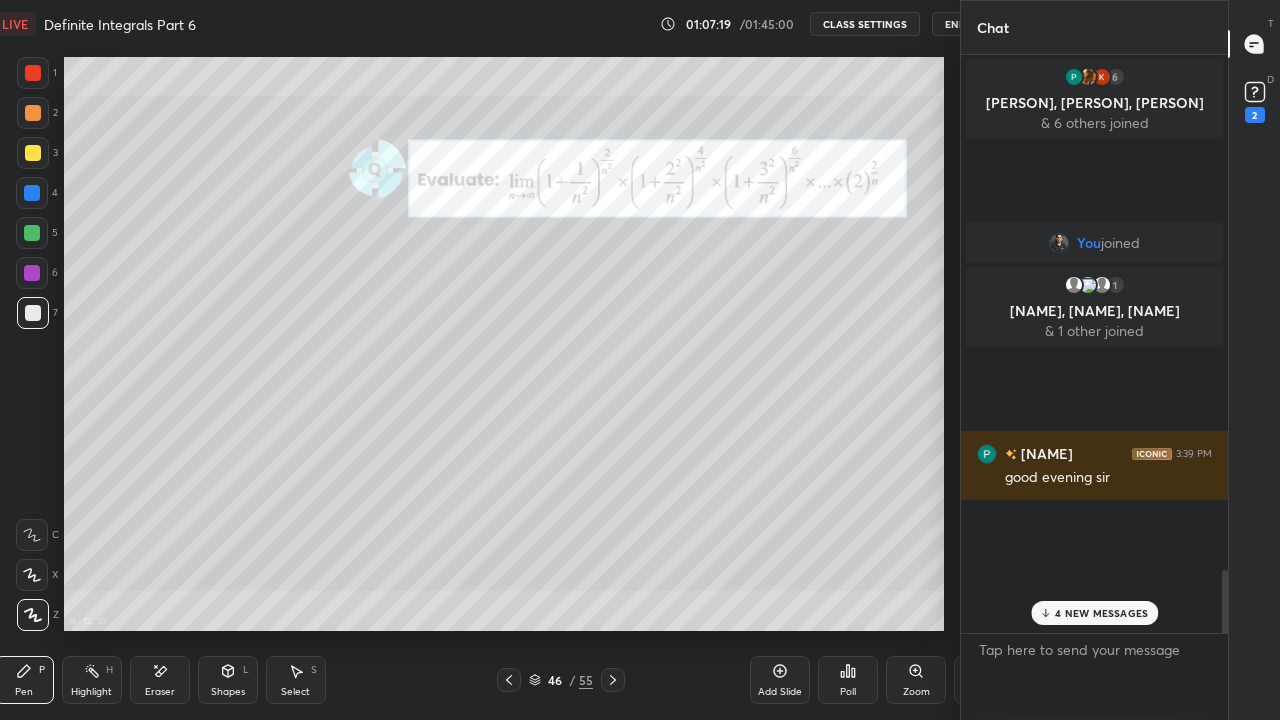 scroll, scrollTop: 592, scrollLeft: 1037, axis: both 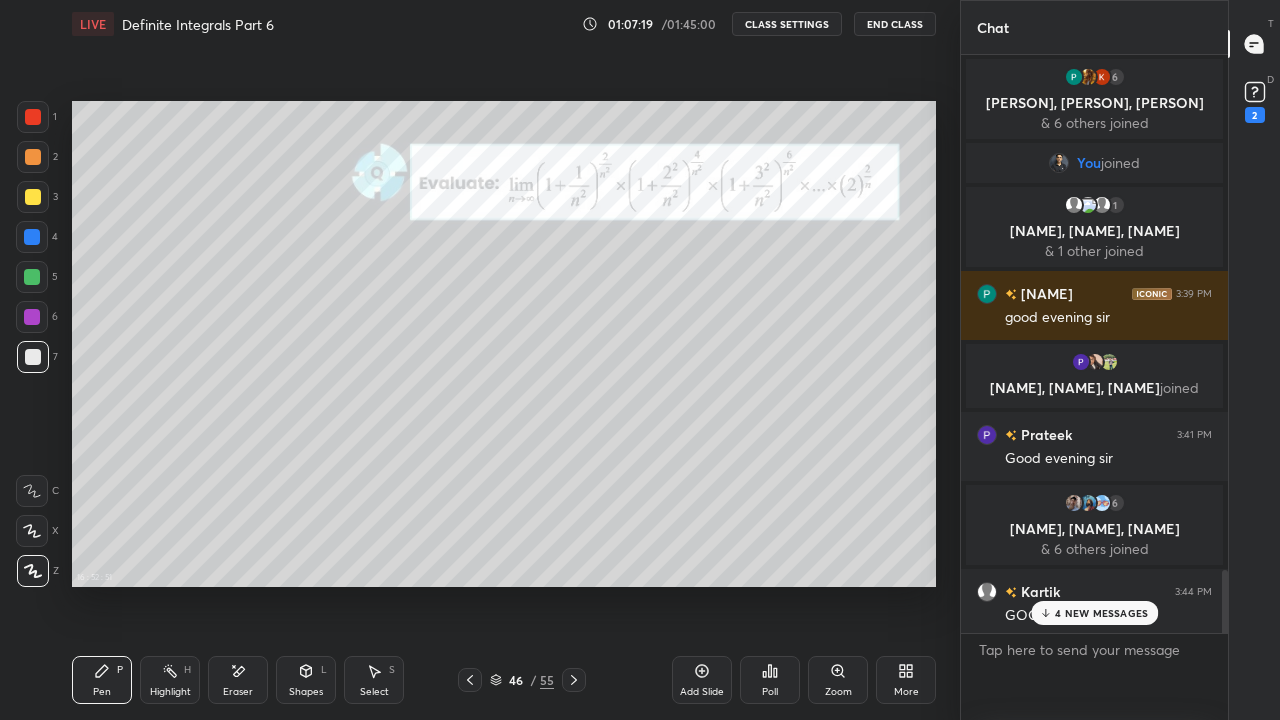 click on "4 NEW MESSAGES" at bounding box center [1094, 613] 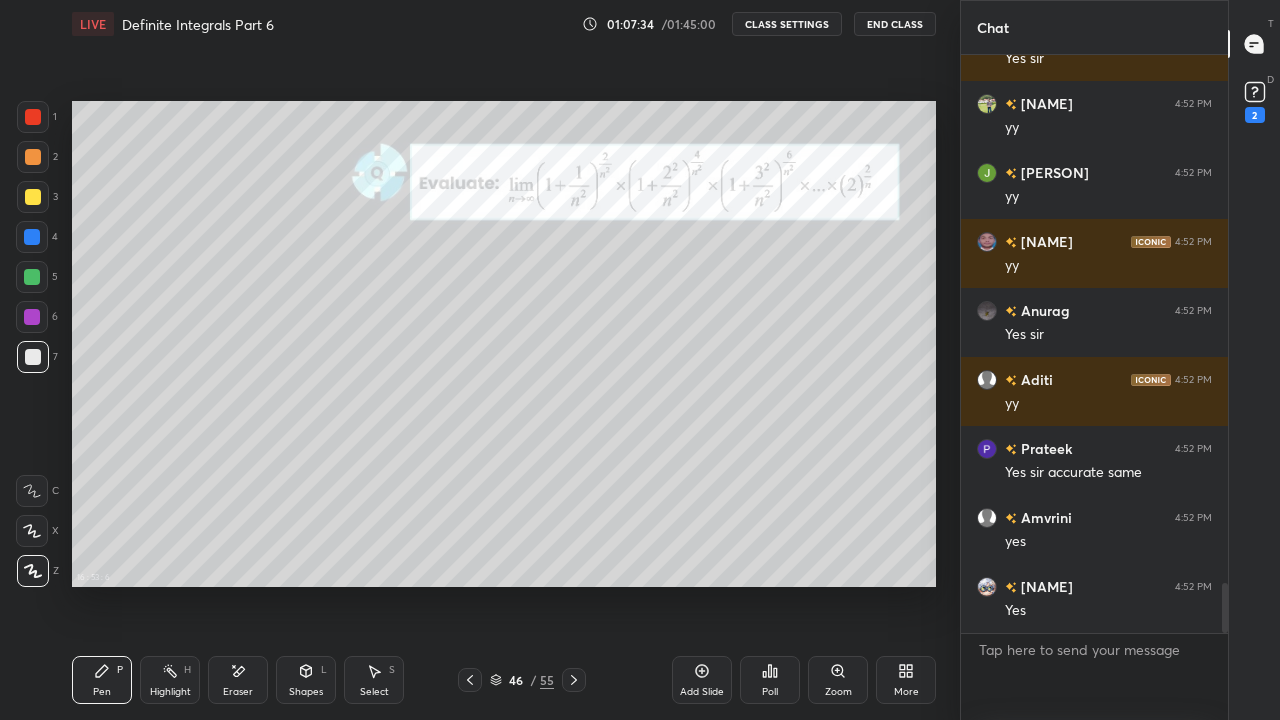 scroll, scrollTop: 6188, scrollLeft: 0, axis: vertical 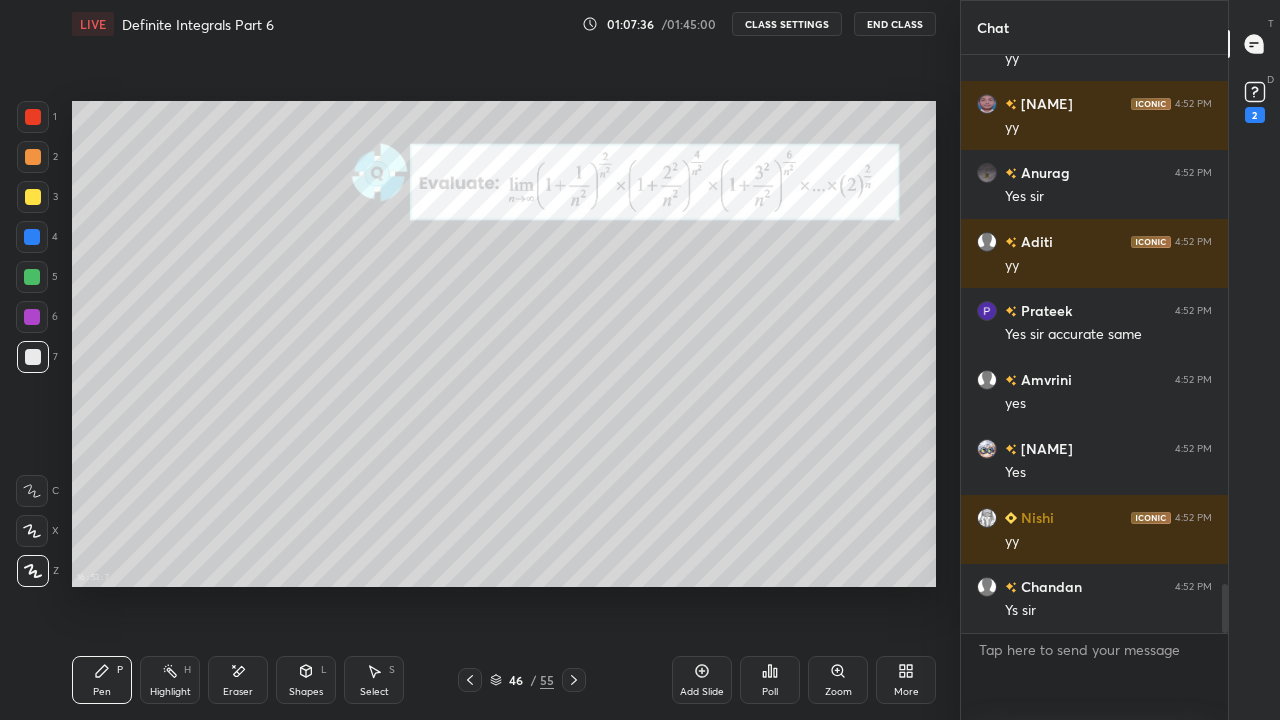 click on "CLASS SETTINGS" at bounding box center [787, 24] 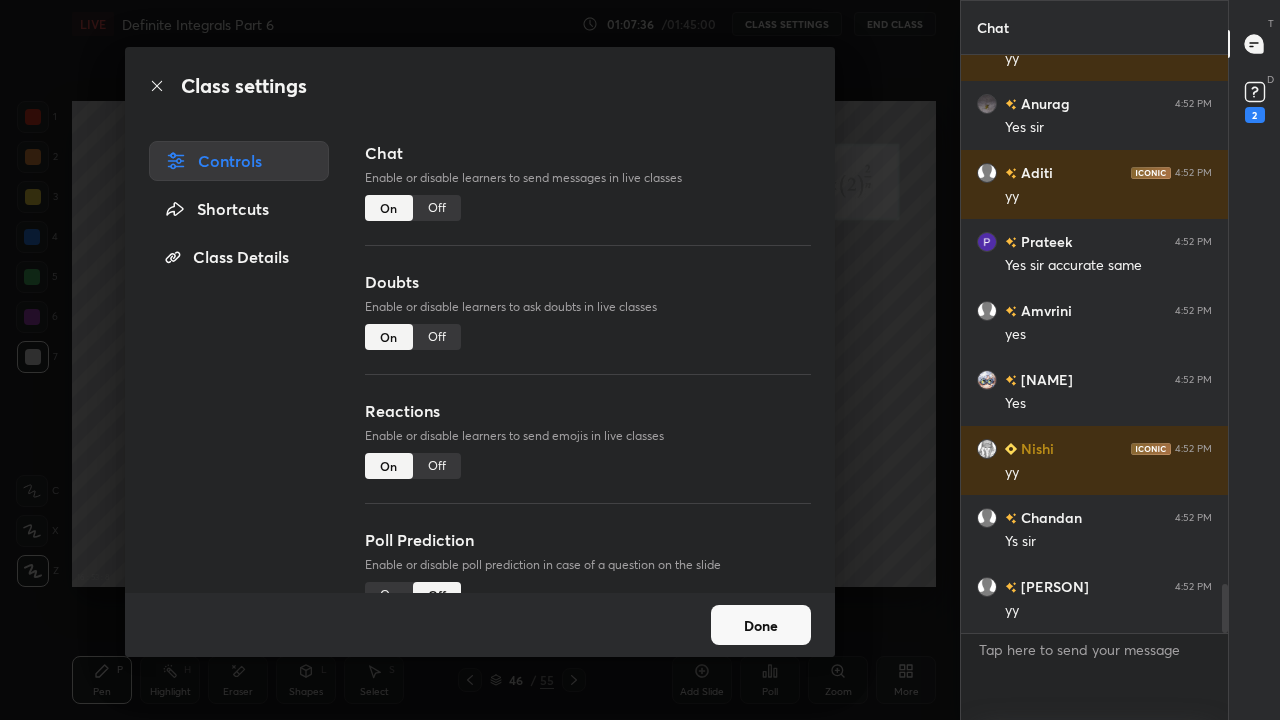 click on "Off" at bounding box center [437, 208] 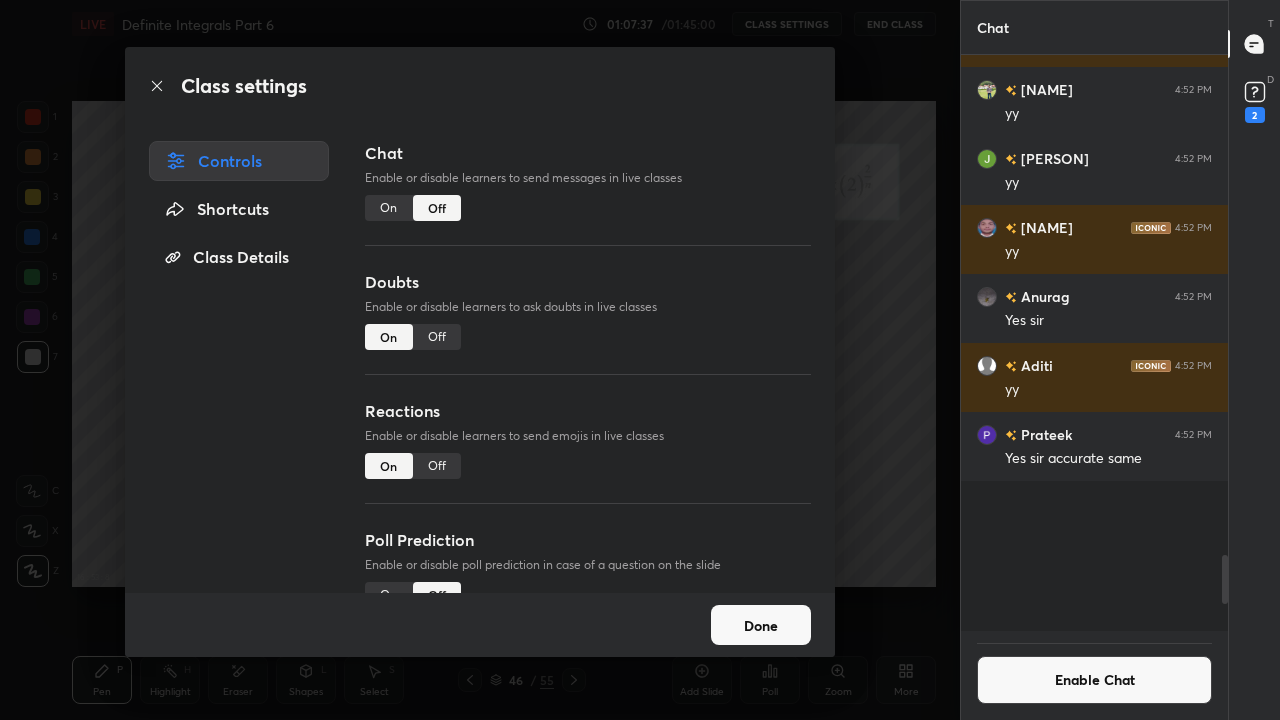 scroll, scrollTop: 5410, scrollLeft: 0, axis: vertical 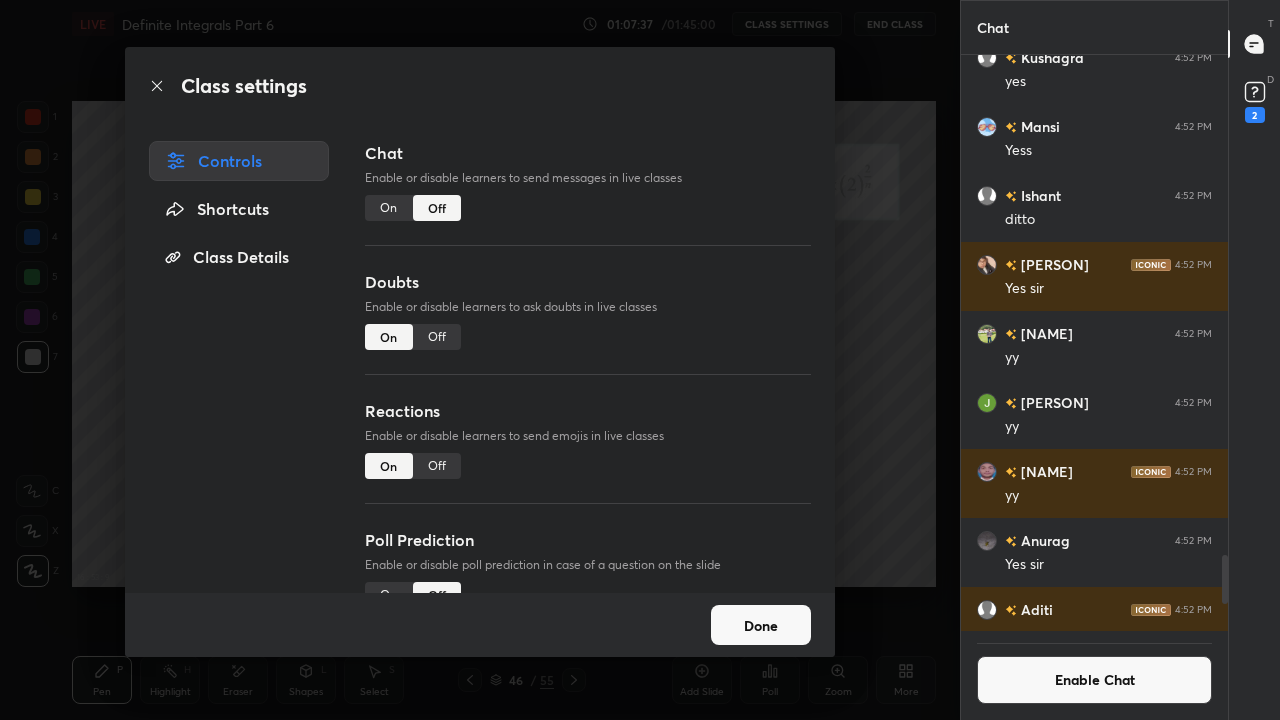 click on "Done" at bounding box center [761, 625] 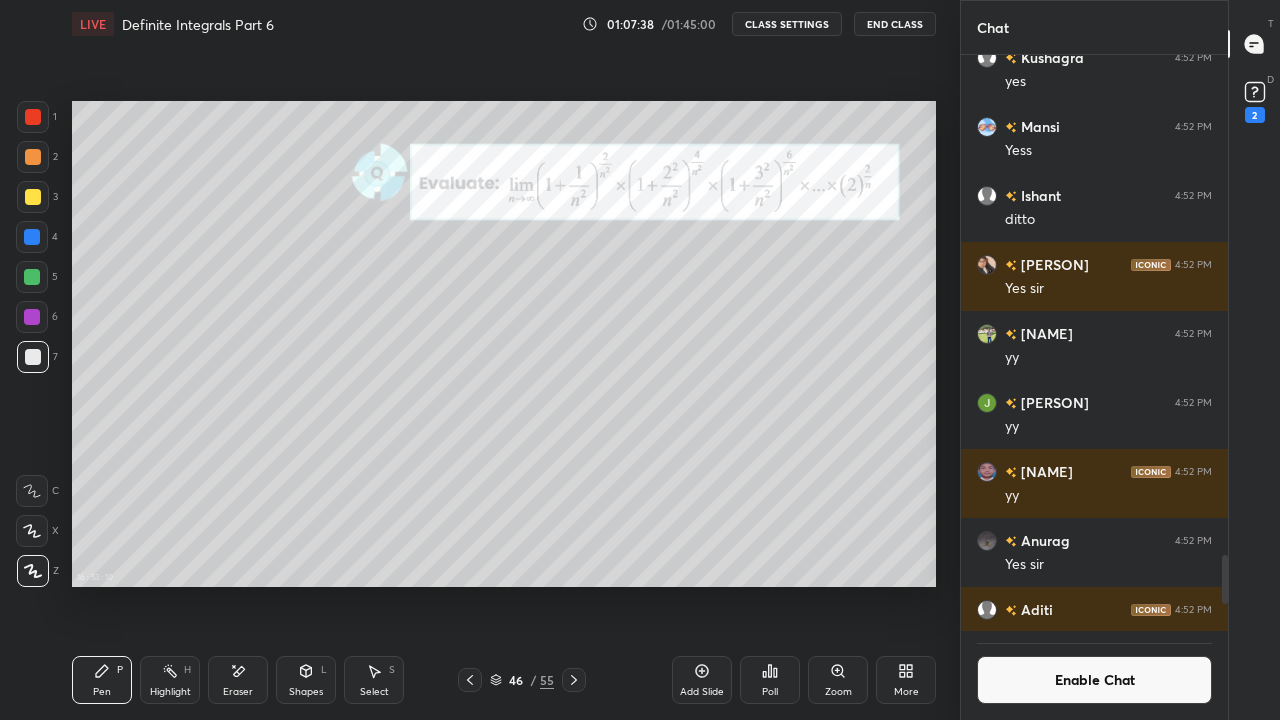 click on "More" at bounding box center [906, 680] 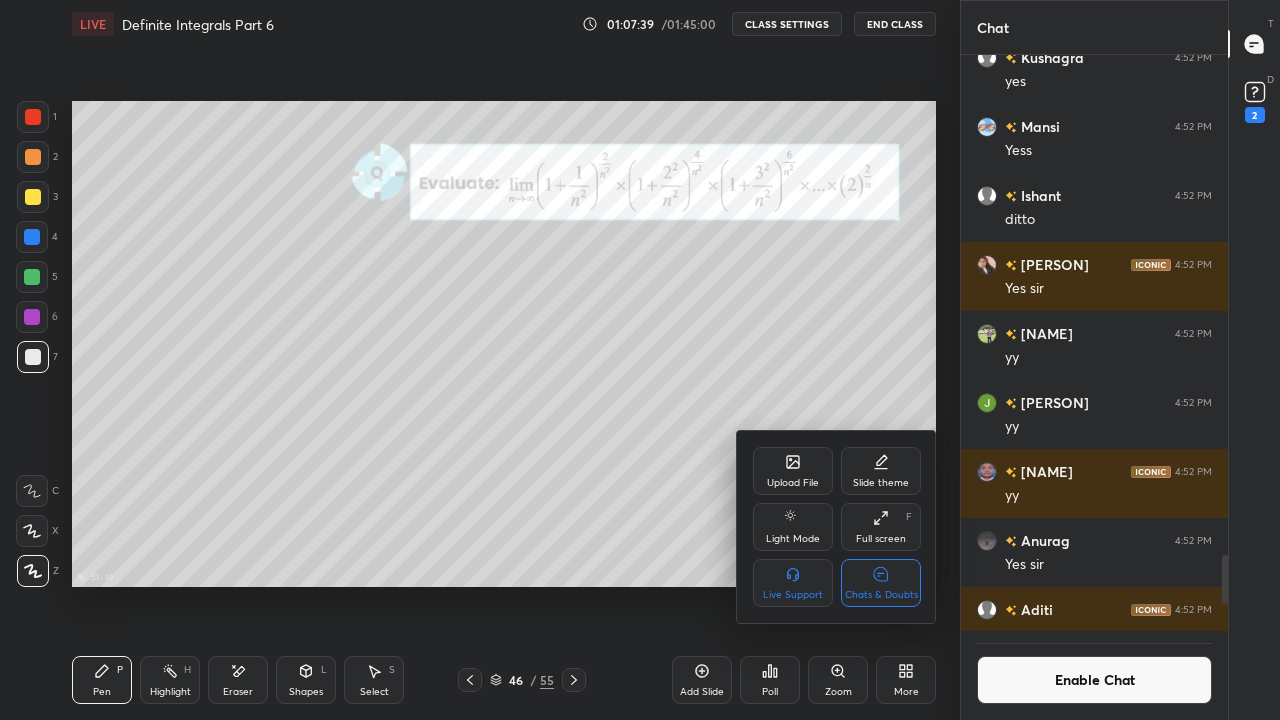 click 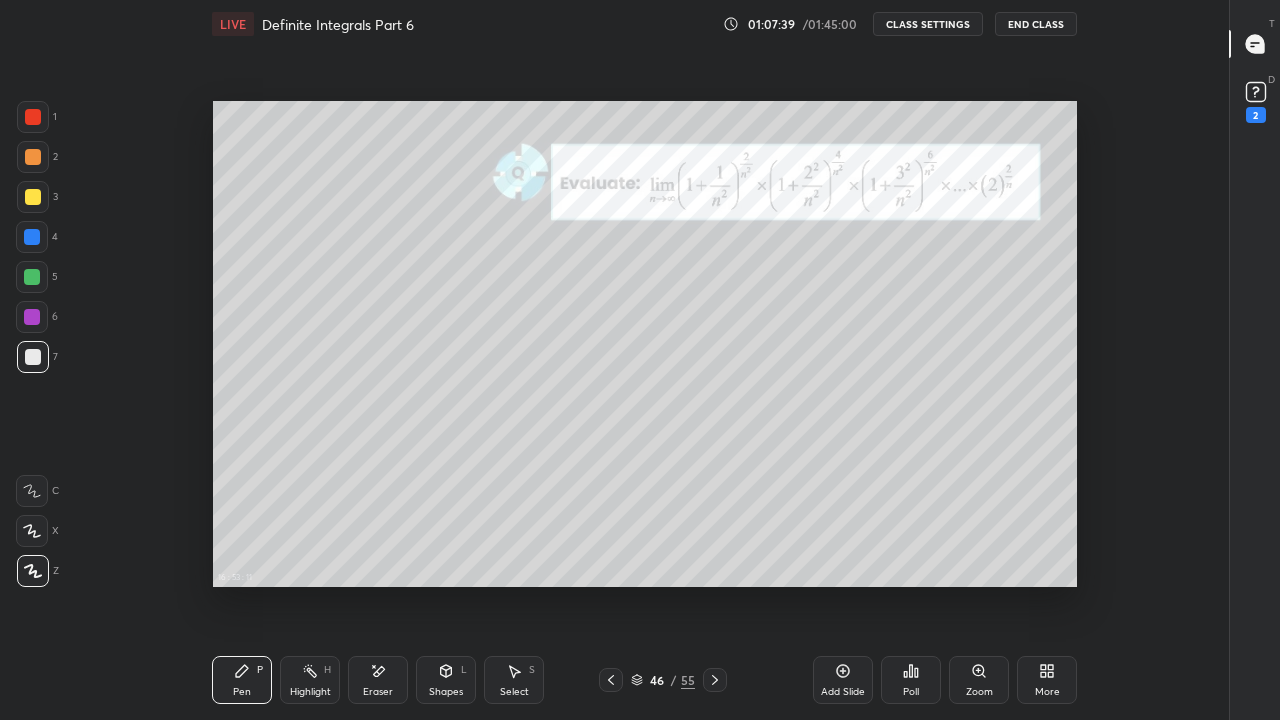 scroll, scrollTop: 7, scrollLeft: 1, axis: both 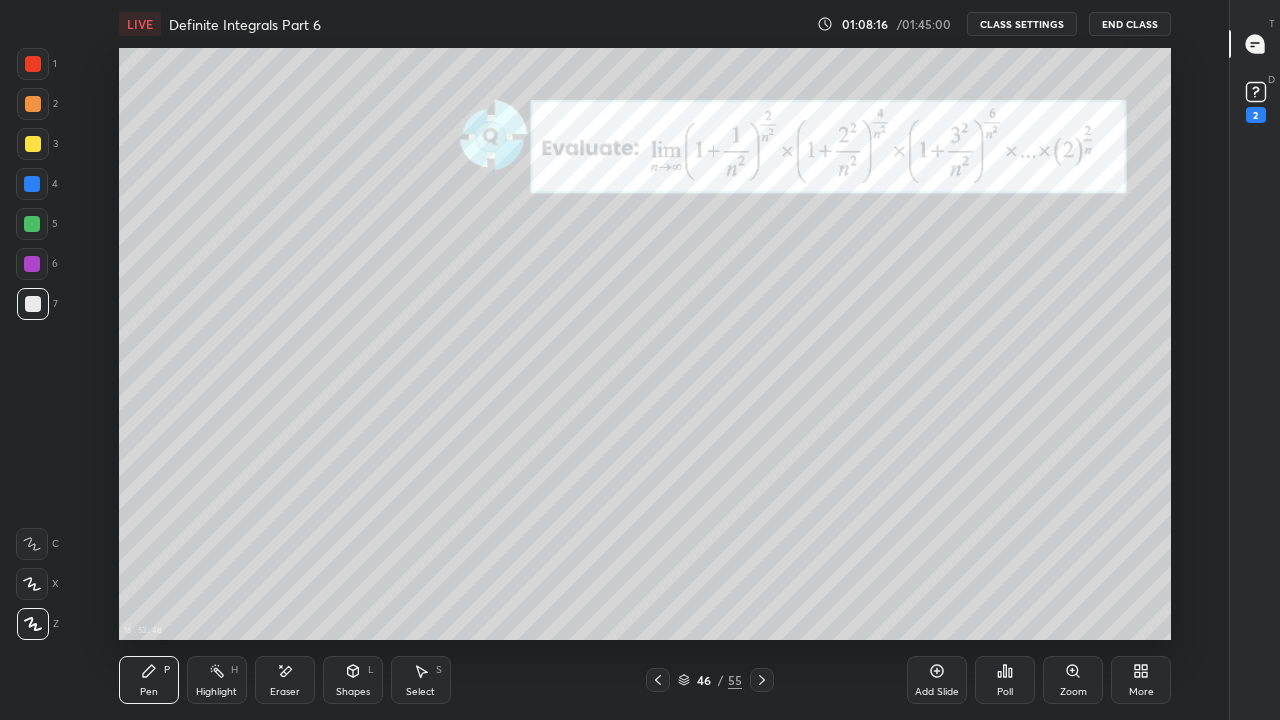 click at bounding box center (32, 224) 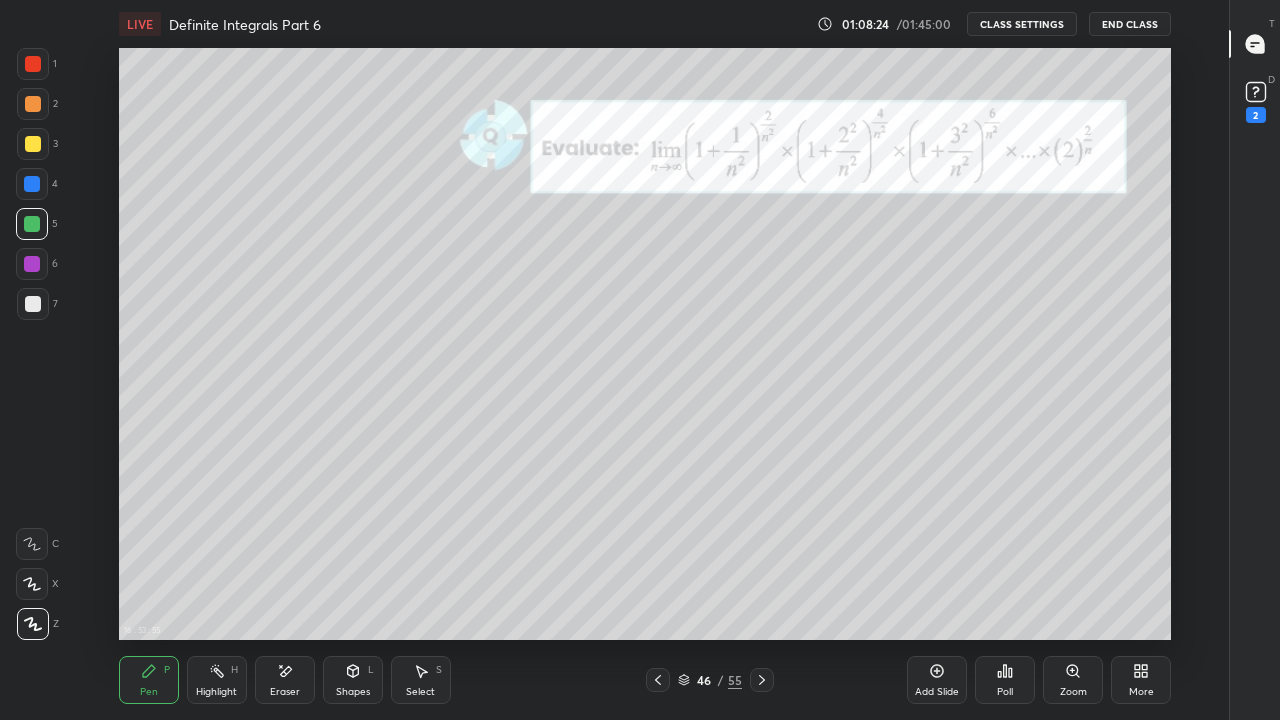 click at bounding box center (33, 304) 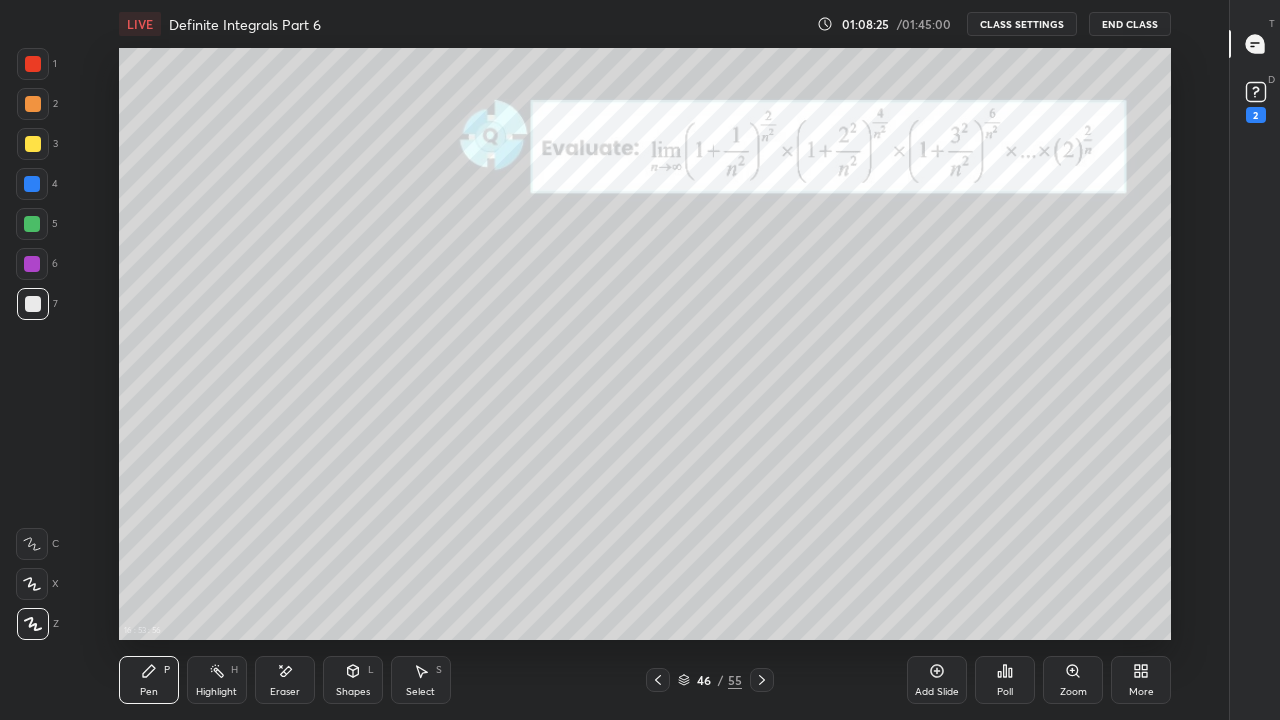 click 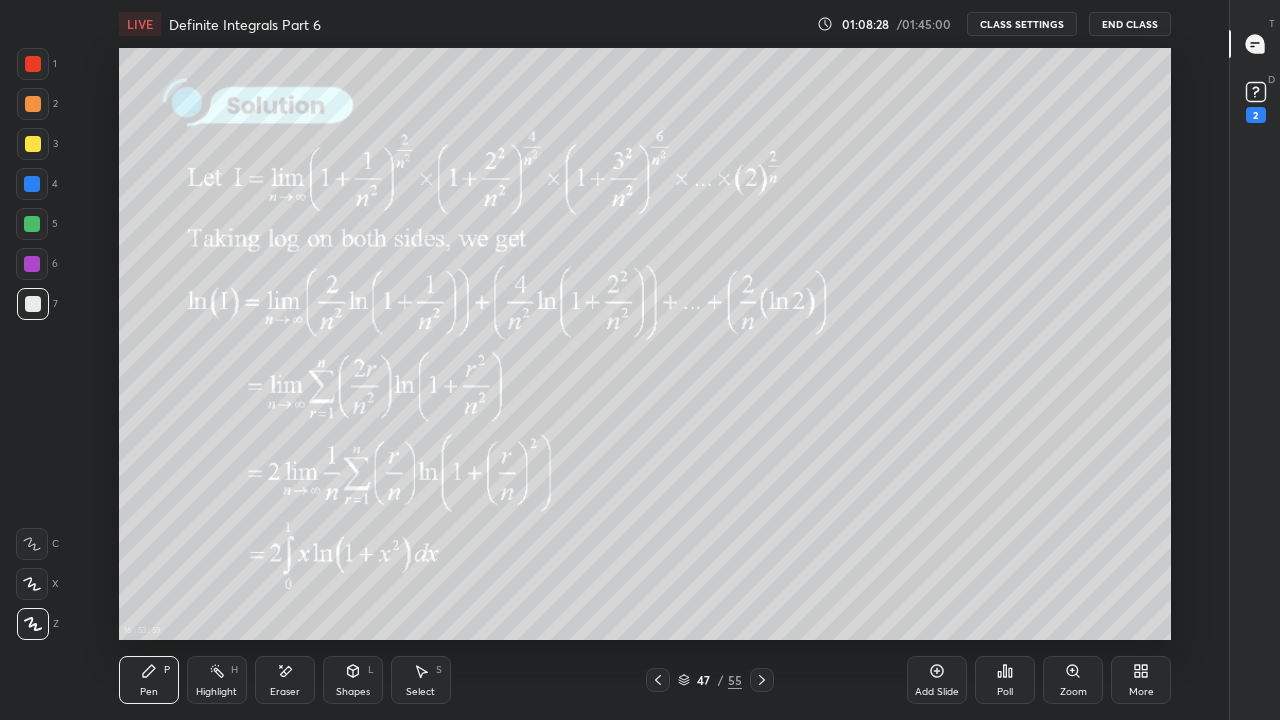 click 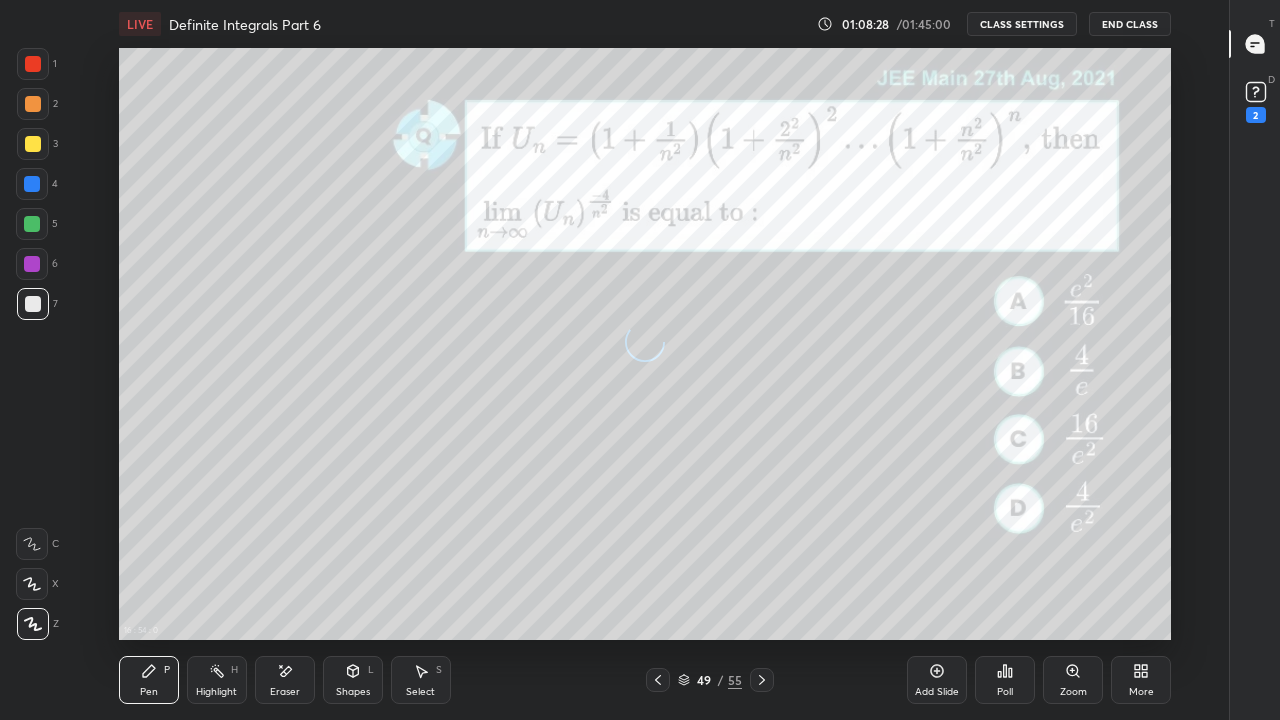 click 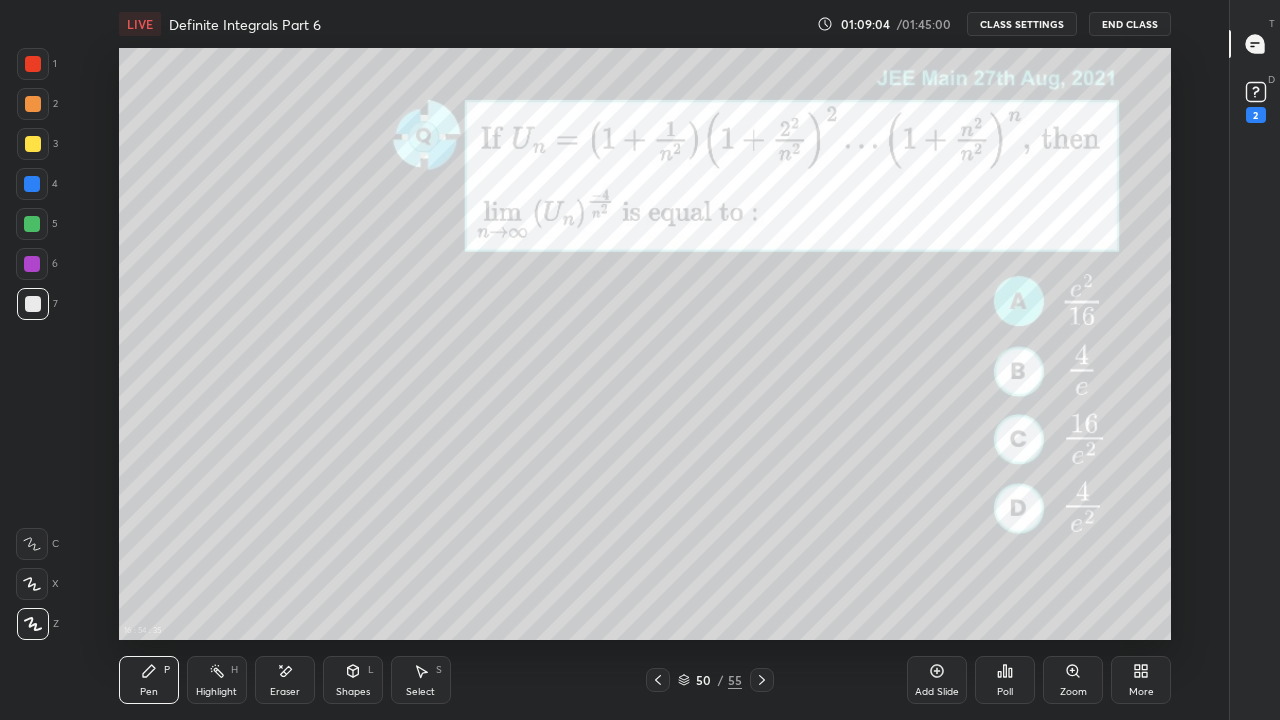 click on "CLASS SETTINGS" at bounding box center (1022, 24) 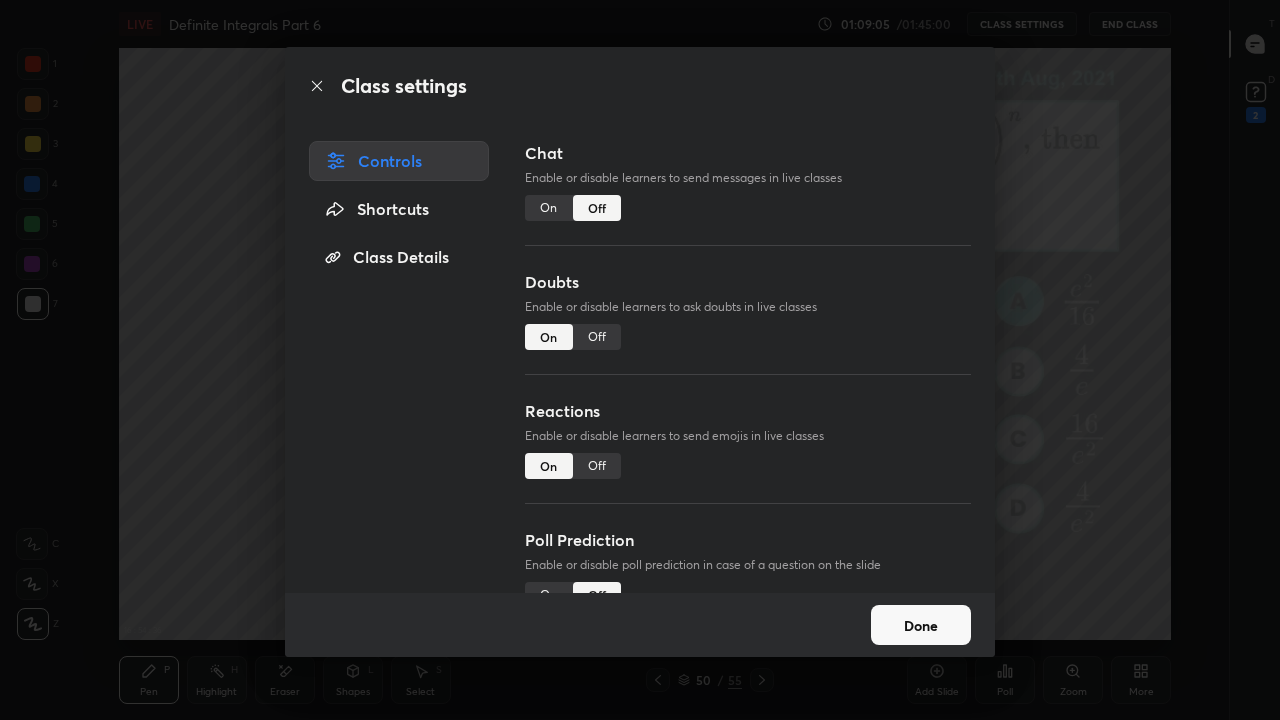click on "On" at bounding box center (549, 208) 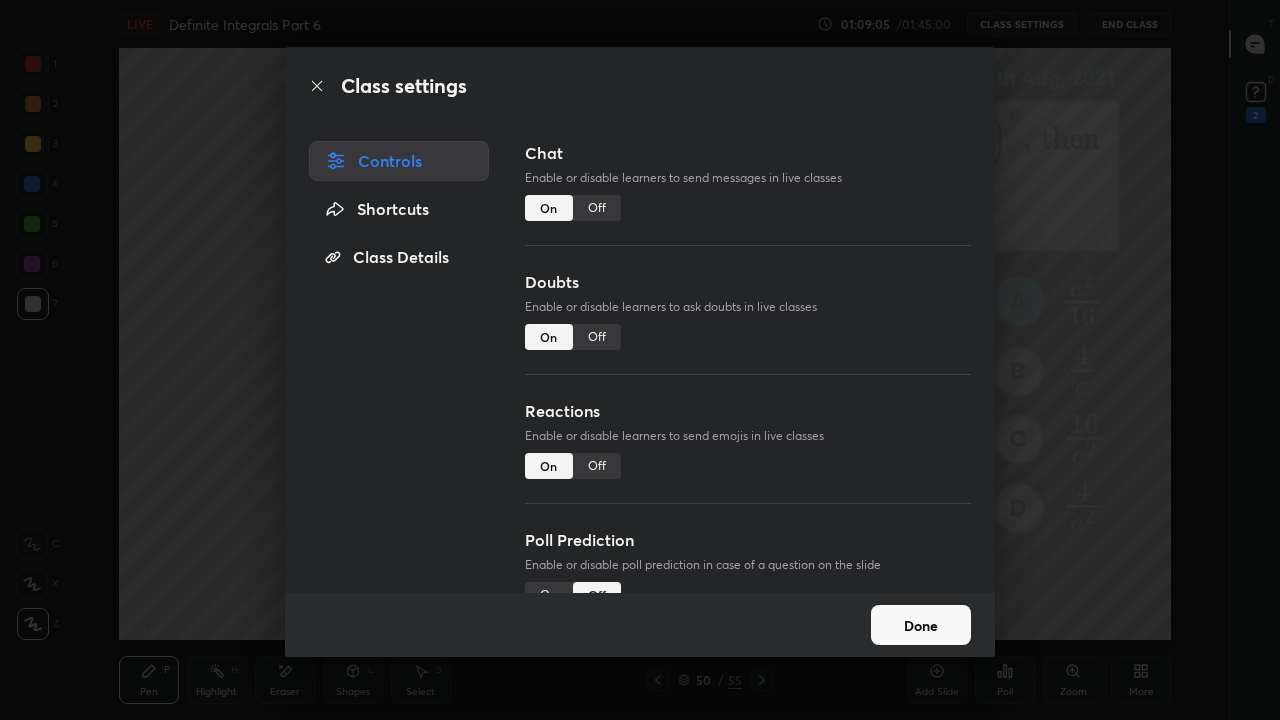click on "Done" at bounding box center [921, 625] 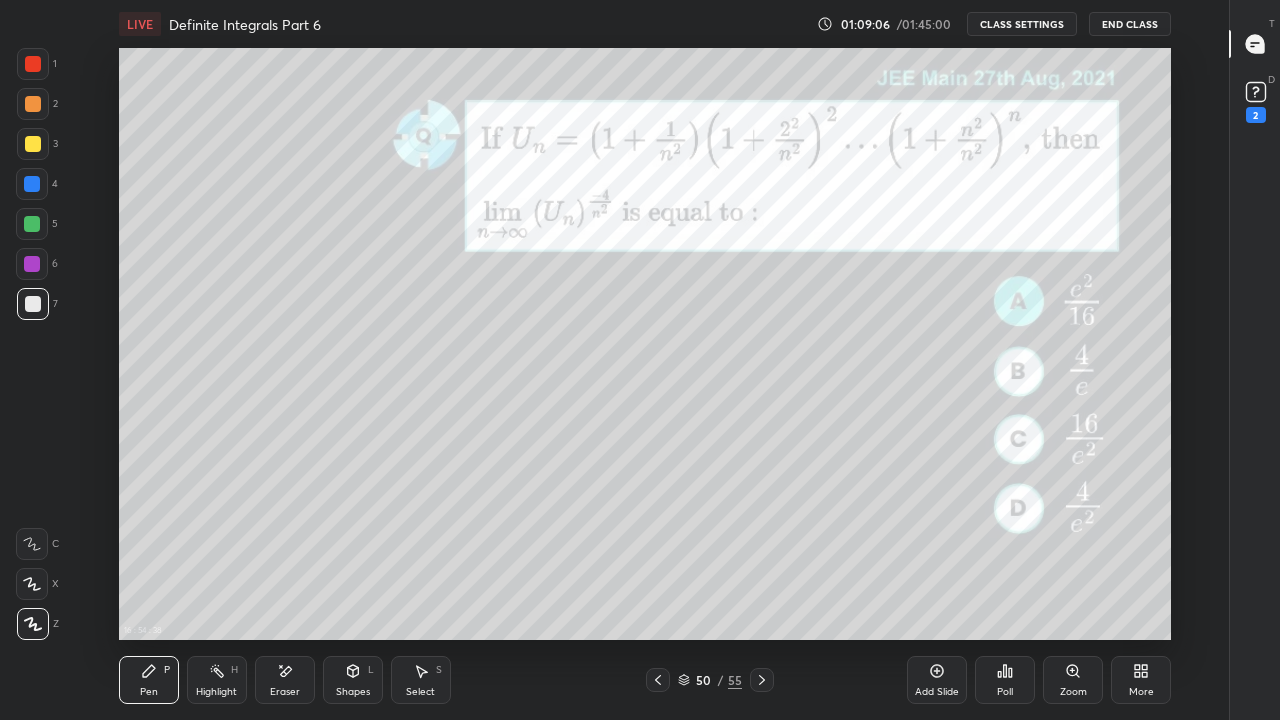 click 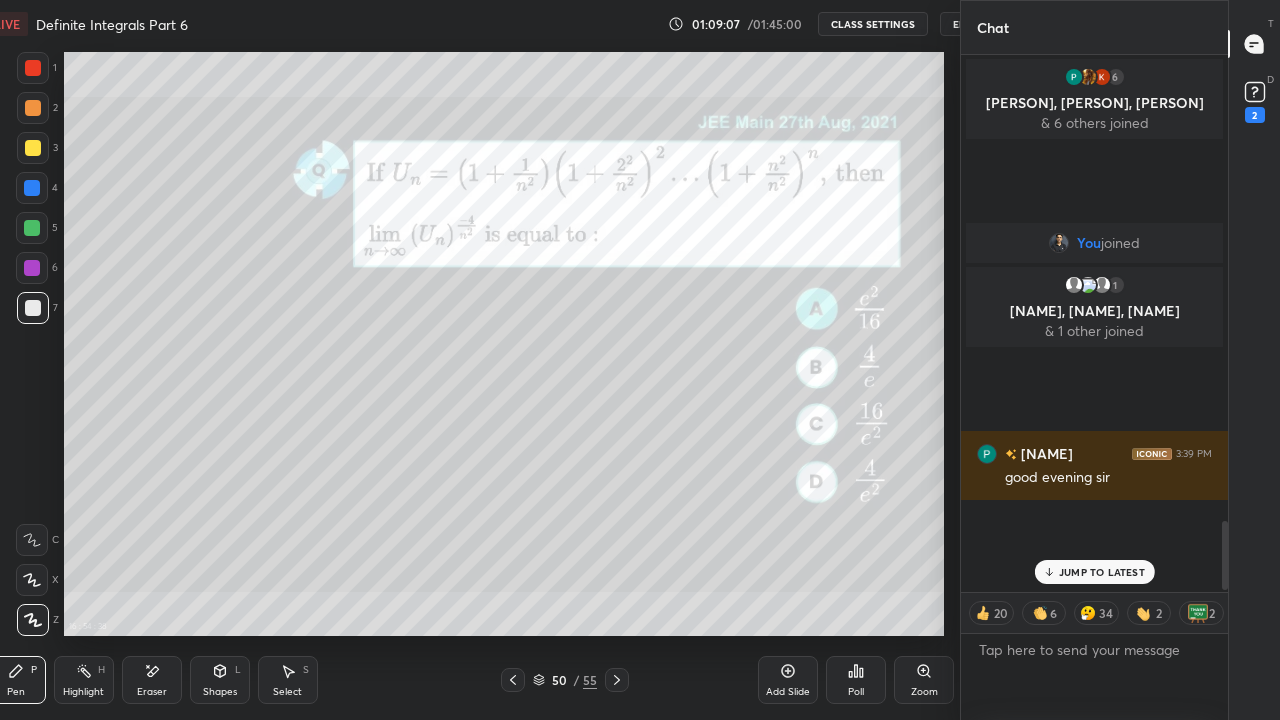 scroll, scrollTop: 592, scrollLeft: 958, axis: both 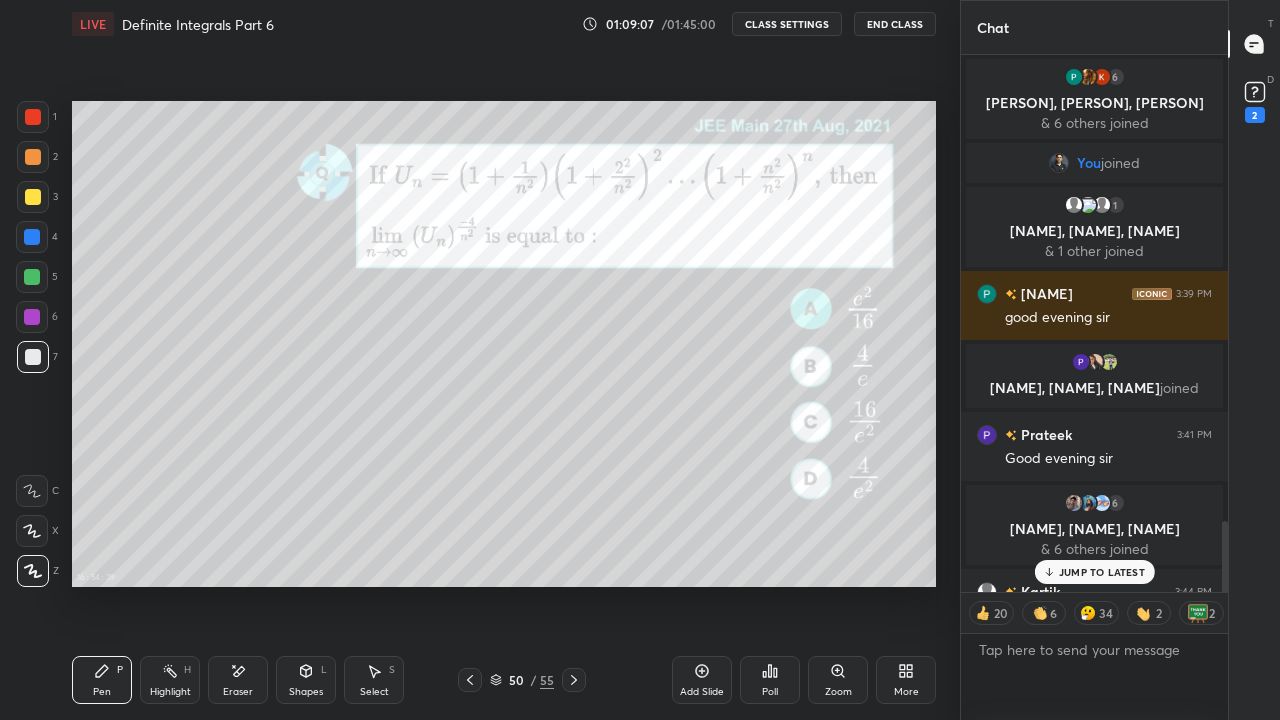click on "JUMP TO LATEST" at bounding box center [1102, 572] 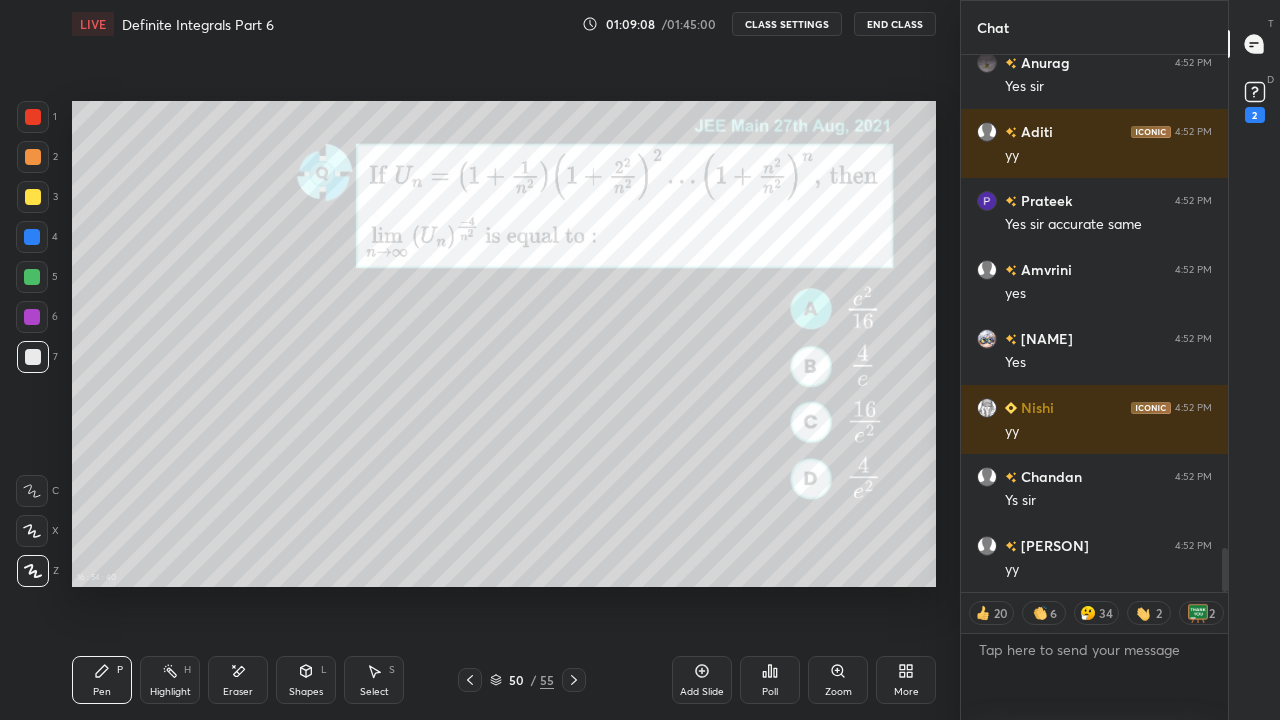 scroll, scrollTop: 7, scrollLeft: 7, axis: both 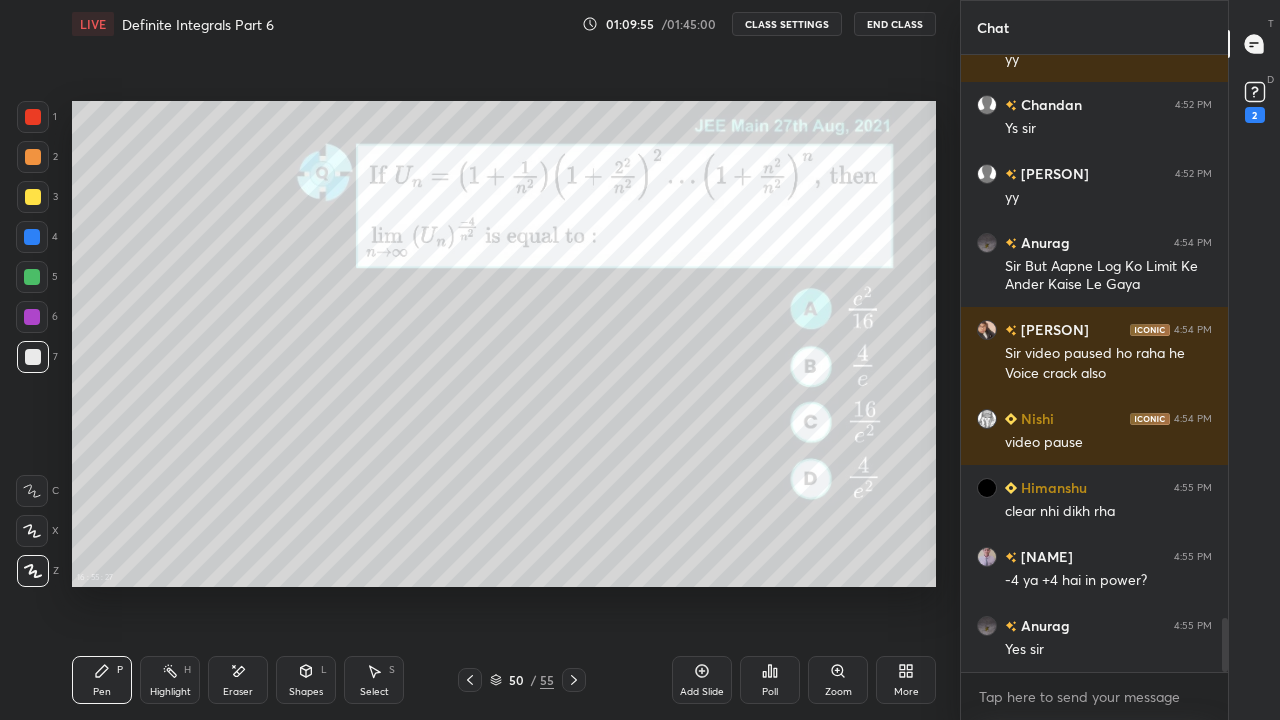 click 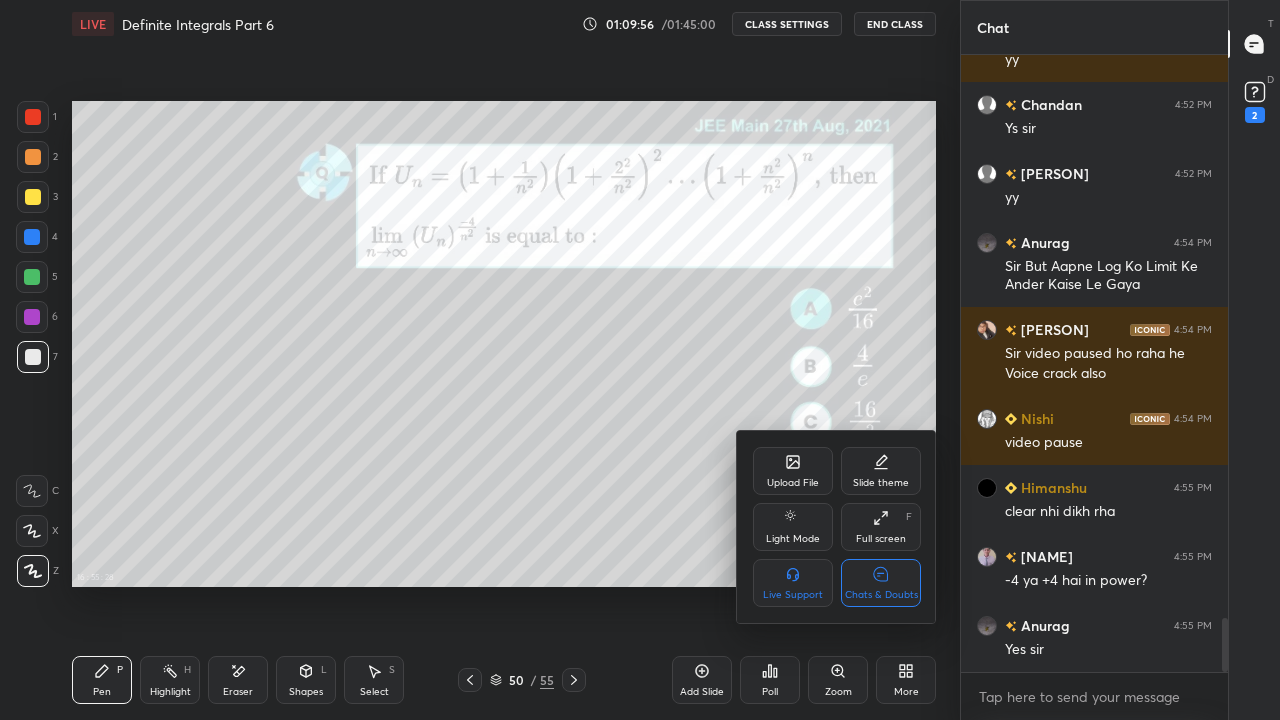 click 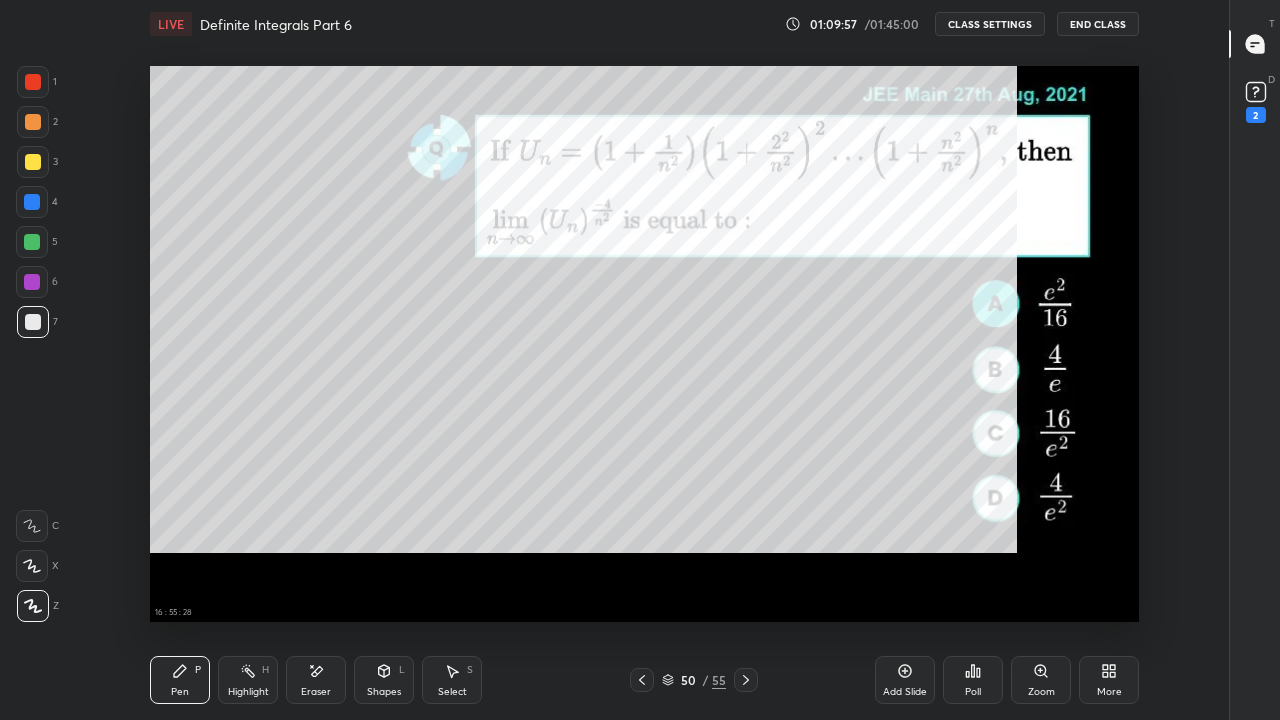 scroll, scrollTop: 7, scrollLeft: 1, axis: both 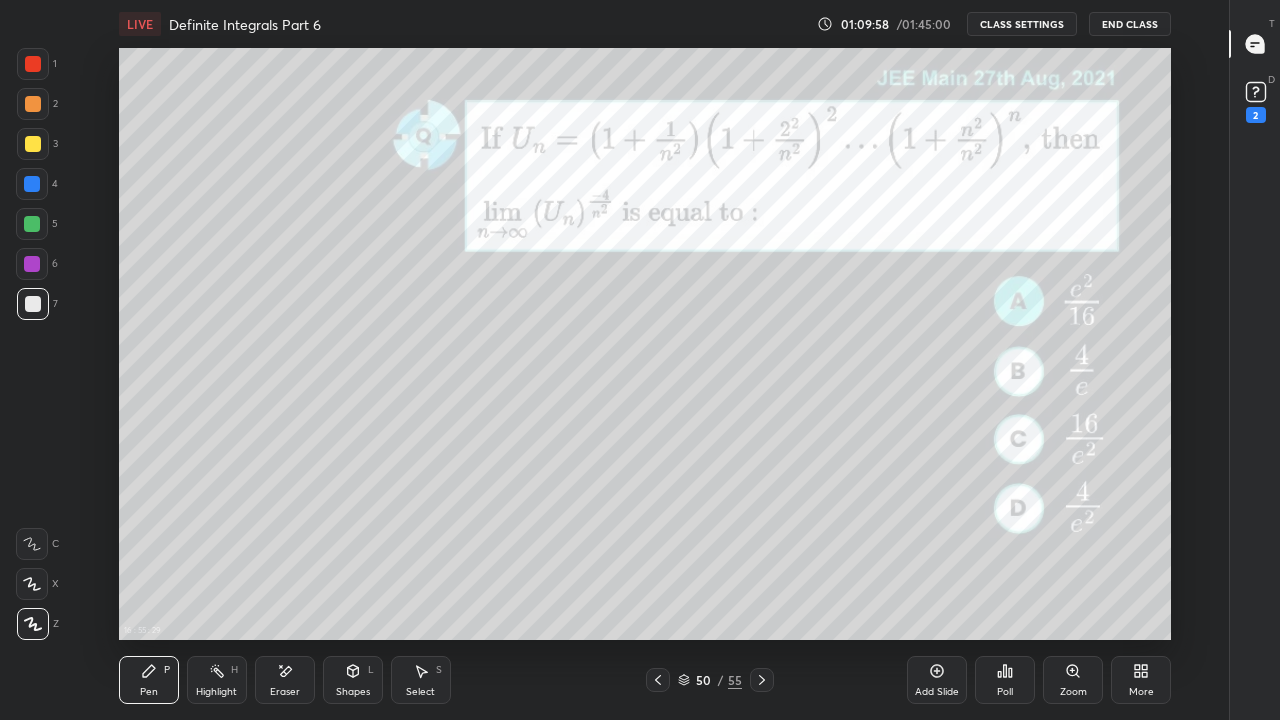 click on "CLASS SETTINGS" at bounding box center (1022, 24) 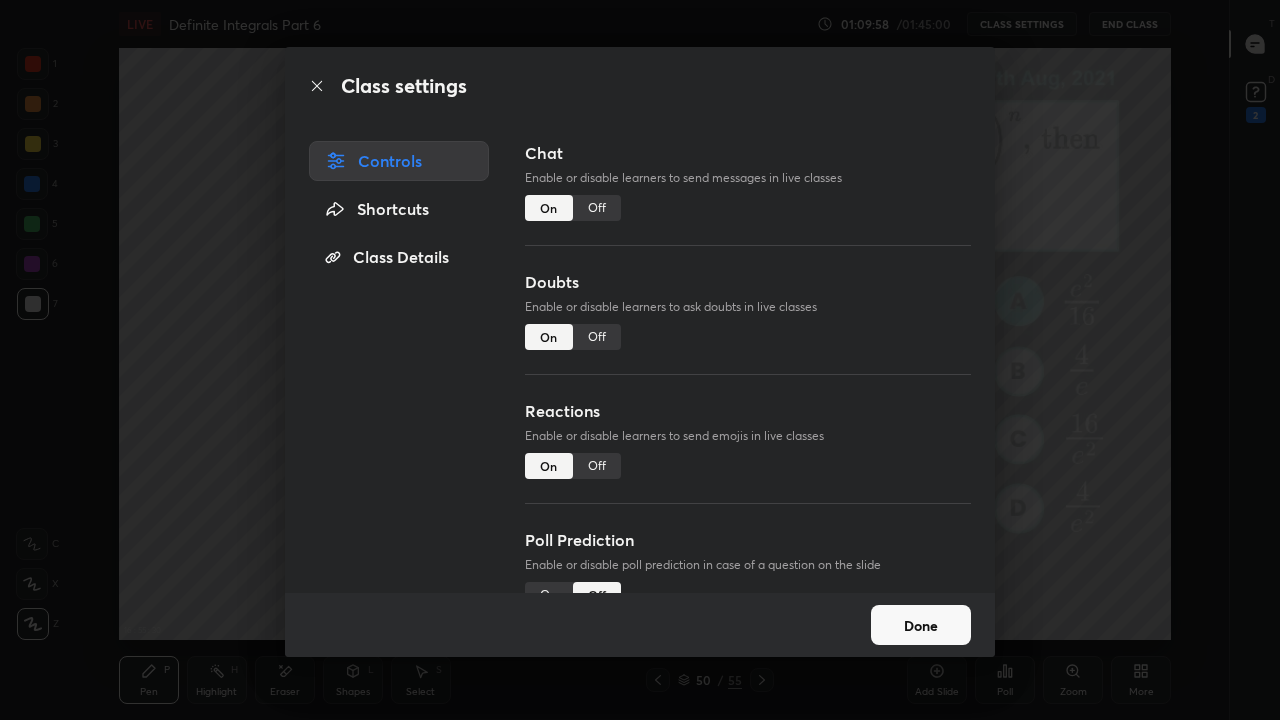 click on "Off" at bounding box center [597, 208] 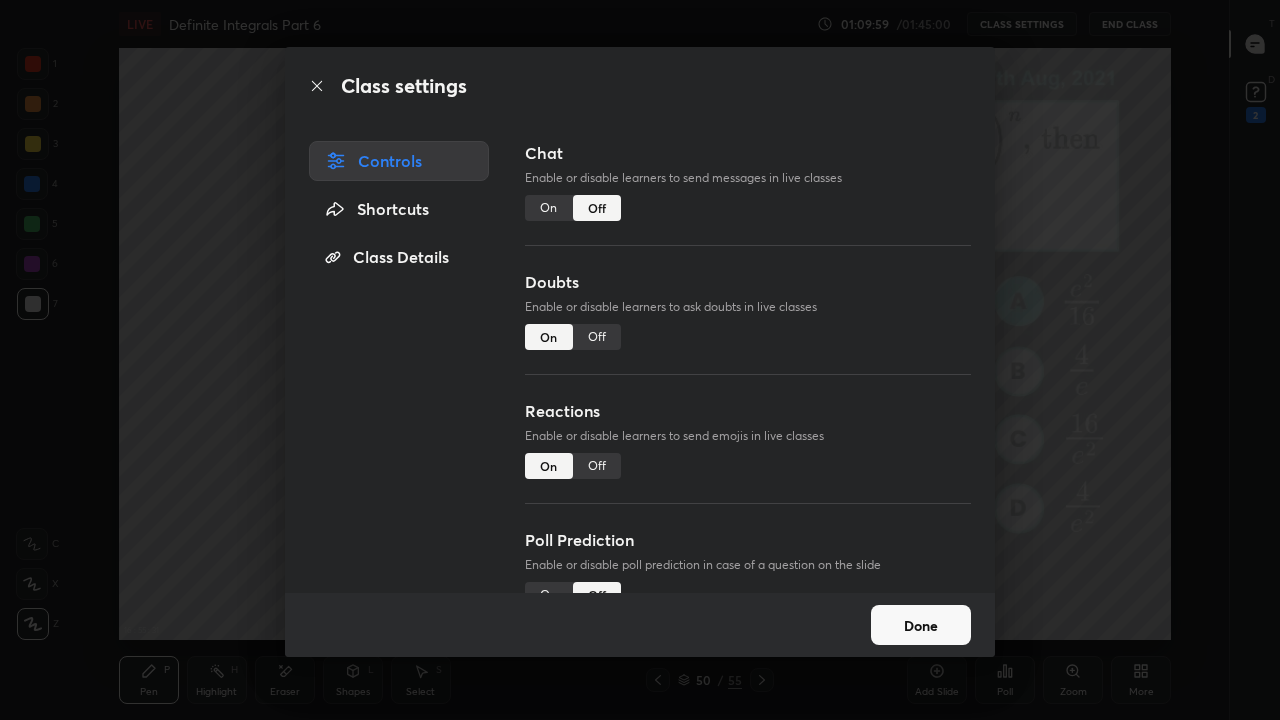 click on "Done" at bounding box center (921, 625) 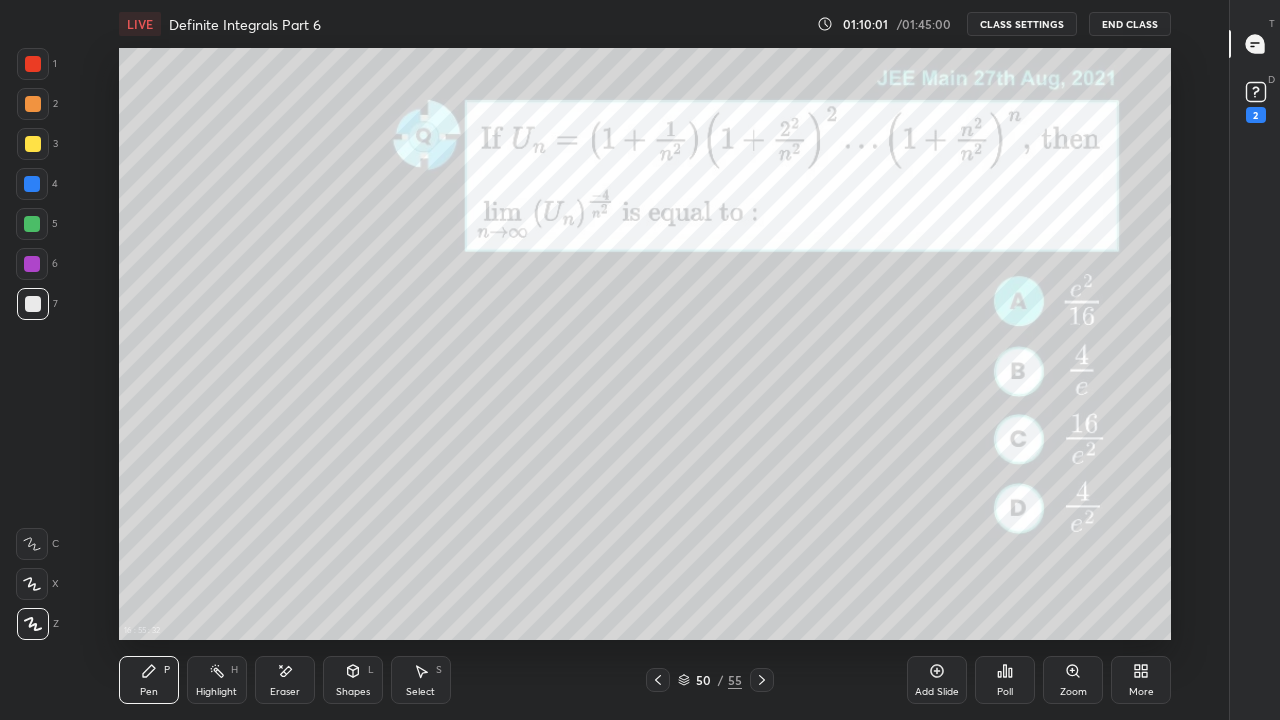 click at bounding box center (32, 184) 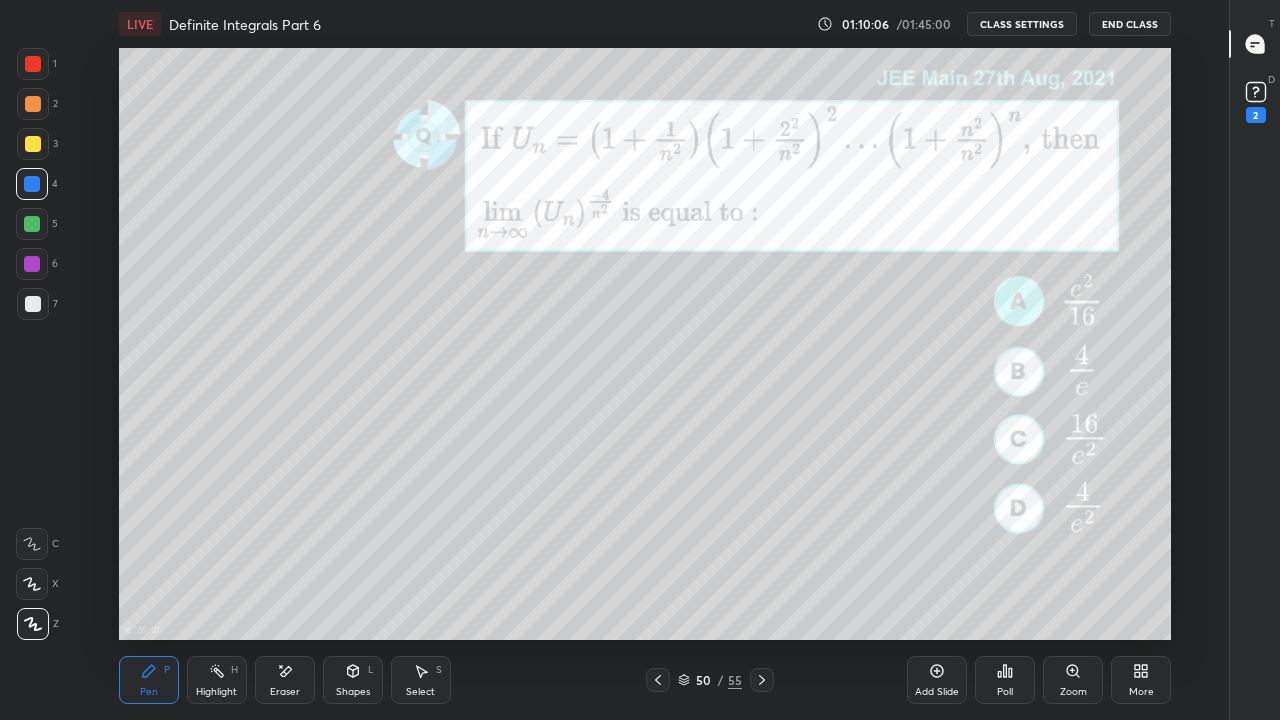 click at bounding box center [33, 304] 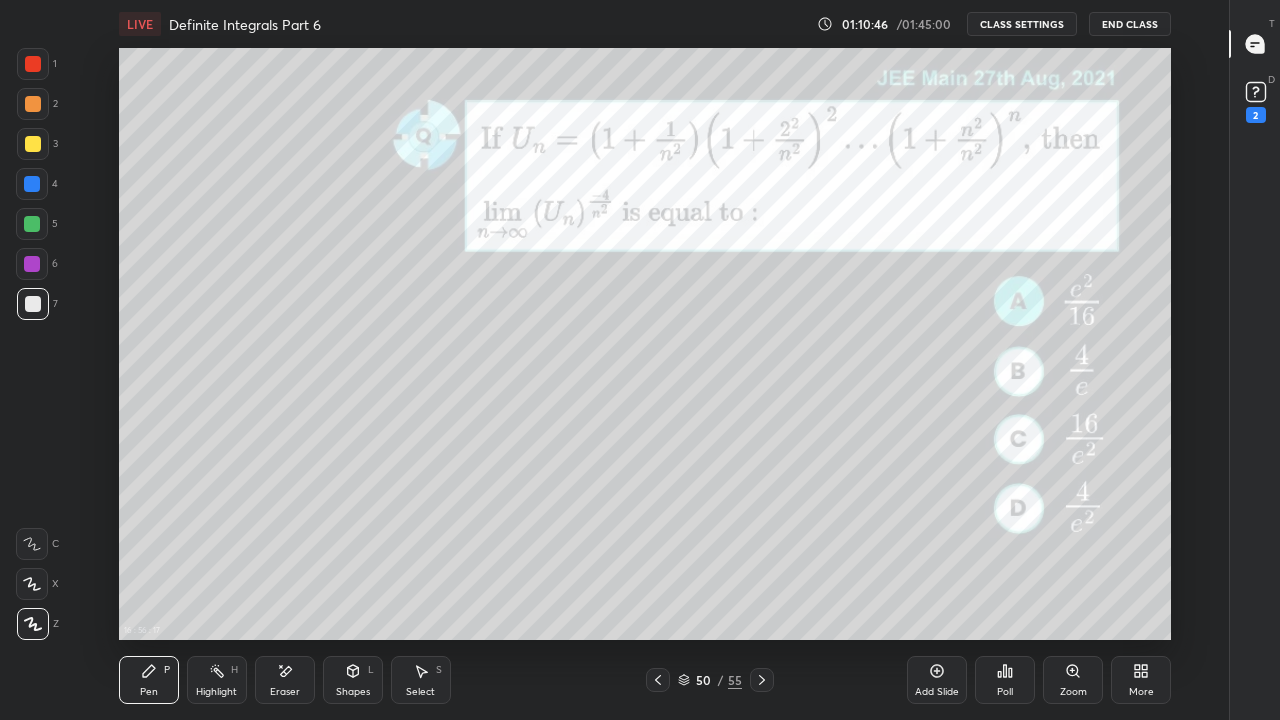 click on "Eraser" at bounding box center [285, 692] 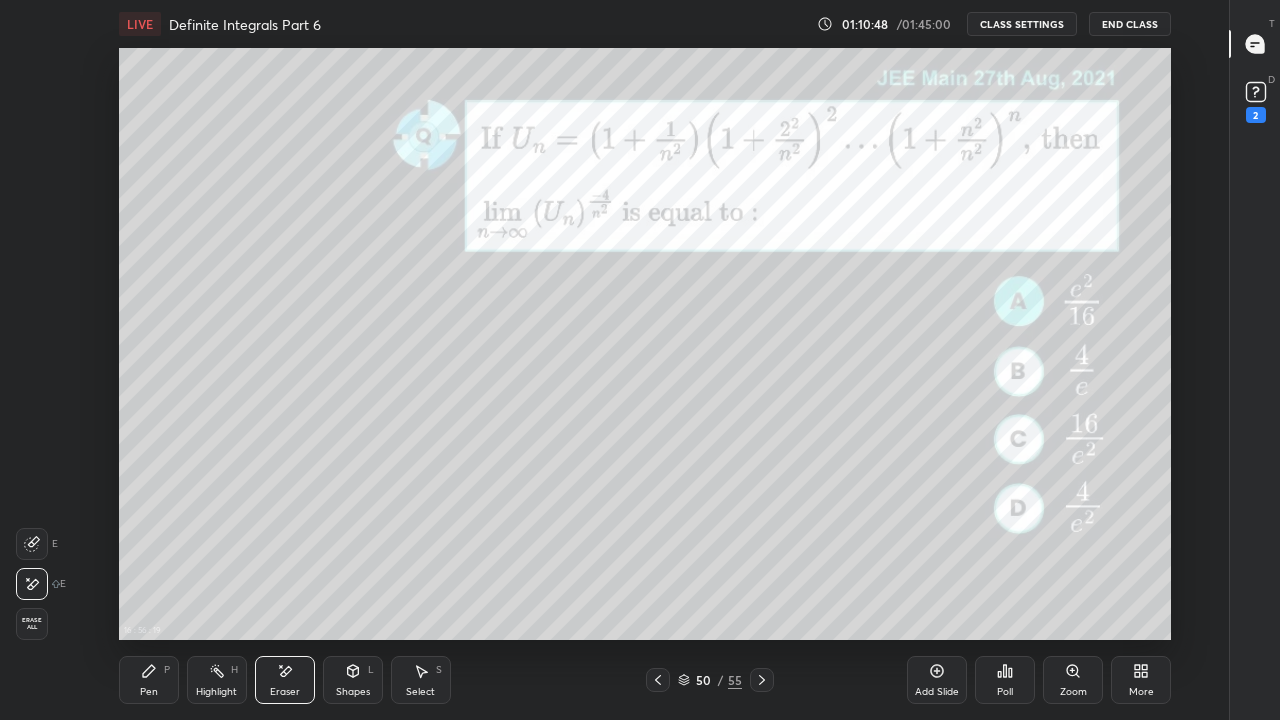 click on "Pen" at bounding box center [149, 692] 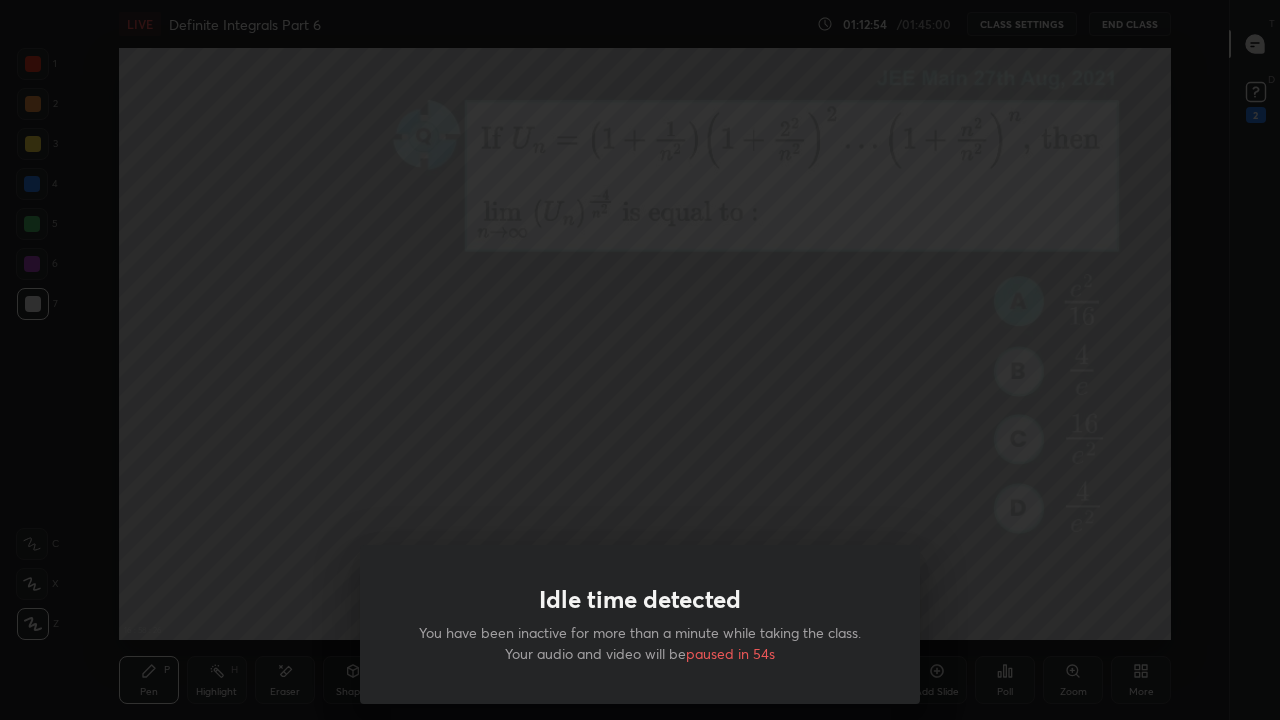 click on "Idle time detected You have been inactive for more than a minute while taking the class. Your audio and video will be  paused in 54s" at bounding box center [640, 360] 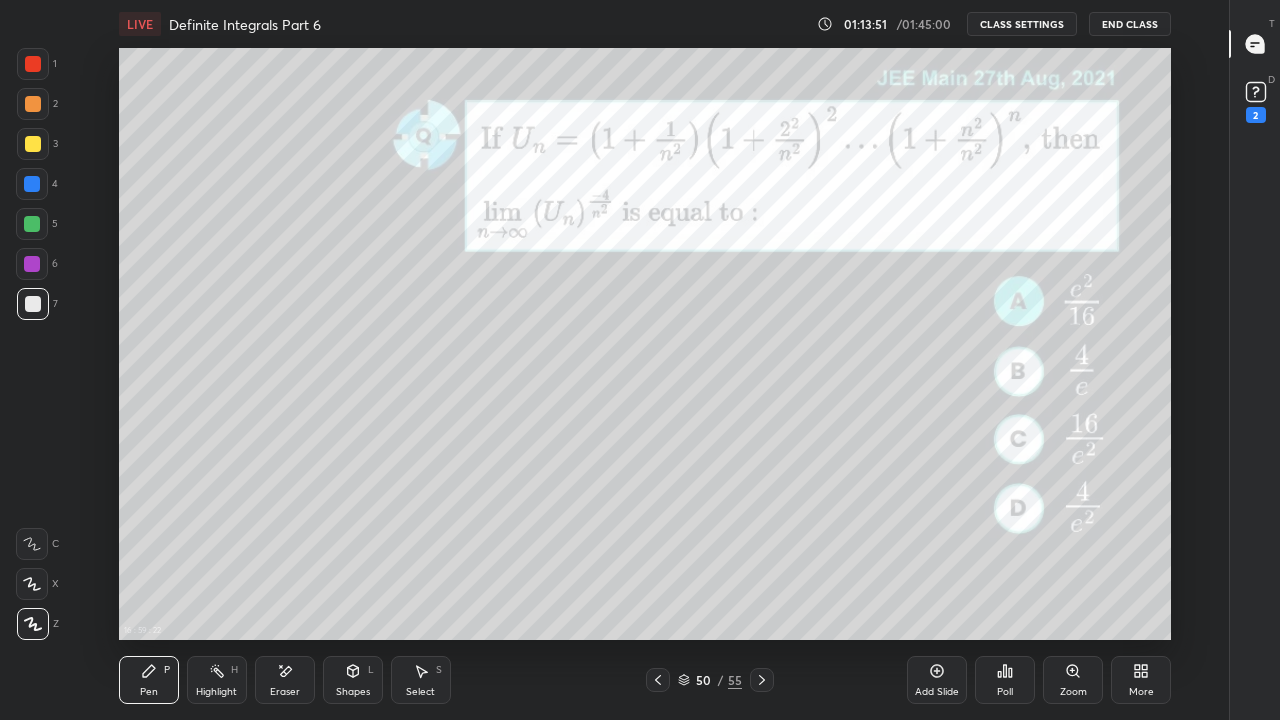 click on "CLASS SETTINGS" at bounding box center [1022, 24] 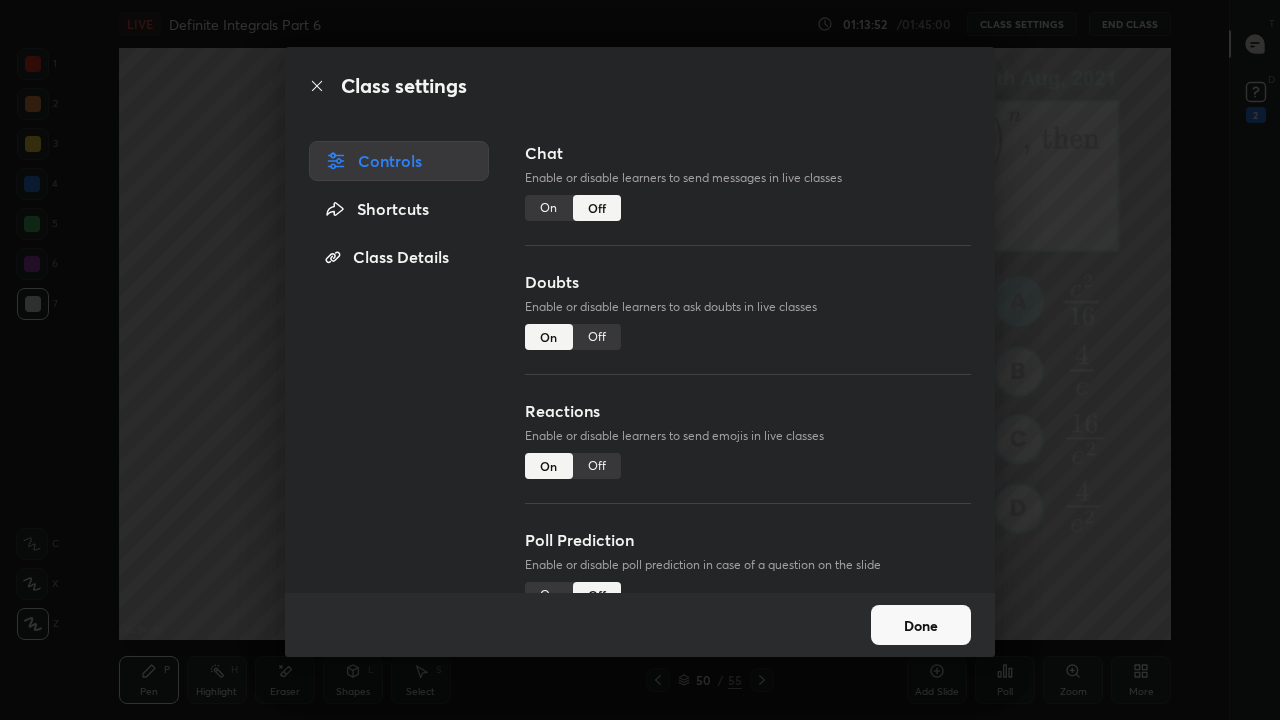 click on "On" at bounding box center (549, 208) 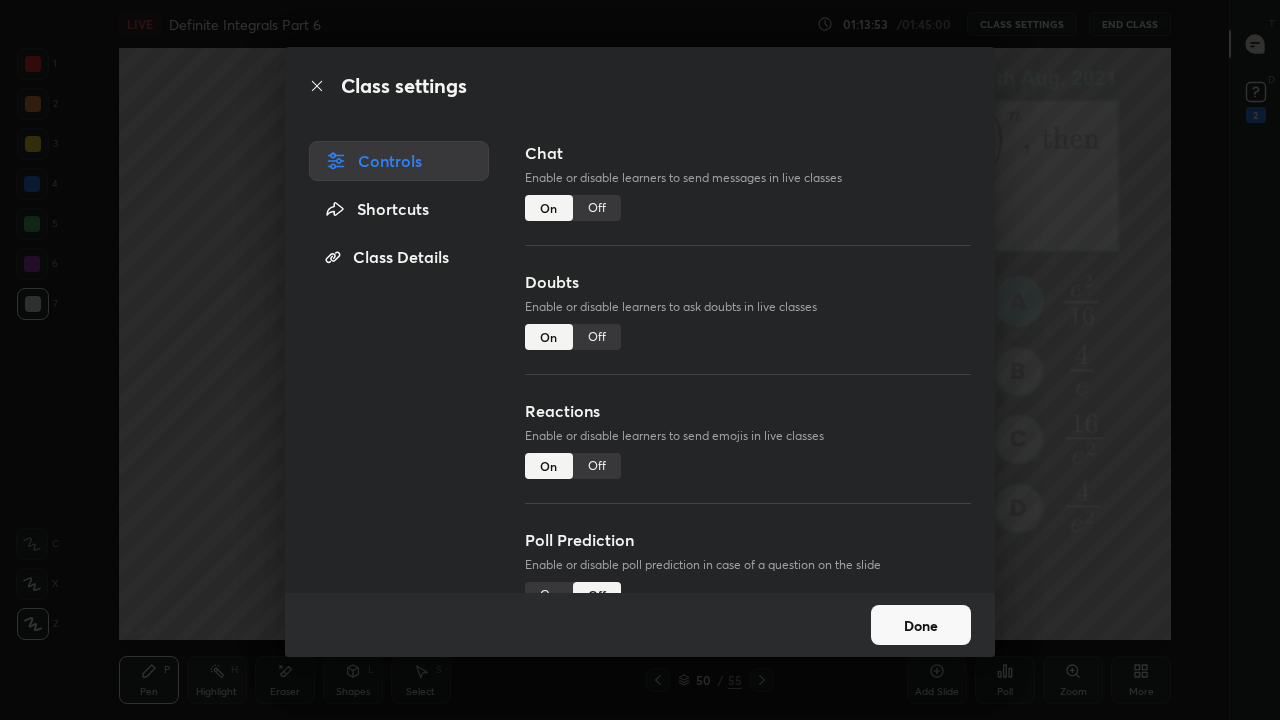 click on "Done" at bounding box center [921, 625] 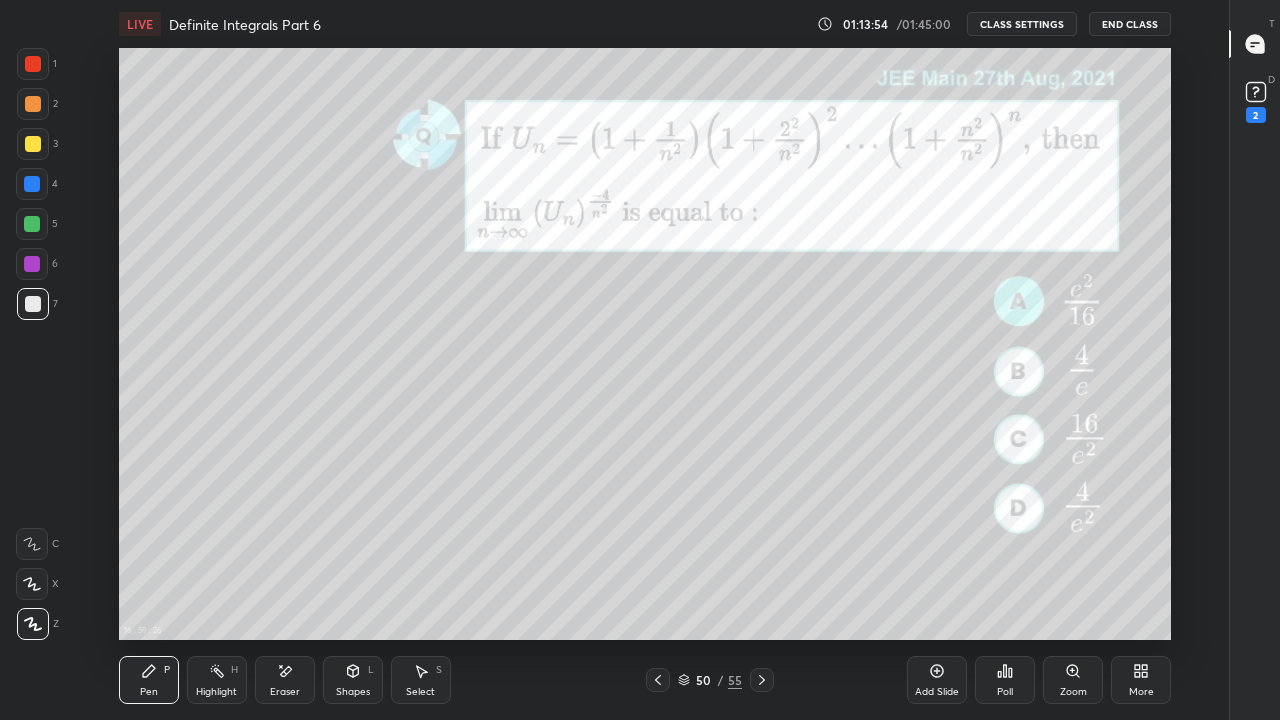 click 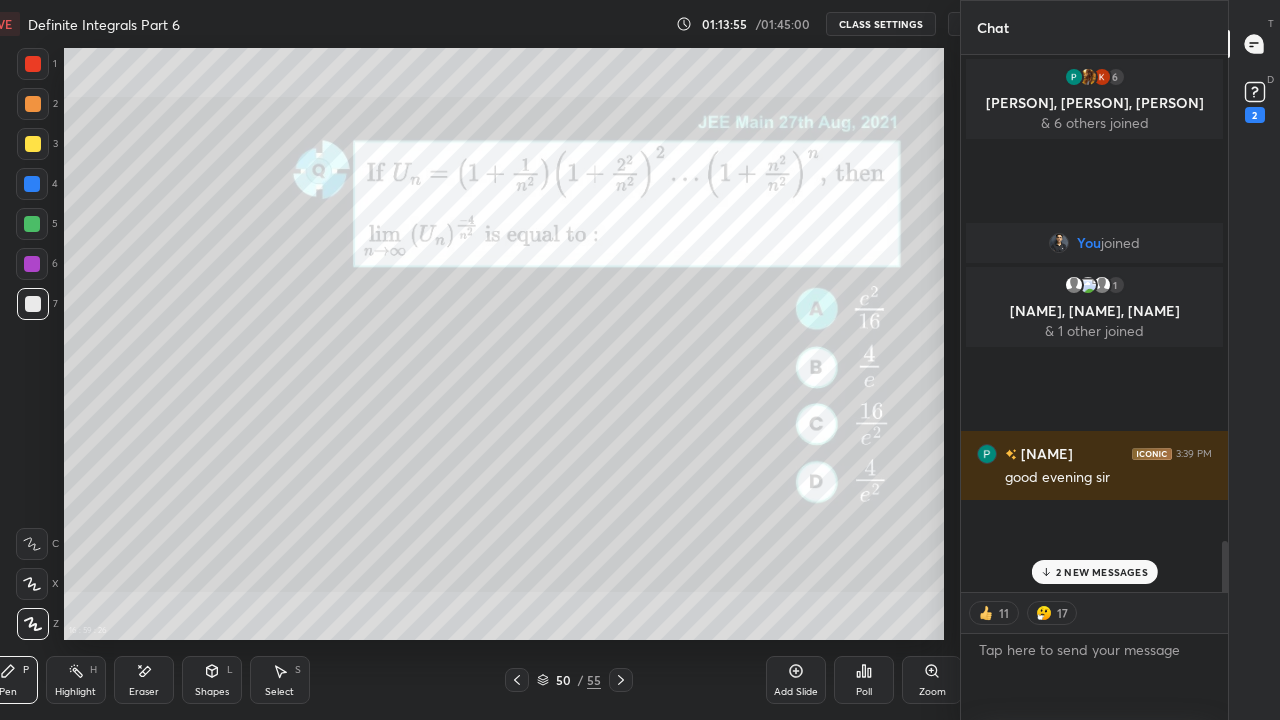scroll, scrollTop: 592, scrollLeft: 882, axis: both 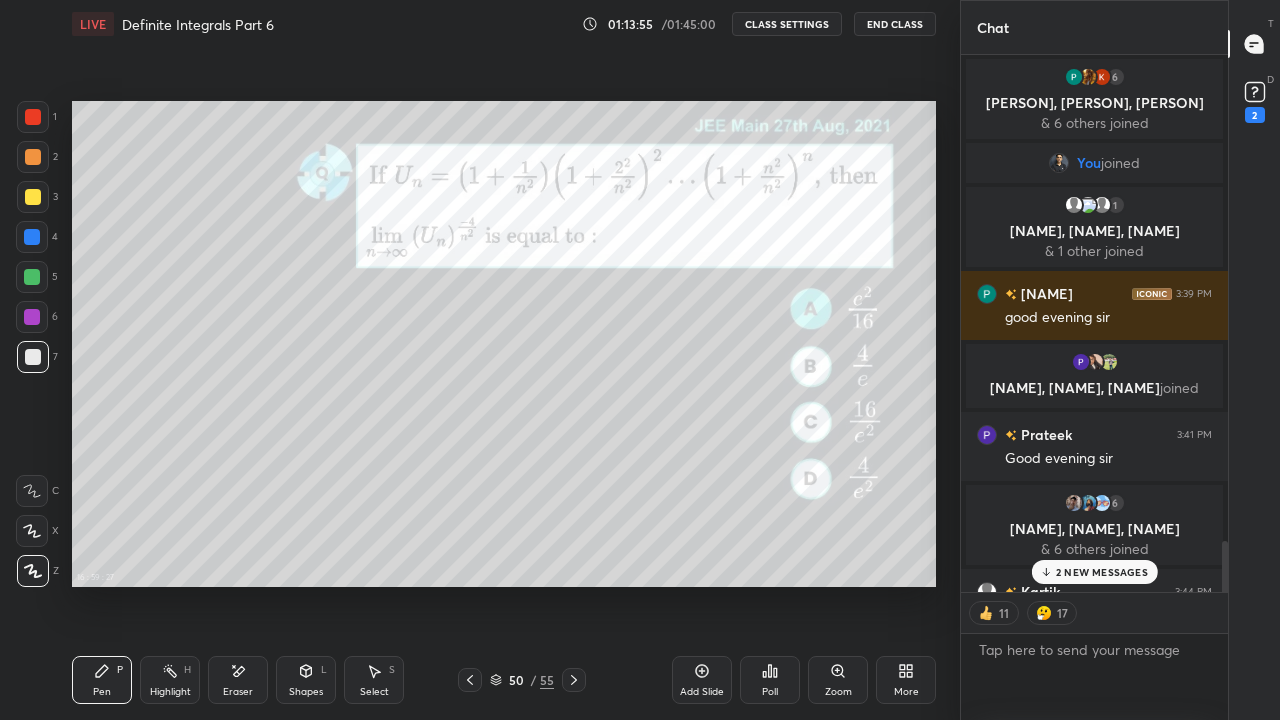click on "2 NEW MESSAGES" at bounding box center [1102, 572] 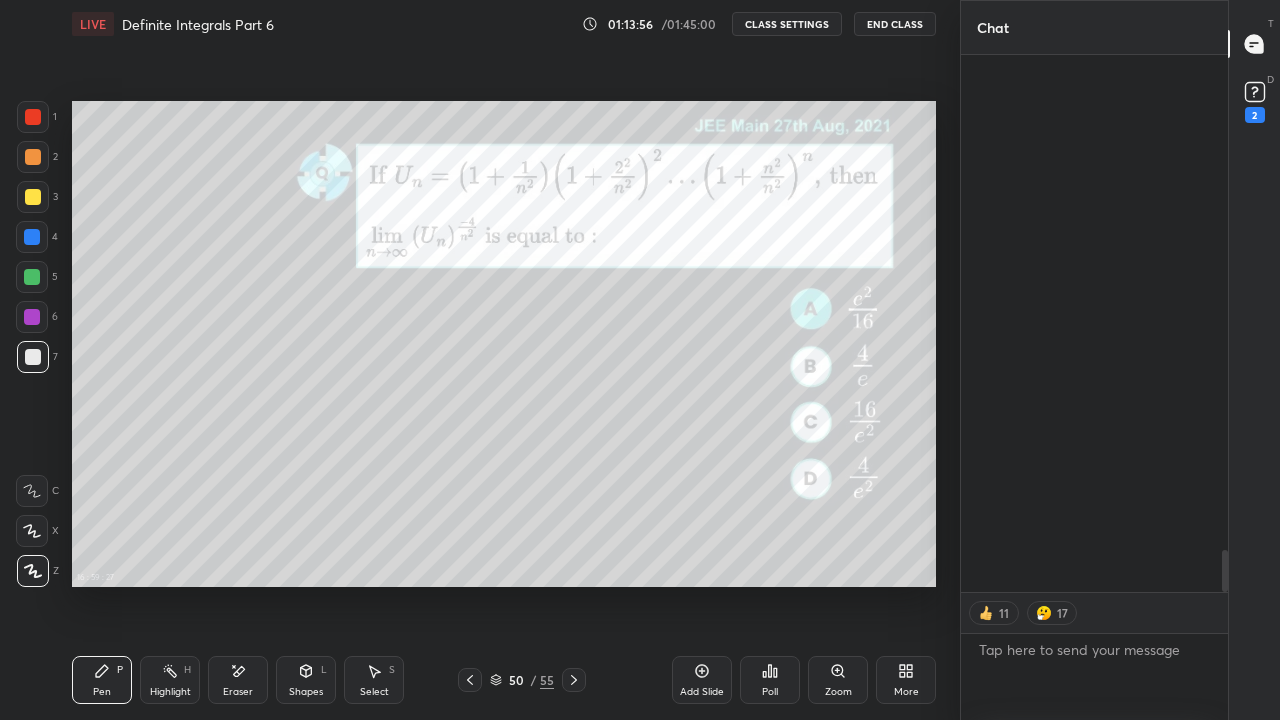 scroll, scrollTop: 6313, scrollLeft: 0, axis: vertical 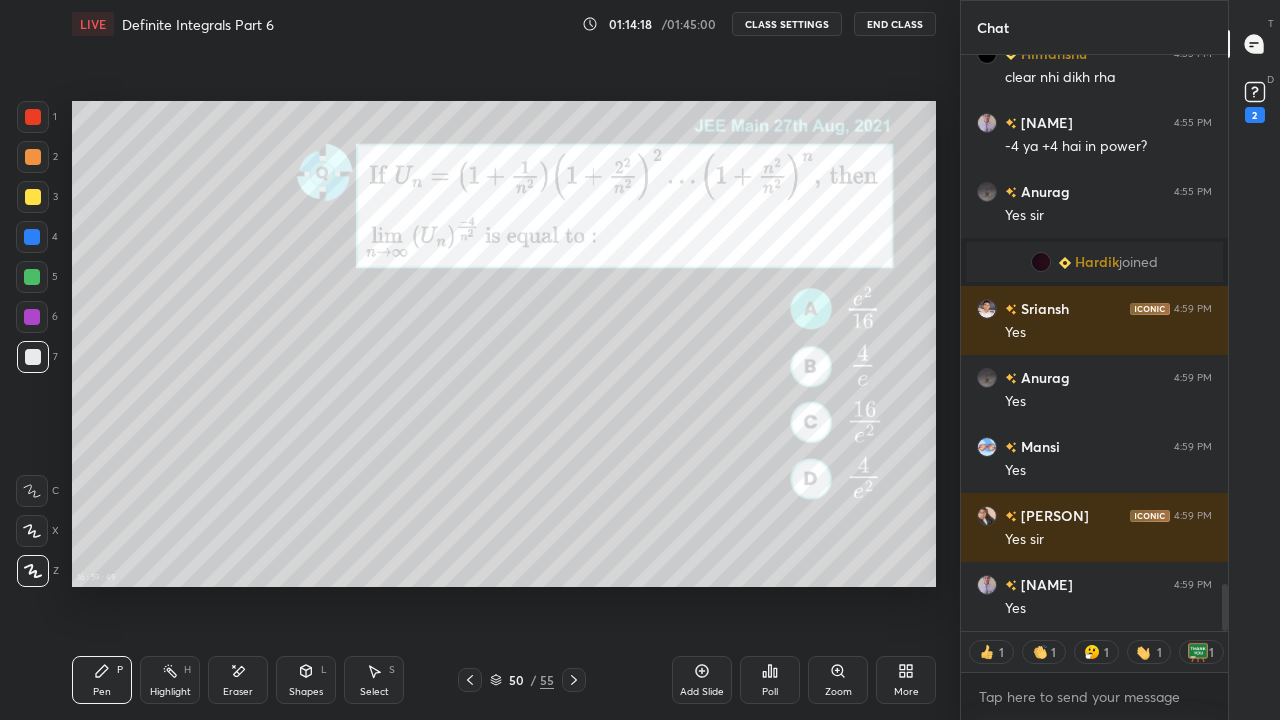 click on "CLASS SETTINGS" at bounding box center (787, 24) 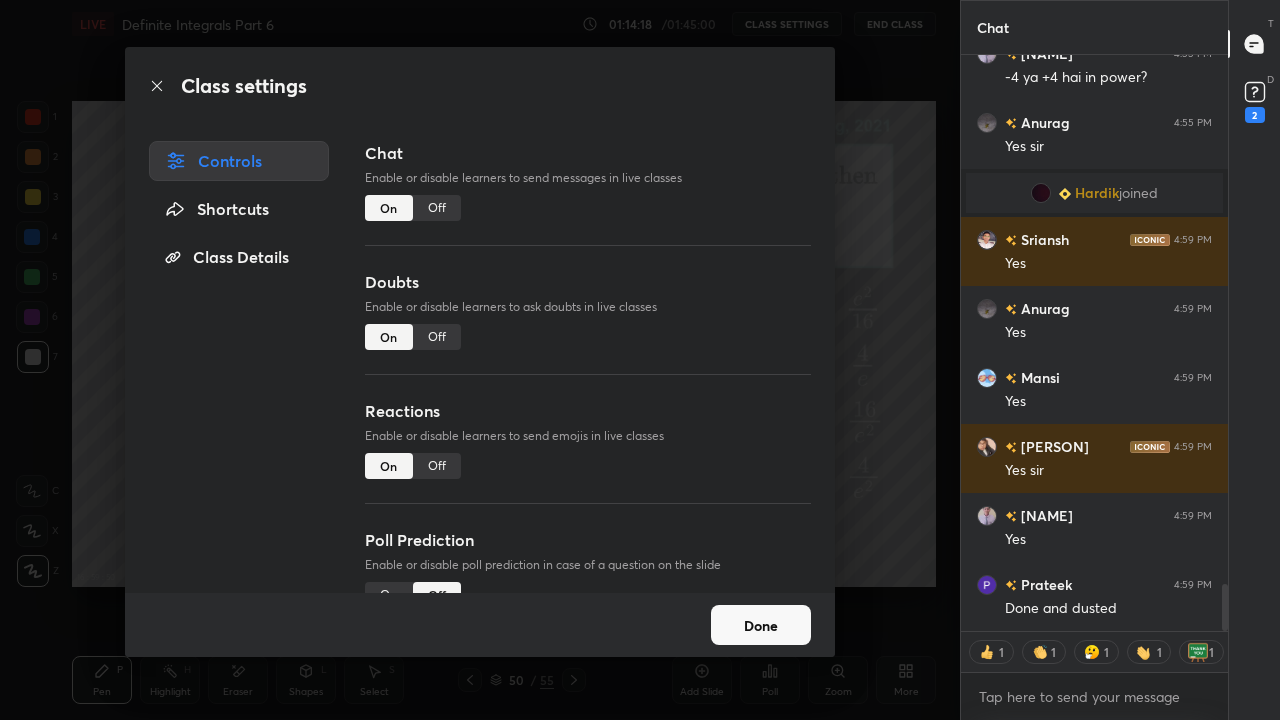 type on "x" 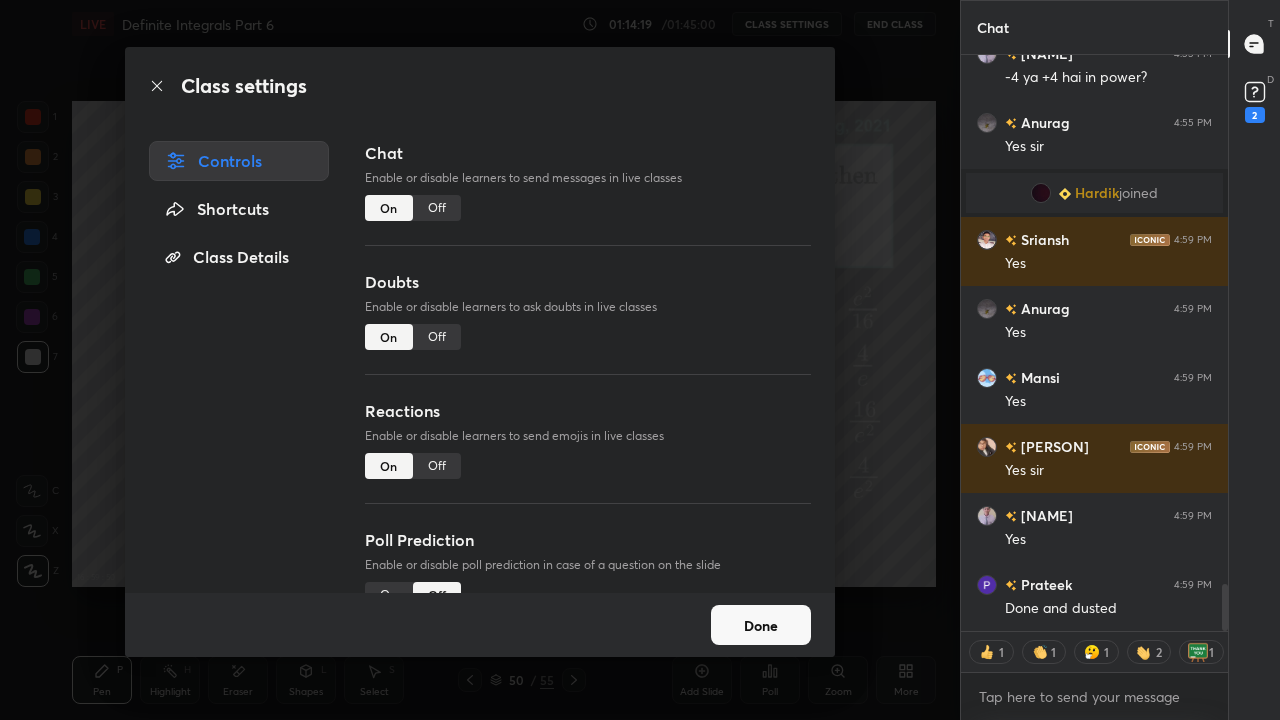 click on "Off" at bounding box center [437, 208] 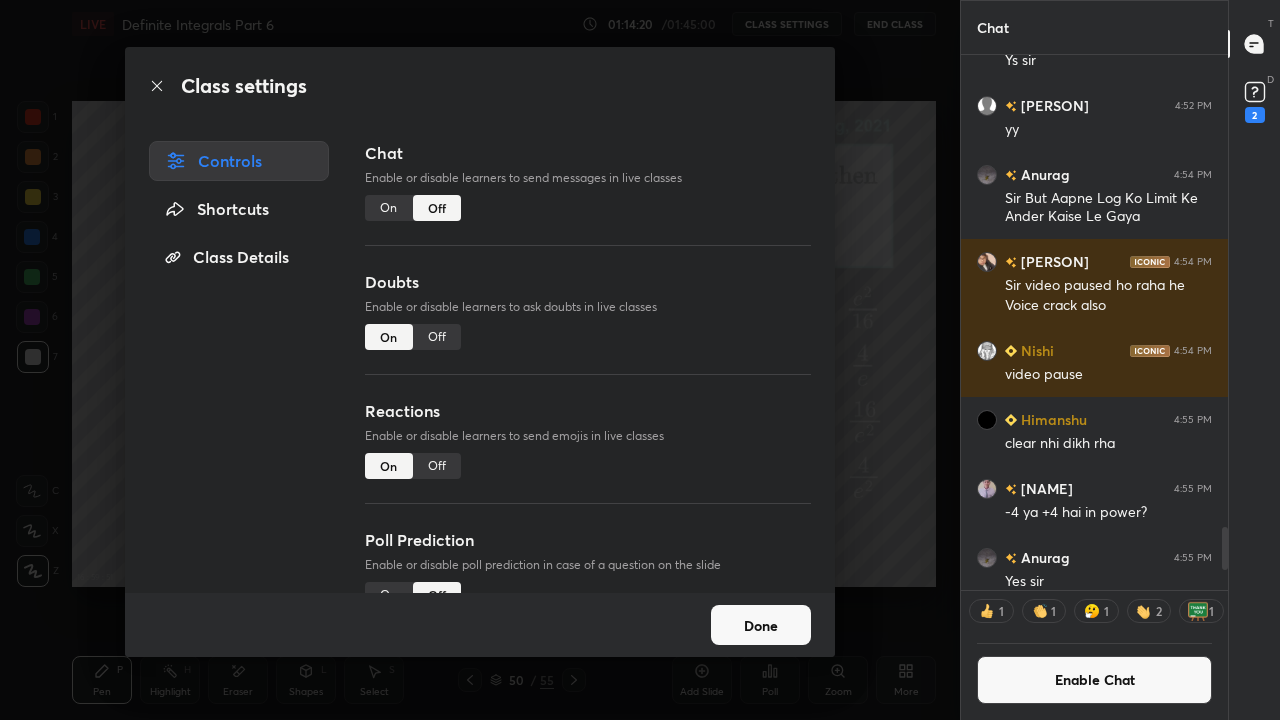 click on "Done" at bounding box center [761, 625] 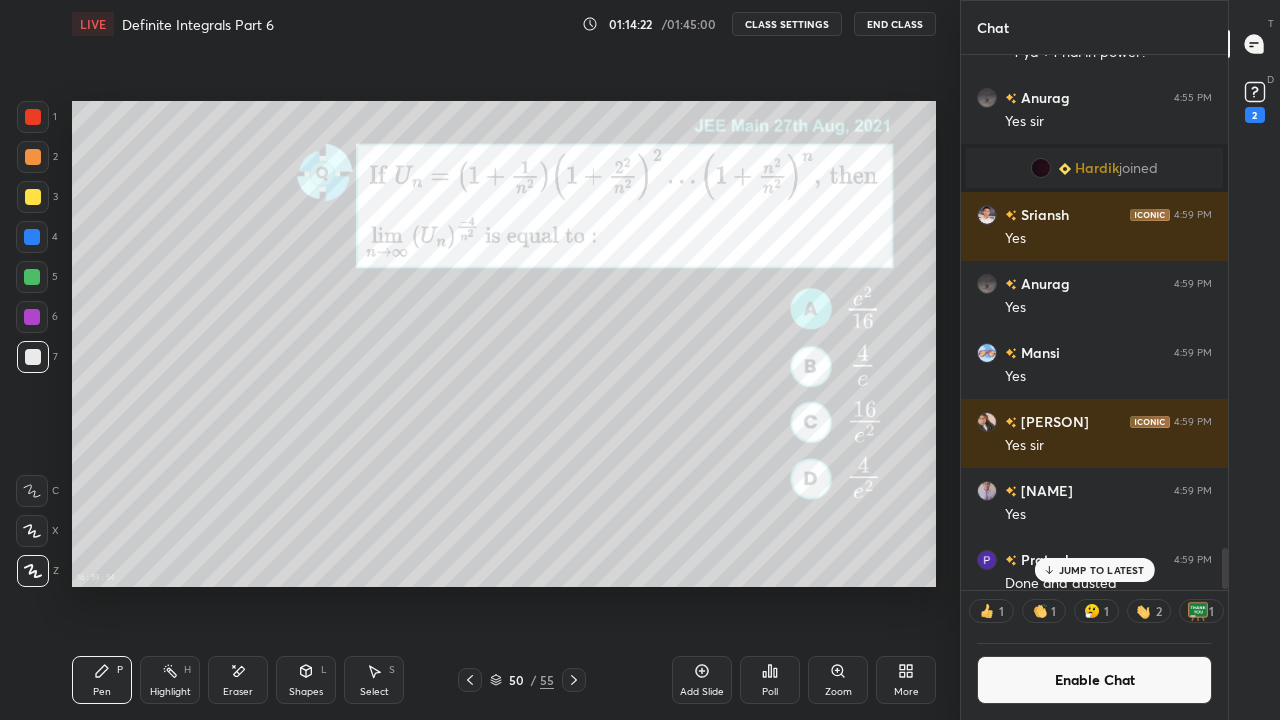 scroll, scrollTop: 6557, scrollLeft: 0, axis: vertical 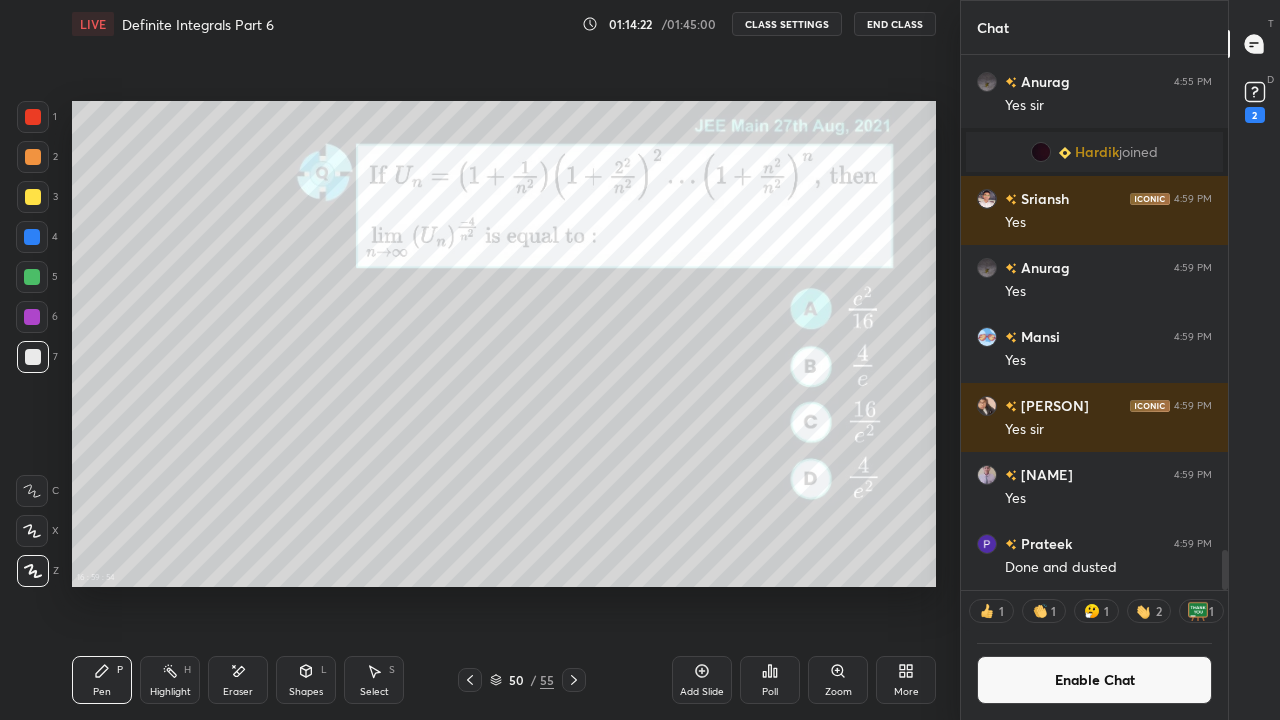 click 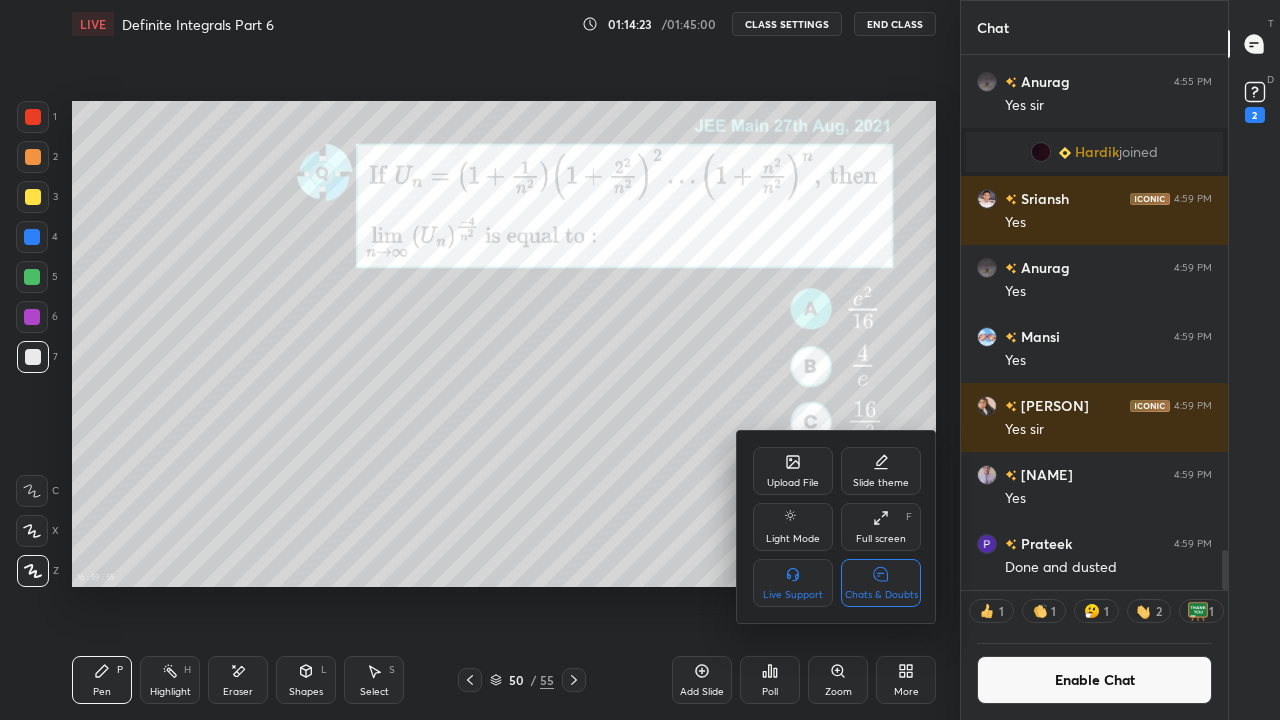 click on "Chats & Doubts" at bounding box center [881, 583] 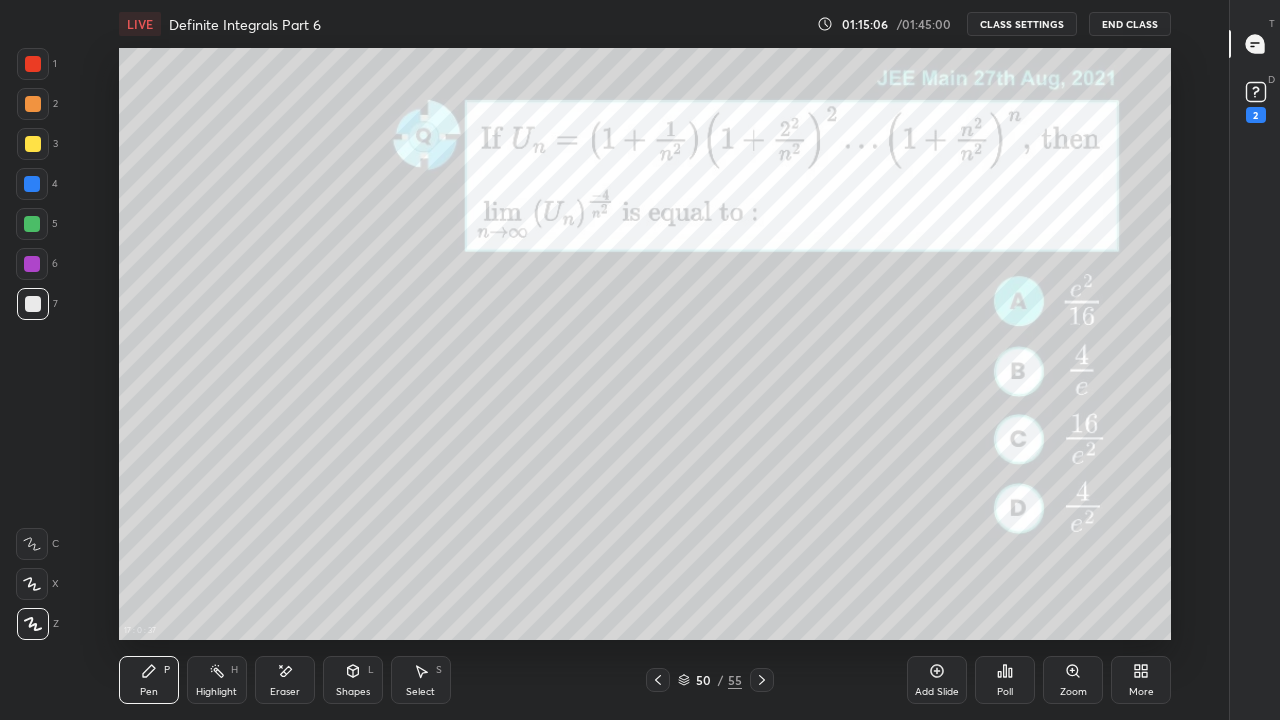 click on "Eraser" at bounding box center (285, 692) 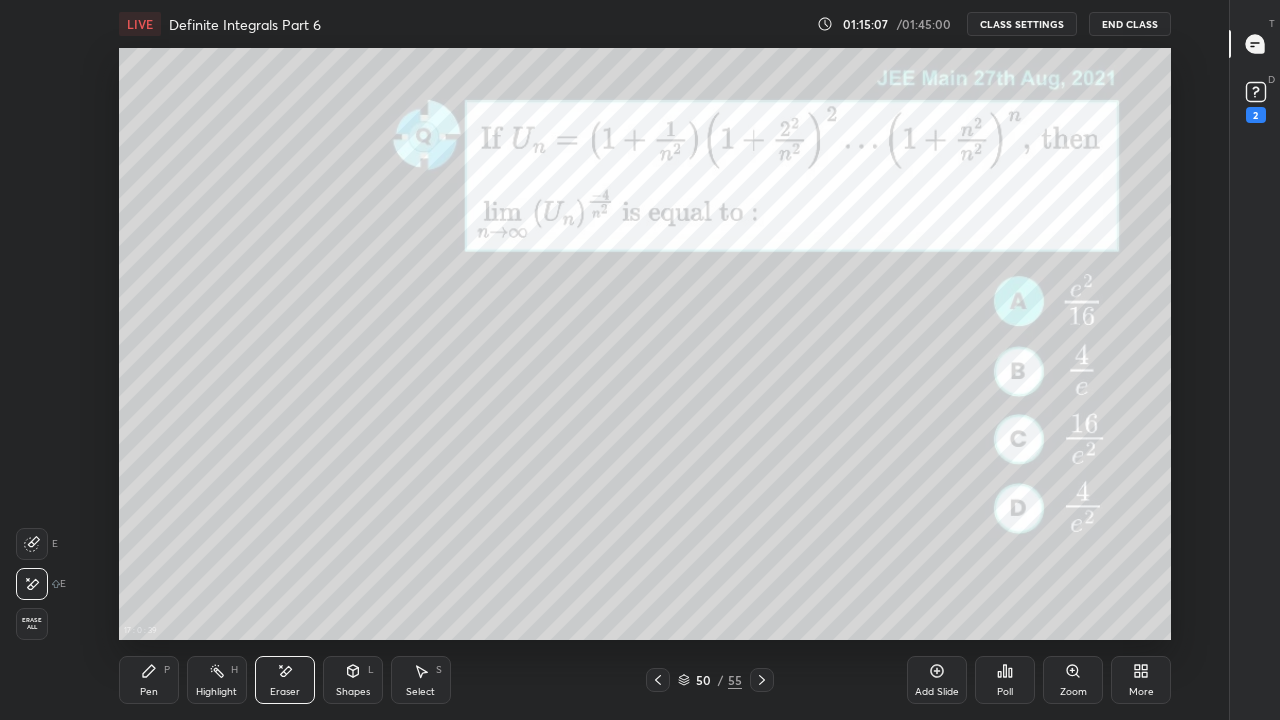 click 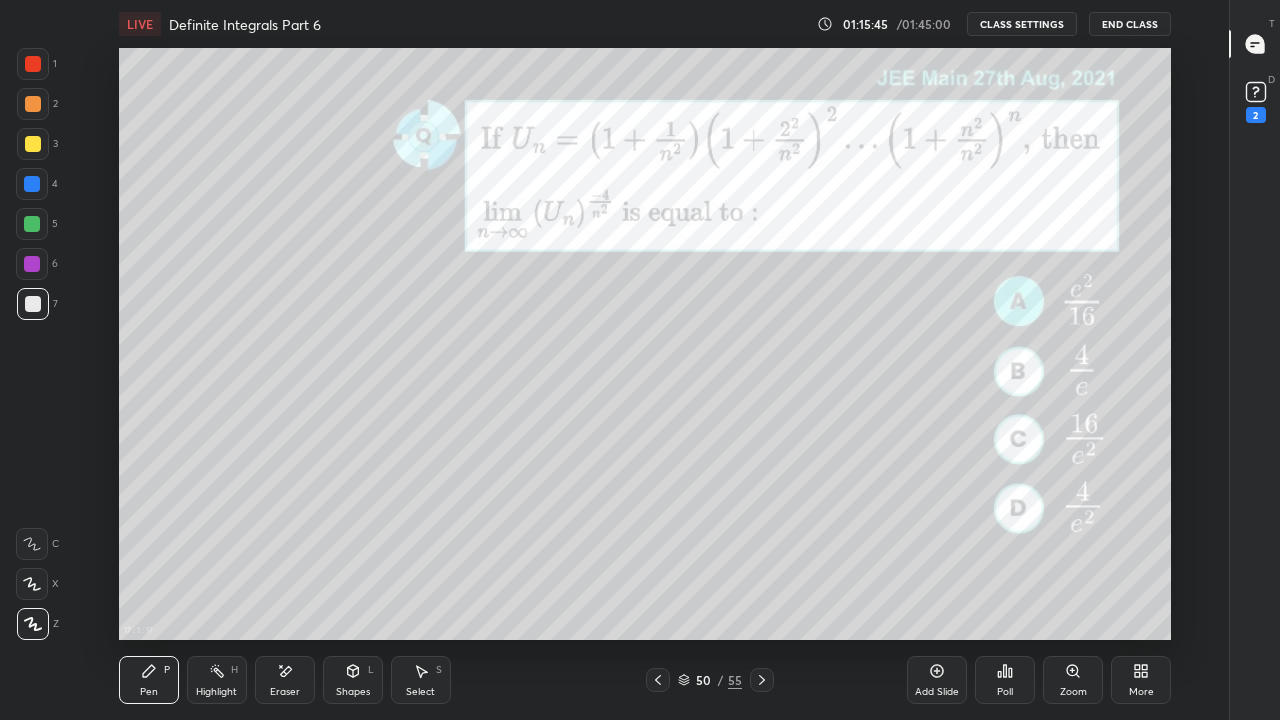 click at bounding box center [32, 184] 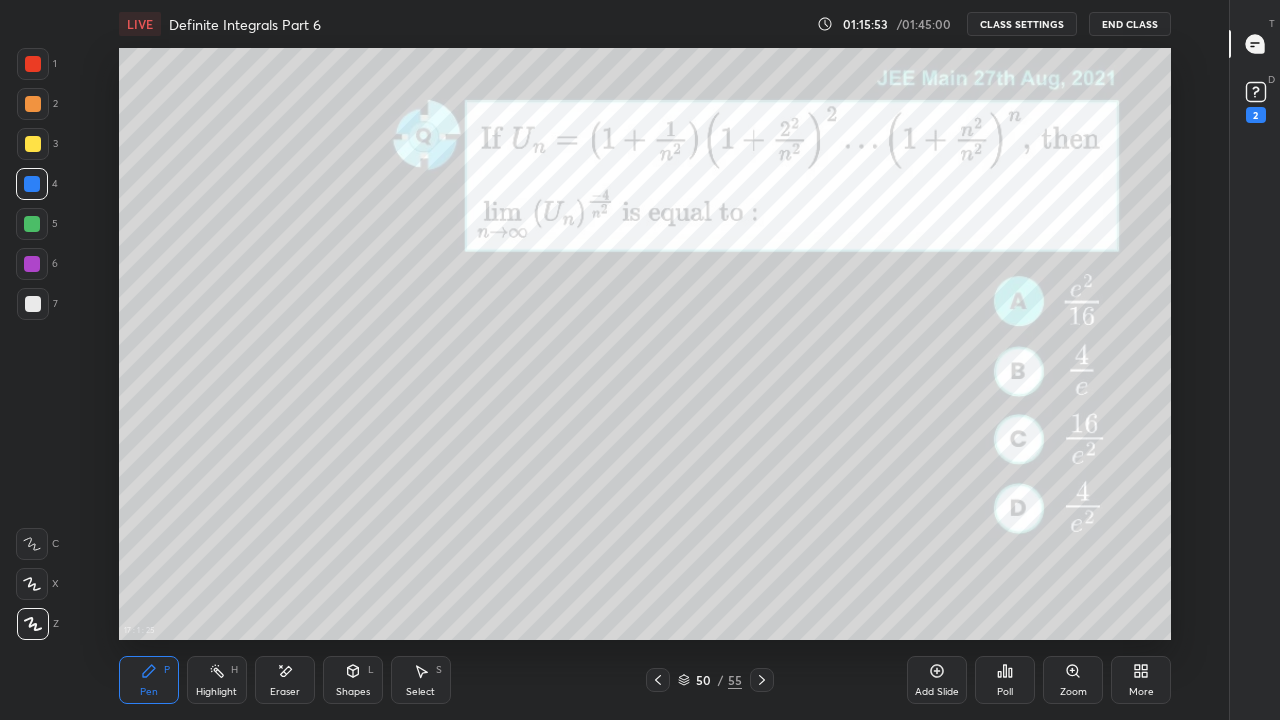 click at bounding box center [33, 304] 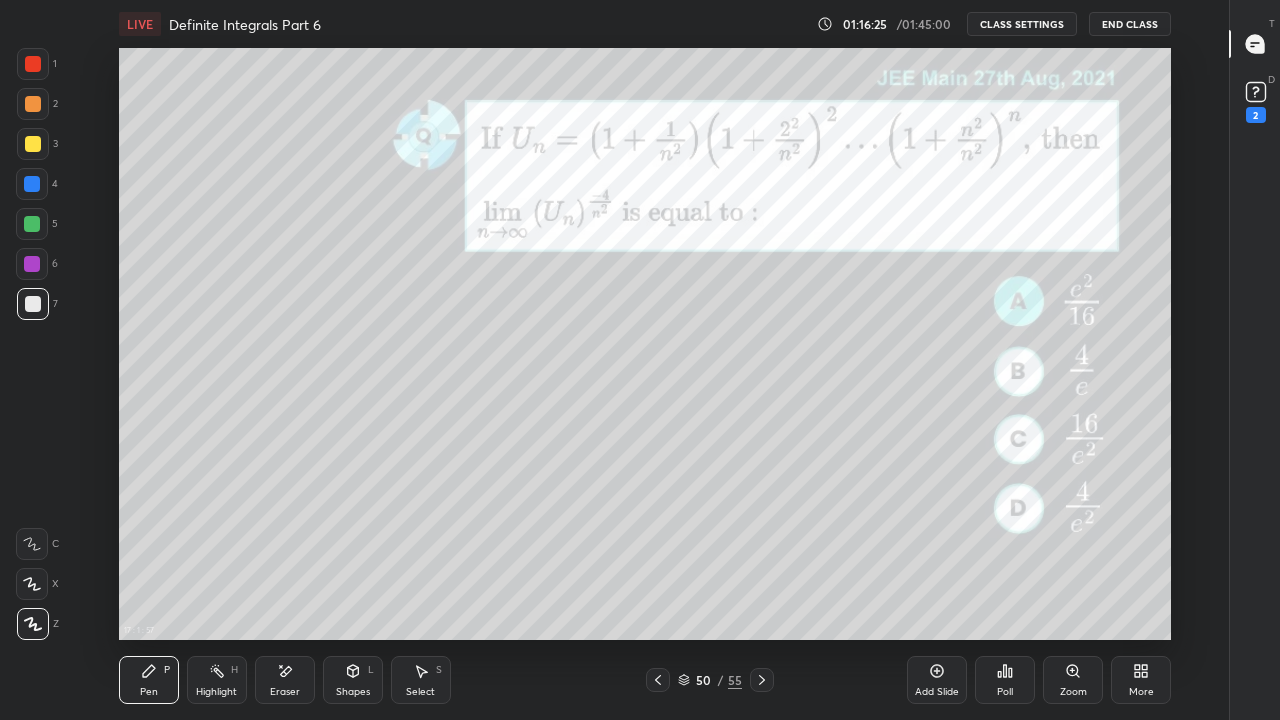 click on "CLASS SETTINGS" at bounding box center [1022, 24] 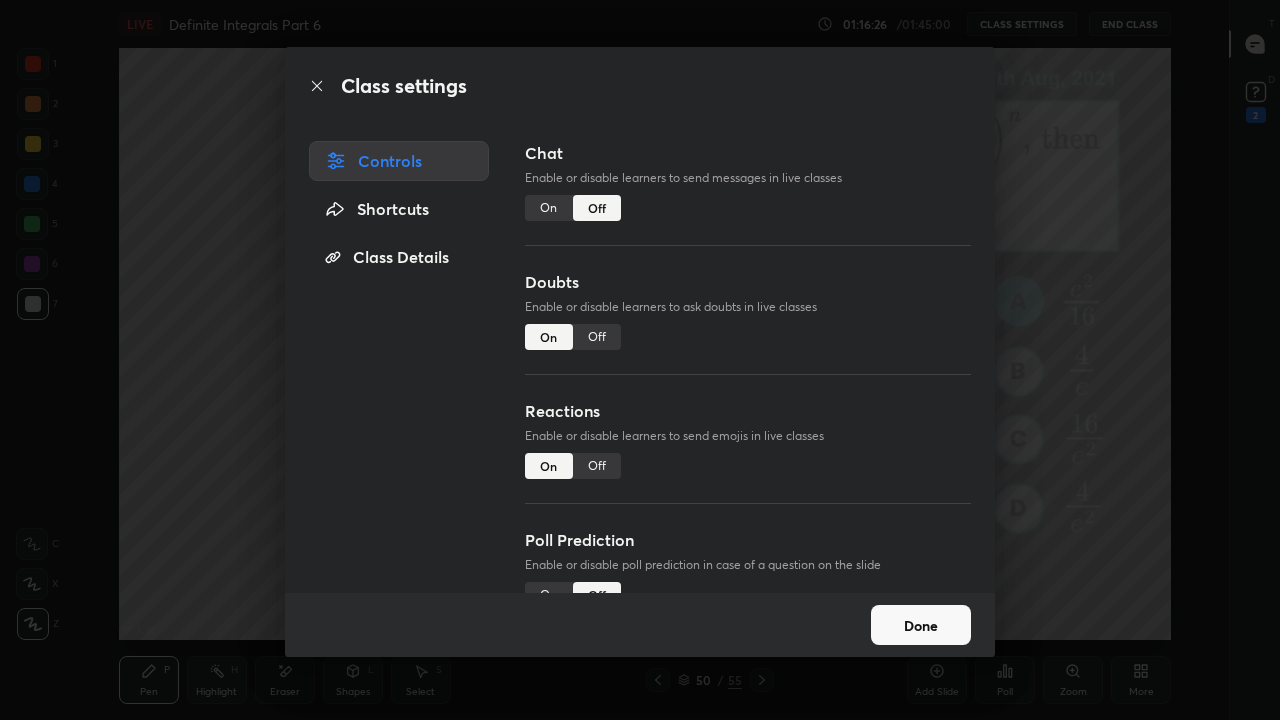 click on "On" at bounding box center (549, 208) 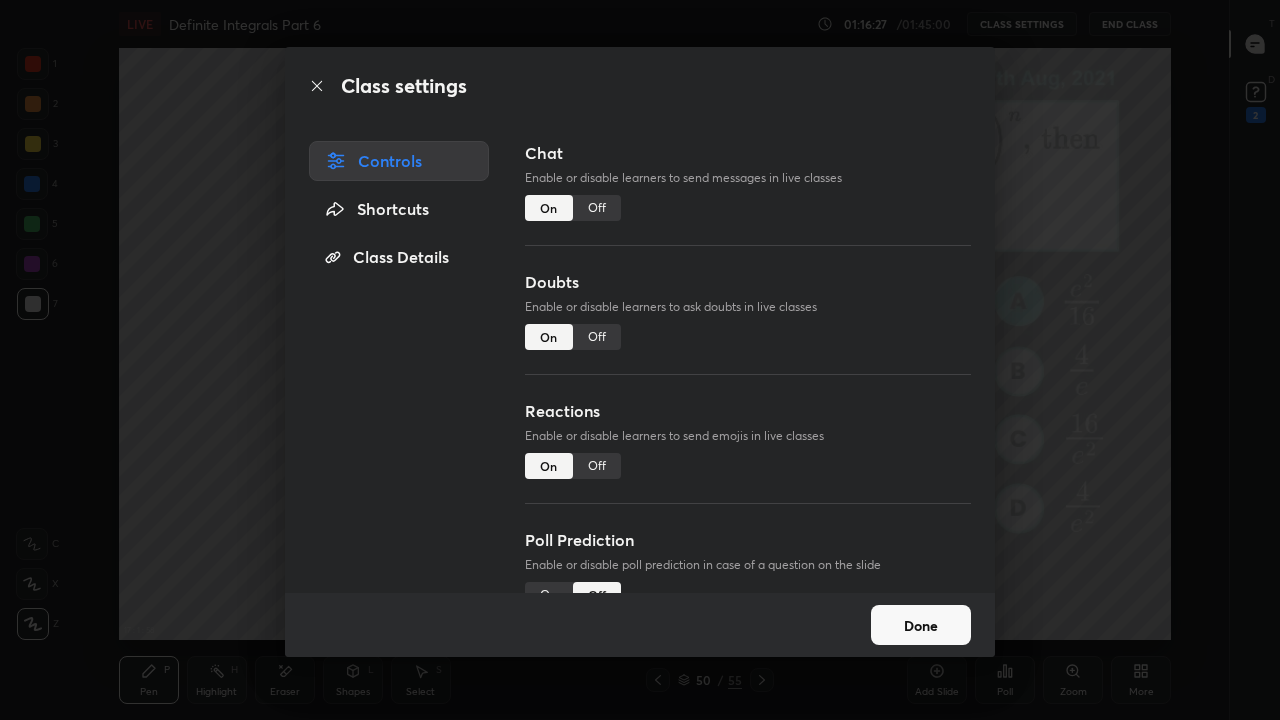 scroll, scrollTop: 7, scrollLeft: 1, axis: both 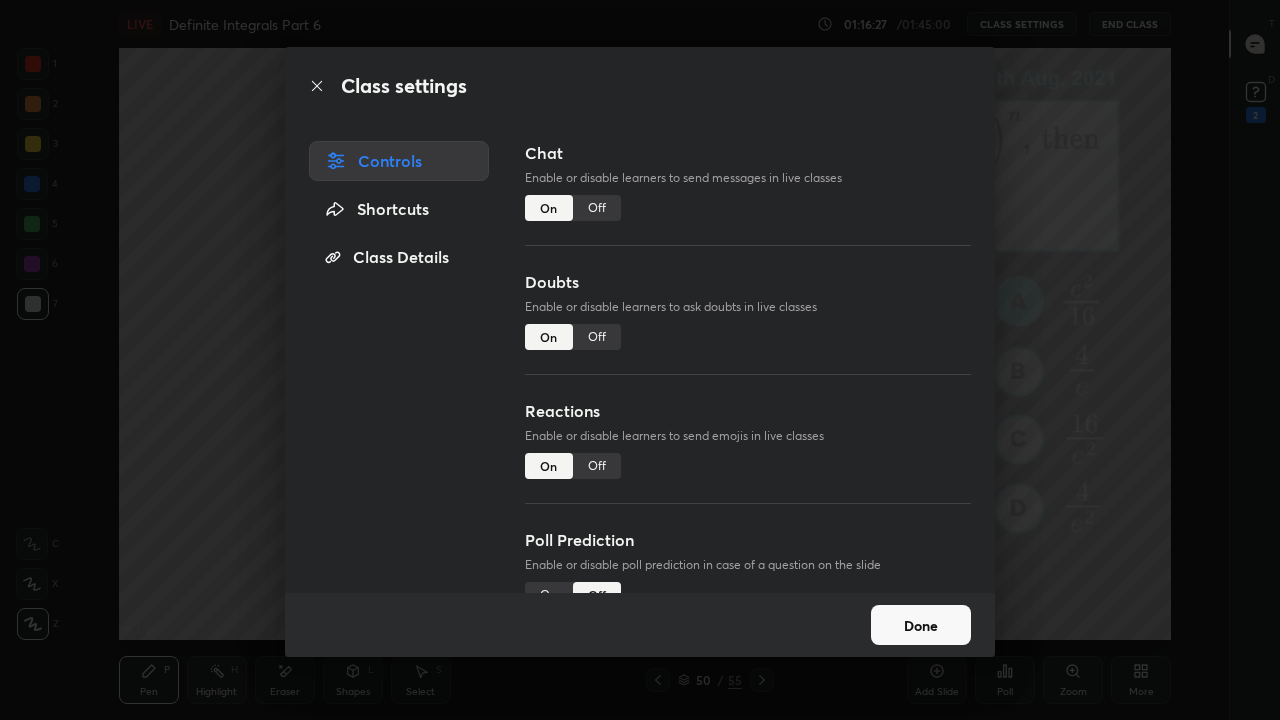 click on "Done" at bounding box center [921, 625] 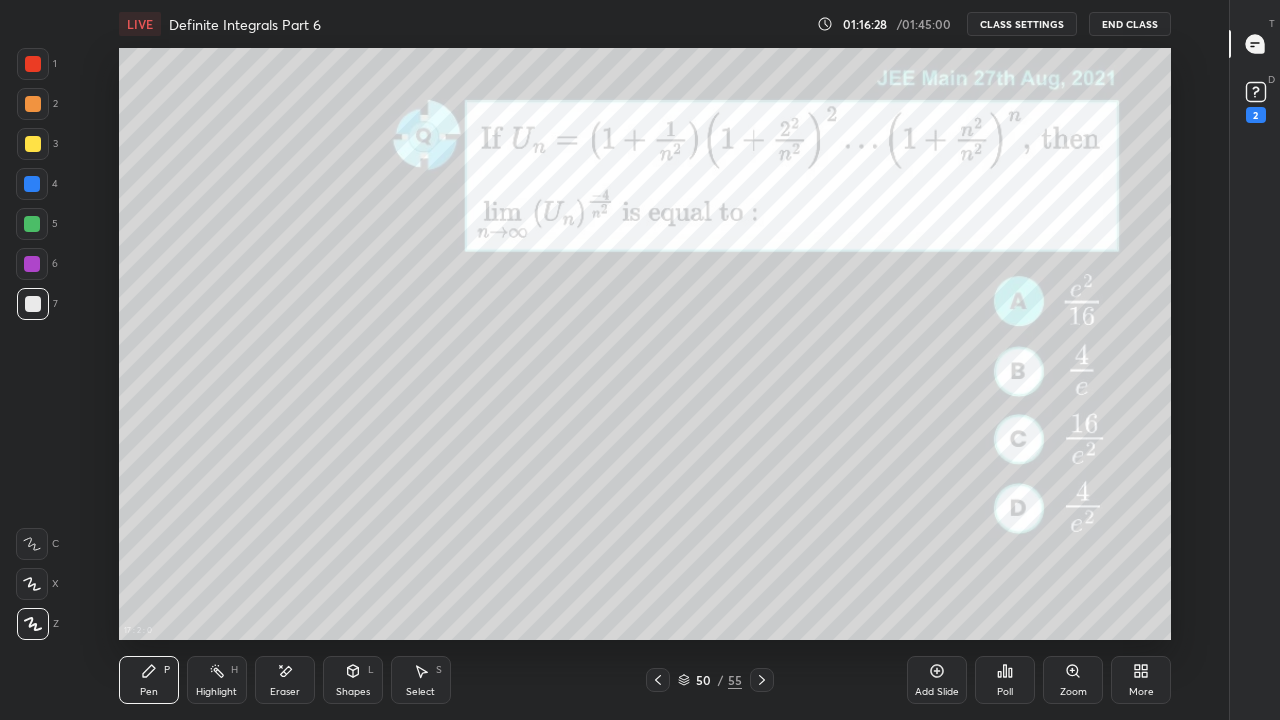 click 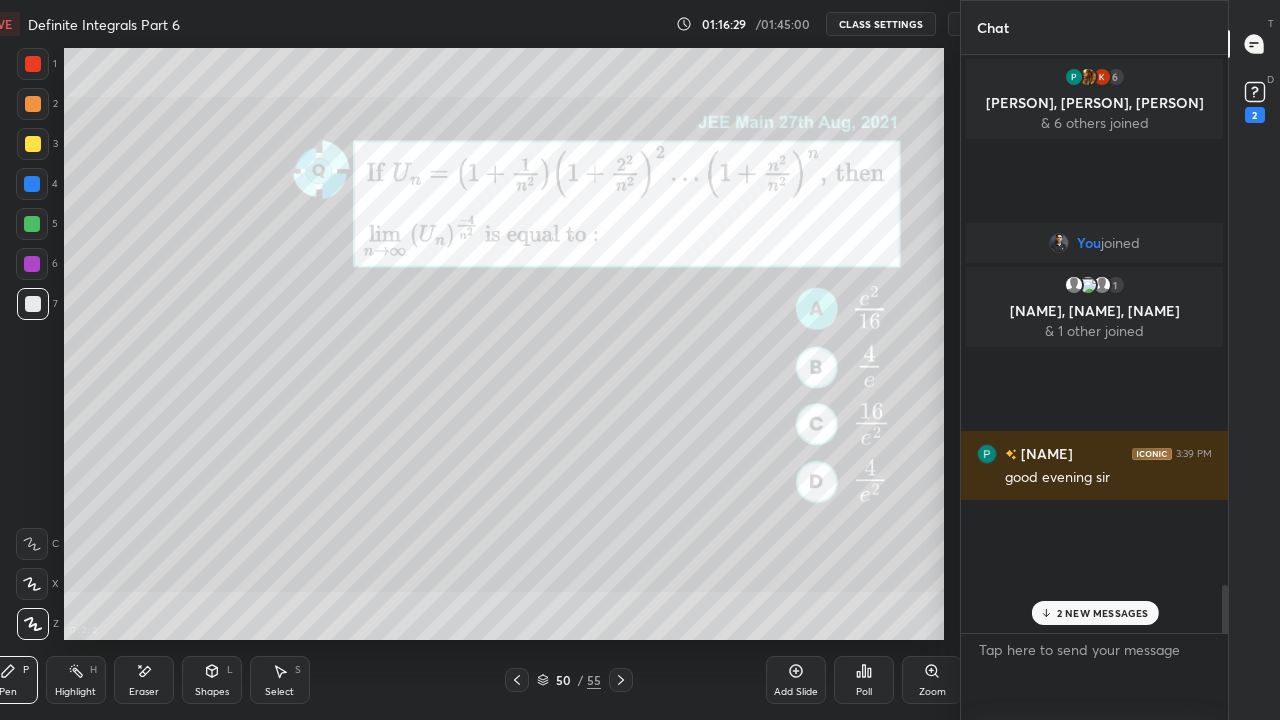 scroll, scrollTop: 592, scrollLeft: 889, axis: both 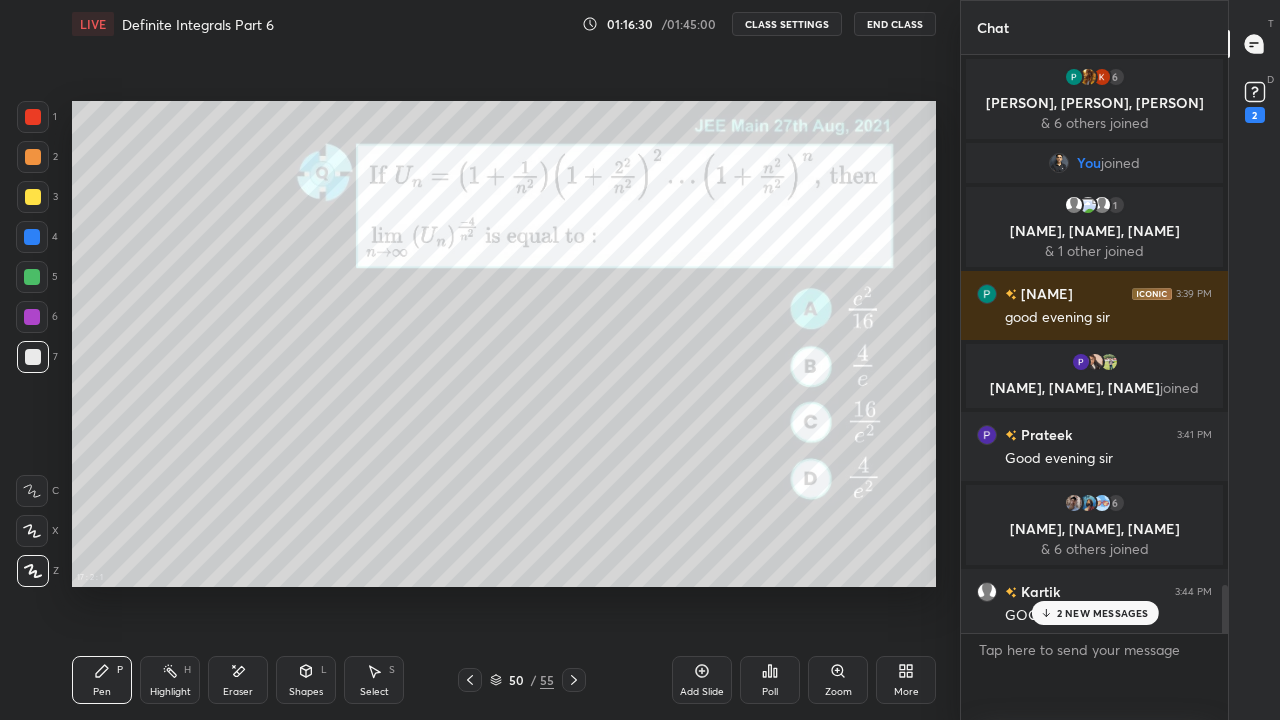 click on "2 NEW MESSAGES" at bounding box center (1094, 613) 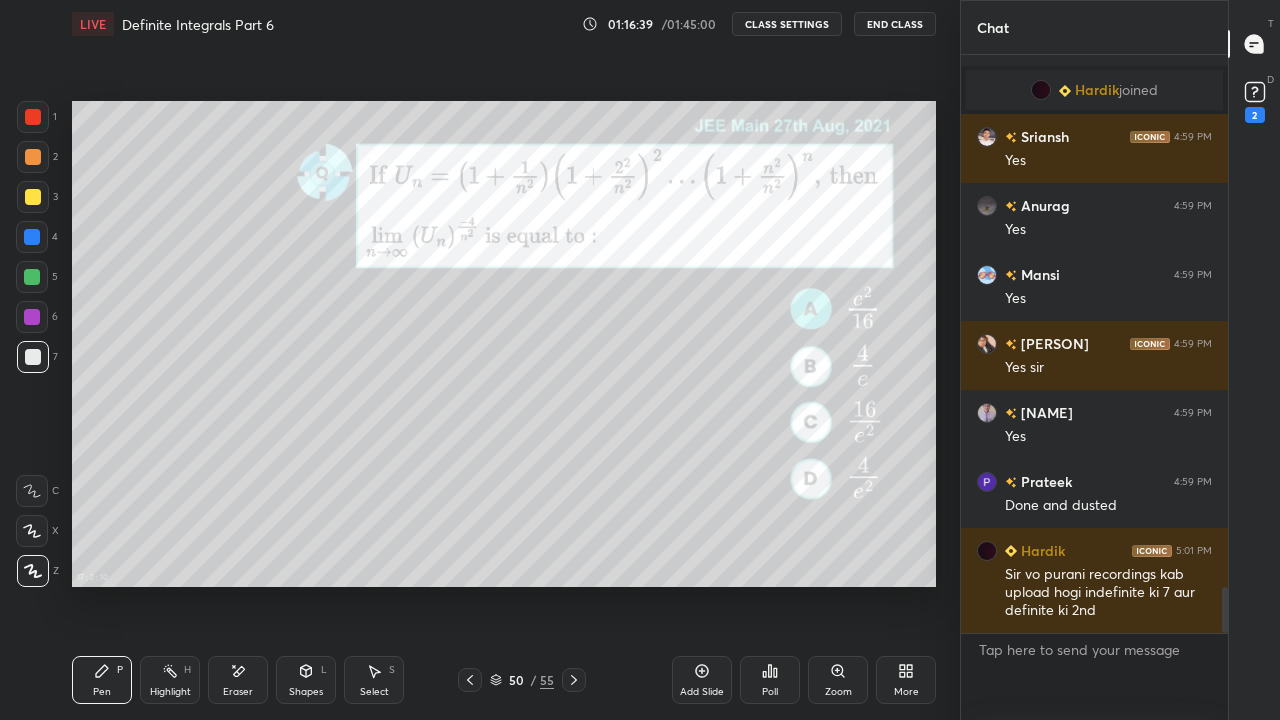 scroll, scrollTop: 6813, scrollLeft: 0, axis: vertical 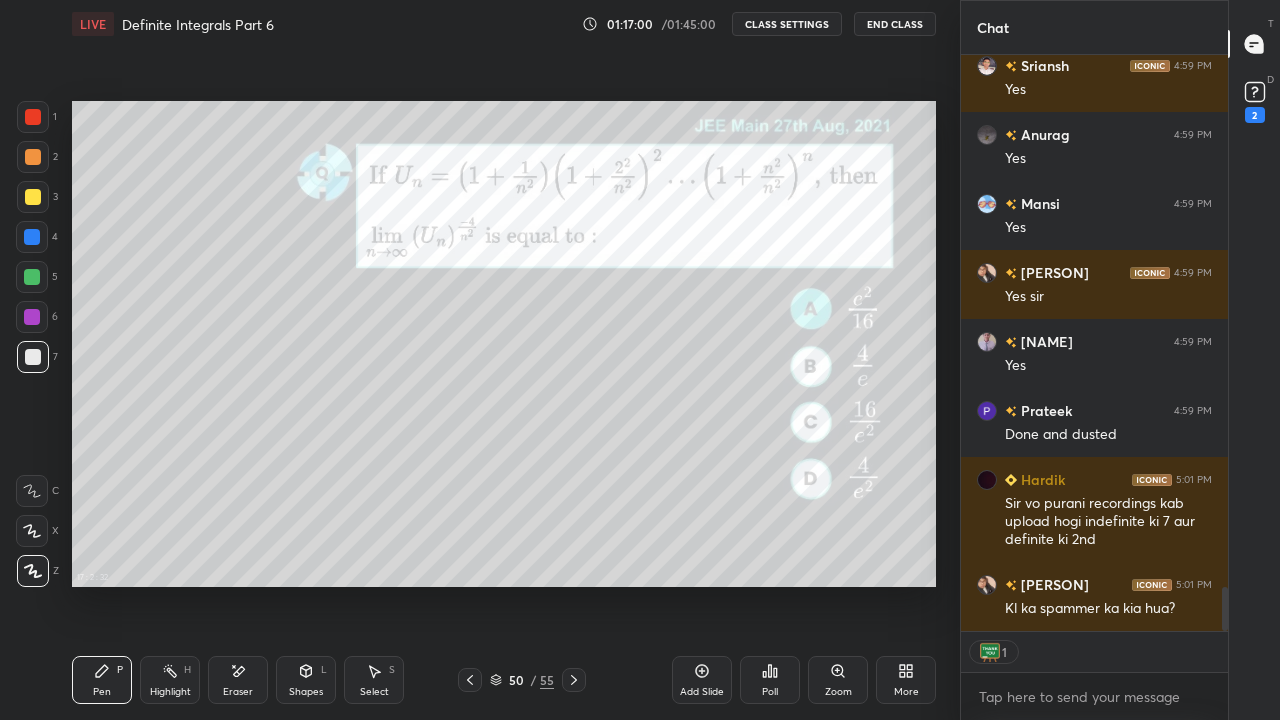 type on "x" 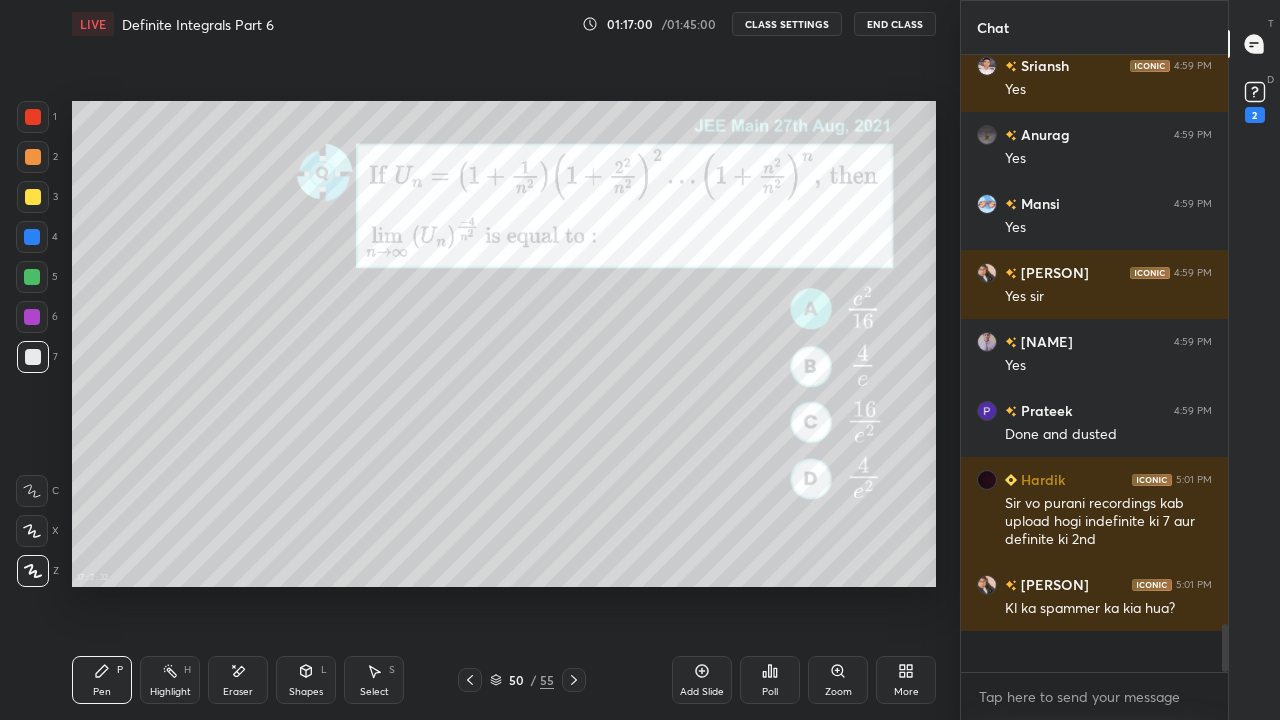 scroll, scrollTop: 7, scrollLeft: 7, axis: both 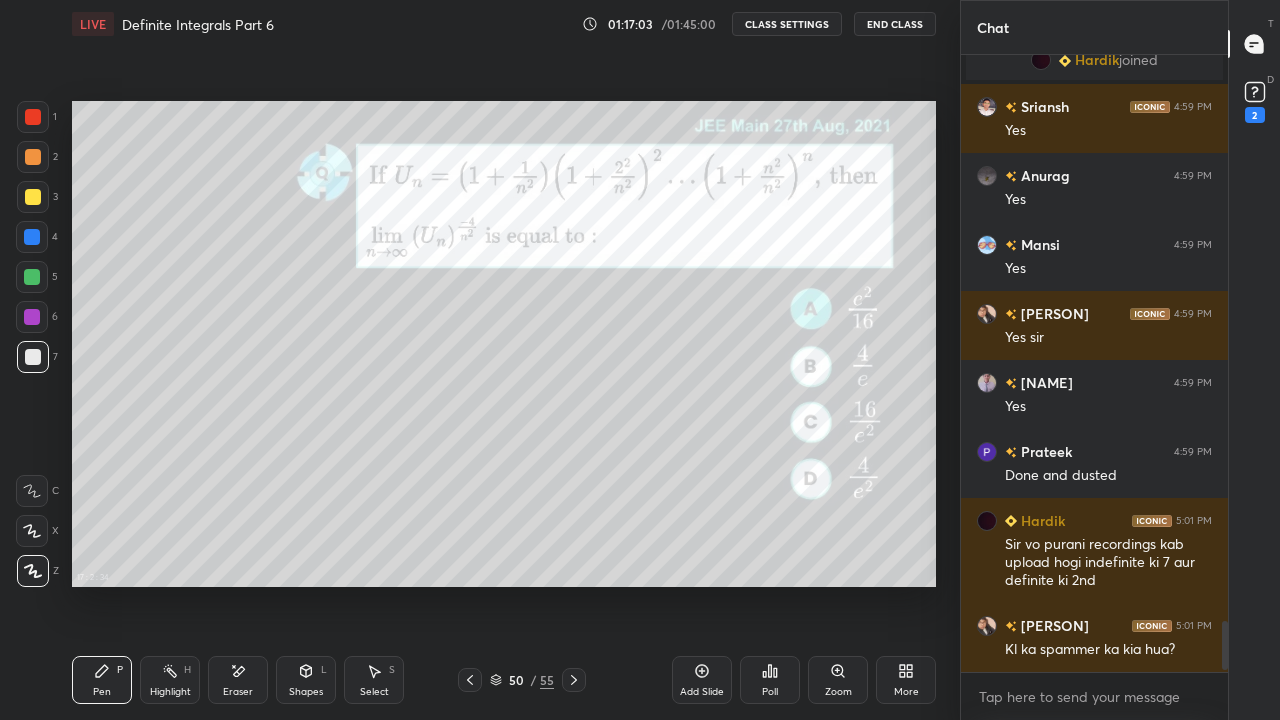 click on "CLASS SETTINGS" at bounding box center (787, 24) 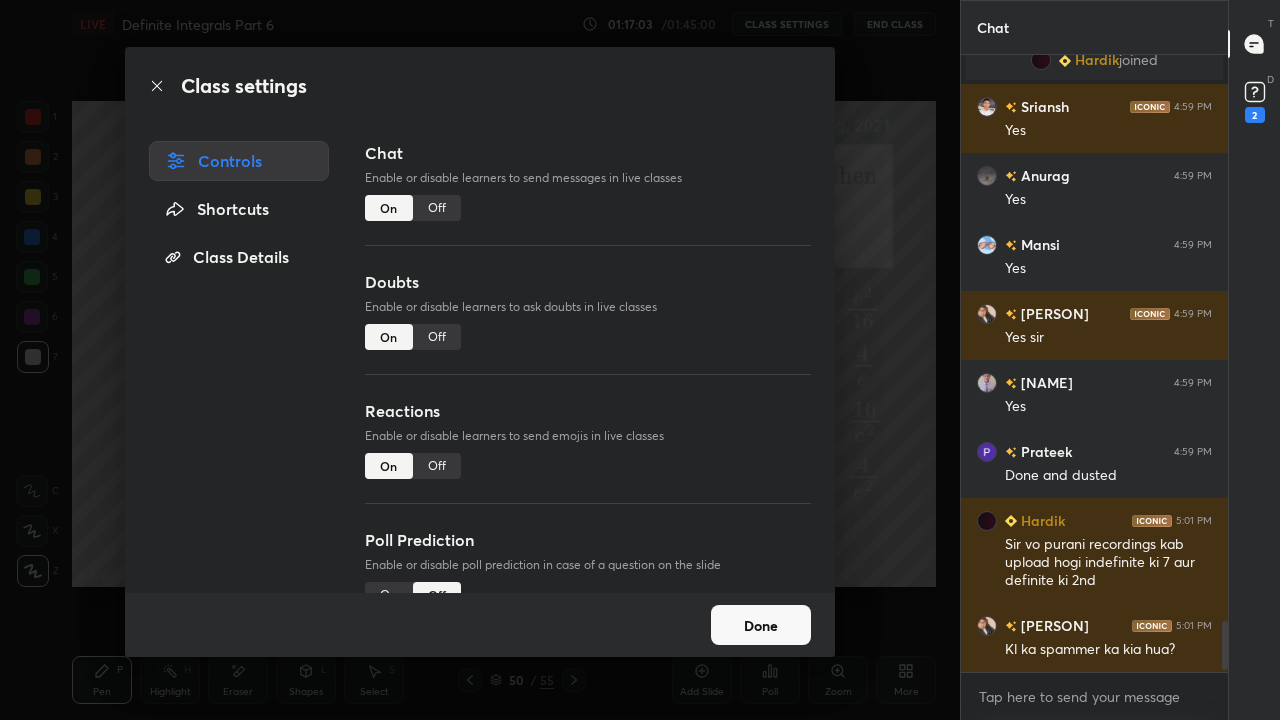 click on "Off" at bounding box center [437, 208] 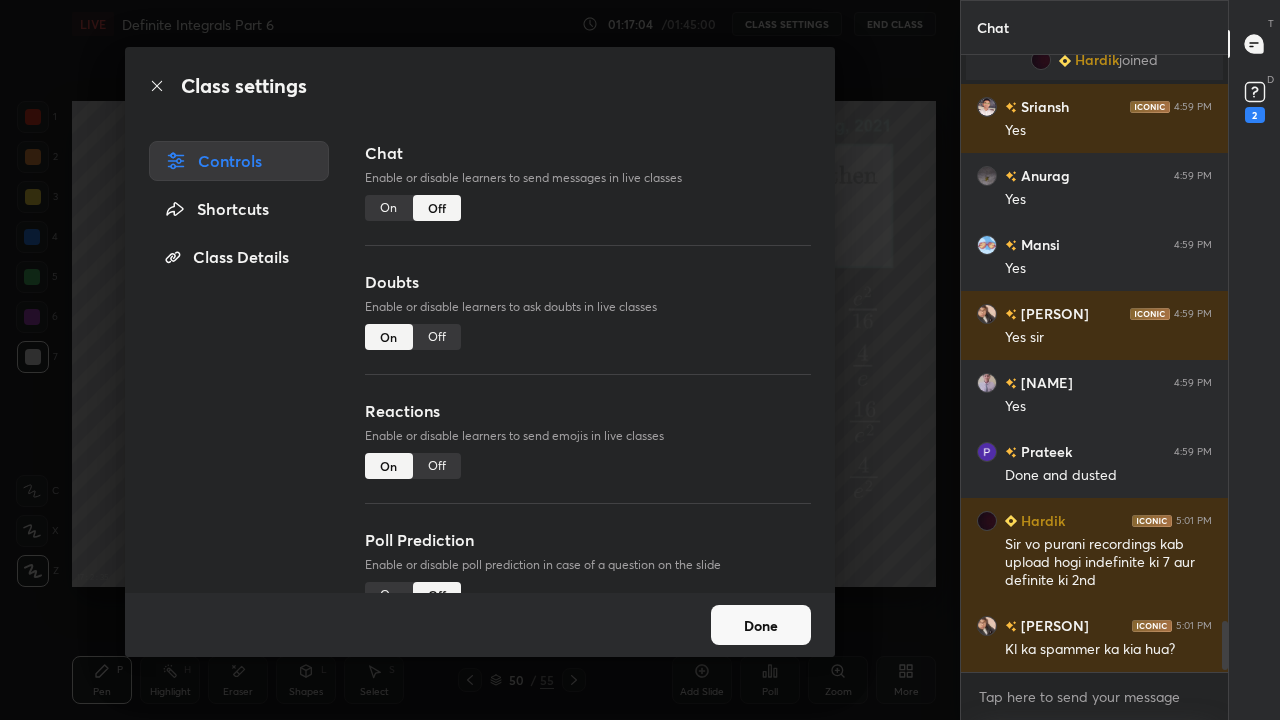 scroll, scrollTop: 6083, scrollLeft: 0, axis: vertical 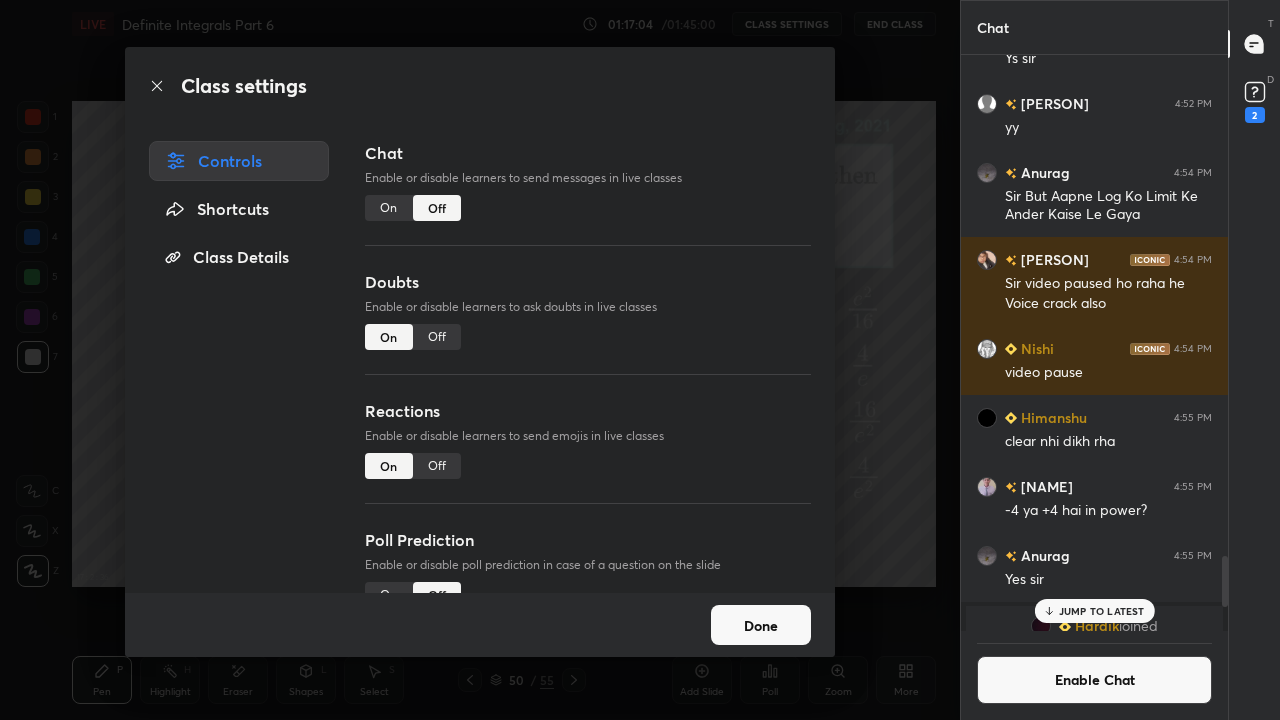click on "Done" at bounding box center (761, 625) 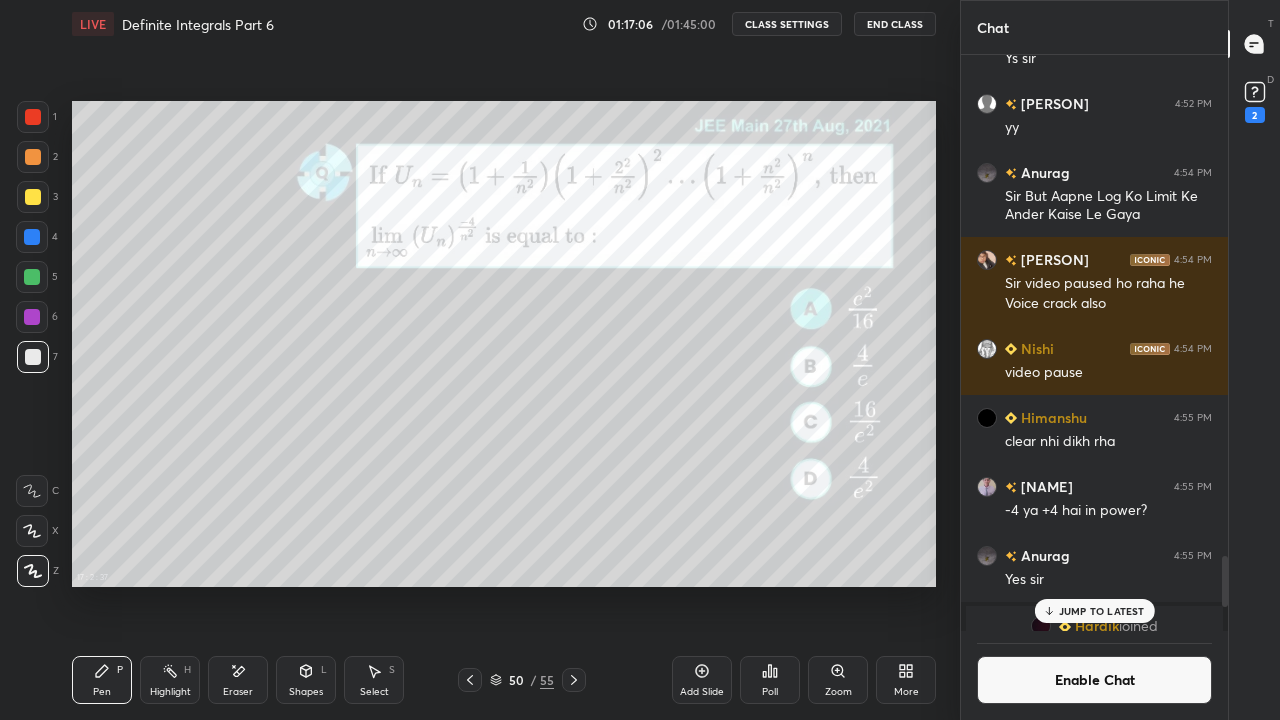 click 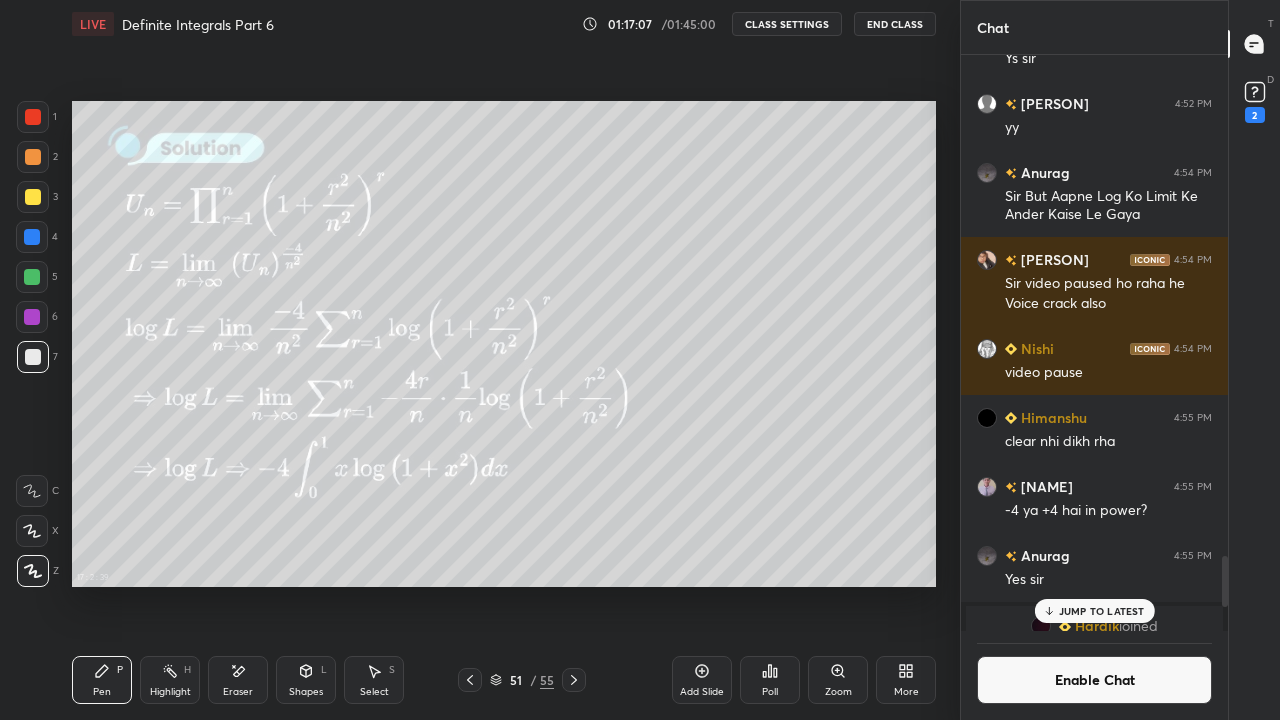 click 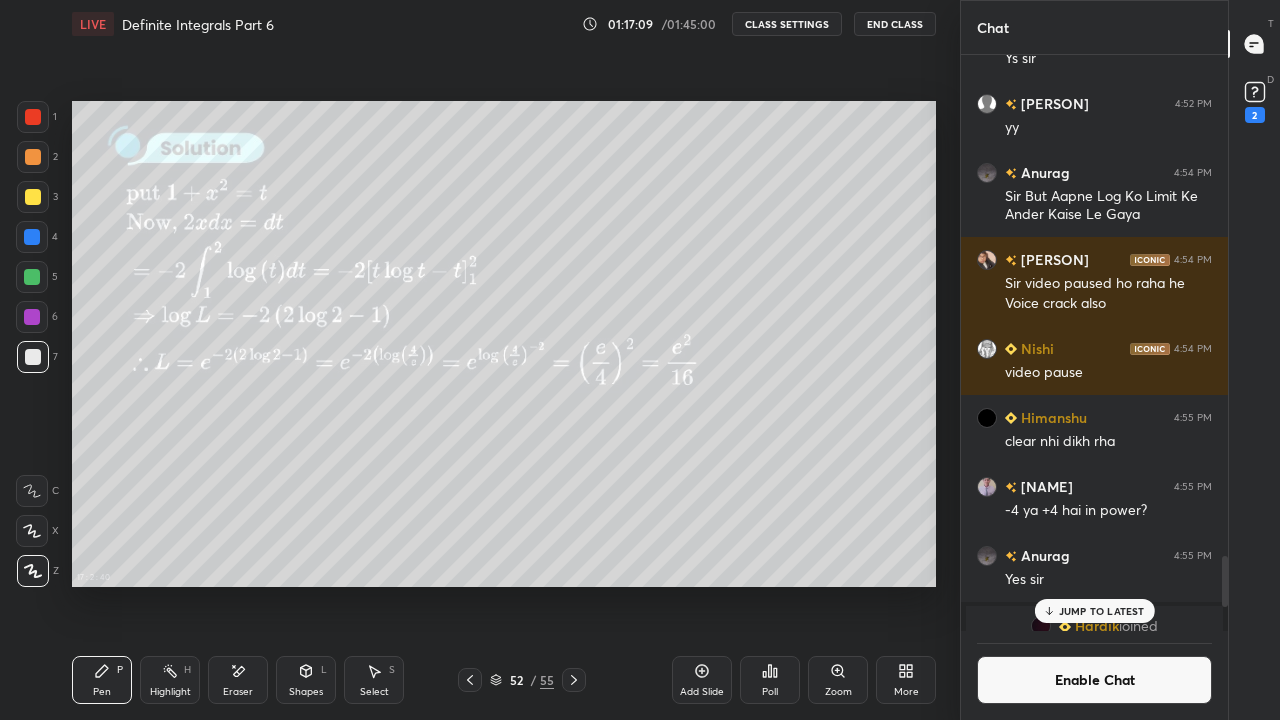click at bounding box center (574, 680) 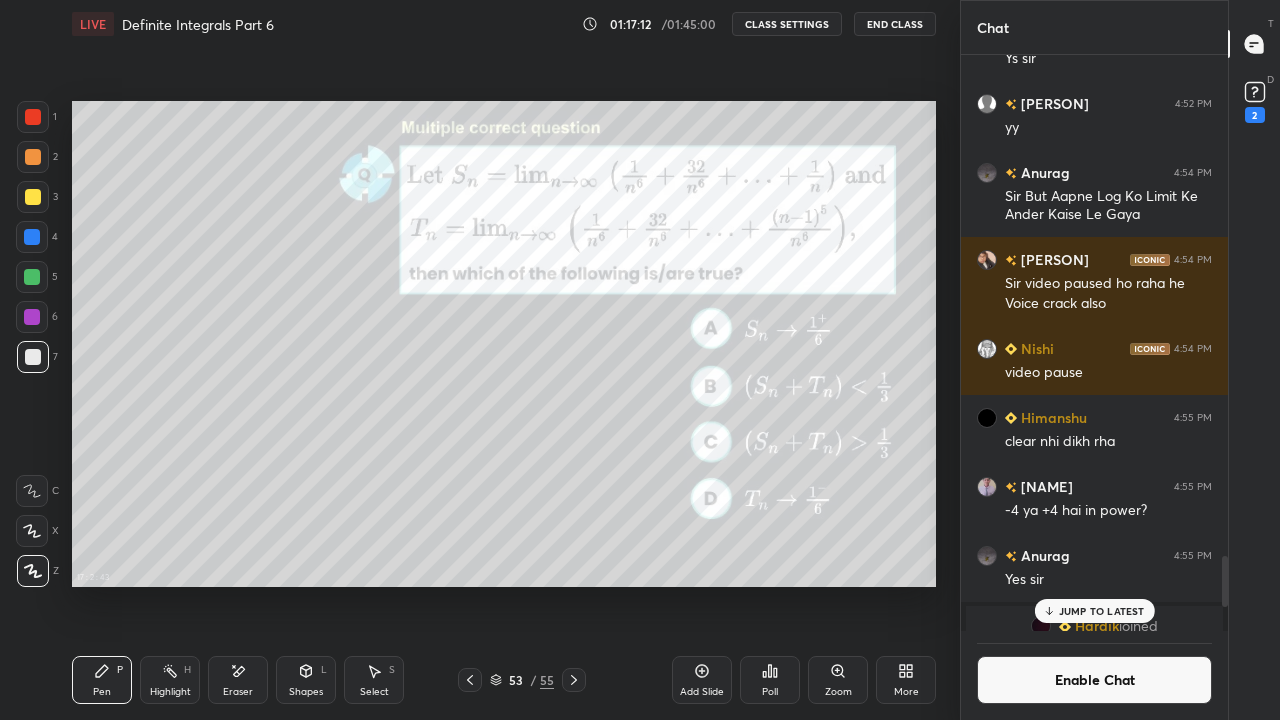 click 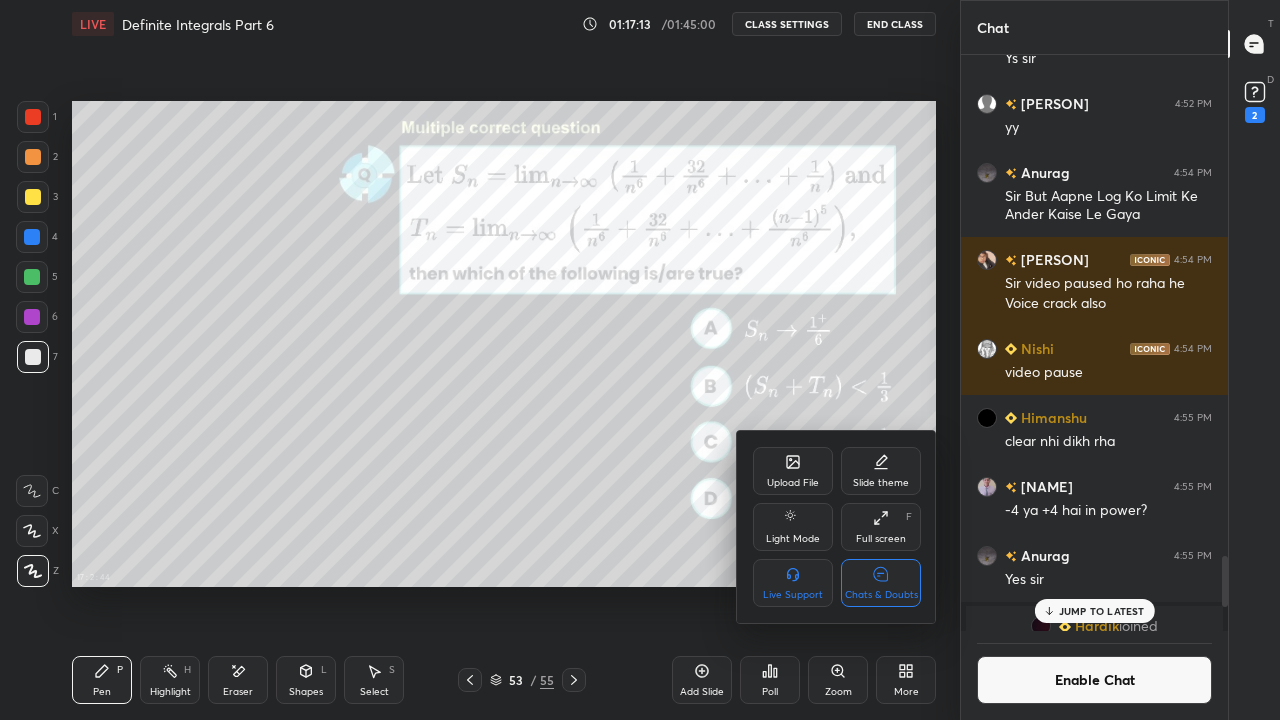 click on "Chats & Doubts" at bounding box center [881, 595] 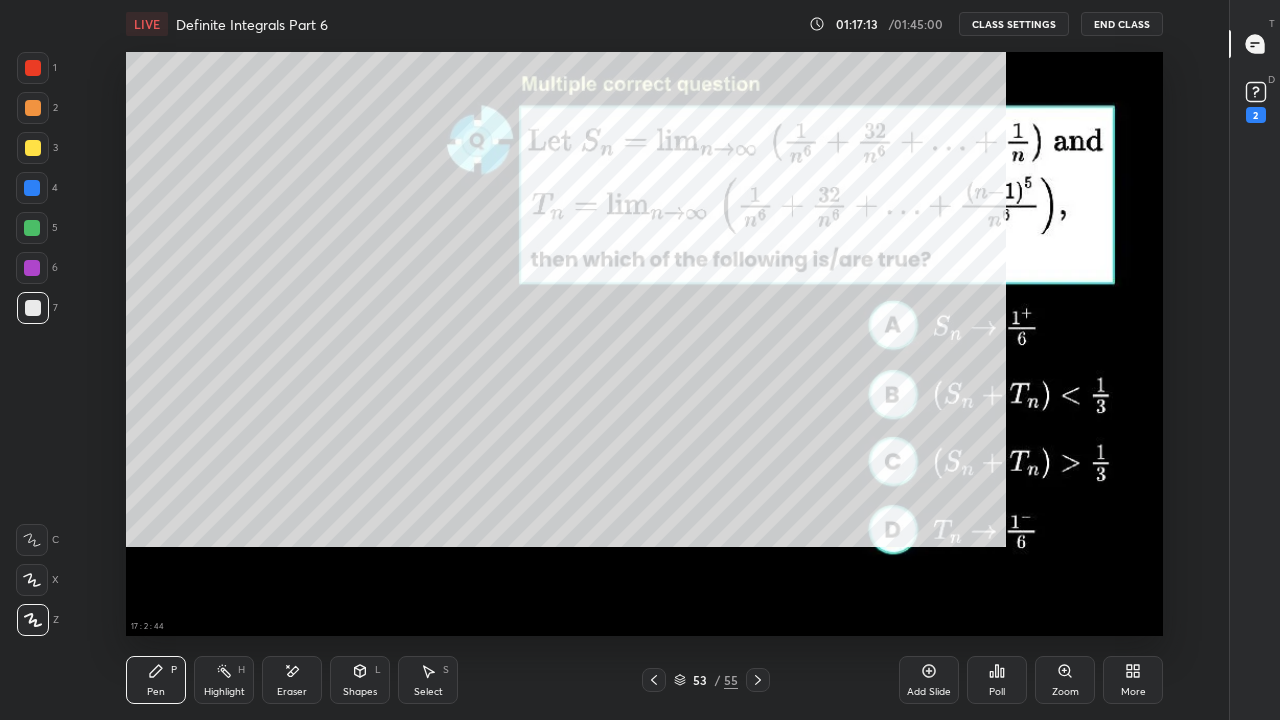 scroll, scrollTop: 7, scrollLeft: 1, axis: both 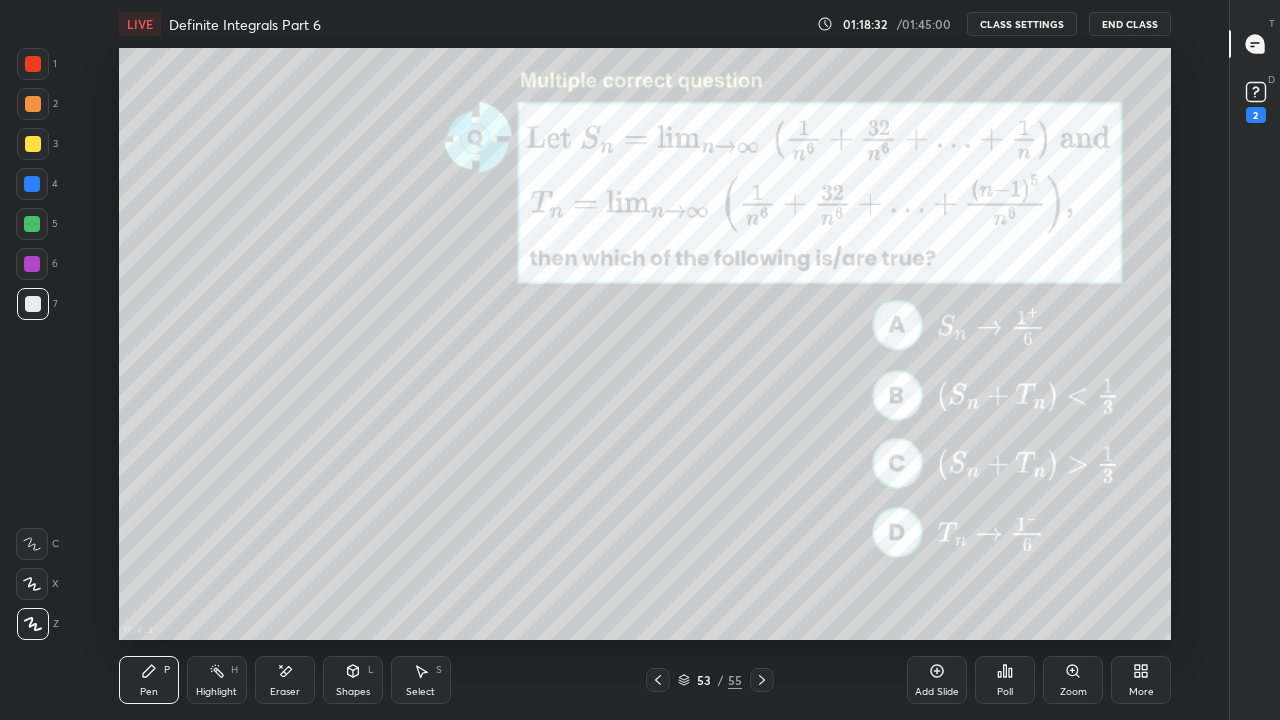 click on "Eraser" at bounding box center [285, 692] 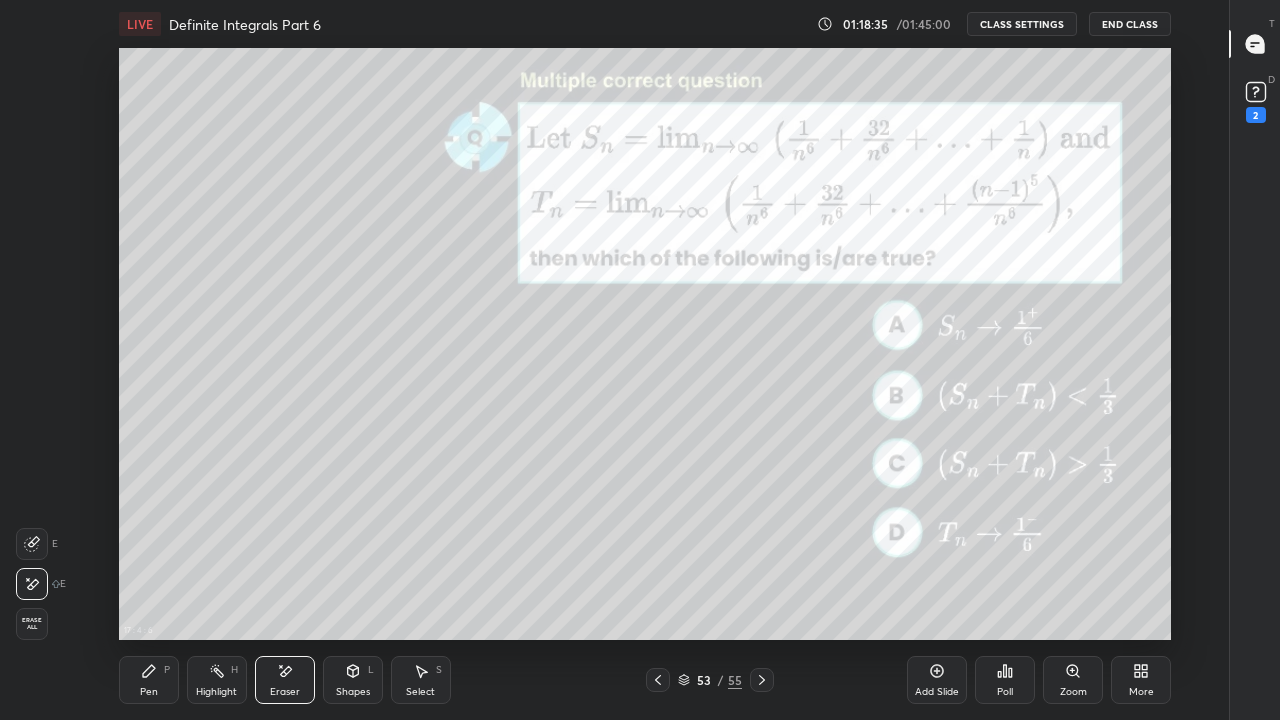 click on "Pen P" at bounding box center (149, 680) 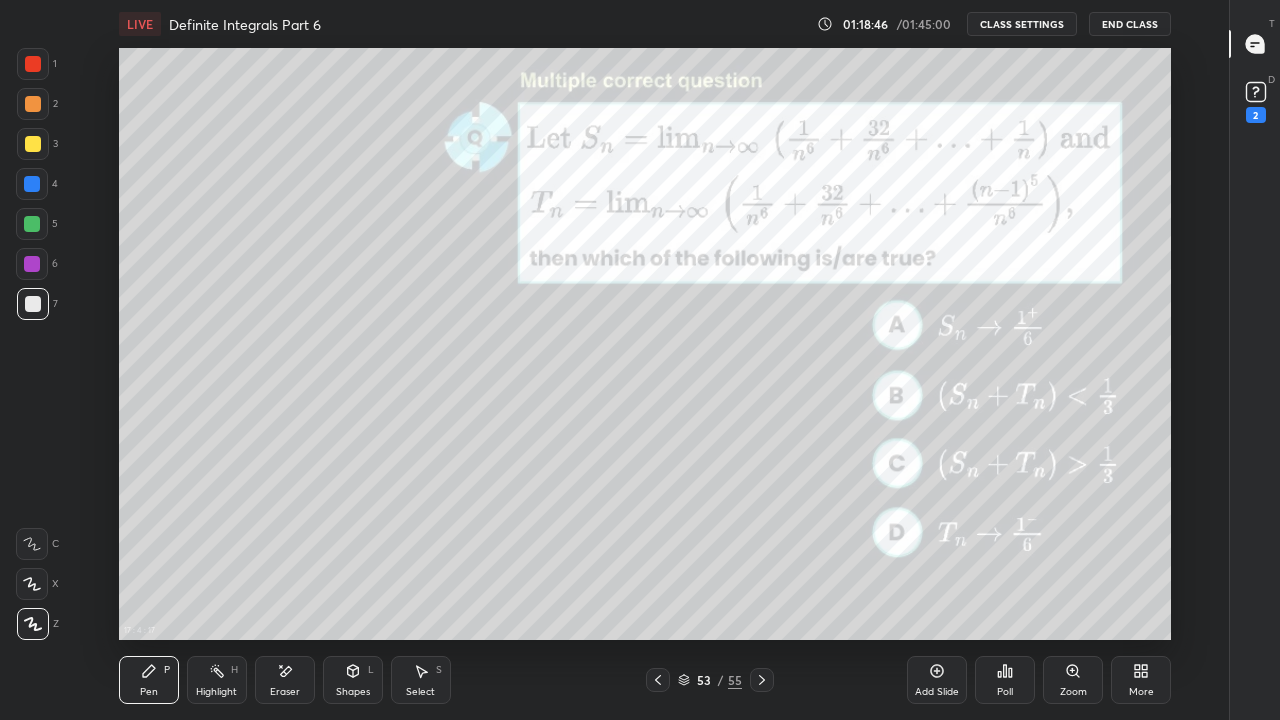 click on "Eraser" at bounding box center (285, 692) 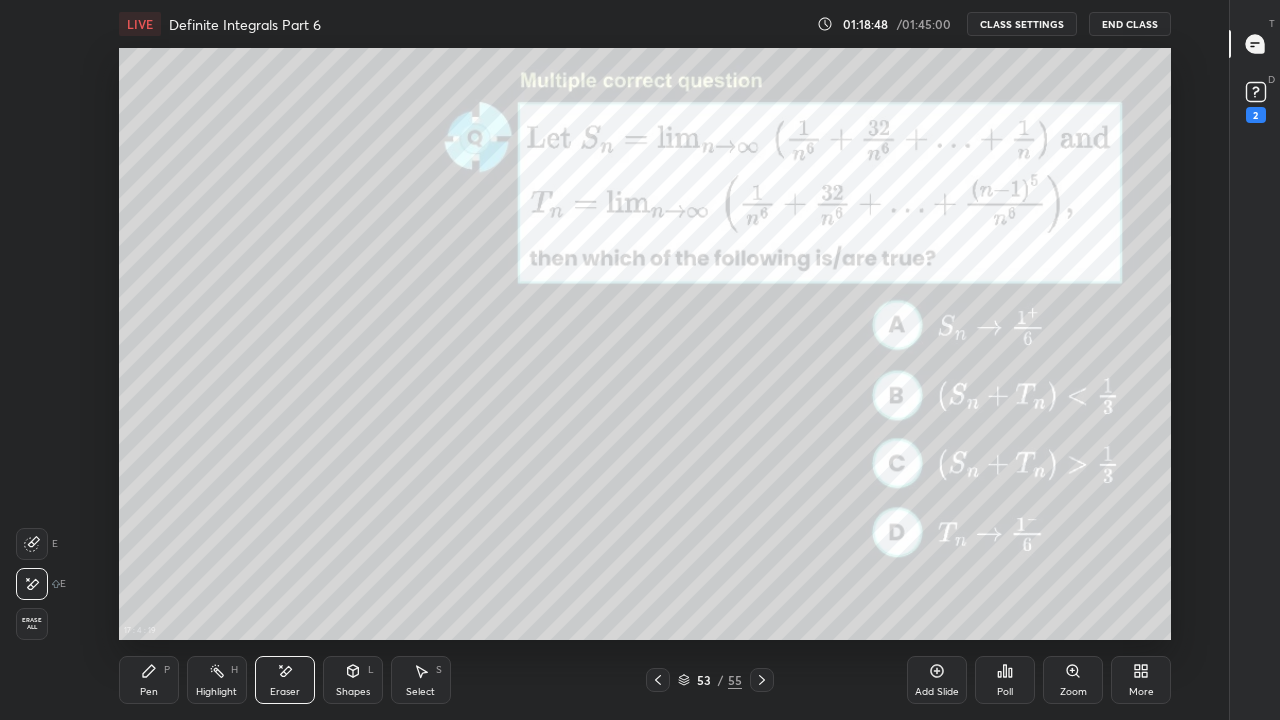 click on "Pen P" at bounding box center (149, 680) 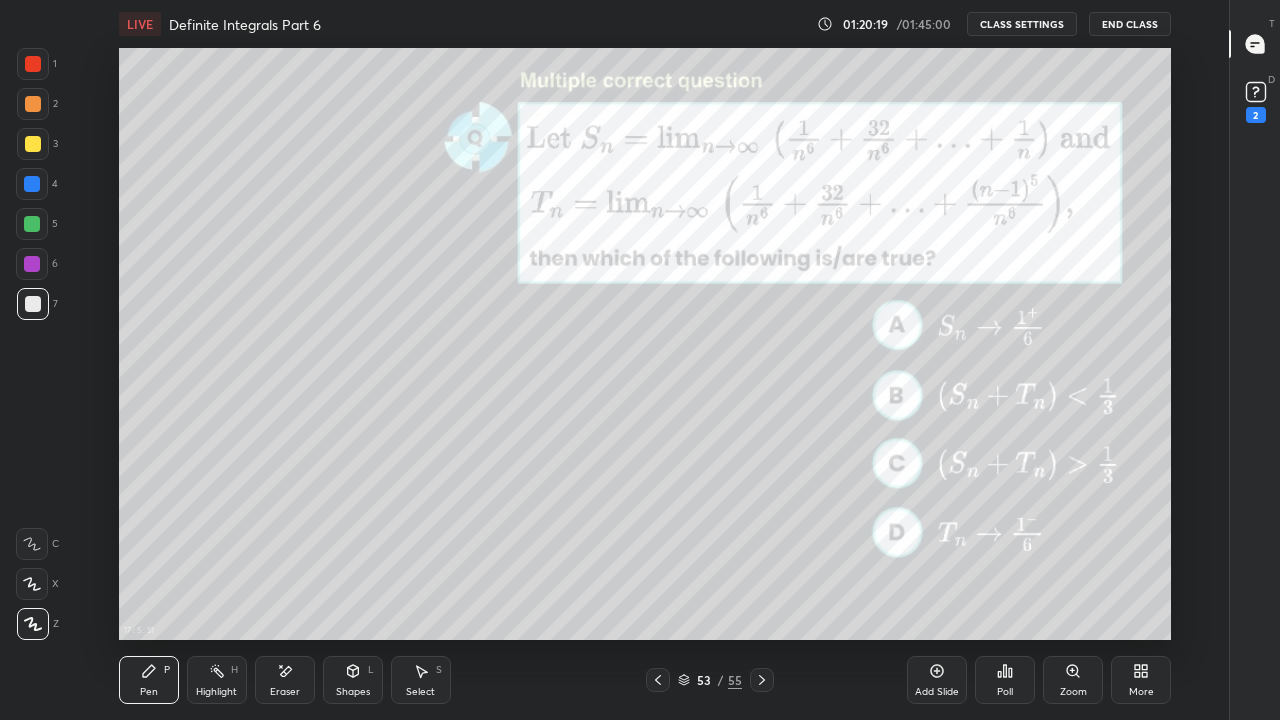 click 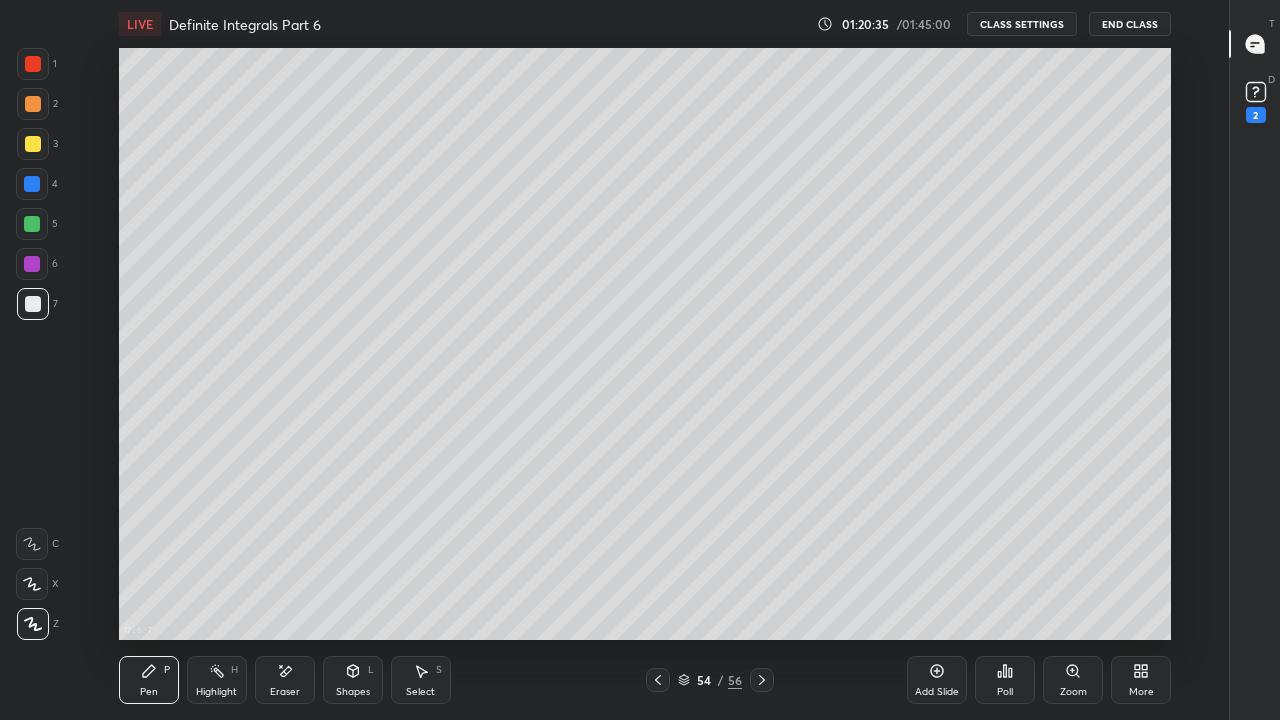 click 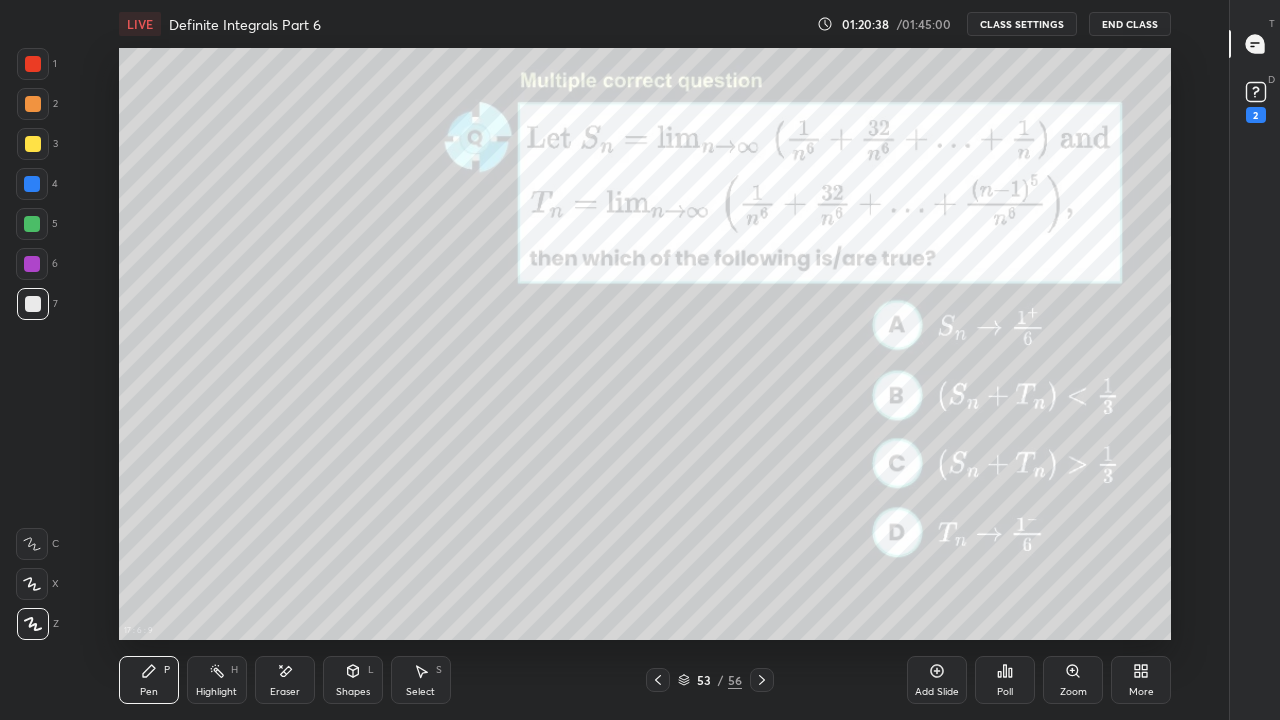 click at bounding box center (32, 224) 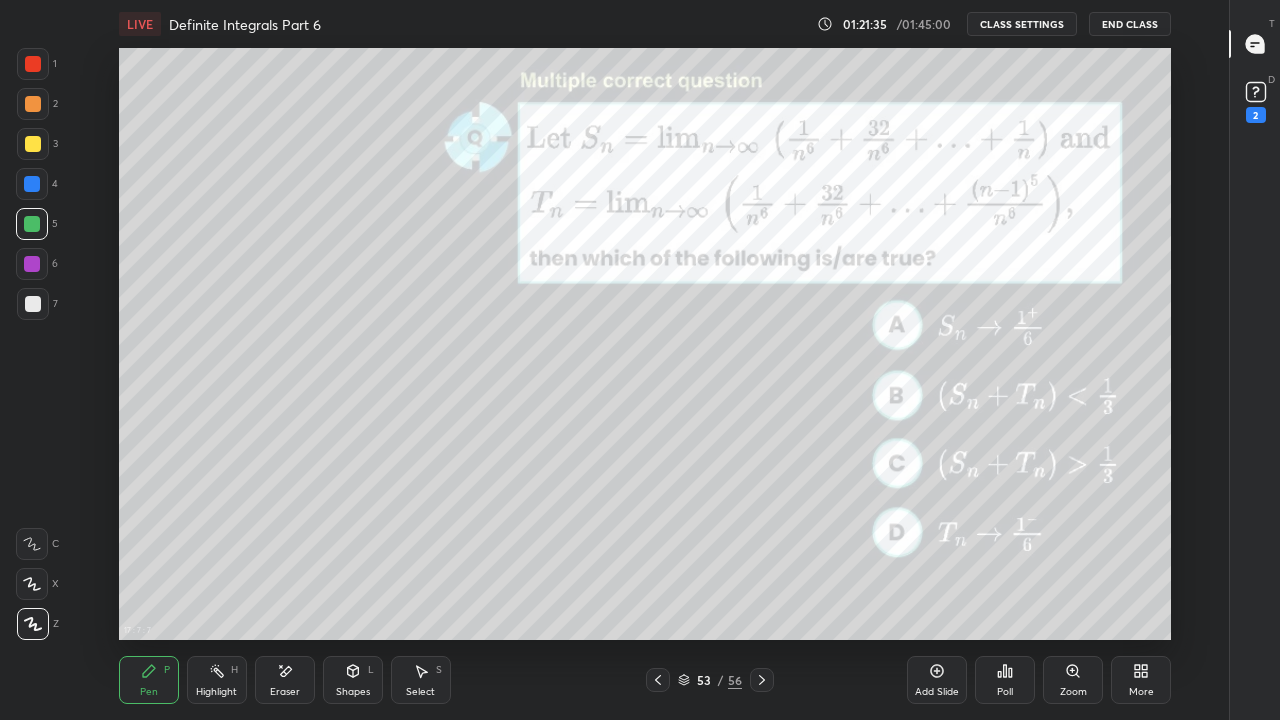 click 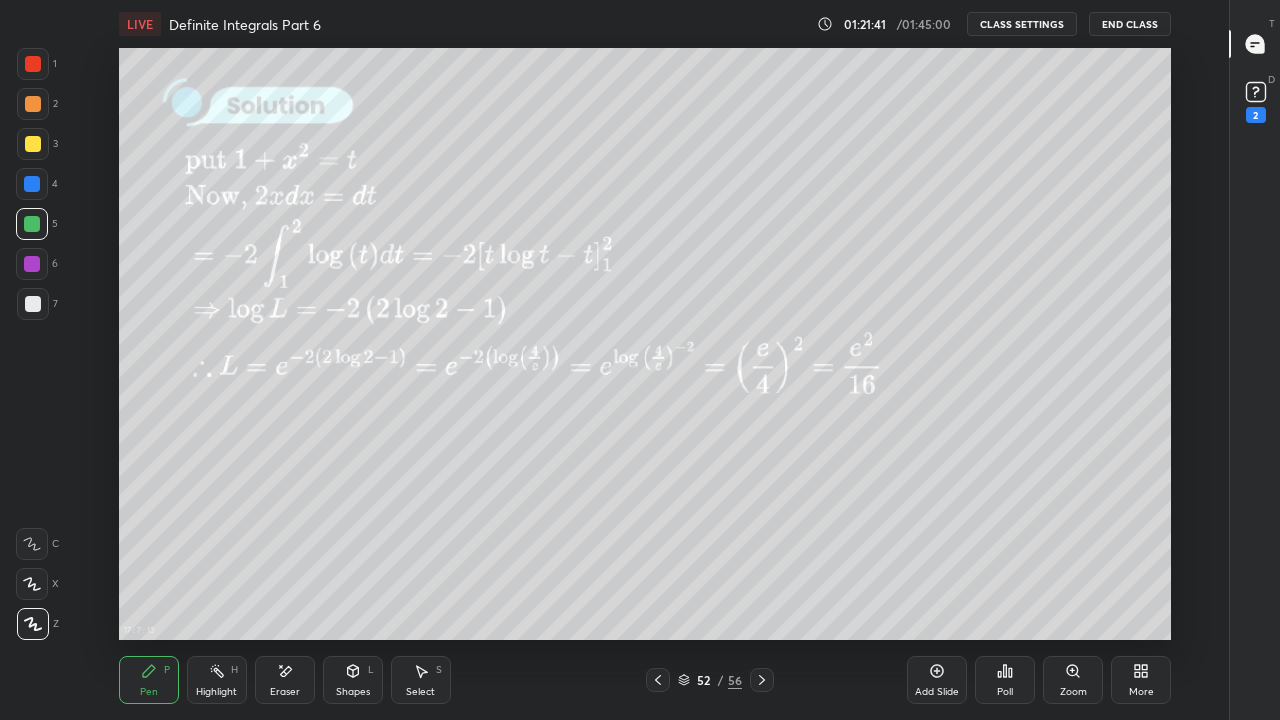 click at bounding box center [762, 680] 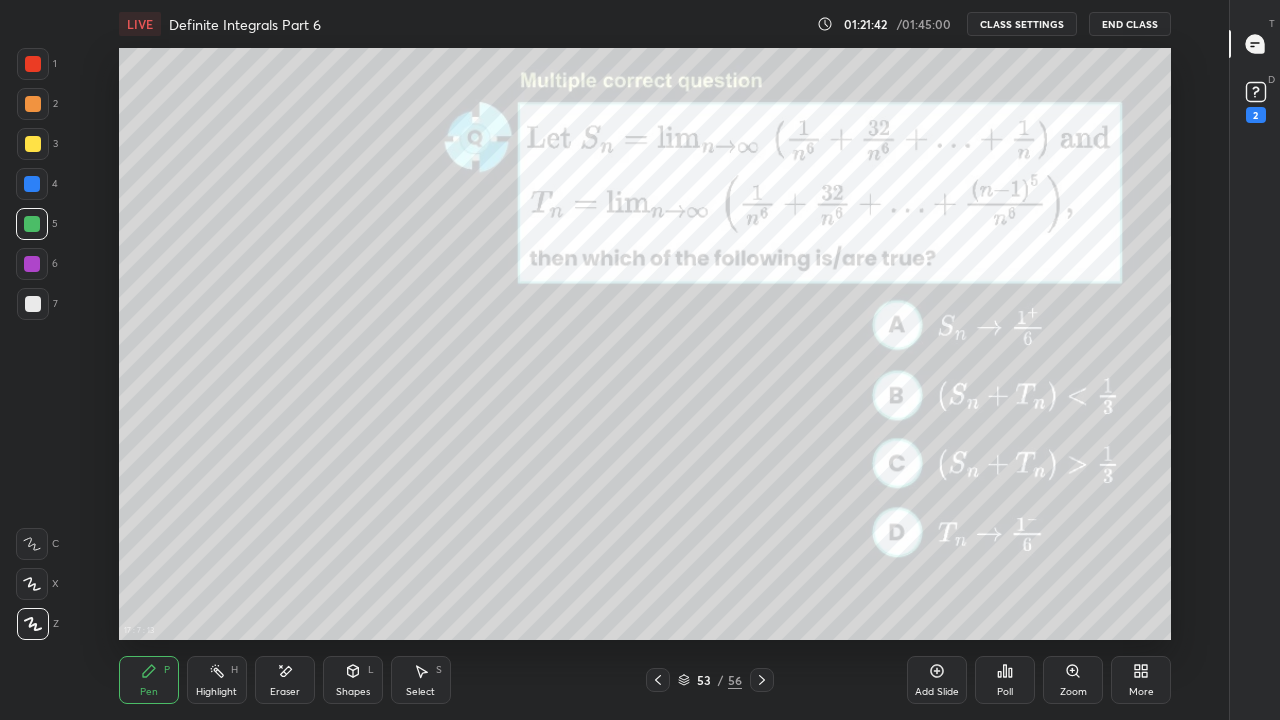 click 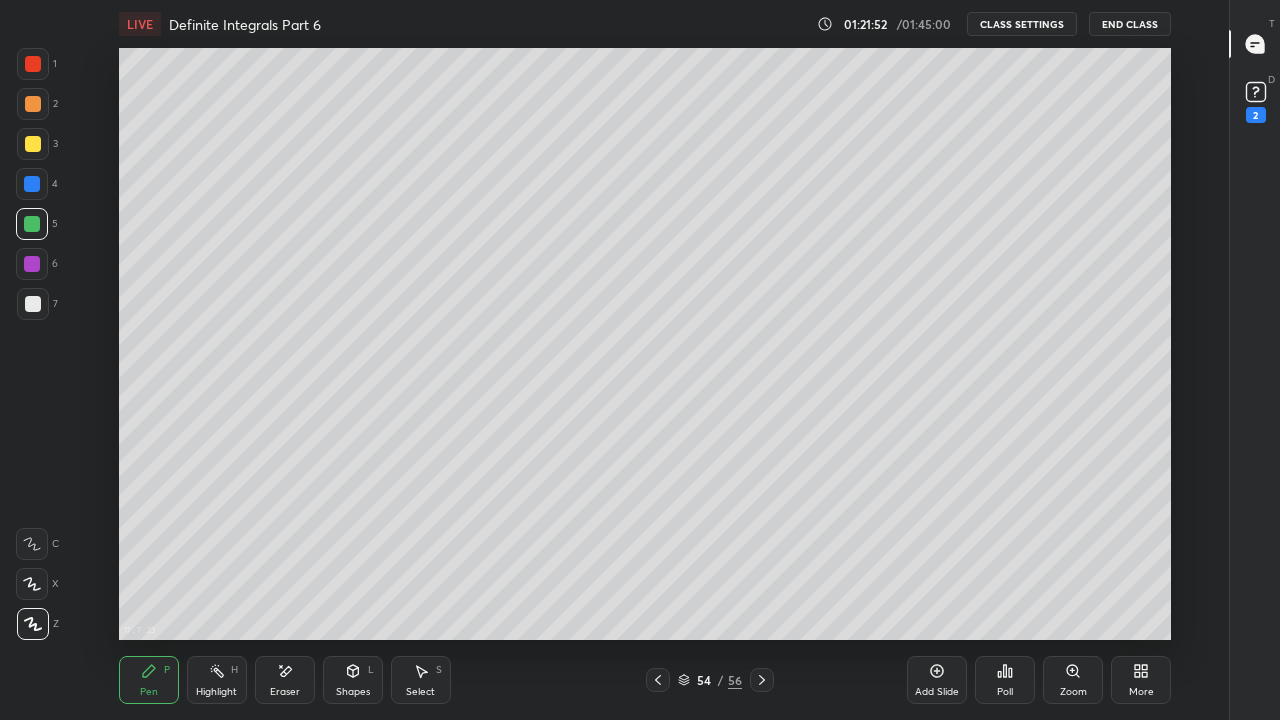 click on "Eraser" at bounding box center (285, 692) 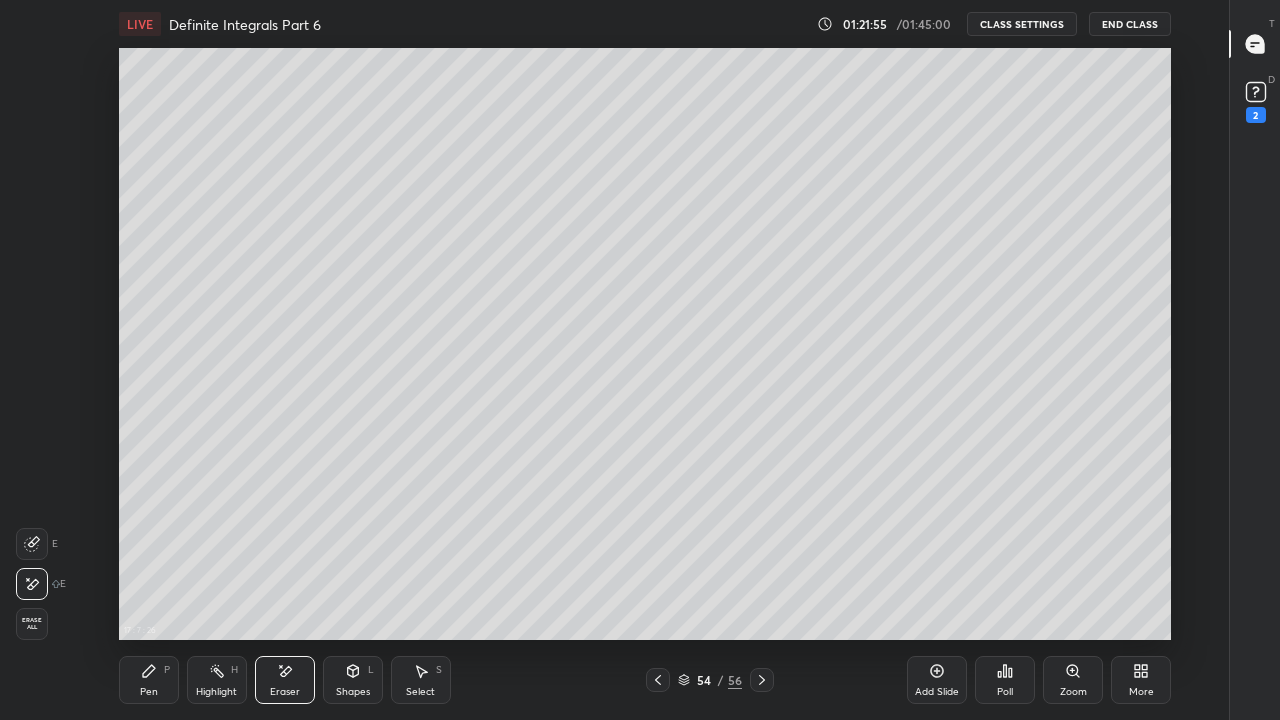 click on "Pen P" at bounding box center (149, 680) 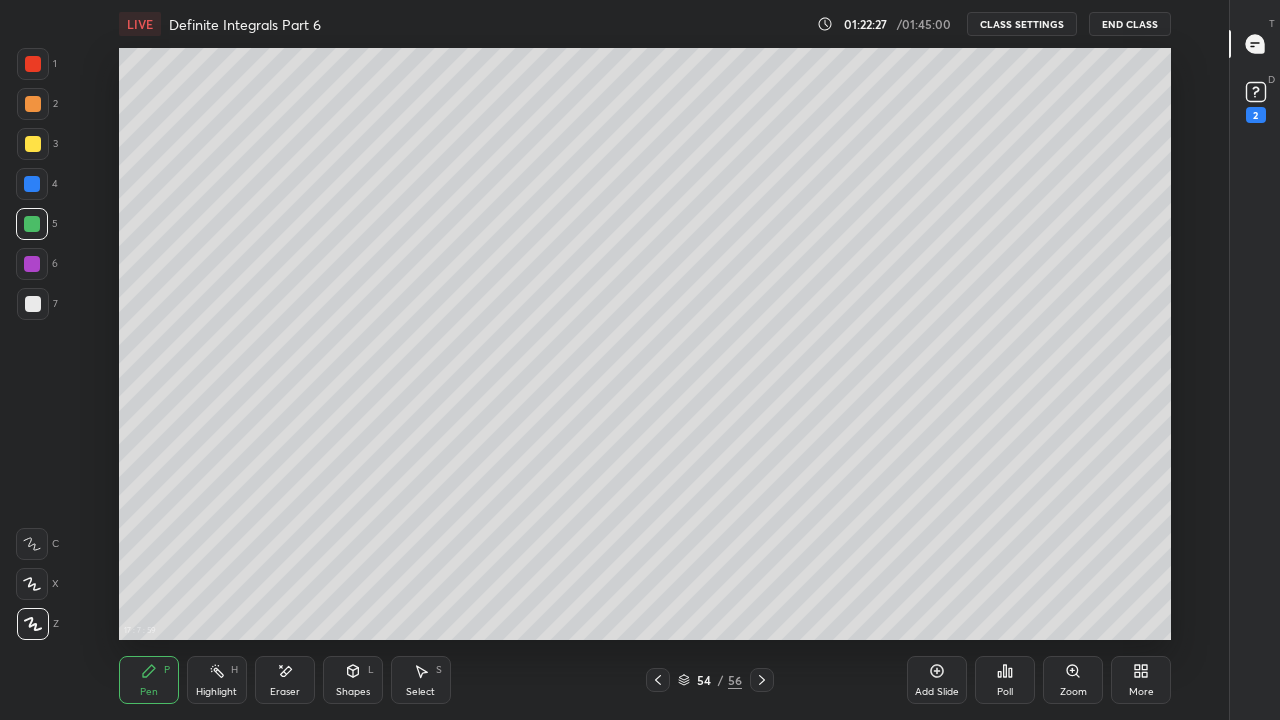 click at bounding box center [33, 304] 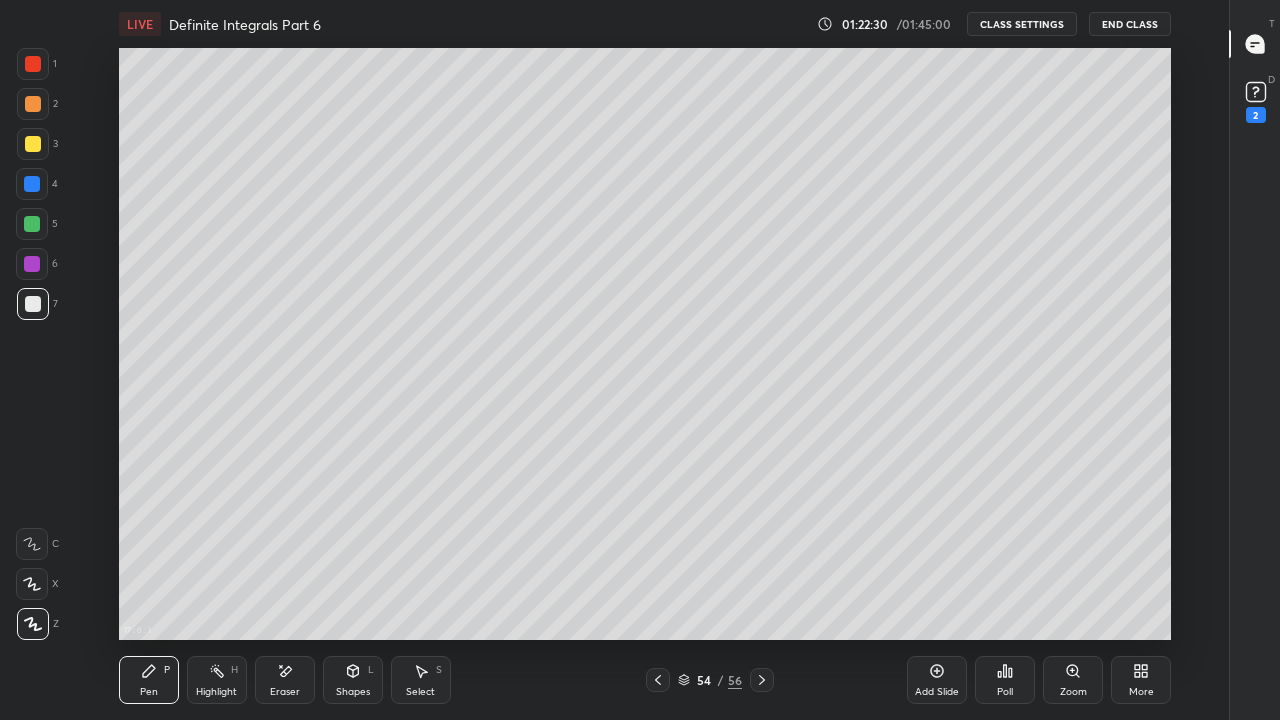 click on "Eraser" at bounding box center (285, 680) 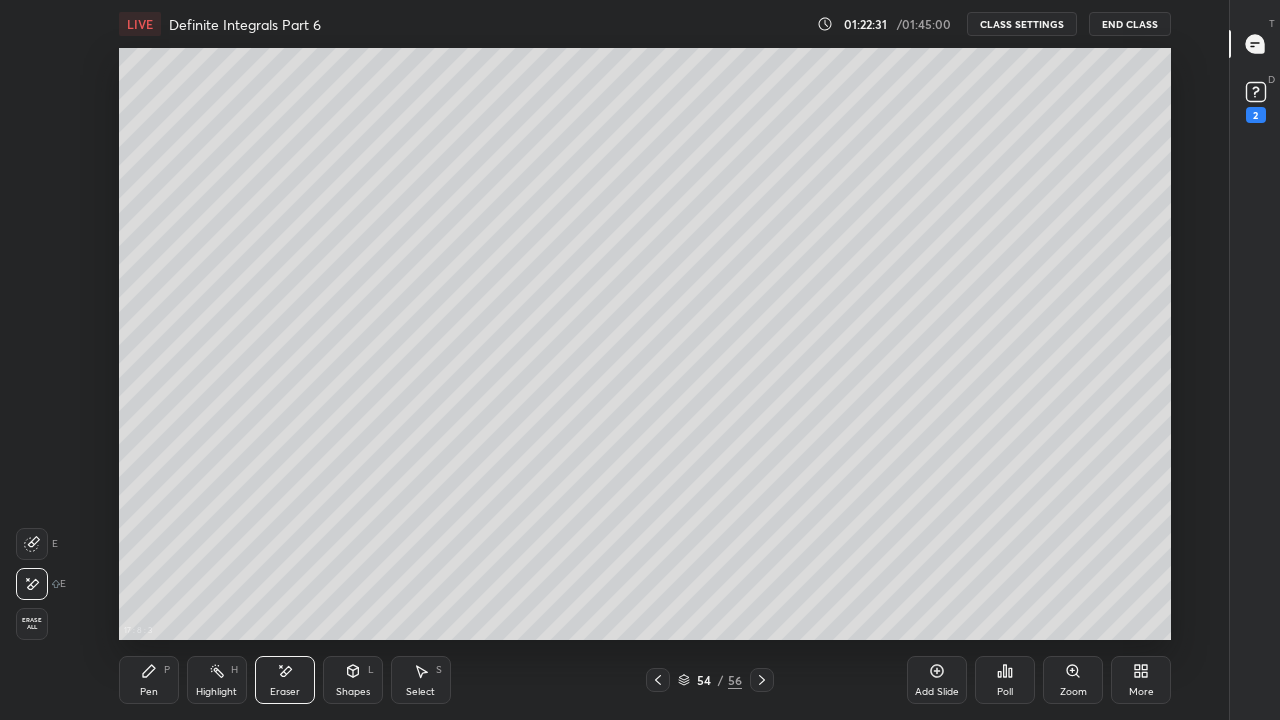 click on "Pen" at bounding box center [149, 692] 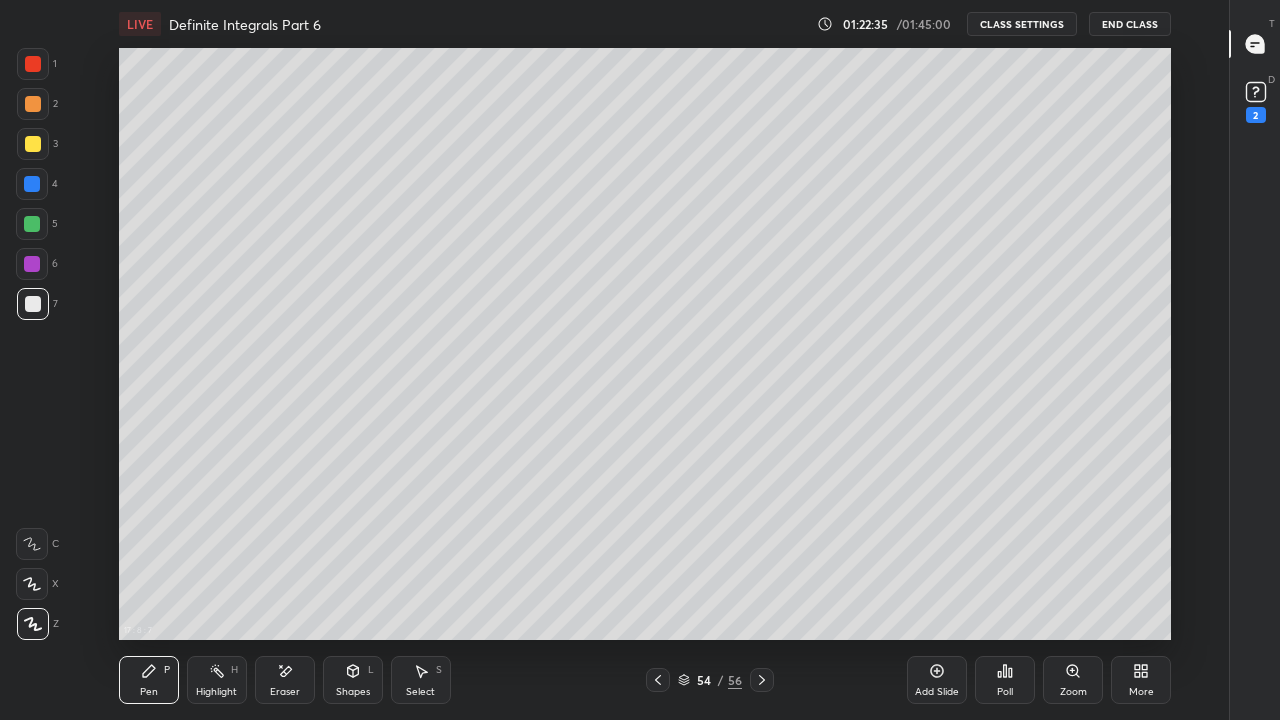 click at bounding box center (32, 224) 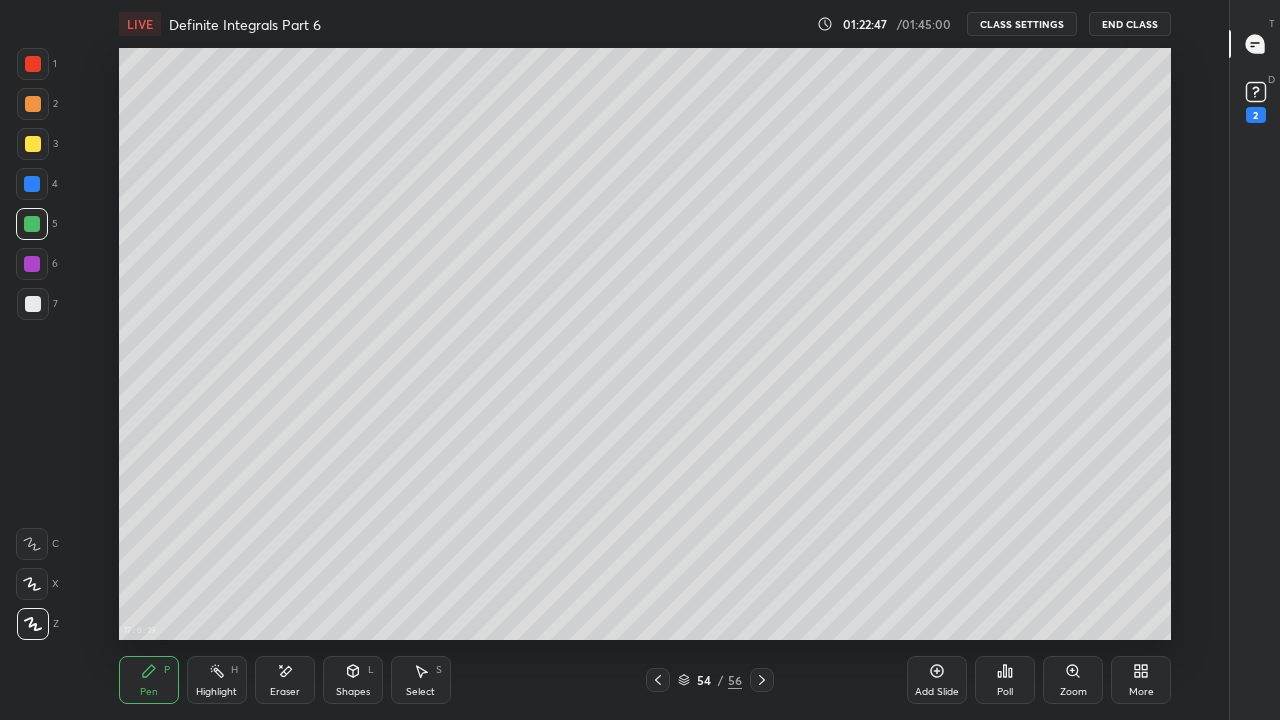 click at bounding box center (33, 304) 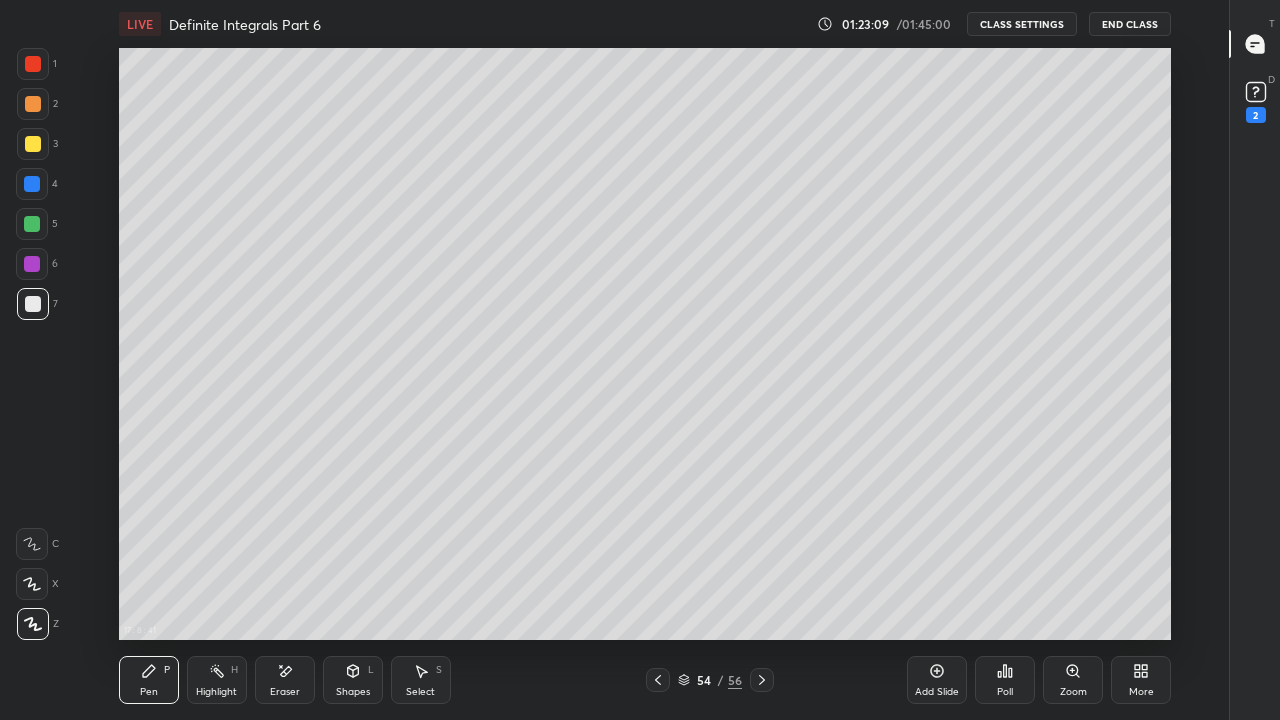 click at bounding box center (32, 224) 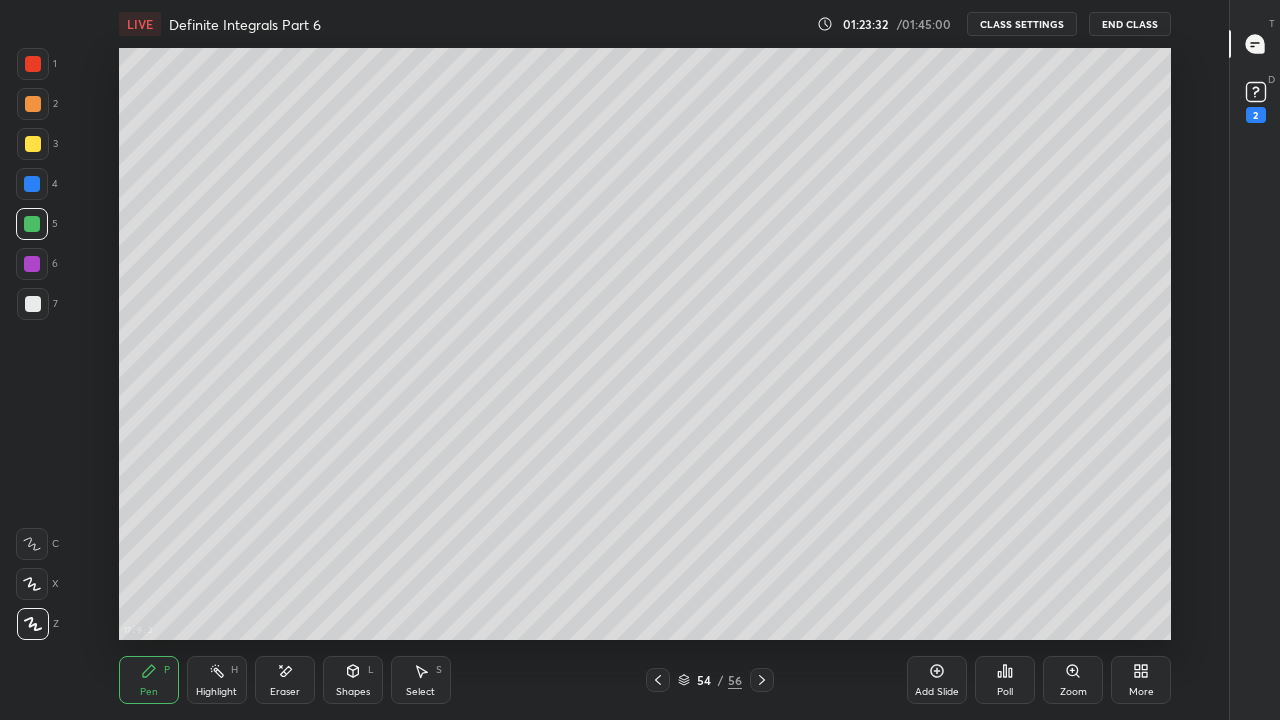click at bounding box center [32, 544] 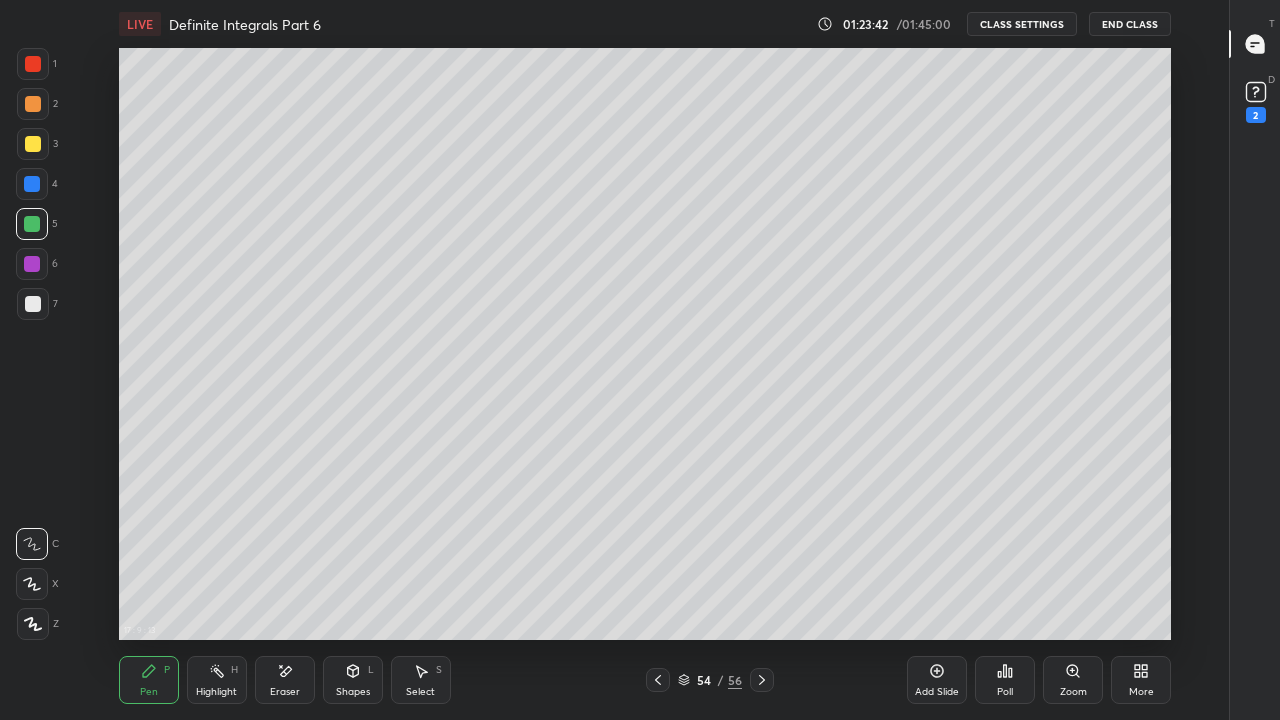 click 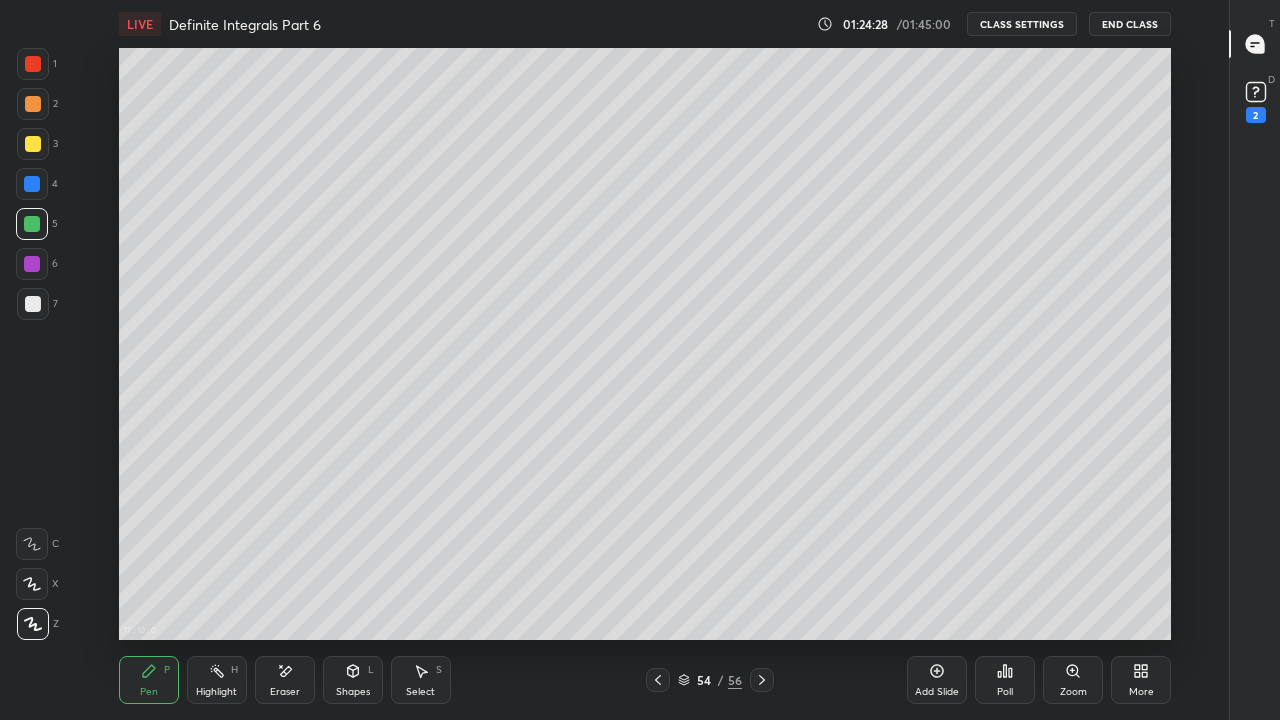 click on "CLASS SETTINGS" at bounding box center (1022, 24) 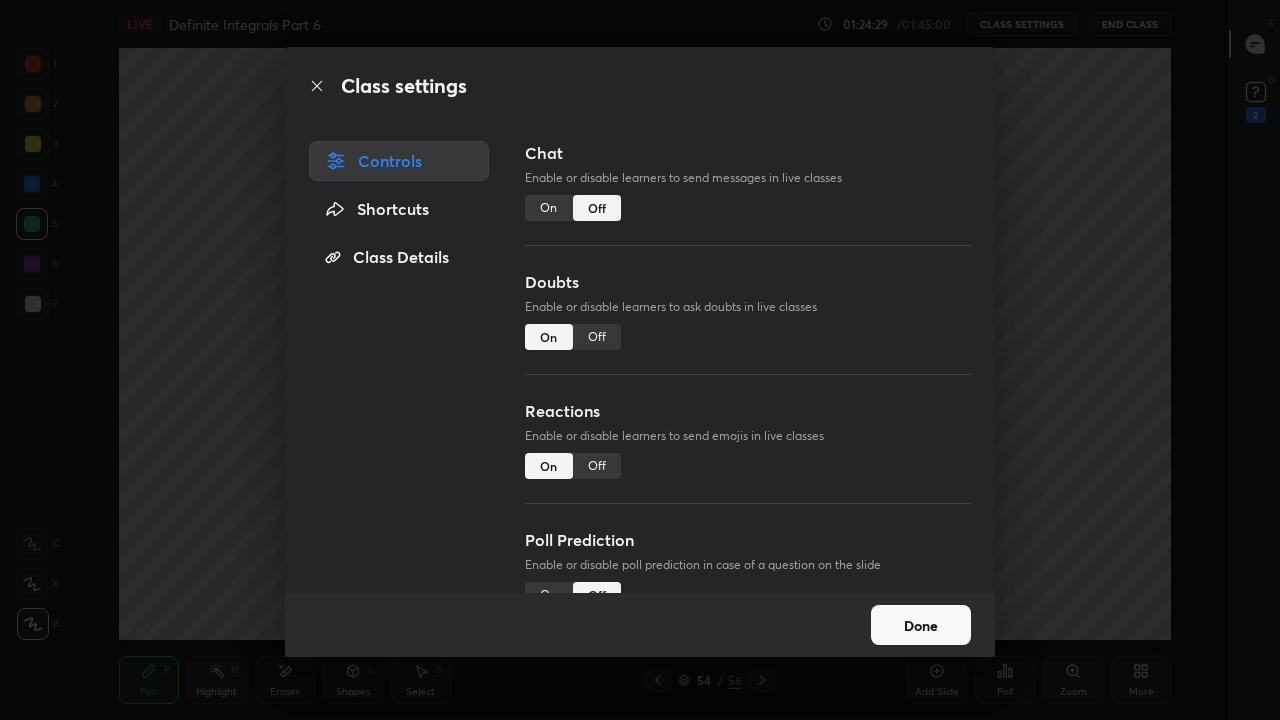 click on "On" at bounding box center (549, 208) 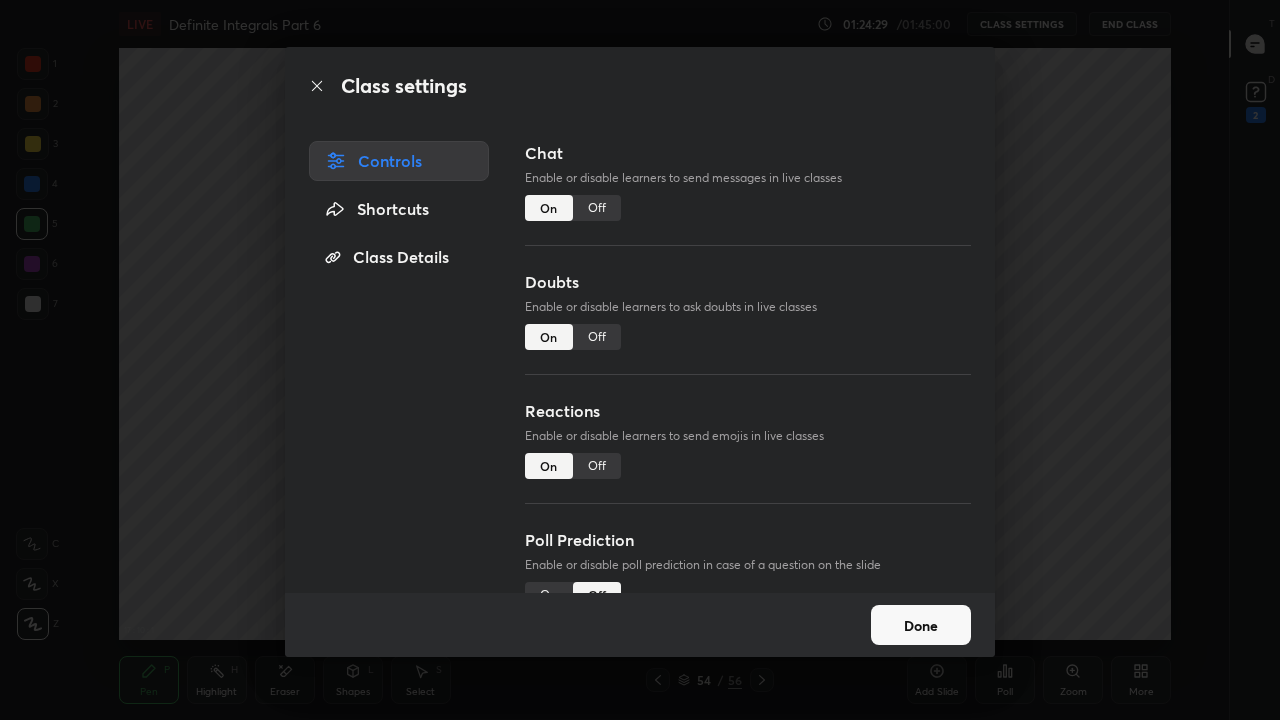 scroll, scrollTop: 7, scrollLeft: 1, axis: both 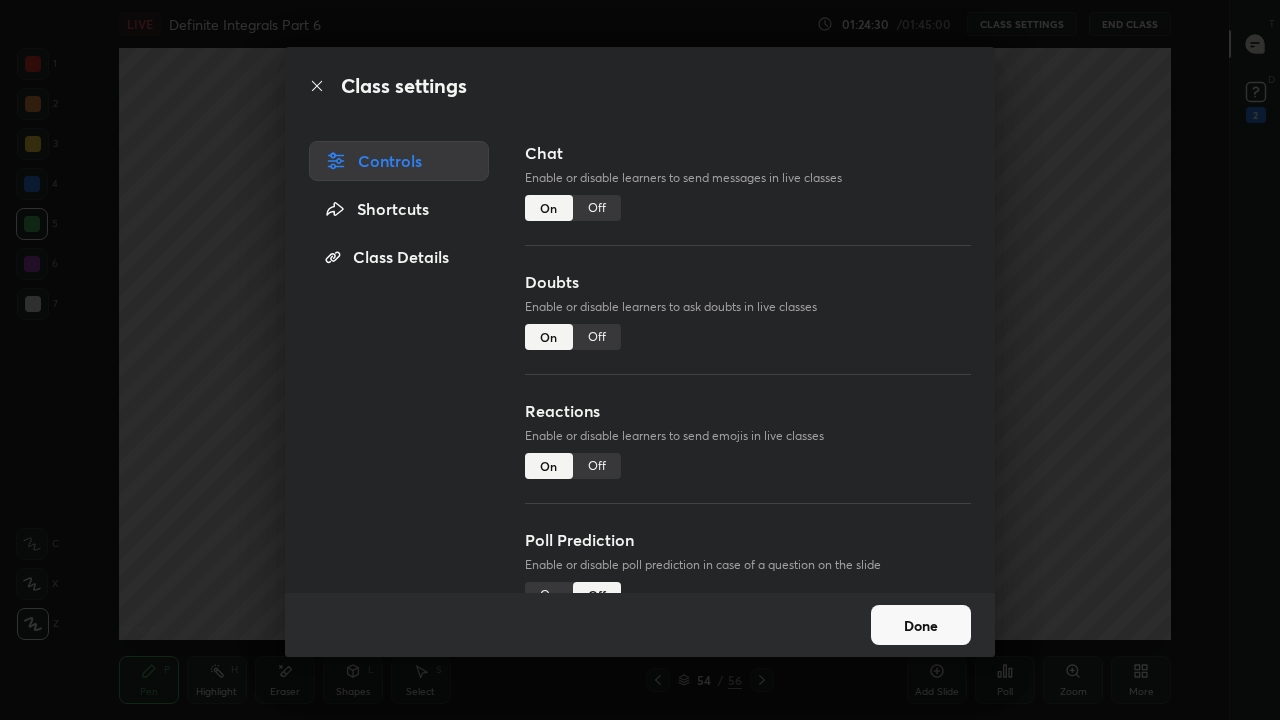 click on "Done" at bounding box center [921, 625] 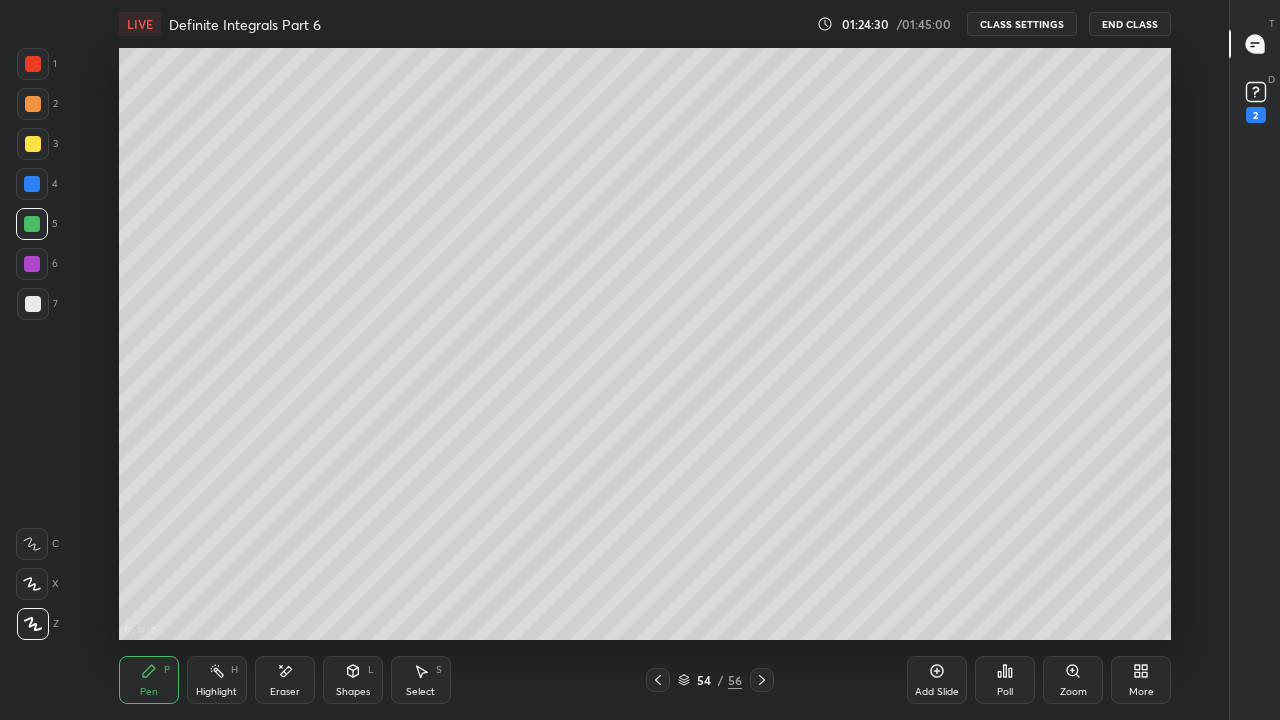 click 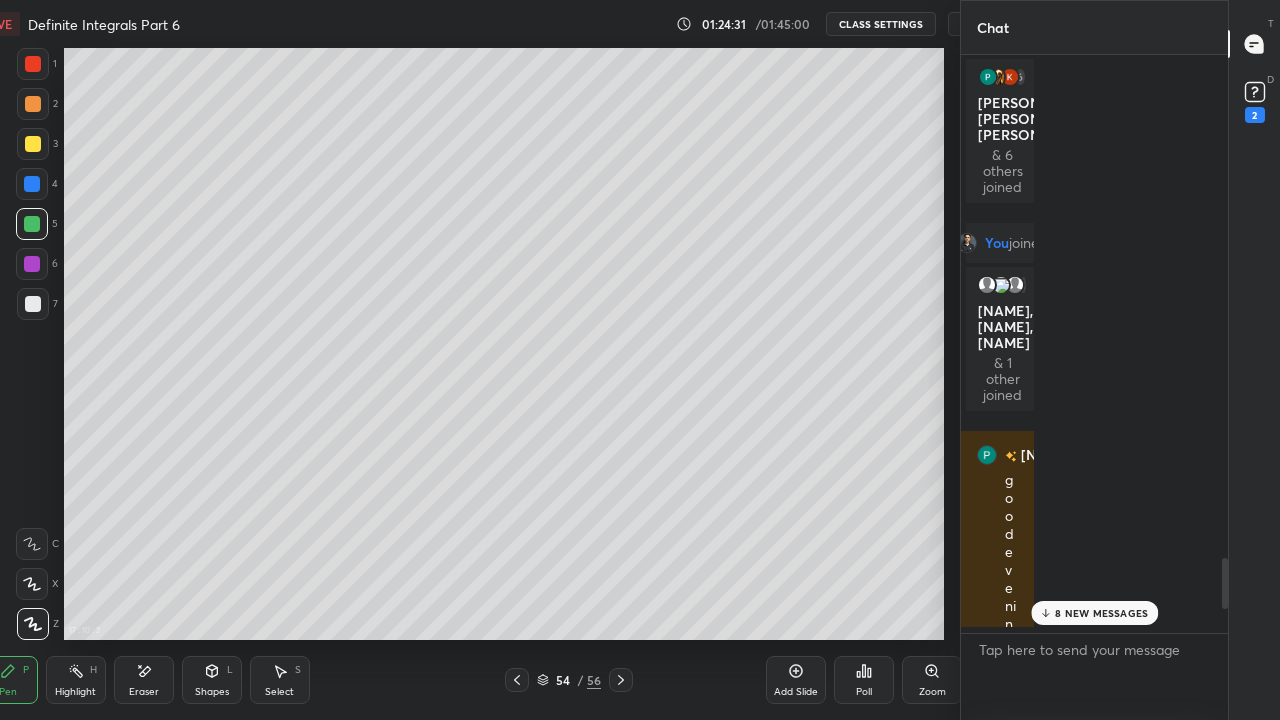 scroll, scrollTop: 592, scrollLeft: 1130, axis: both 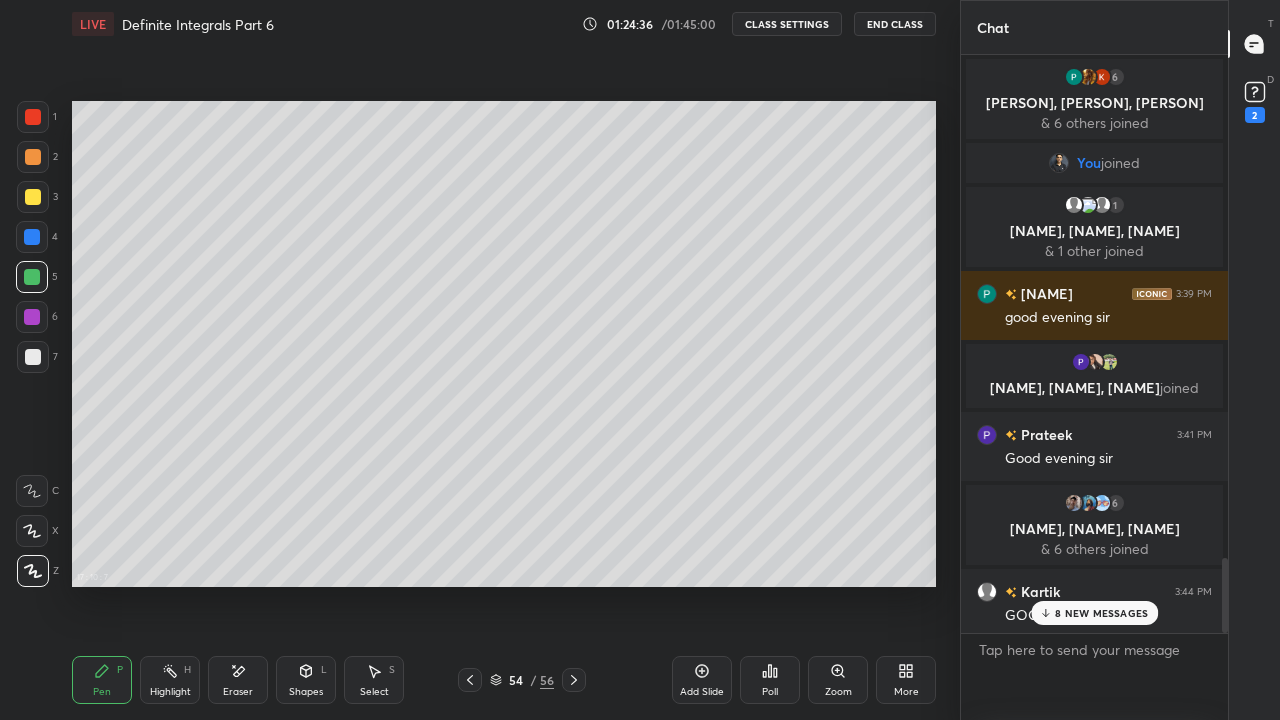 click on "Eraser" at bounding box center (238, 692) 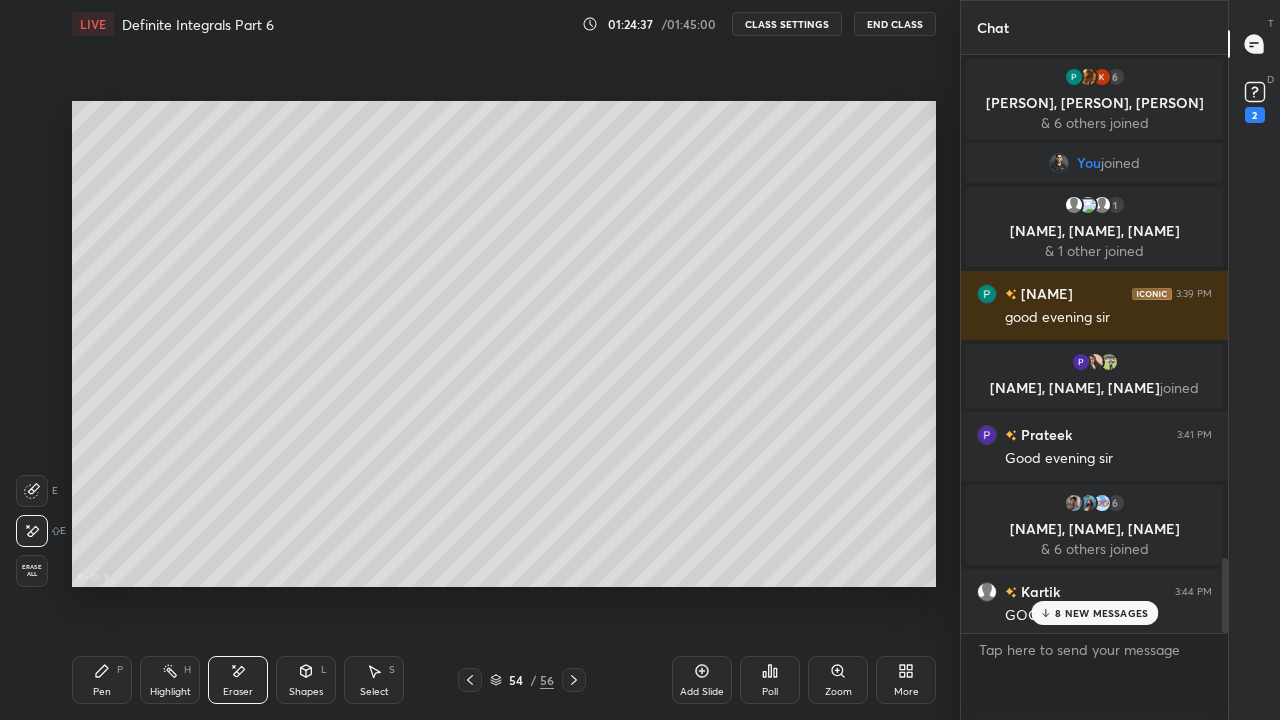 click on "Pen" at bounding box center (102, 692) 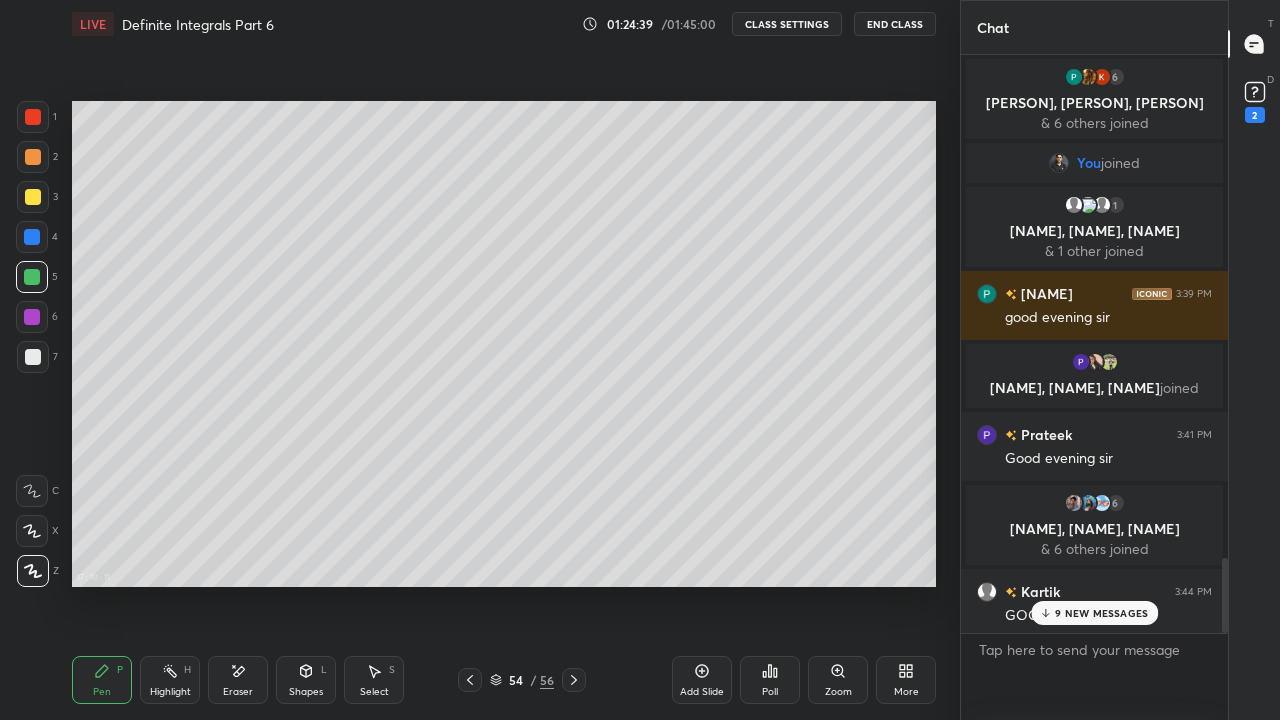 click on "9 NEW MESSAGES" at bounding box center [1094, 613] 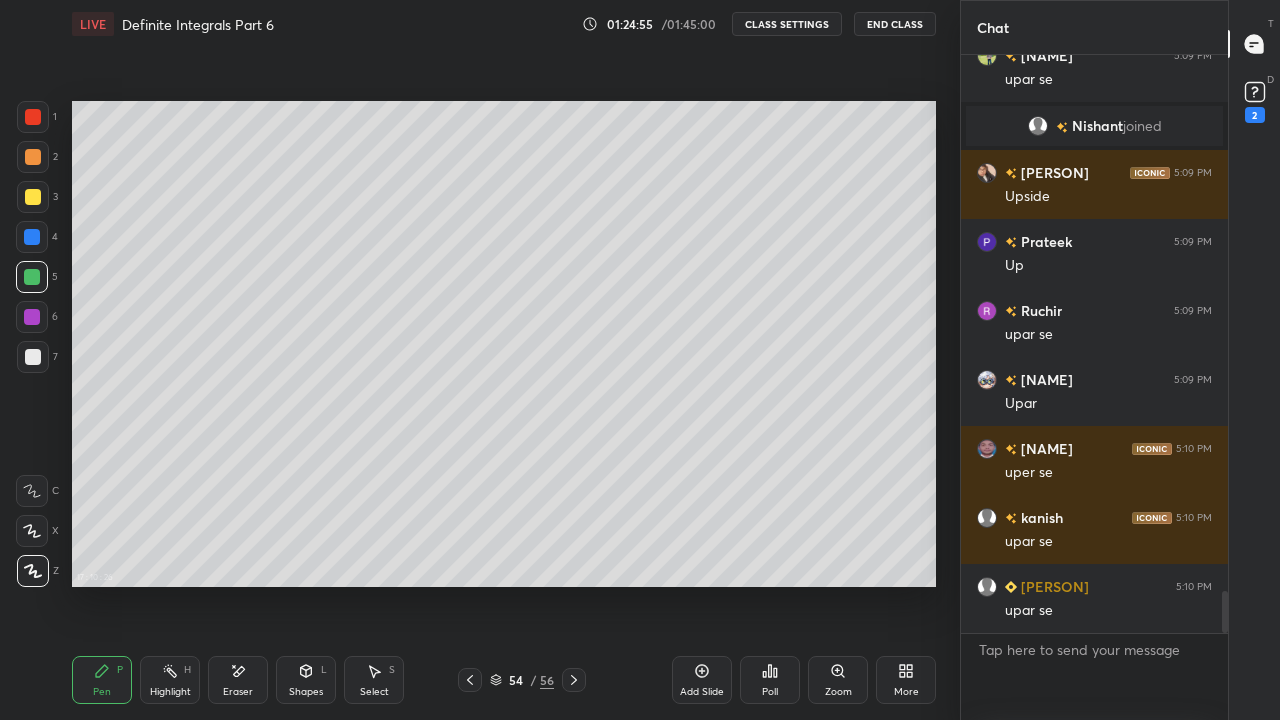 scroll, scrollTop: 7379, scrollLeft: 0, axis: vertical 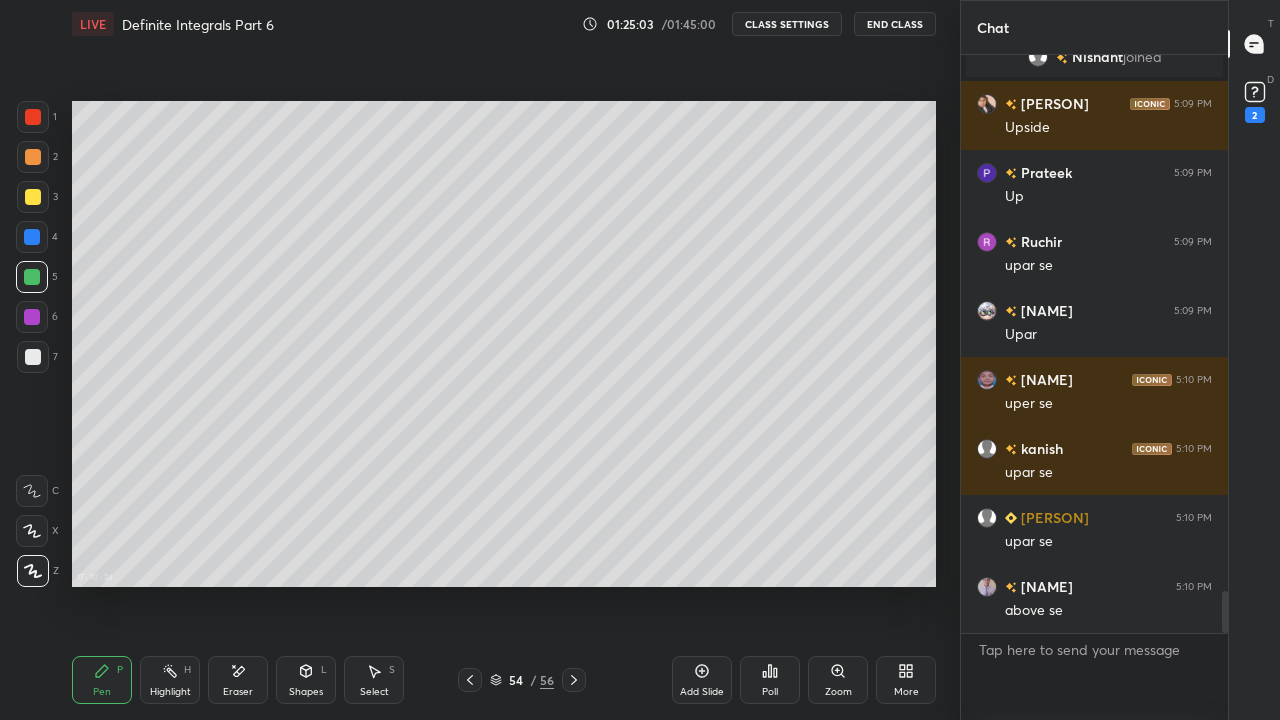 click on "CLASS SETTINGS" at bounding box center (787, 24) 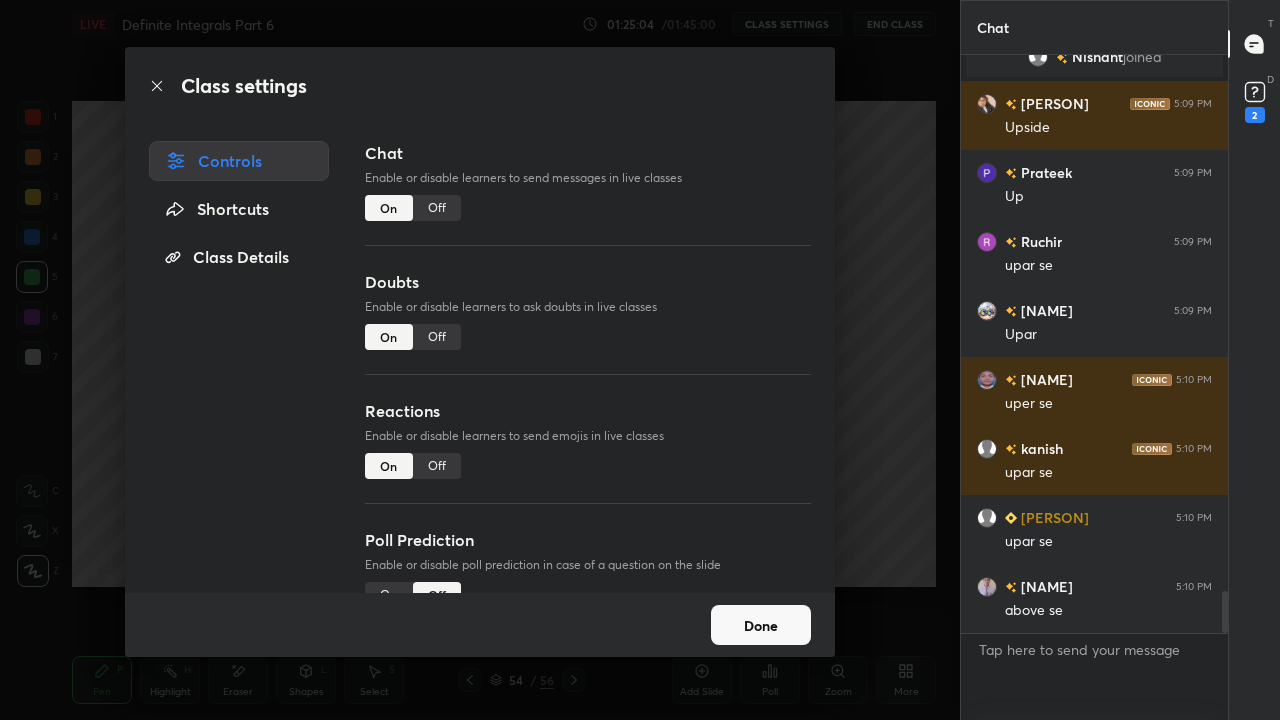click on "Off" at bounding box center [437, 208] 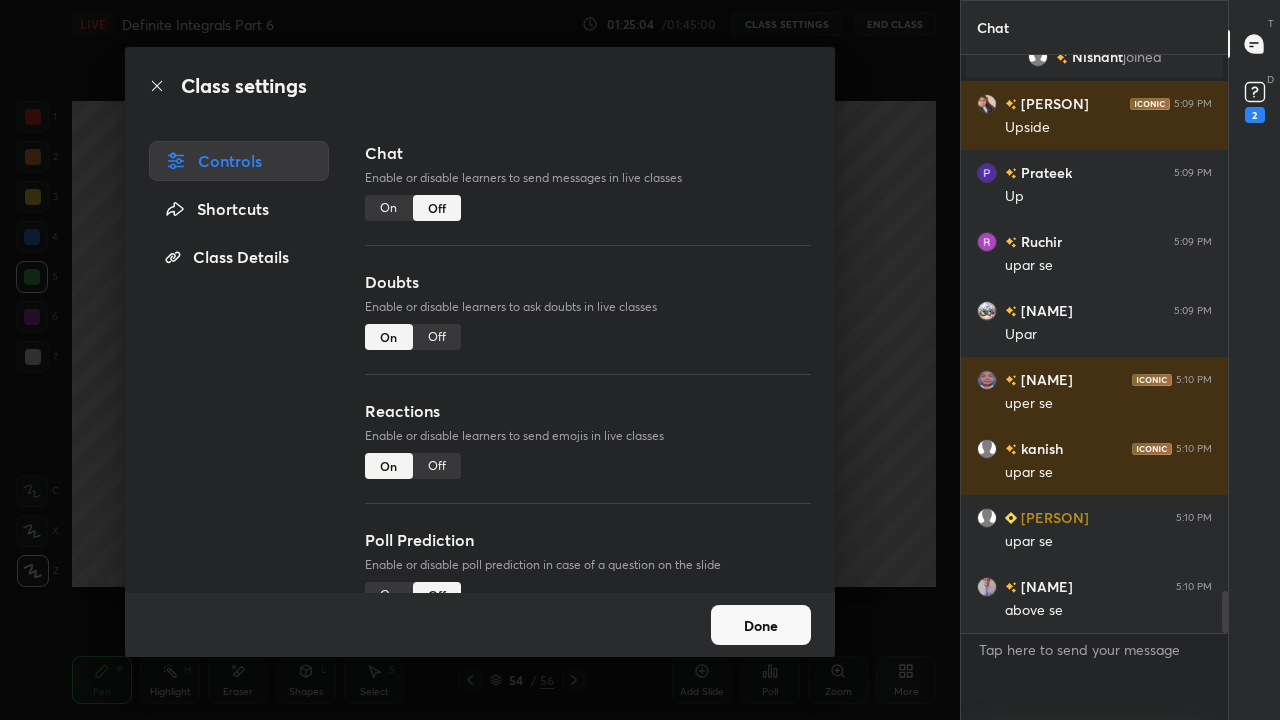 scroll, scrollTop: 6929, scrollLeft: 0, axis: vertical 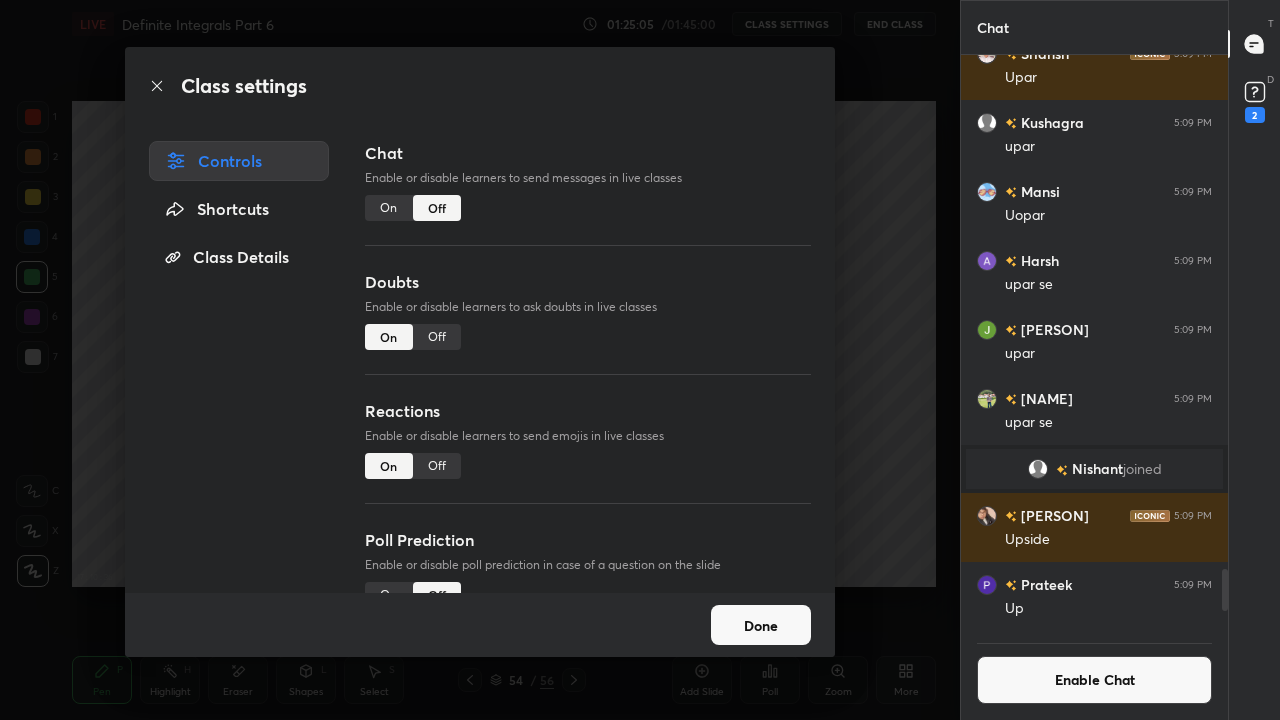 click on "Done" at bounding box center (761, 625) 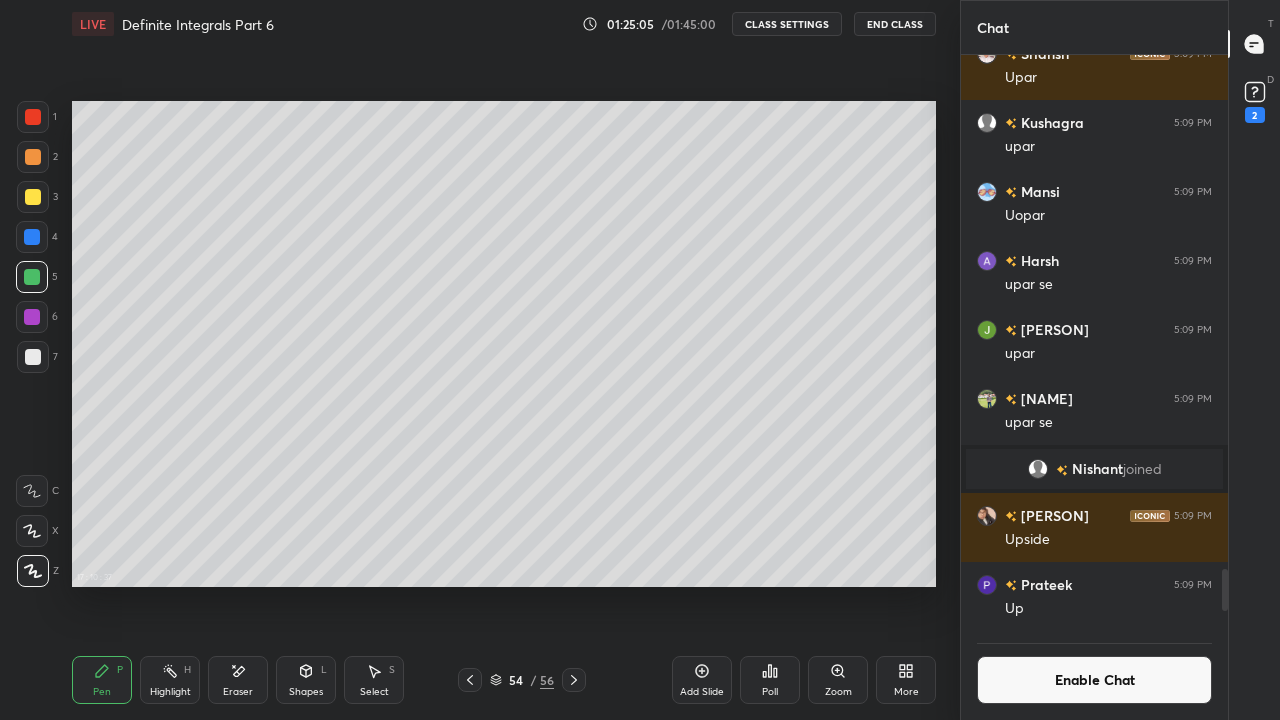 click 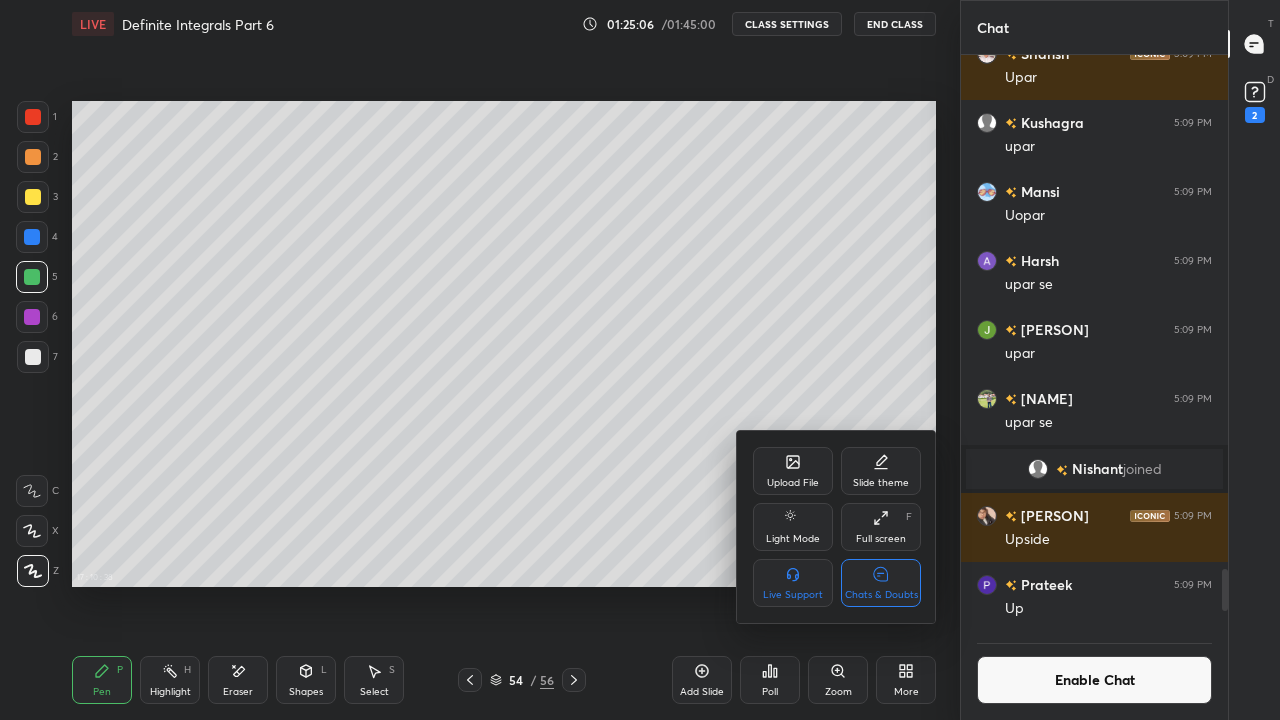 click 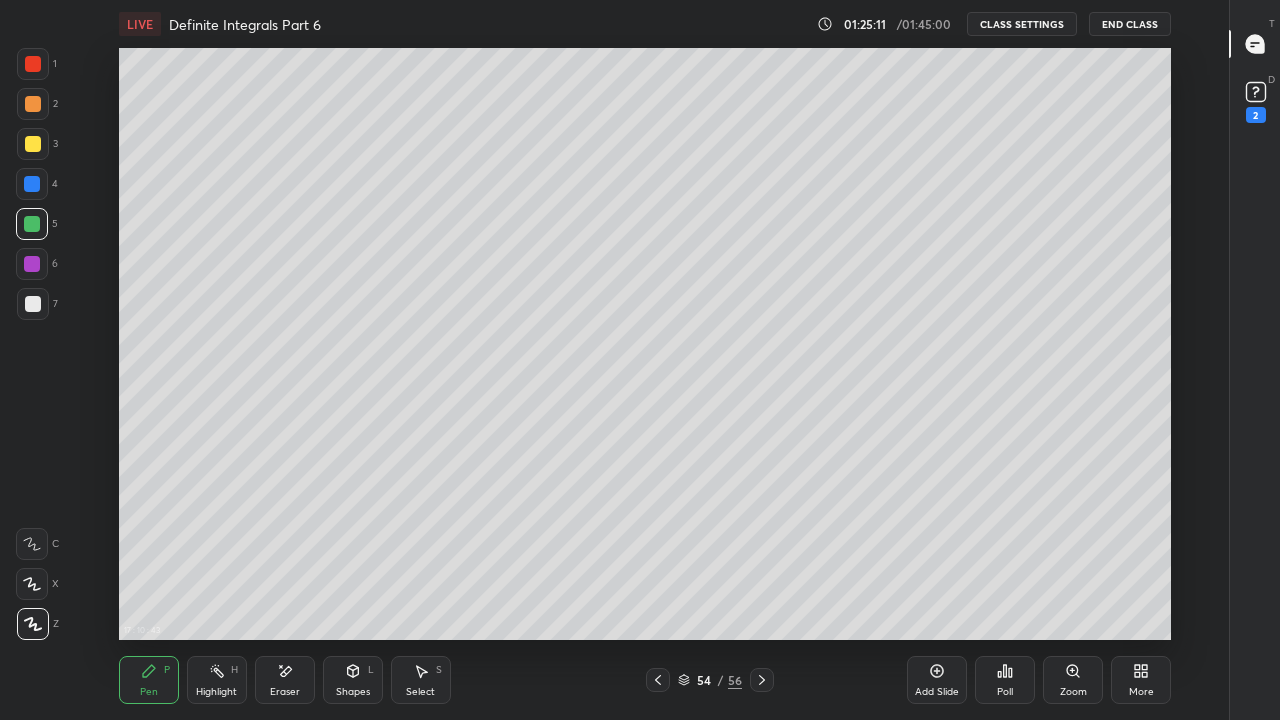 click at bounding box center [33, 304] 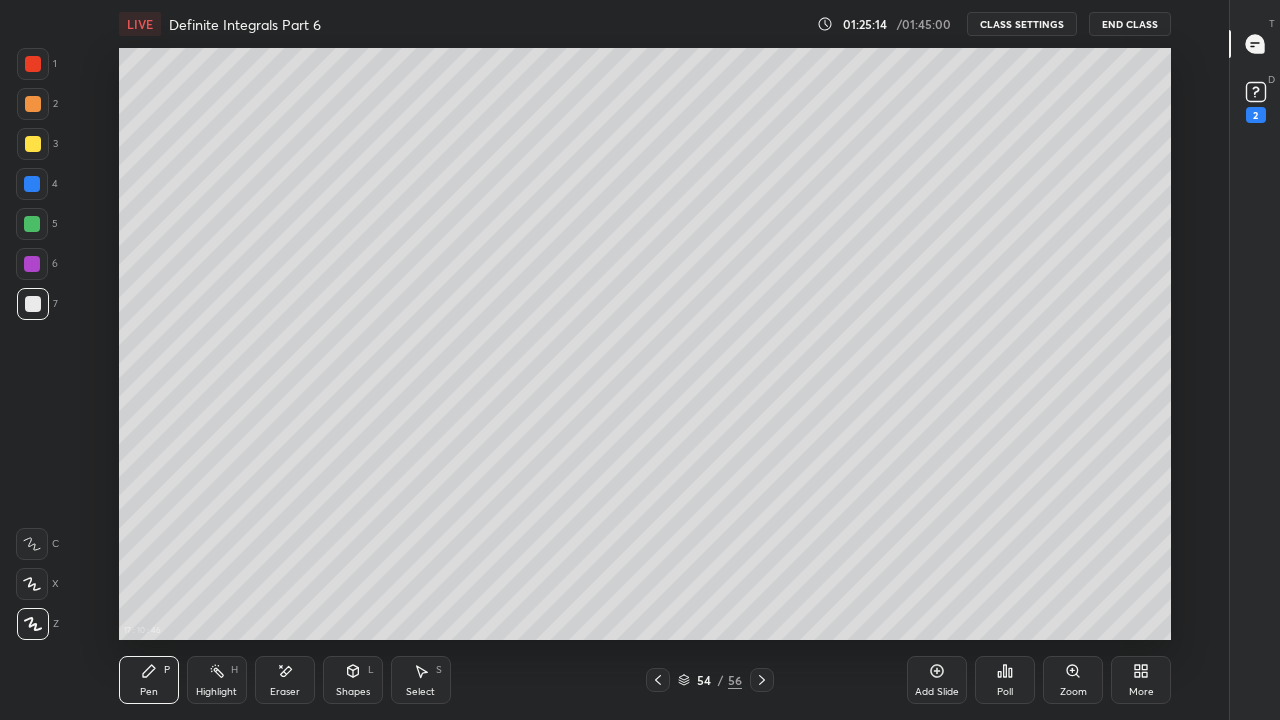 click 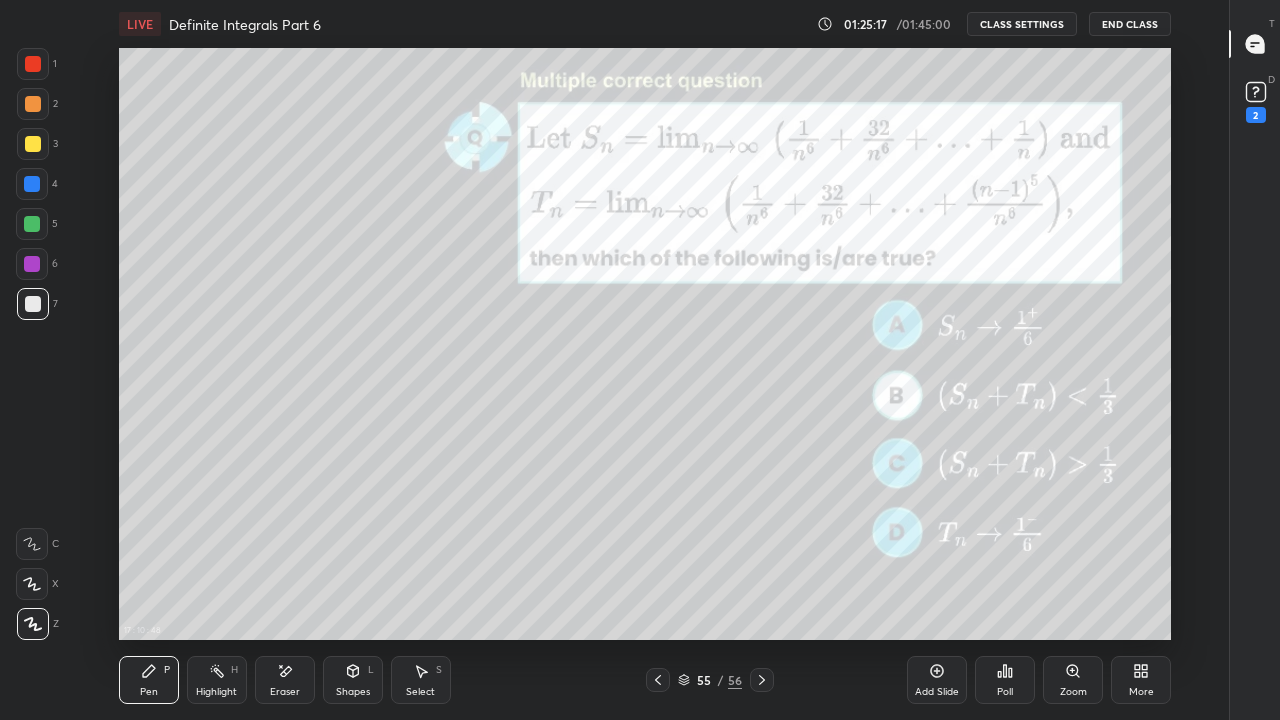 click 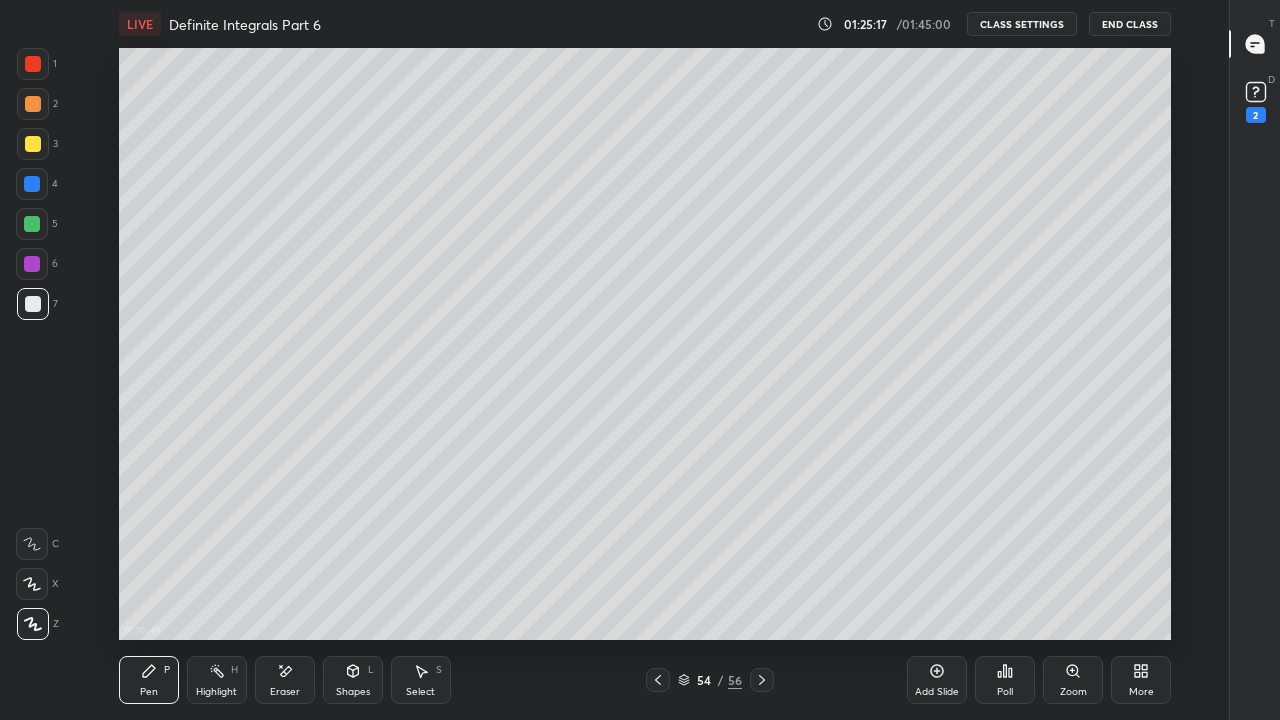 click 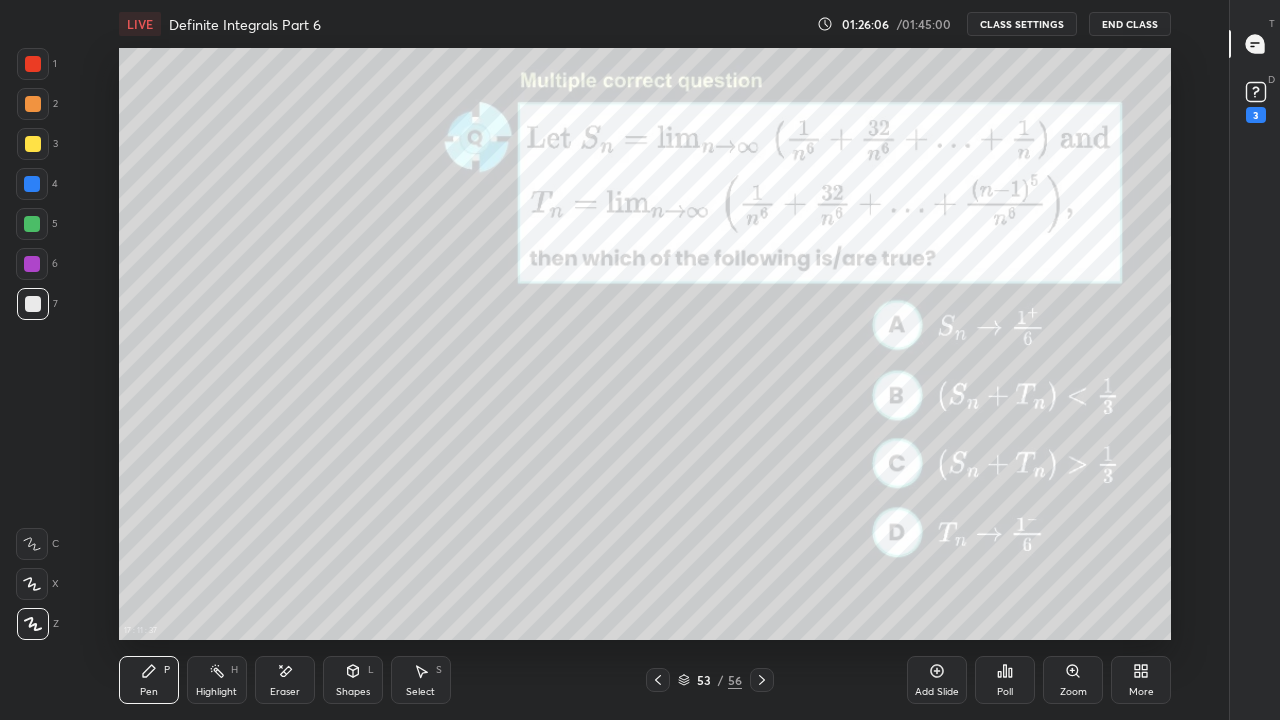 click 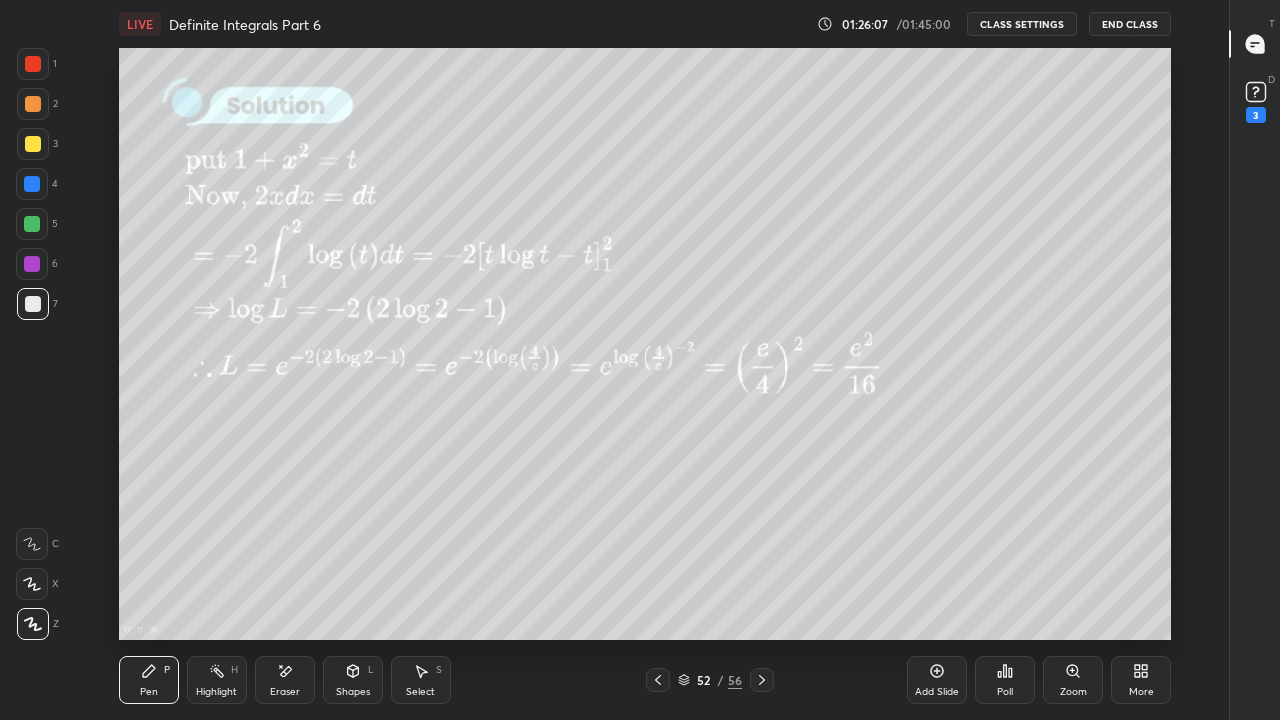 click at bounding box center [762, 680] 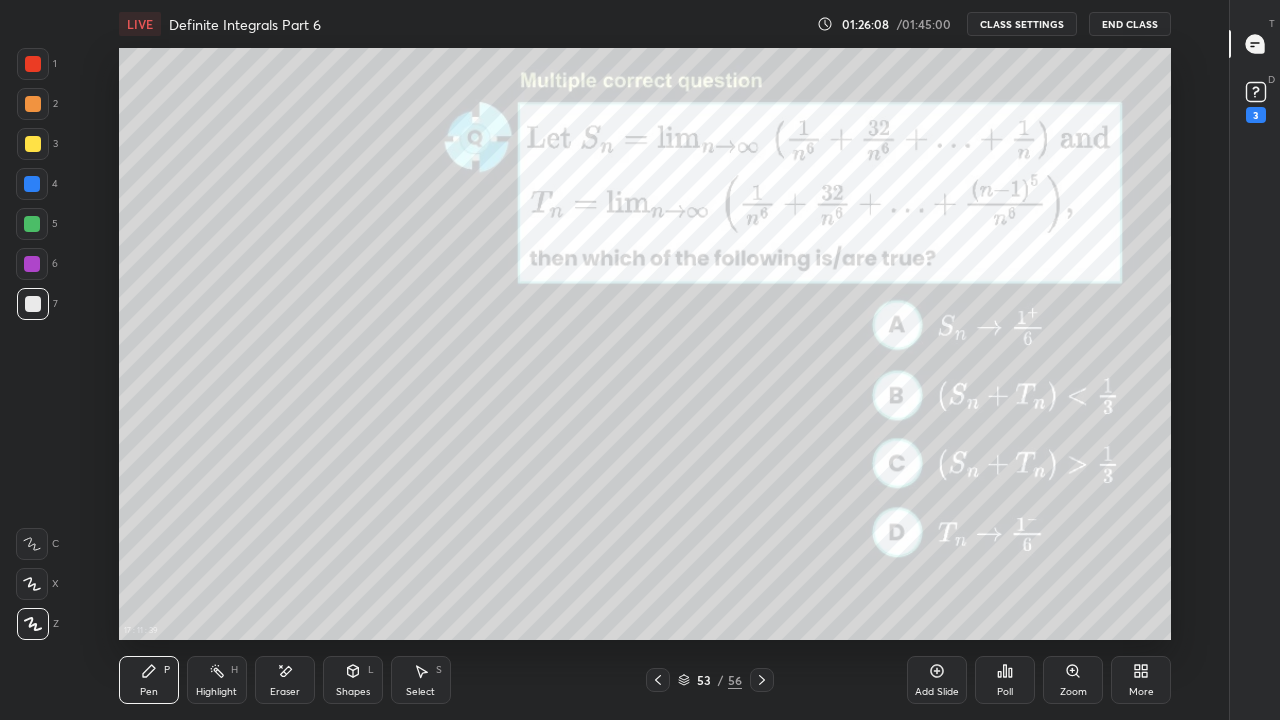 click 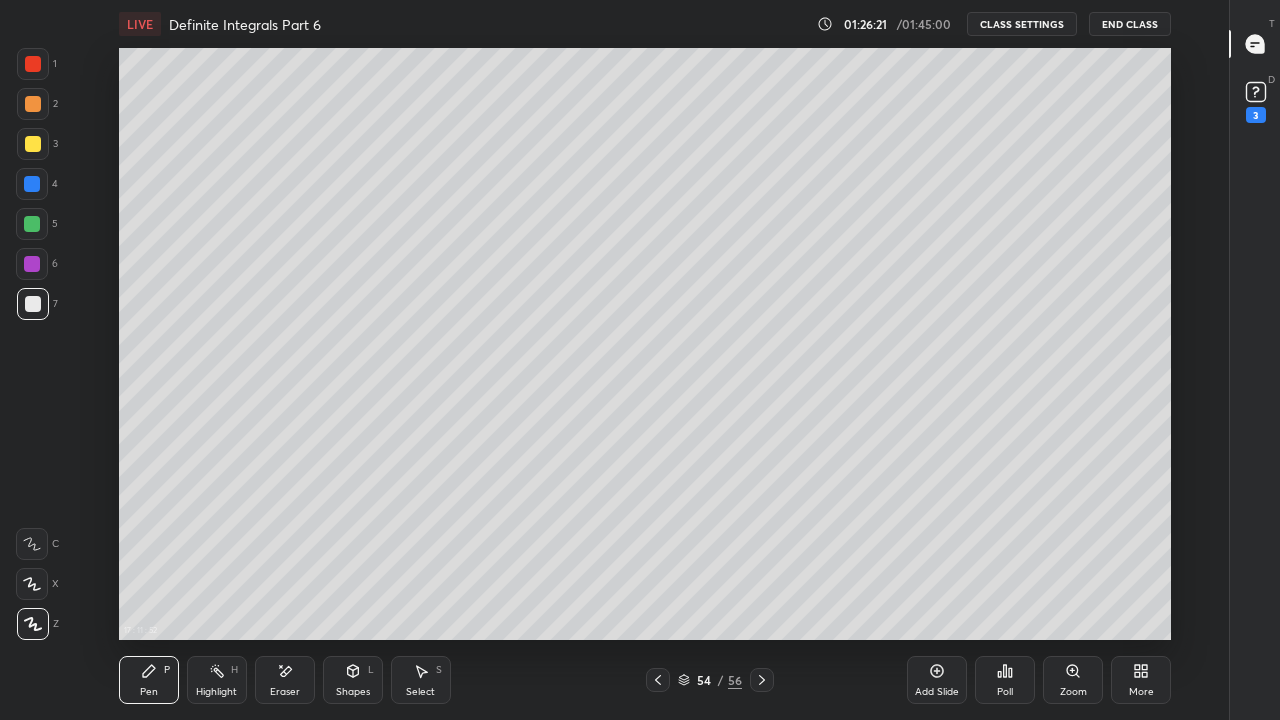 click 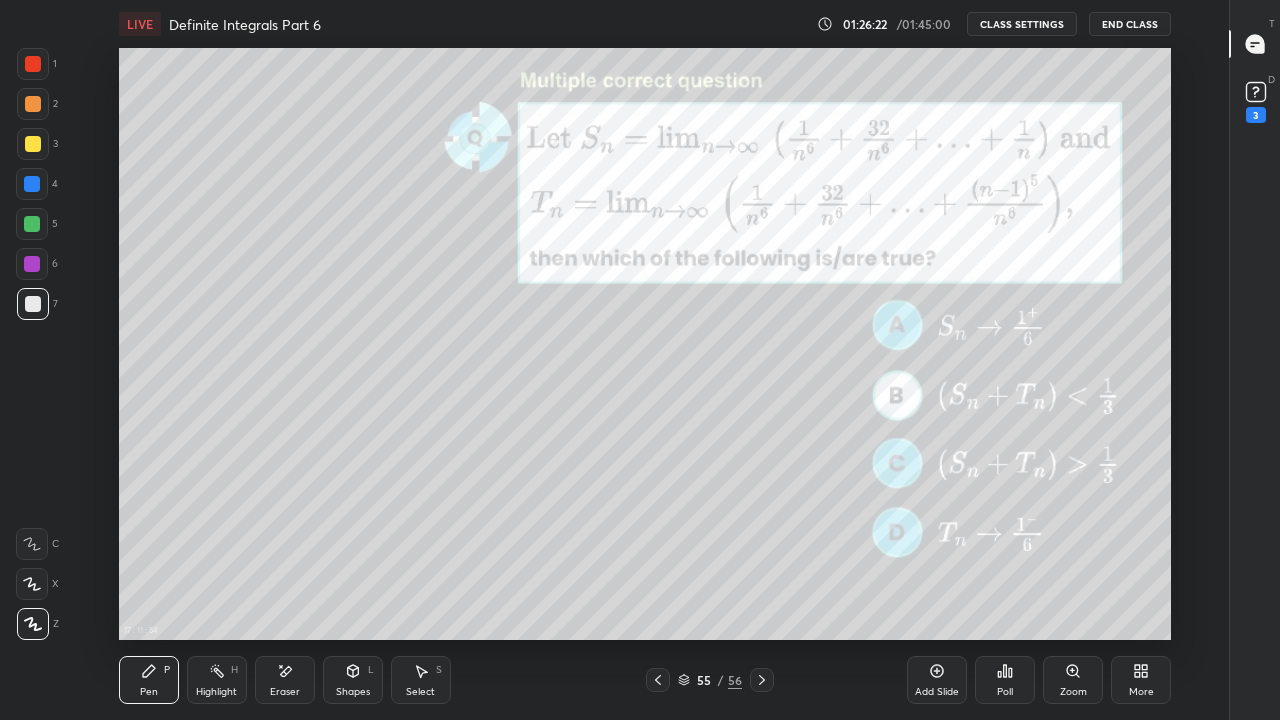 click 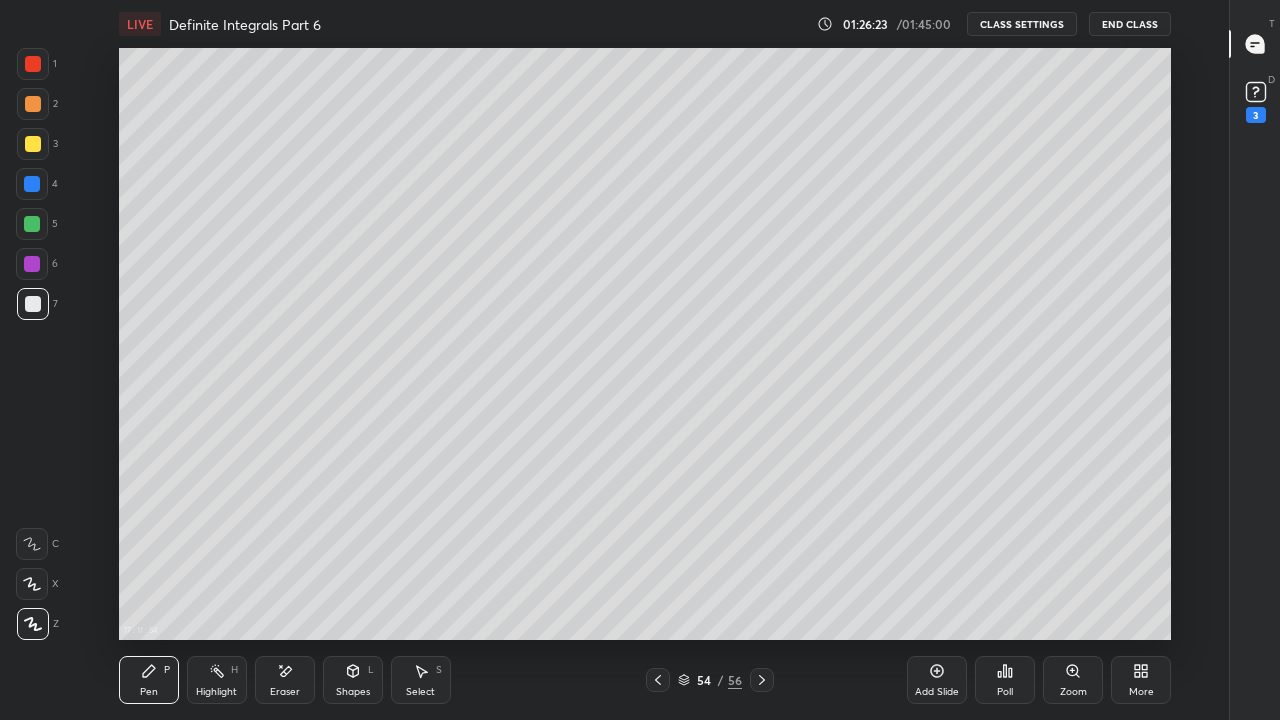 click 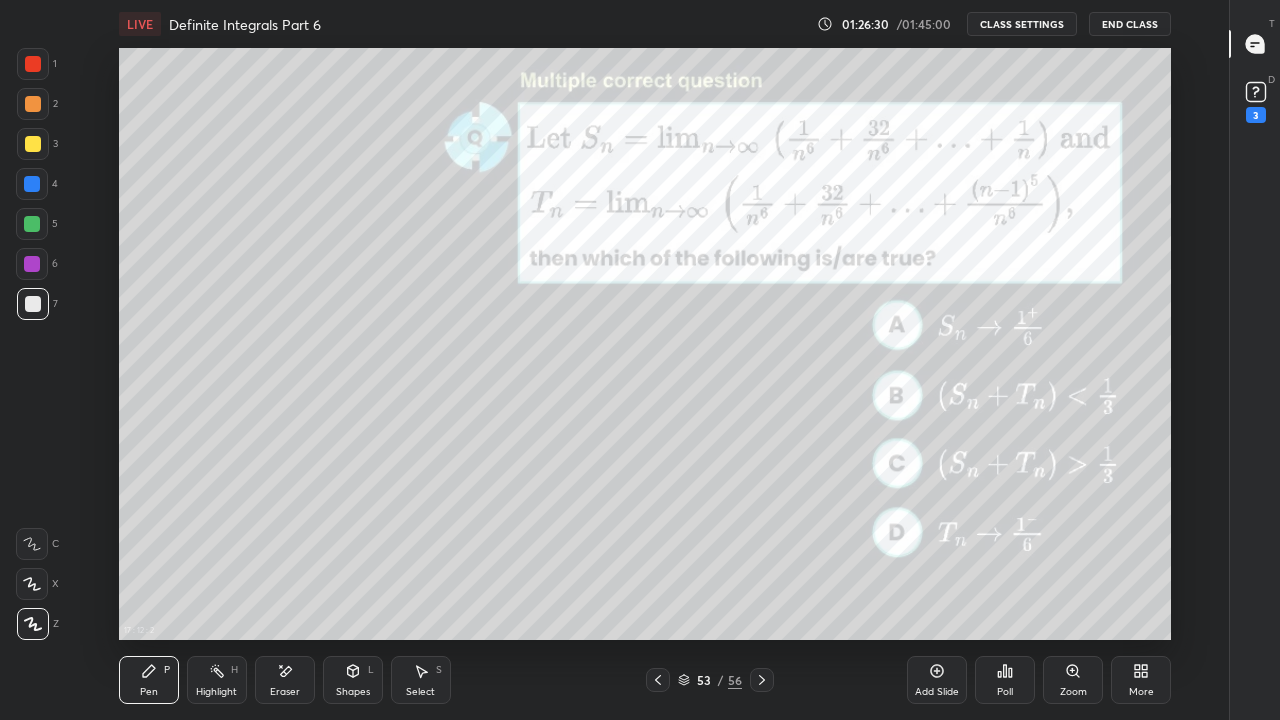 click 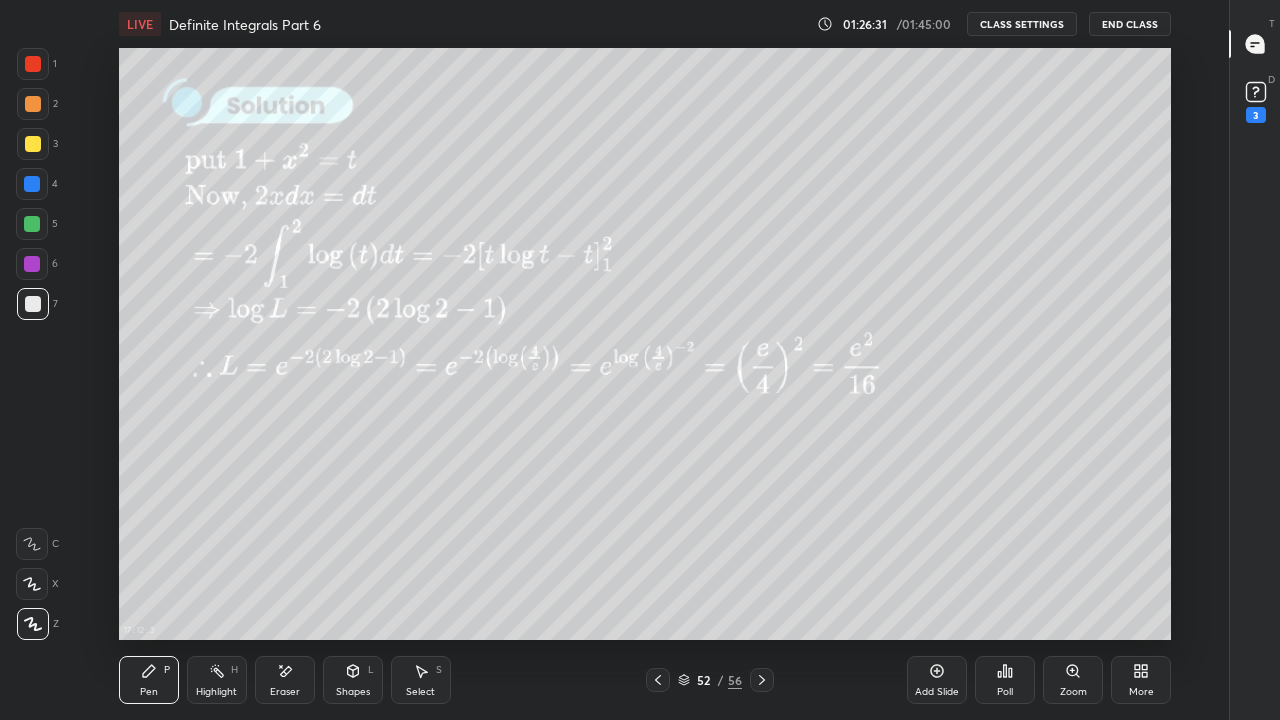 click 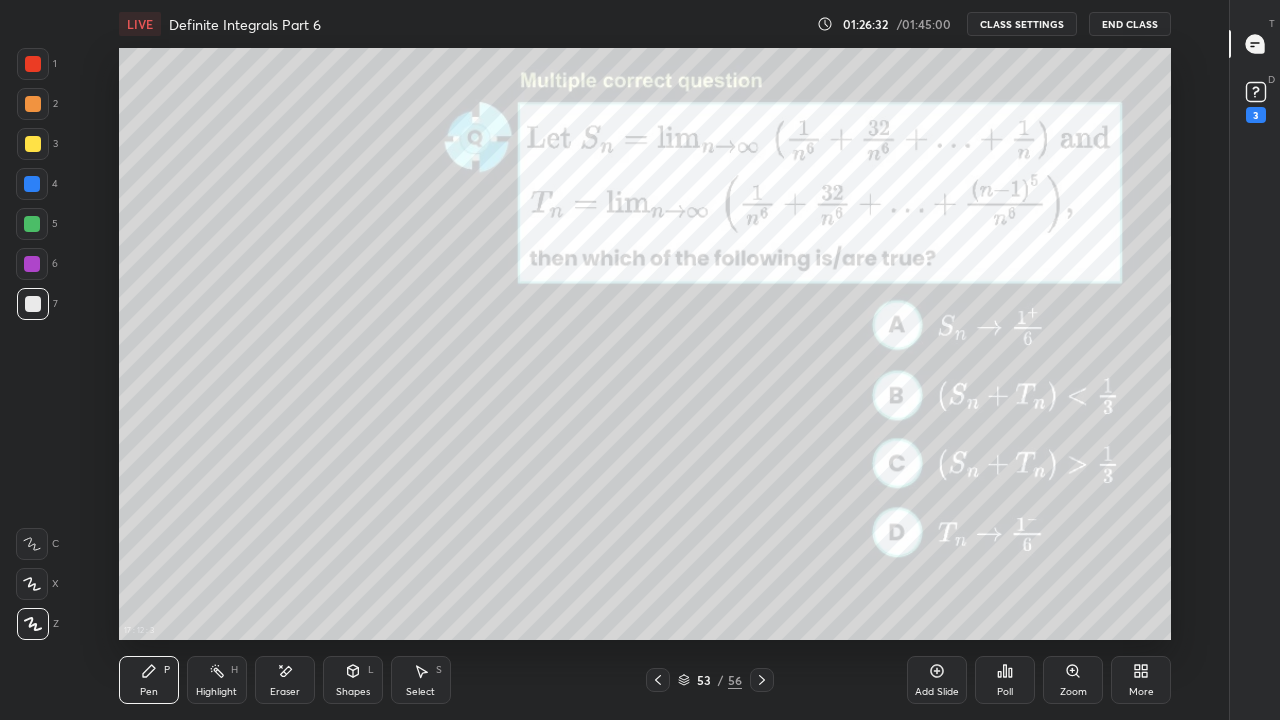 click 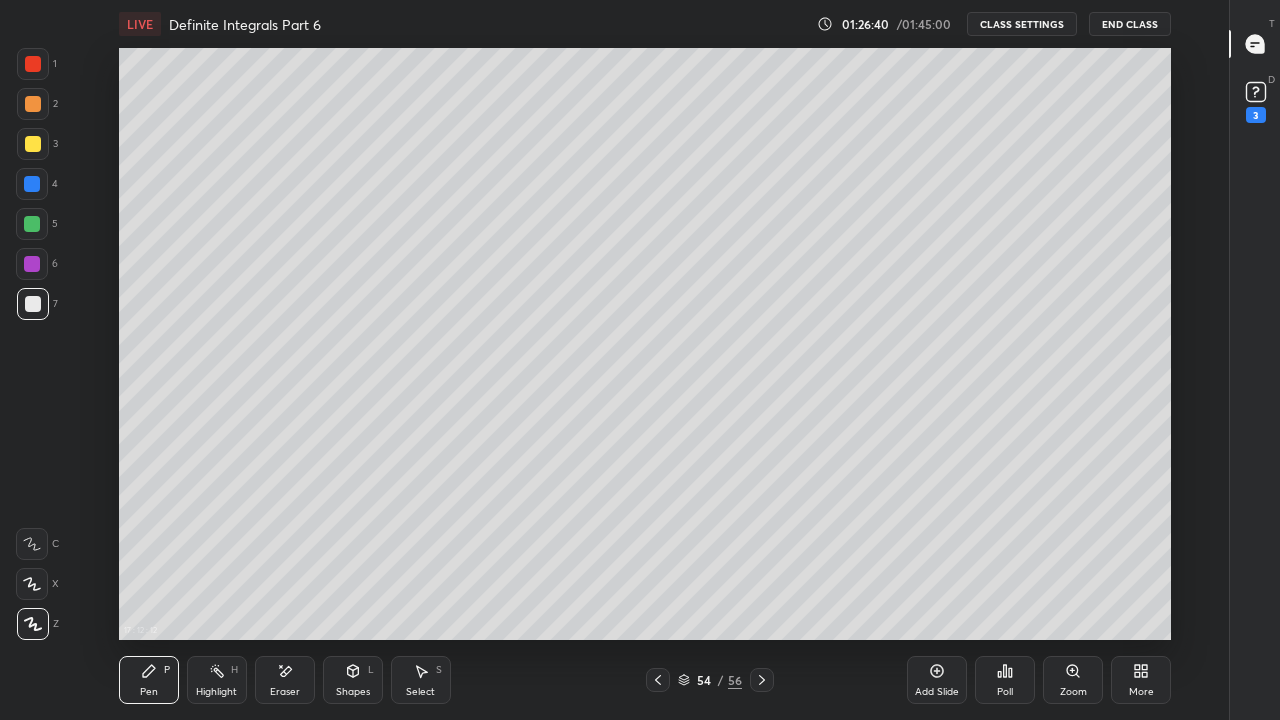 click at bounding box center (33, 304) 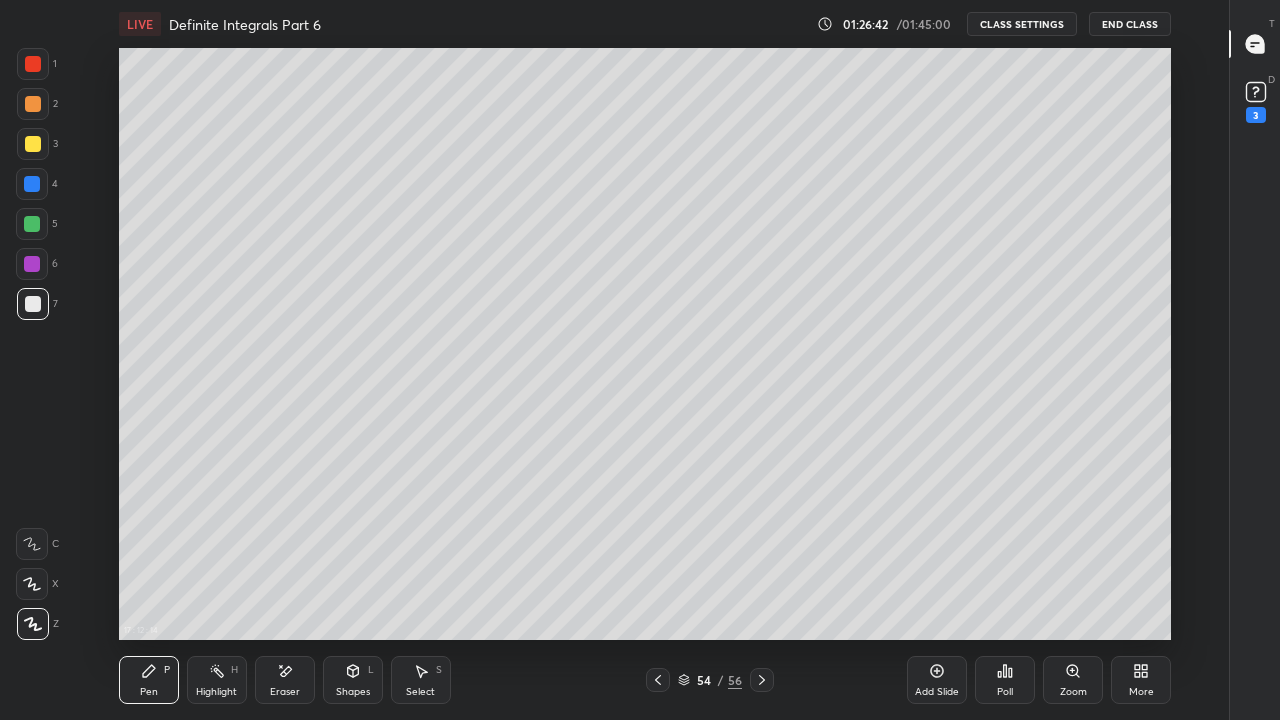 click 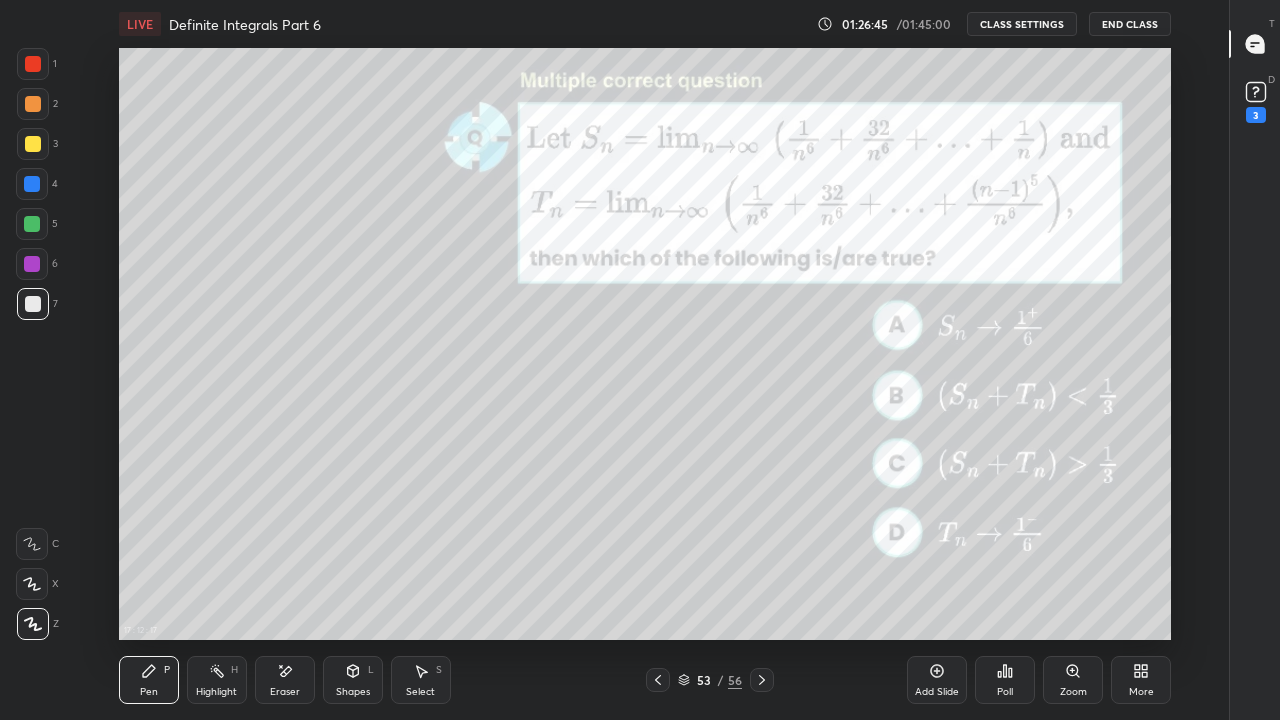 click 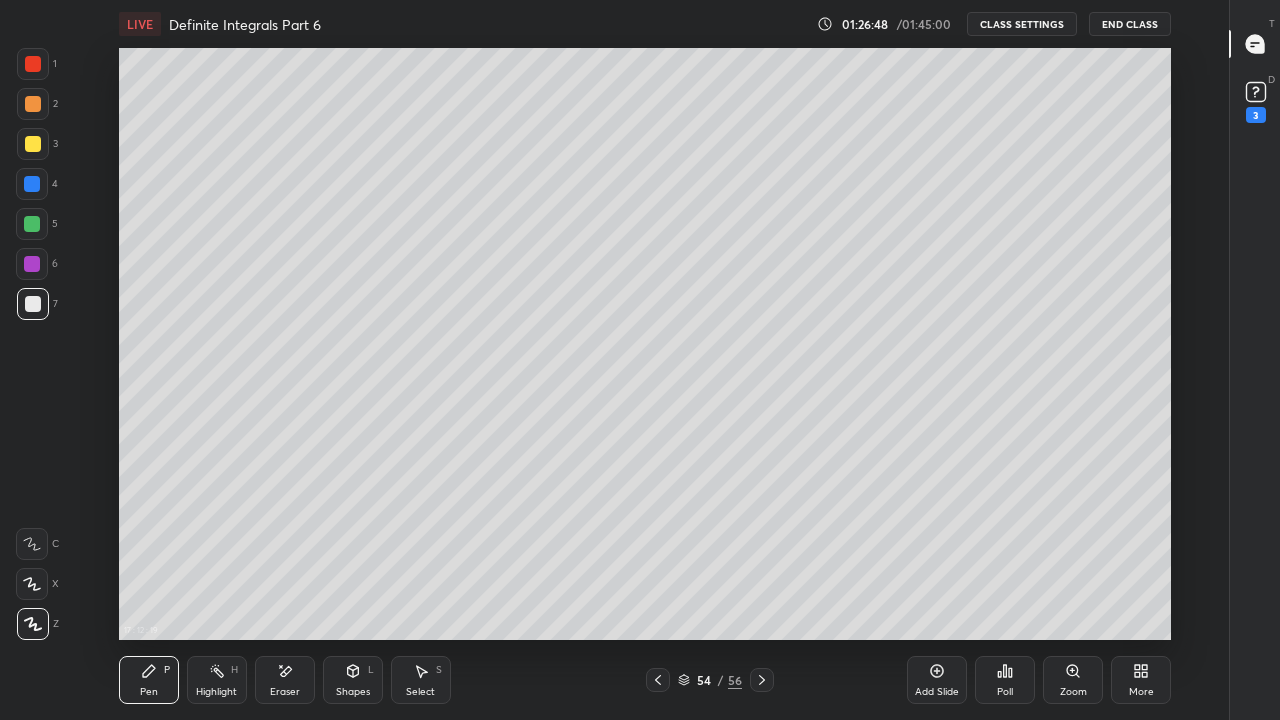 click 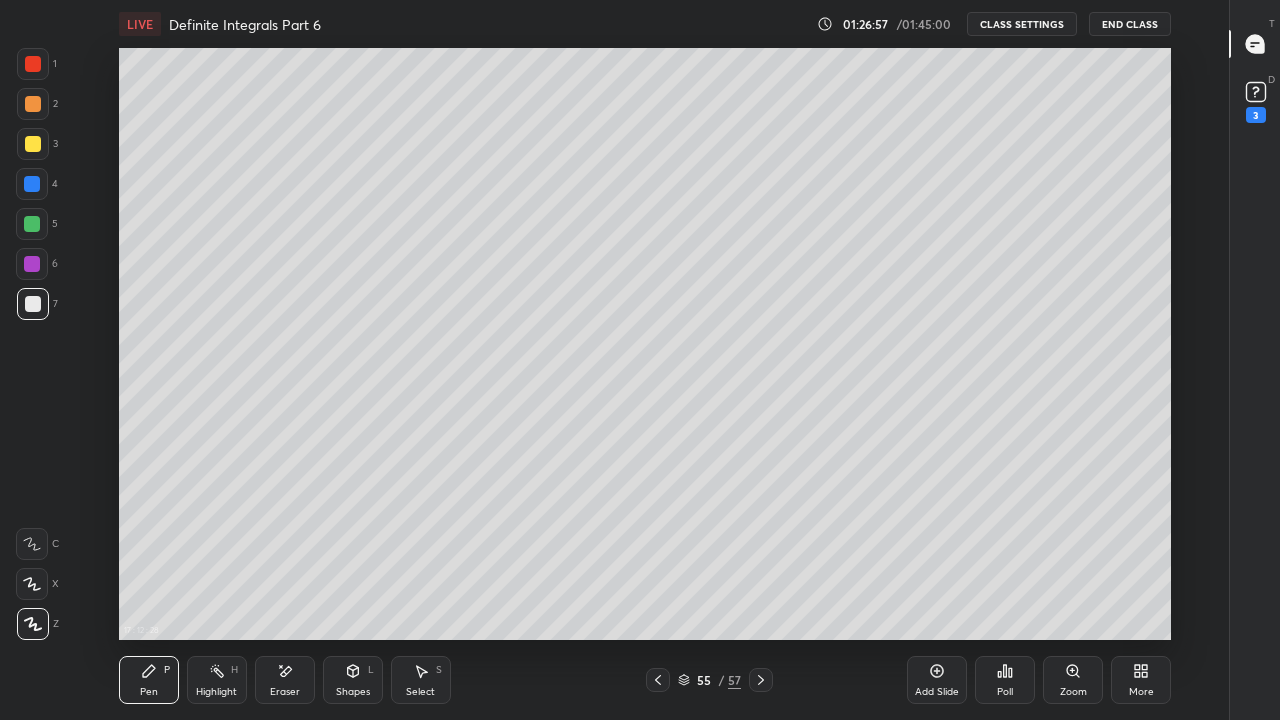click at bounding box center [32, 224] 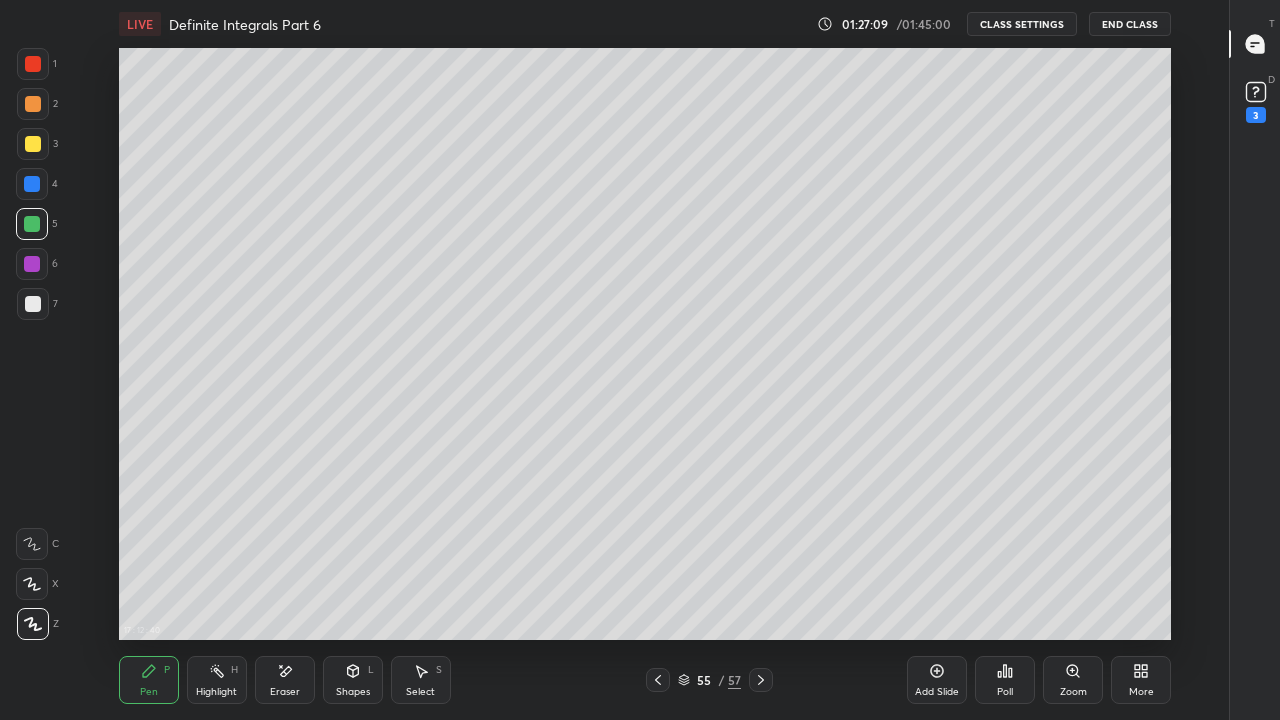 click at bounding box center (32, 184) 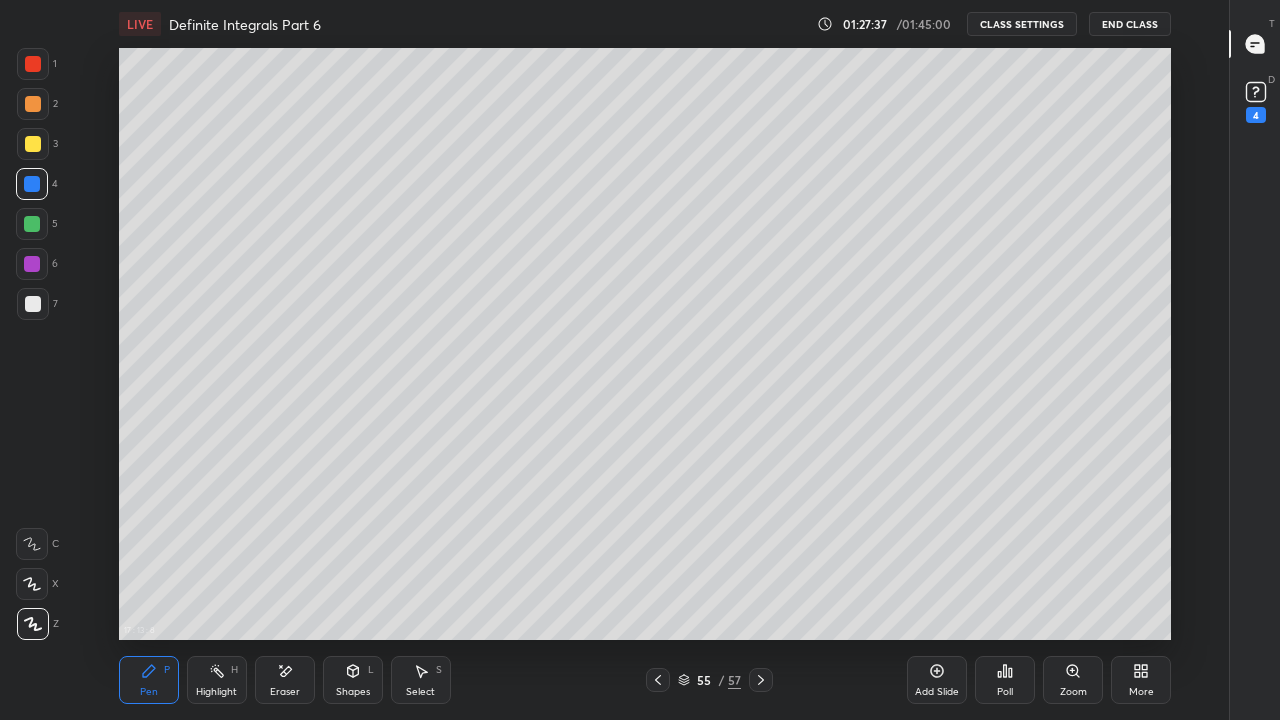 click on "Eraser" at bounding box center [285, 692] 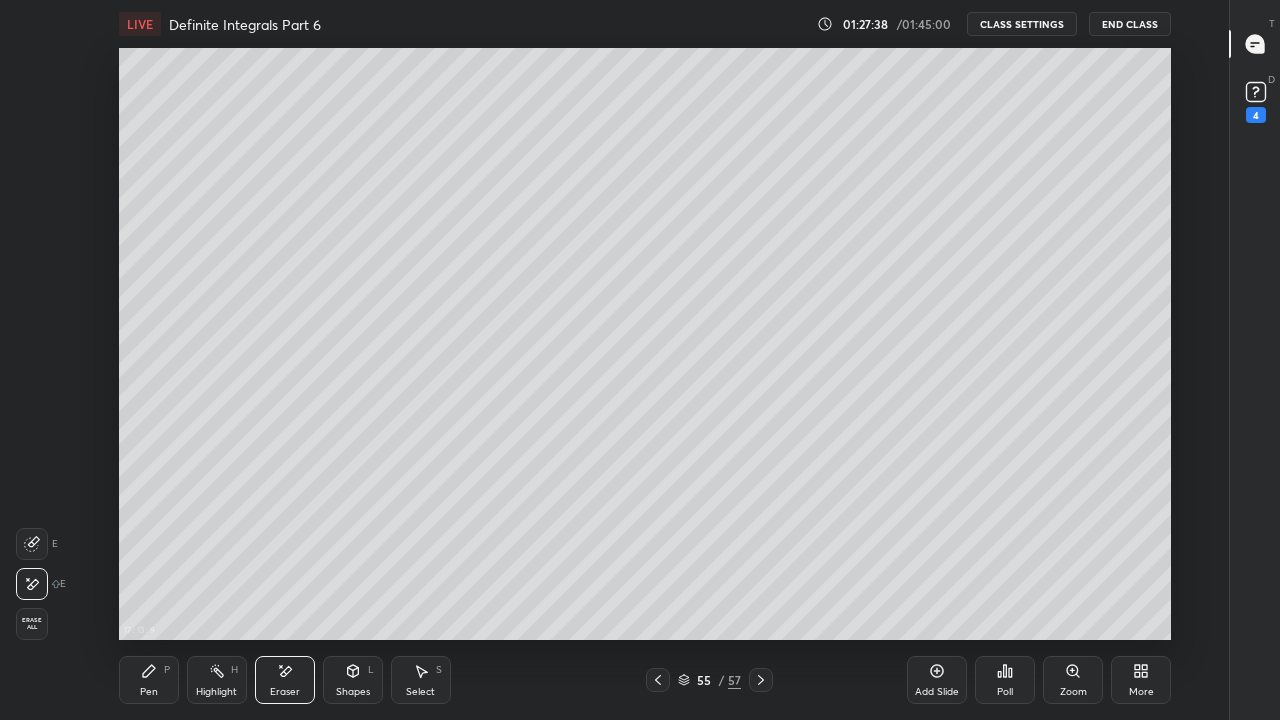 click on "Pen P" at bounding box center (149, 680) 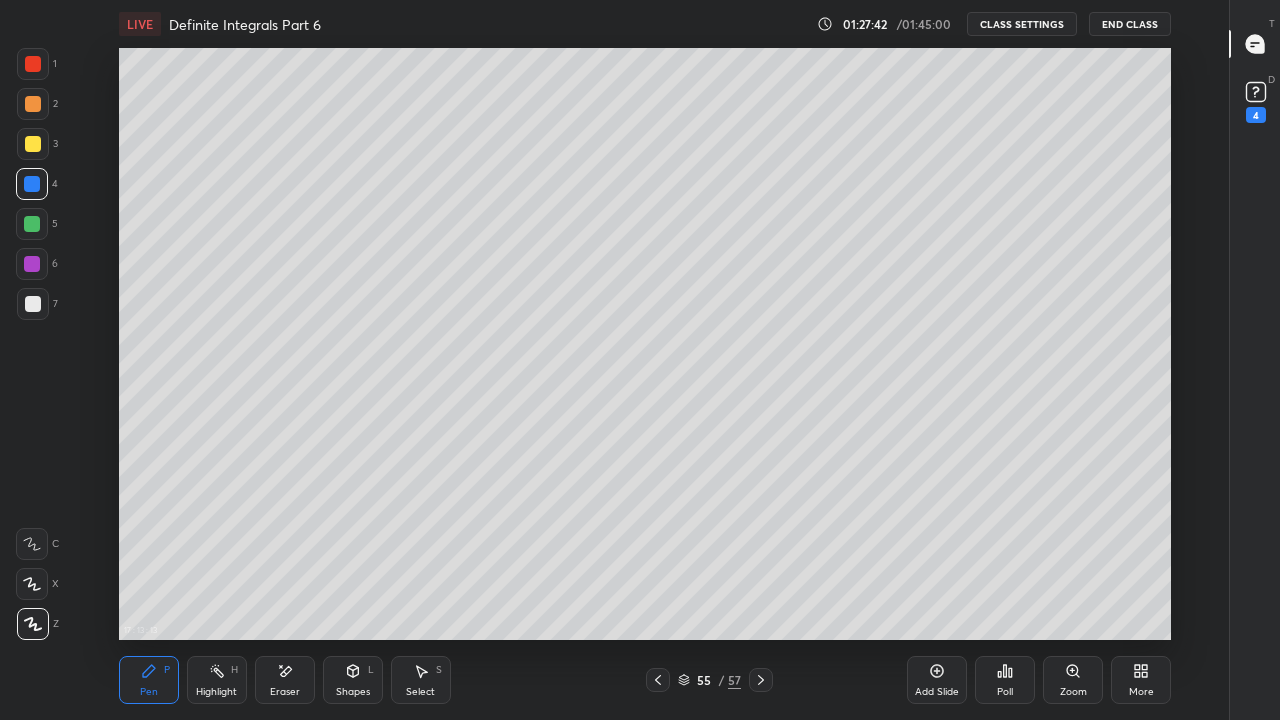 click at bounding box center [33, 304] 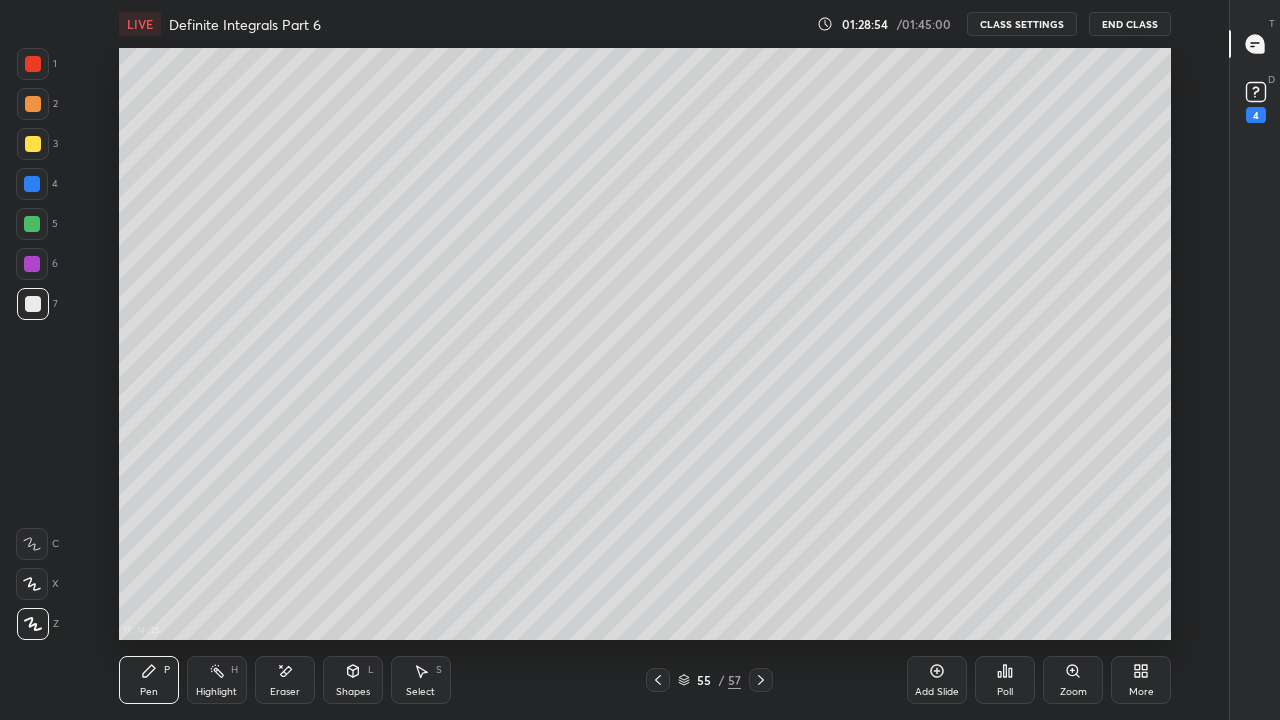 click at bounding box center [32, 224] 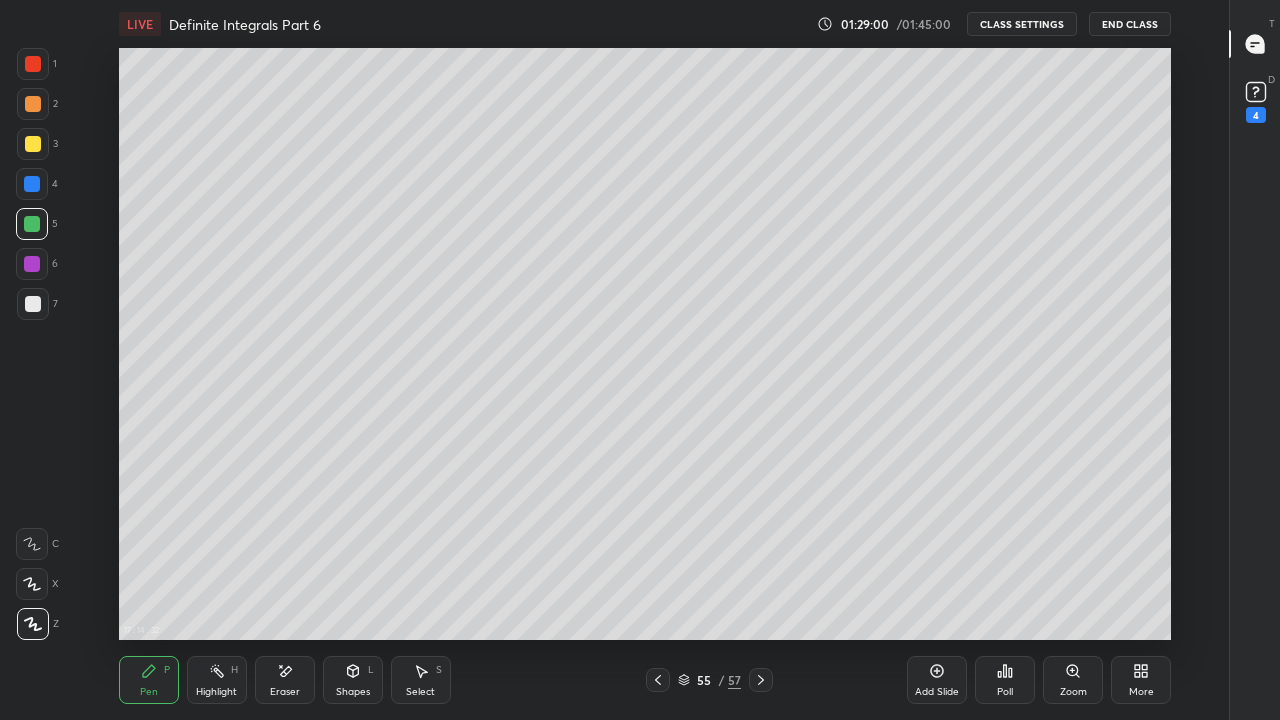 click at bounding box center [32, 184] 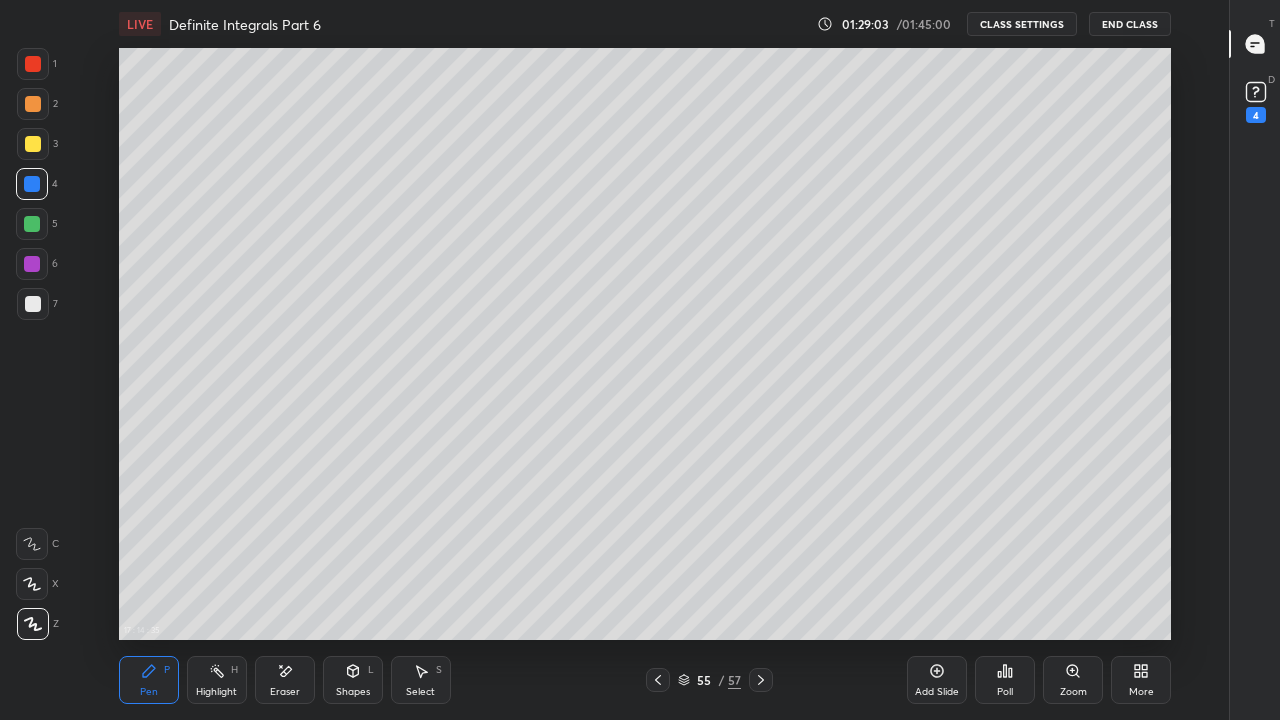 click on "Eraser" at bounding box center (285, 692) 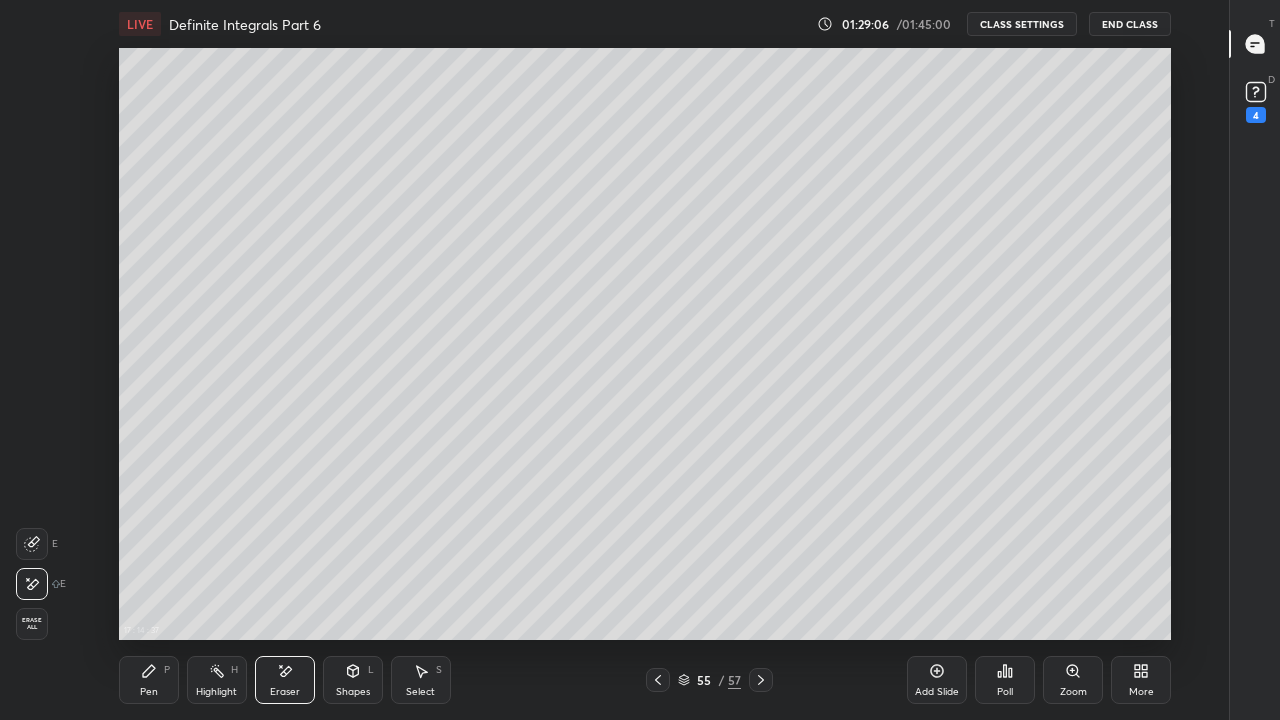 click on "Pen" at bounding box center (149, 692) 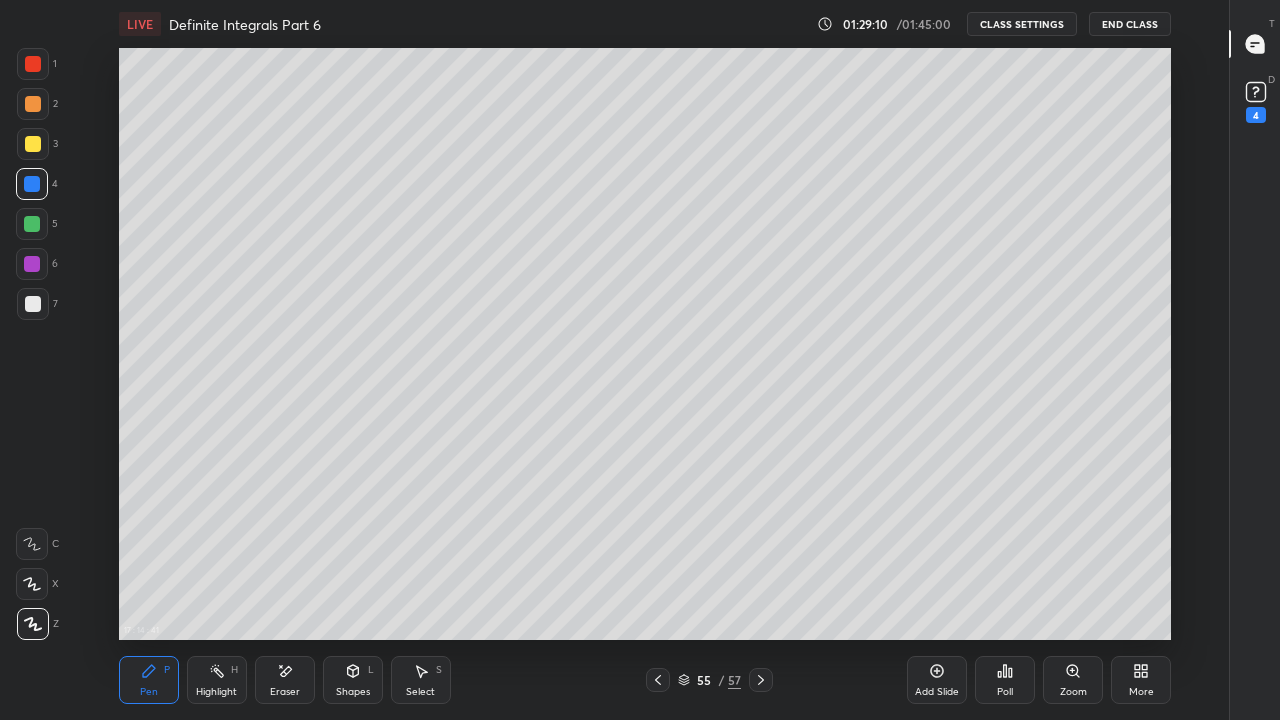 click at bounding box center [32, 224] 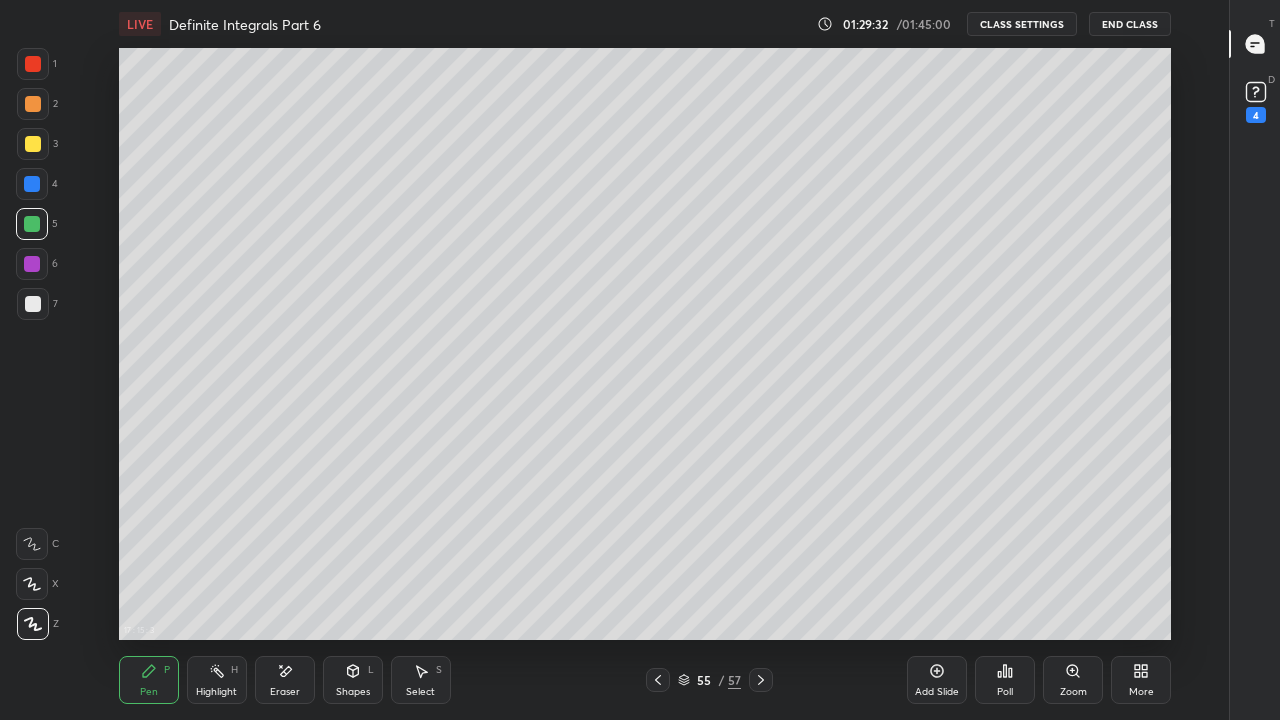 click at bounding box center (33, 64) 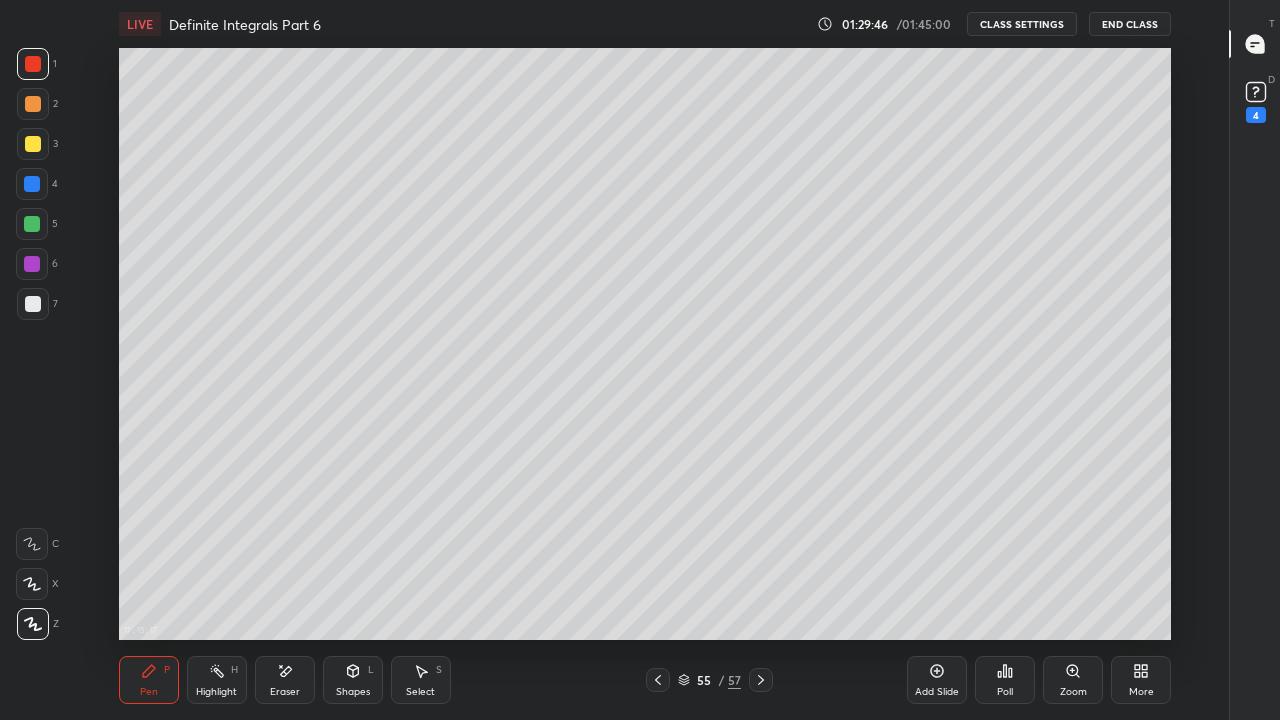click at bounding box center [33, 304] 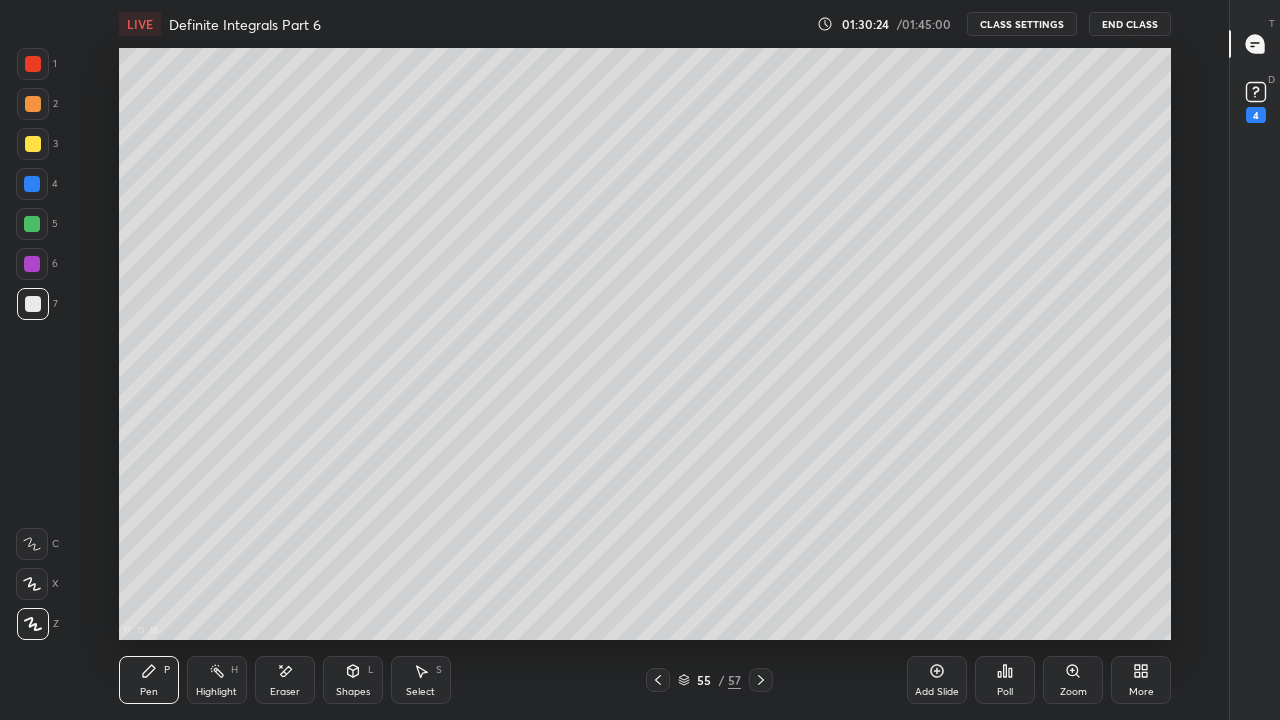 click at bounding box center [32, 224] 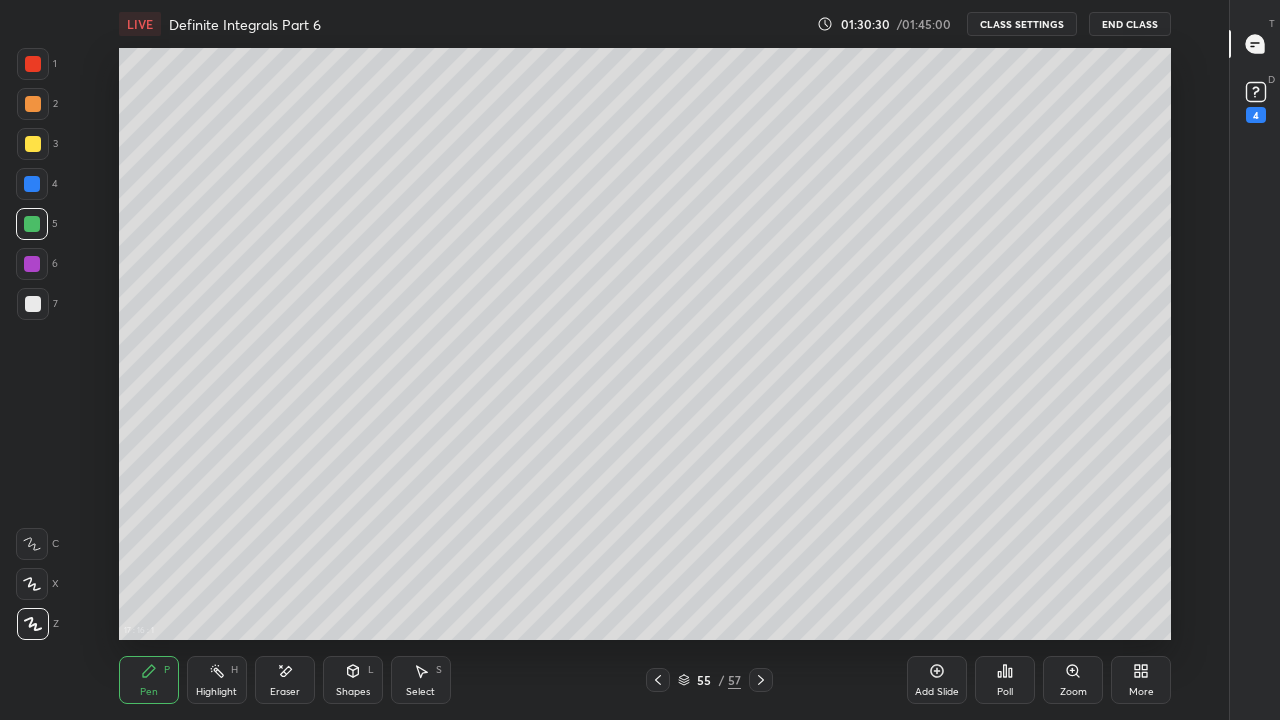 click at bounding box center [32, 184] 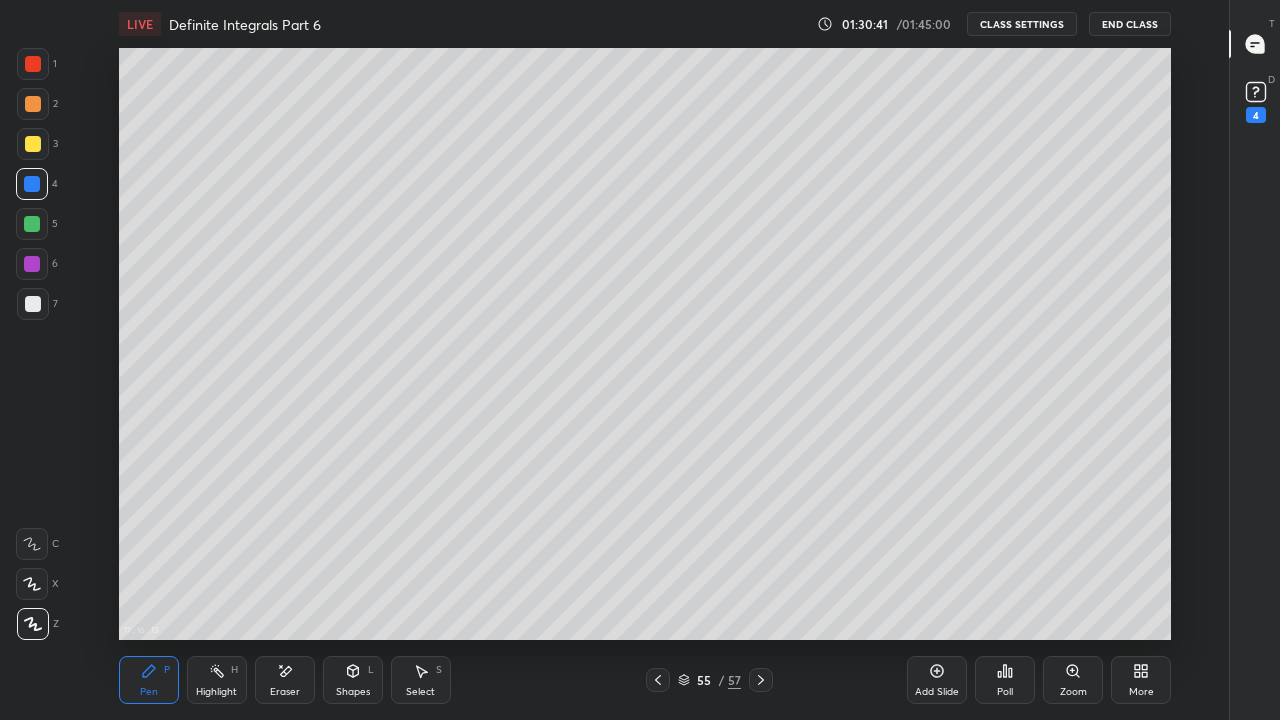 click at bounding box center (33, 304) 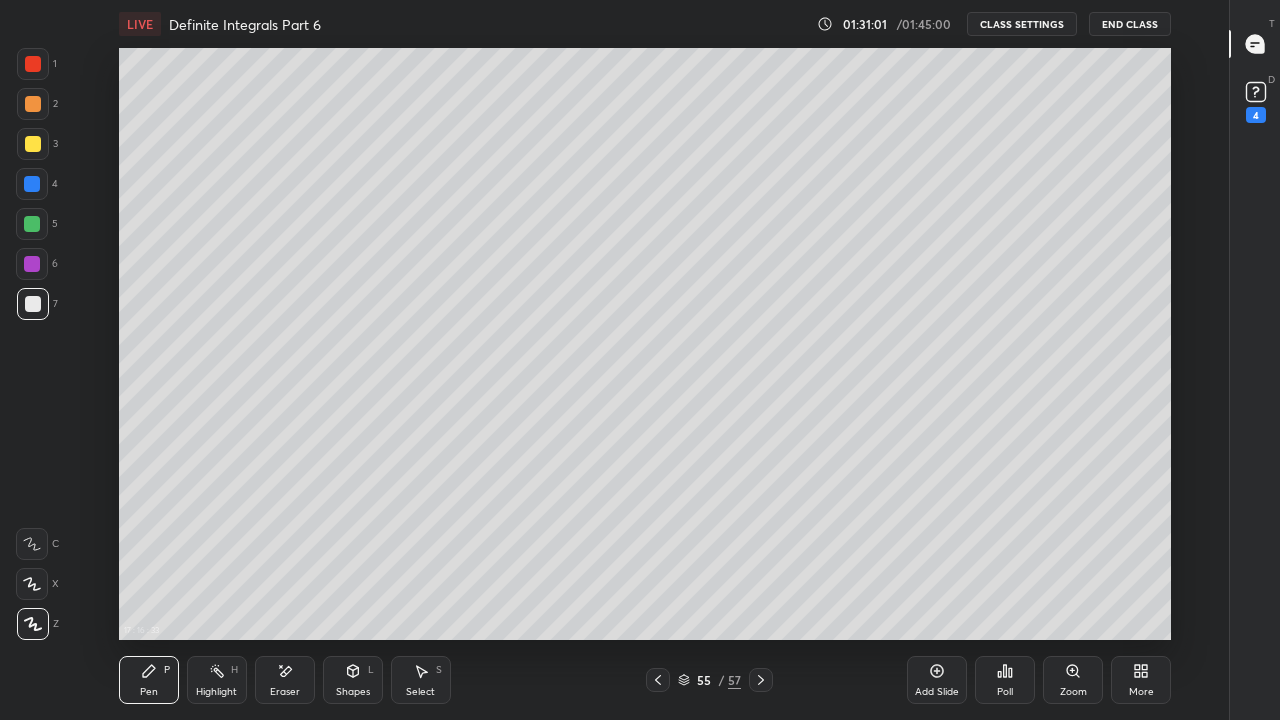 click at bounding box center (761, 680) 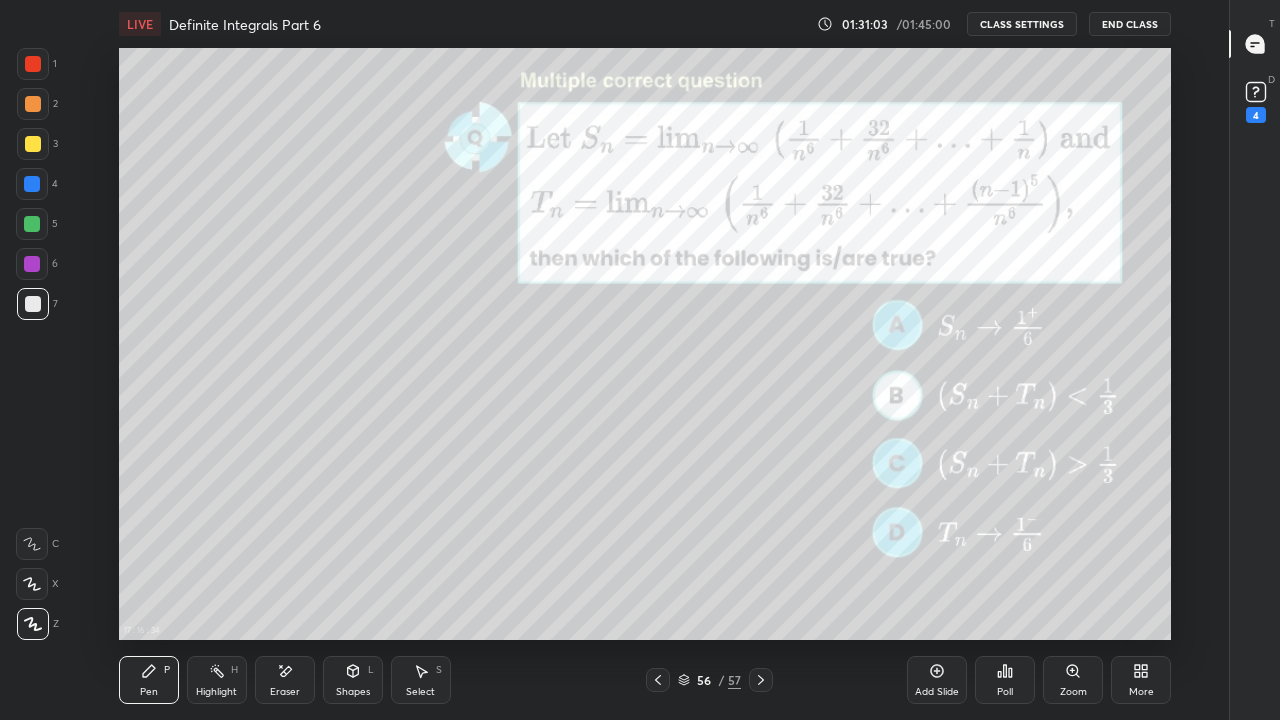 click 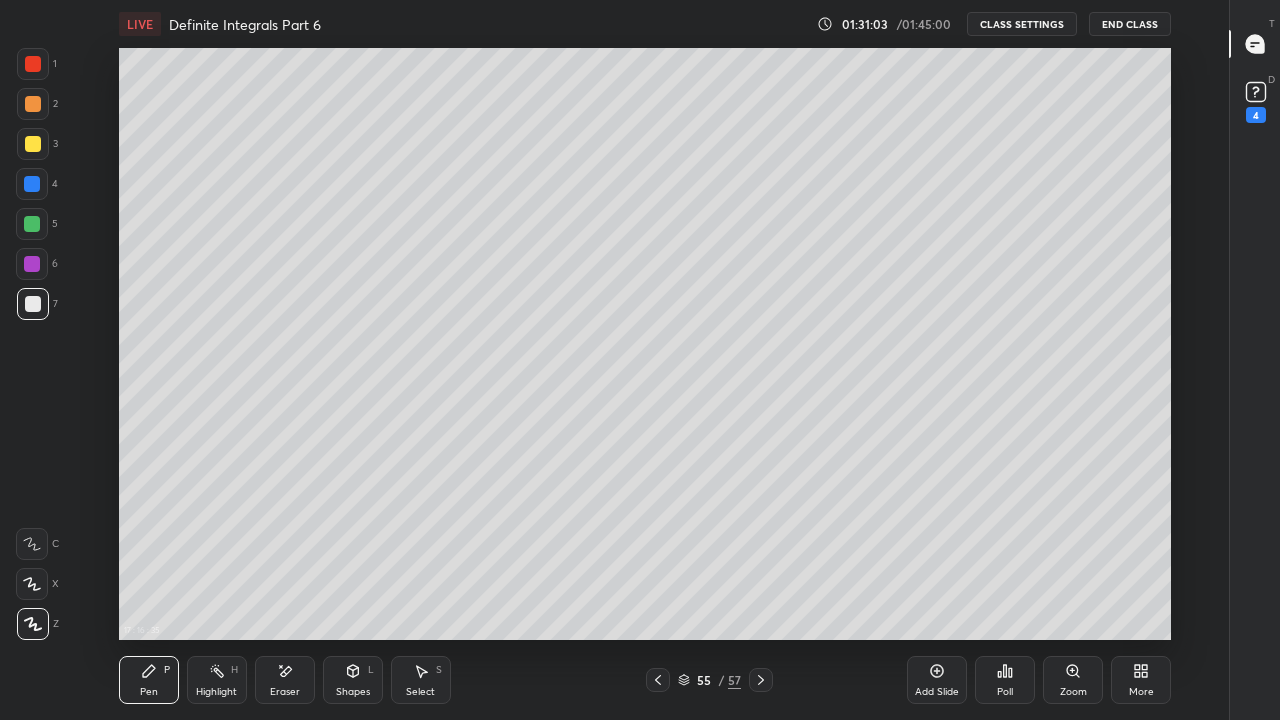 click 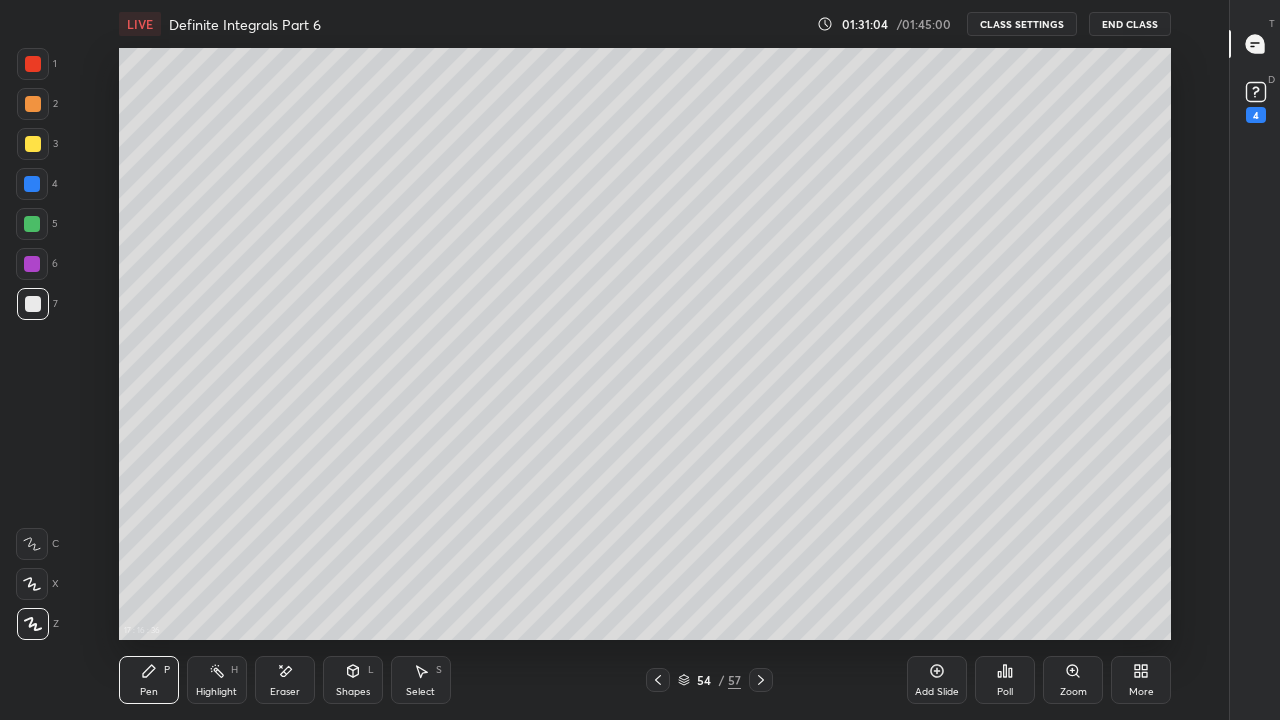 click 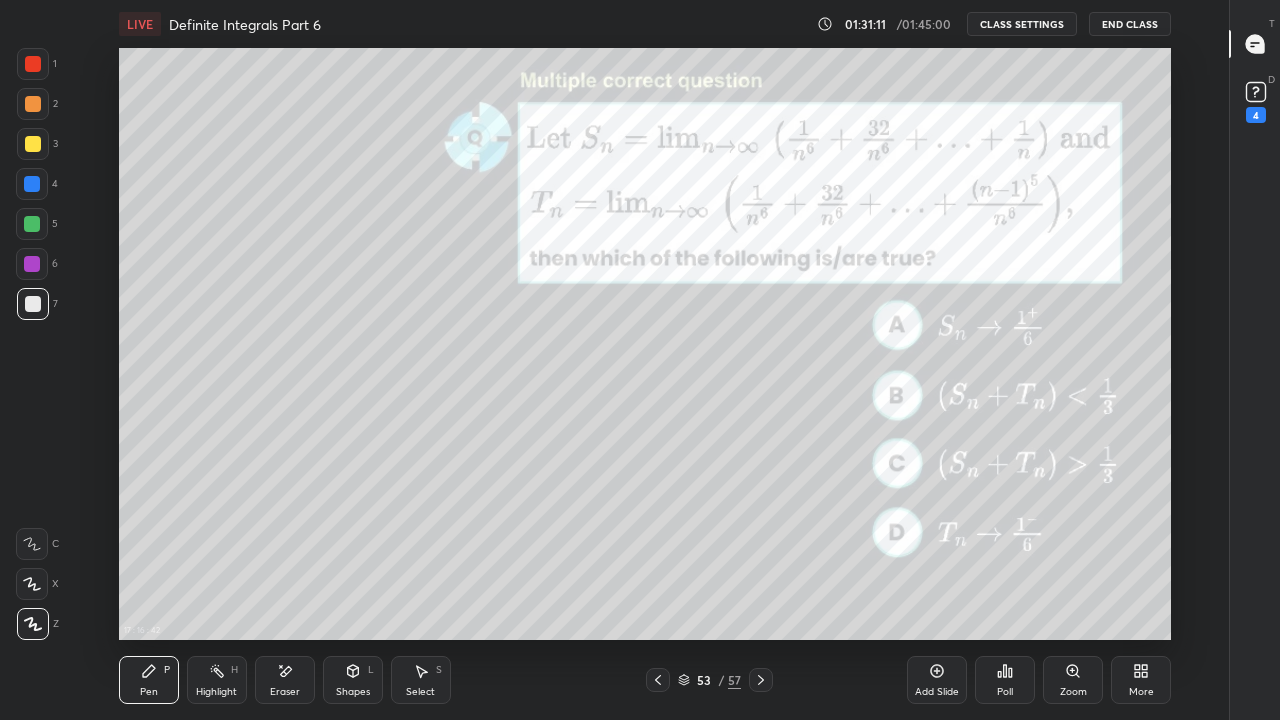 click 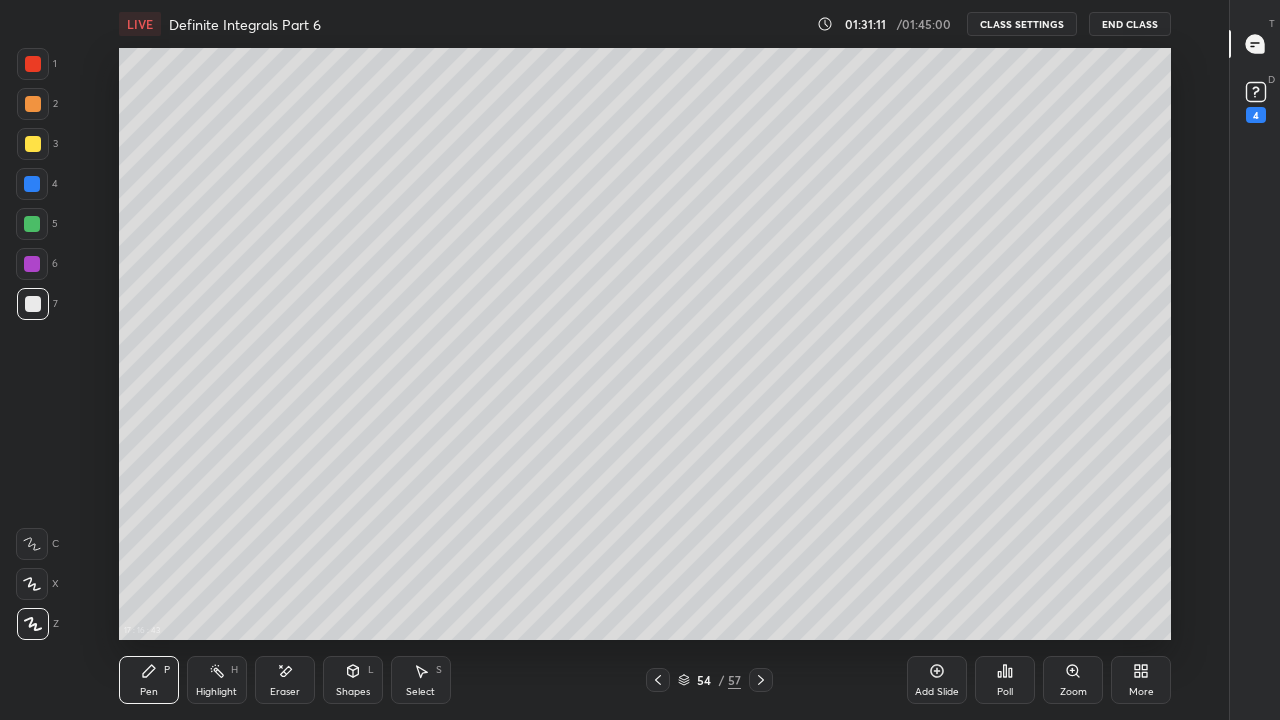 click 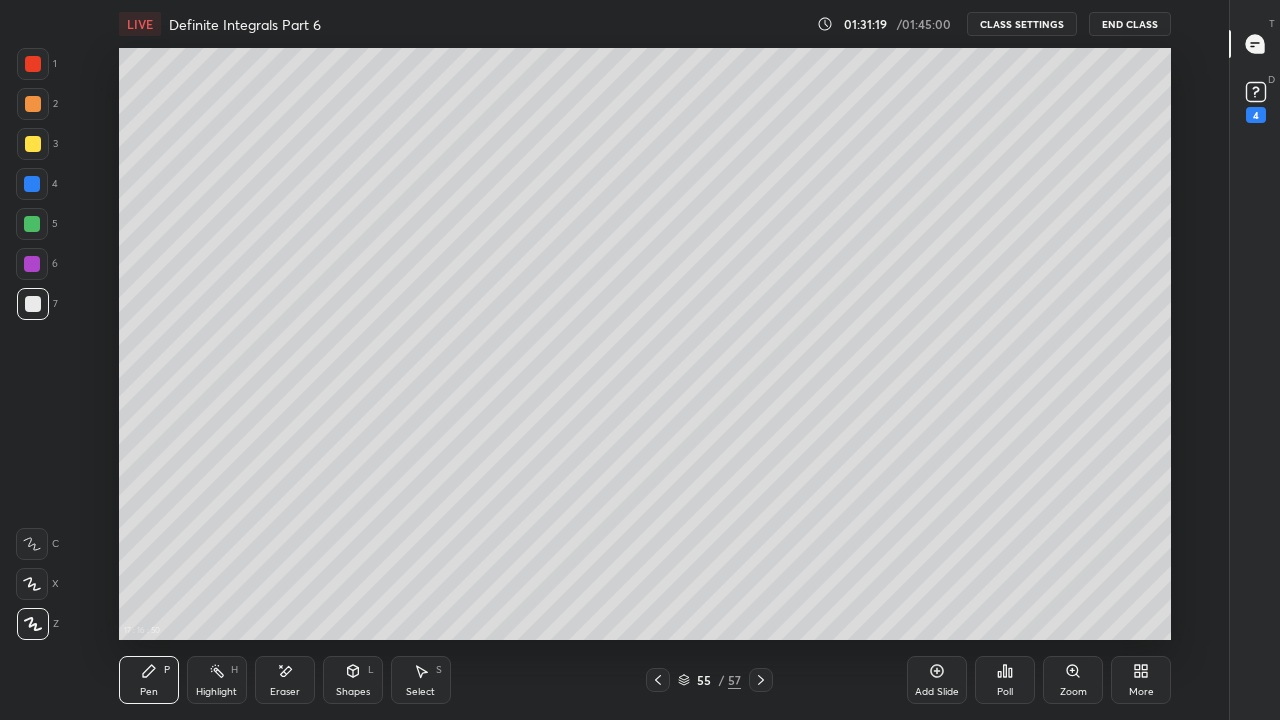 click at bounding box center (658, 680) 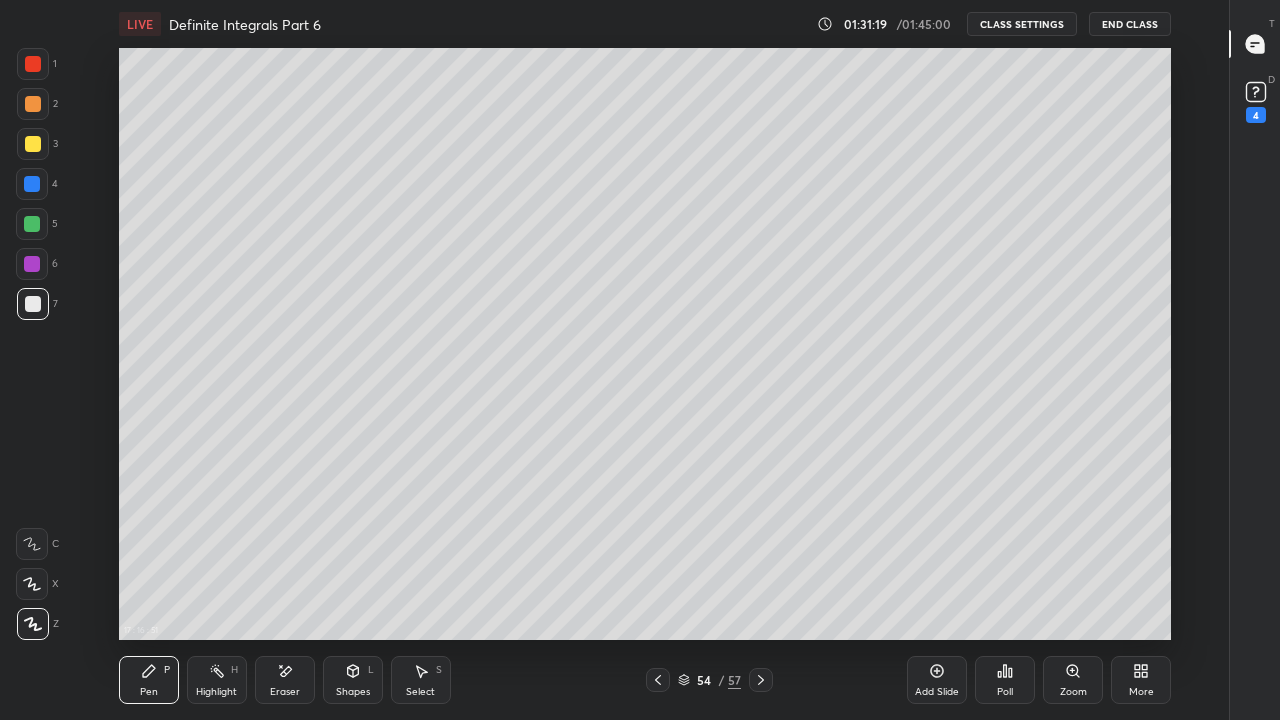 click 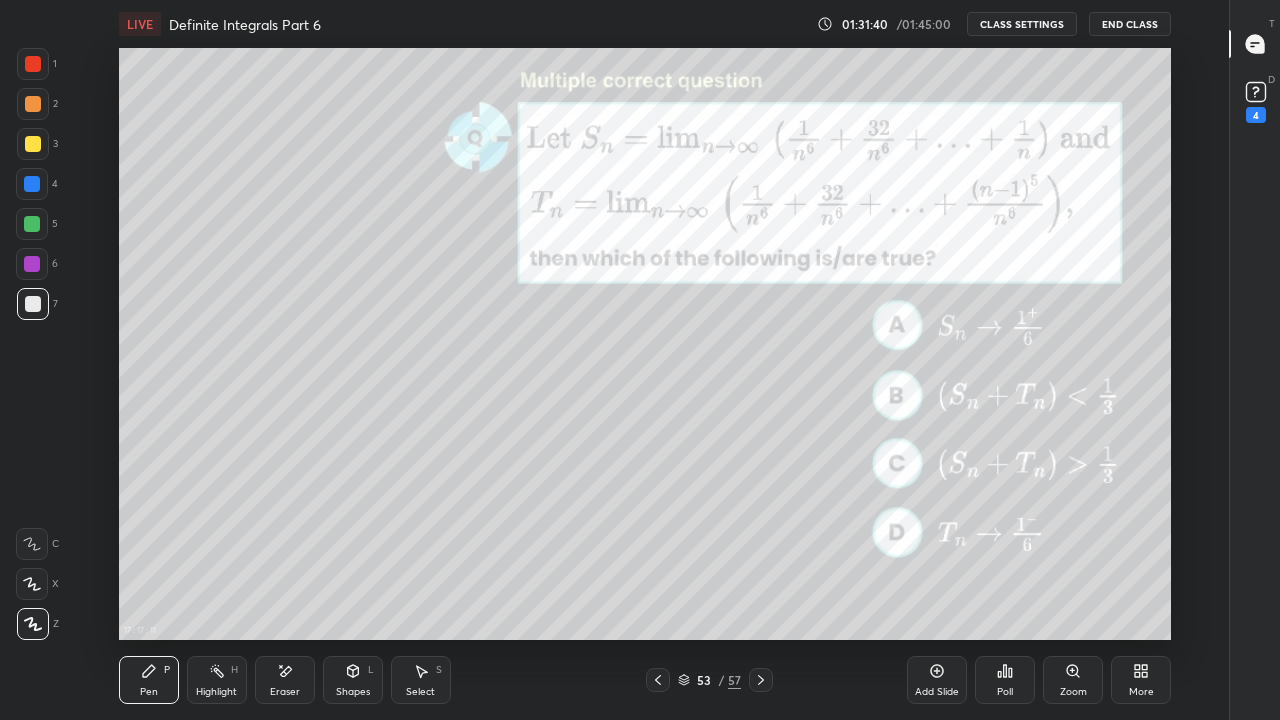 click 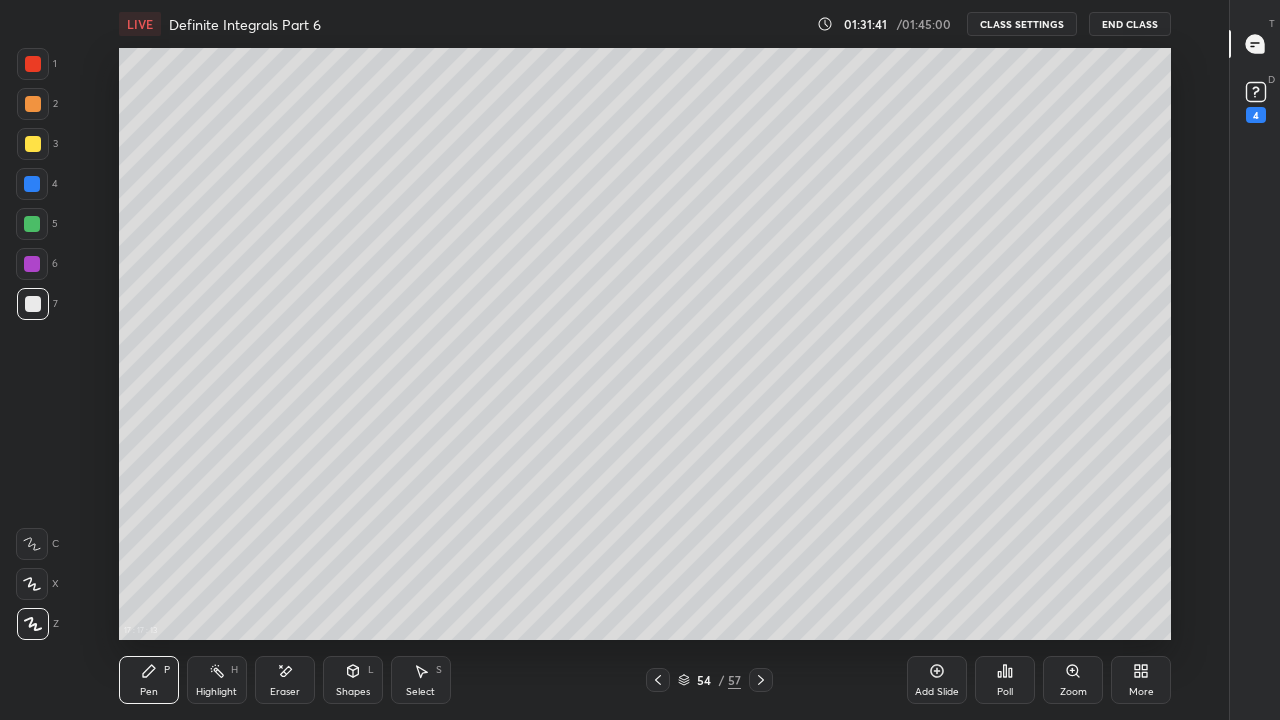 click 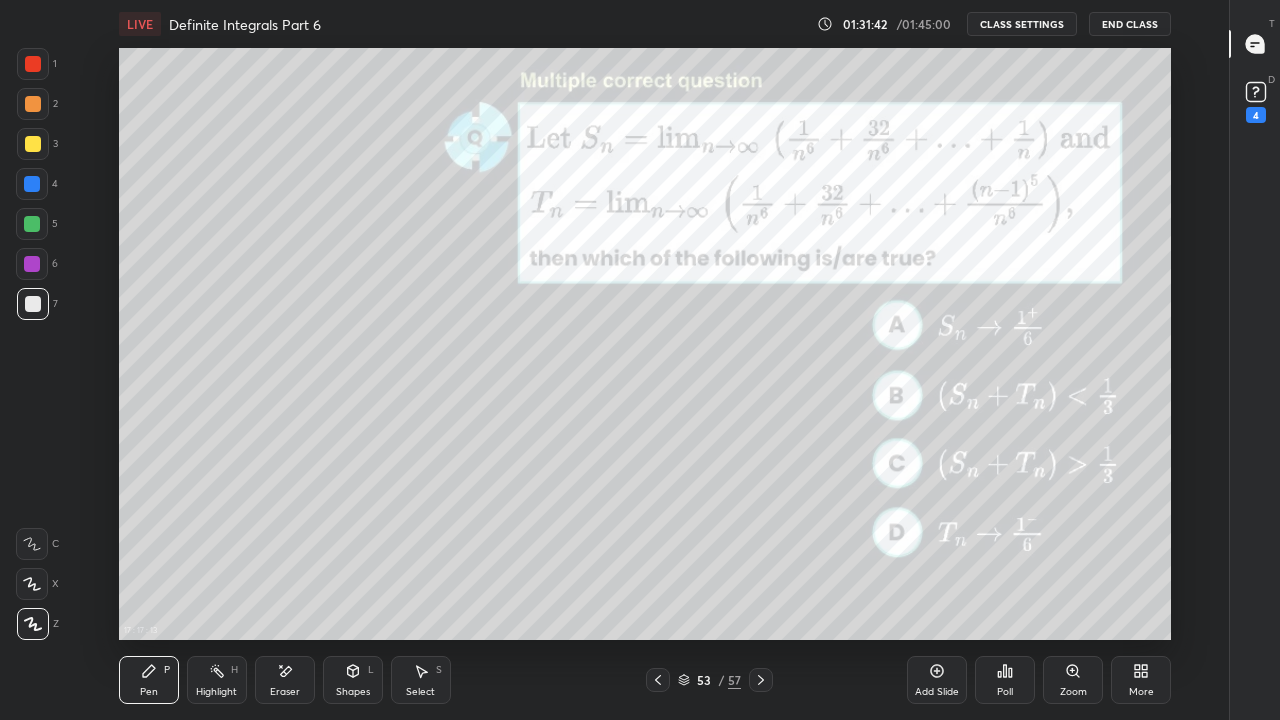 click 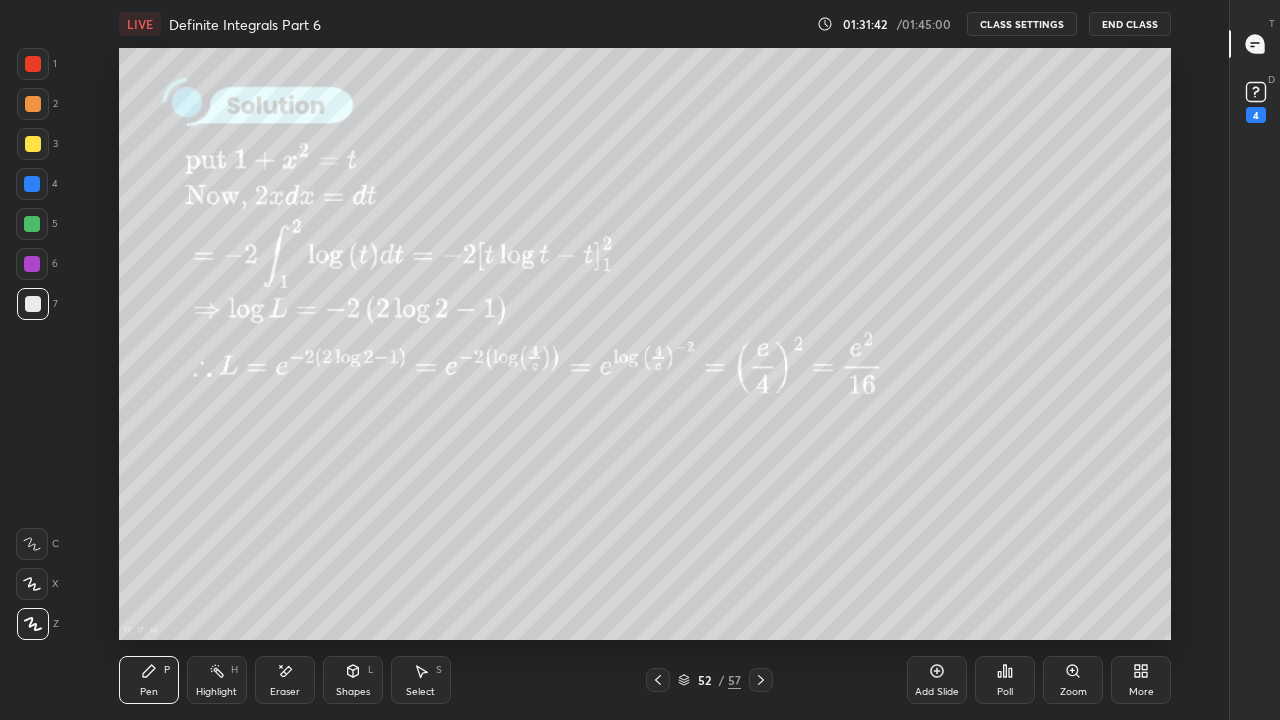 click 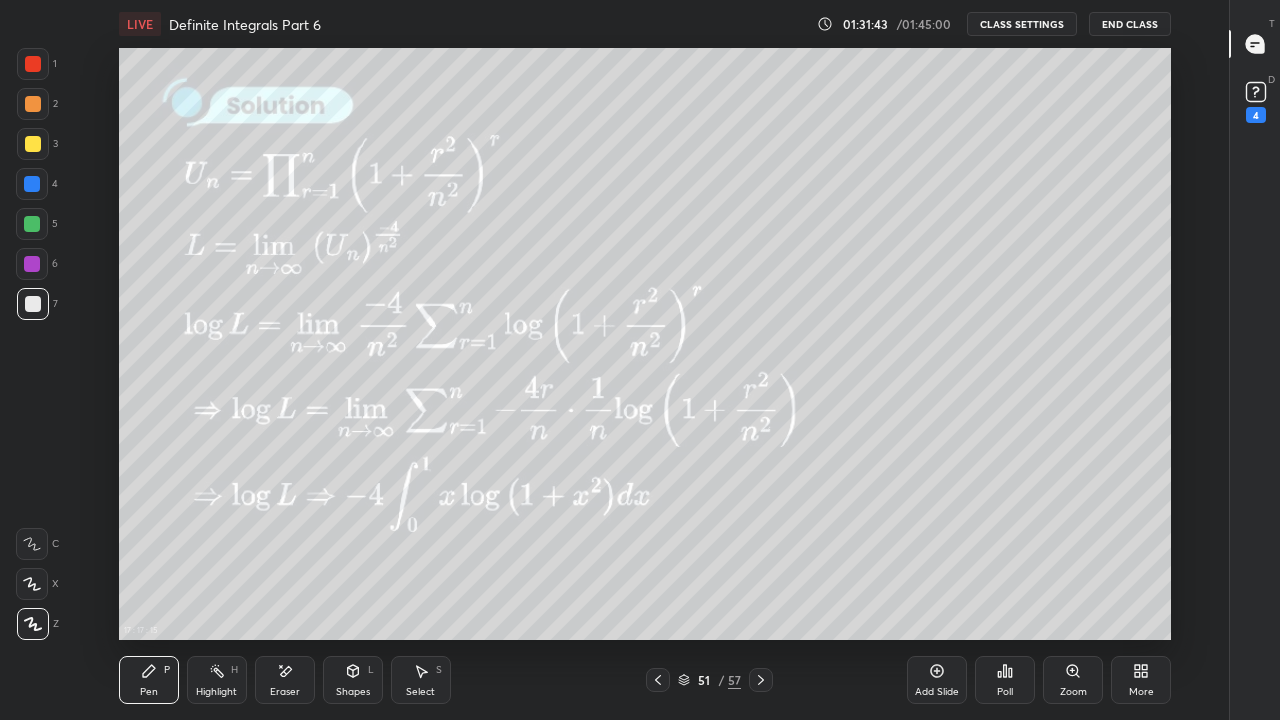 click 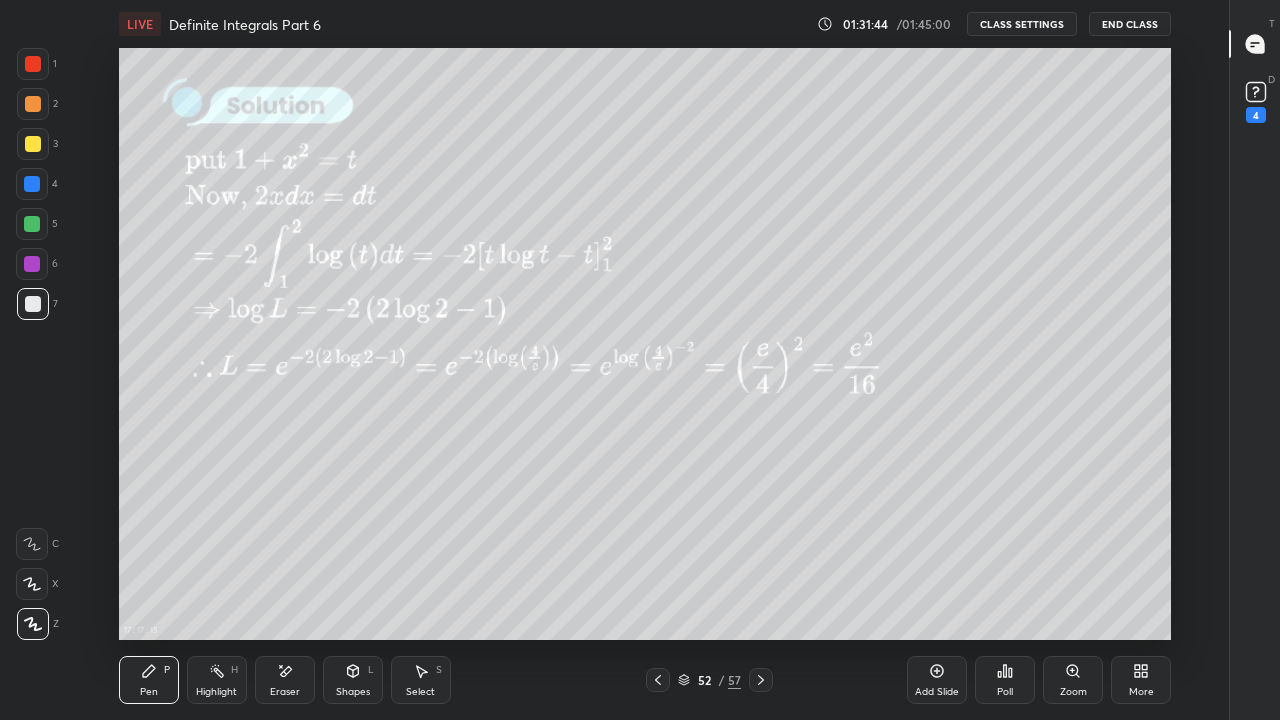 click 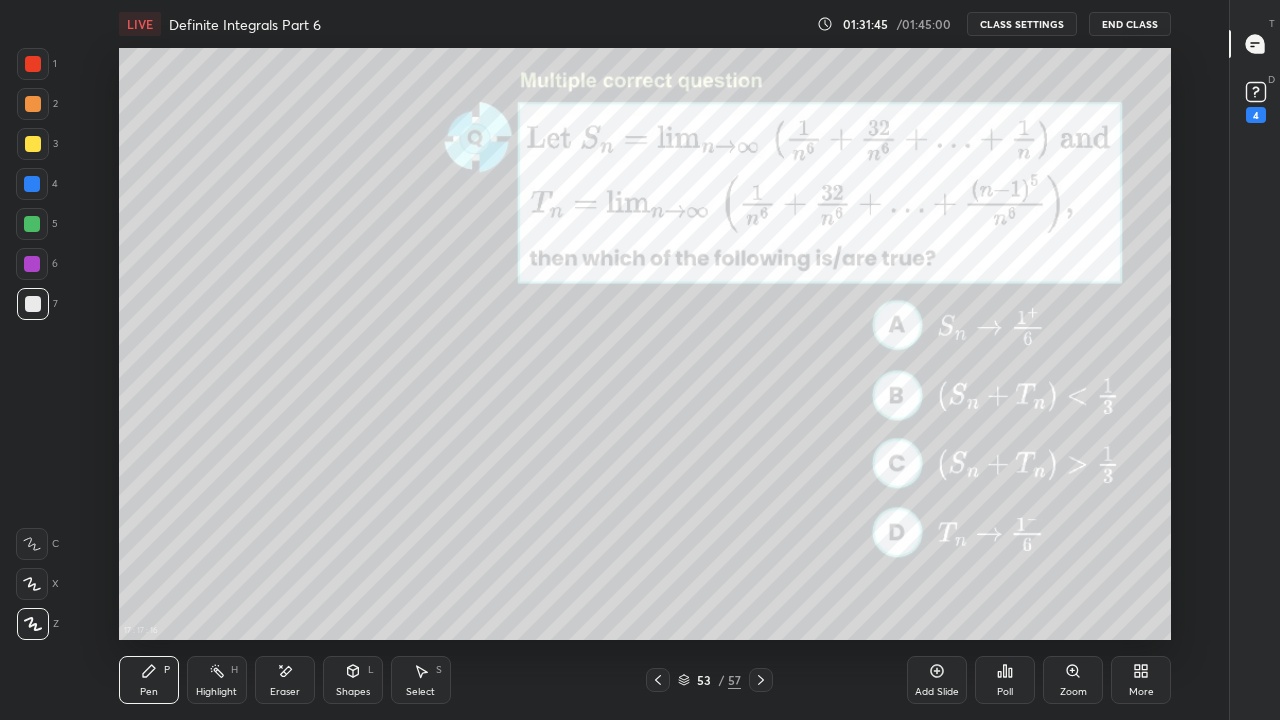 click at bounding box center [658, 680] 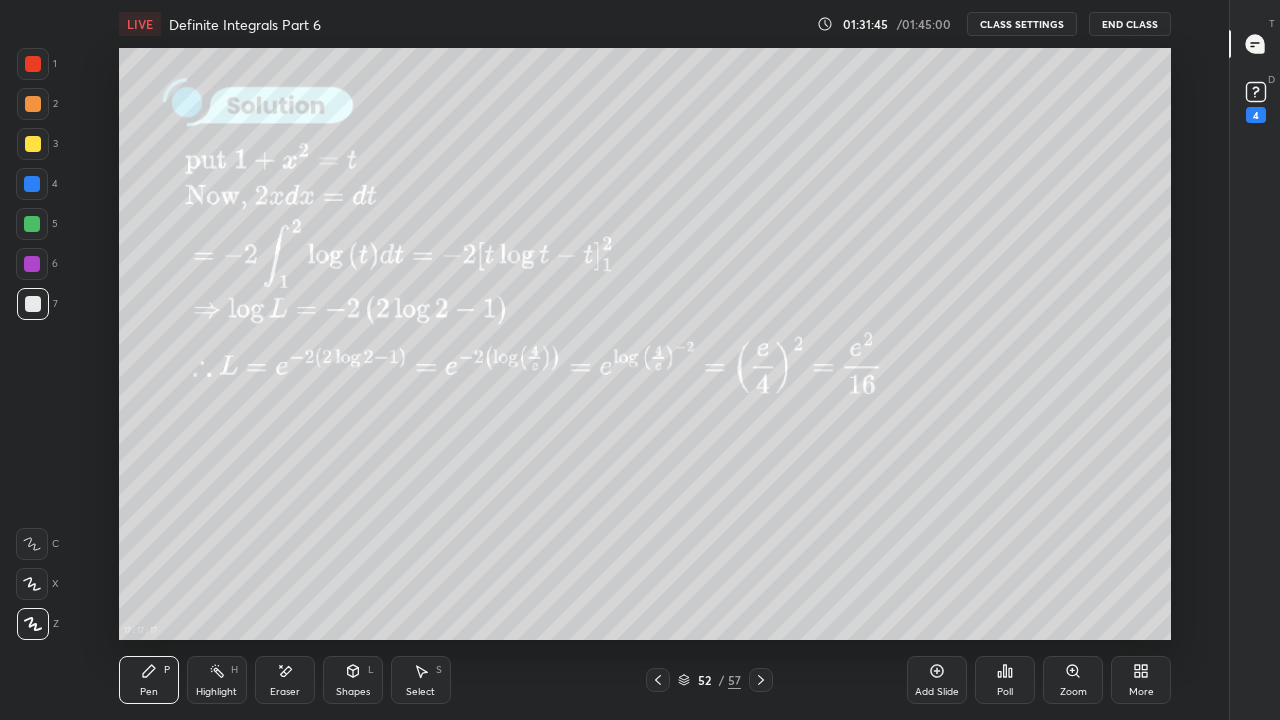 click 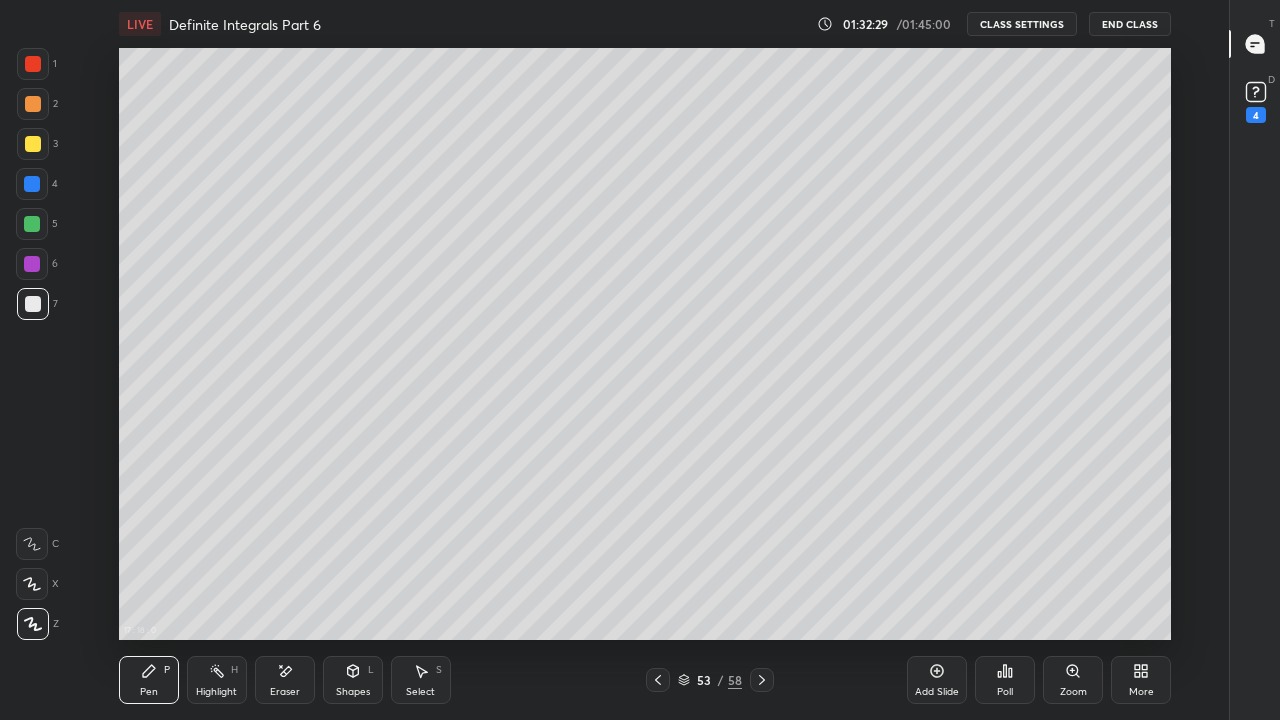 click at bounding box center (32, 224) 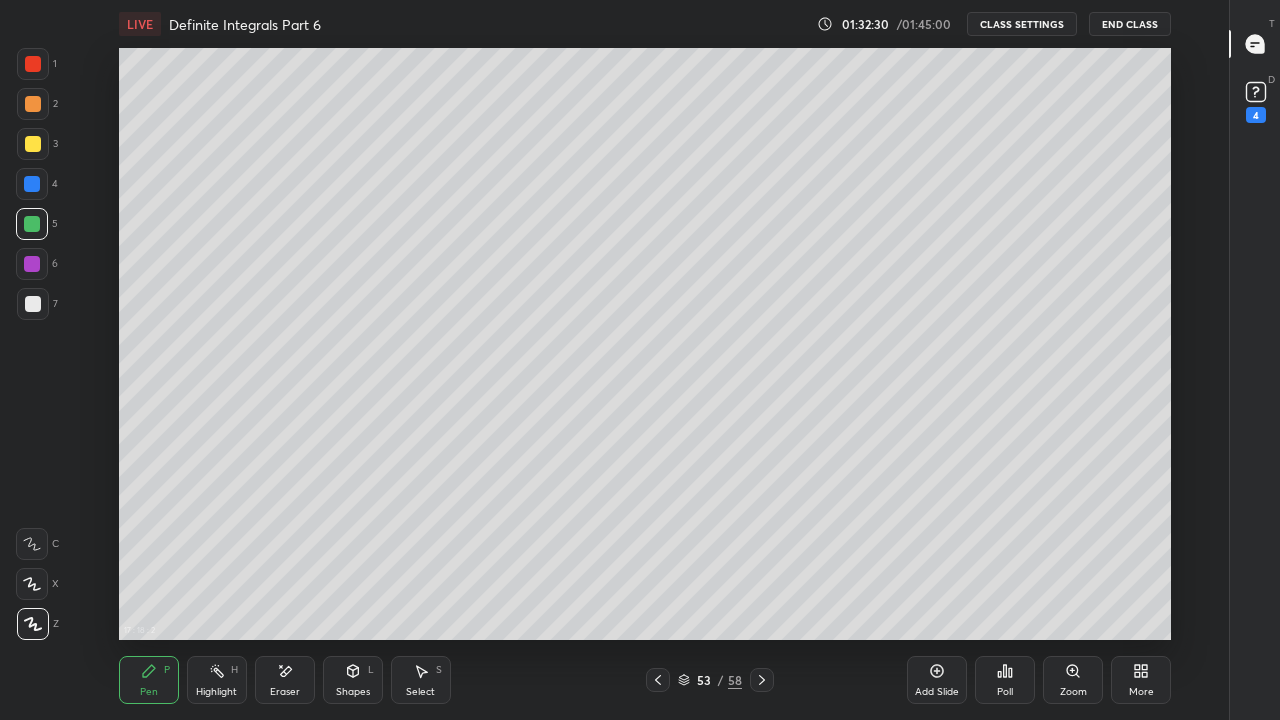 click at bounding box center (33, 304) 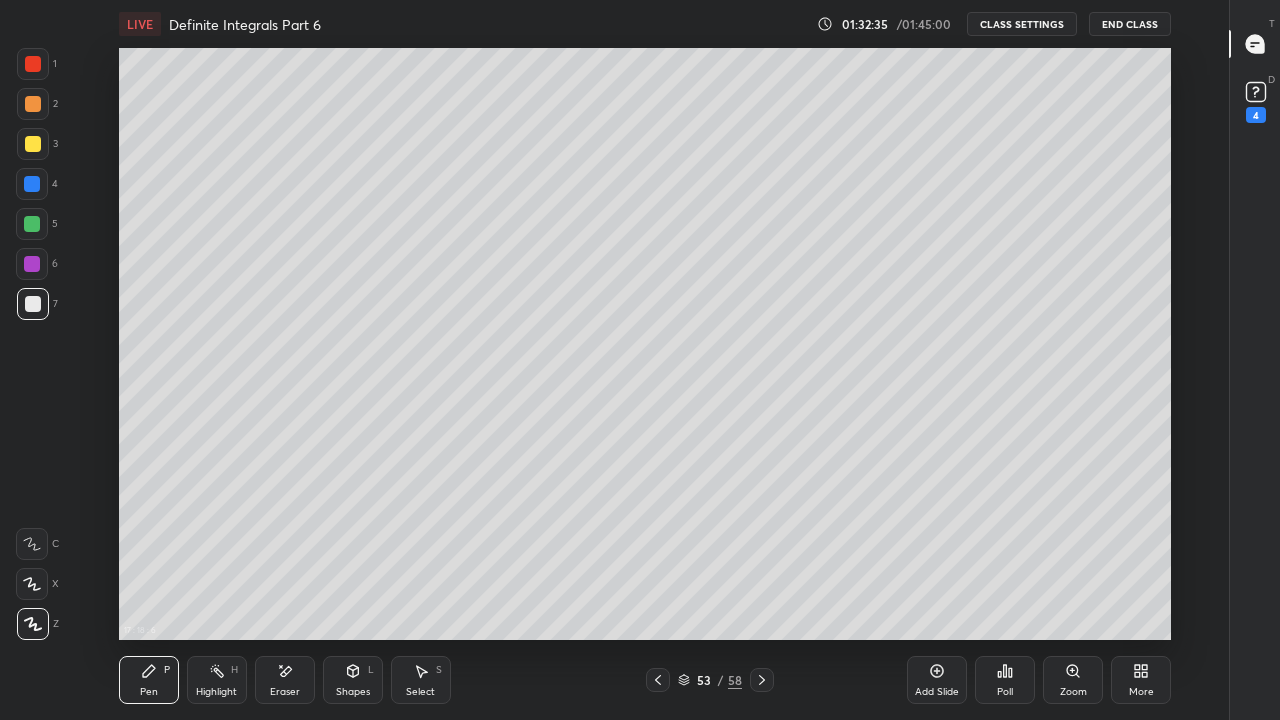 click at bounding box center [32, 224] 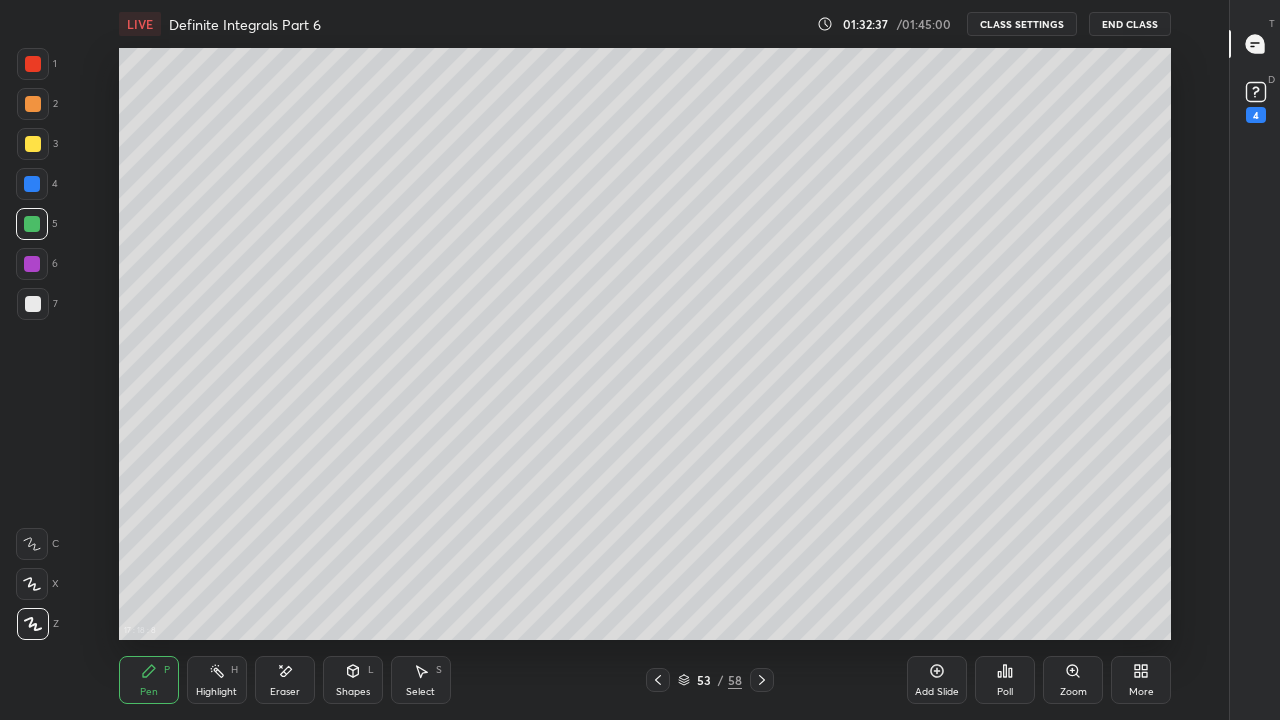 click on "Eraser" at bounding box center (285, 692) 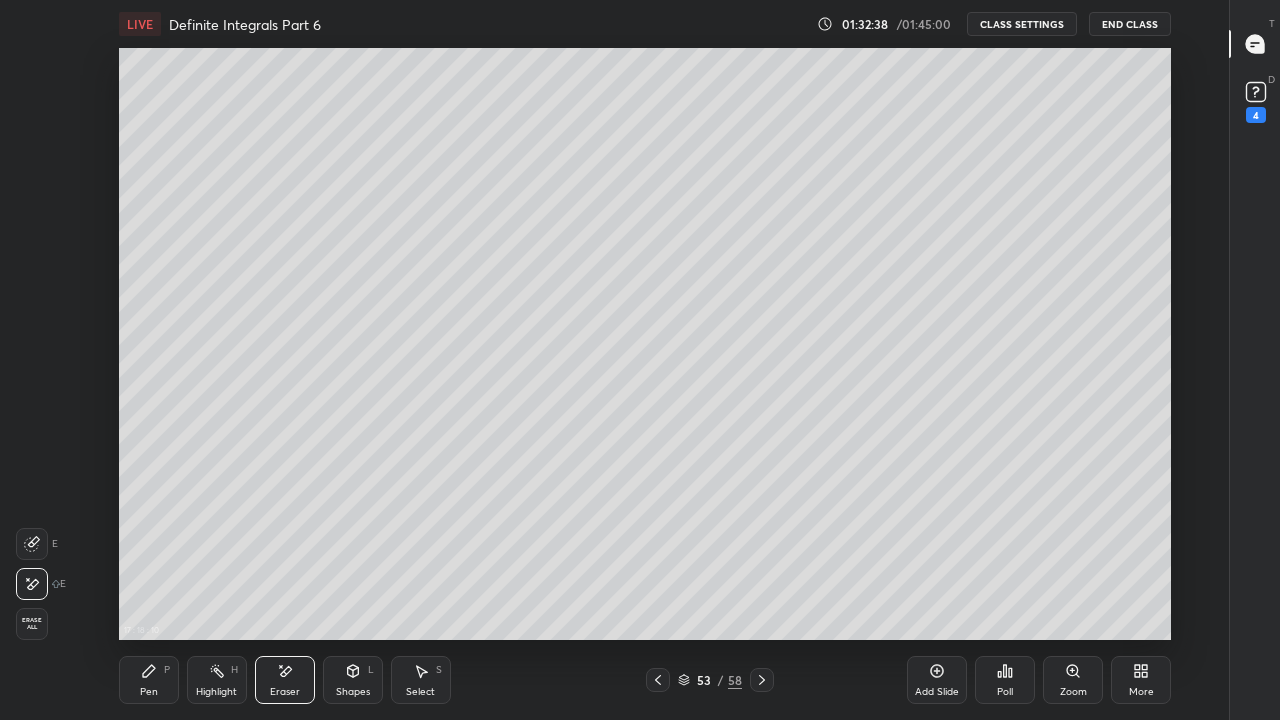 click on "Pen P" at bounding box center [149, 680] 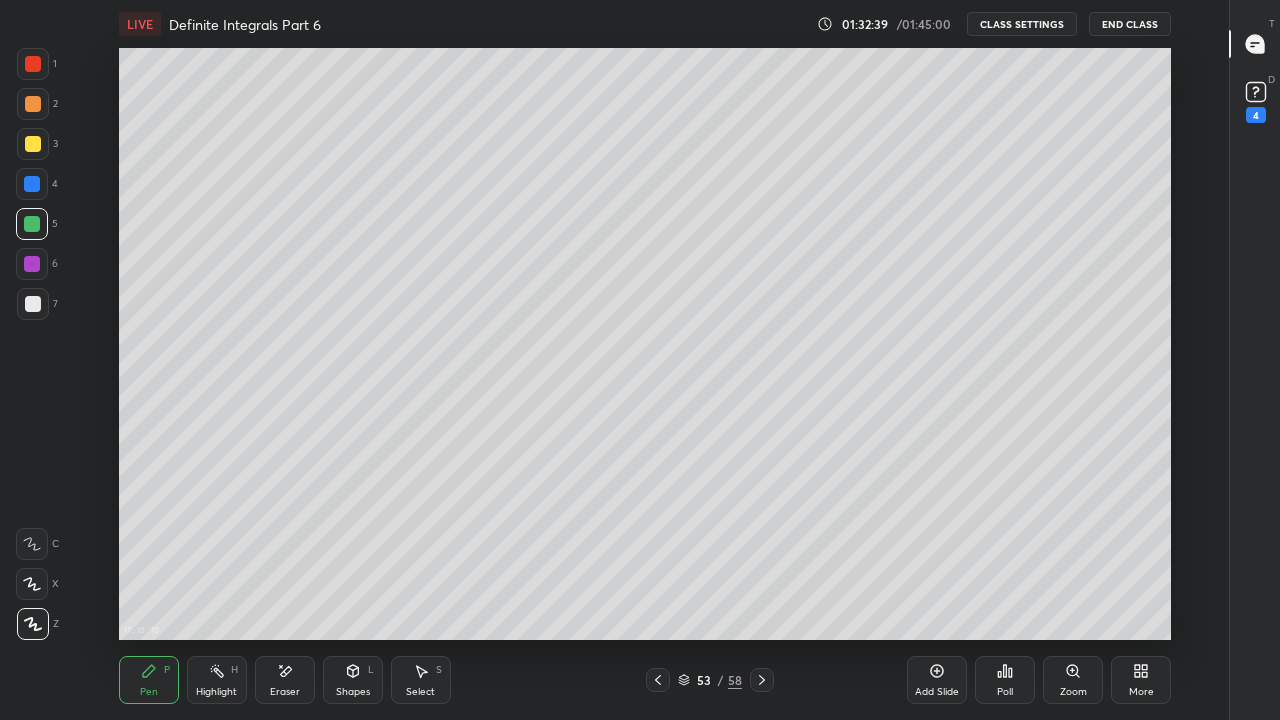 click at bounding box center [33, 304] 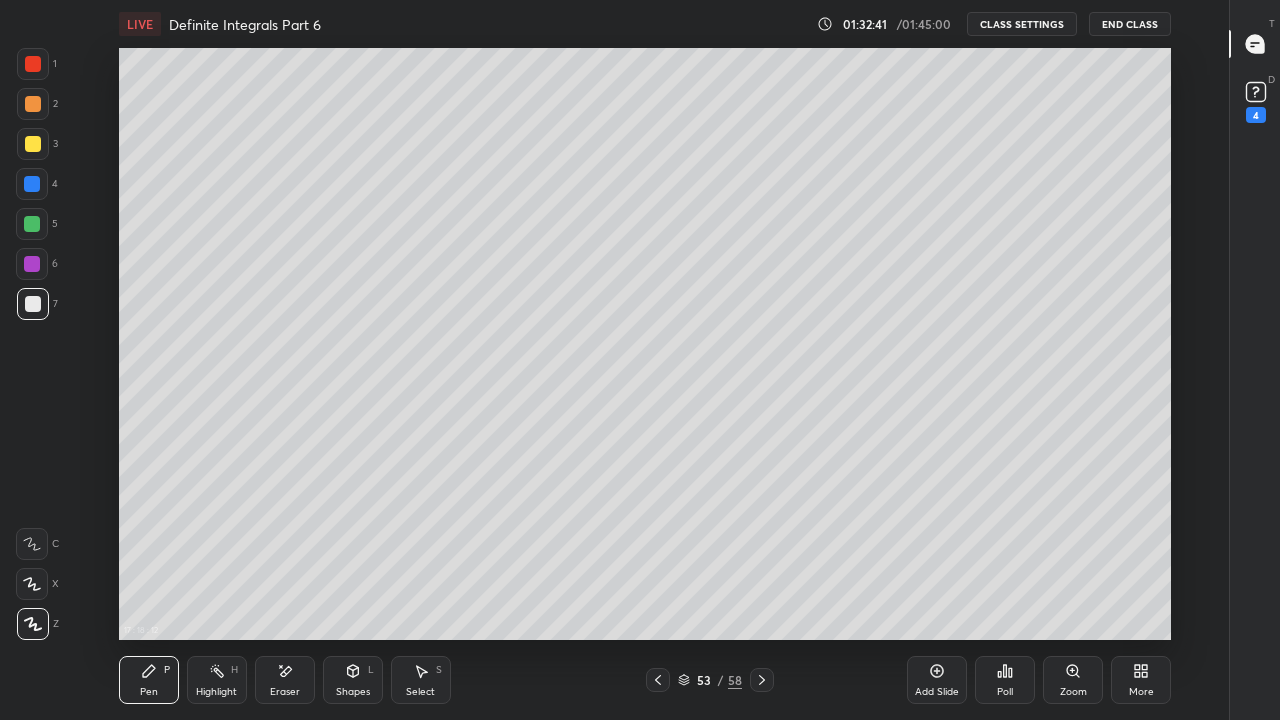 click at bounding box center (32, 224) 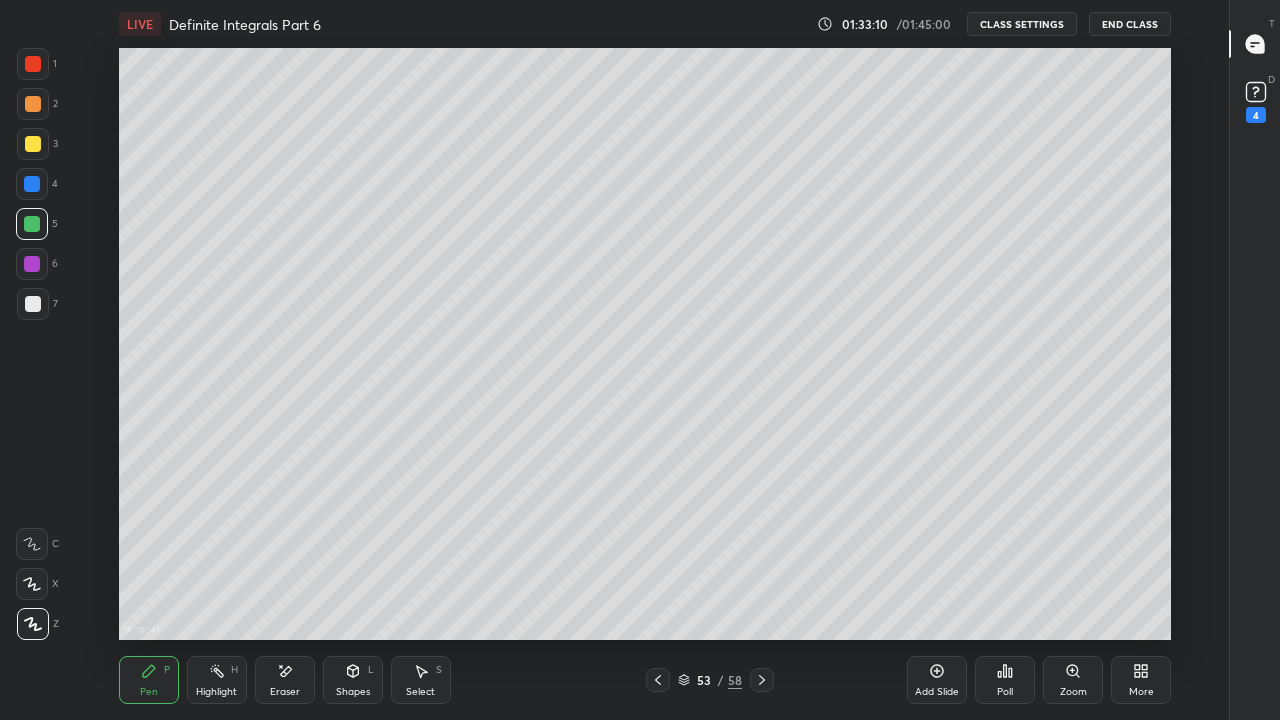 click at bounding box center (33, 304) 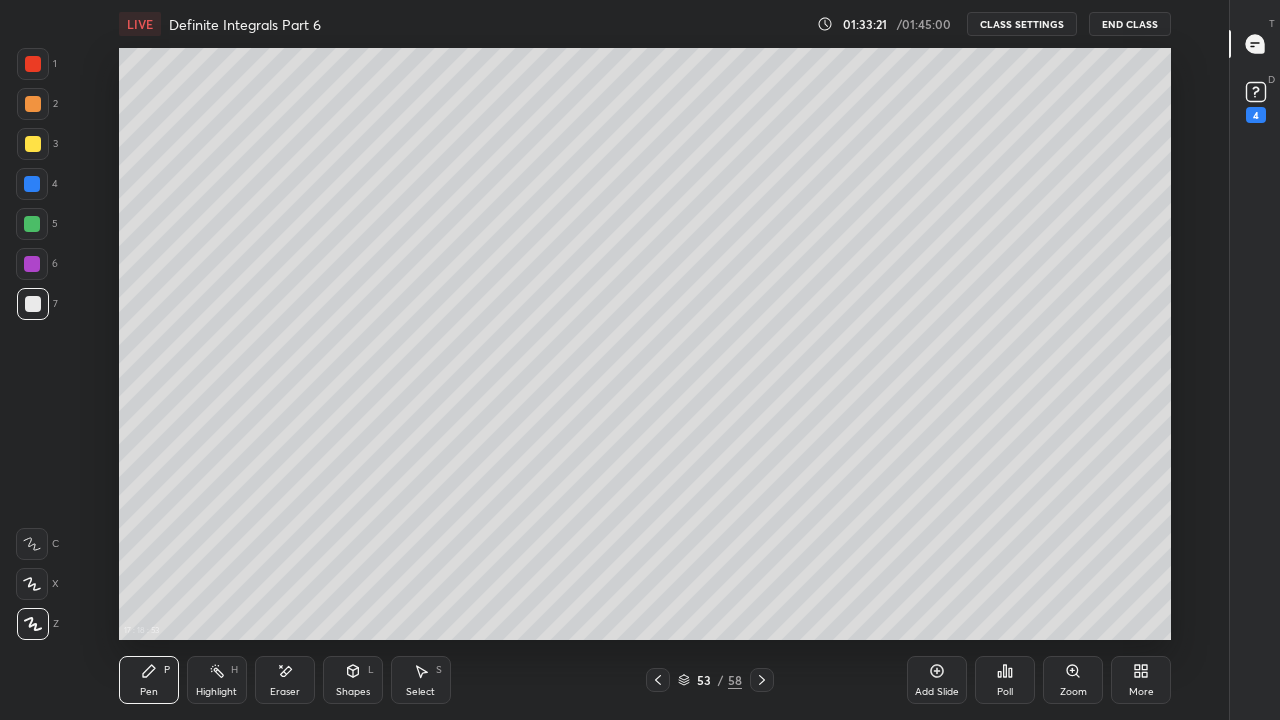 click at bounding box center (32, 224) 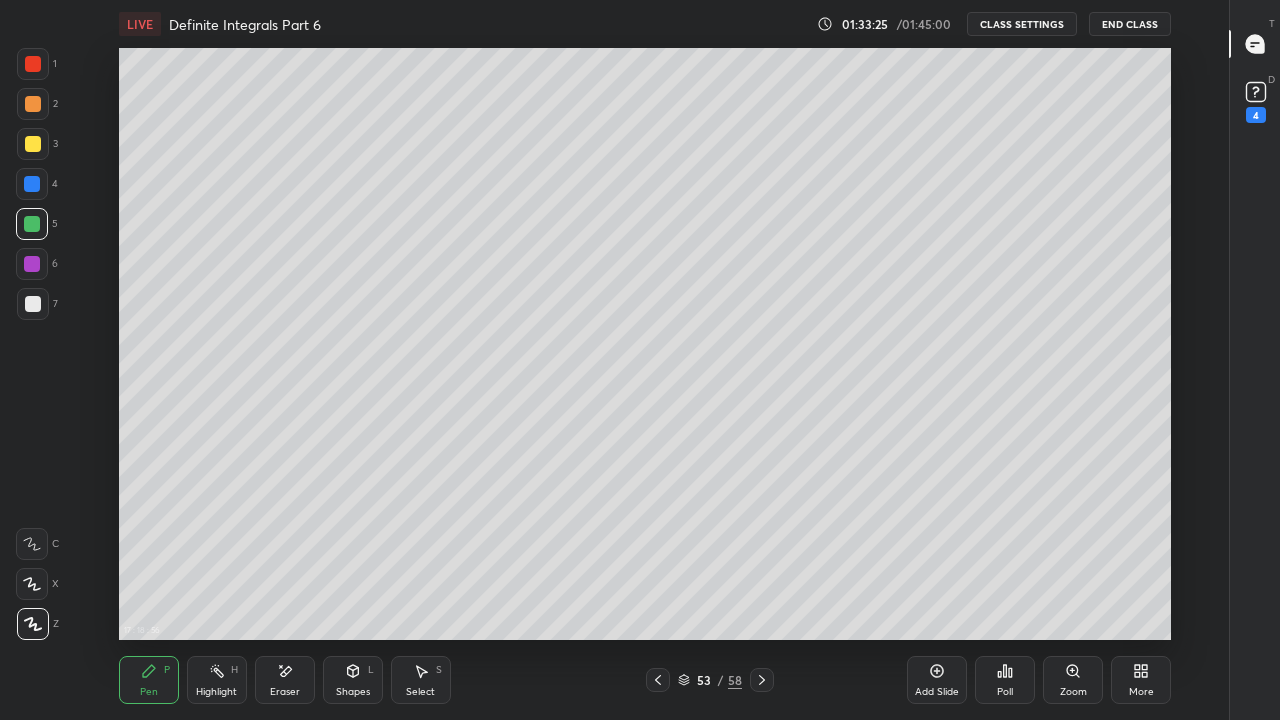 click at bounding box center (33, 304) 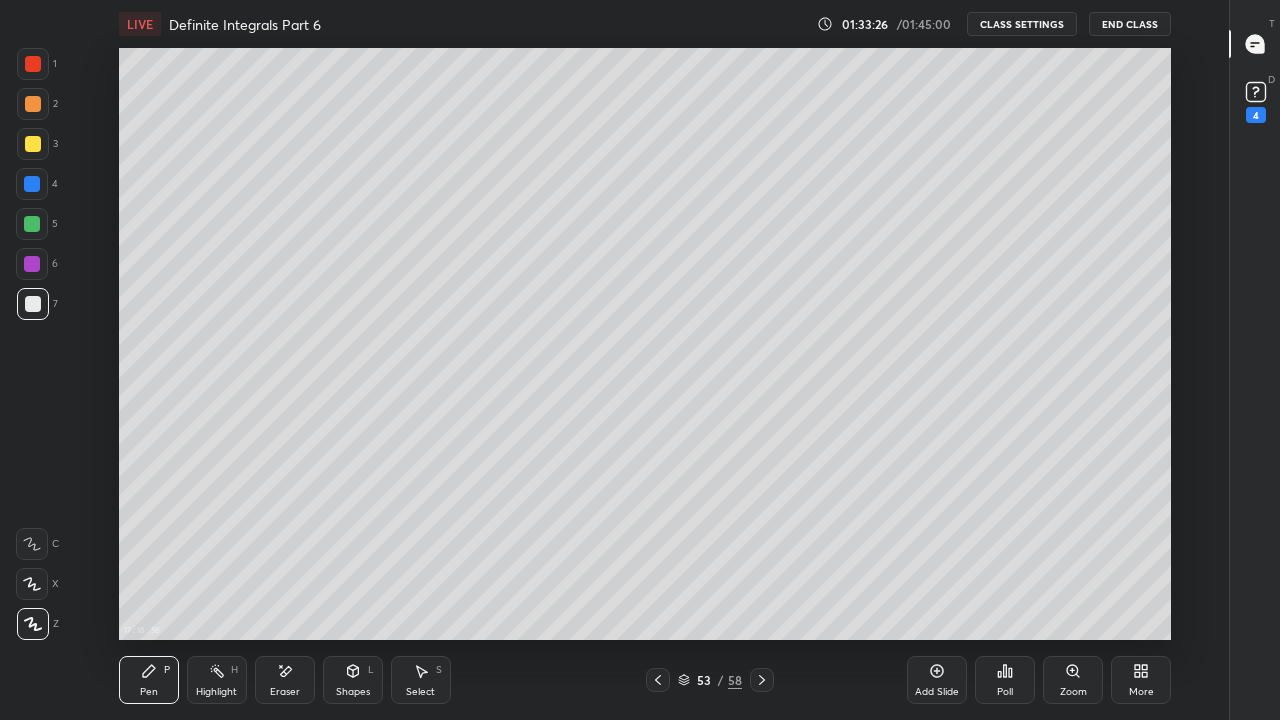 click at bounding box center [32, 224] 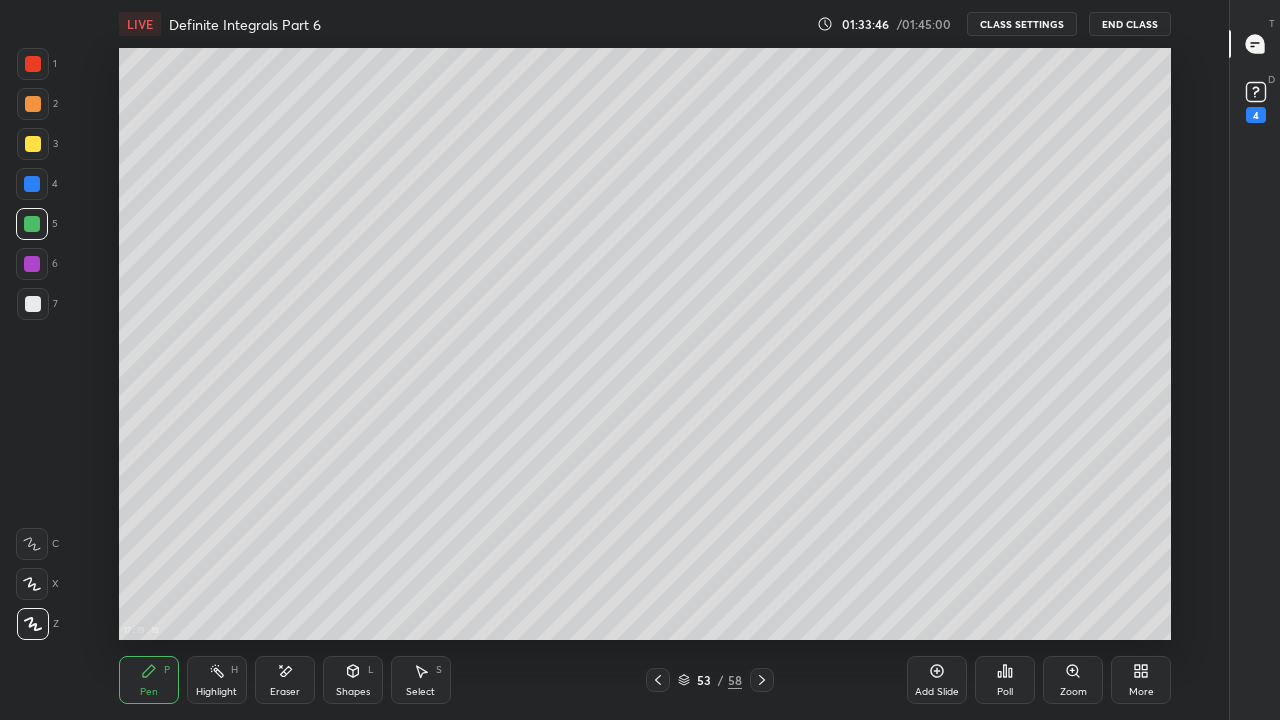 click at bounding box center (33, 304) 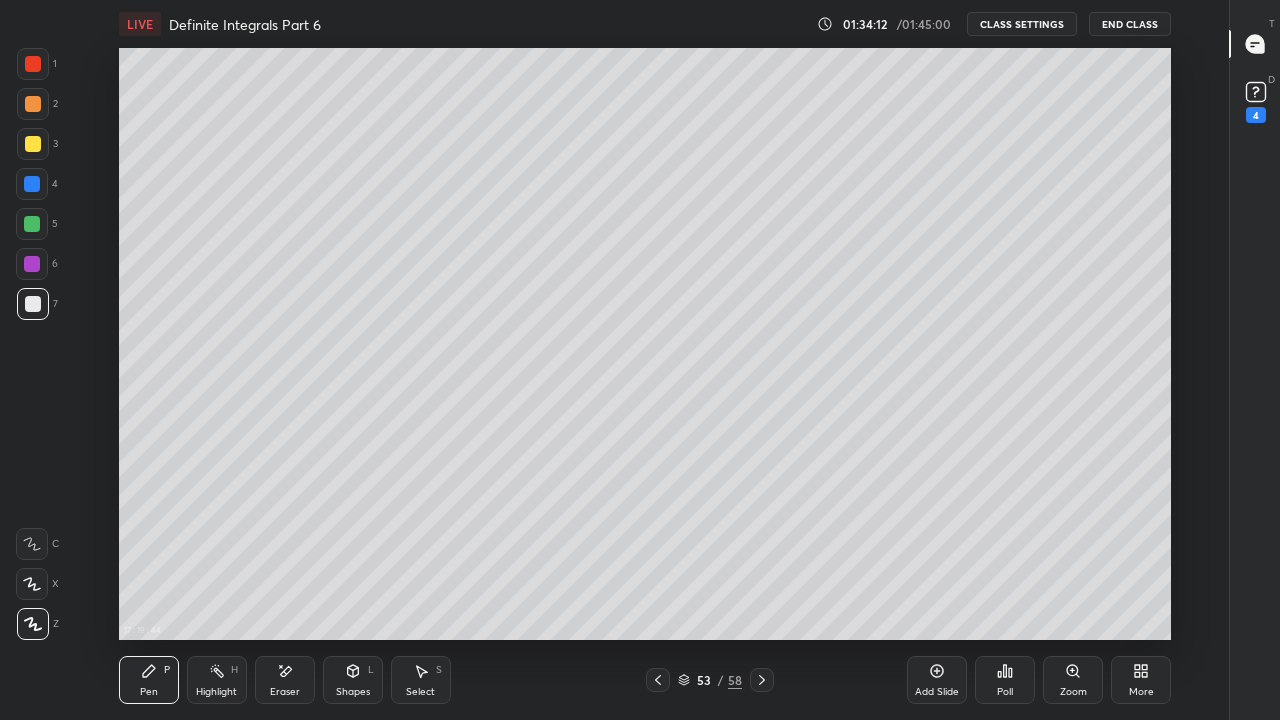 click at bounding box center [32, 184] 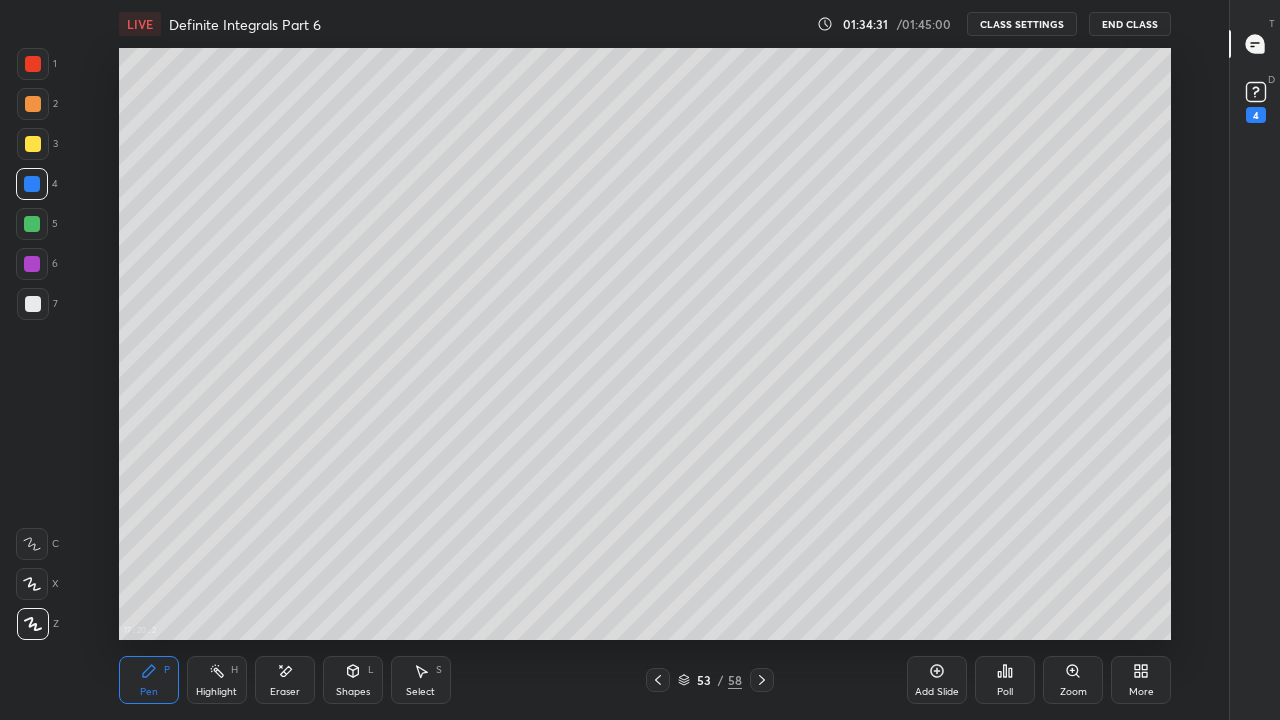 click at bounding box center (33, 304) 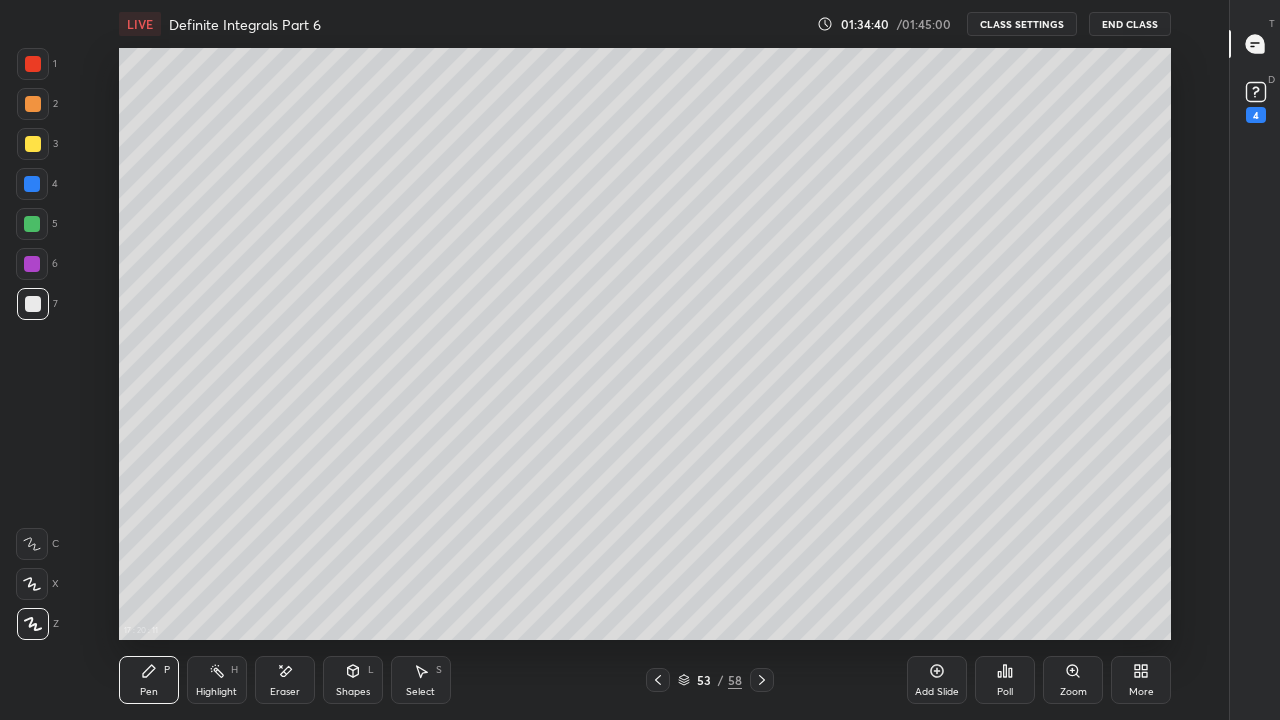 click at bounding box center [32, 184] 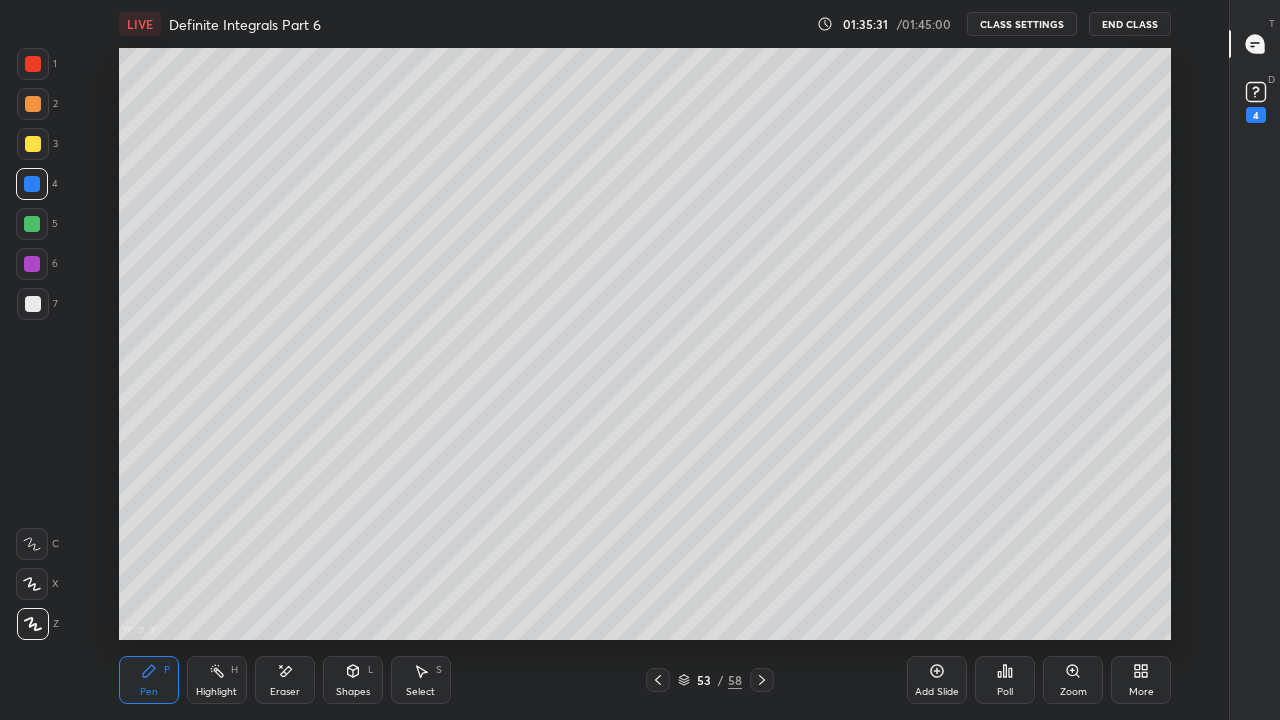 click 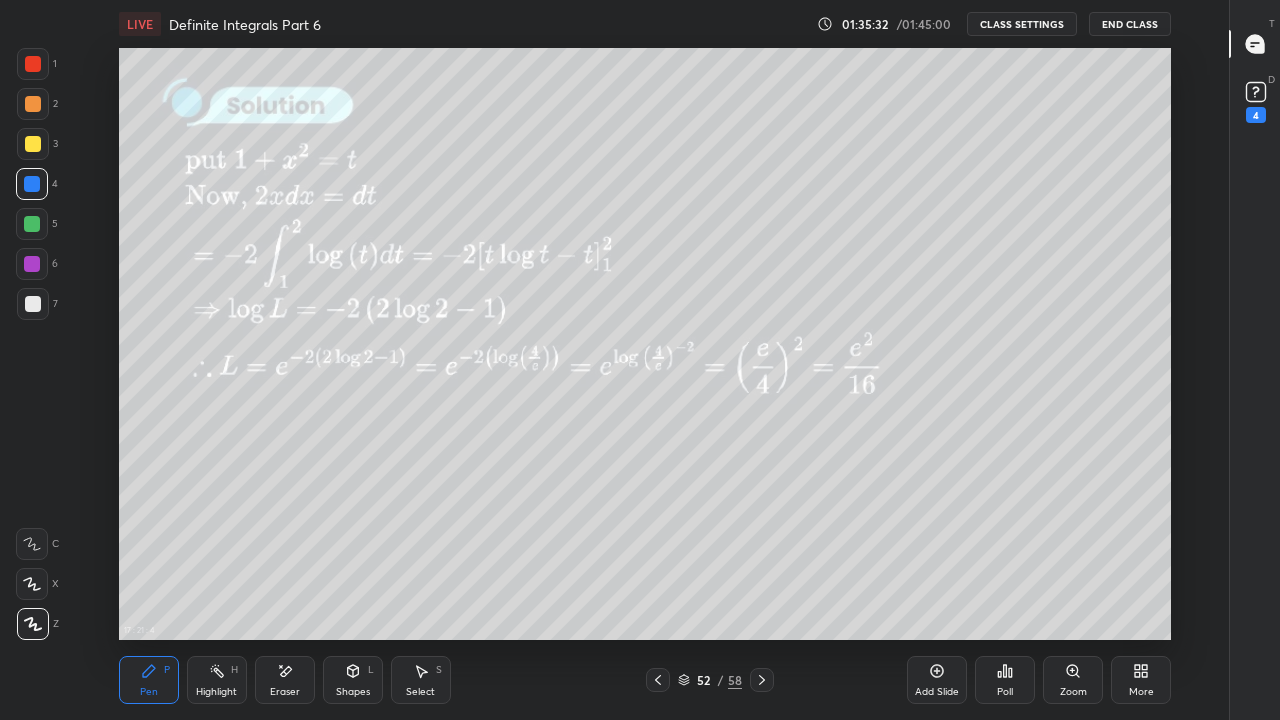 click 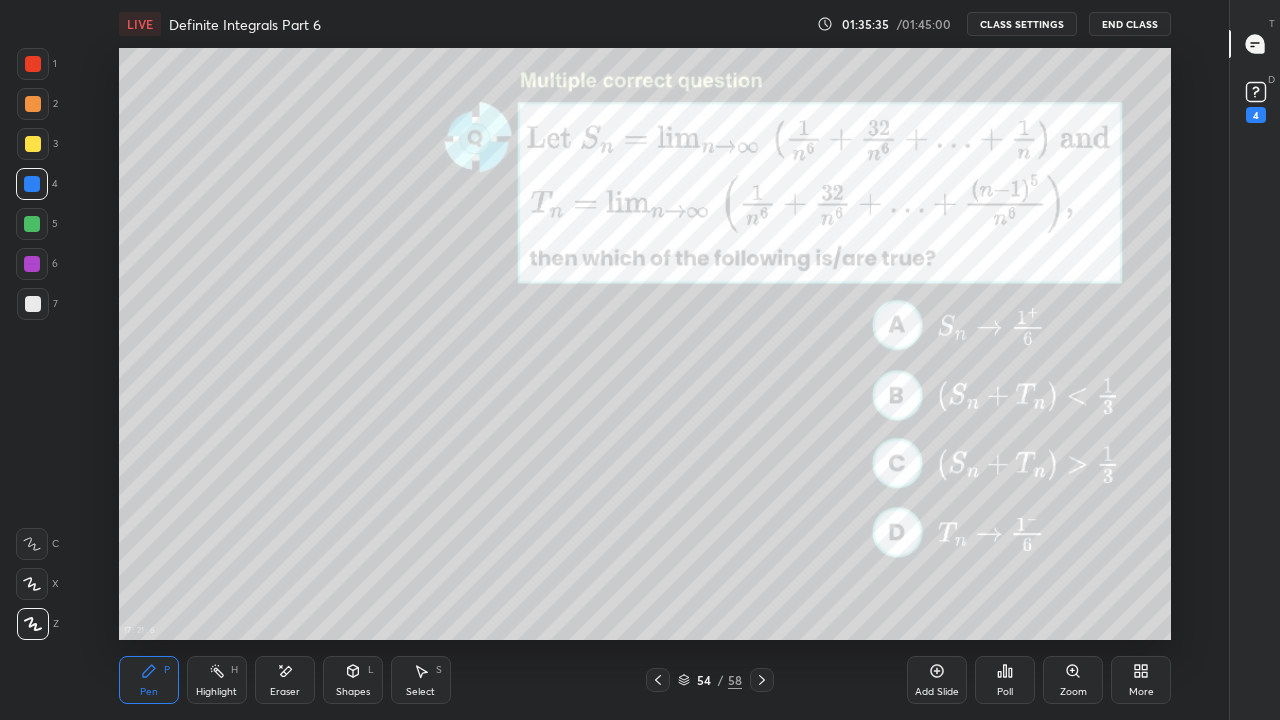 click on "CLASS SETTINGS" at bounding box center [1022, 24] 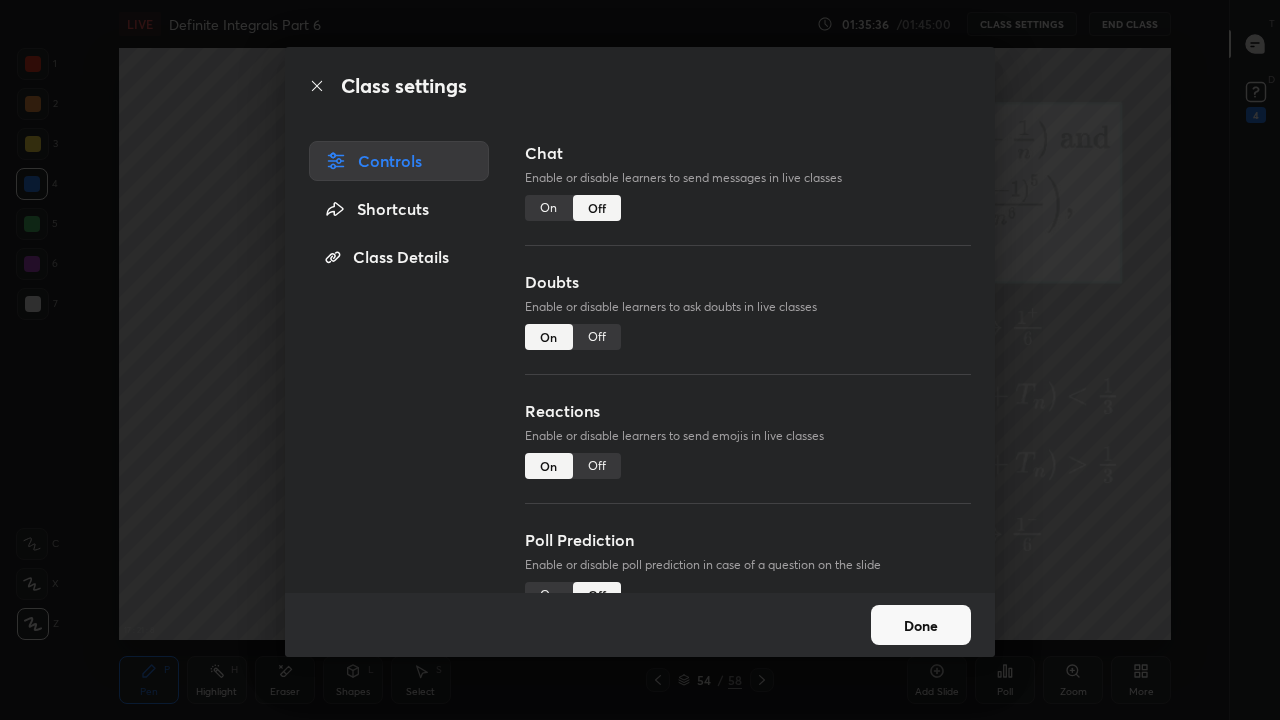 click on "On" at bounding box center [549, 208] 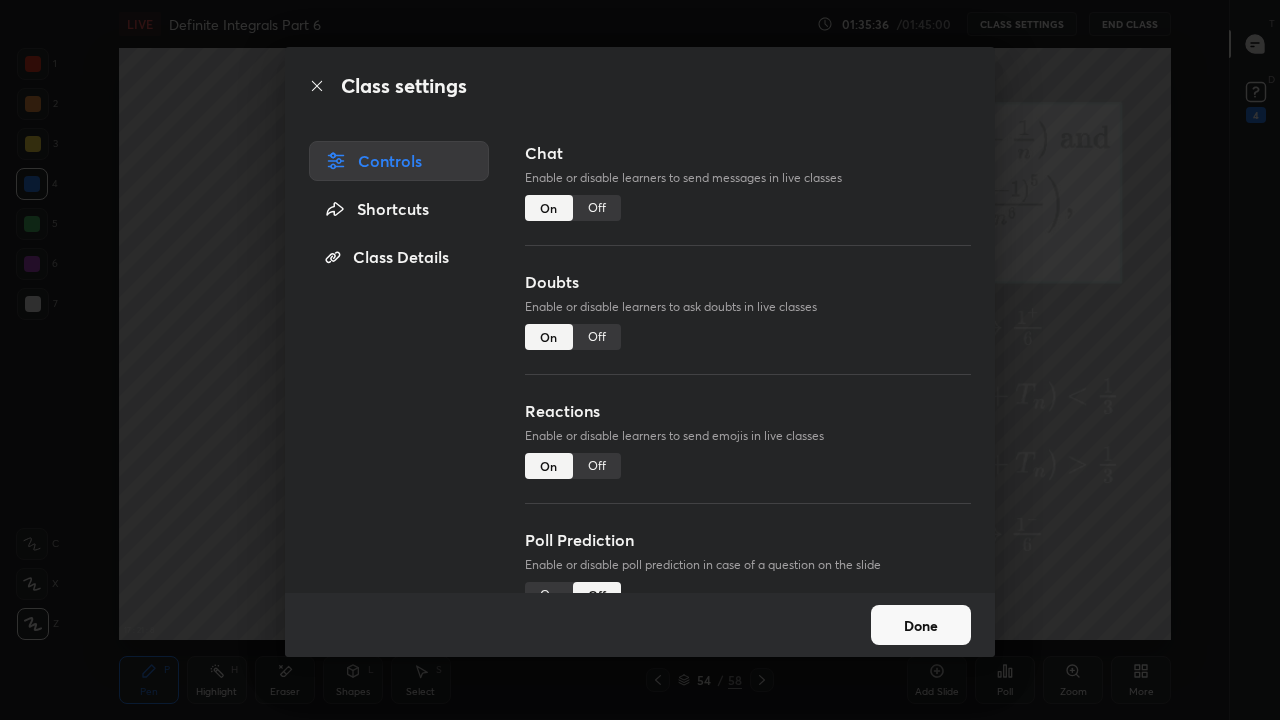 scroll, scrollTop: 7, scrollLeft: 1, axis: both 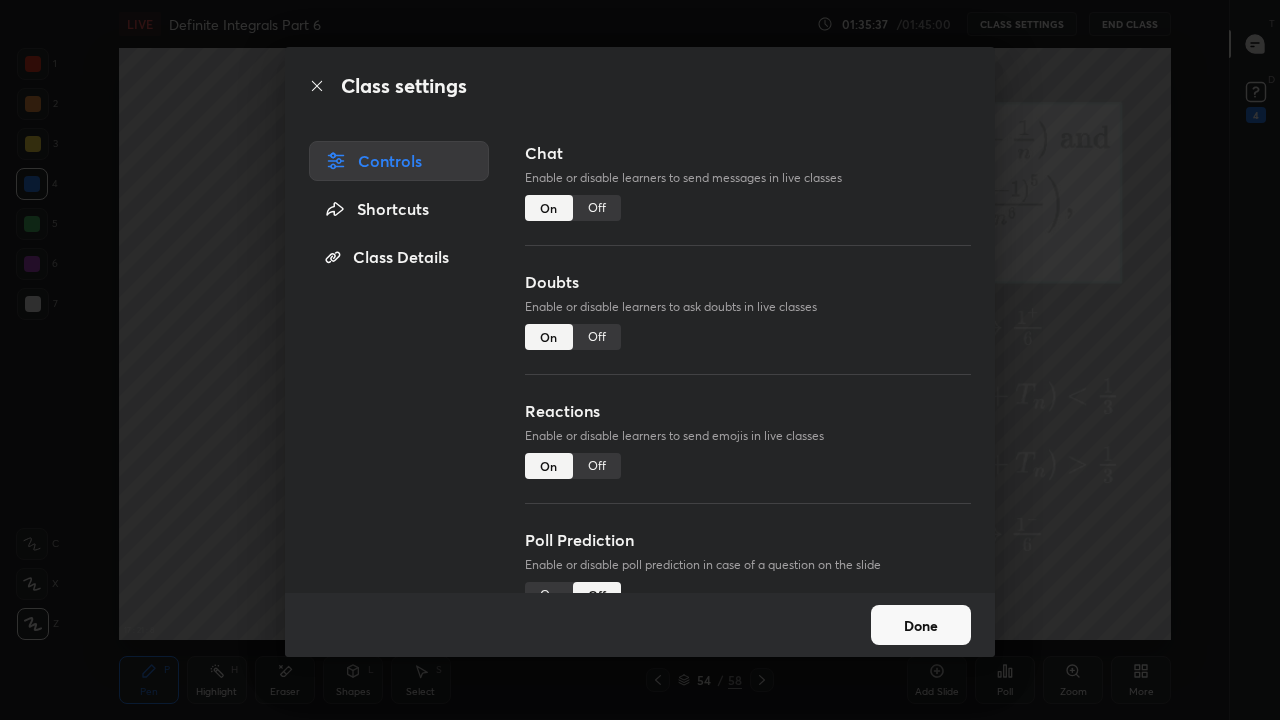click on "Done" at bounding box center (921, 625) 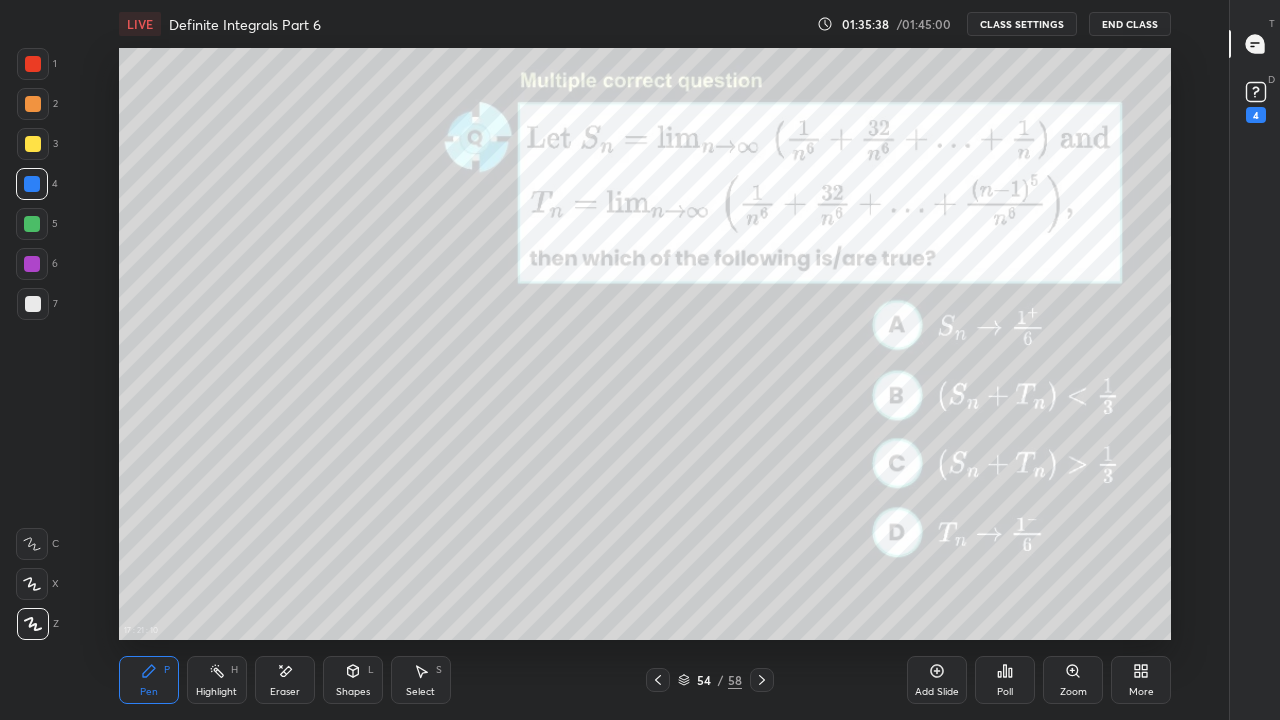 click 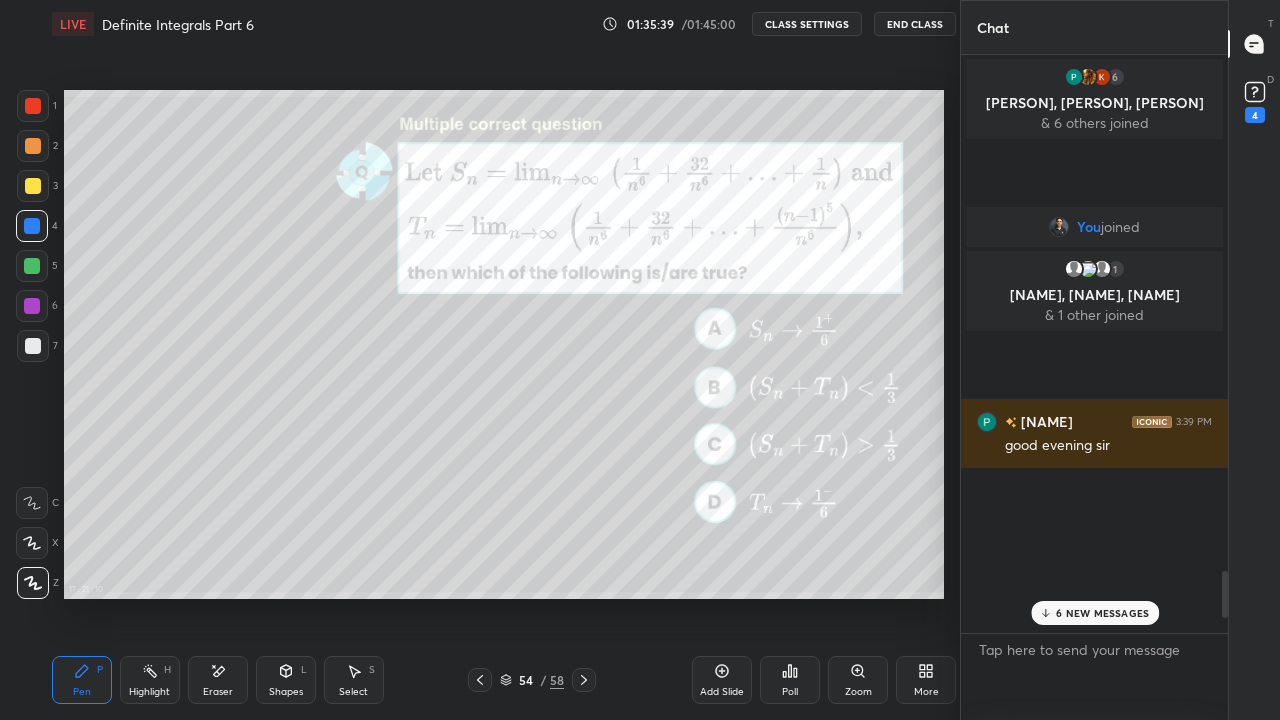 scroll, scrollTop: 592, scrollLeft: 880, axis: both 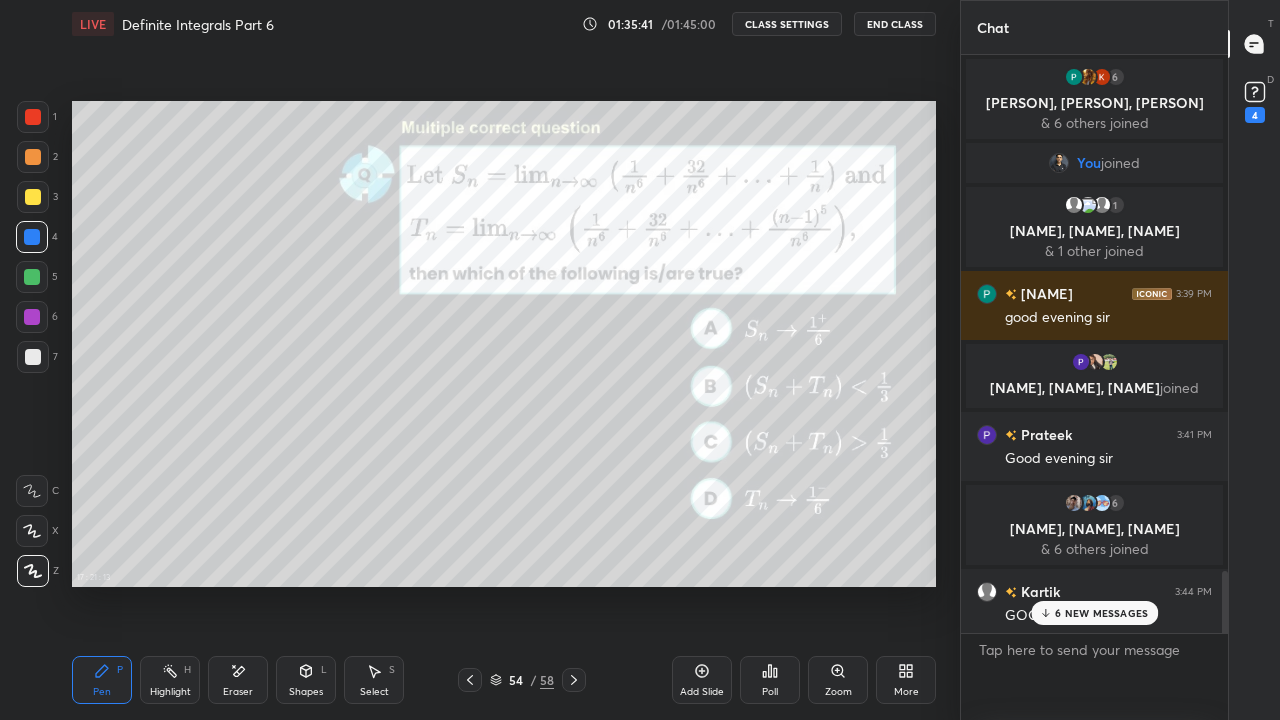 click on "6 NEW MESSAGES" at bounding box center [1094, 613] 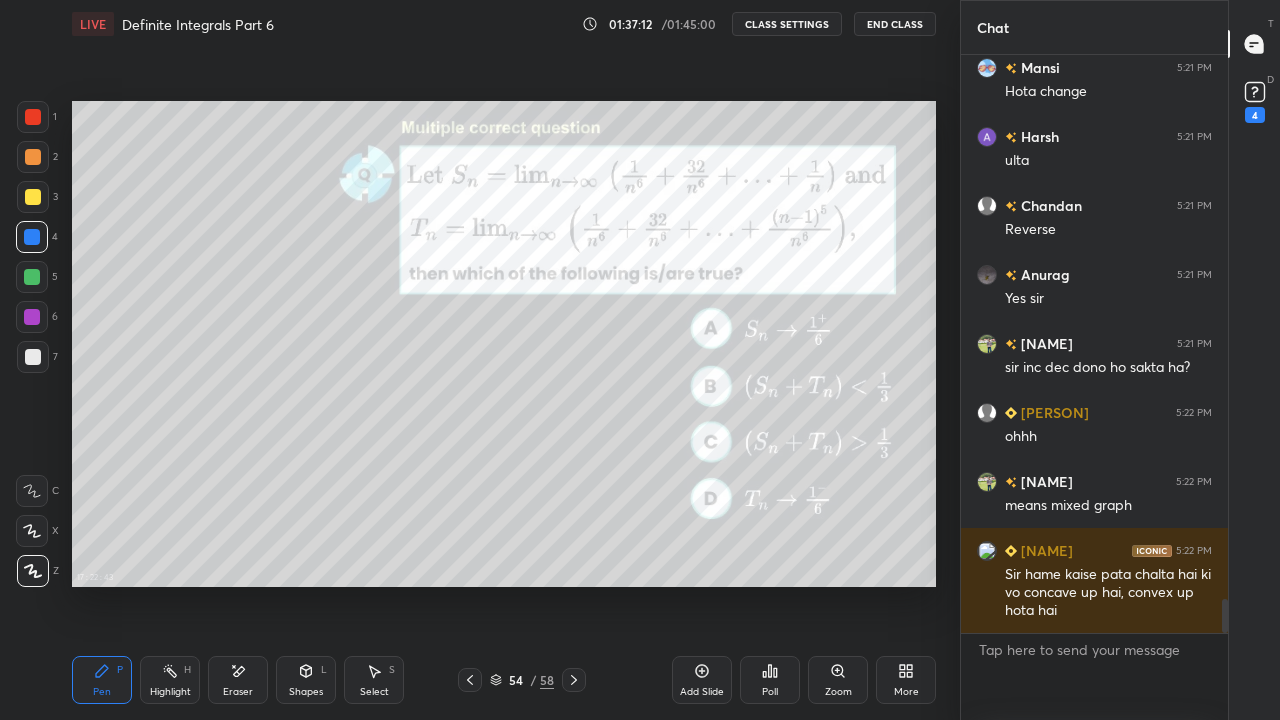 scroll, scrollTop: 9294, scrollLeft: 0, axis: vertical 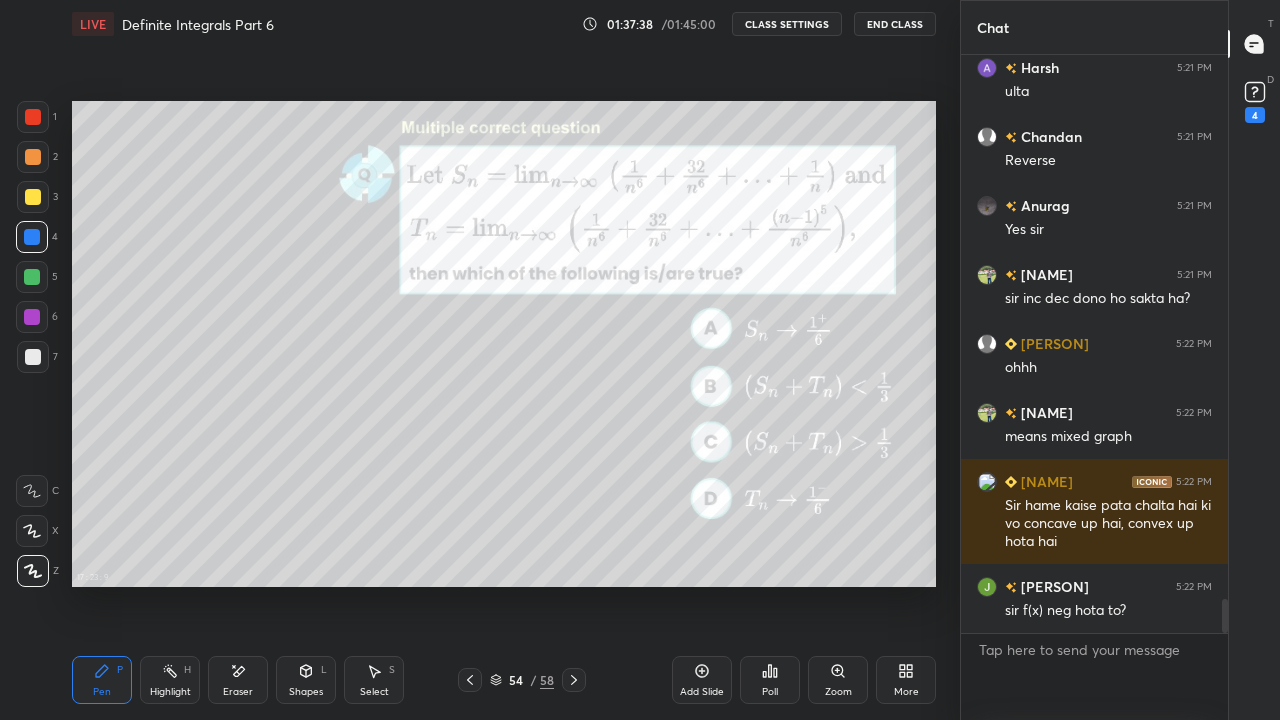 click on "CLASS SETTINGS" at bounding box center [787, 24] 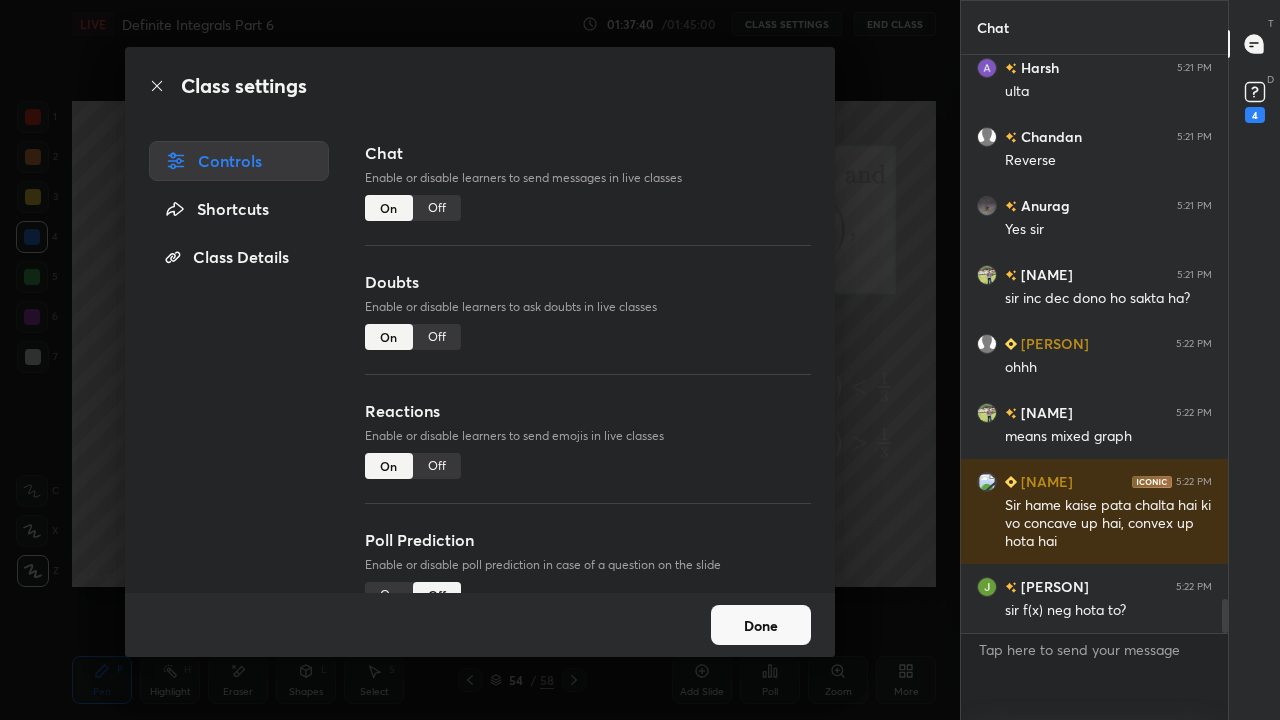 click on "Class settings Controls Shortcuts Class Details Chat Enable or disable learners to send messages in live classes On Off Doubts Enable or disable learners to ask doubts in live classes On Off Reactions Enable or disable learners to send emojis in live classes On Off Poll Prediction Enable or disable poll prediction in case of a question on the slide On Off Done" at bounding box center (480, 360) 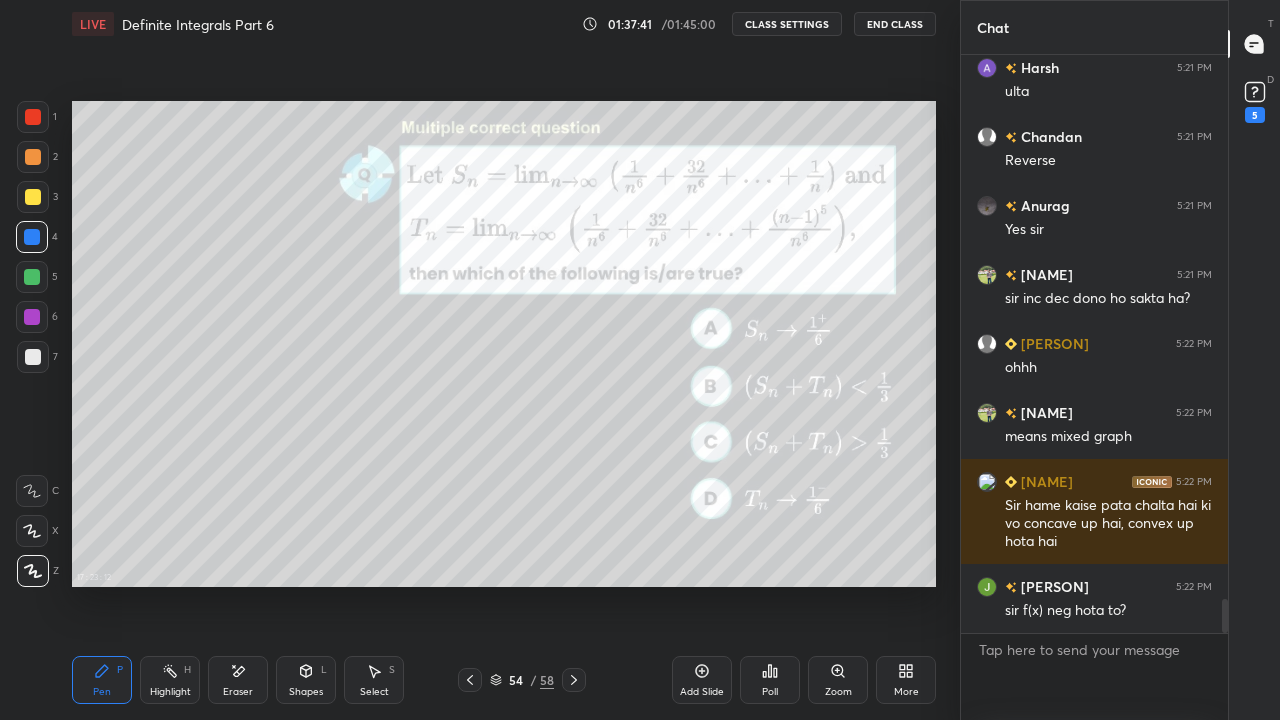 scroll, scrollTop: 9380, scrollLeft: 0, axis: vertical 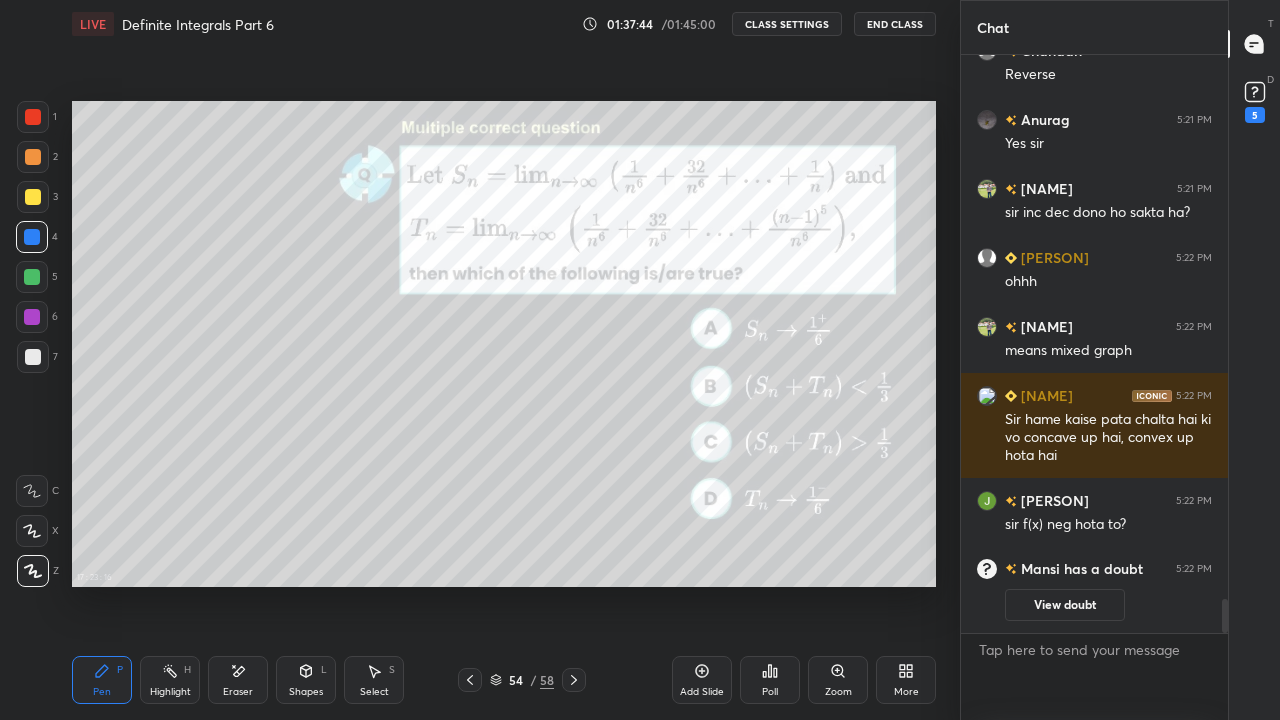 click on "More" at bounding box center [906, 680] 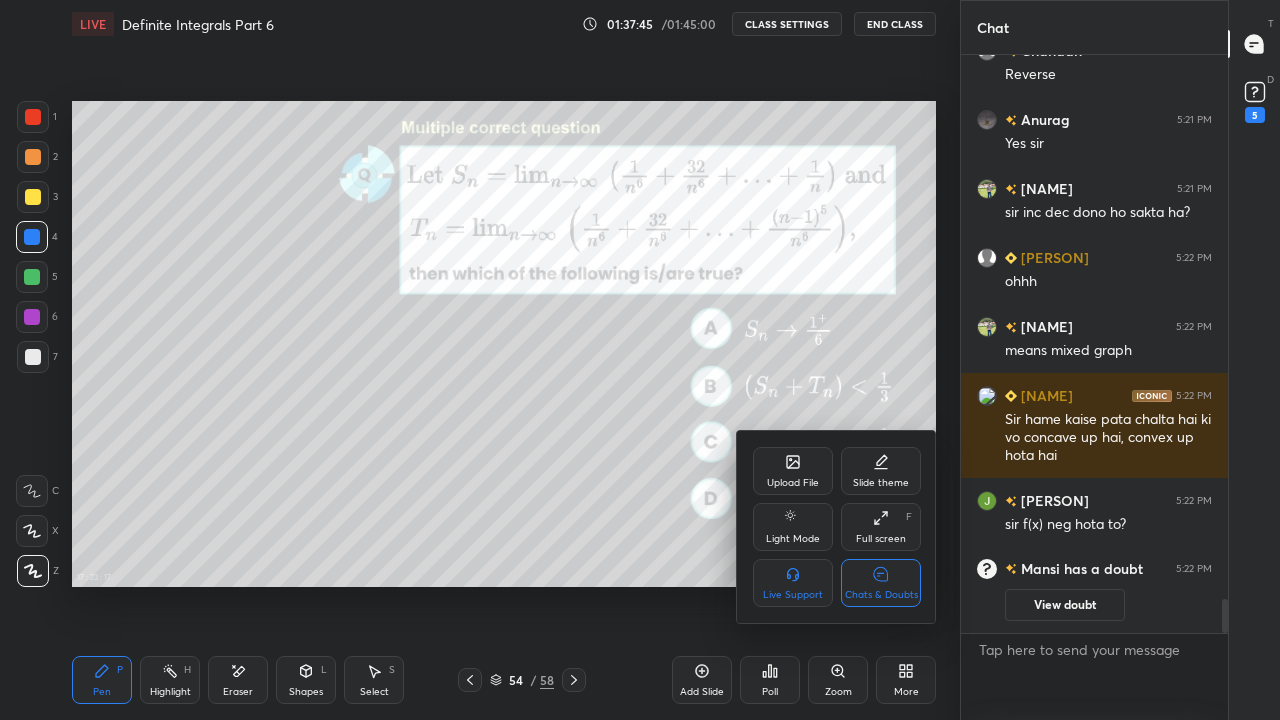 click on "Chats & Doubts" at bounding box center (881, 583) 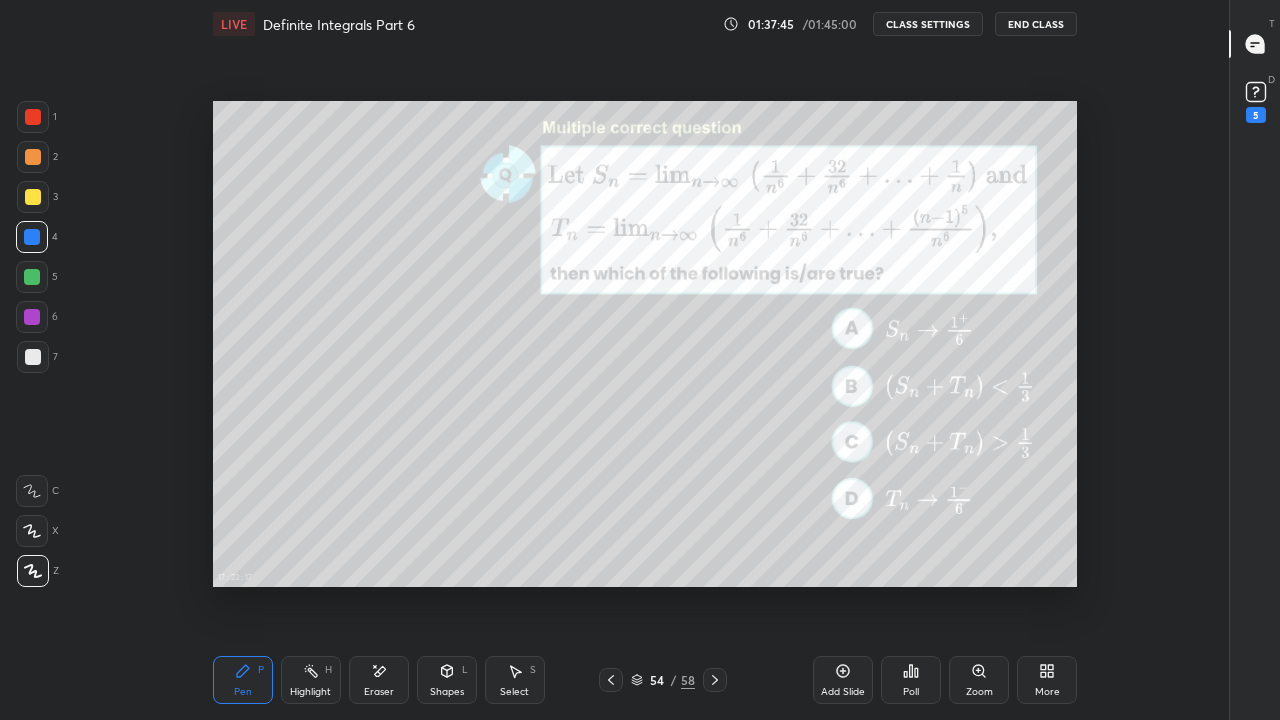 scroll, scrollTop: 0, scrollLeft: 7, axis: horizontal 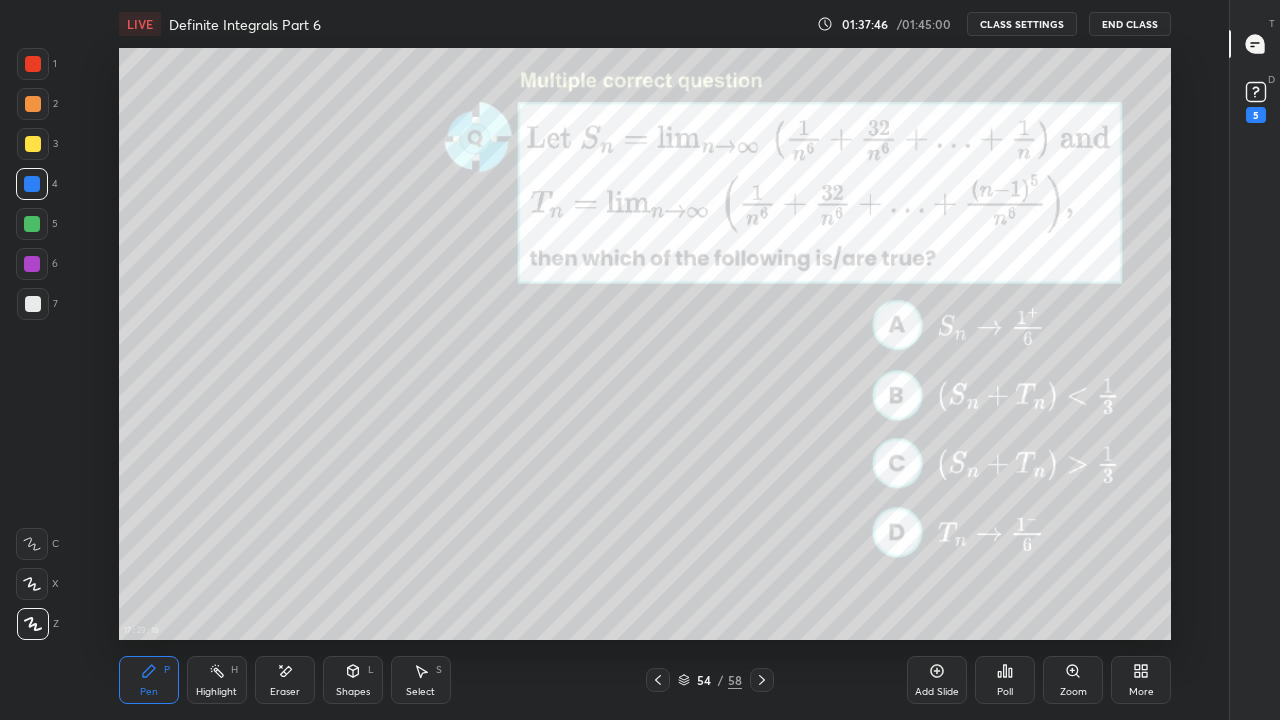 click on "CLASS SETTINGS" at bounding box center [1022, 24] 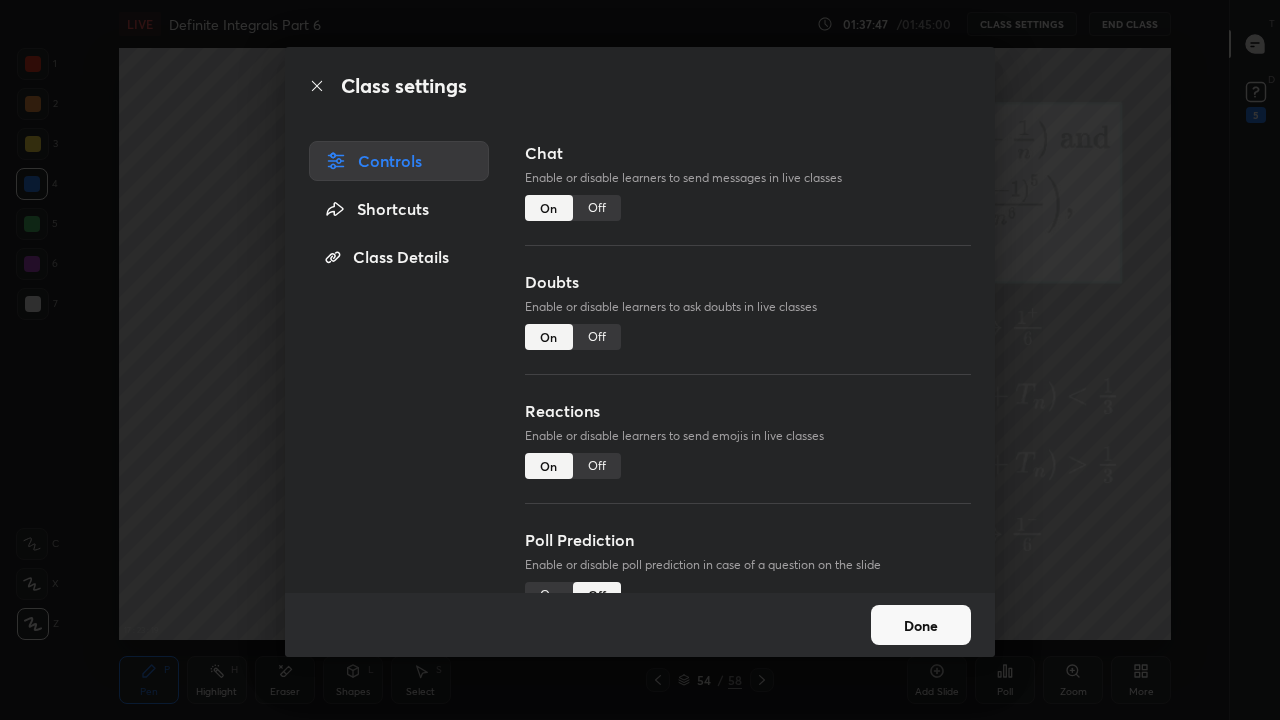click on "Off" at bounding box center [597, 208] 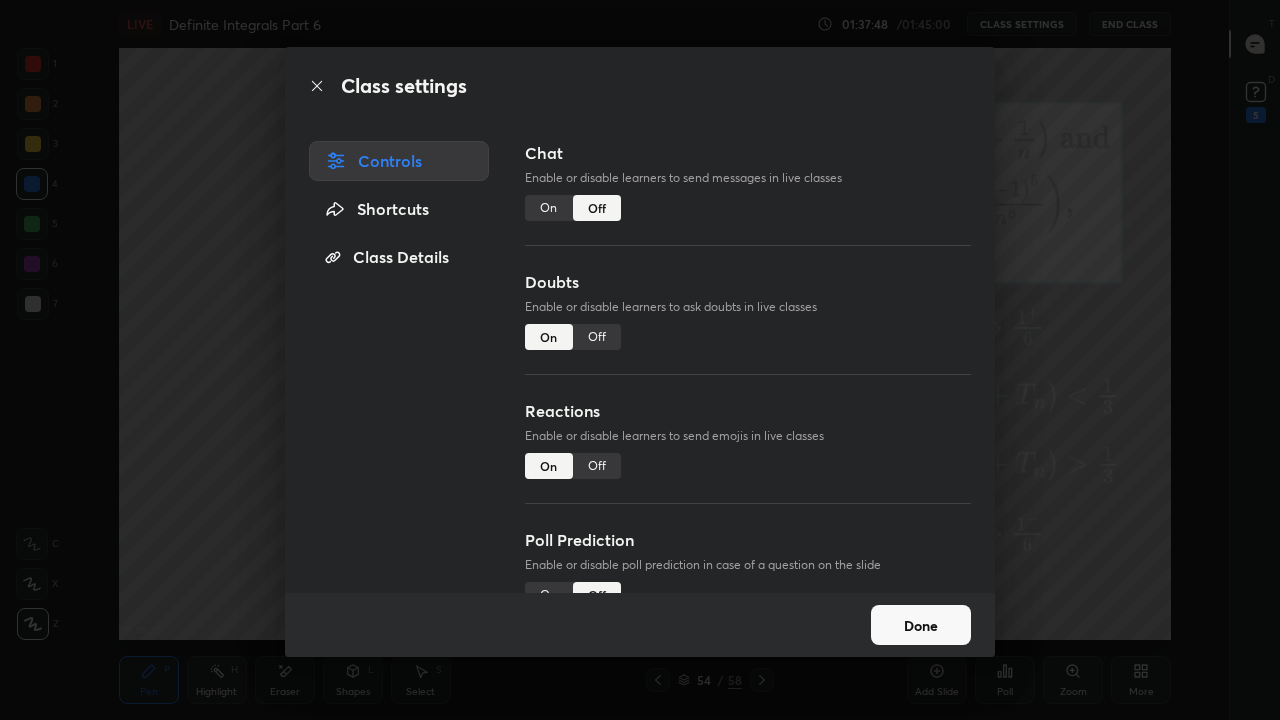 click on "Done" at bounding box center [921, 625] 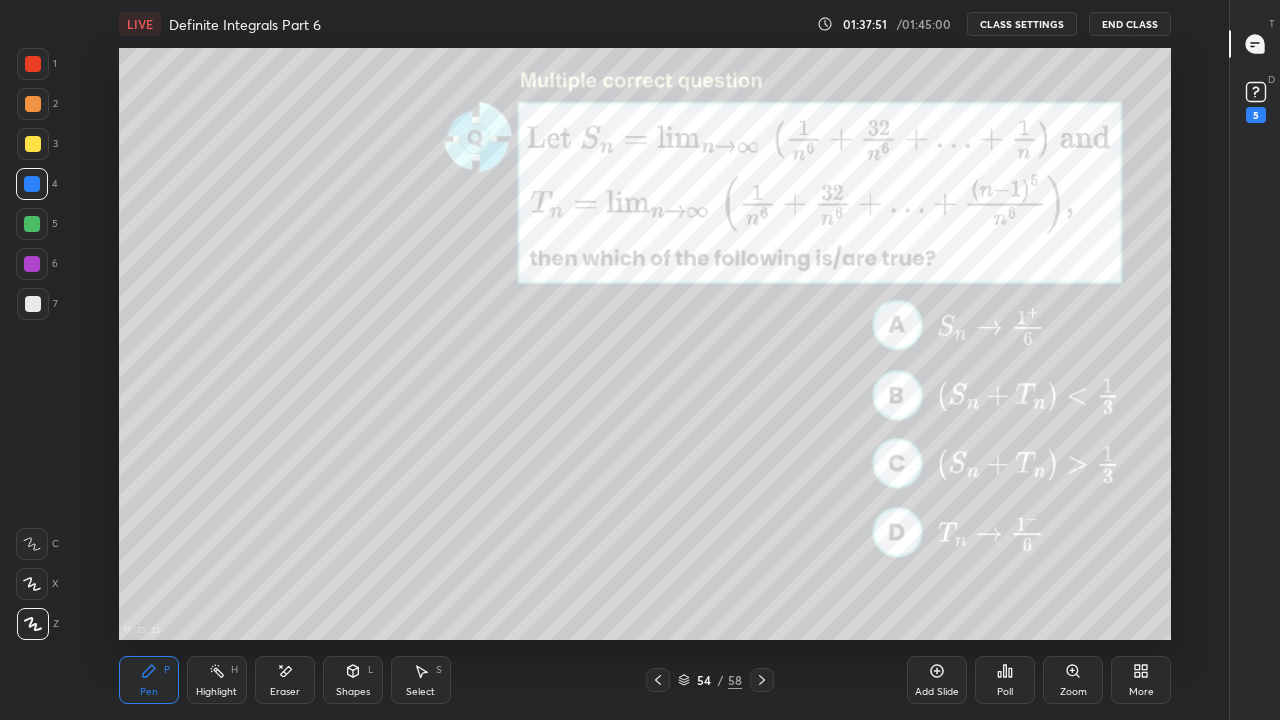 click 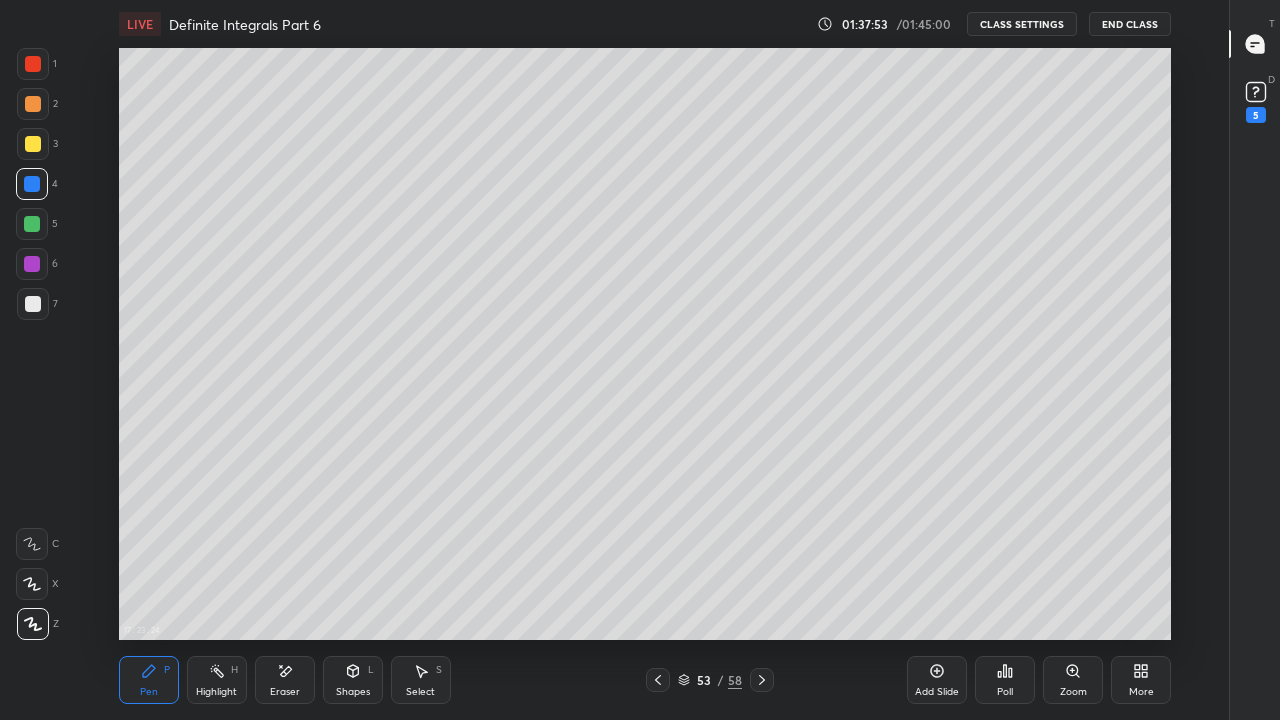 click on "Add Slide" at bounding box center [937, 680] 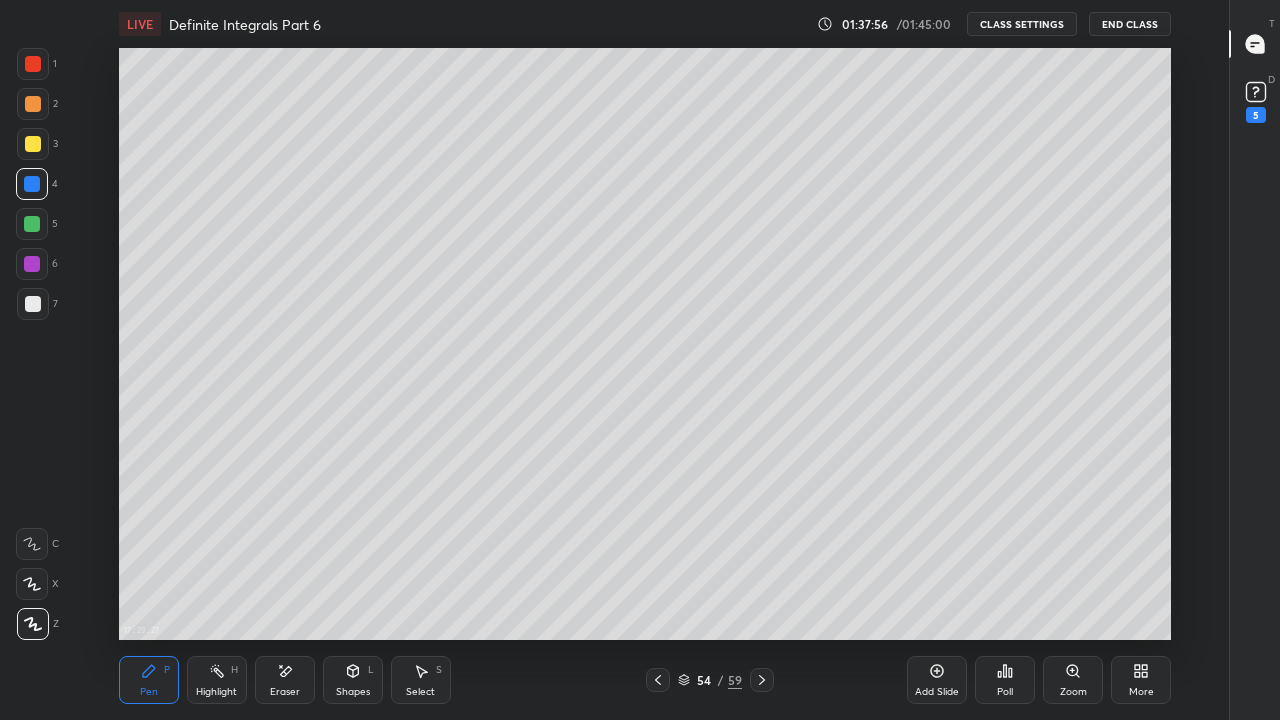 click on "Eraser" at bounding box center (285, 680) 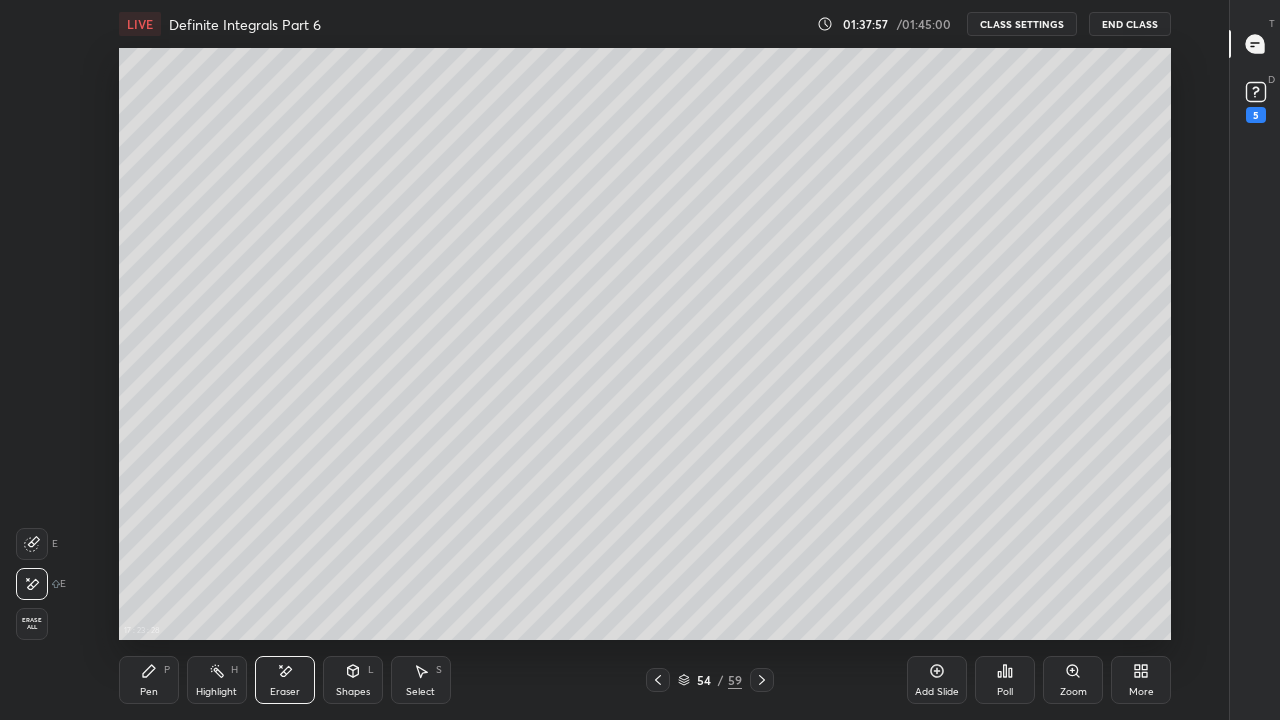 click on "Erase all" at bounding box center [32, 624] 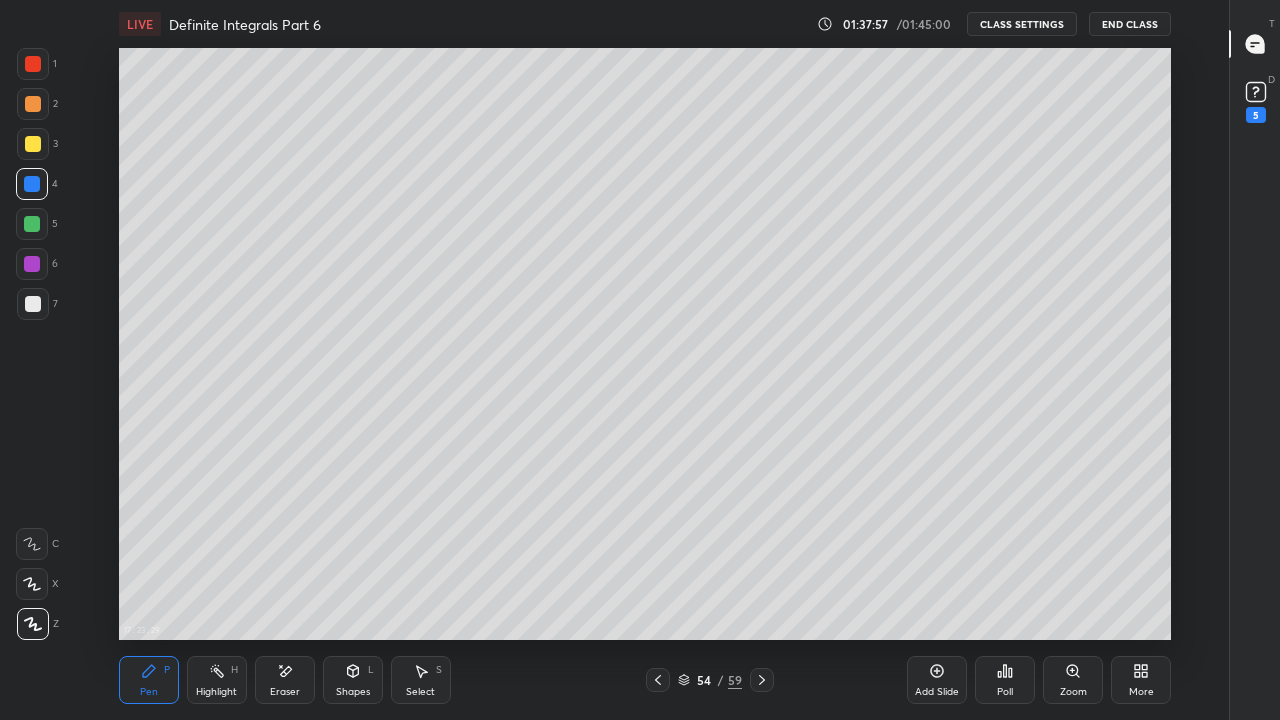 click on "Pen P" at bounding box center (149, 680) 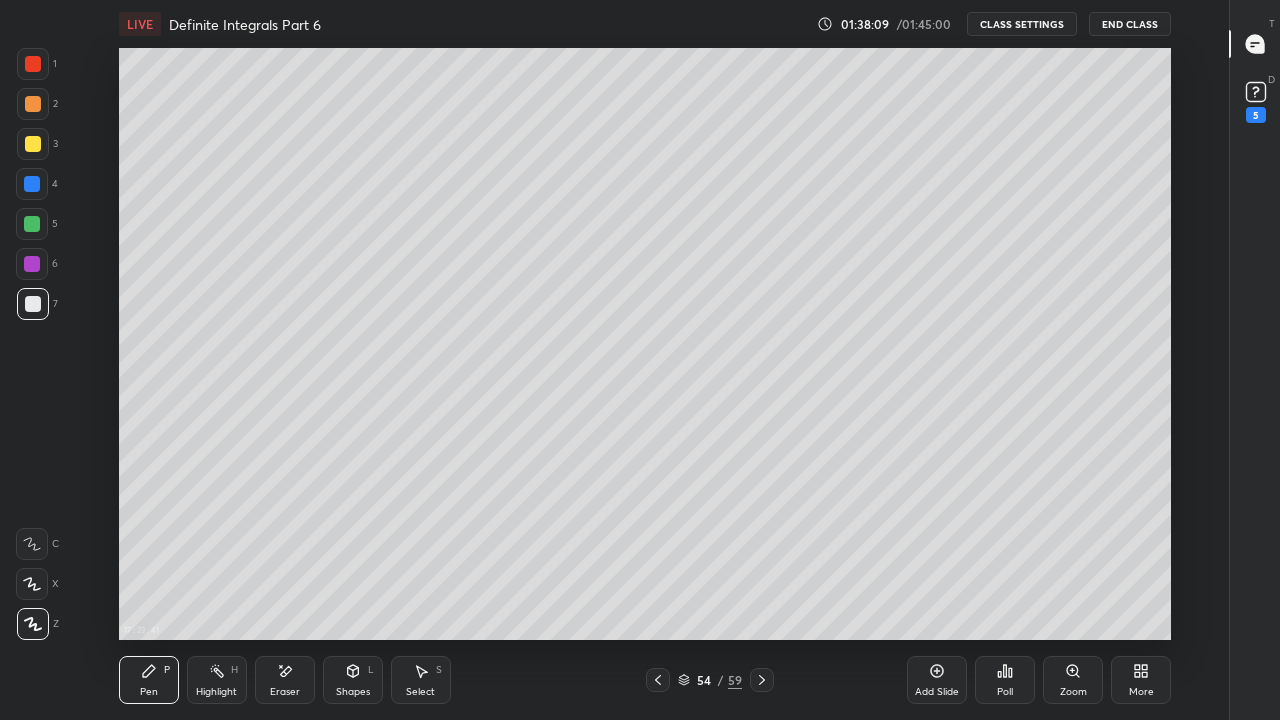 click on "Eraser" at bounding box center (285, 692) 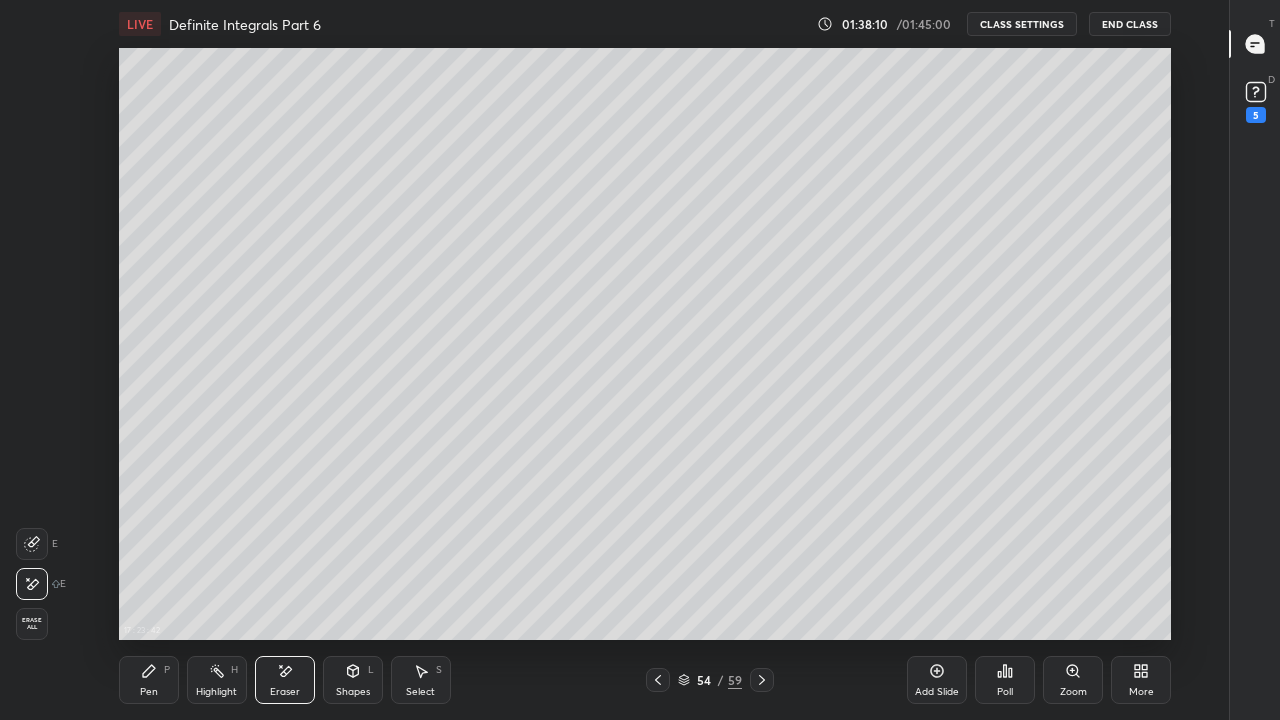 click on "Pen P" at bounding box center [149, 680] 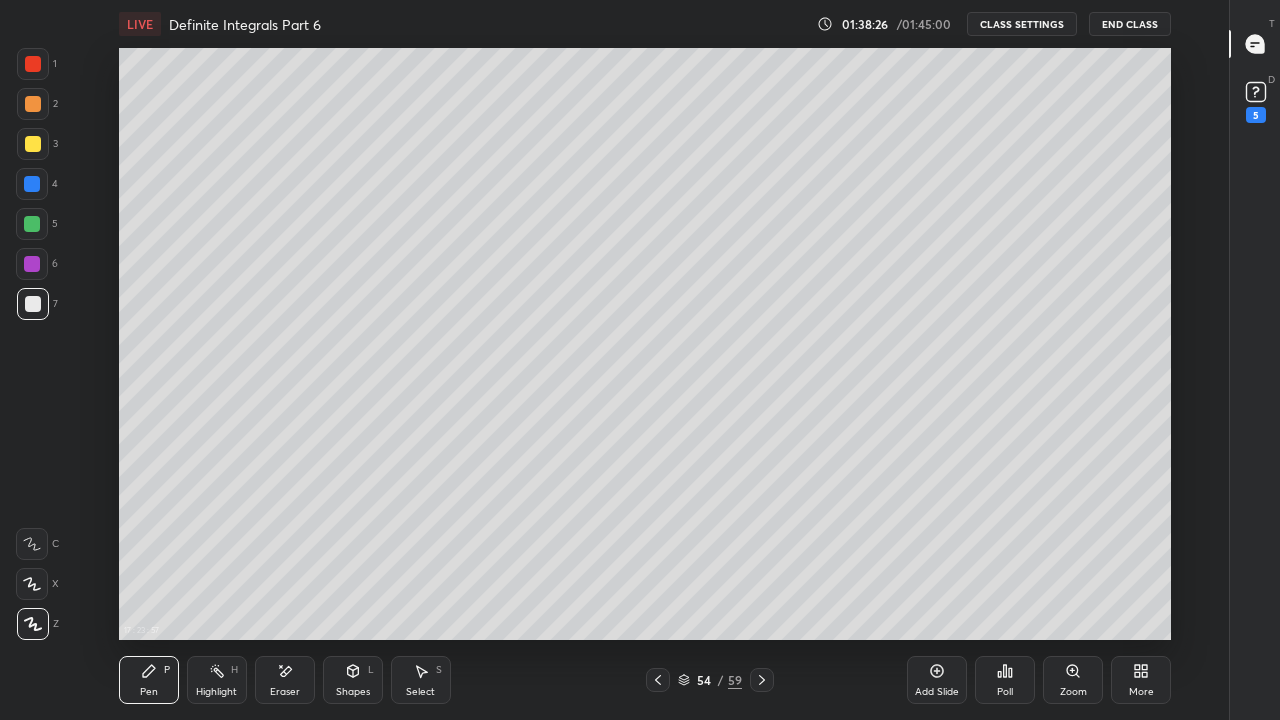 click on "Eraser" at bounding box center [285, 692] 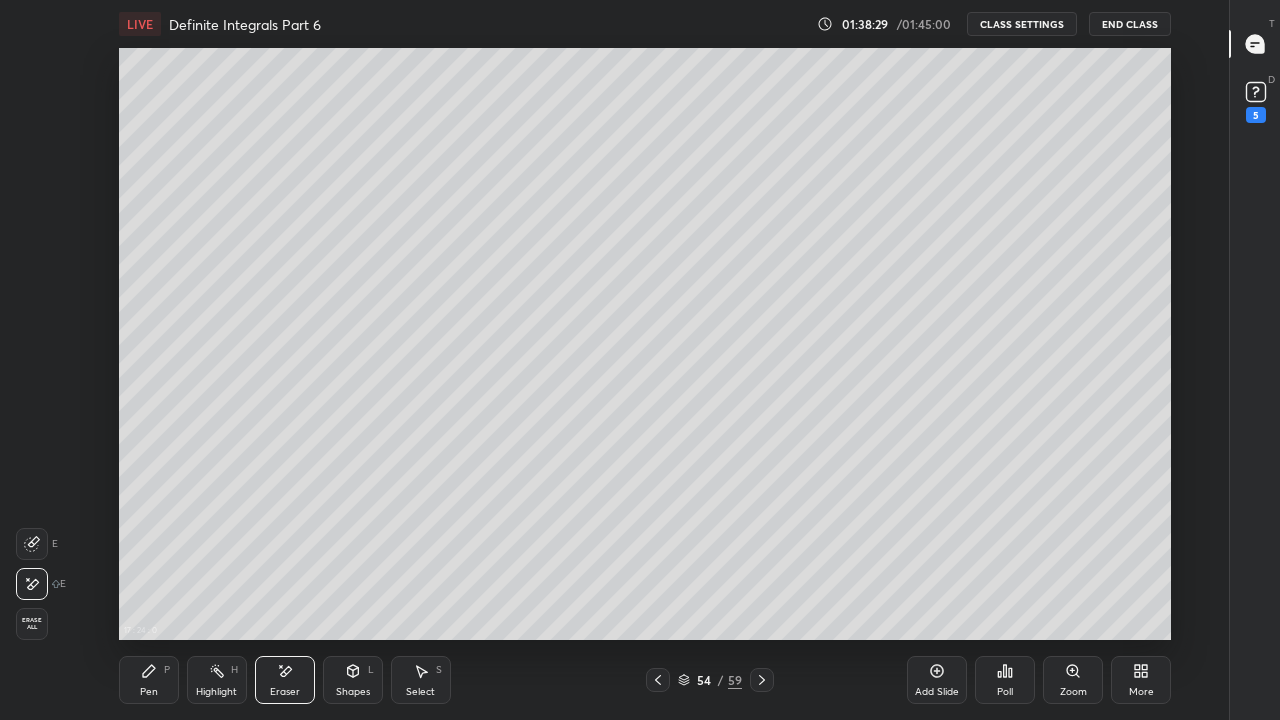 click on "Pen P" at bounding box center [149, 680] 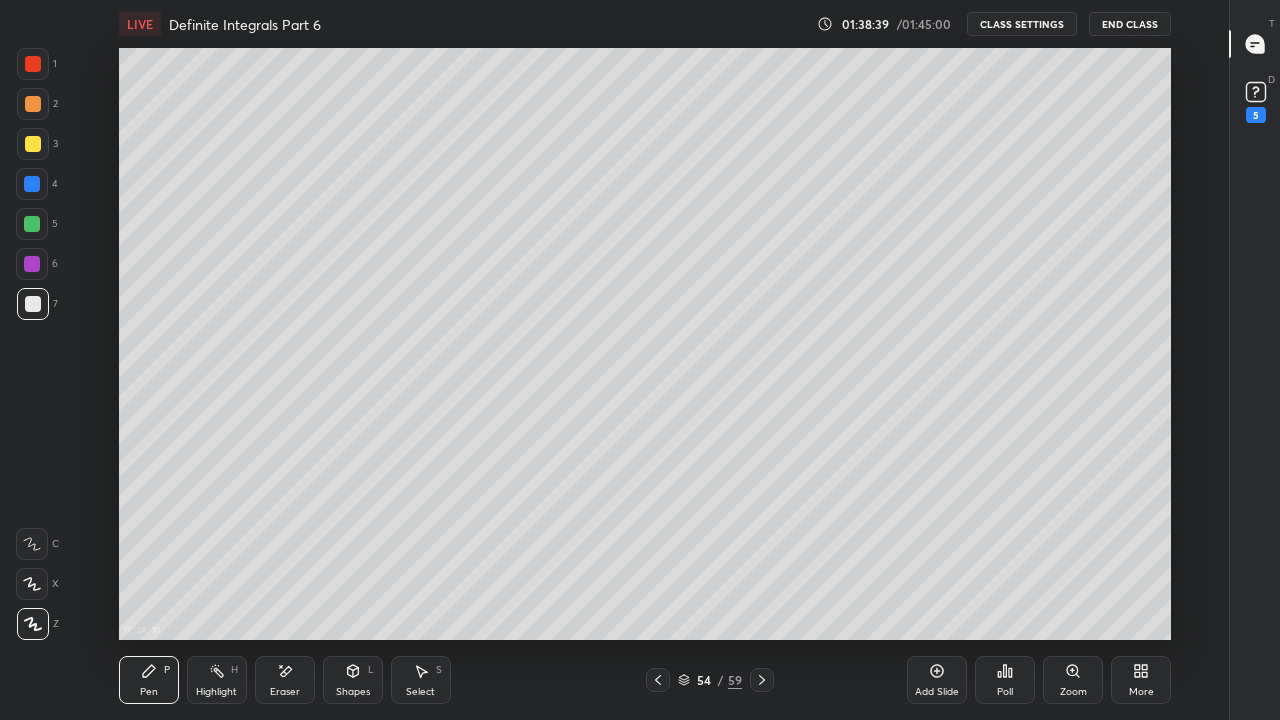 click at bounding box center (32, 224) 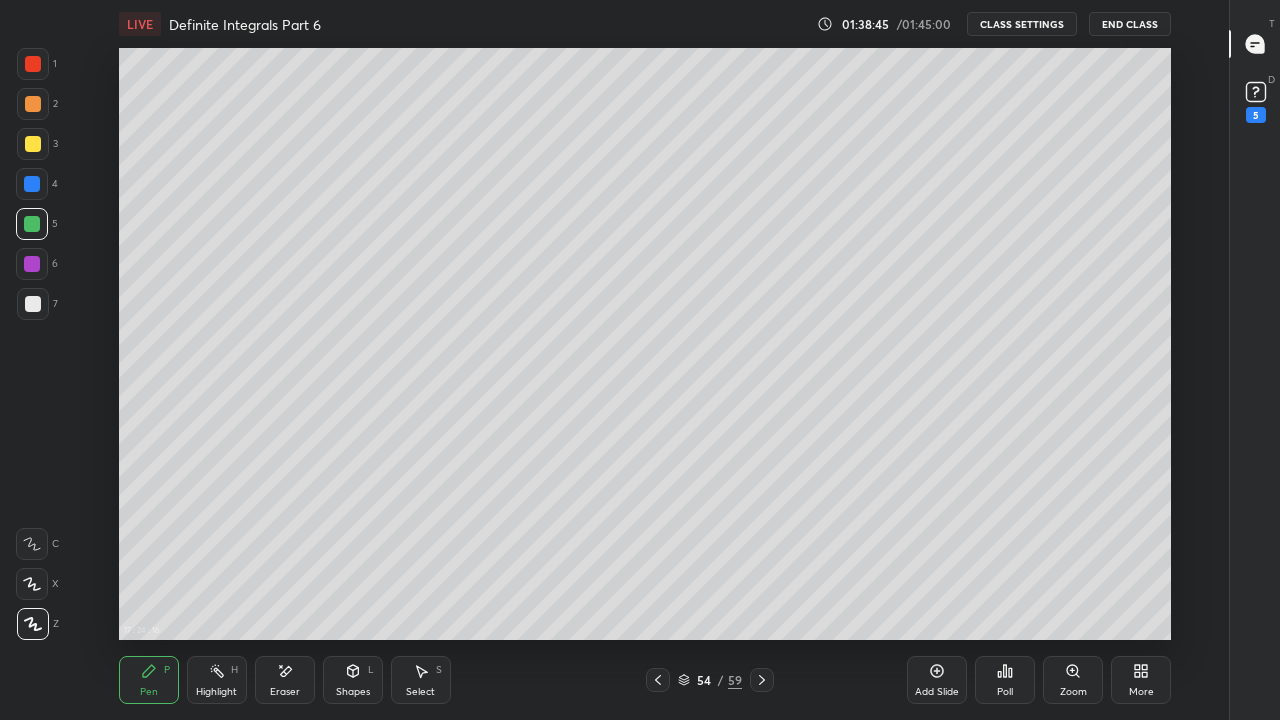 click 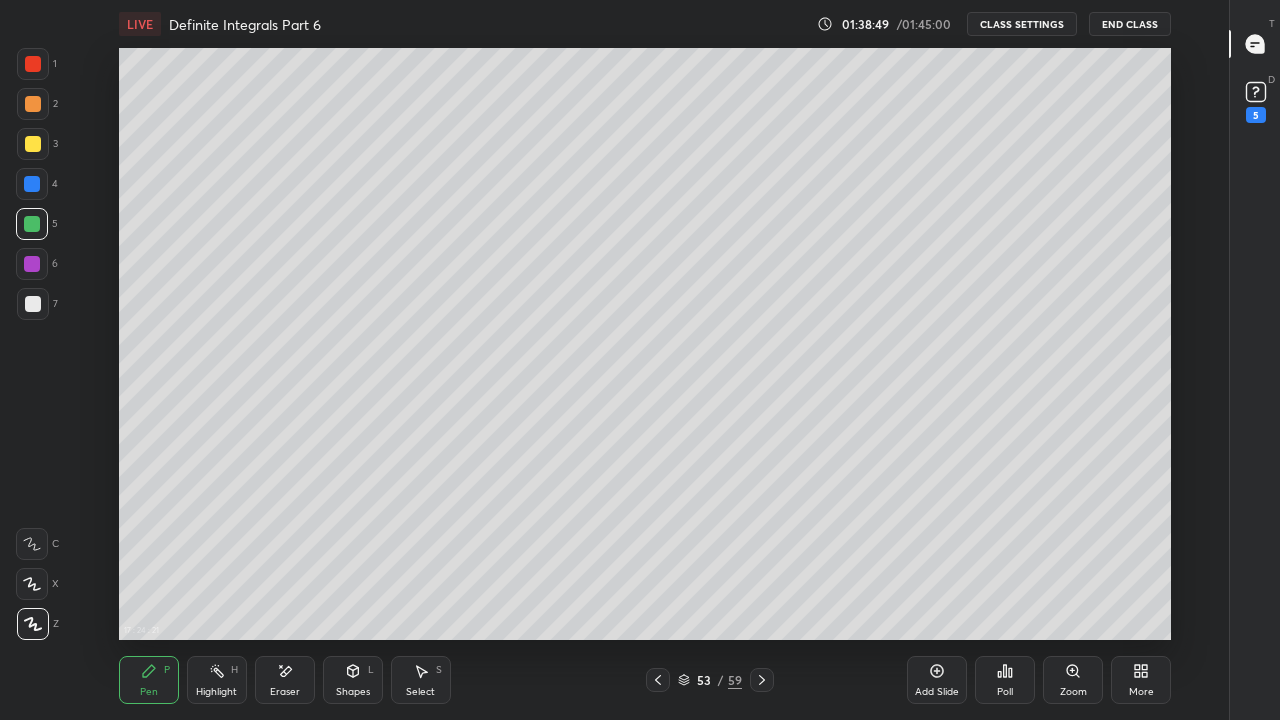 click at bounding box center (32, 184) 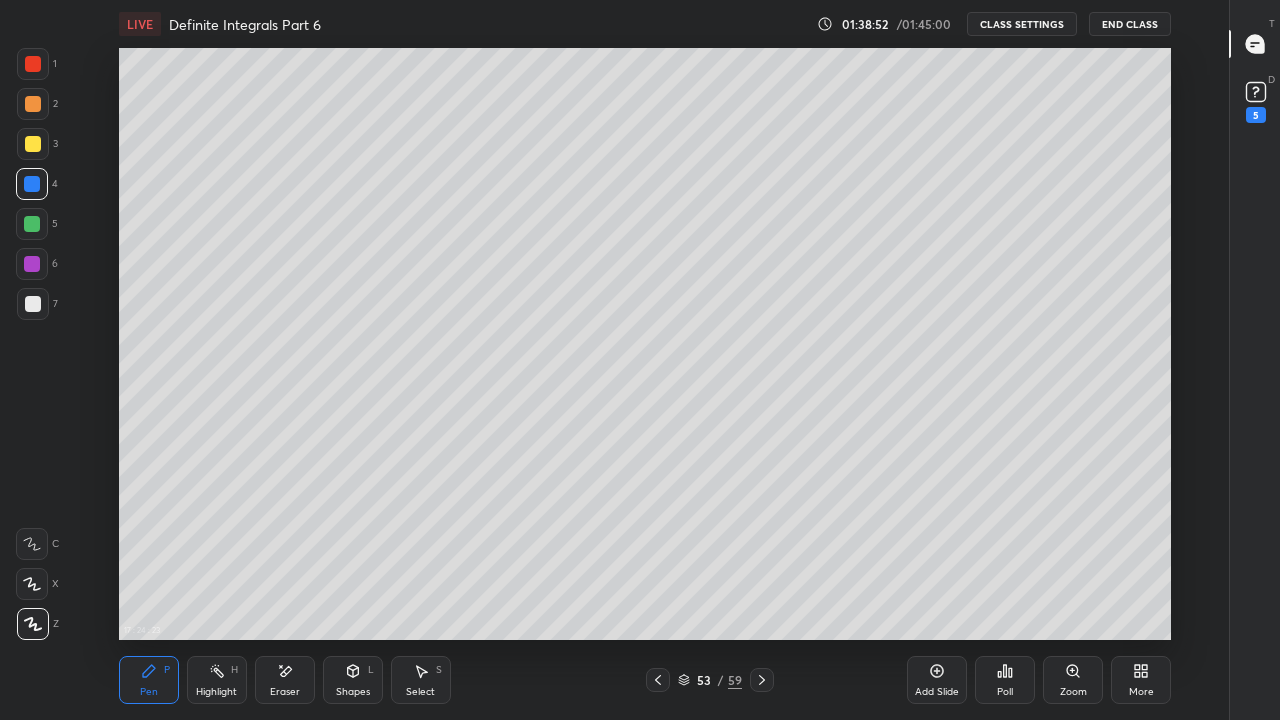 click at bounding box center (32, 224) 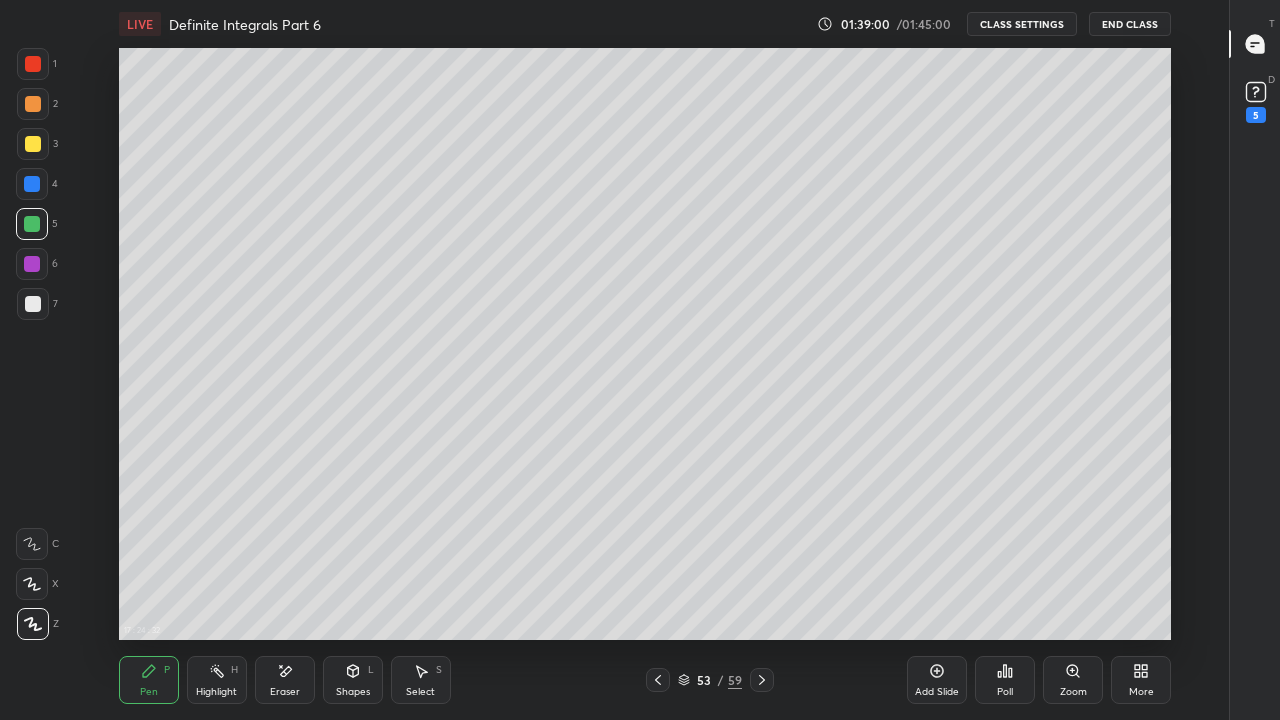 click at bounding box center (32, 184) 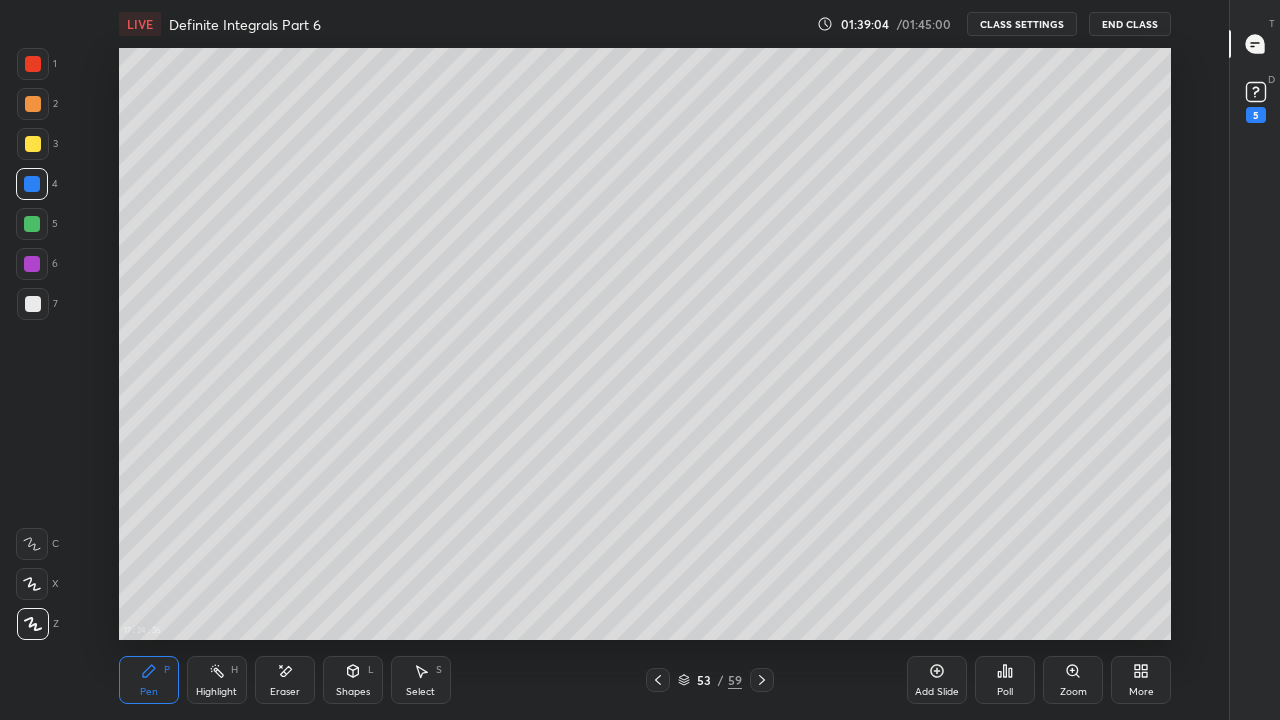 click at bounding box center [33, 304] 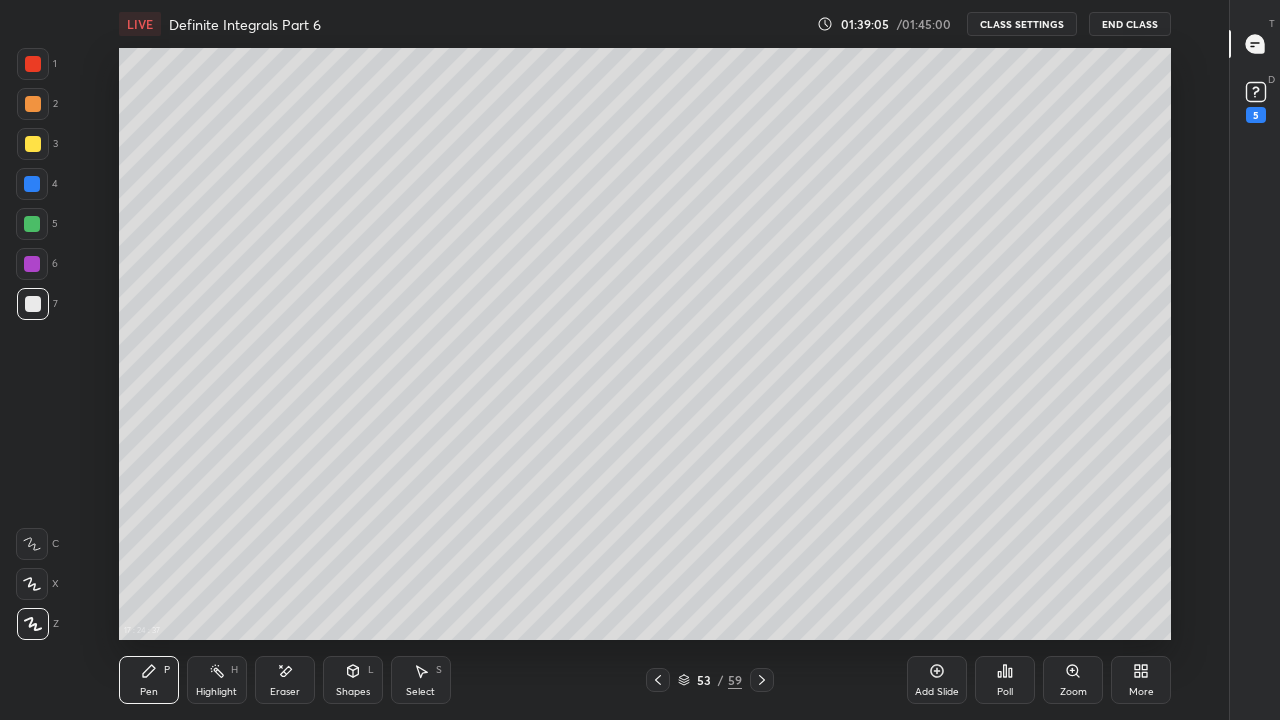 click 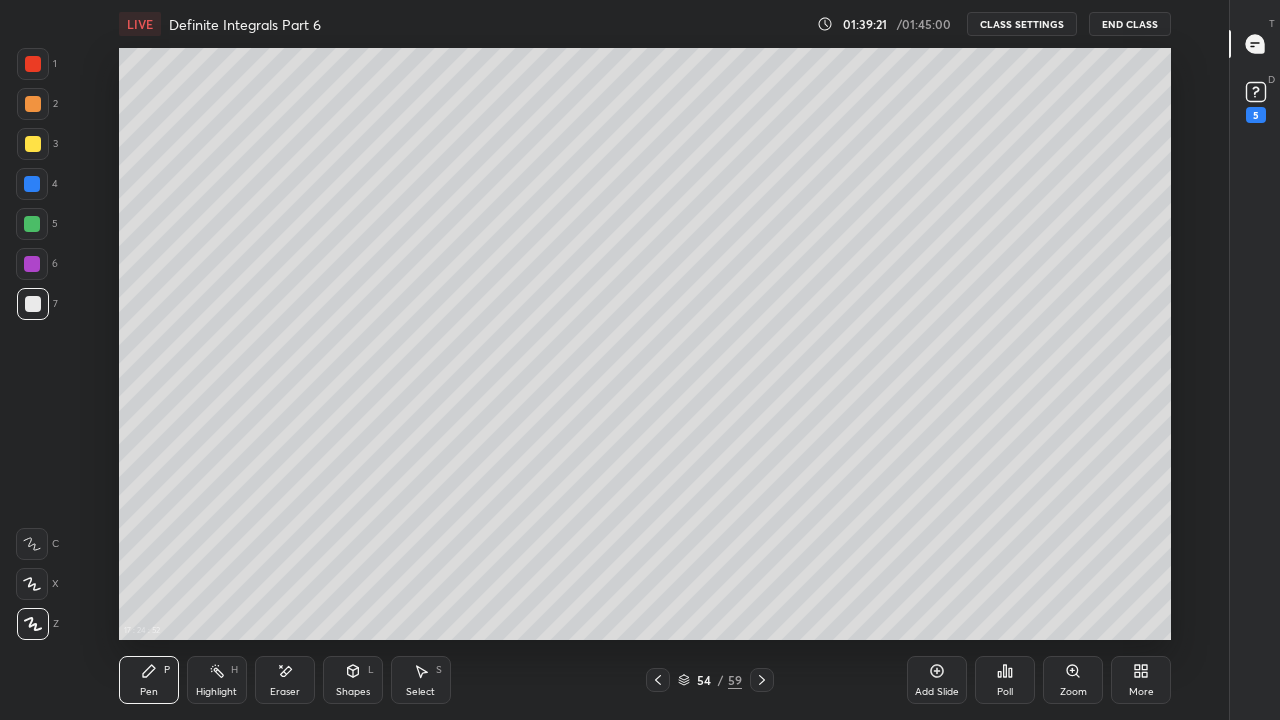 click at bounding box center [32, 224] 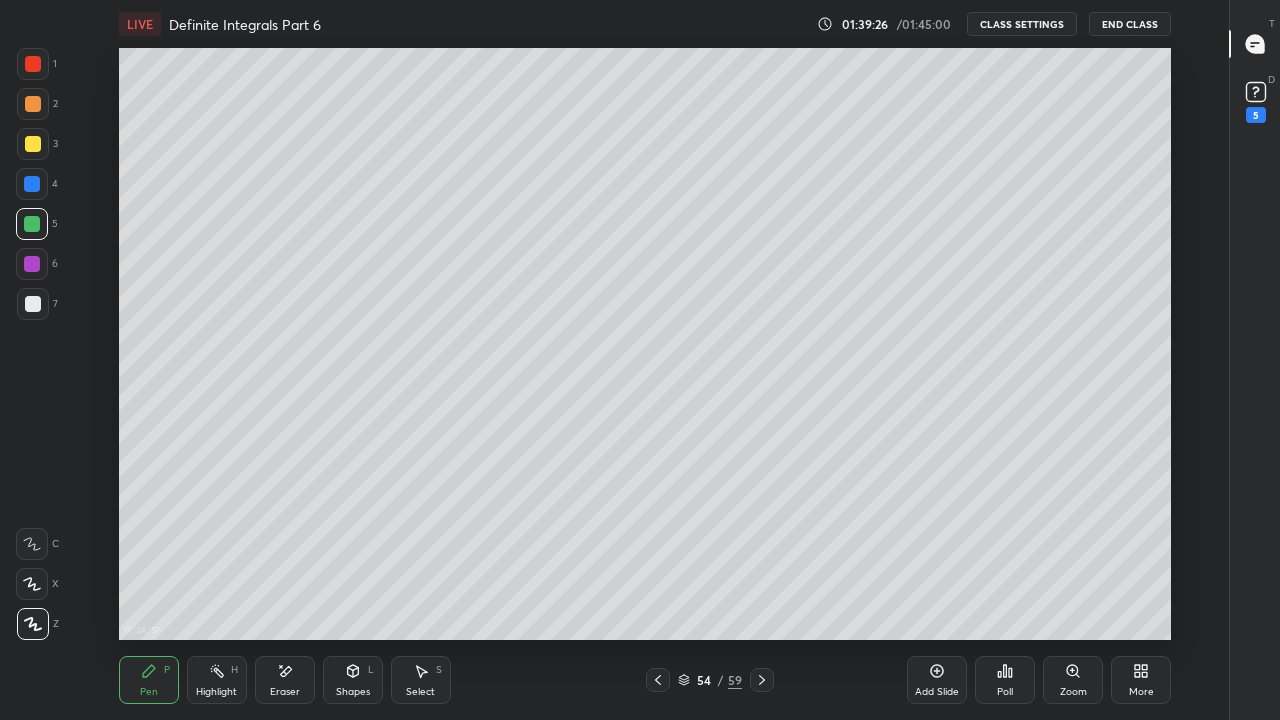 click at bounding box center (33, 304) 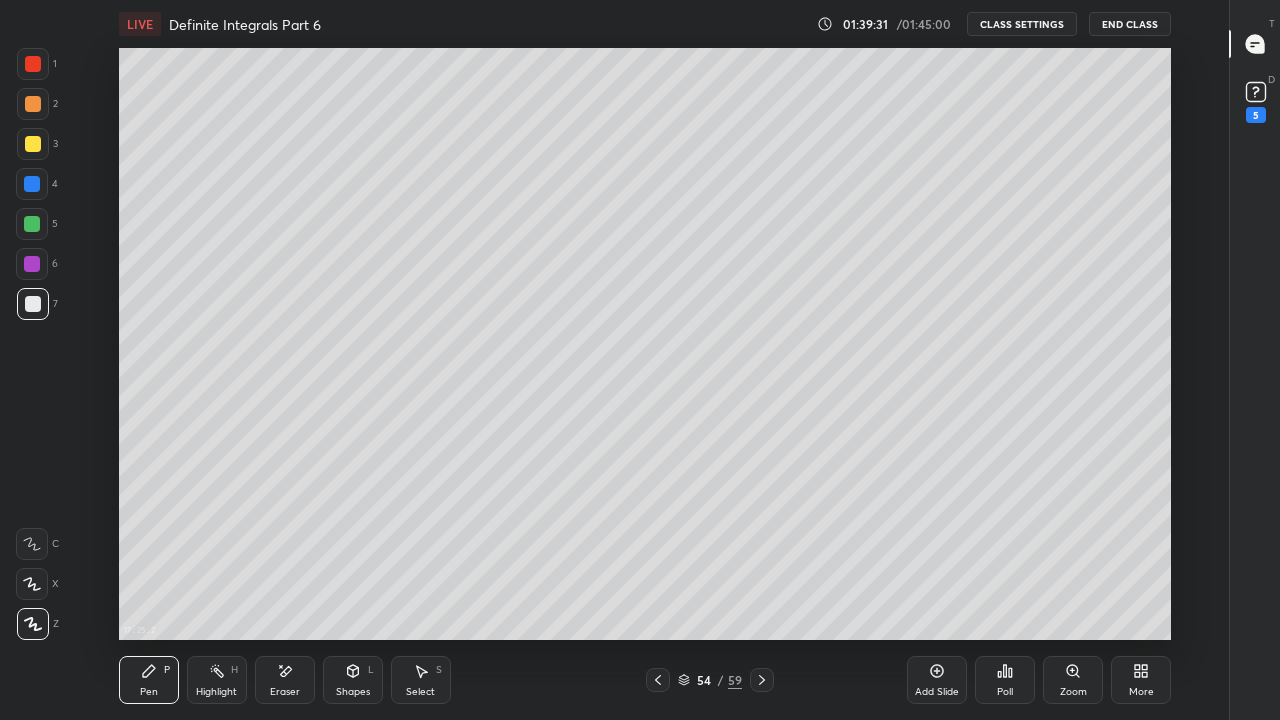 click at bounding box center [32, 224] 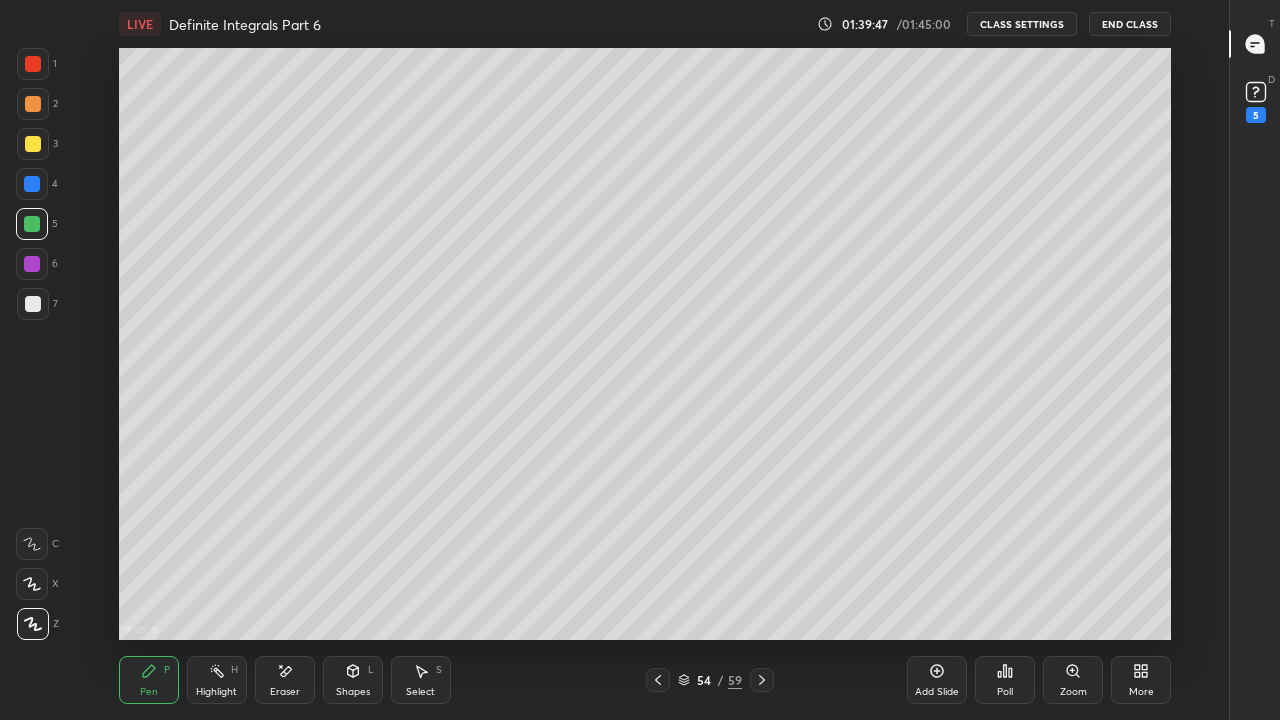 click 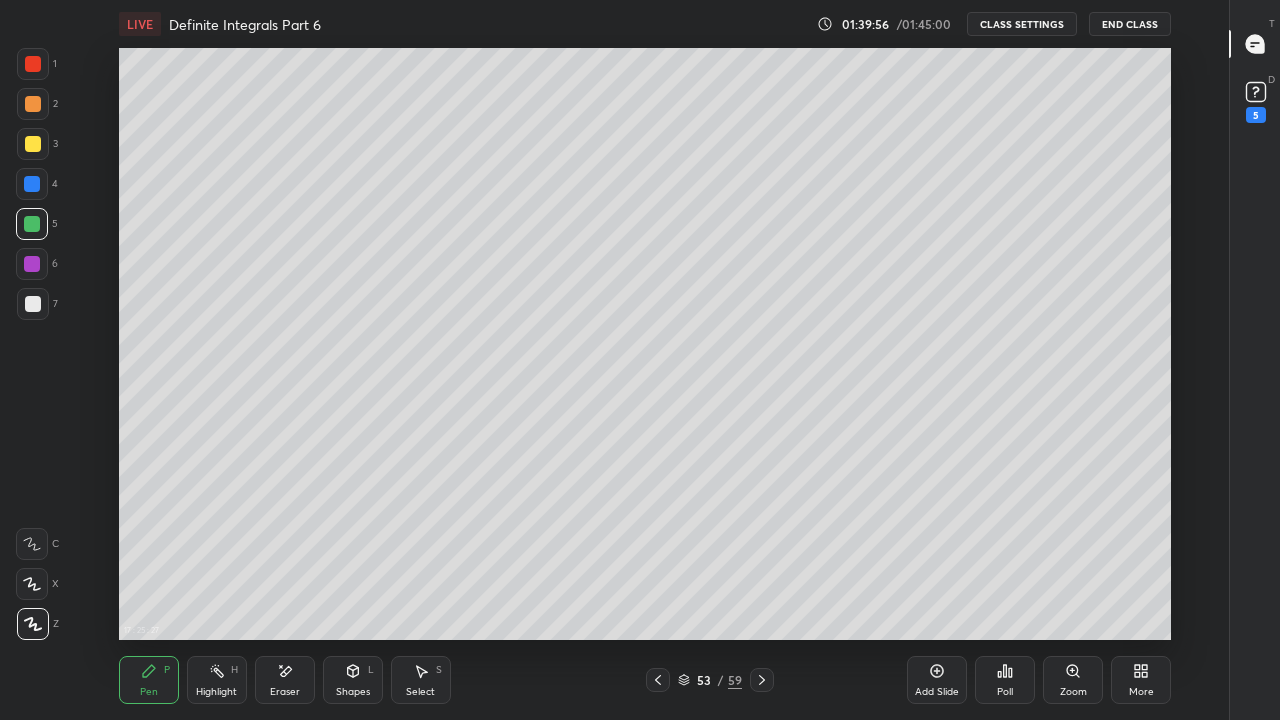 click 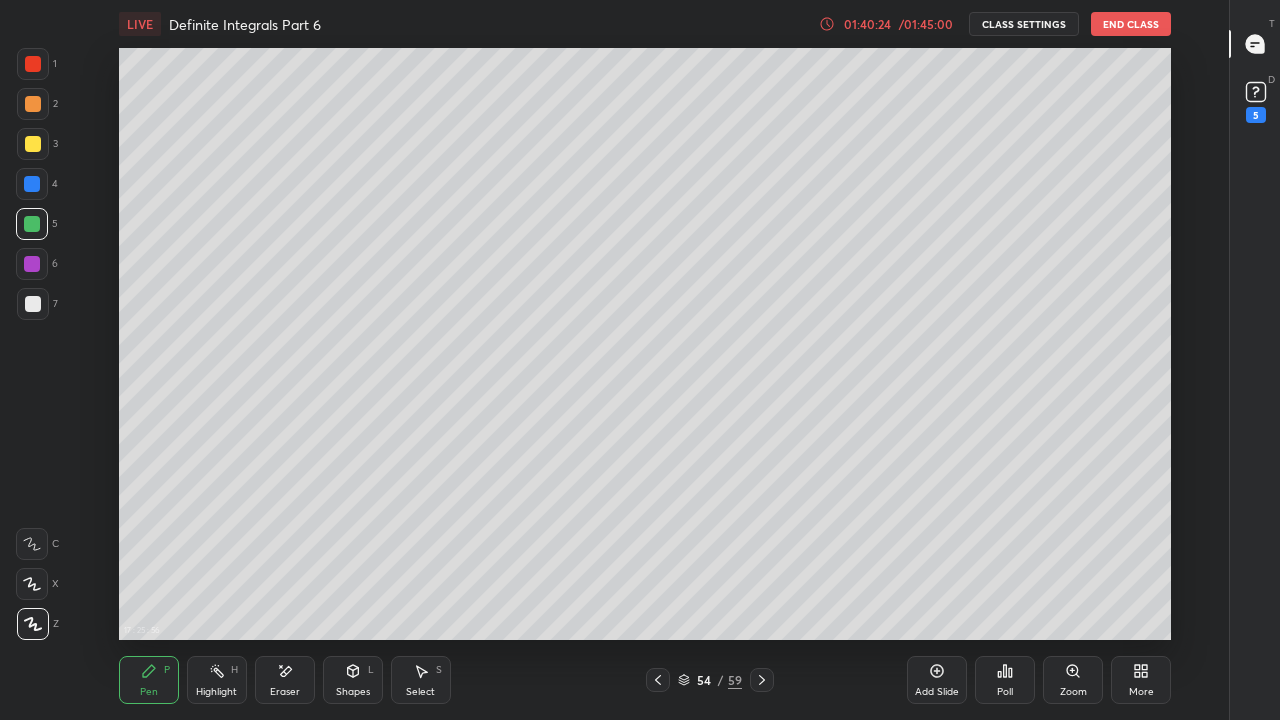 click at bounding box center (33, 304) 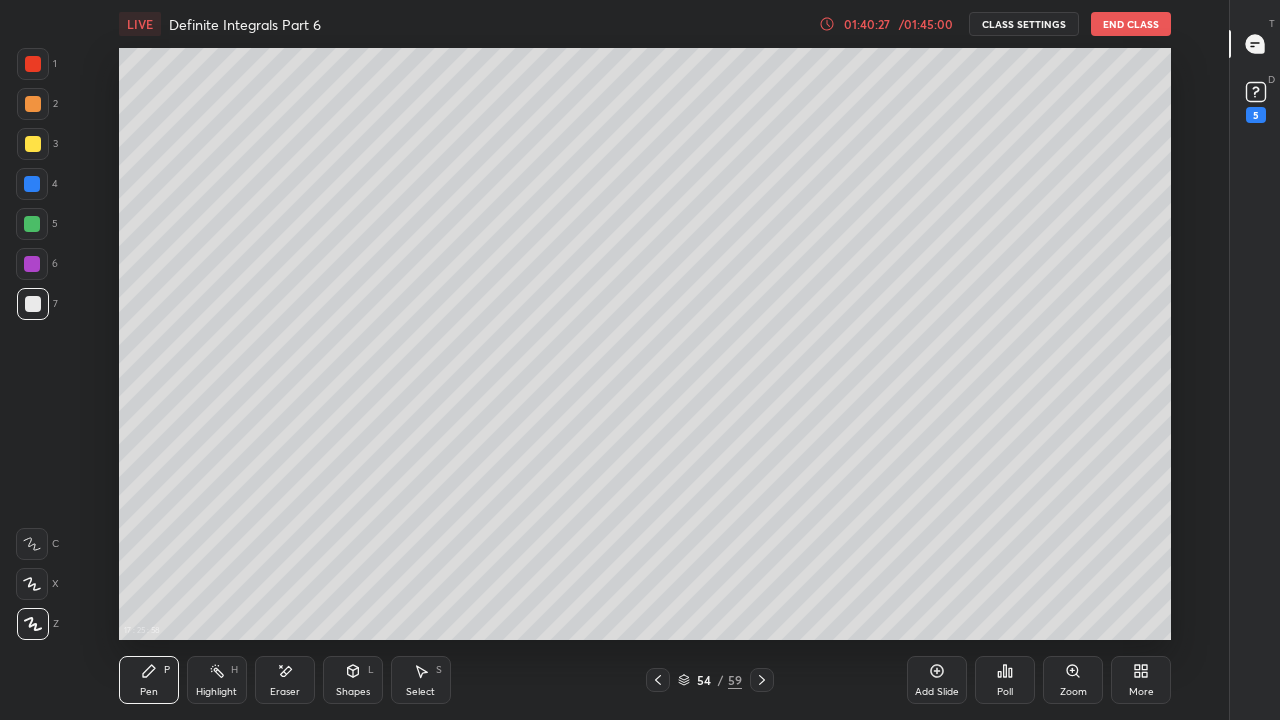 click at bounding box center [32, 224] 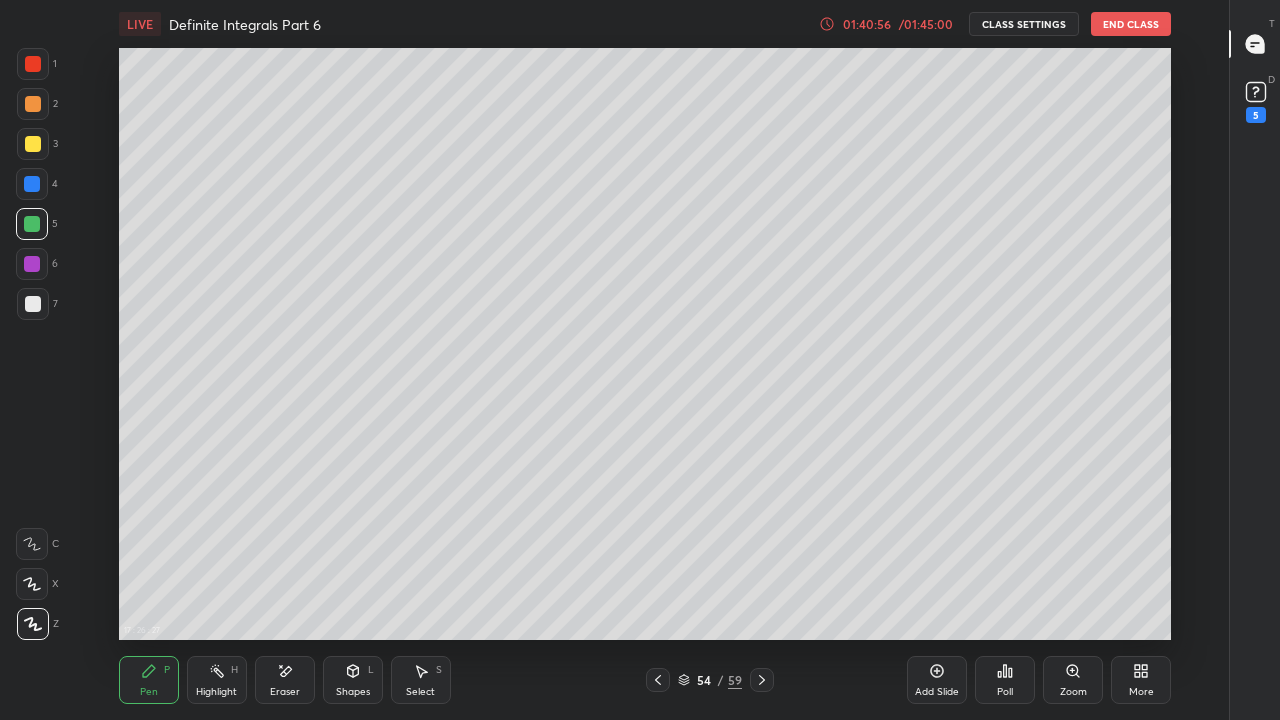 click on "CLASS SETTINGS" at bounding box center (1024, 24) 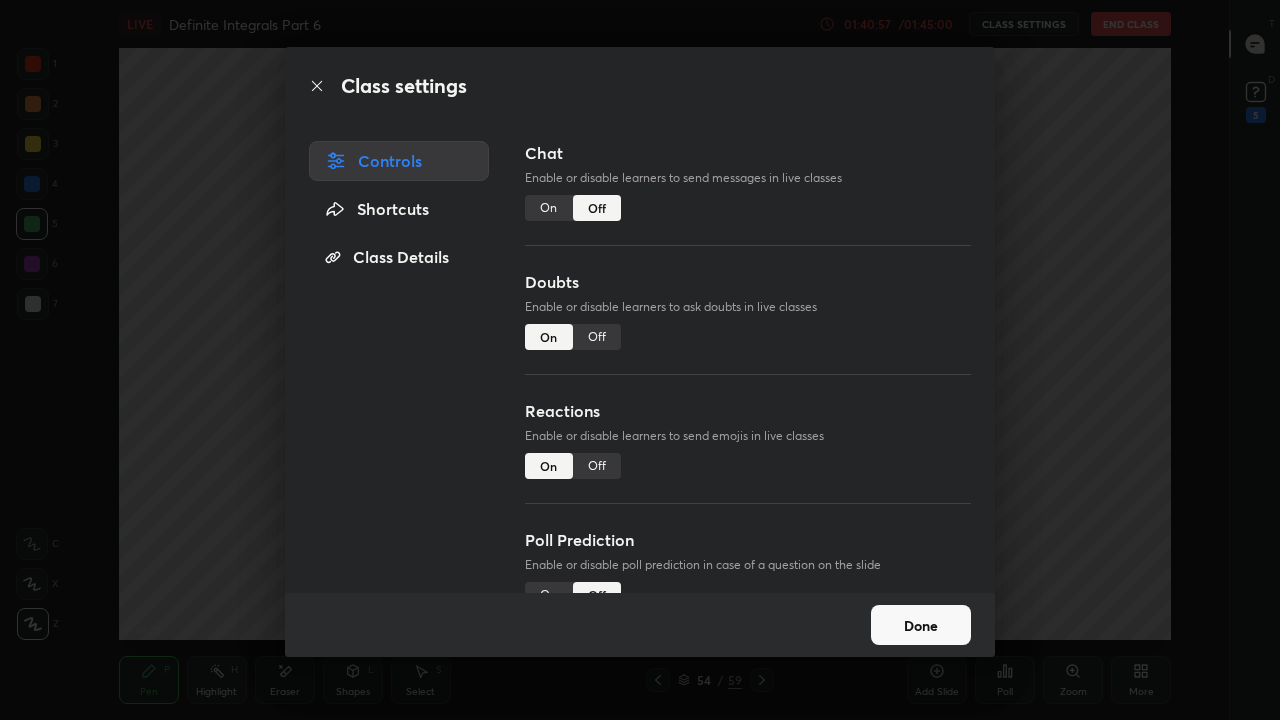 click on "On" at bounding box center (549, 208) 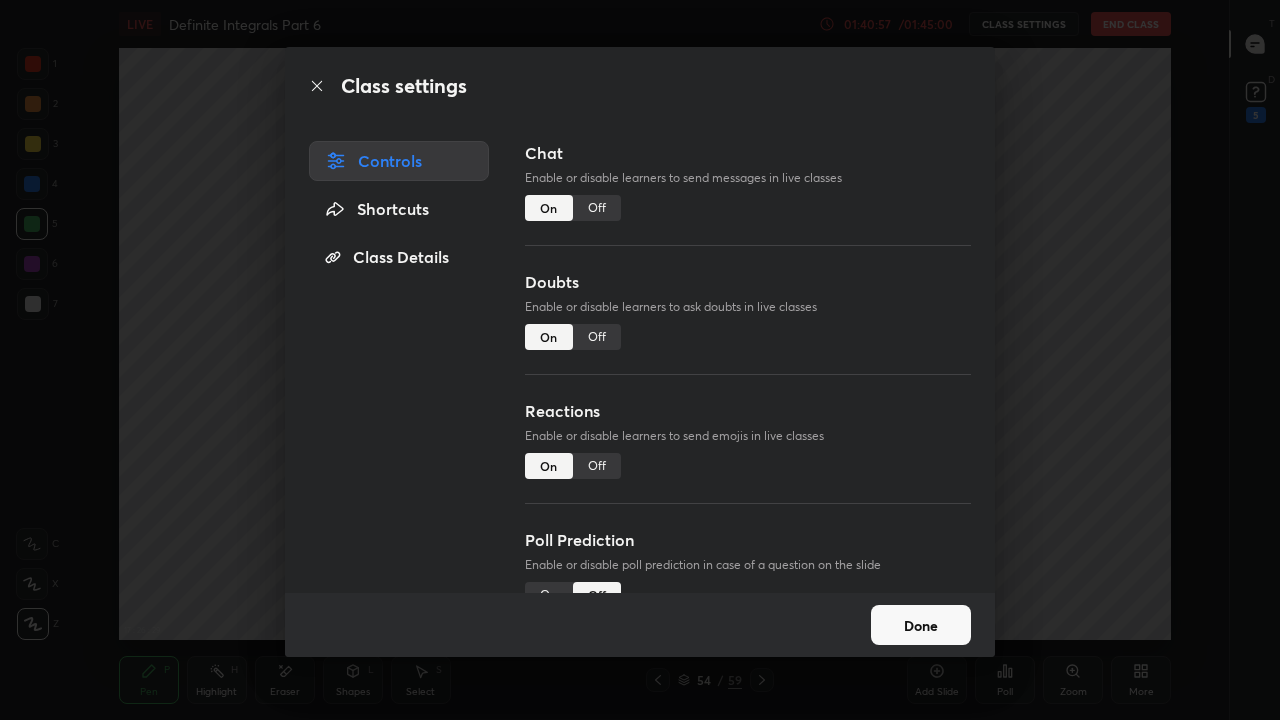 click on "Done" at bounding box center (921, 625) 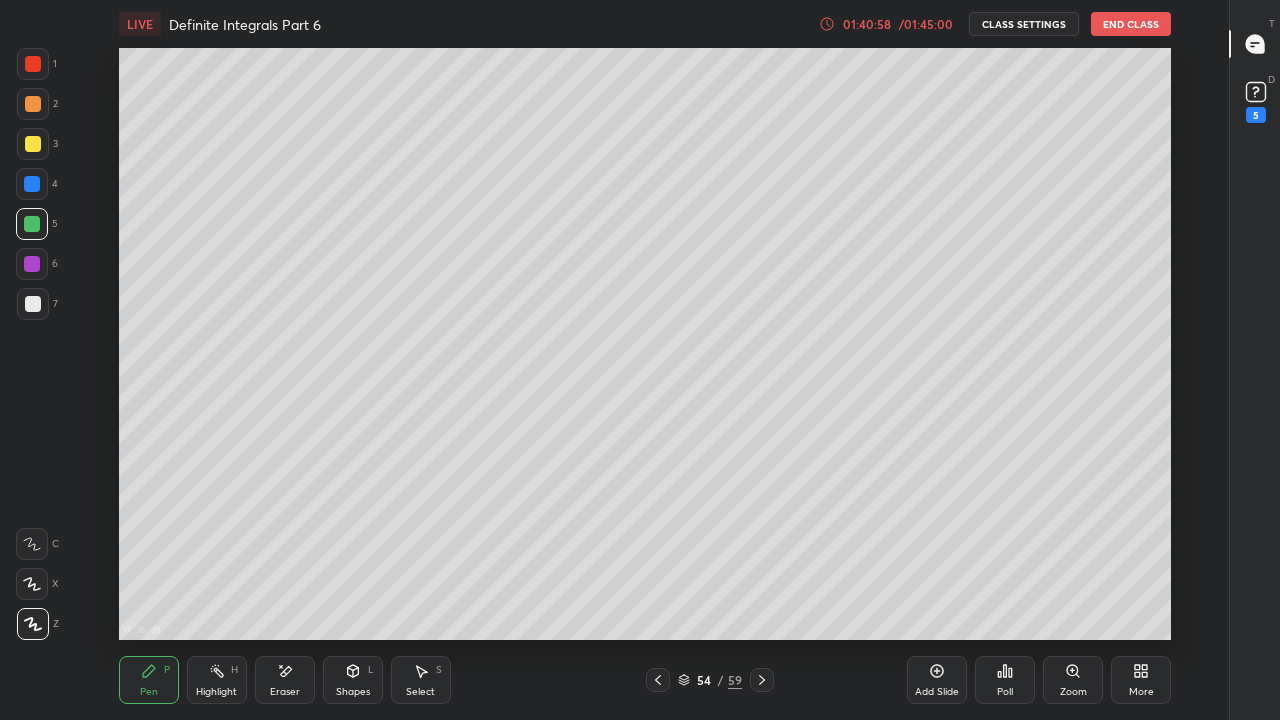 click 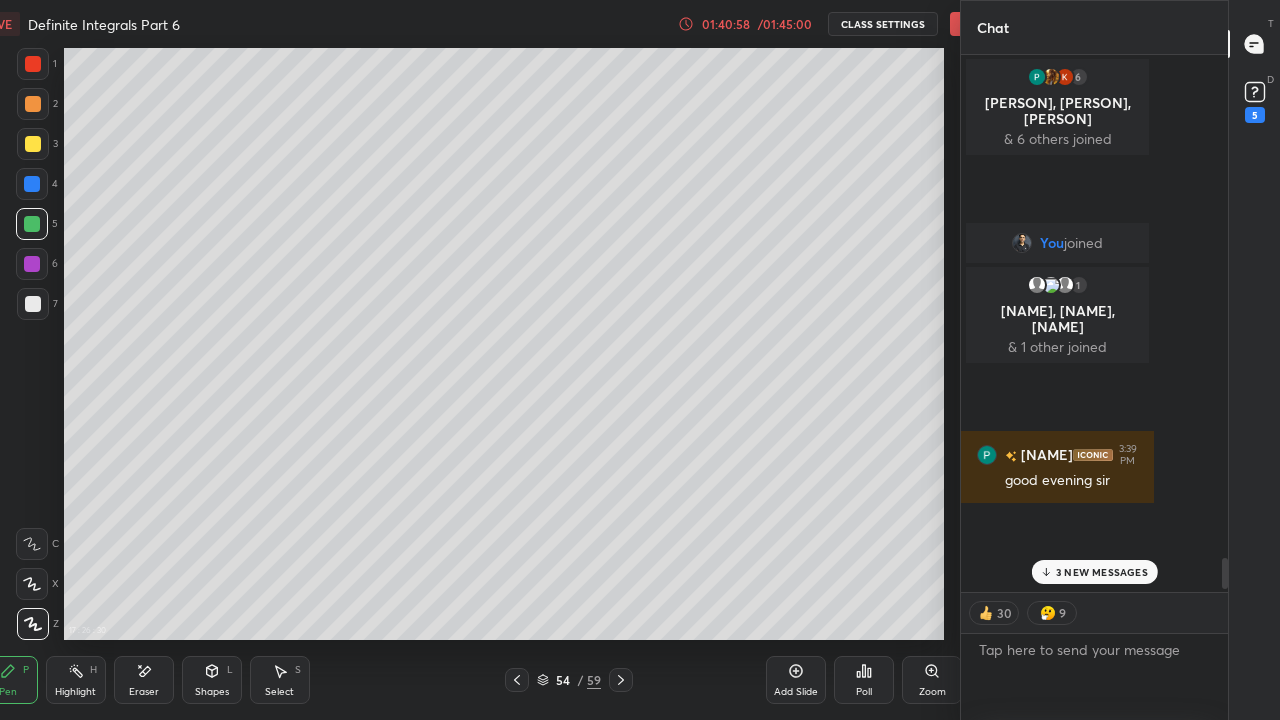 scroll, scrollTop: 592, scrollLeft: 1096, axis: both 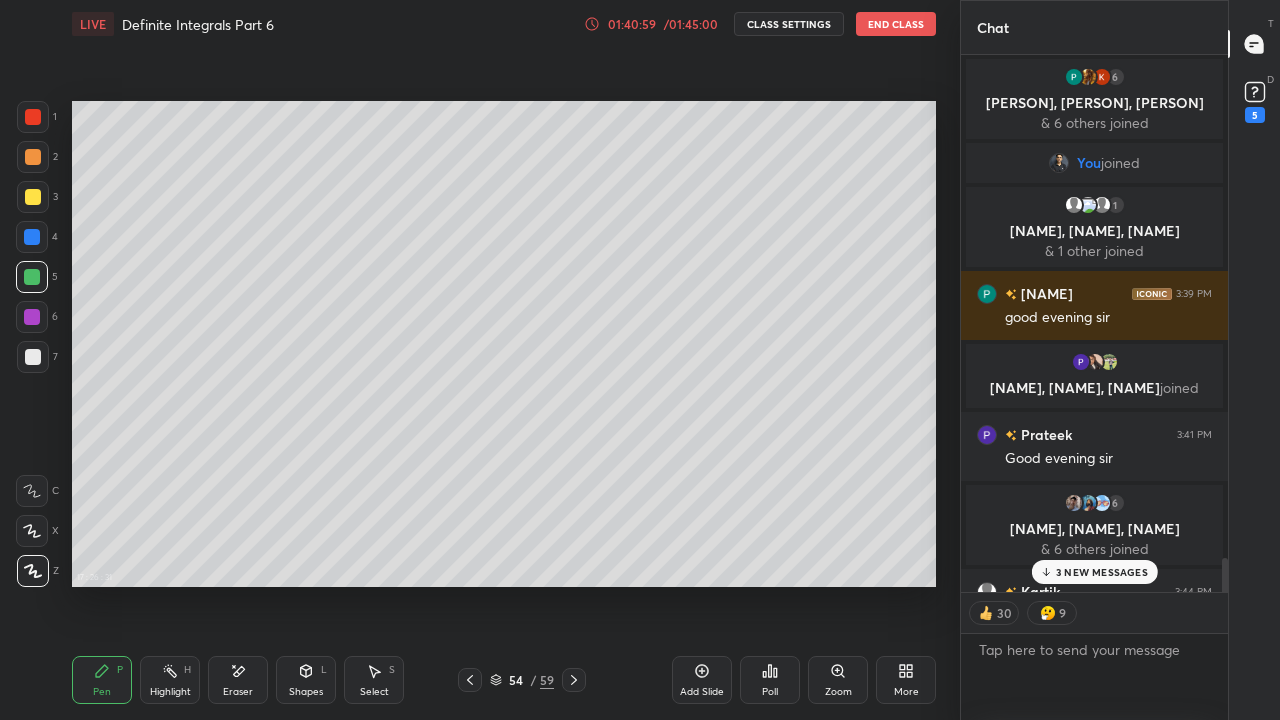 click on "3 NEW MESSAGES" at bounding box center [1102, 572] 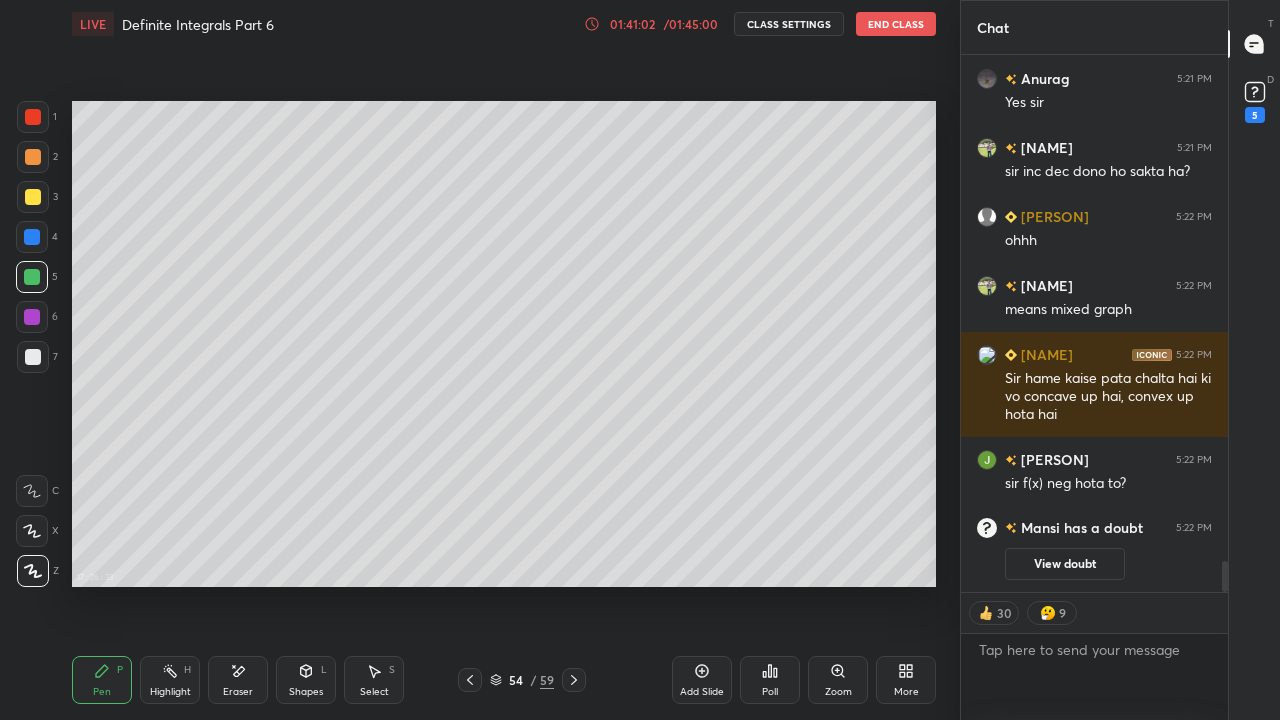 type on "x" 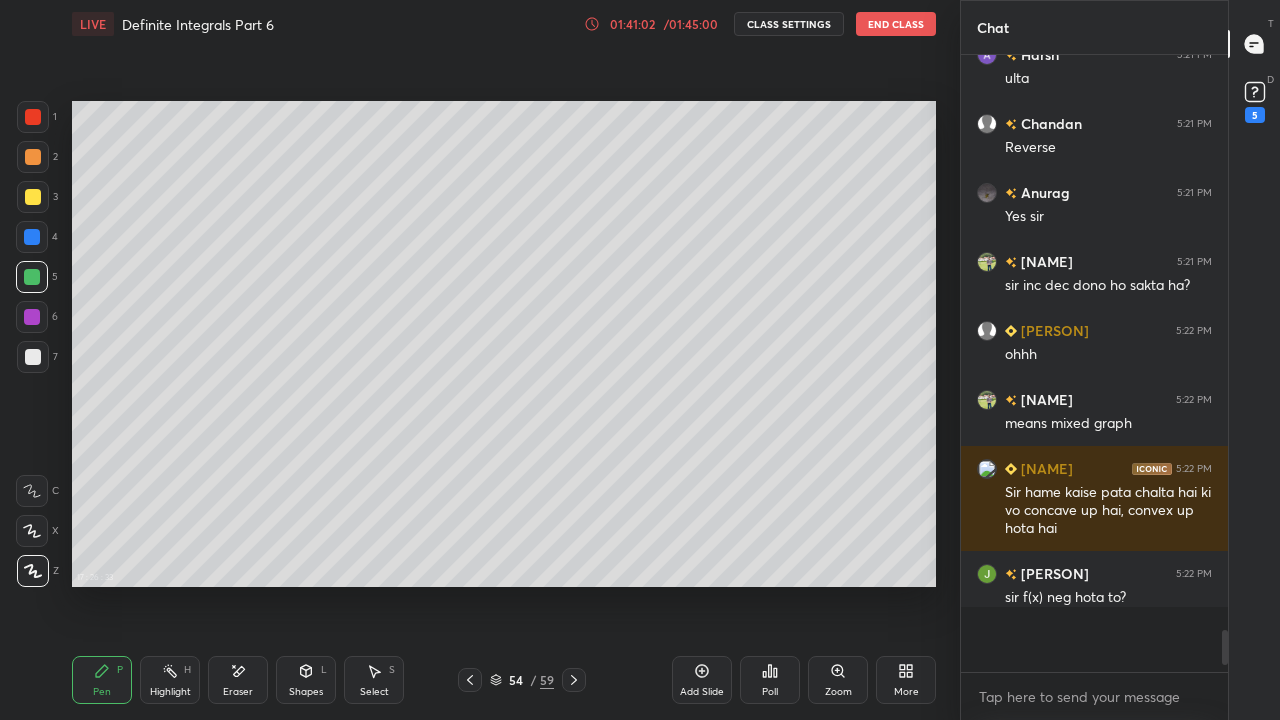 scroll, scrollTop: 7, scrollLeft: 7, axis: both 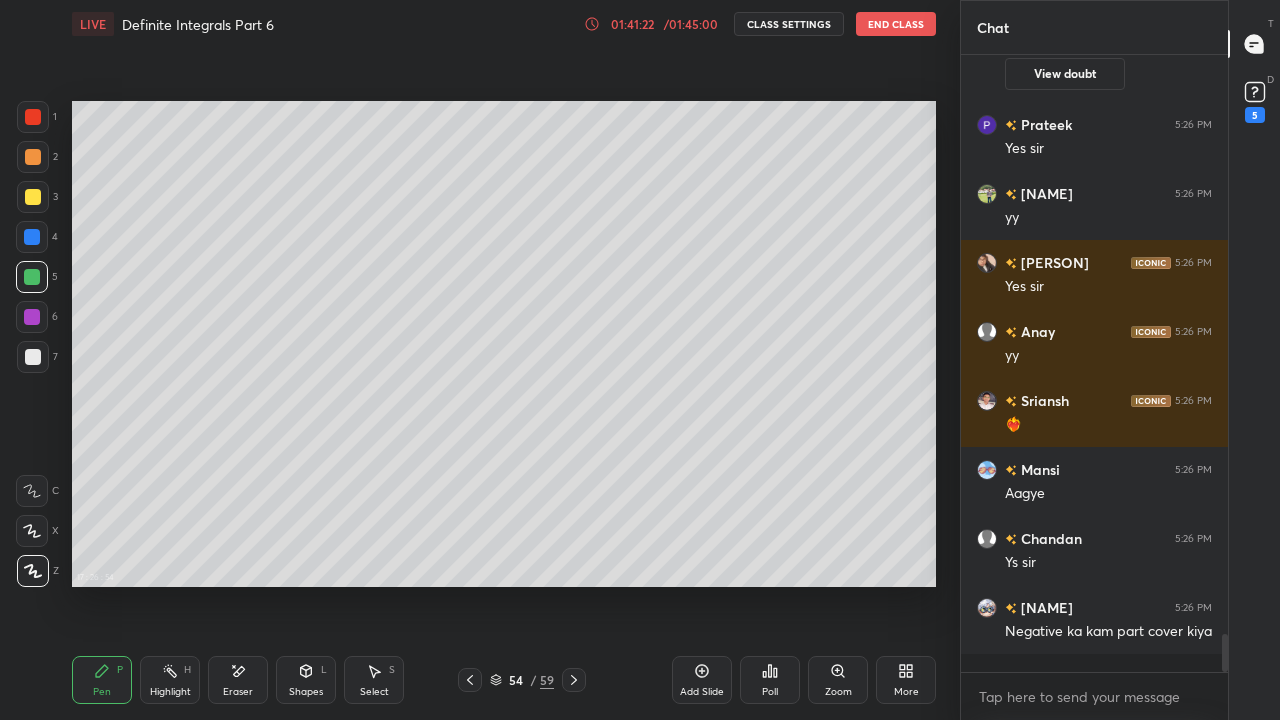 click on "CLASS SETTINGS" at bounding box center [789, 24] 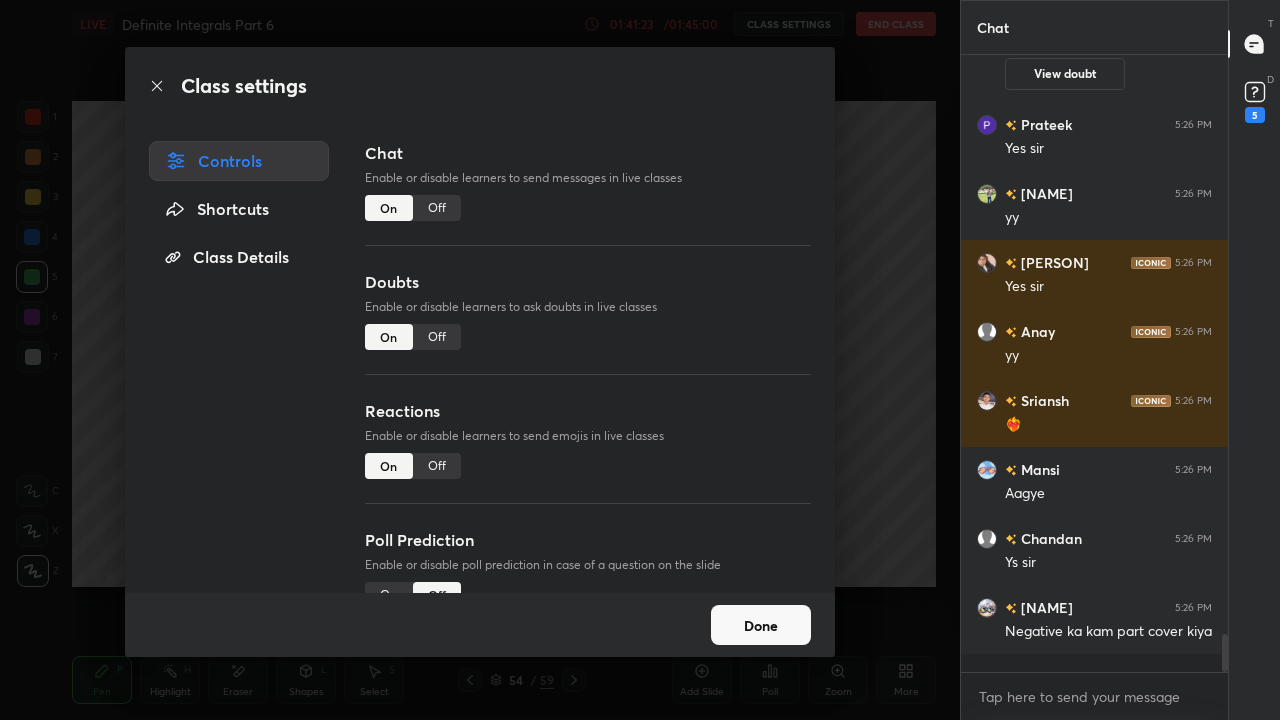 click on "Off" at bounding box center [437, 208] 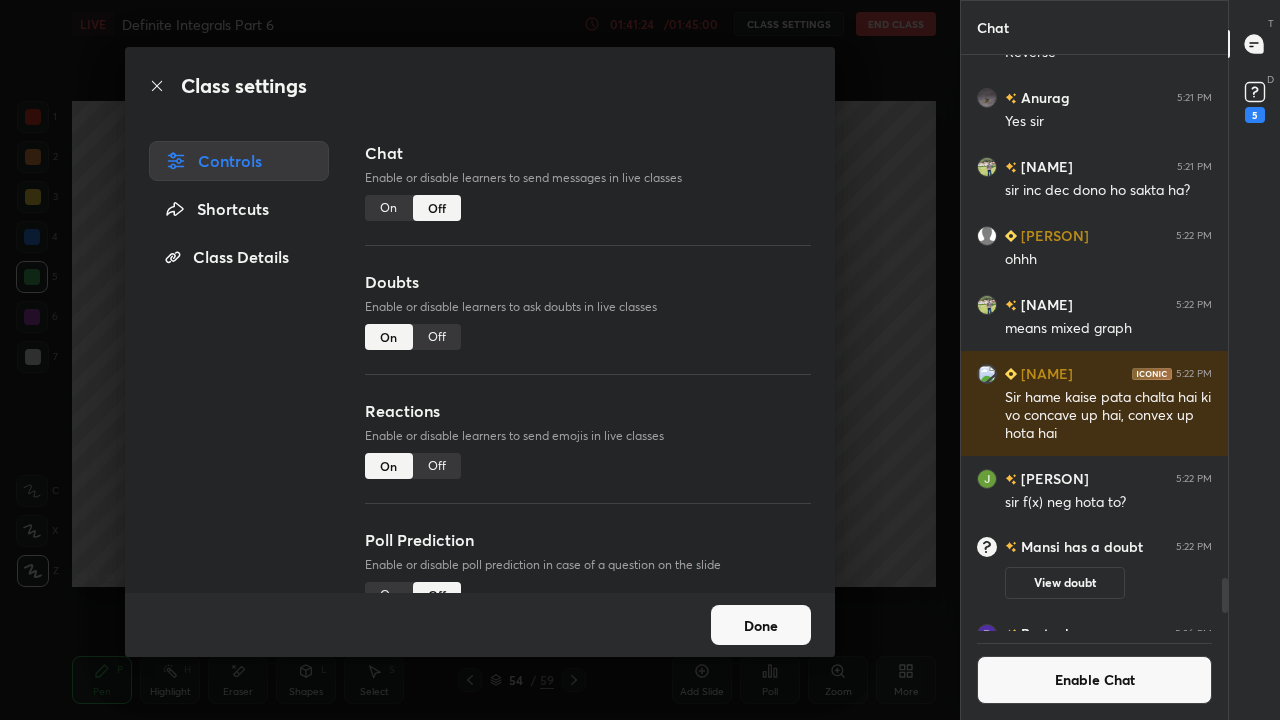 click on "Done" at bounding box center (761, 625) 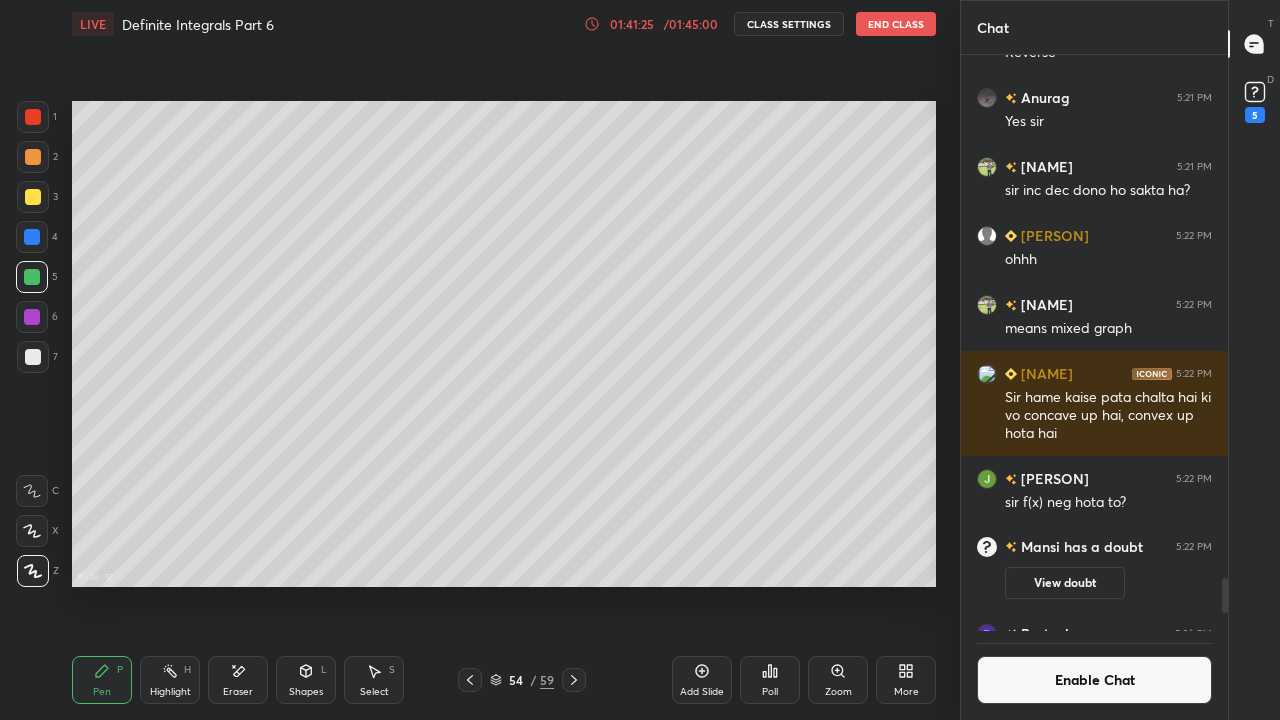 click on "More" at bounding box center [906, 680] 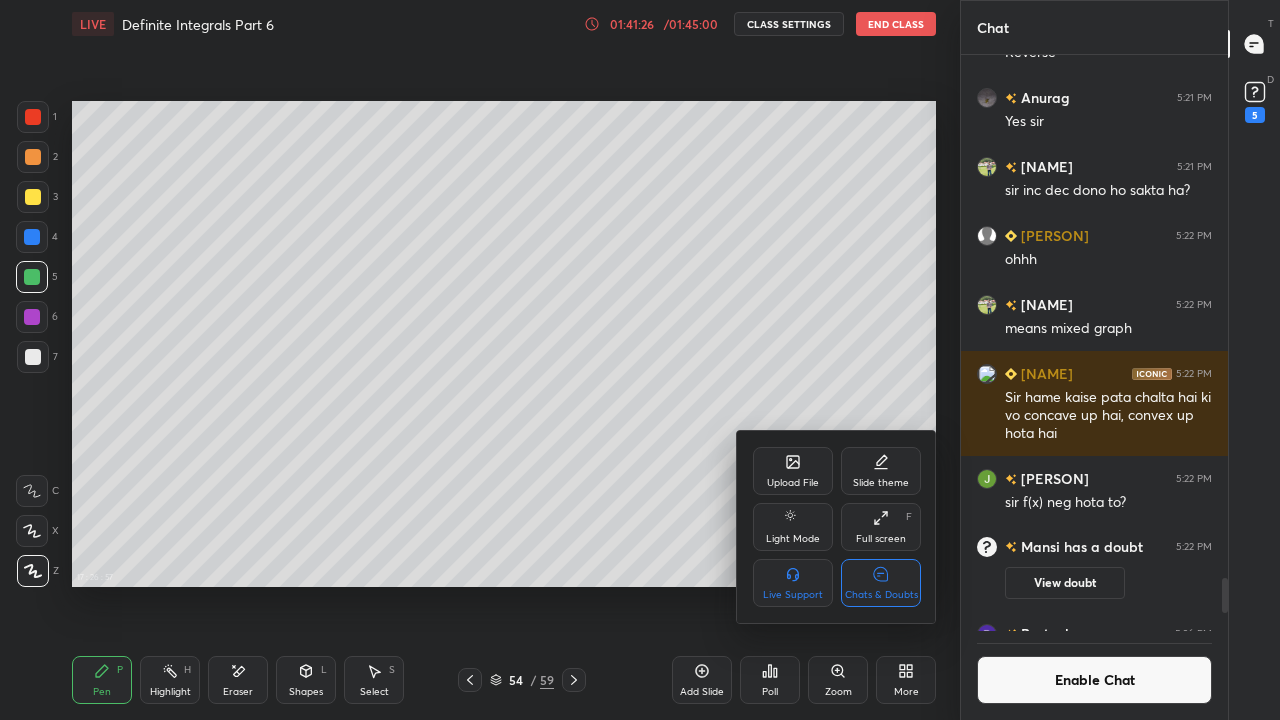 click on "Chats & Doubts" at bounding box center (881, 583) 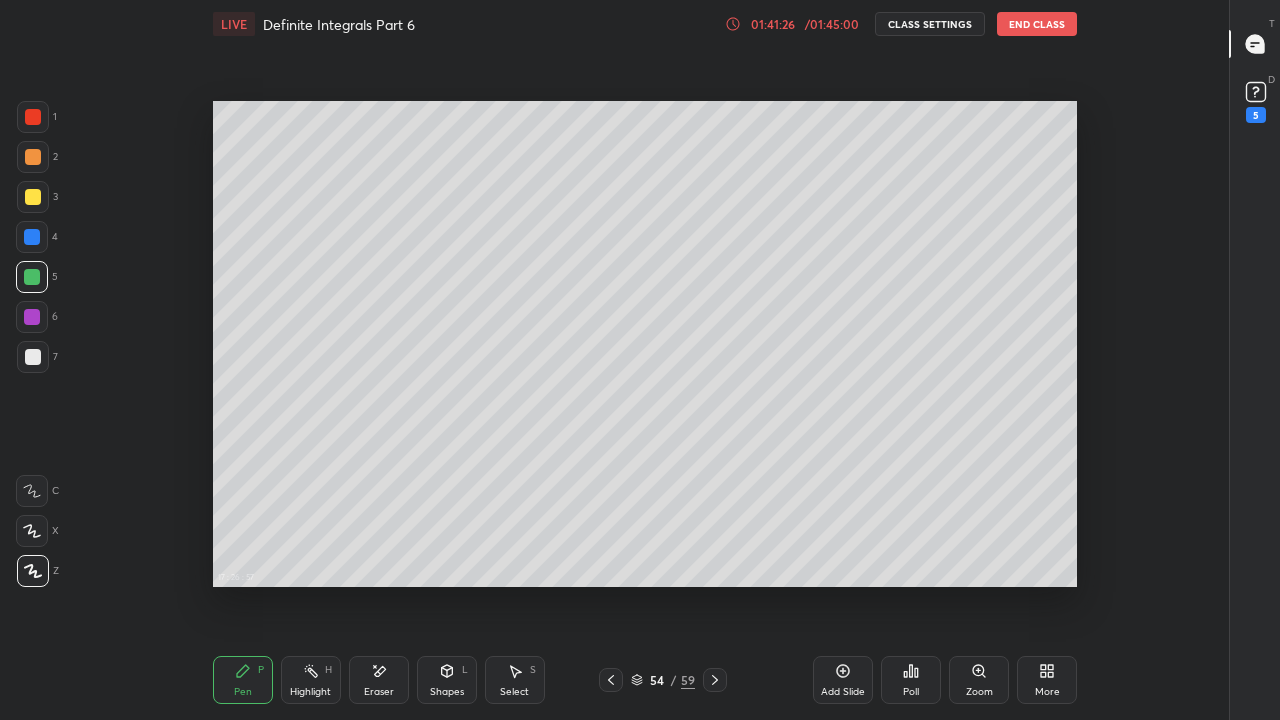 scroll, scrollTop: 7, scrollLeft: 1, axis: both 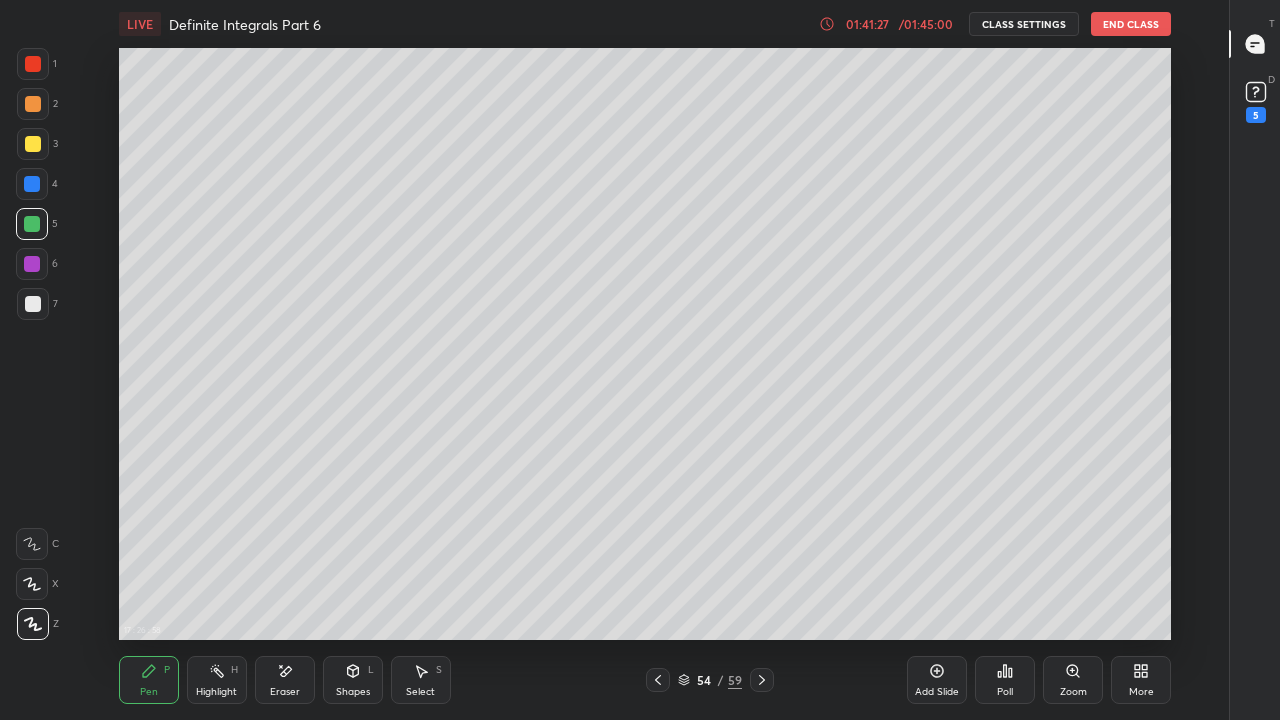 click at bounding box center [32, 184] 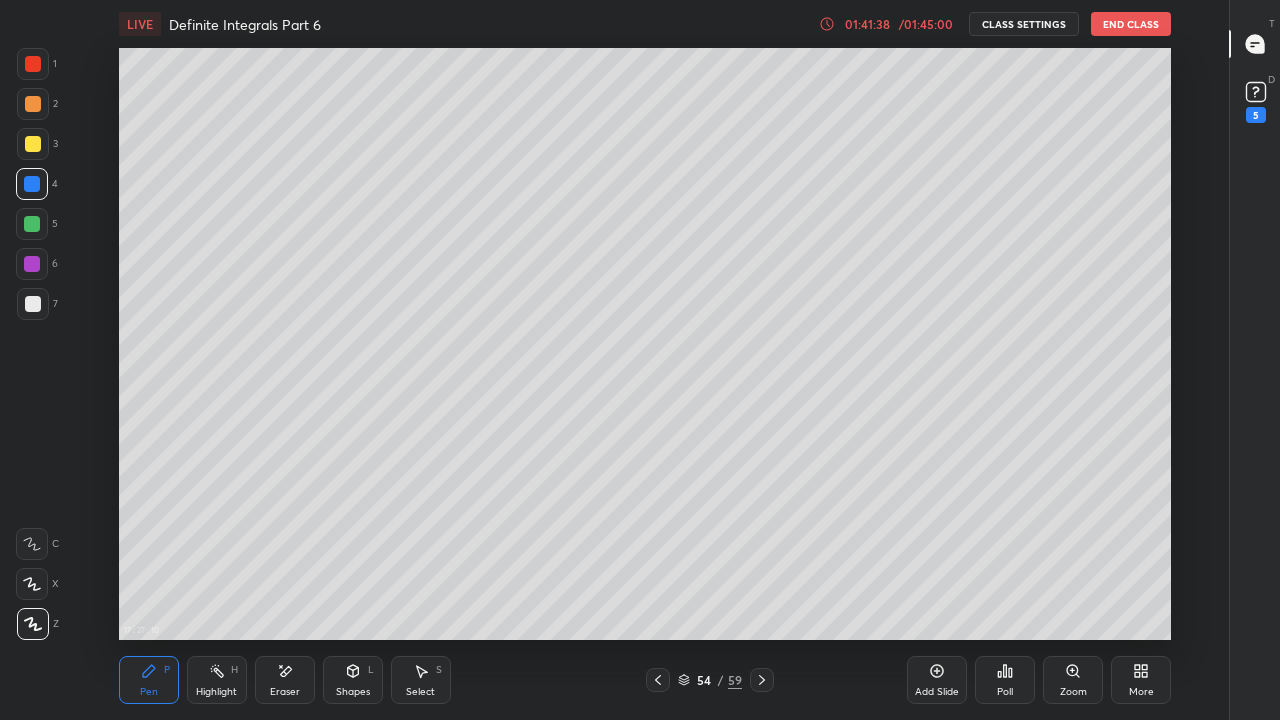 click at bounding box center [33, 304] 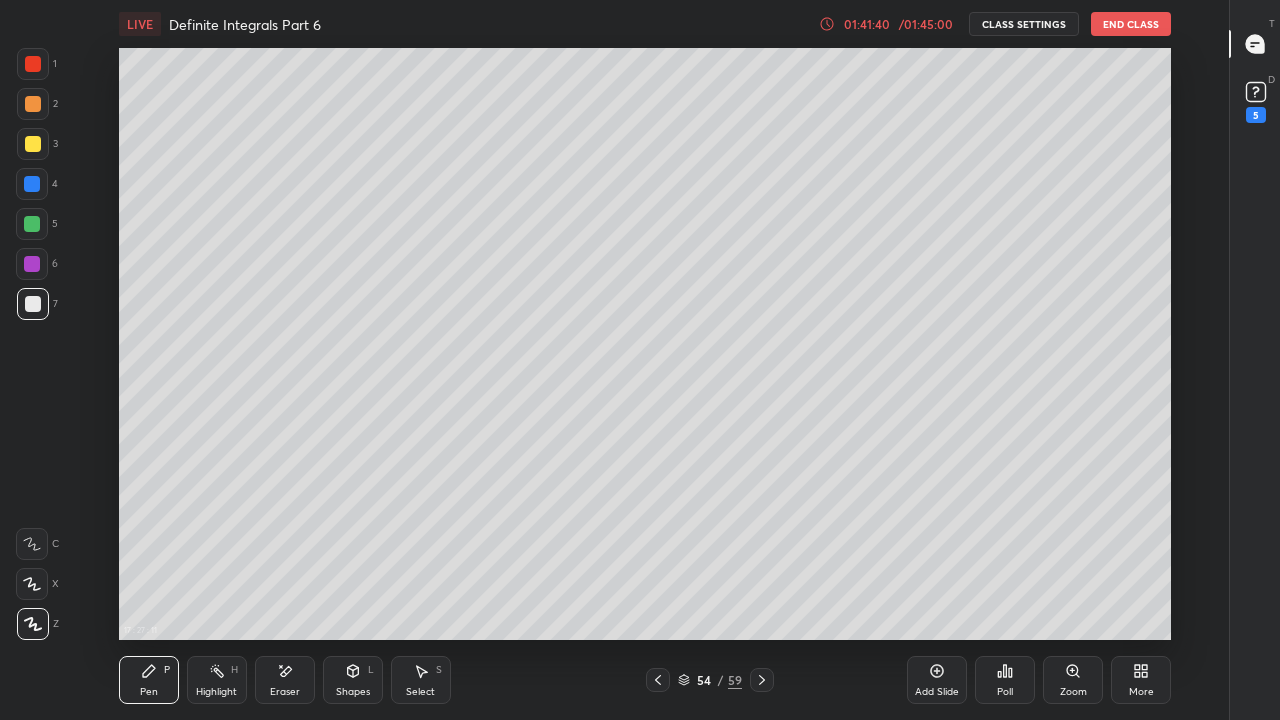 click 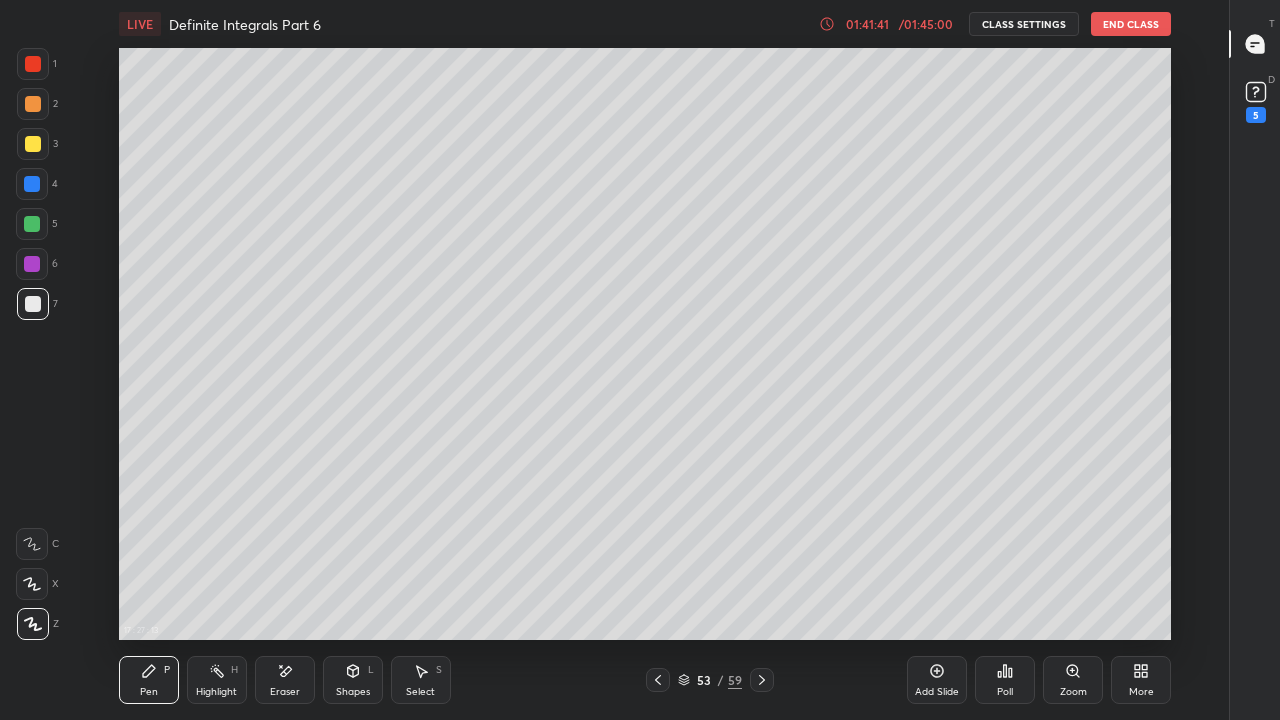 click at bounding box center [32, 224] 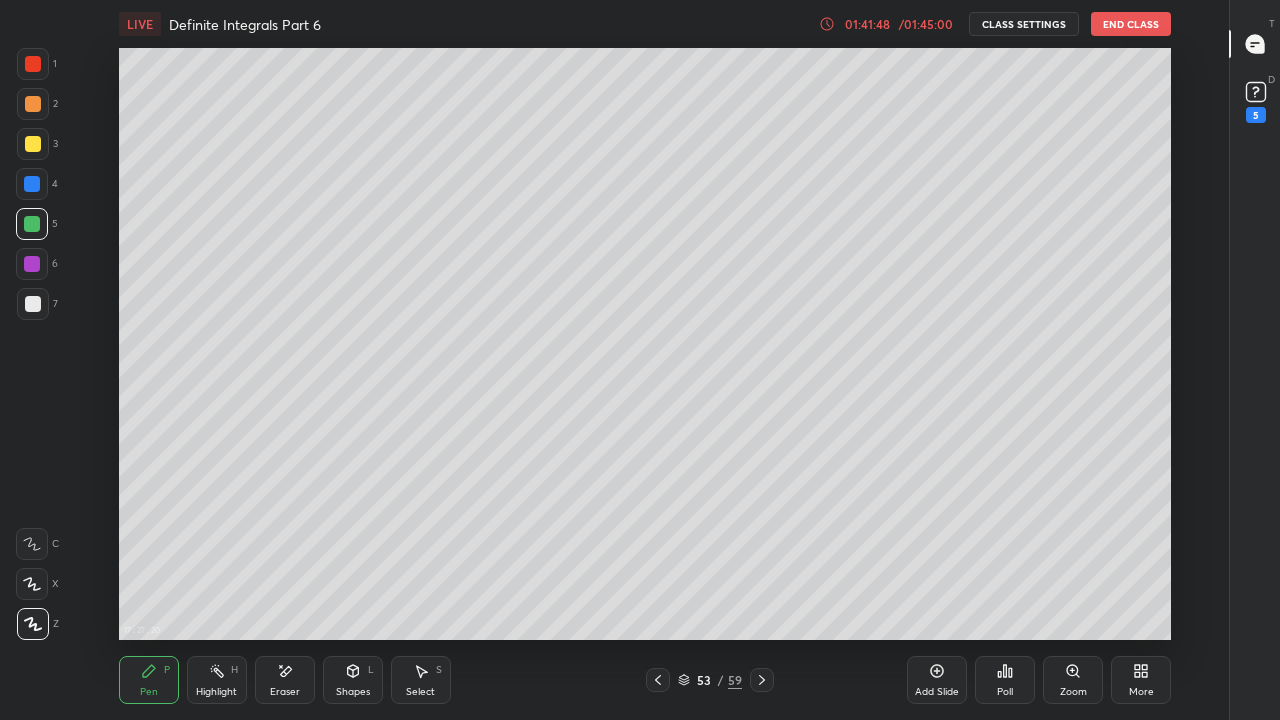 click at bounding box center [32, 184] 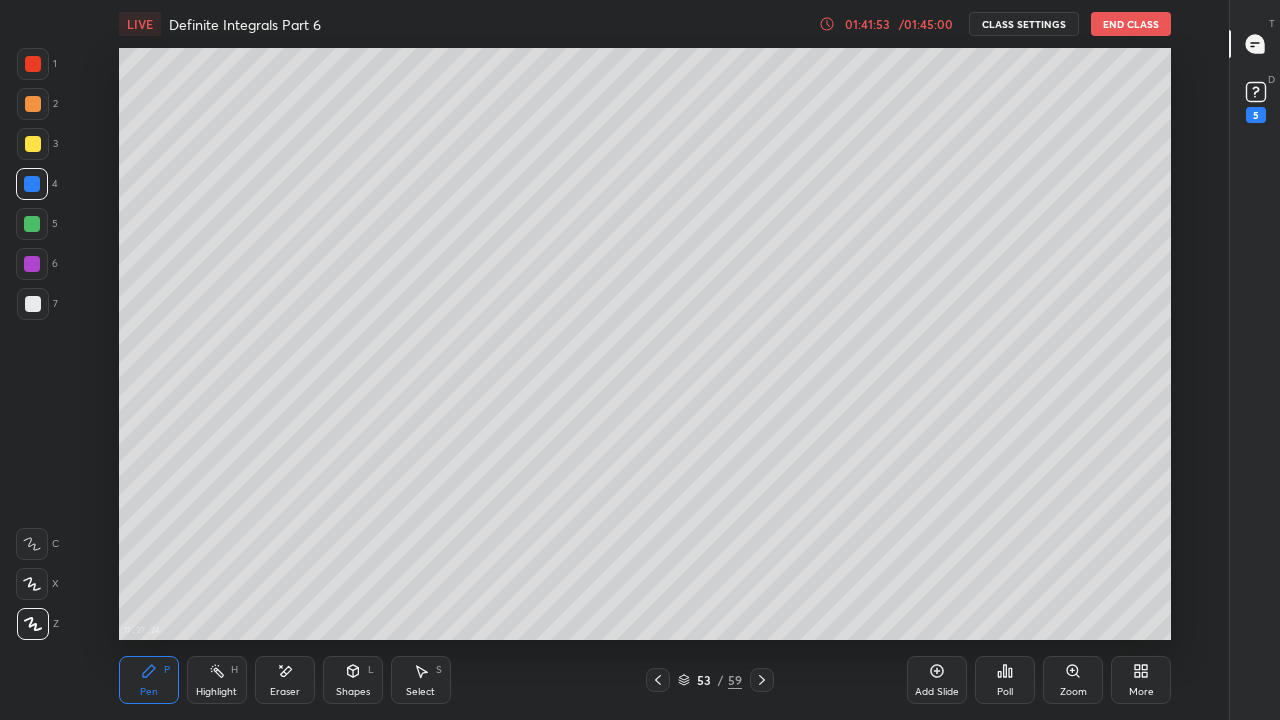 click at bounding box center (32, 224) 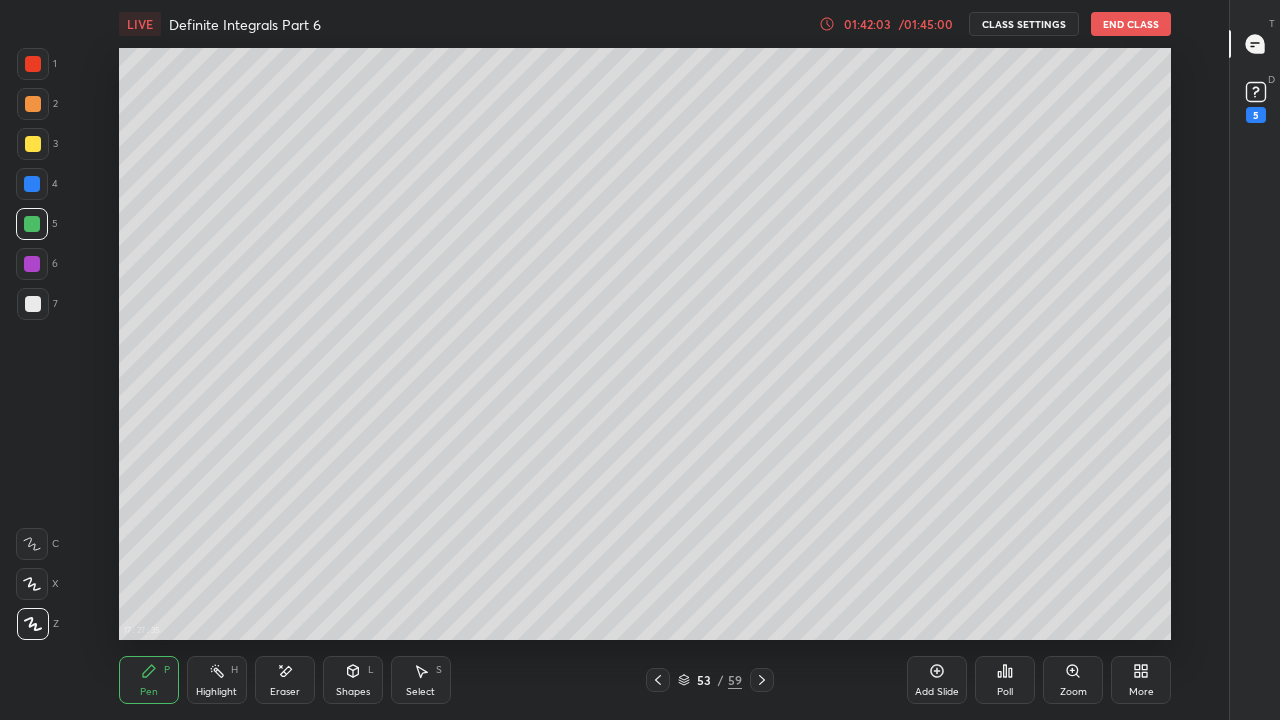 click at bounding box center [32, 184] 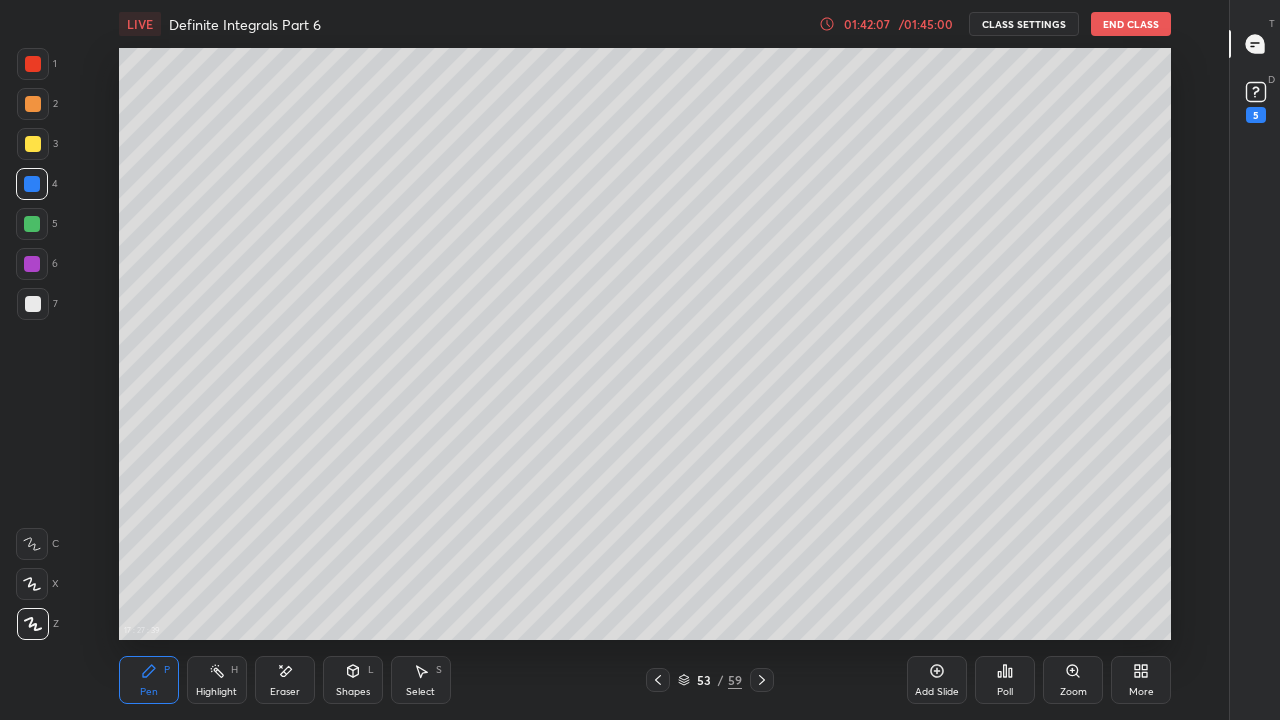 click at bounding box center (33, 304) 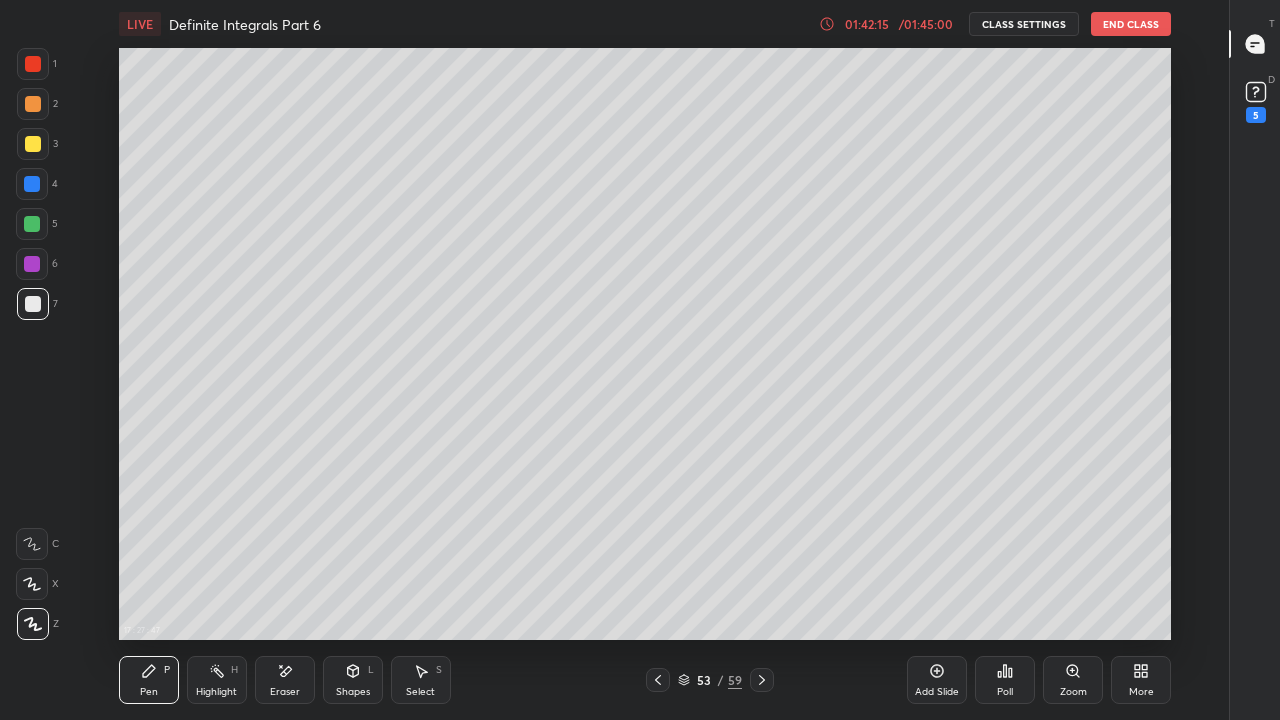 click 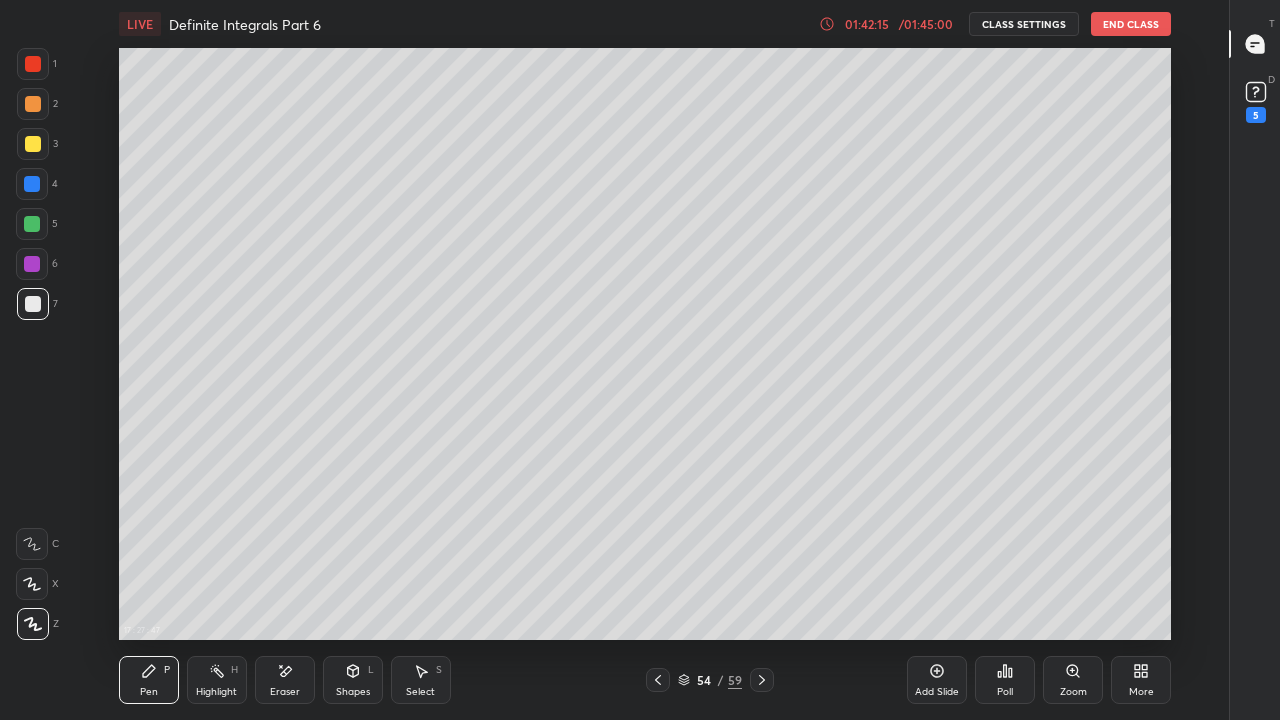 click 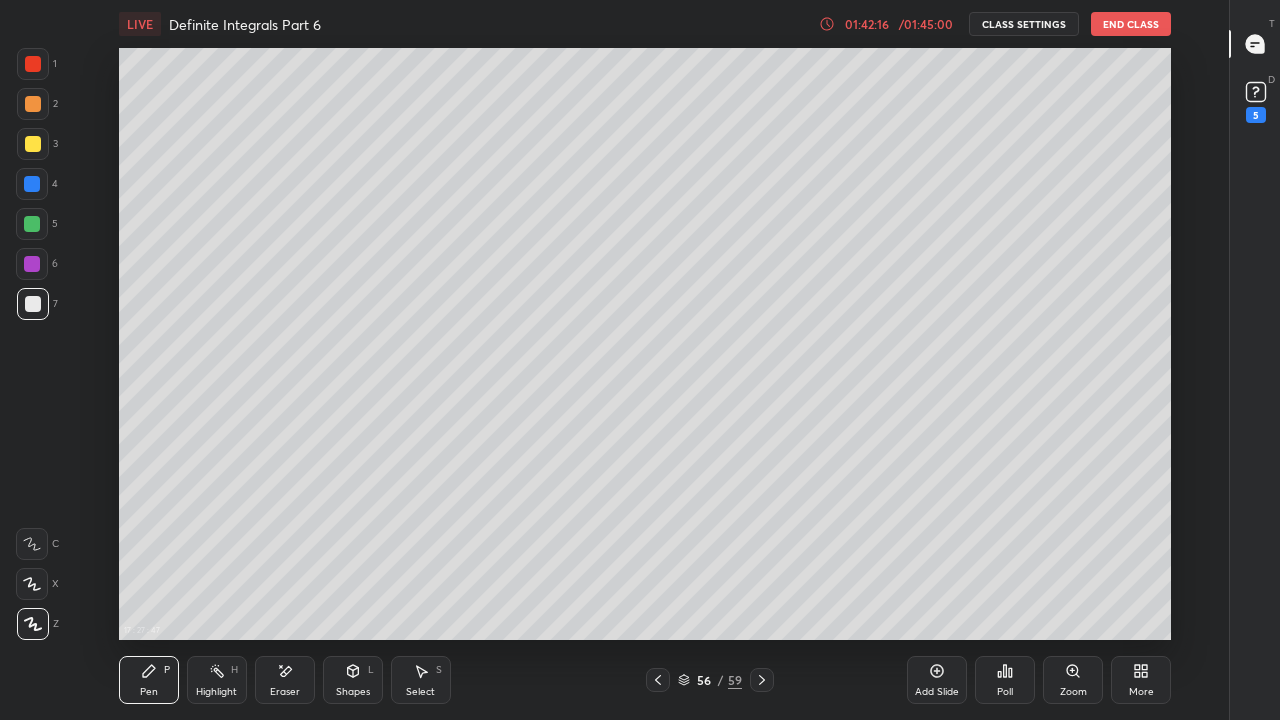 click 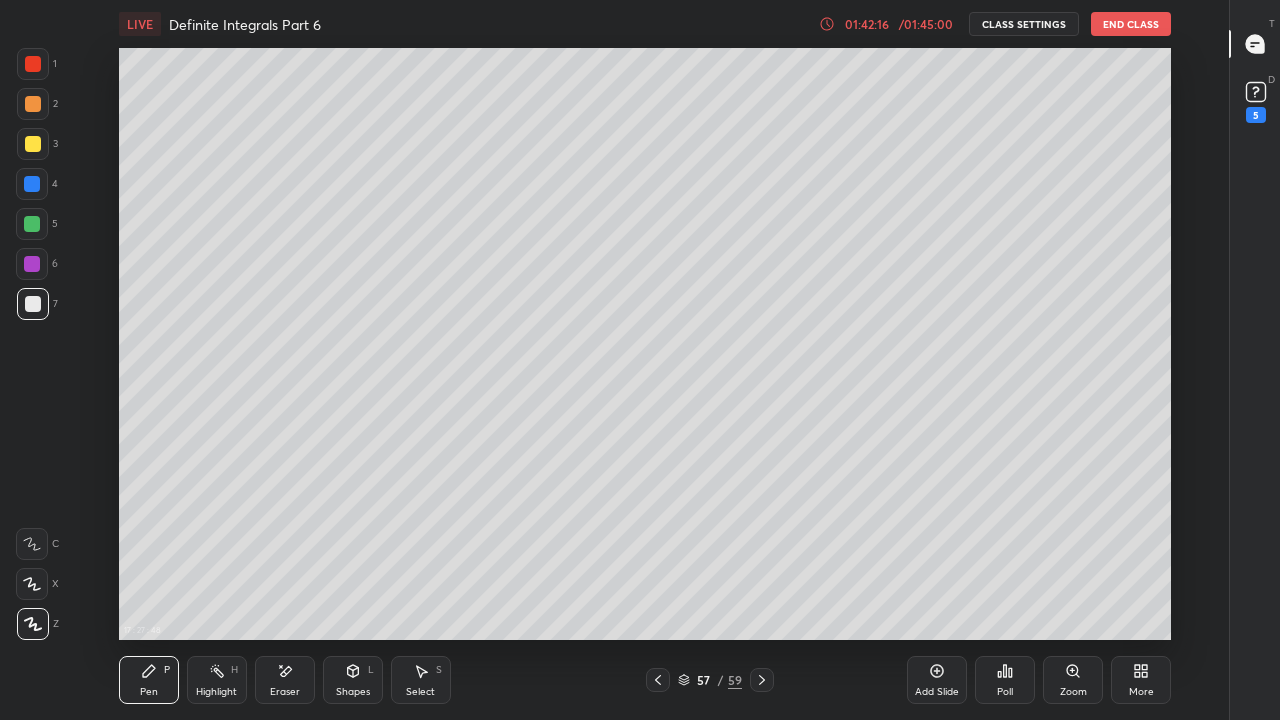 click 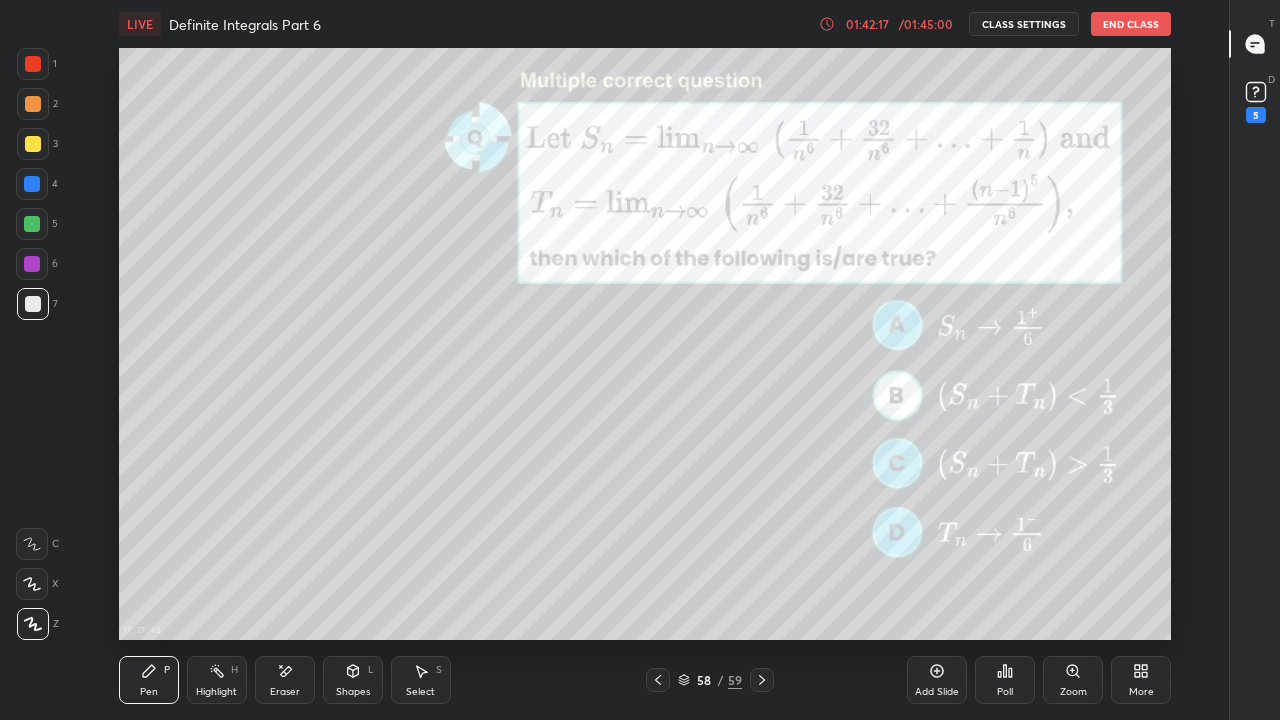 click 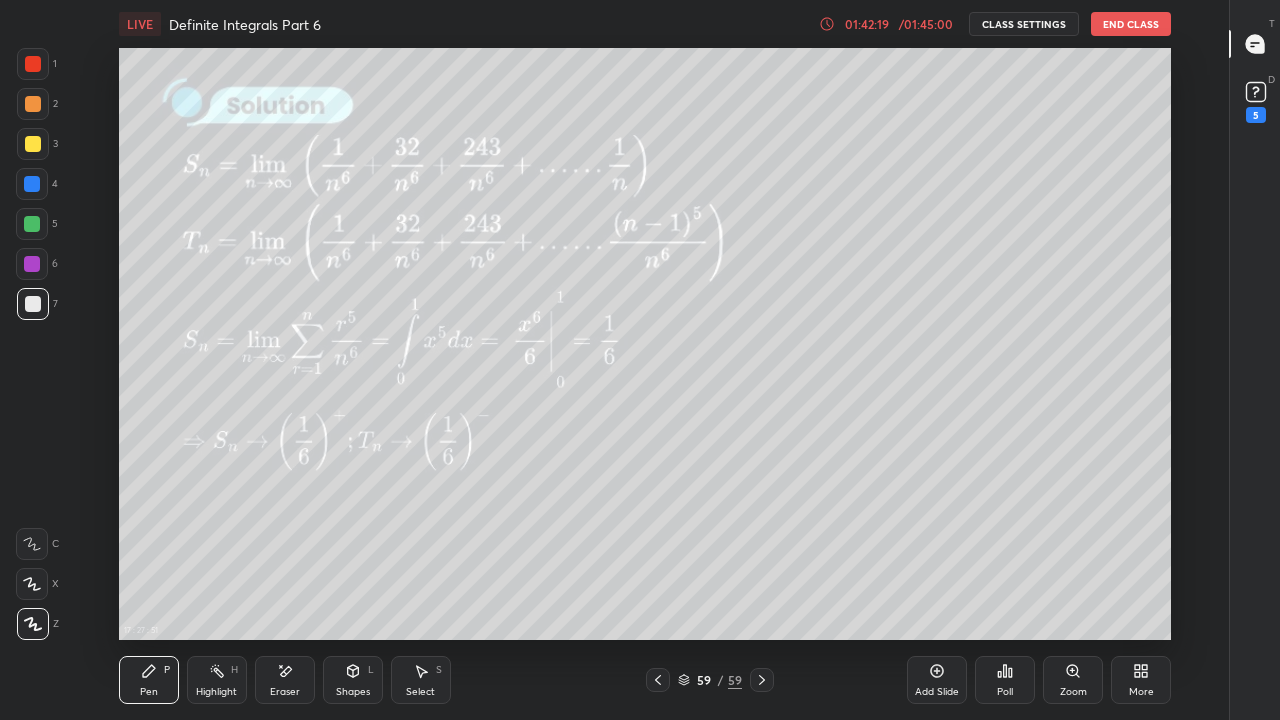 click 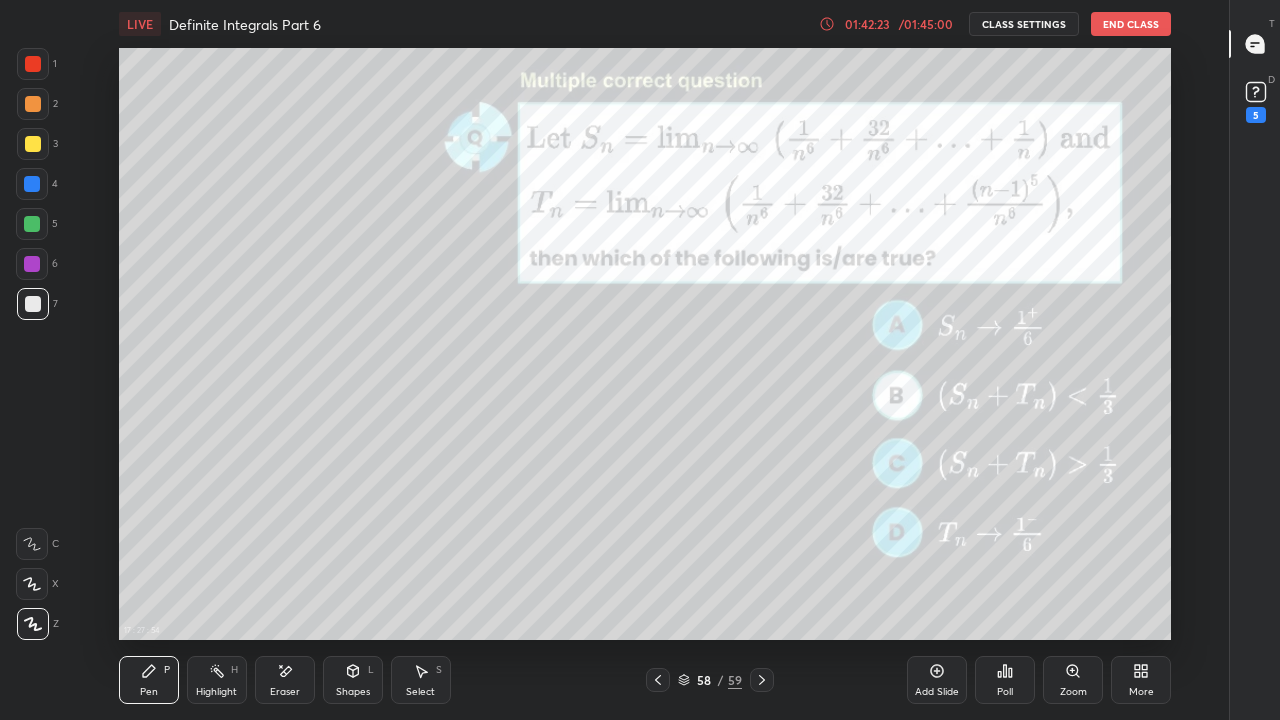 click 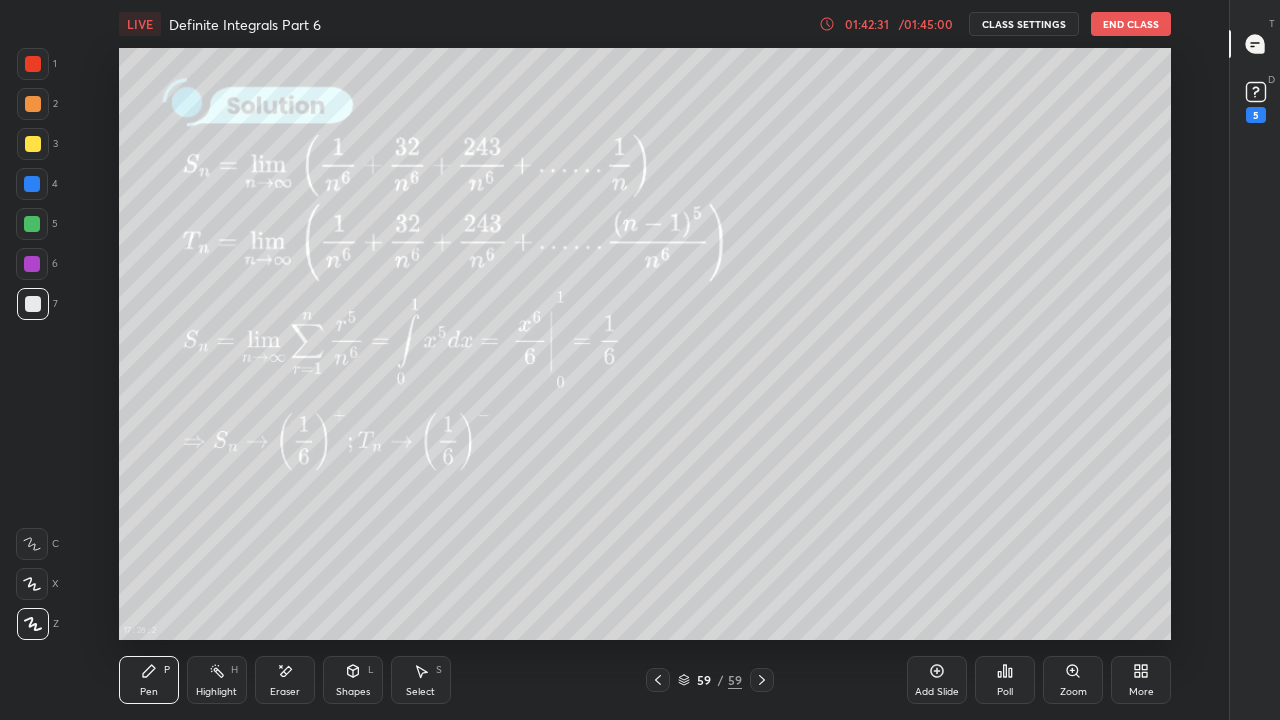 click 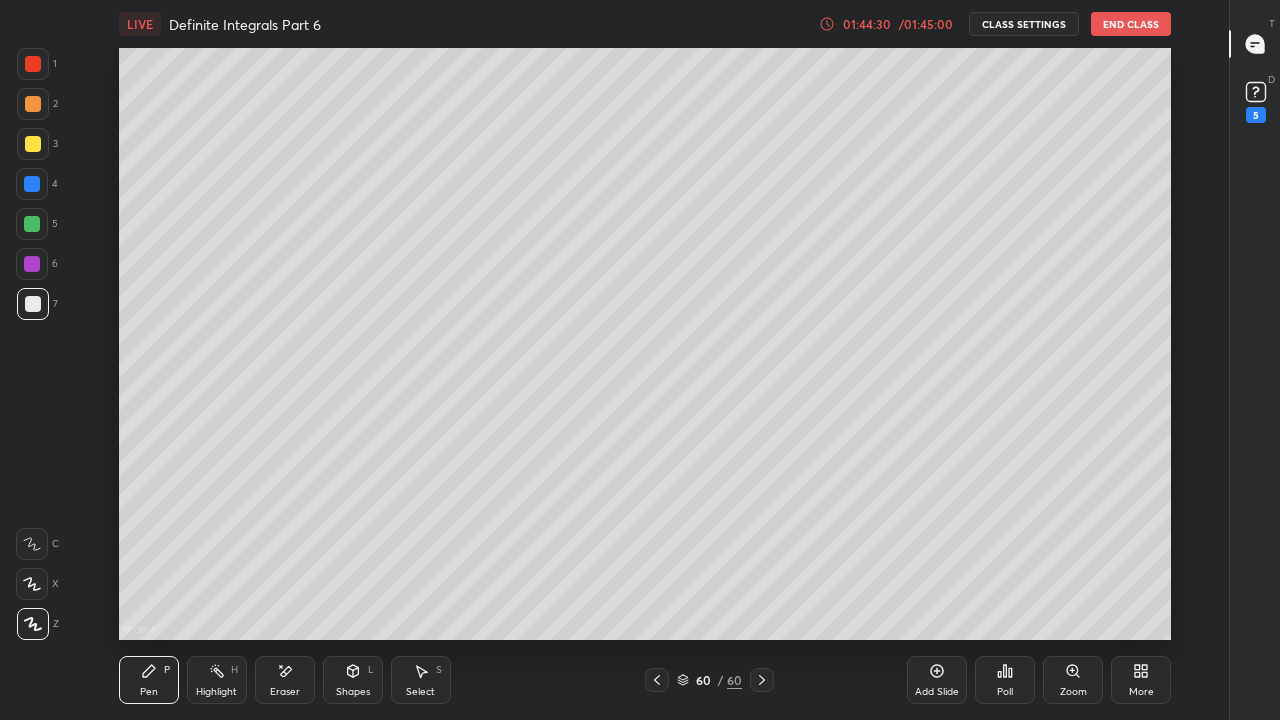 click 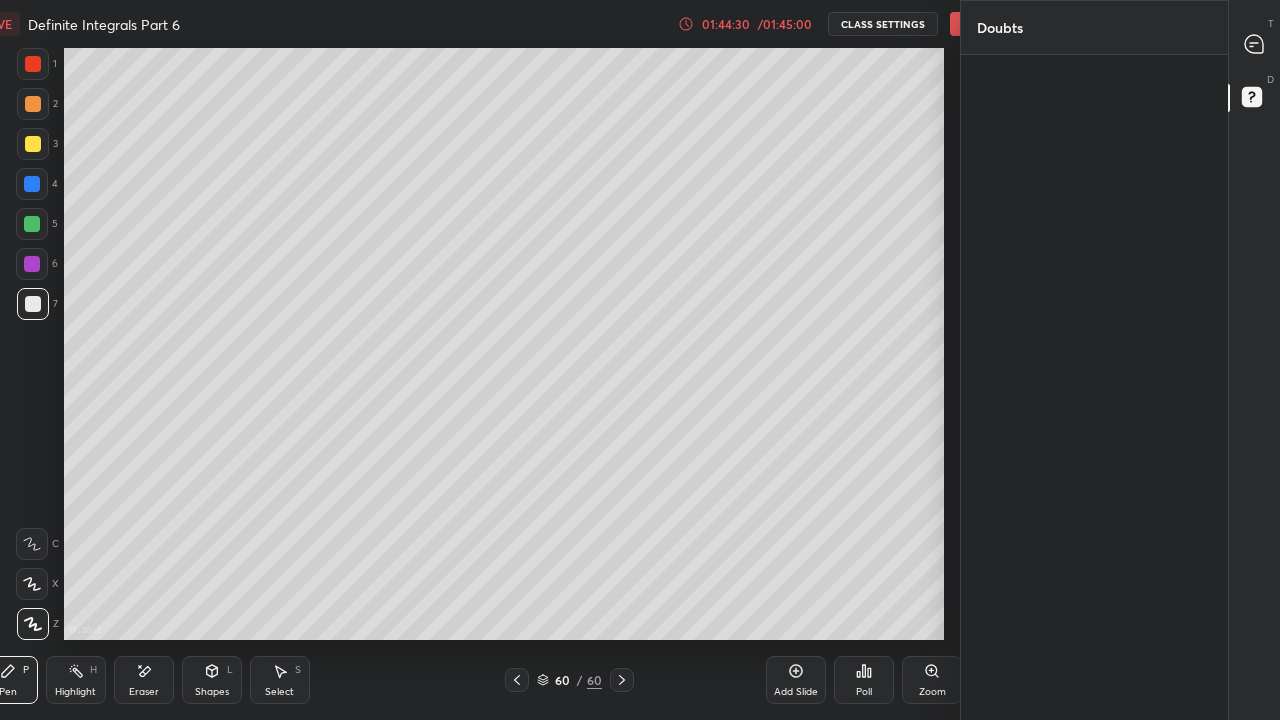scroll, scrollTop: 592, scrollLeft: 1108, axis: both 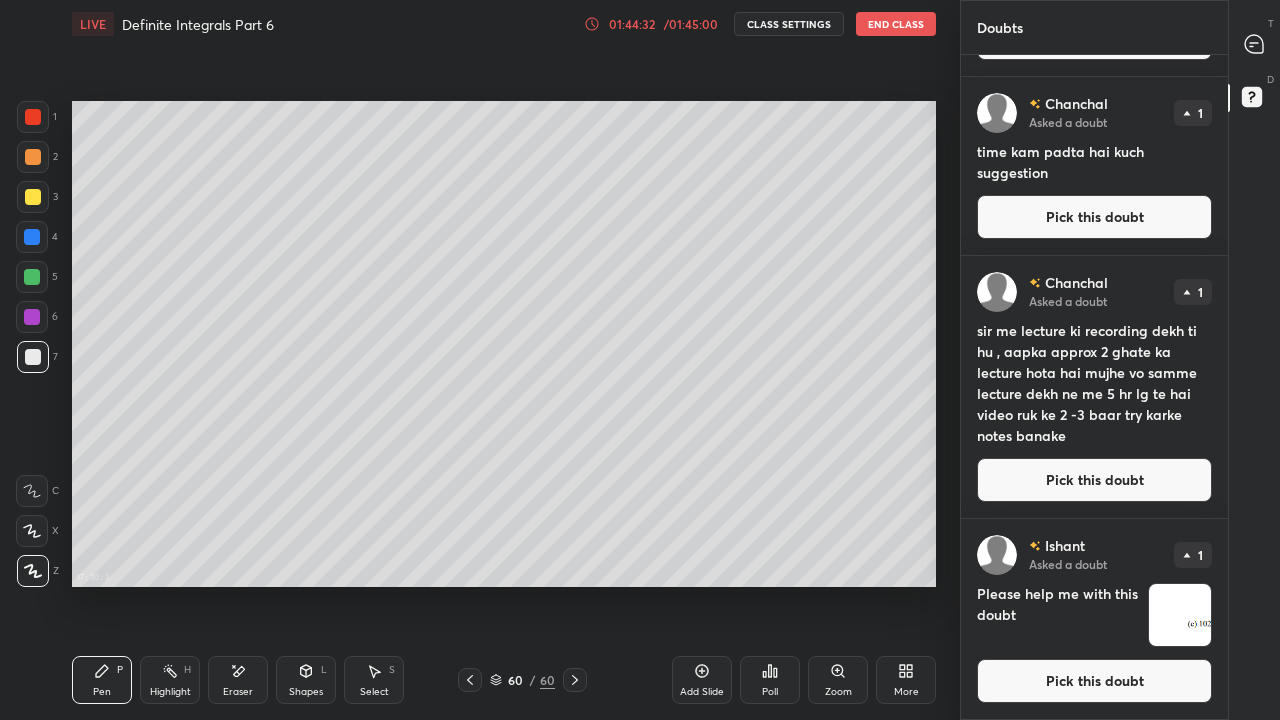 click on "CLASS SETTINGS" at bounding box center [789, 24] 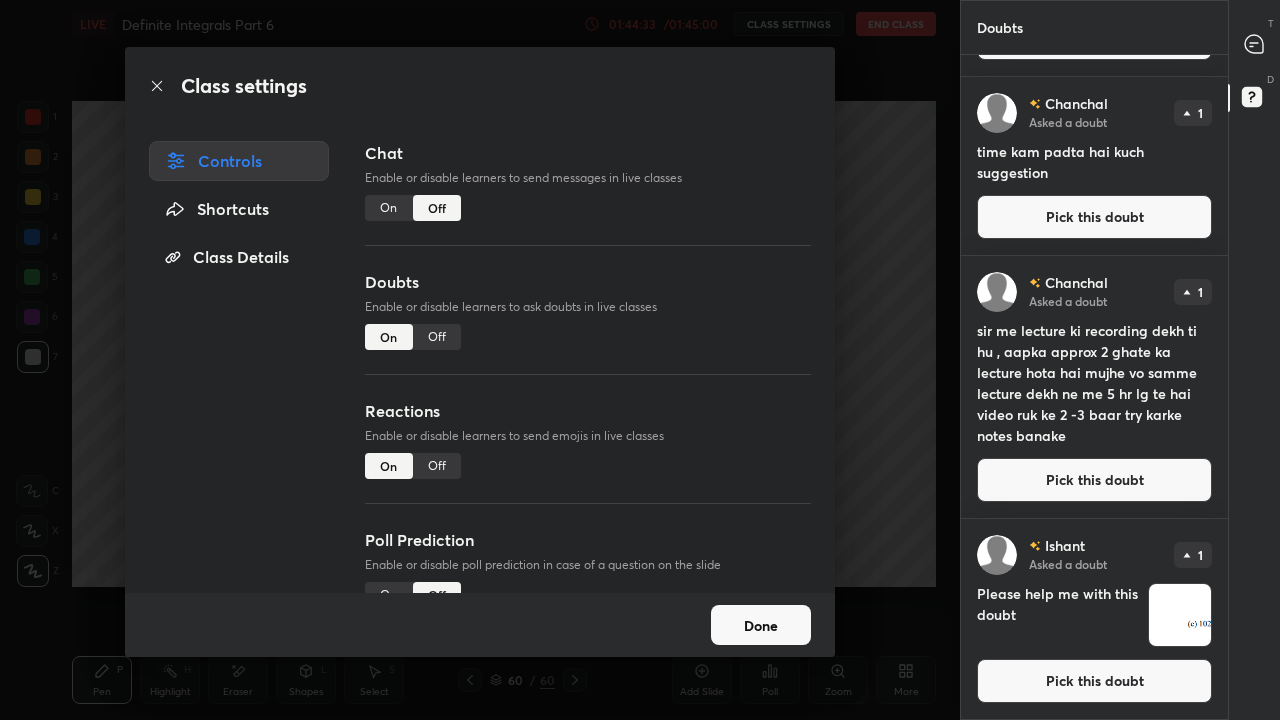 click on "Off" at bounding box center (437, 337) 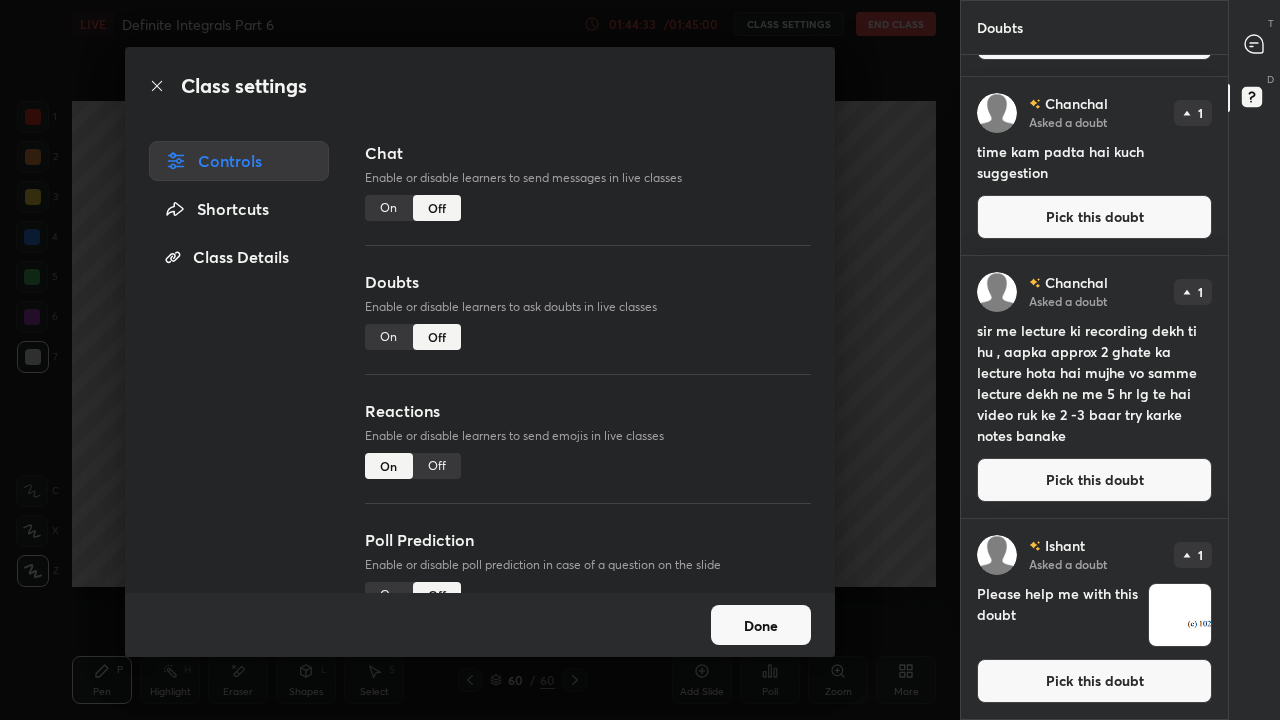 scroll, scrollTop: 611, scrollLeft: 261, axis: both 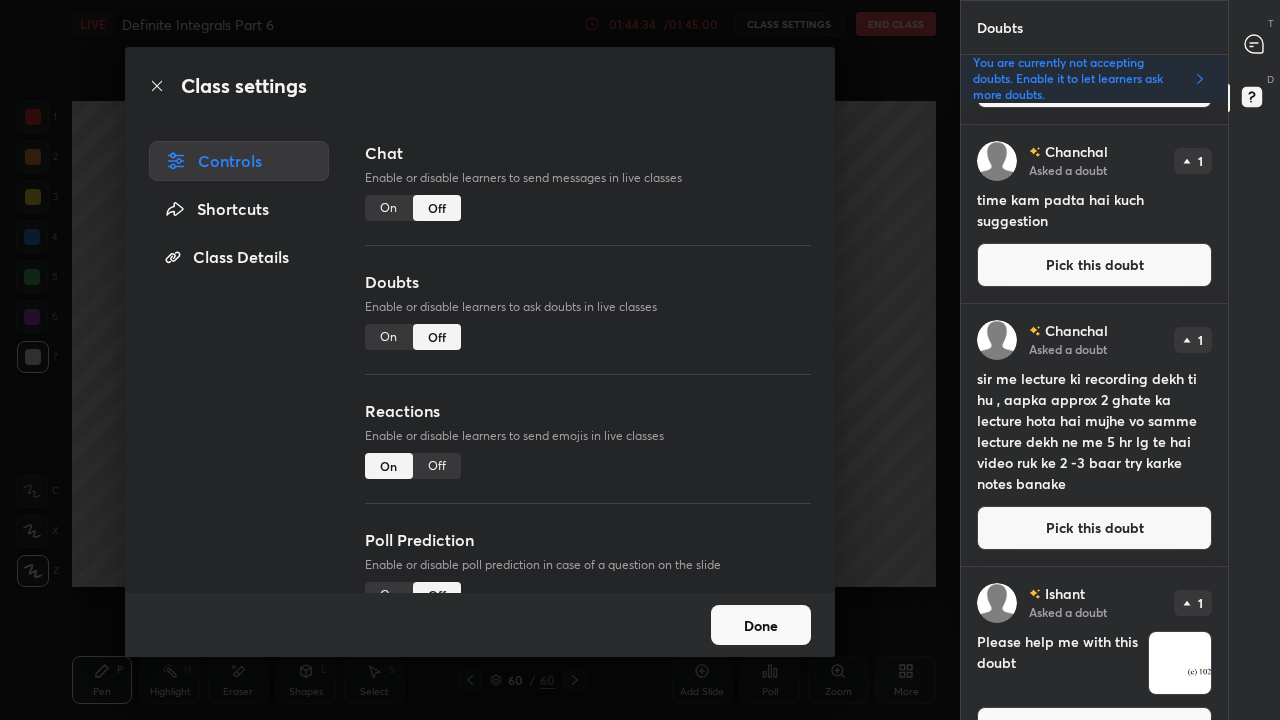 click on "Done" at bounding box center (761, 625) 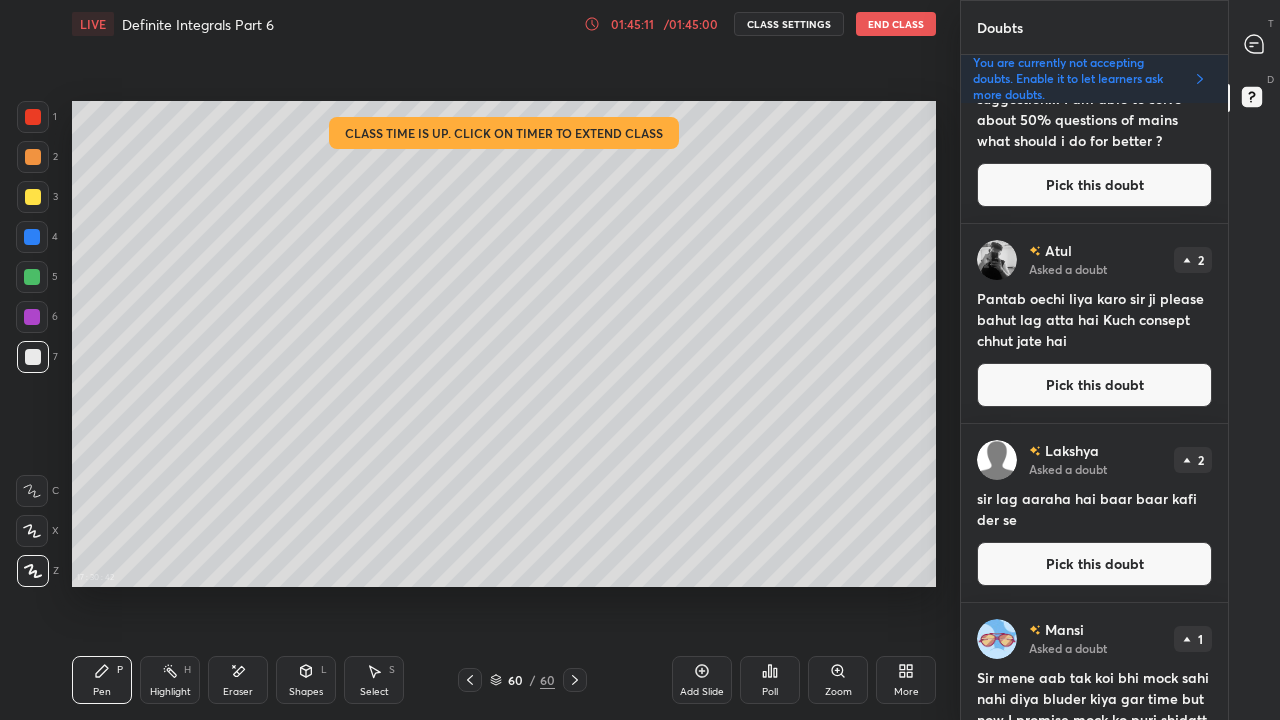 scroll, scrollTop: 100, scrollLeft: 0, axis: vertical 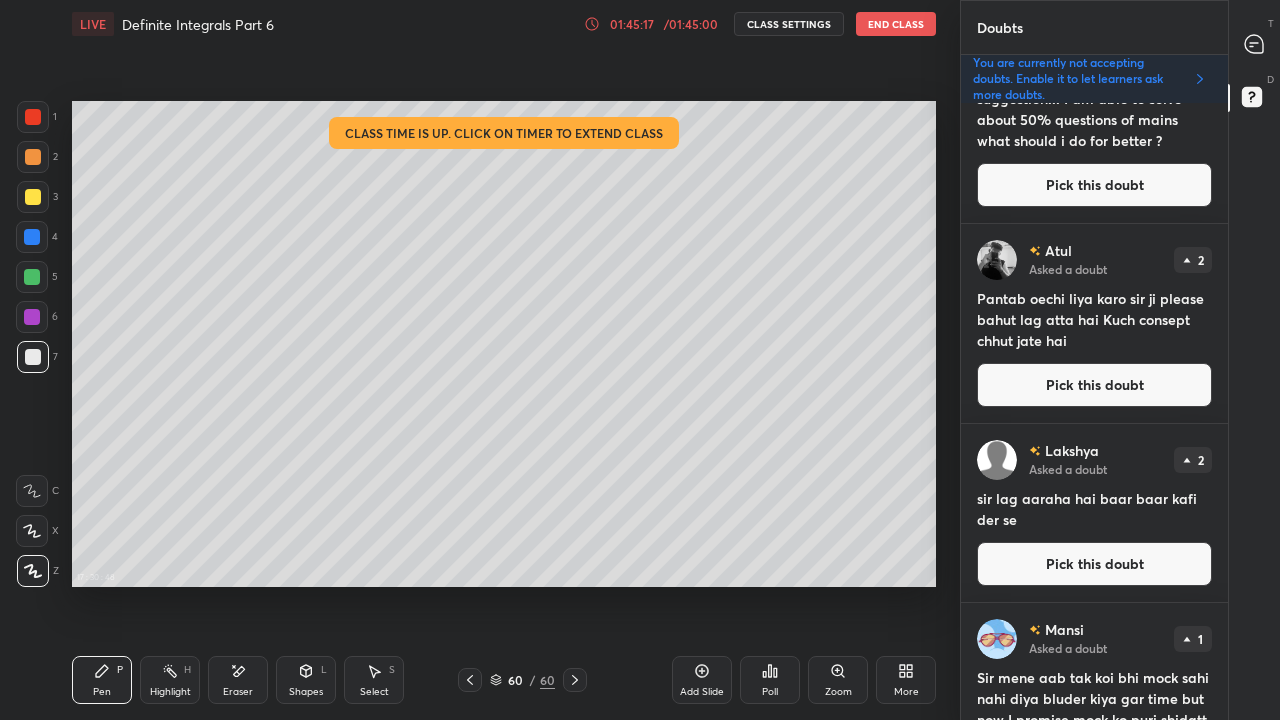 click on "/  01:45:00" at bounding box center (691, 24) 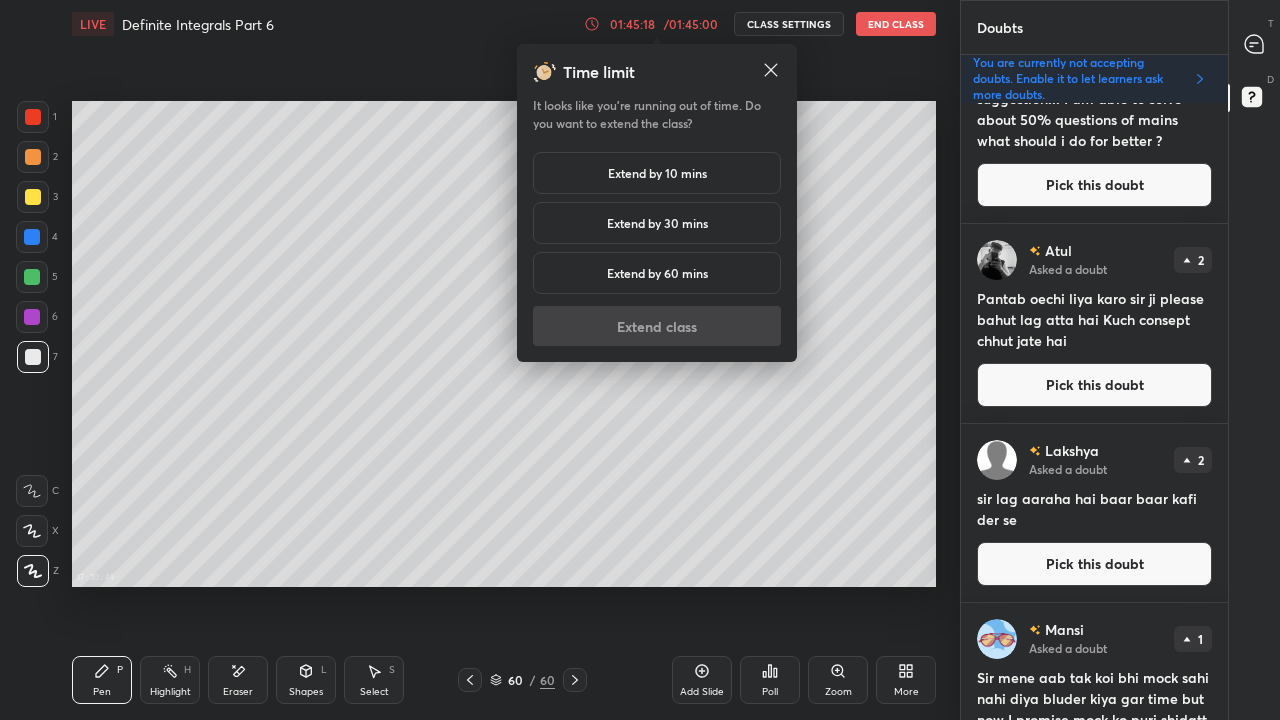 click on "Extend by 10 mins" at bounding box center [657, 173] 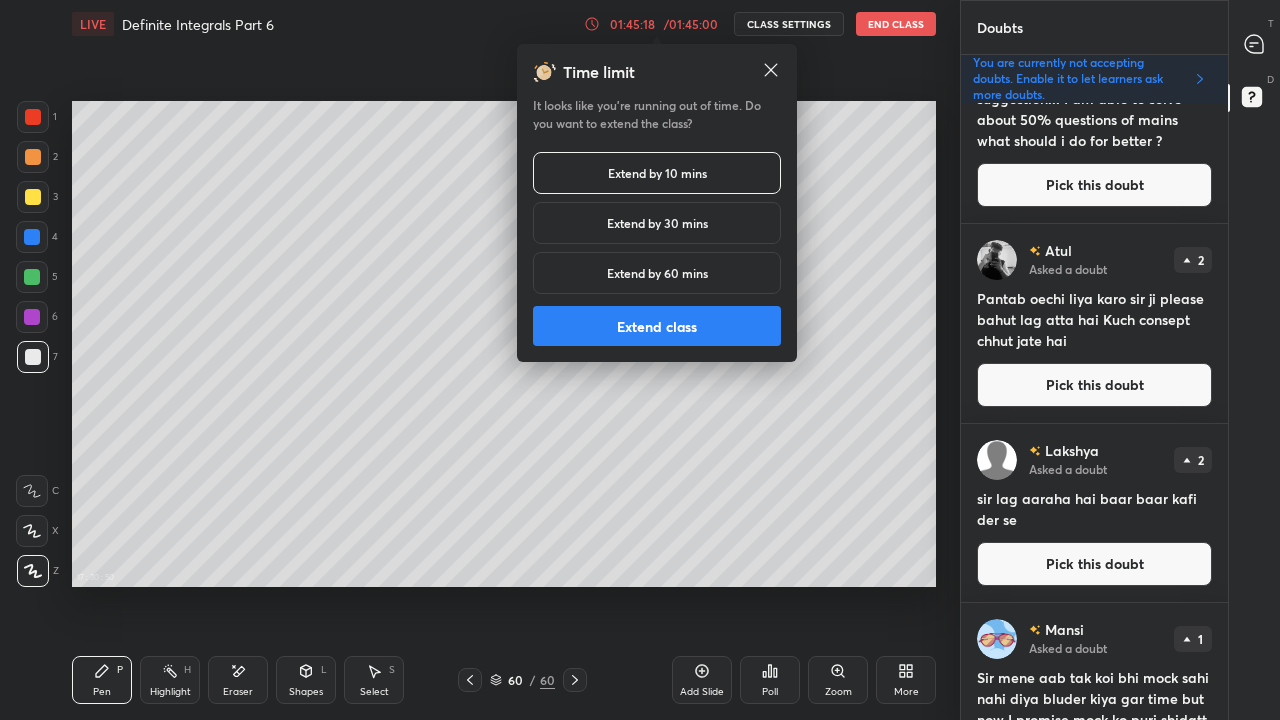 click on "Extend class" at bounding box center [657, 326] 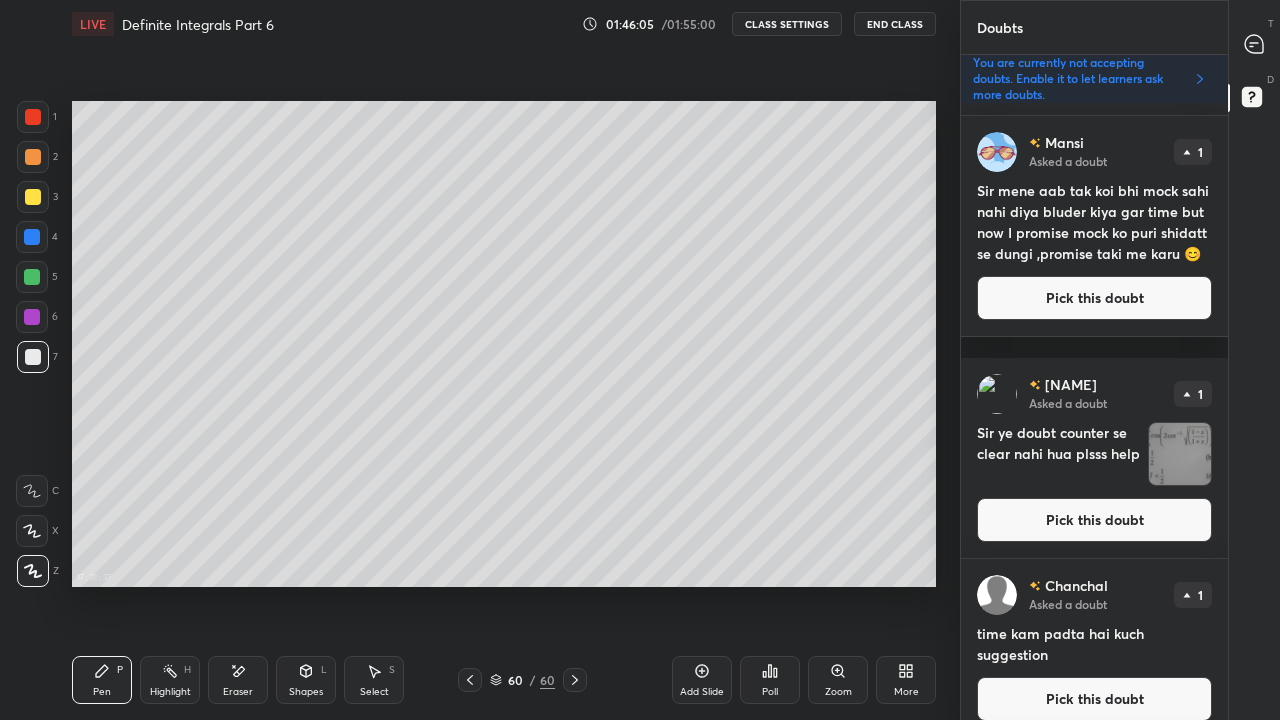 scroll, scrollTop: 600, scrollLeft: 0, axis: vertical 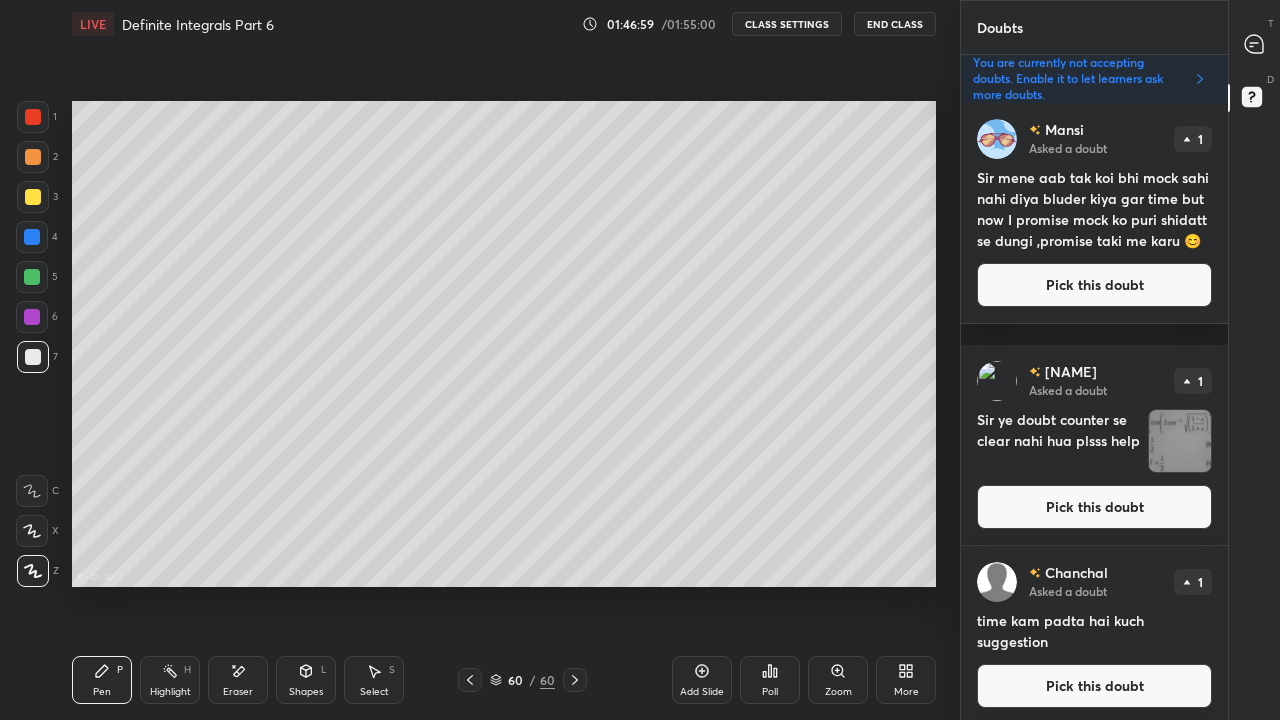 click on "Pick this doubt" at bounding box center [1094, 507] 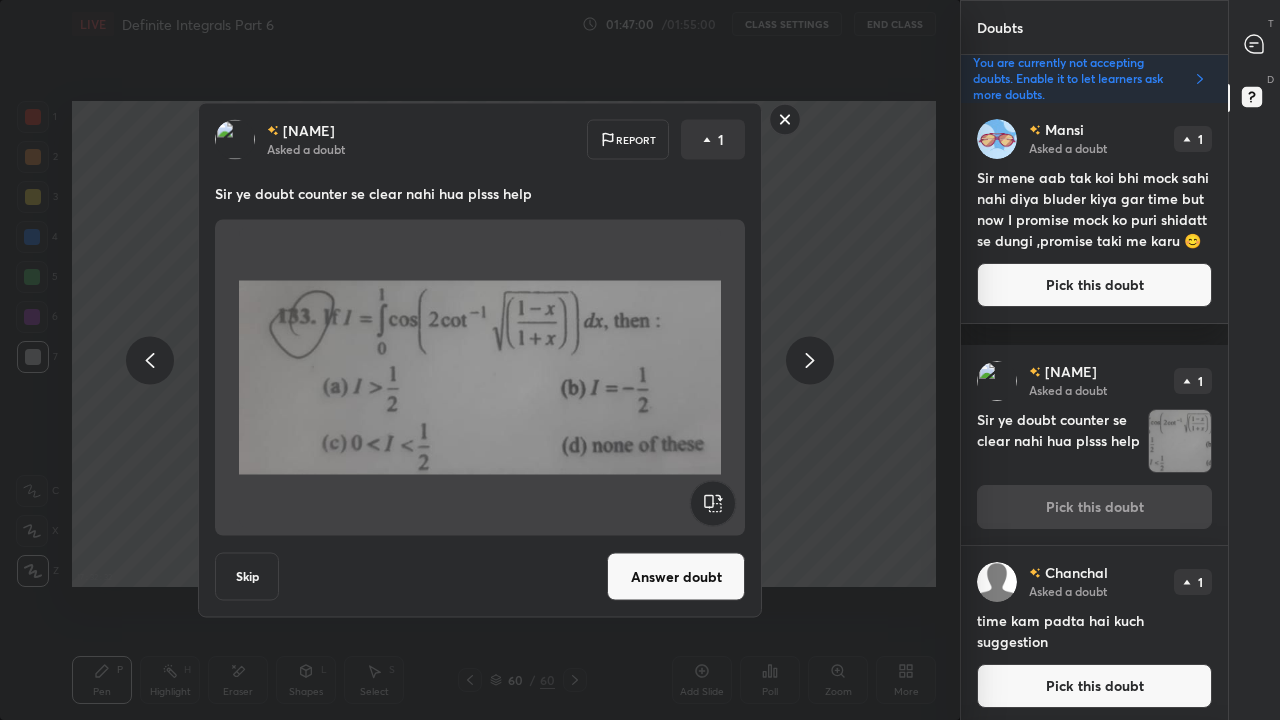 click on "Answer doubt" at bounding box center (676, 577) 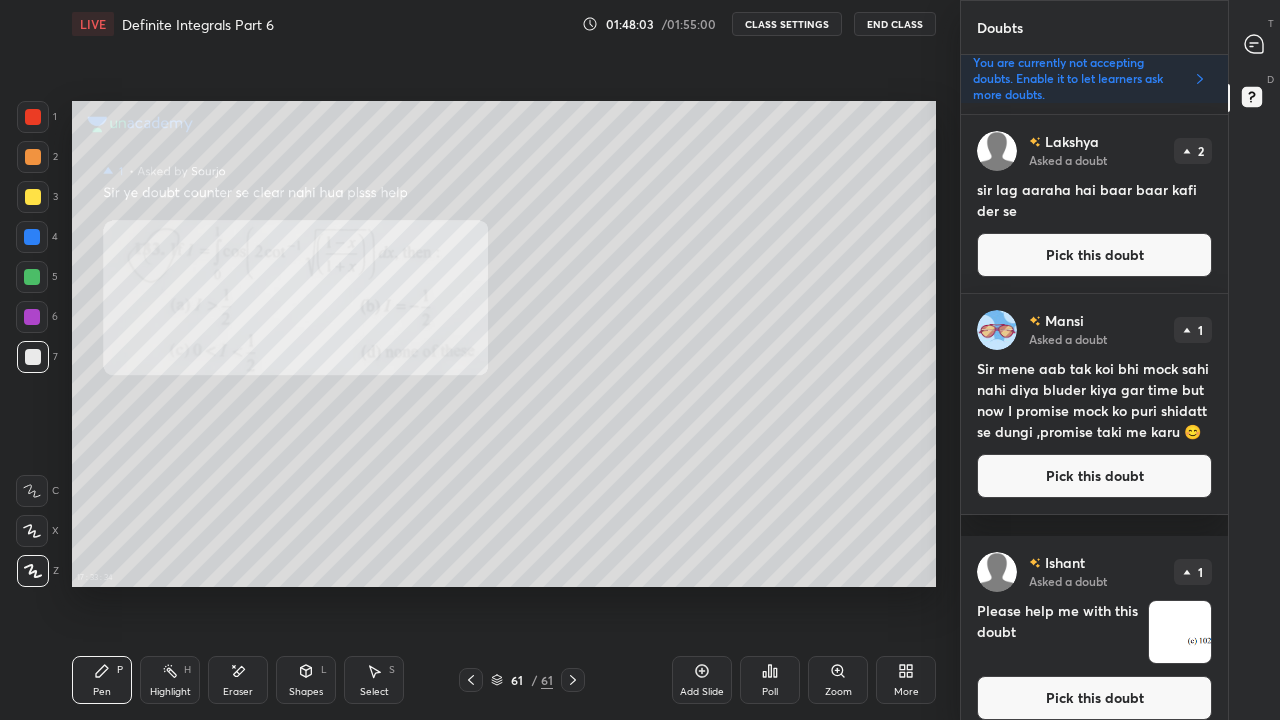 scroll, scrollTop: 868, scrollLeft: 0, axis: vertical 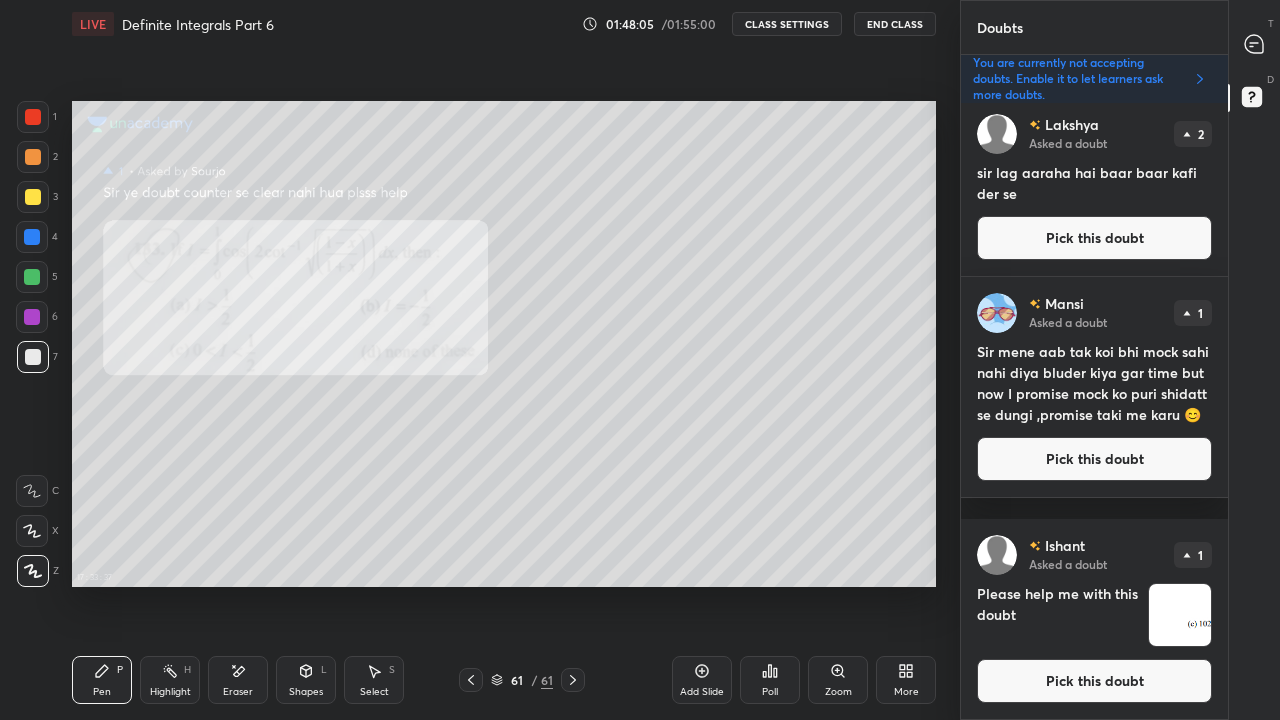 click on "Pick this doubt" at bounding box center [1094, 681] 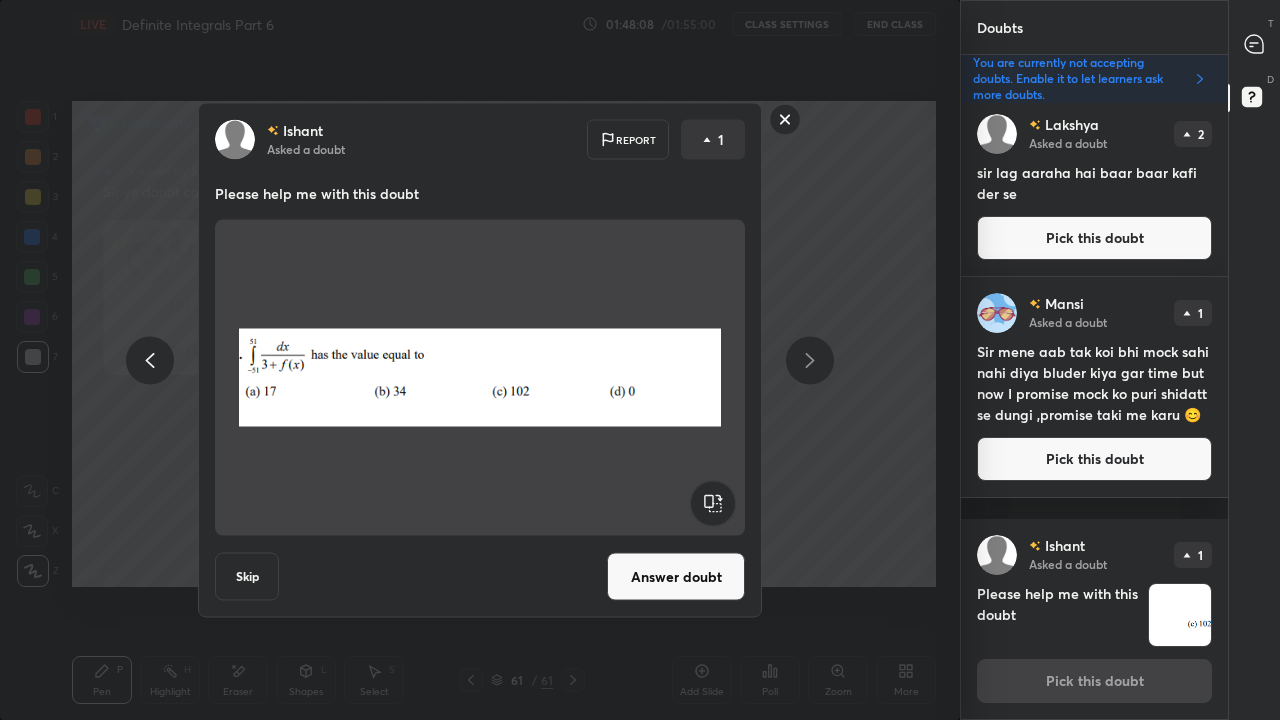click on "Answer doubt" at bounding box center [676, 577] 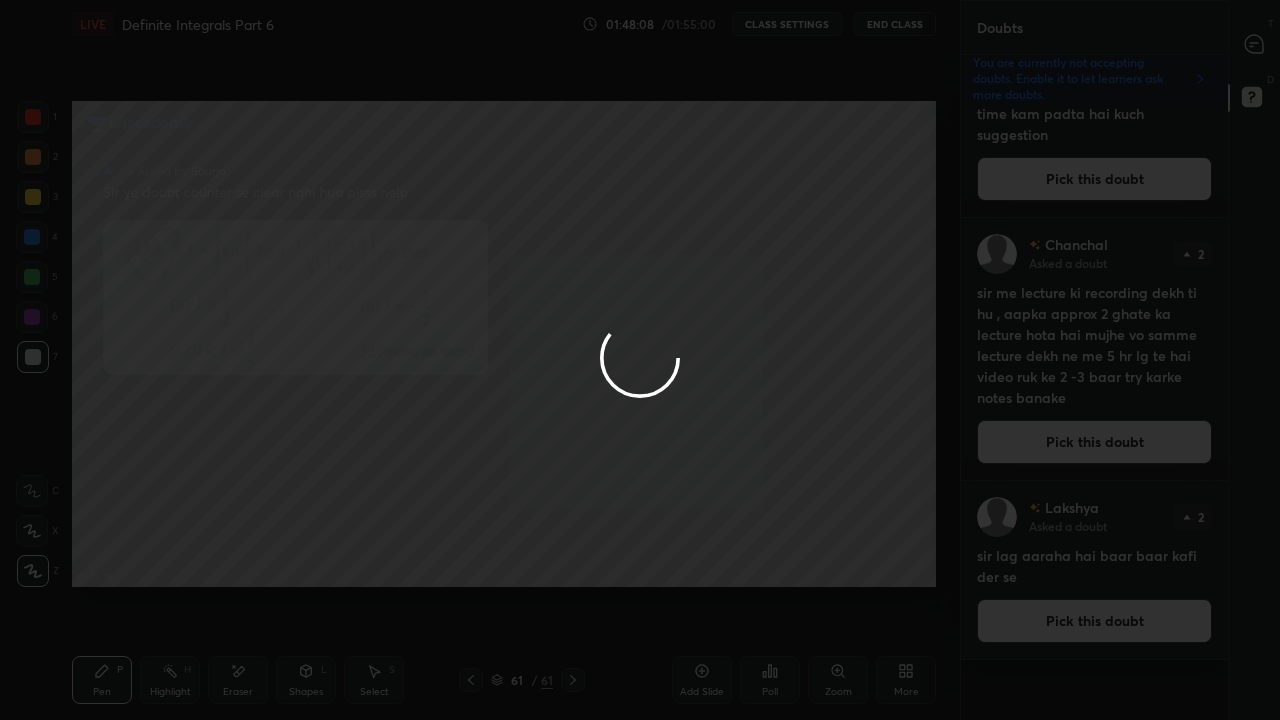 scroll, scrollTop: 0, scrollLeft: 0, axis: both 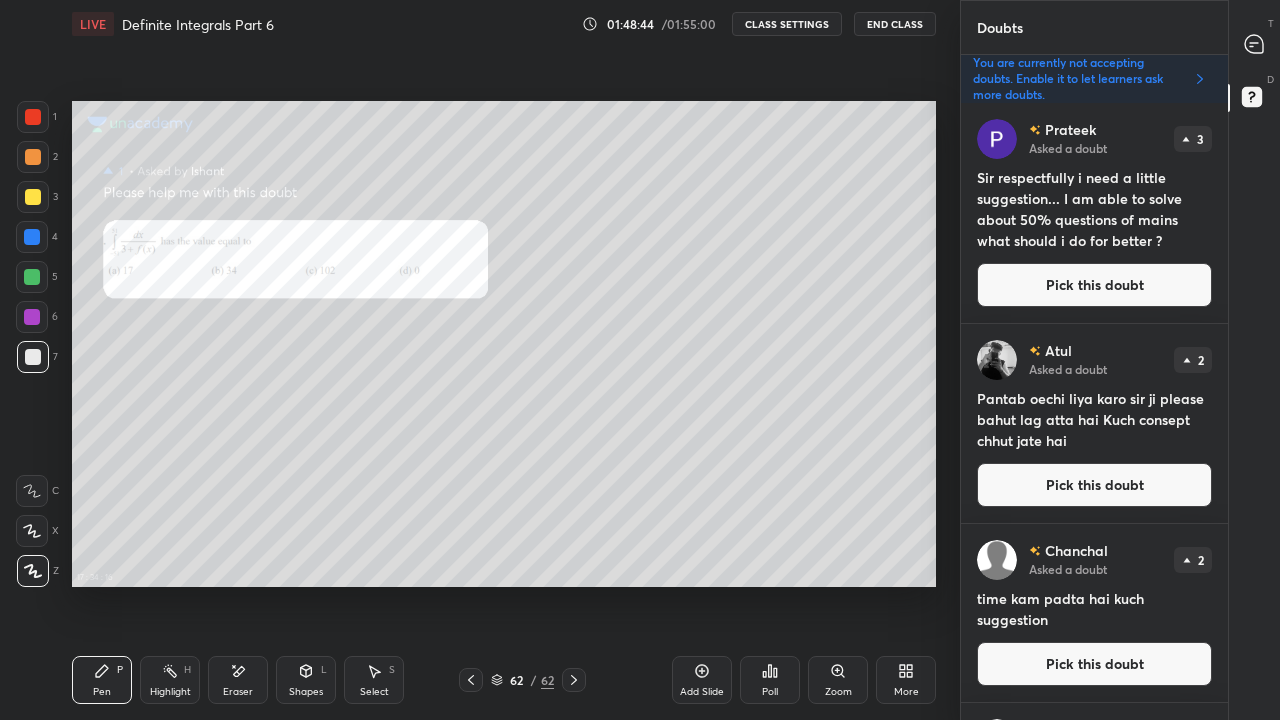 click on "17 : 34 : 16 Setting up your live class" at bounding box center [504, 344] 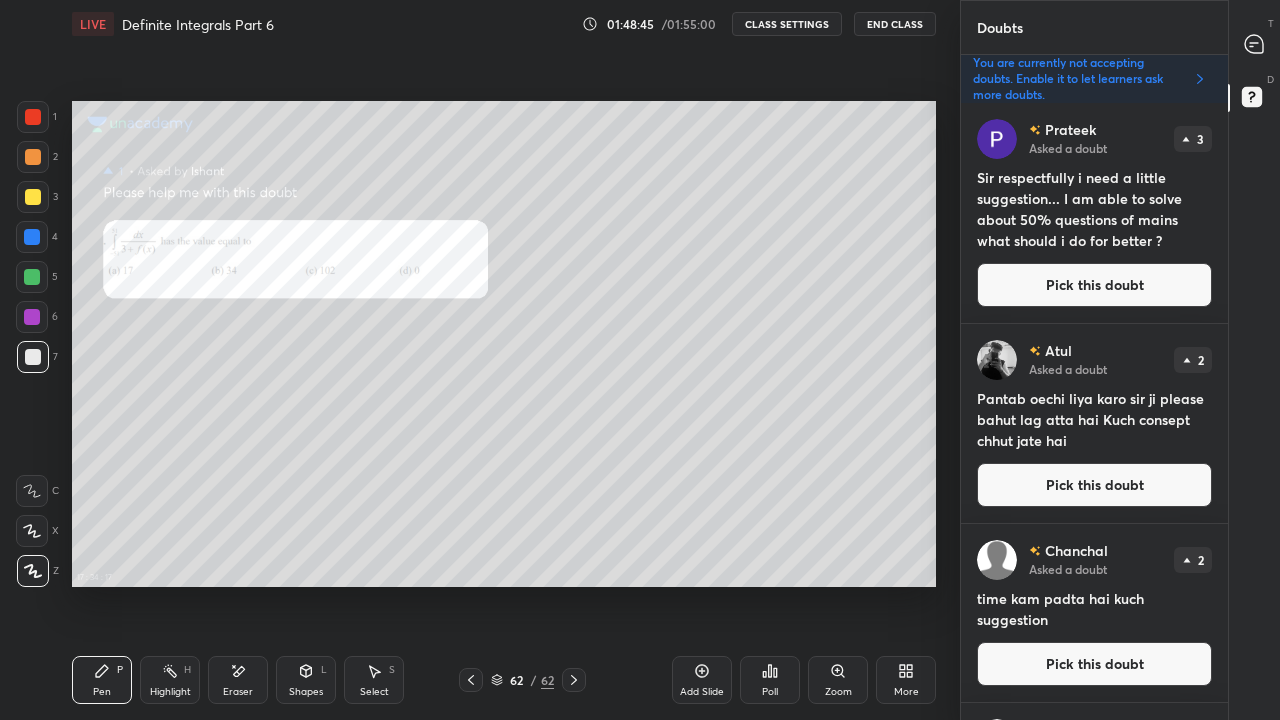 click on "Eraser" at bounding box center (238, 692) 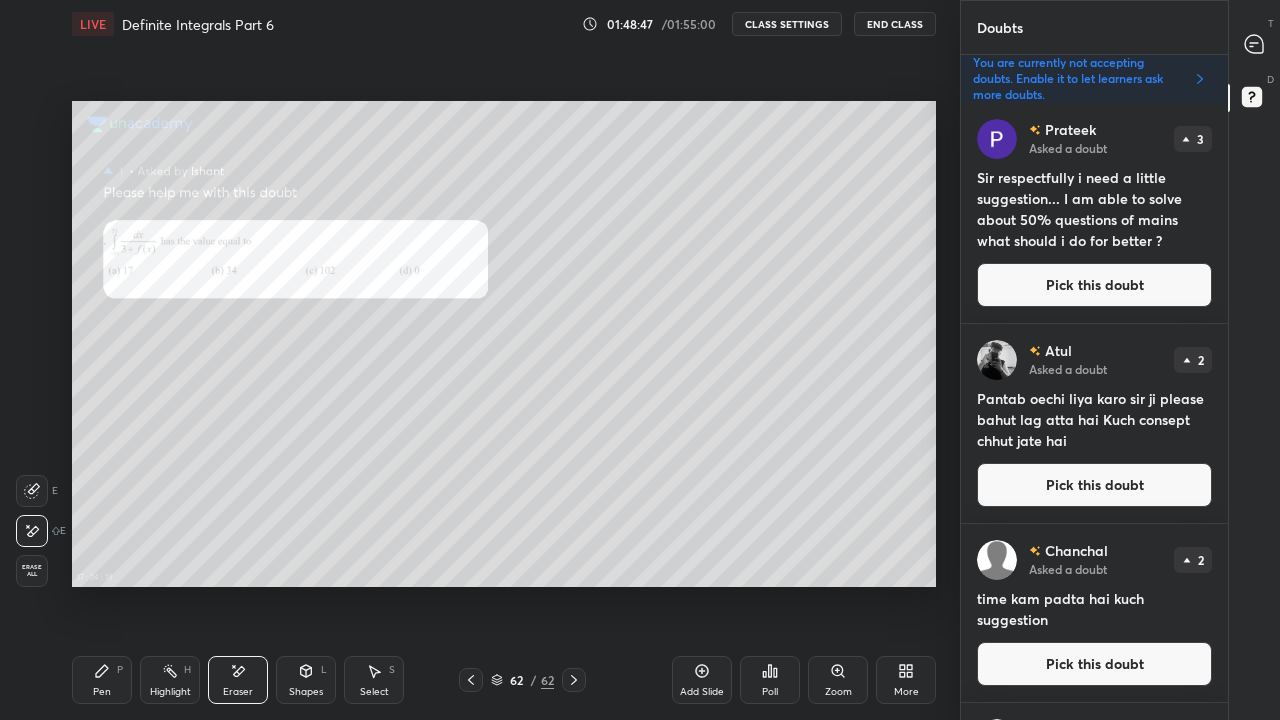 click 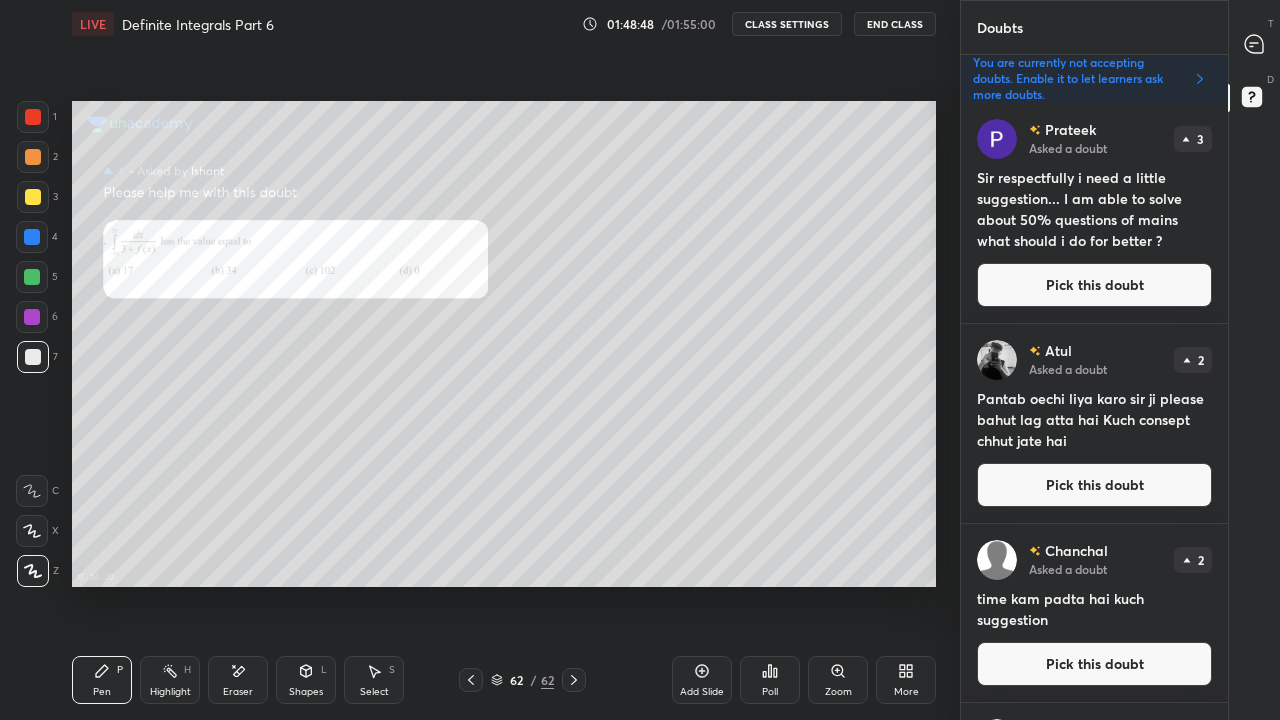 click on "17 : 34 : 20 Setting up your live class" at bounding box center [504, 344] 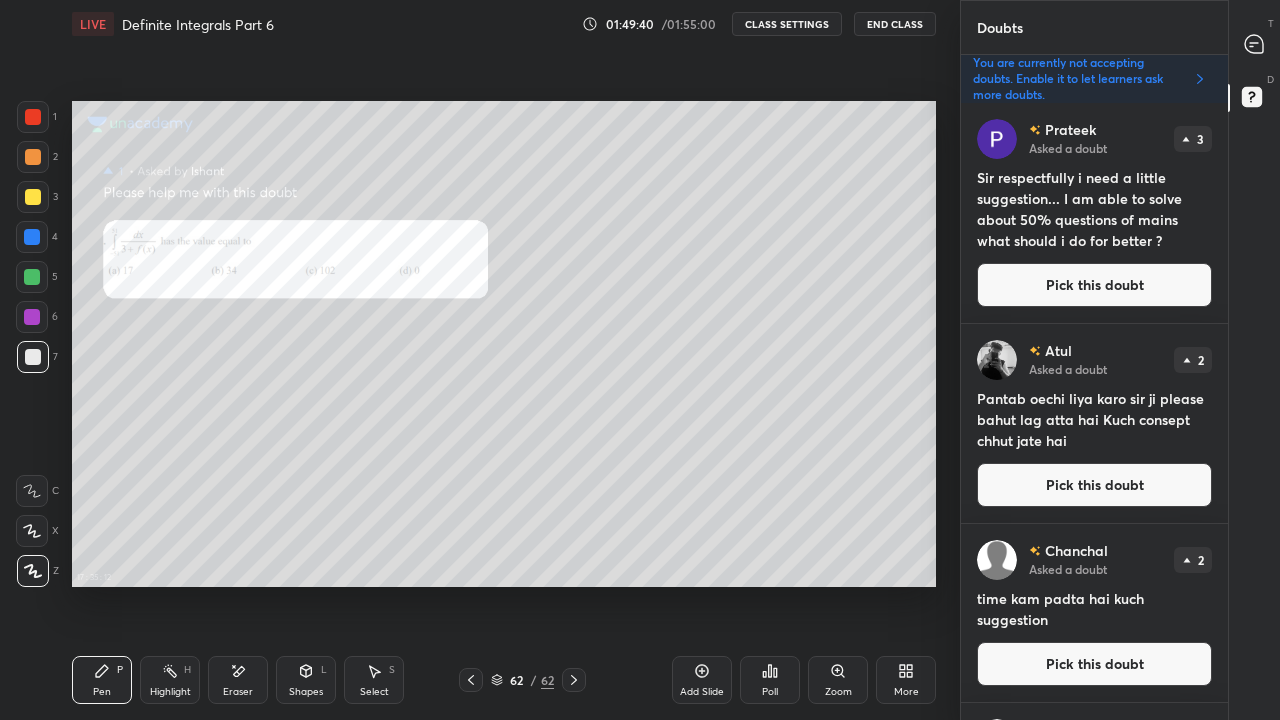 click on "Eraser" at bounding box center [238, 692] 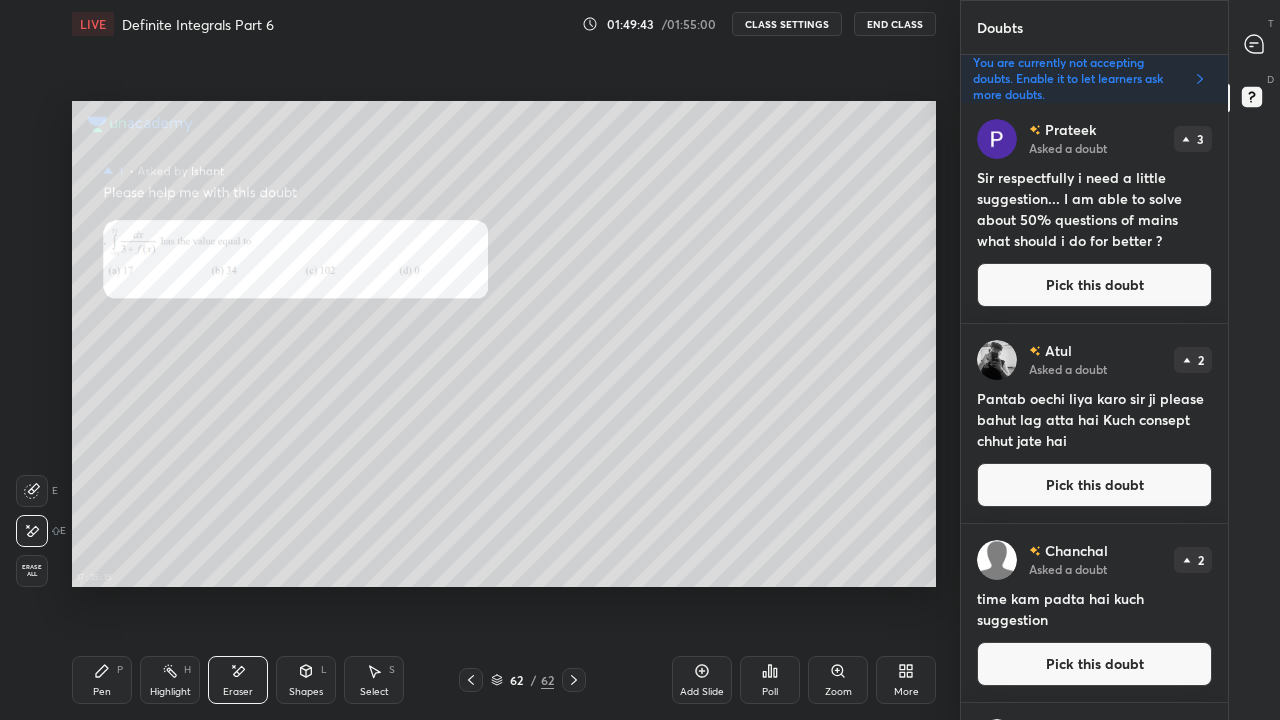 click on "Pen P" at bounding box center (102, 680) 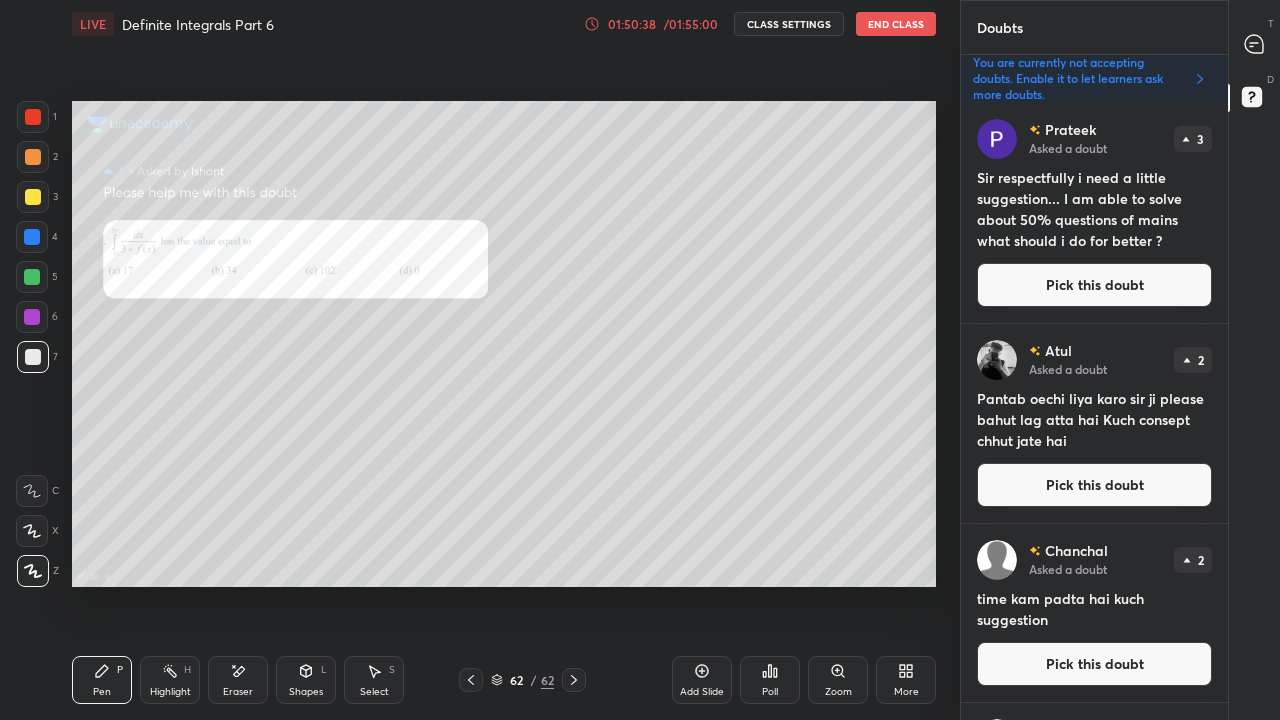 click on "Eraser" at bounding box center [238, 692] 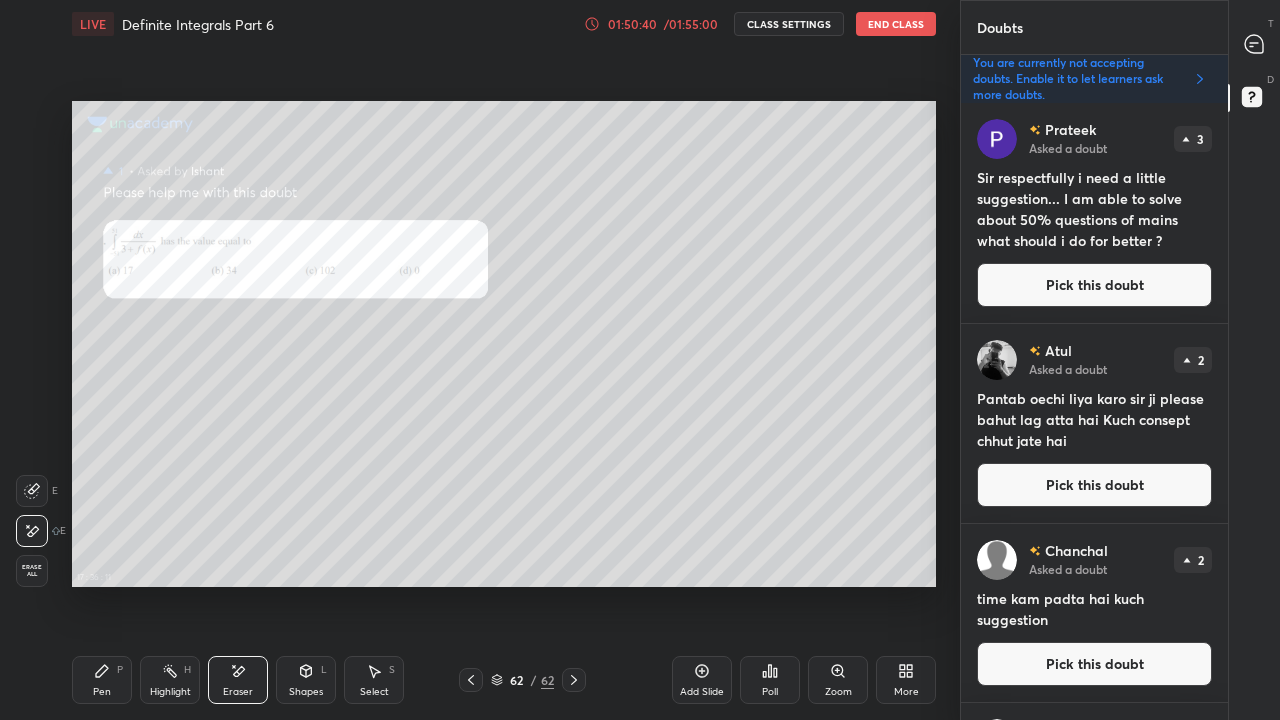 click on "Pen P" at bounding box center (102, 680) 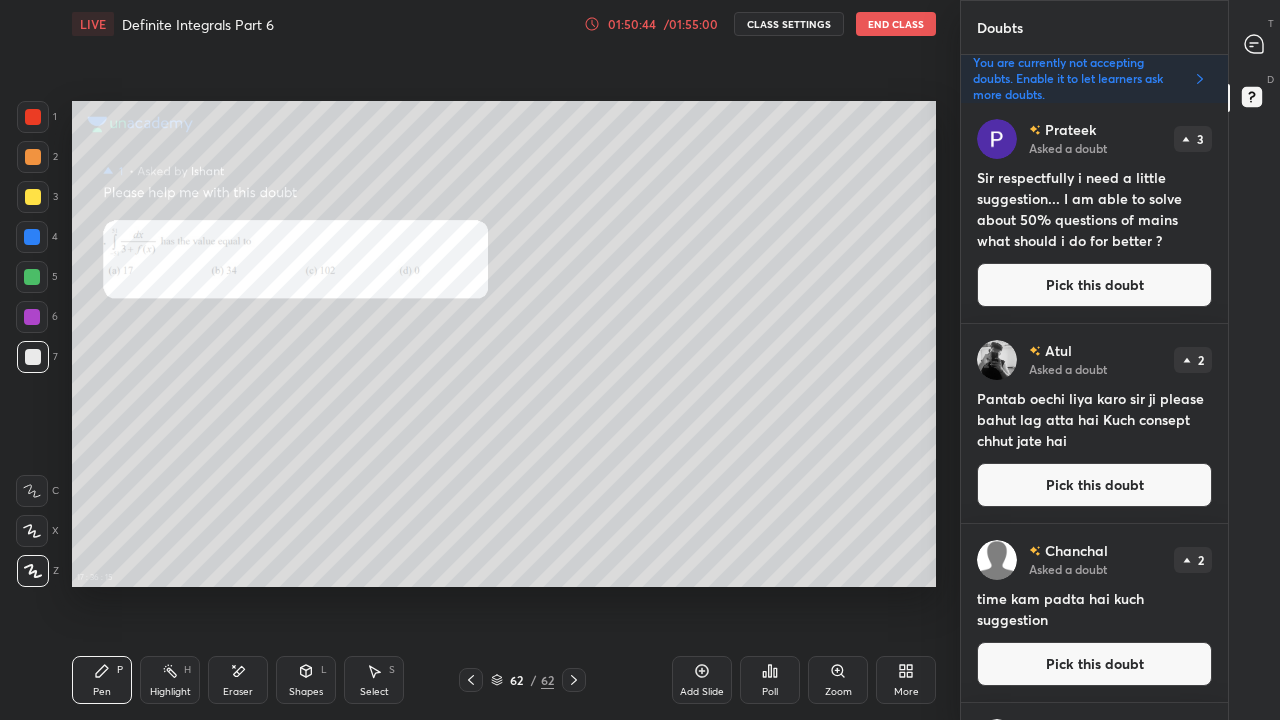 click 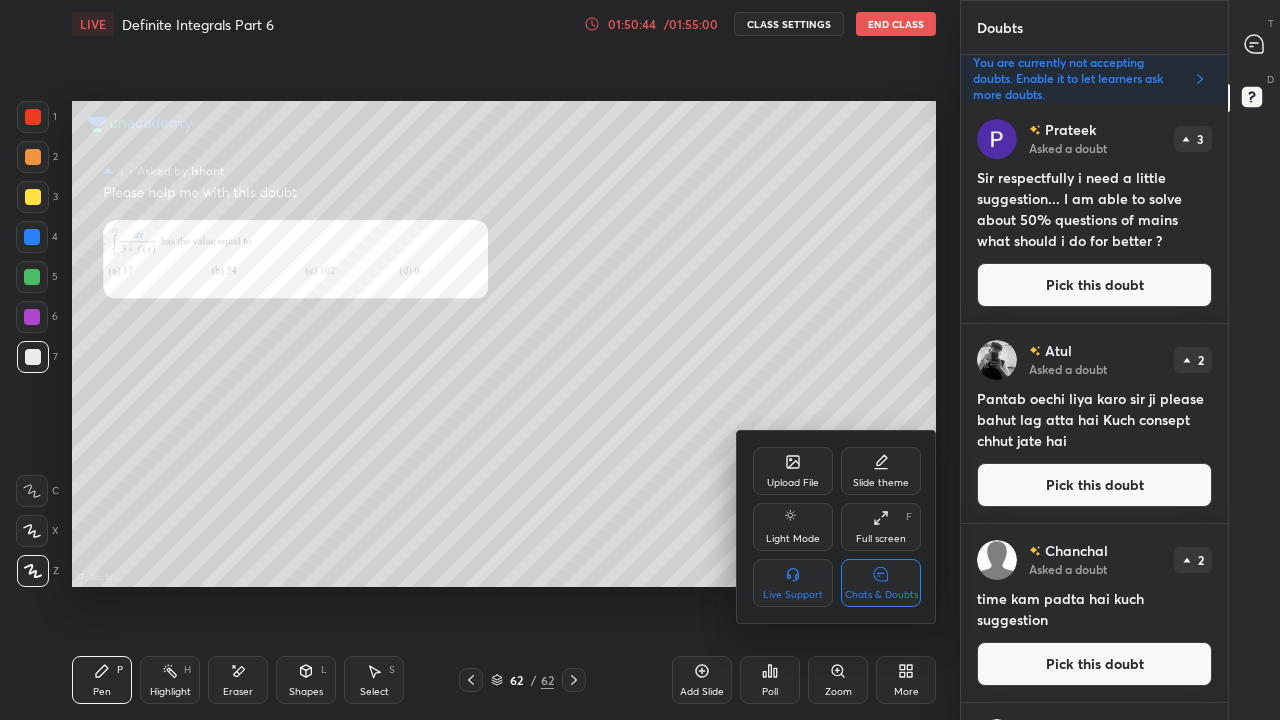 click 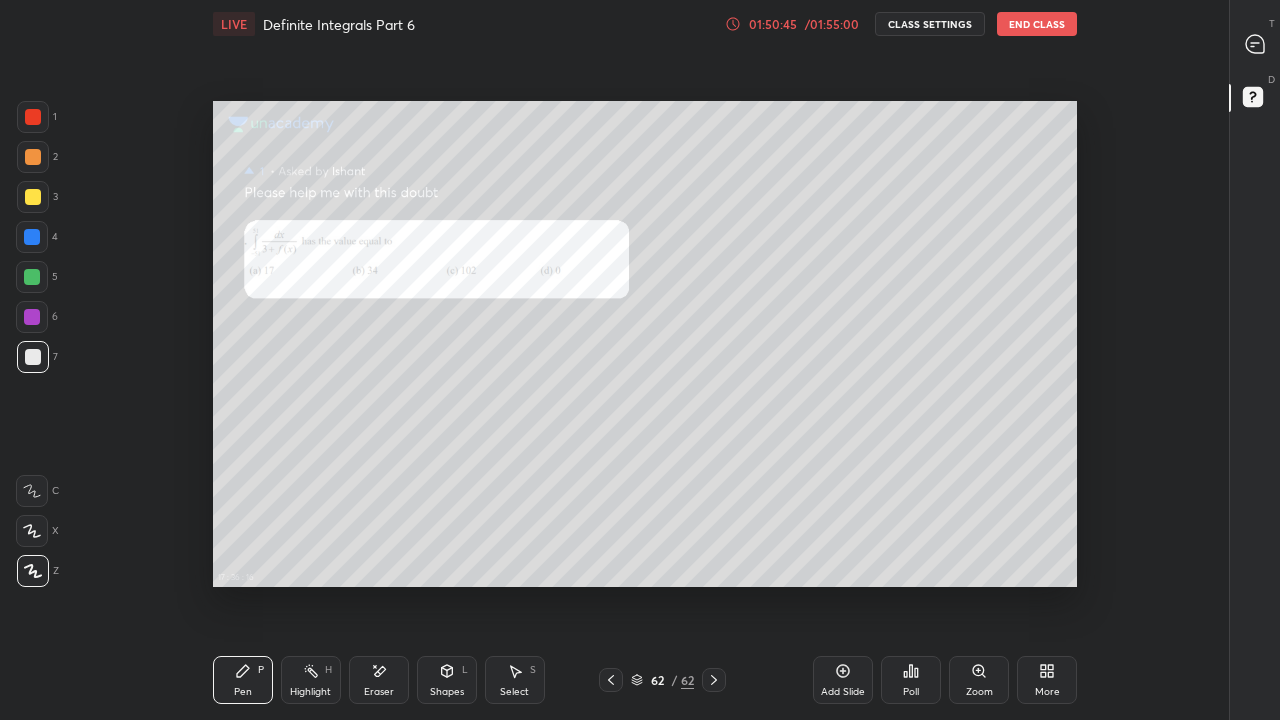 scroll, scrollTop: 7, scrollLeft: 1, axis: both 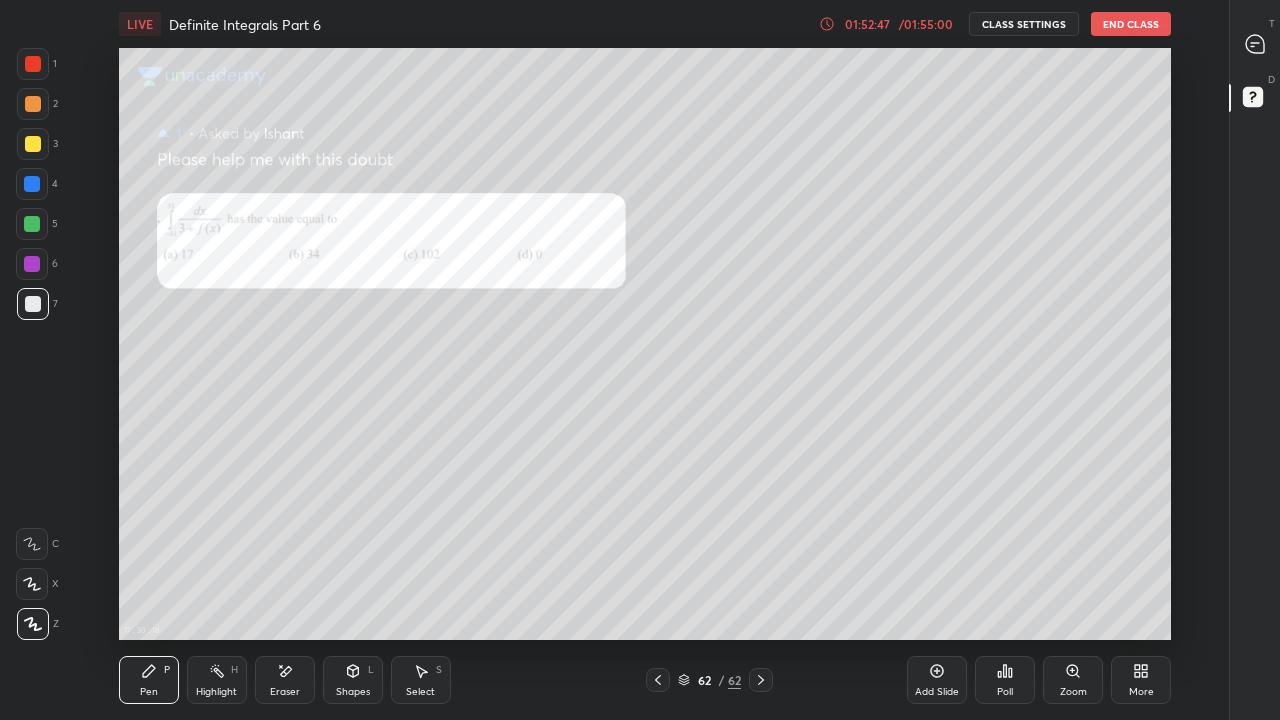 click on "01:52:47" at bounding box center (867, 24) 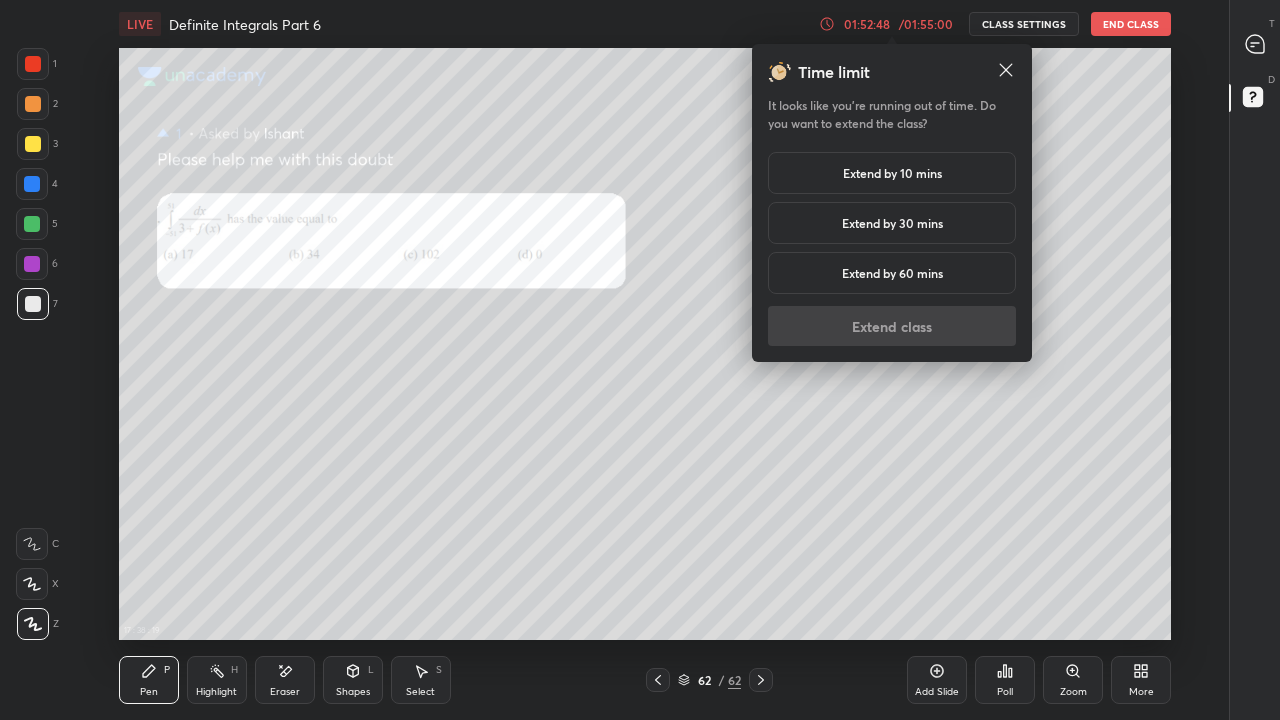 click on "Extend by 10 mins" at bounding box center [892, 173] 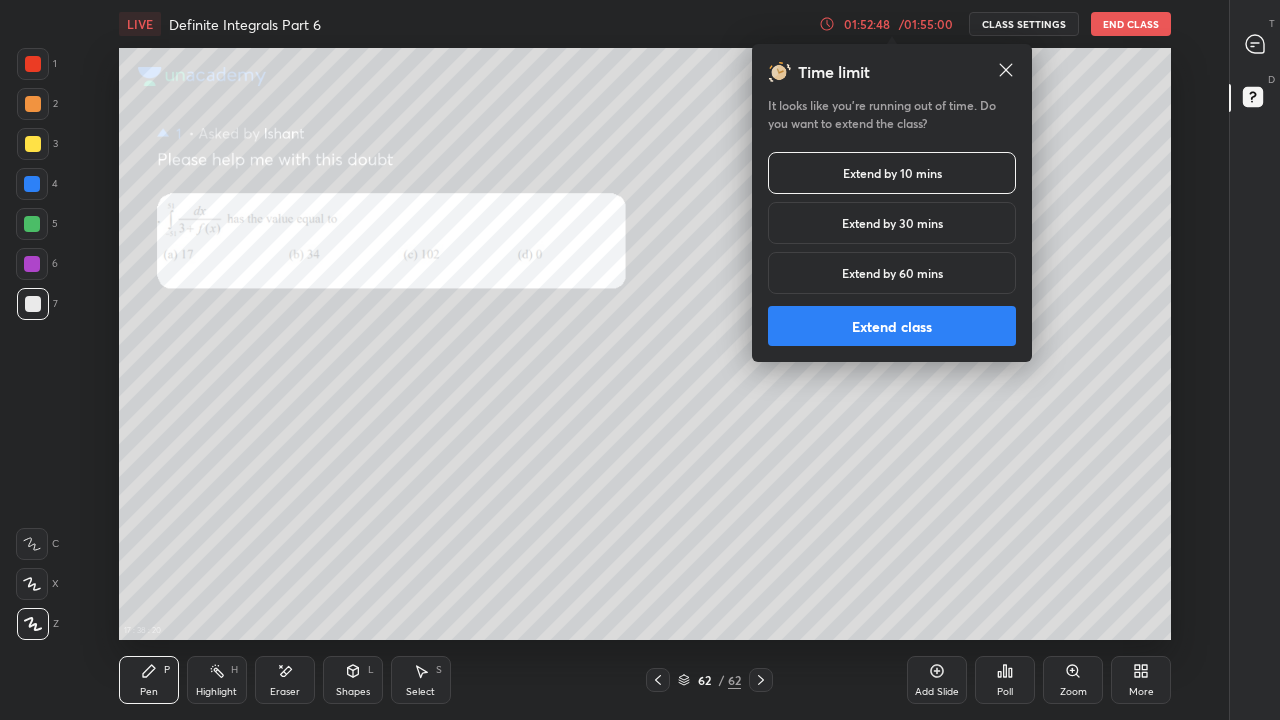 click on "Extend class" at bounding box center (892, 326) 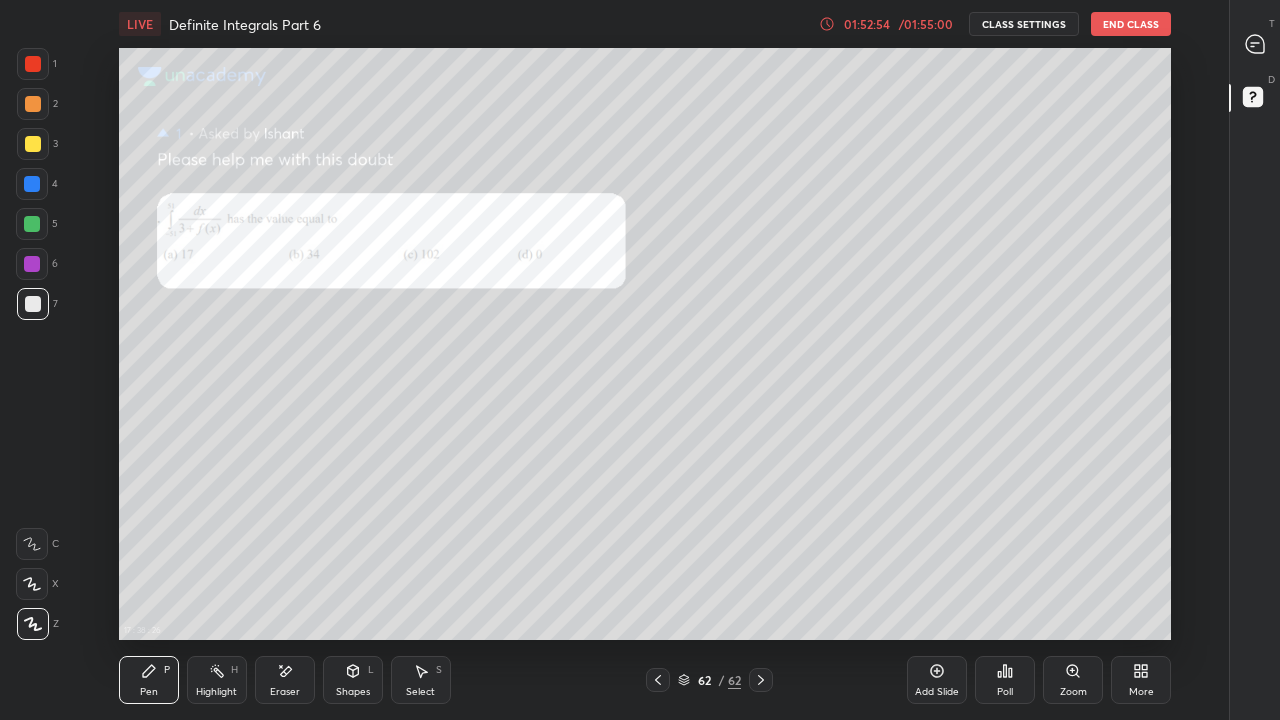 click 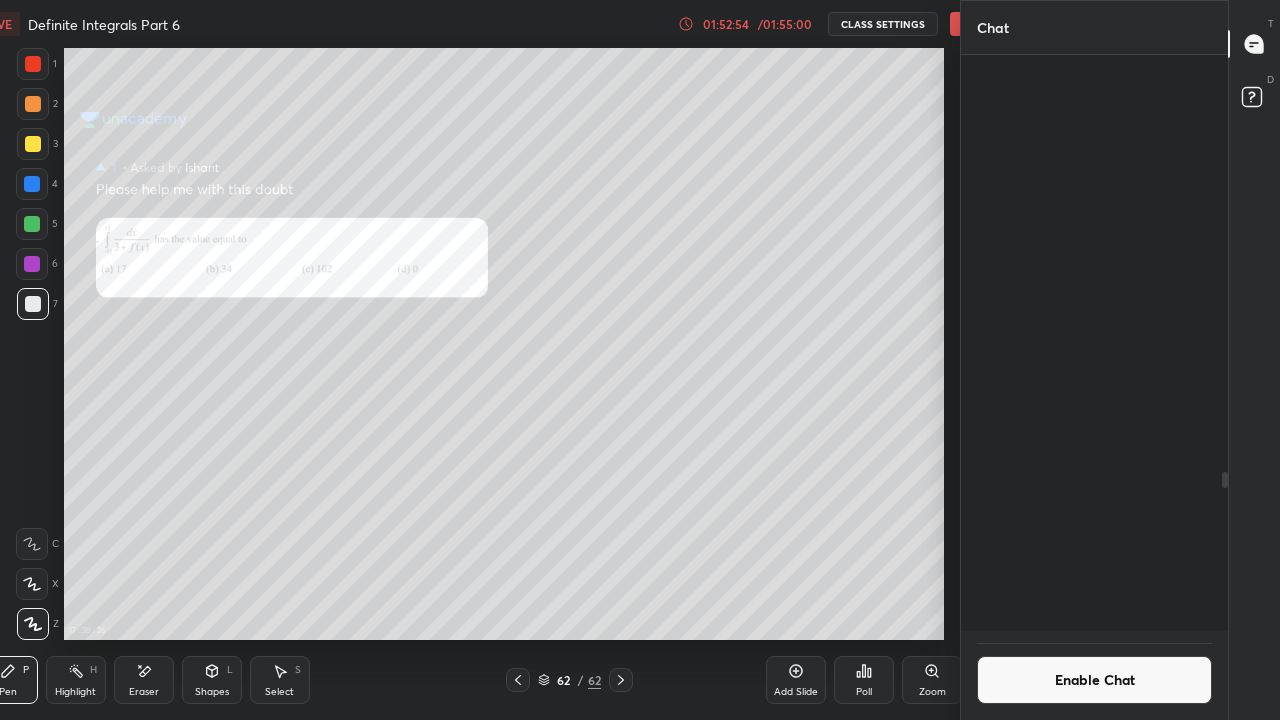 scroll, scrollTop: 592, scrollLeft: 1120, axis: both 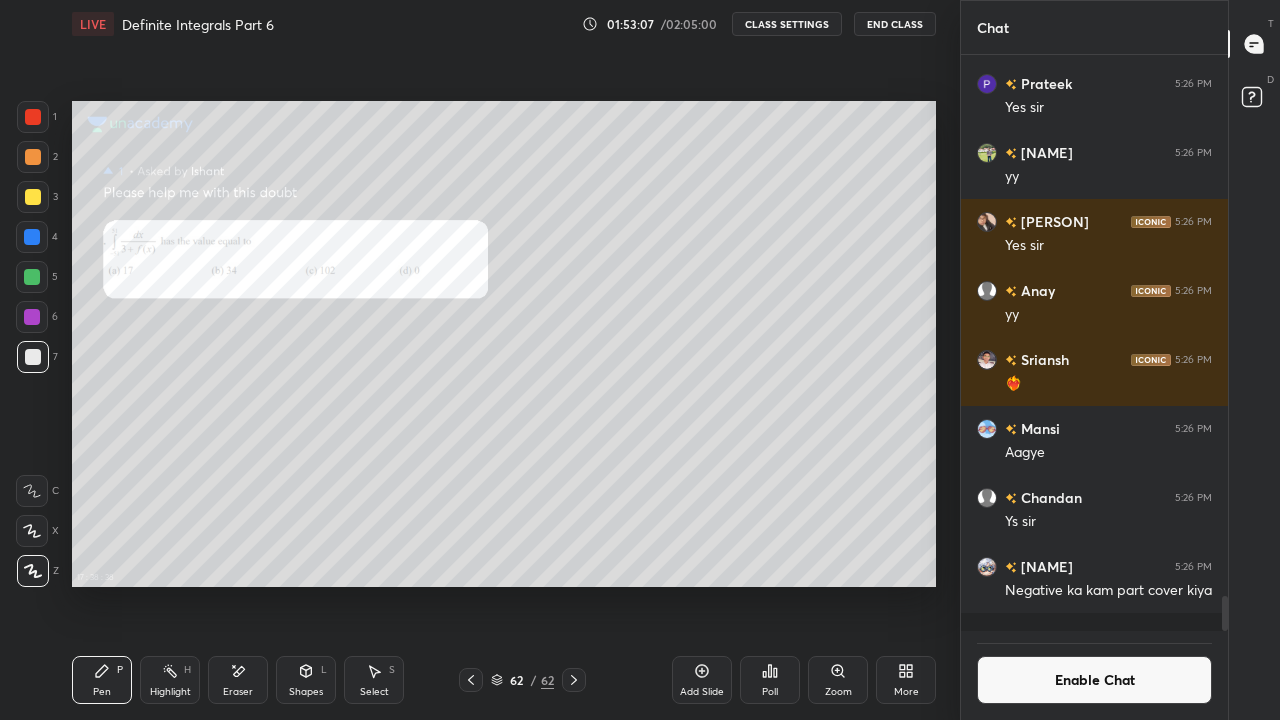 click 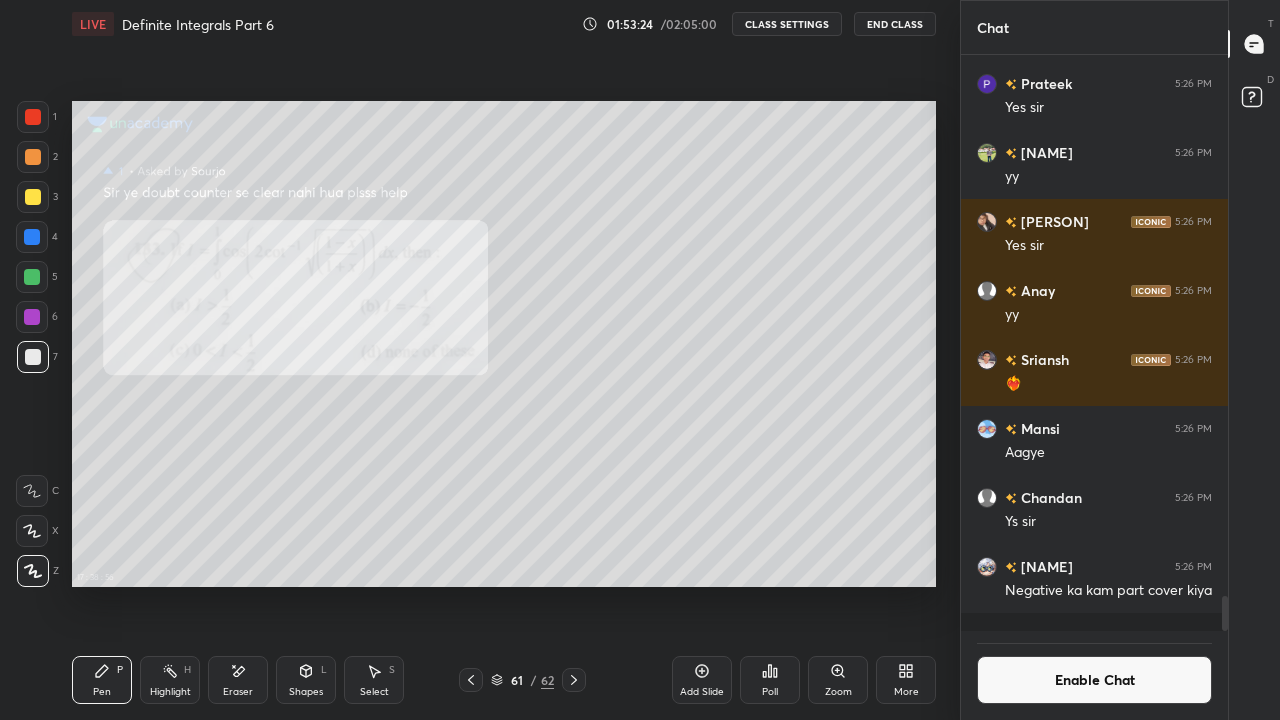 scroll, scrollTop: 529, scrollLeft: 261, axis: both 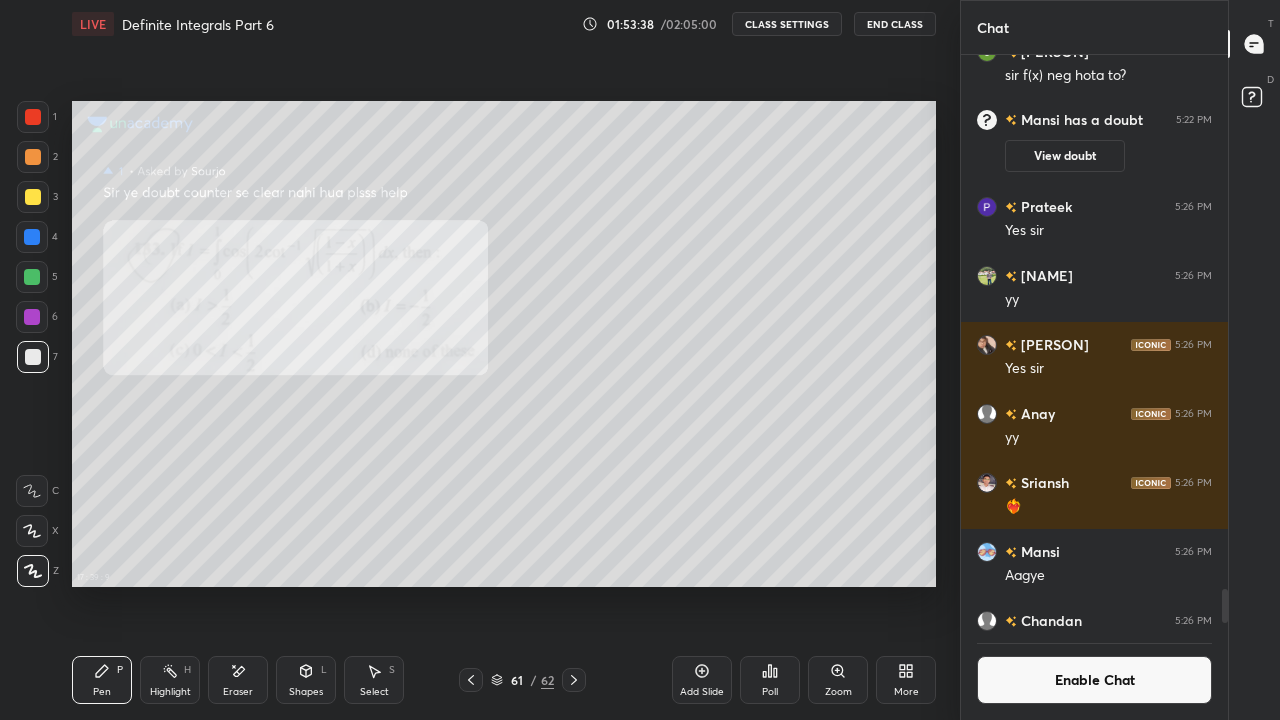 click at bounding box center (574, 680) 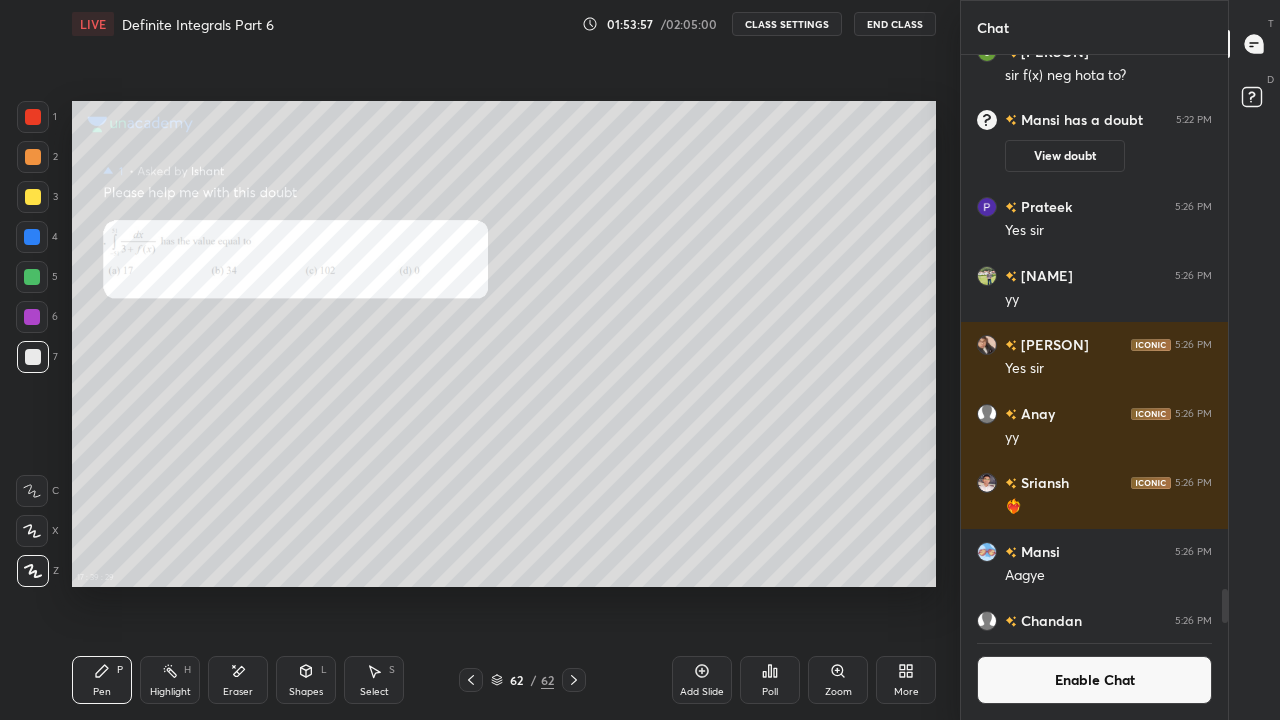 scroll, scrollTop: 529, scrollLeft: 261, axis: both 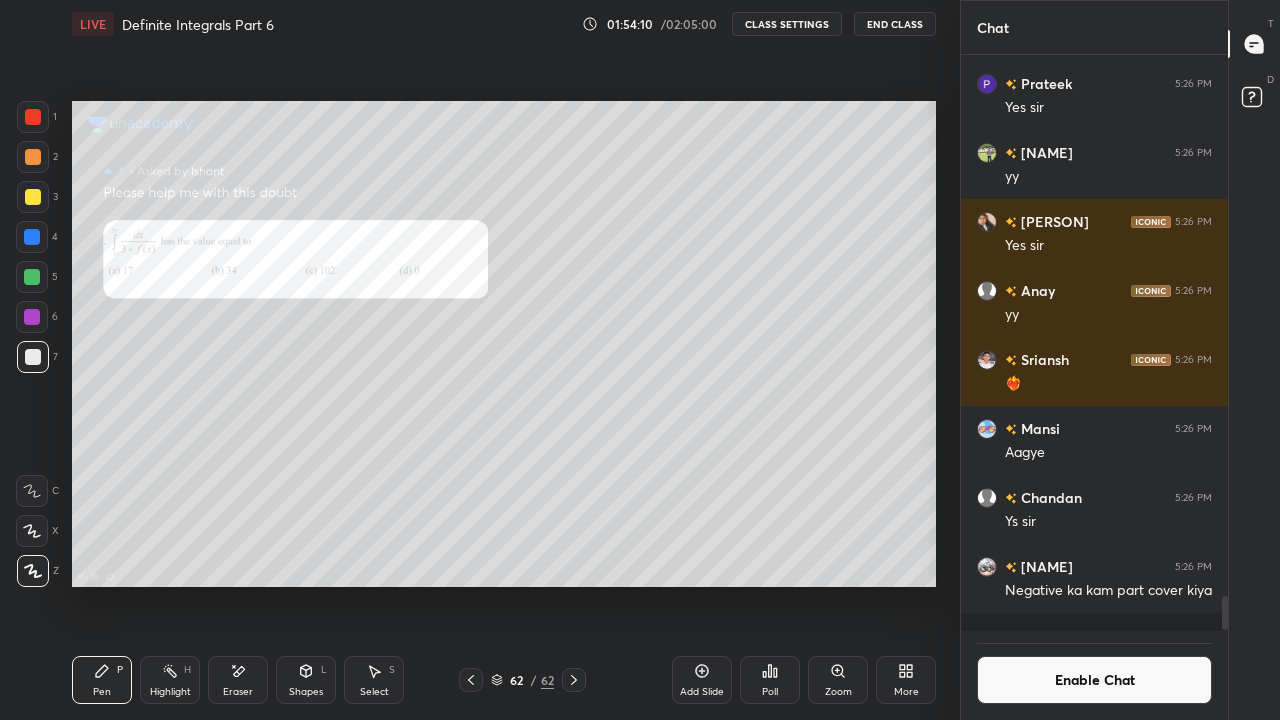 click on "Enable Chat" at bounding box center [1094, 680] 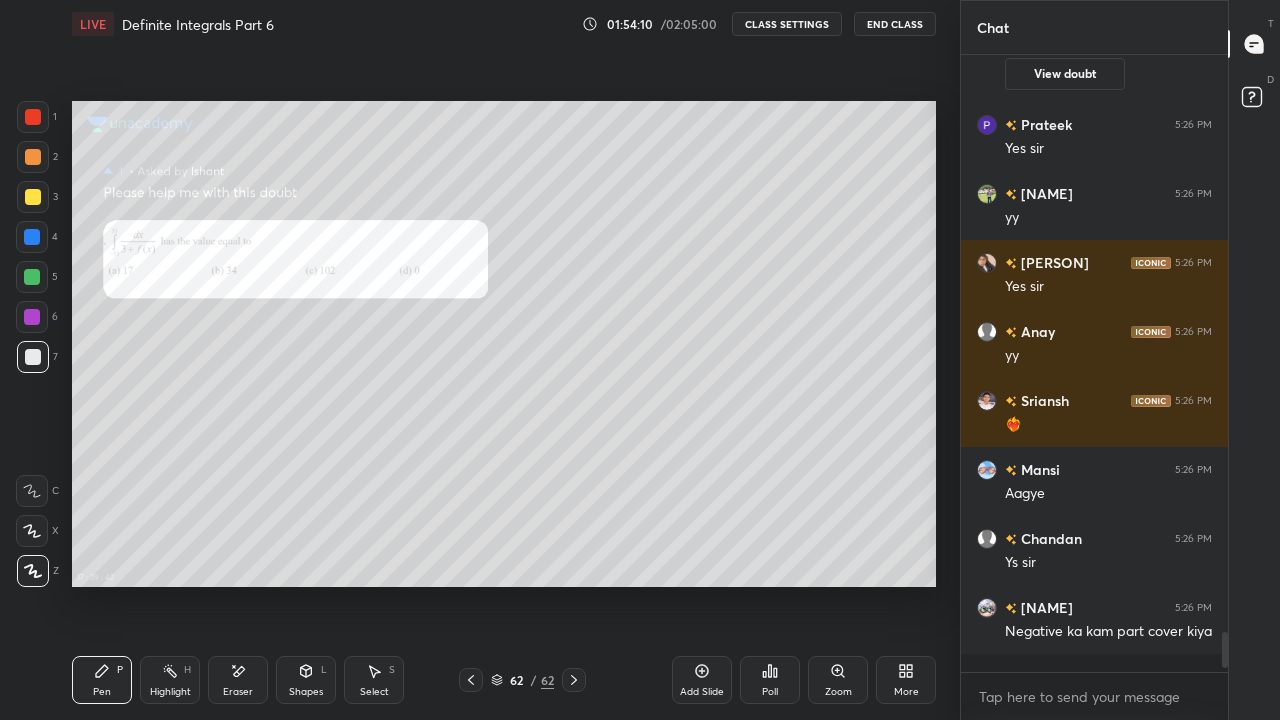 scroll, scrollTop: 8915, scrollLeft: 0, axis: vertical 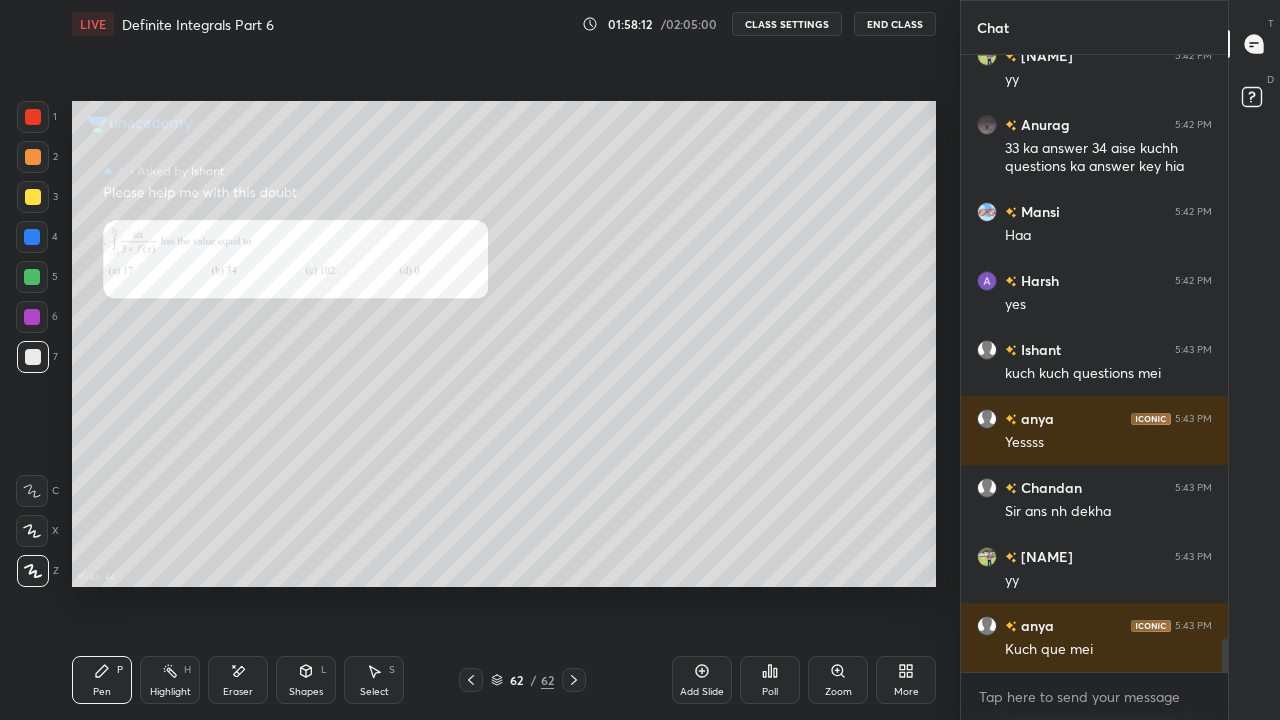 click on "End Class" at bounding box center (895, 24) 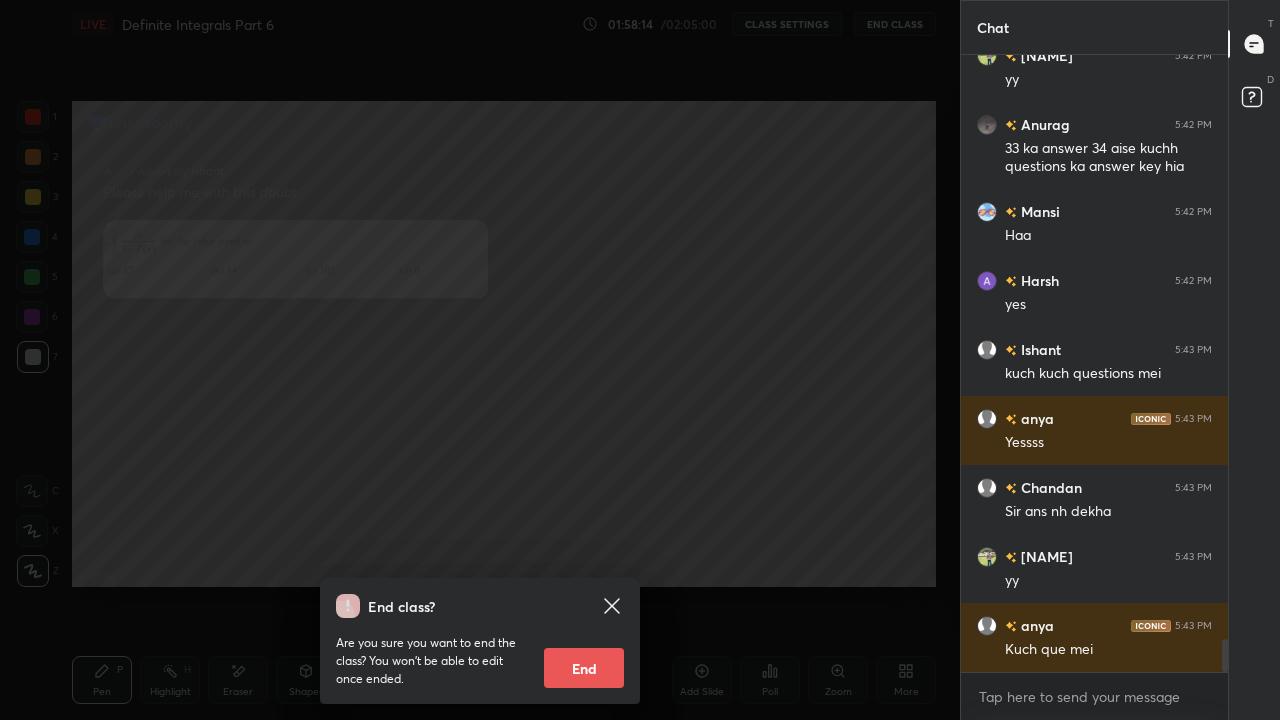 click on "End" at bounding box center (584, 668) 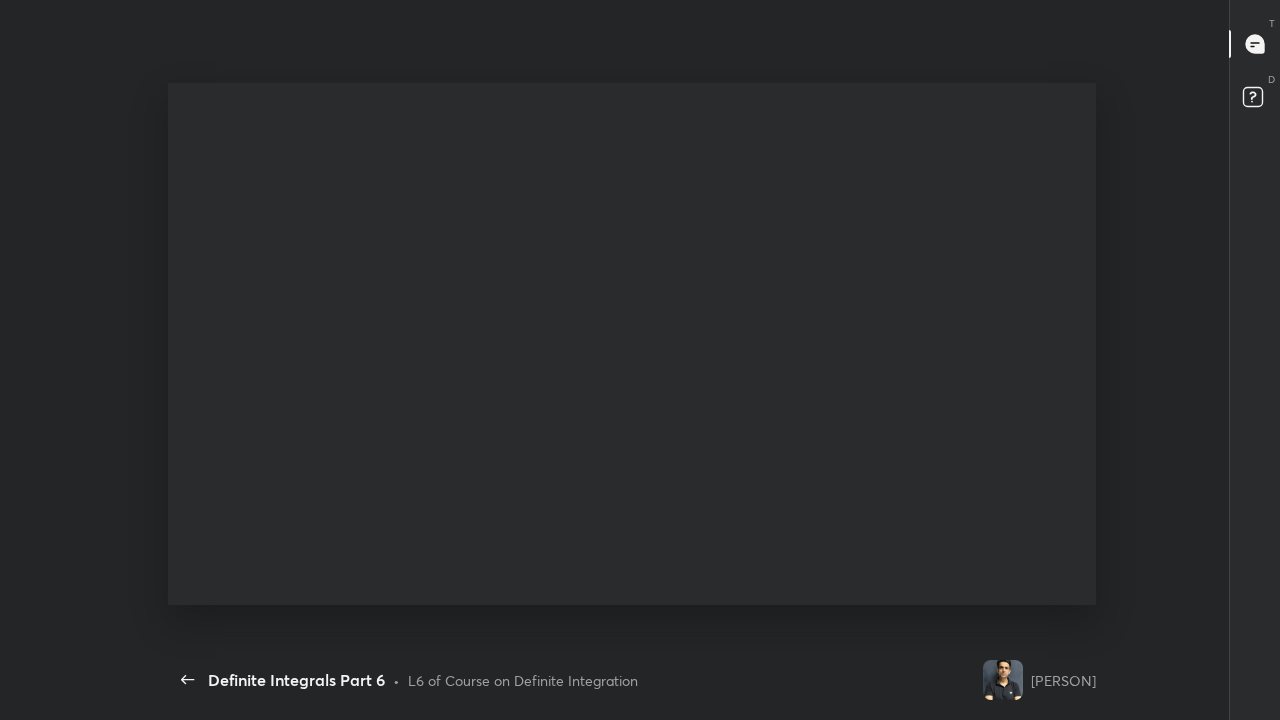 scroll, scrollTop: 10969, scrollLeft: 0, axis: vertical 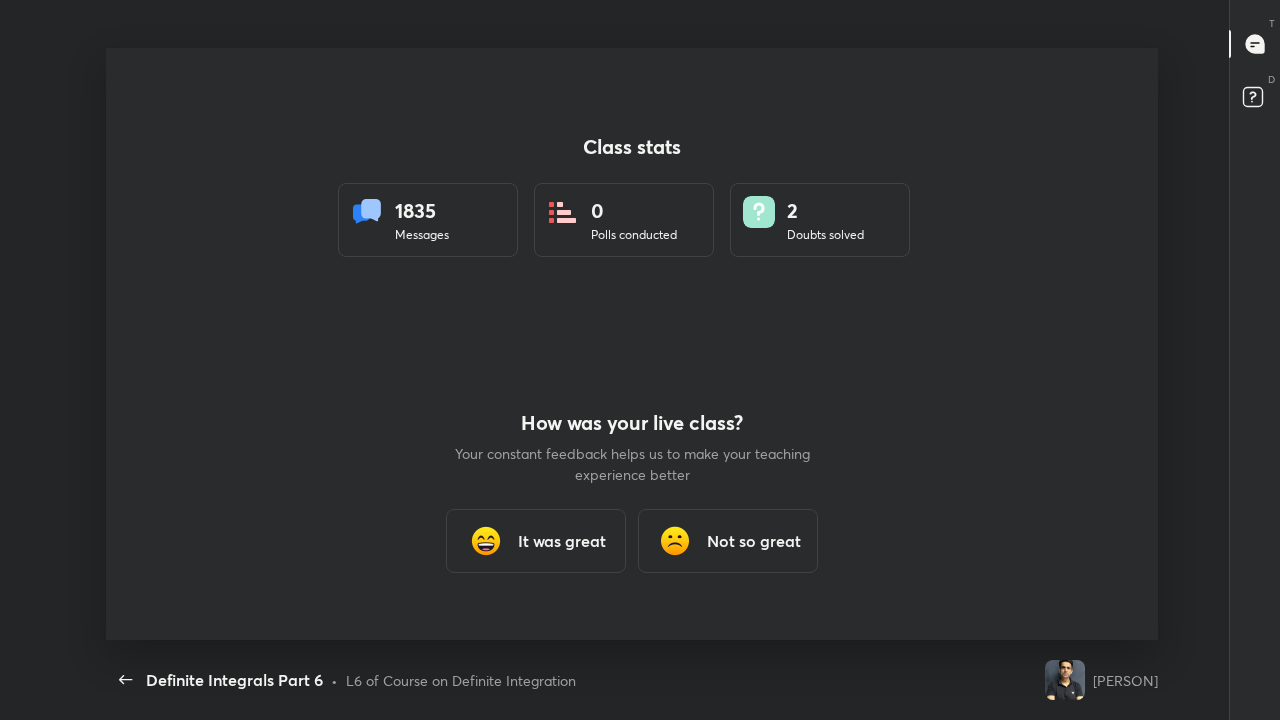 click on "It was great" at bounding box center [536, 541] 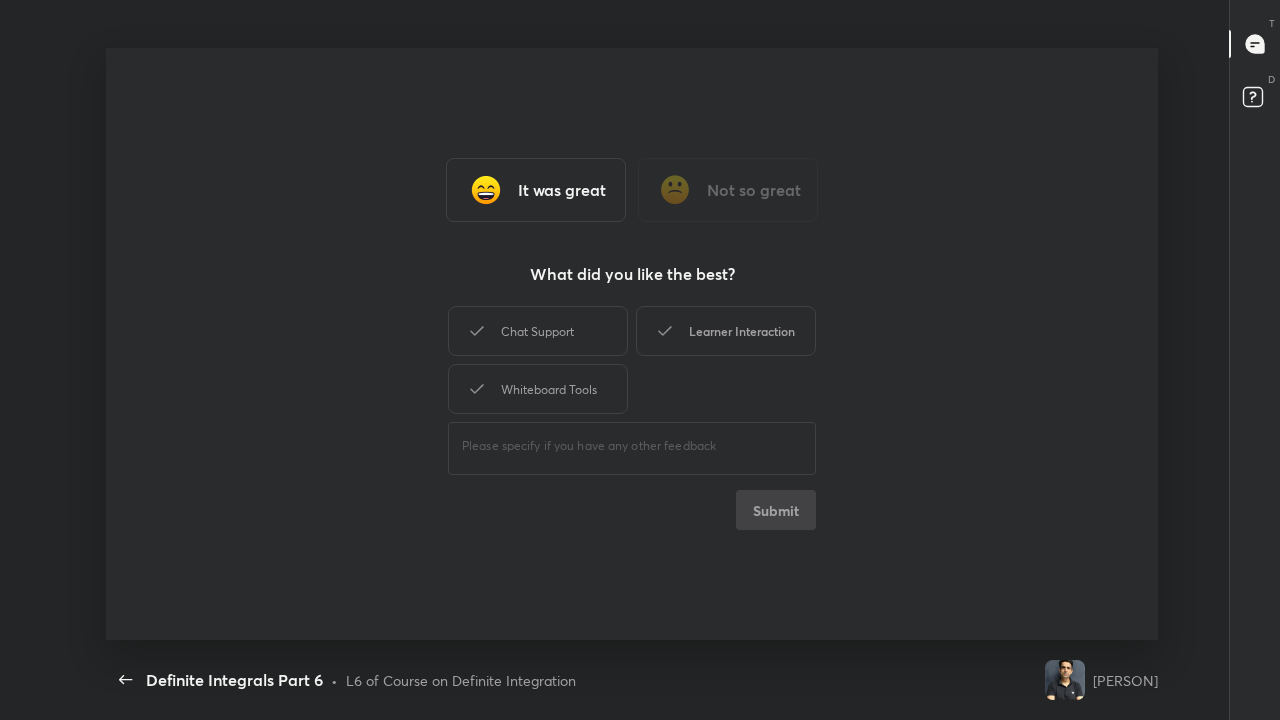 click on "Learner Interaction" at bounding box center [726, 331] 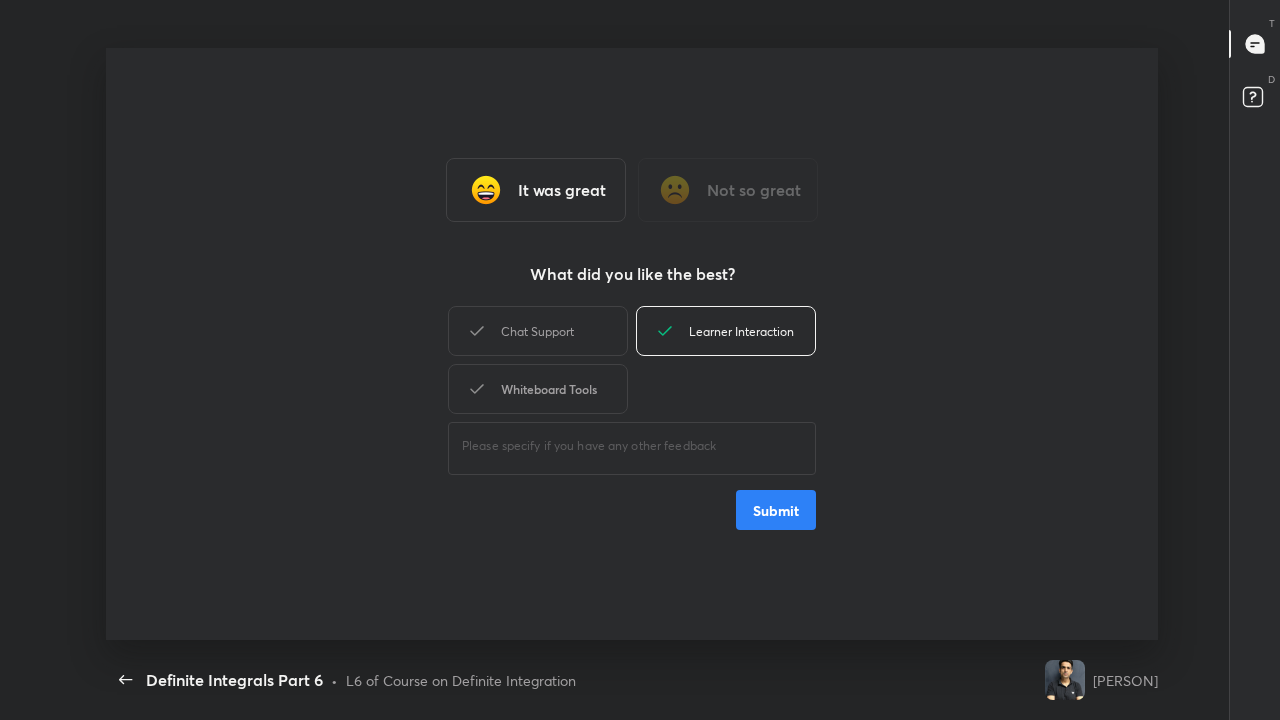 click on "Whiteboard Tools" at bounding box center (538, 389) 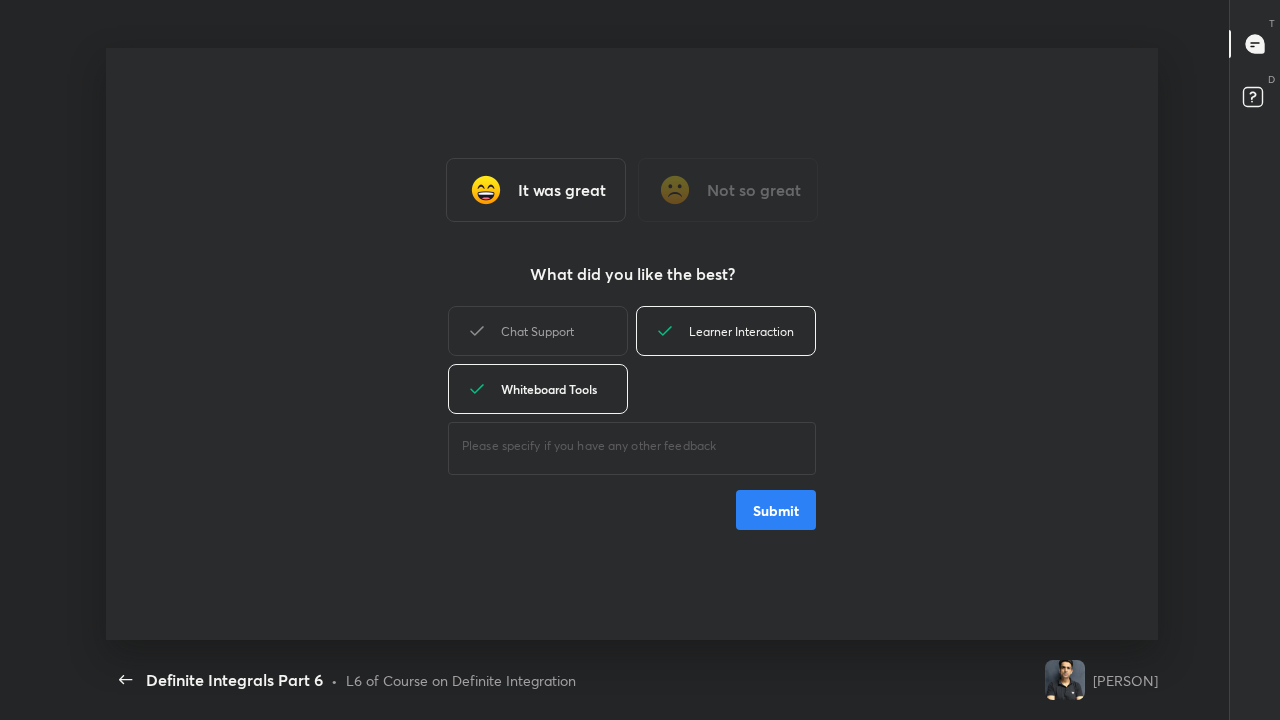 click on "Submit" at bounding box center [776, 510] 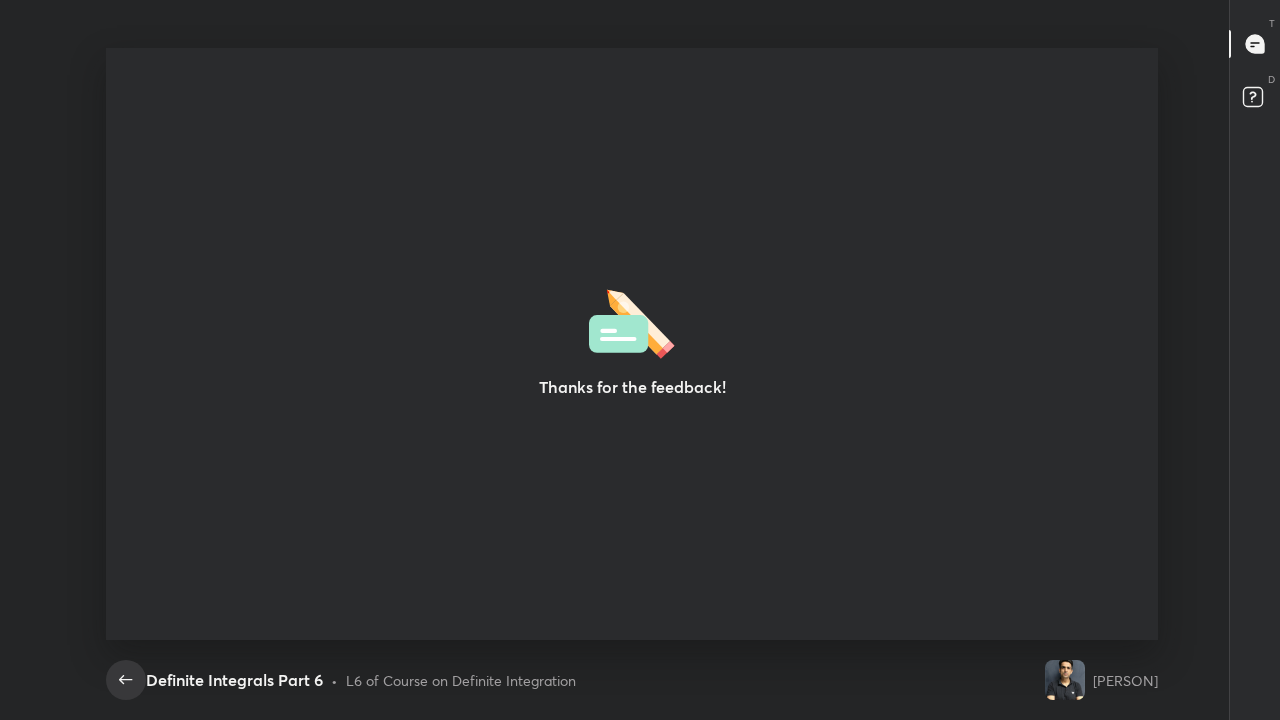 click 